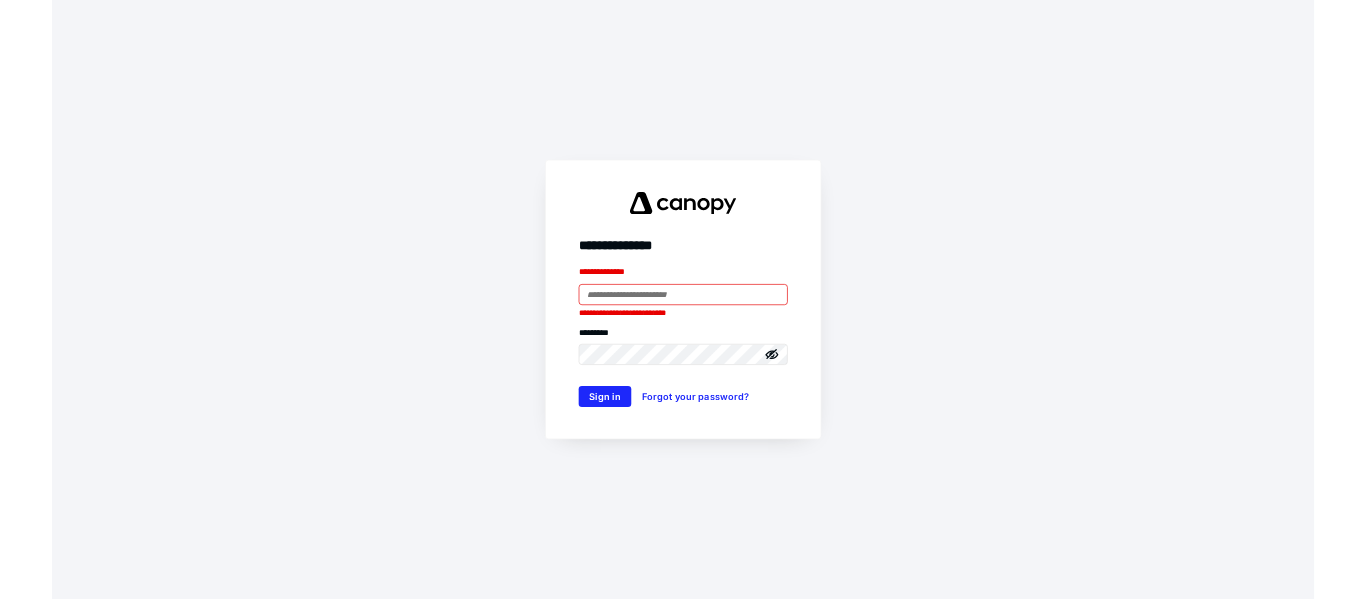 scroll, scrollTop: 0, scrollLeft: 0, axis: both 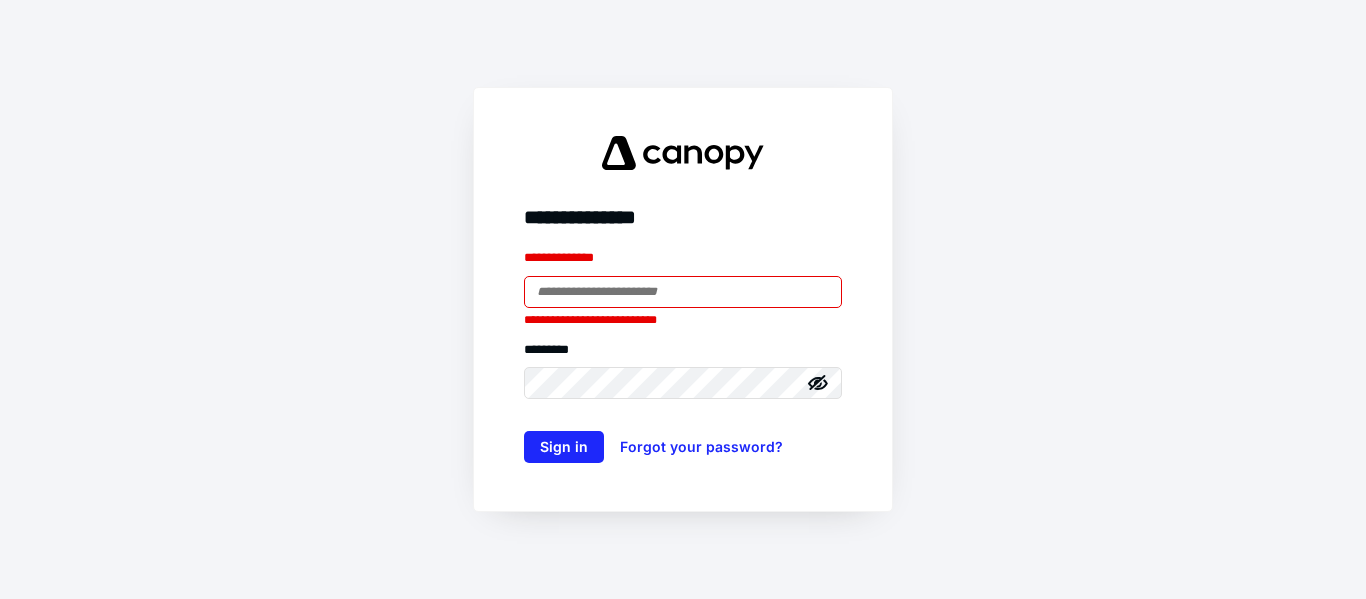 type on "**********" 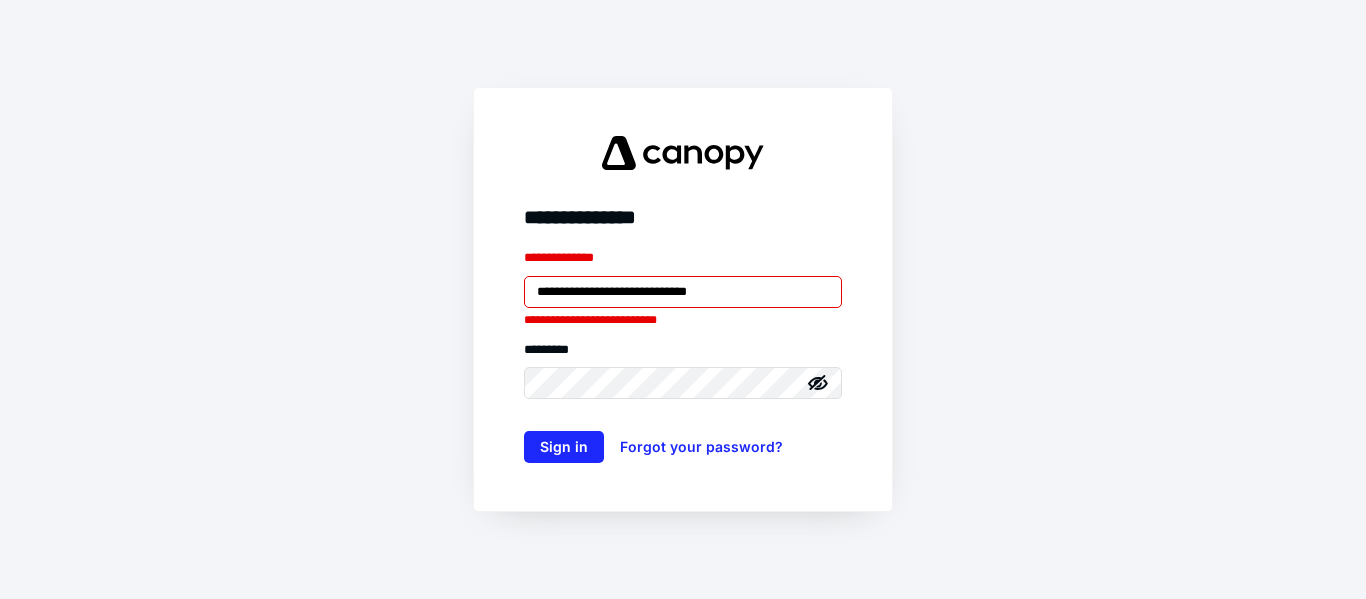 drag, startPoint x: 950, startPoint y: 274, endPoint x: 937, endPoint y: 284, distance: 16.40122 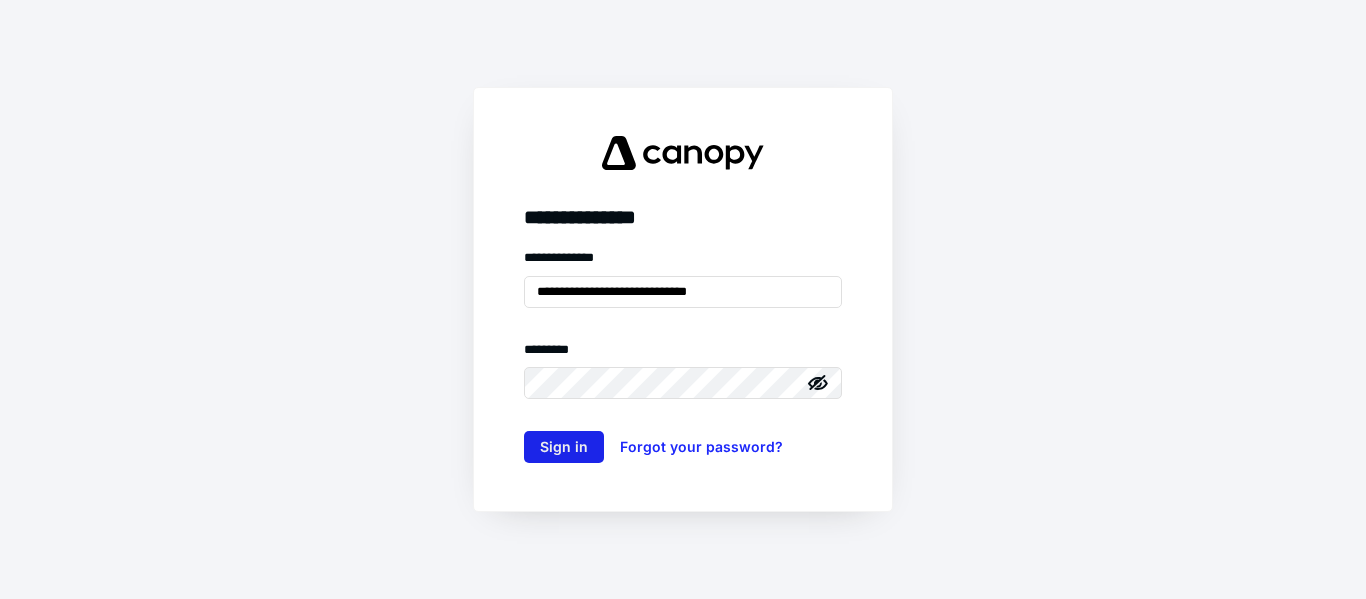 click on "Sign in" at bounding box center [564, 447] 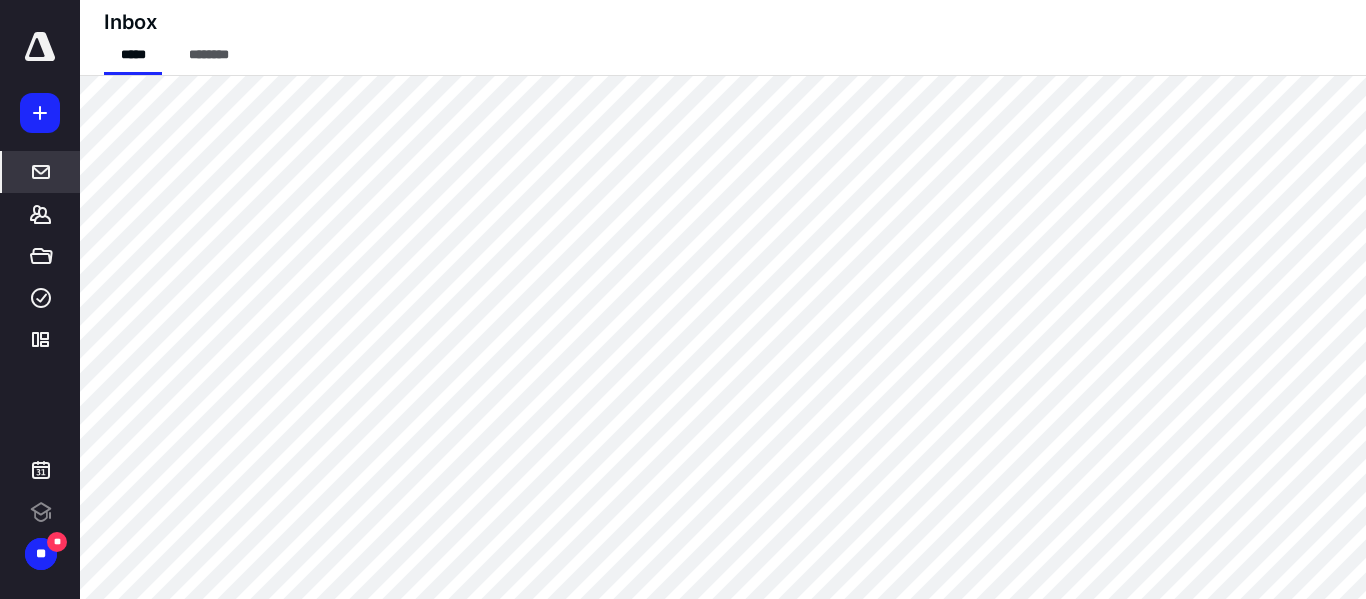 scroll, scrollTop: 0, scrollLeft: 0, axis: both 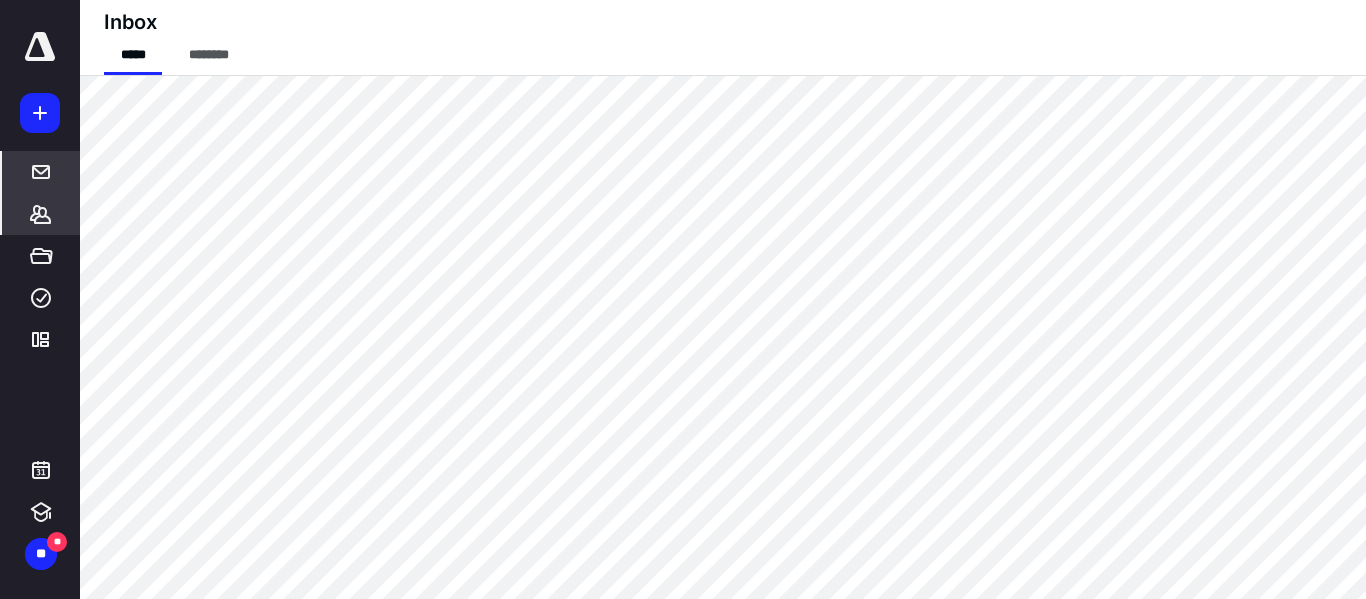 click 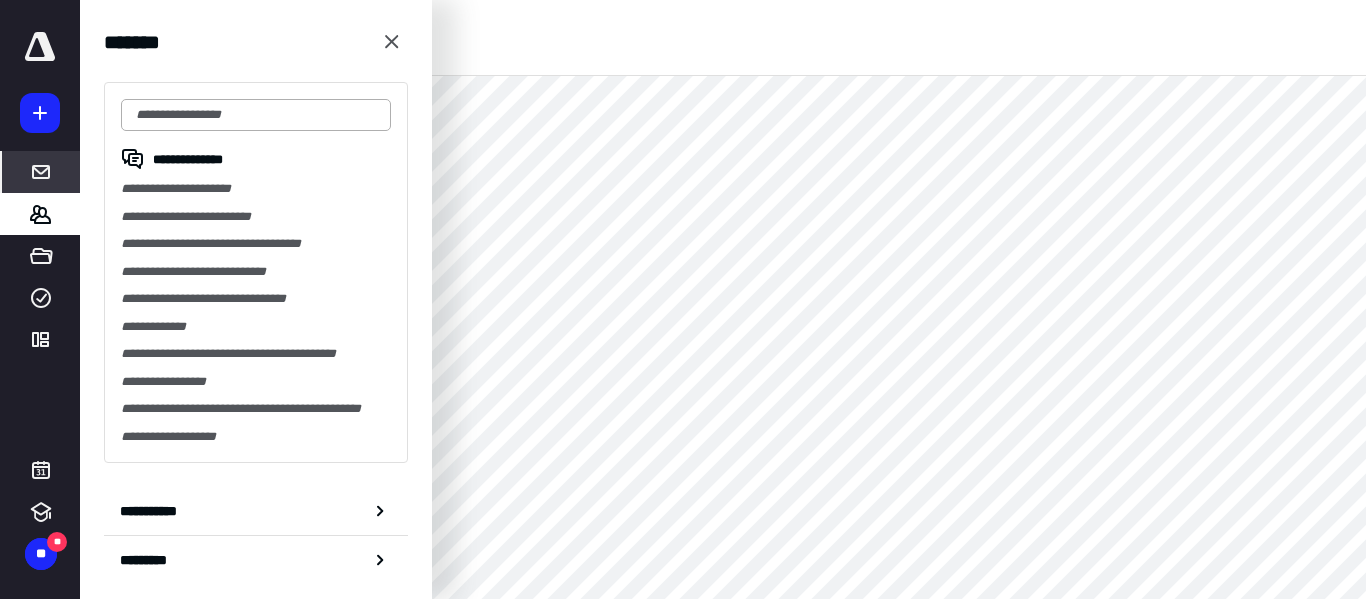 click at bounding box center (256, 115) 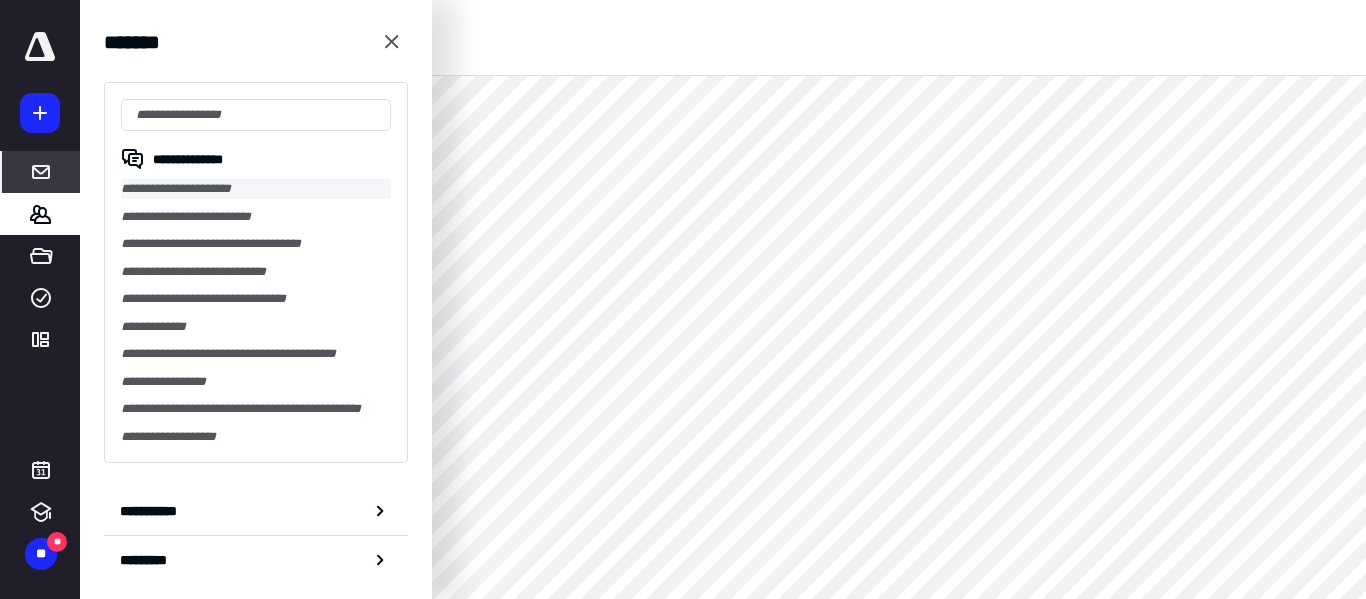 click on "**********" at bounding box center (256, 189) 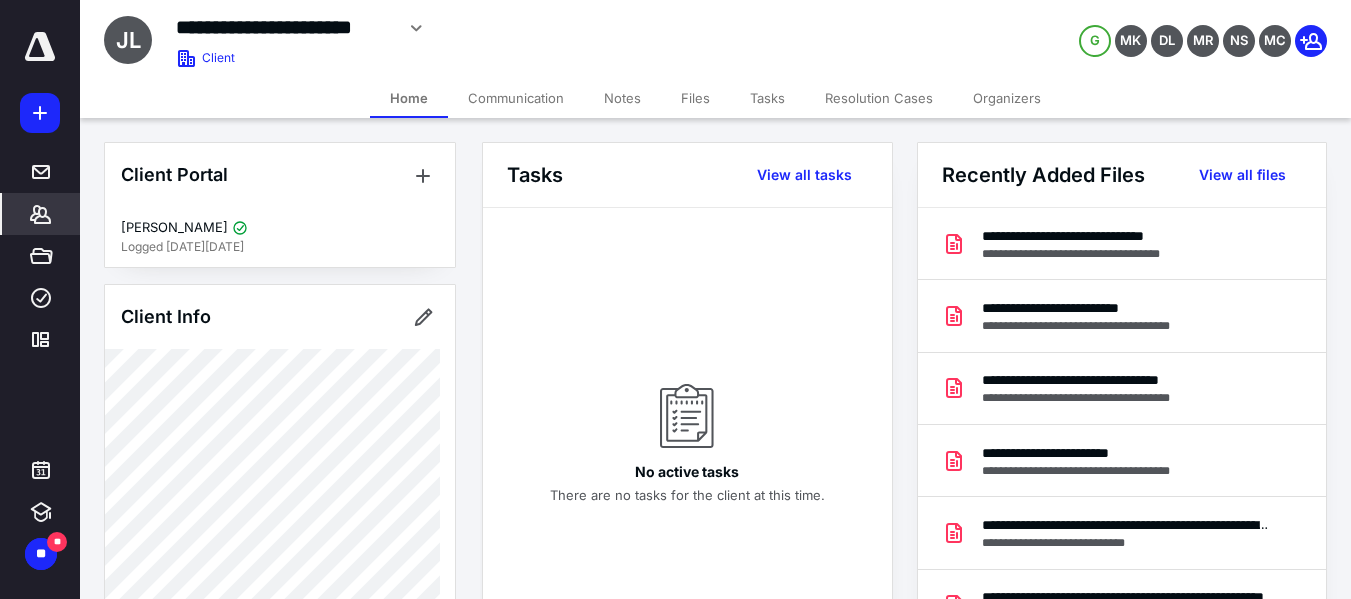 click on "Files" at bounding box center [695, 98] 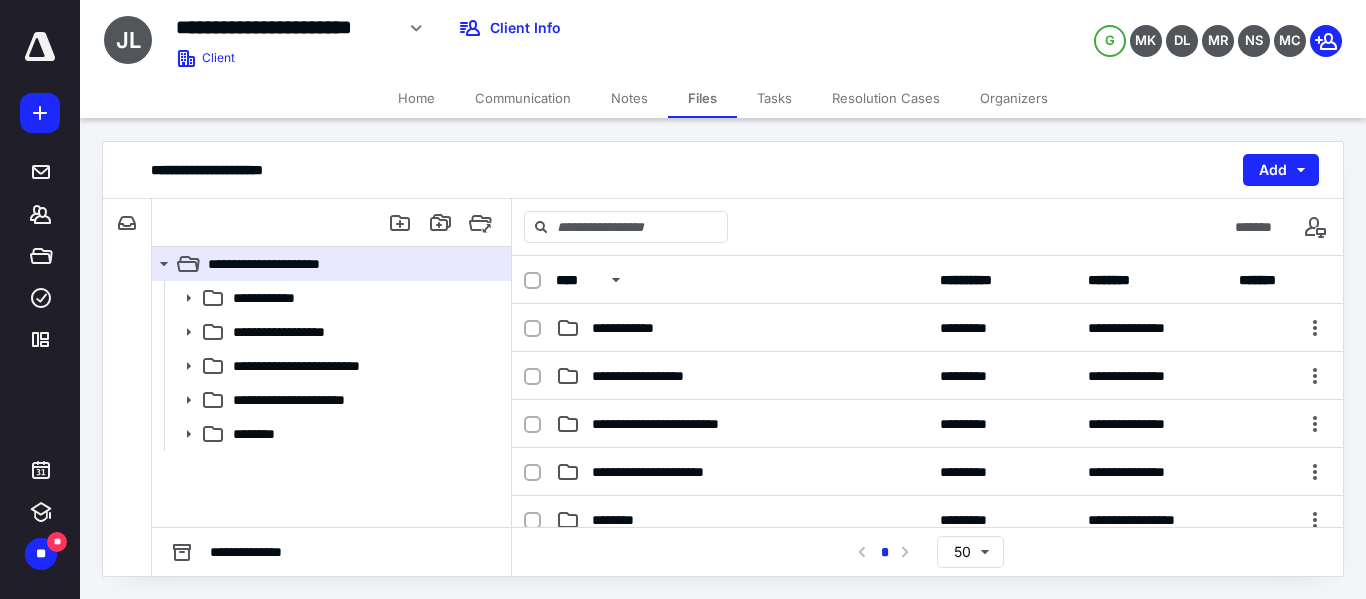 click on "Notes" at bounding box center [629, 98] 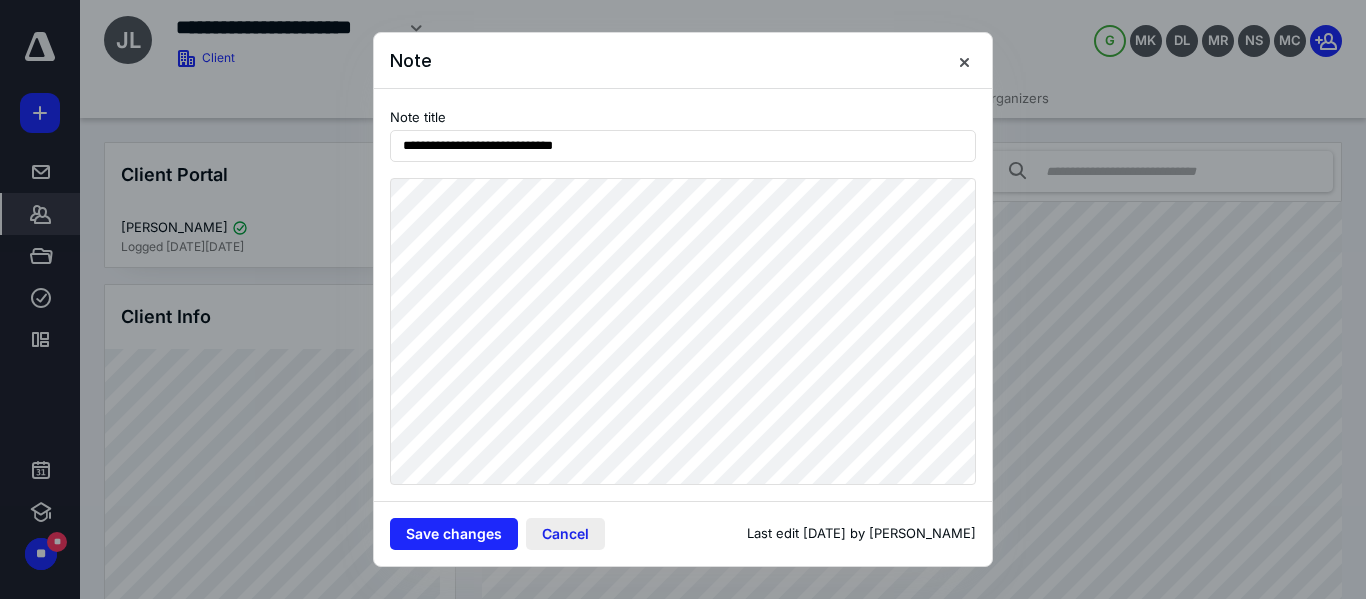 click on "Cancel" at bounding box center (565, 534) 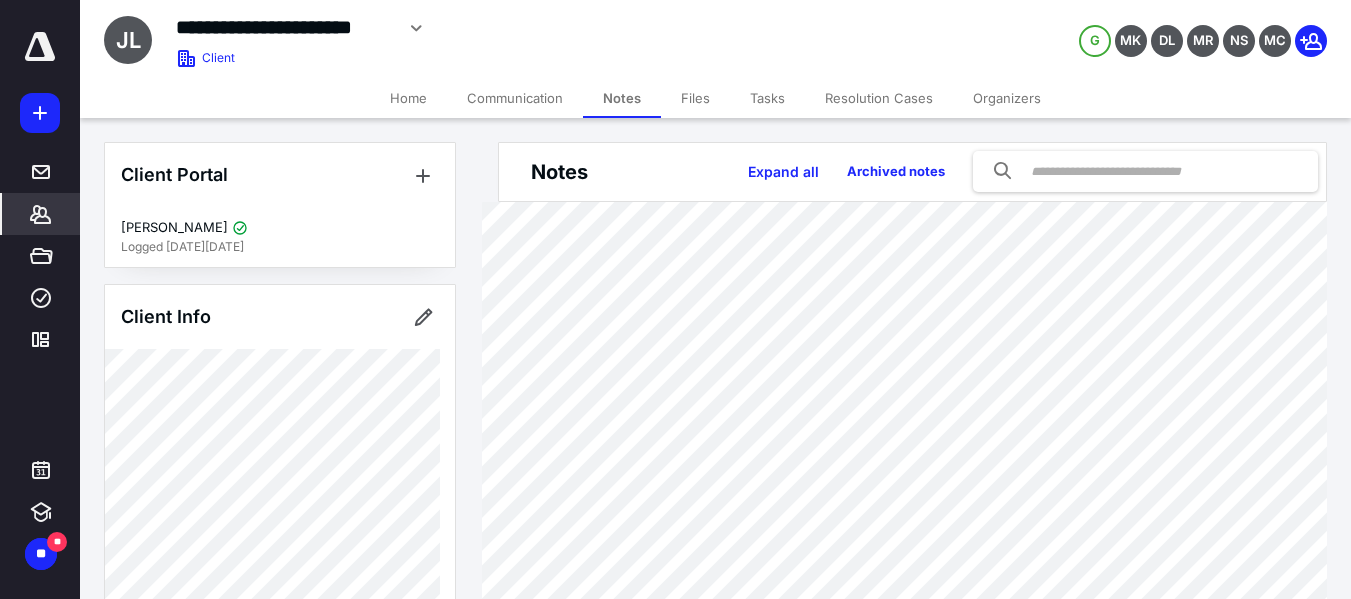 click on "Files" at bounding box center (695, 98) 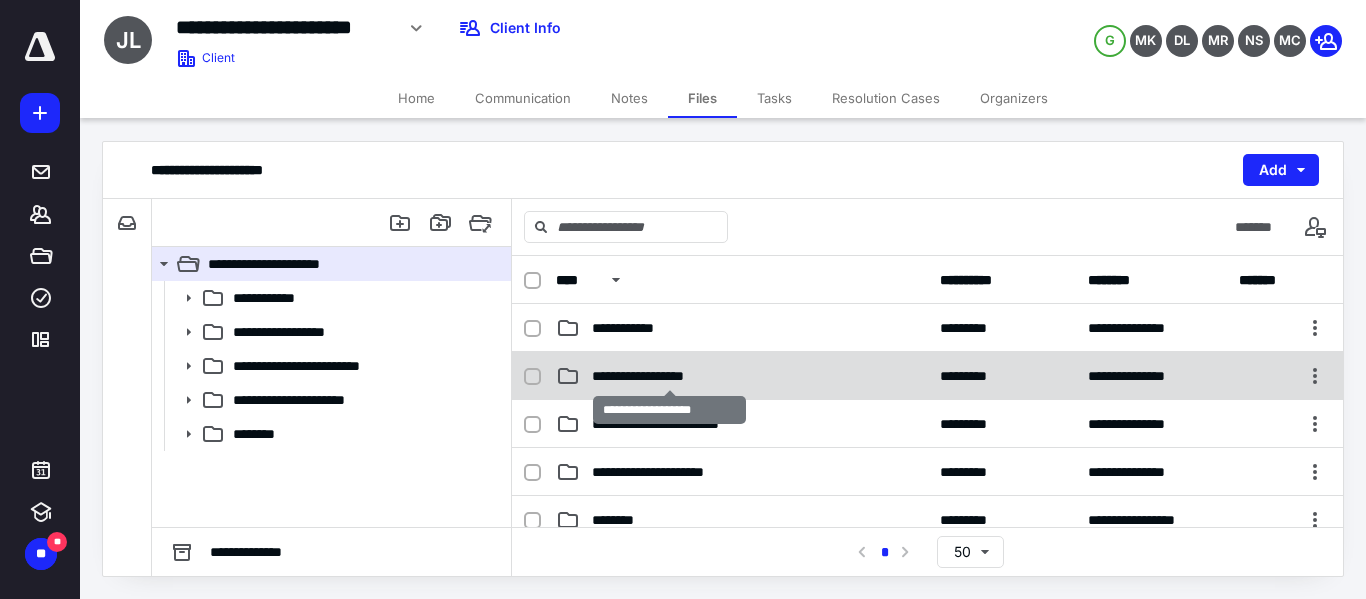 click on "**********" at bounding box center (669, 376) 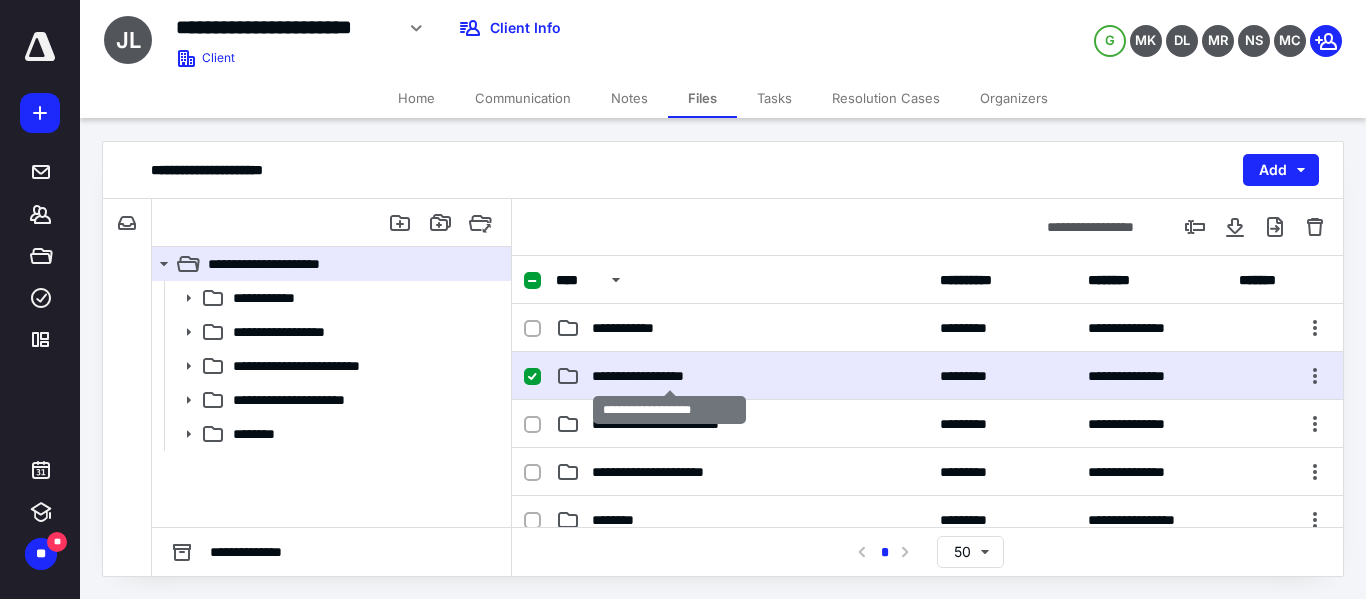 click on "**********" at bounding box center [669, 376] 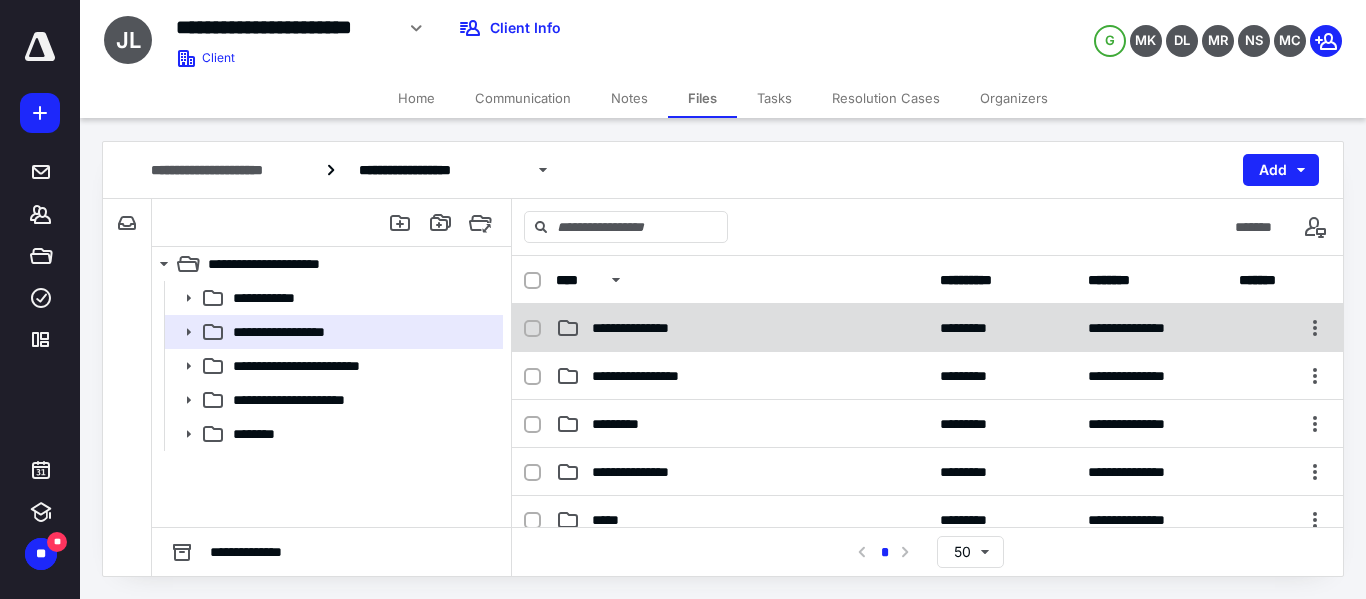 click on "**********" at bounding box center (742, 328) 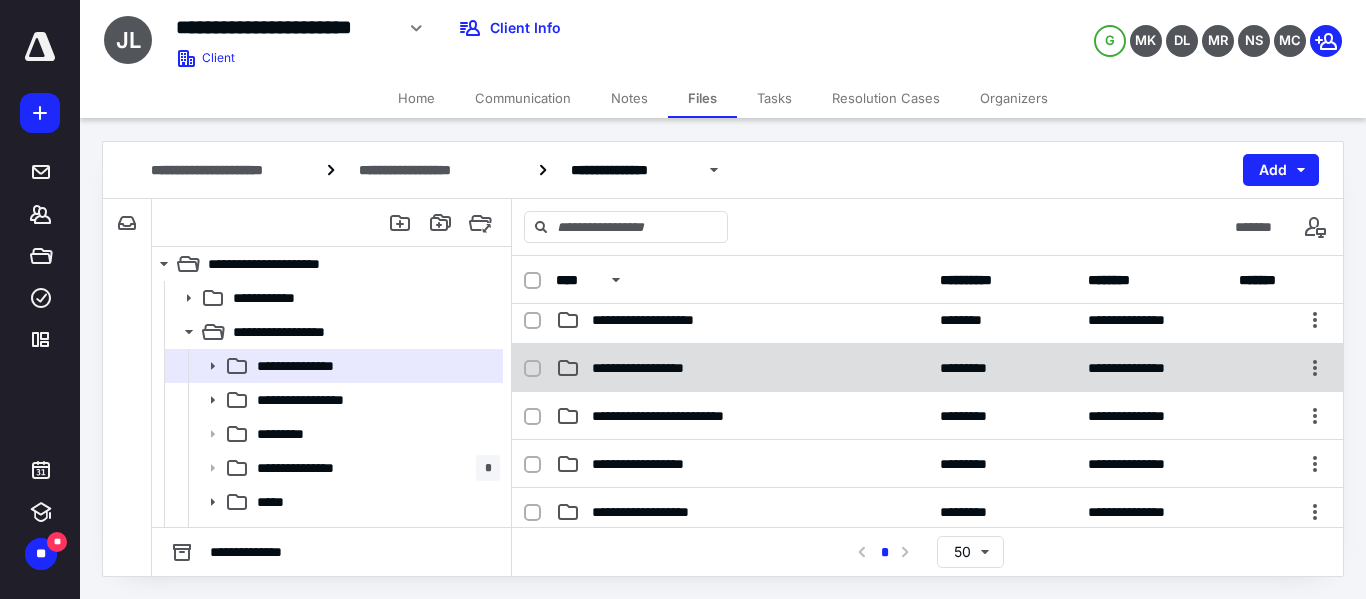 scroll, scrollTop: 100, scrollLeft: 0, axis: vertical 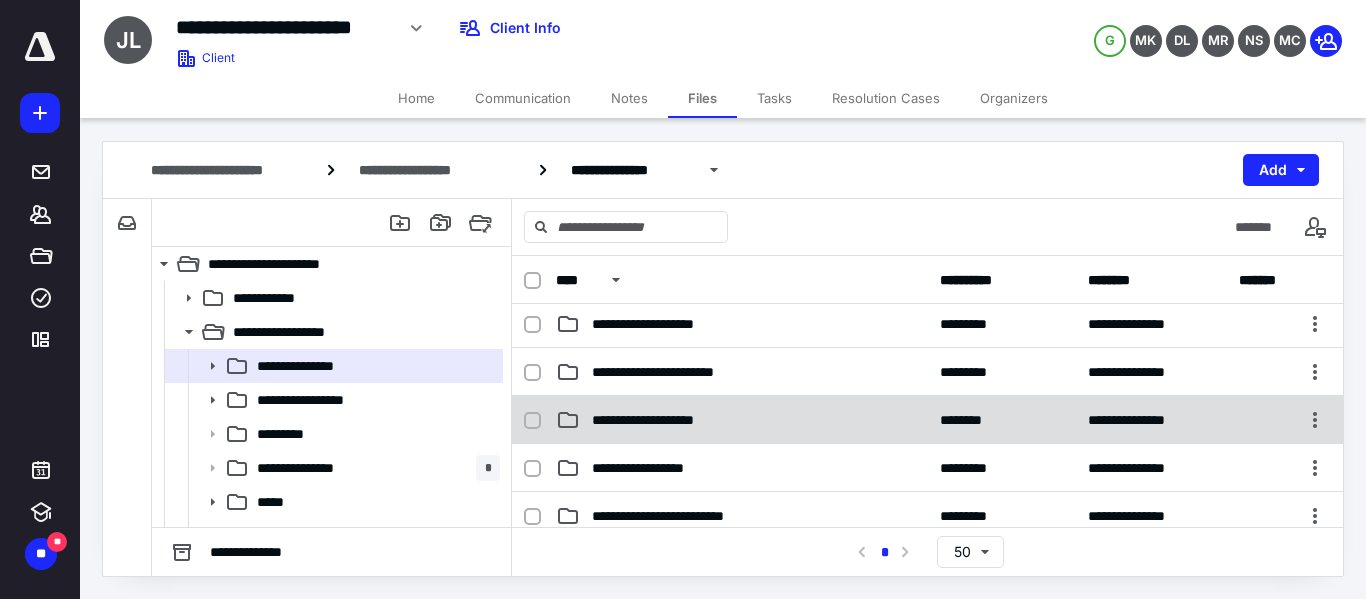 click on "**********" at bounding box center [742, 420] 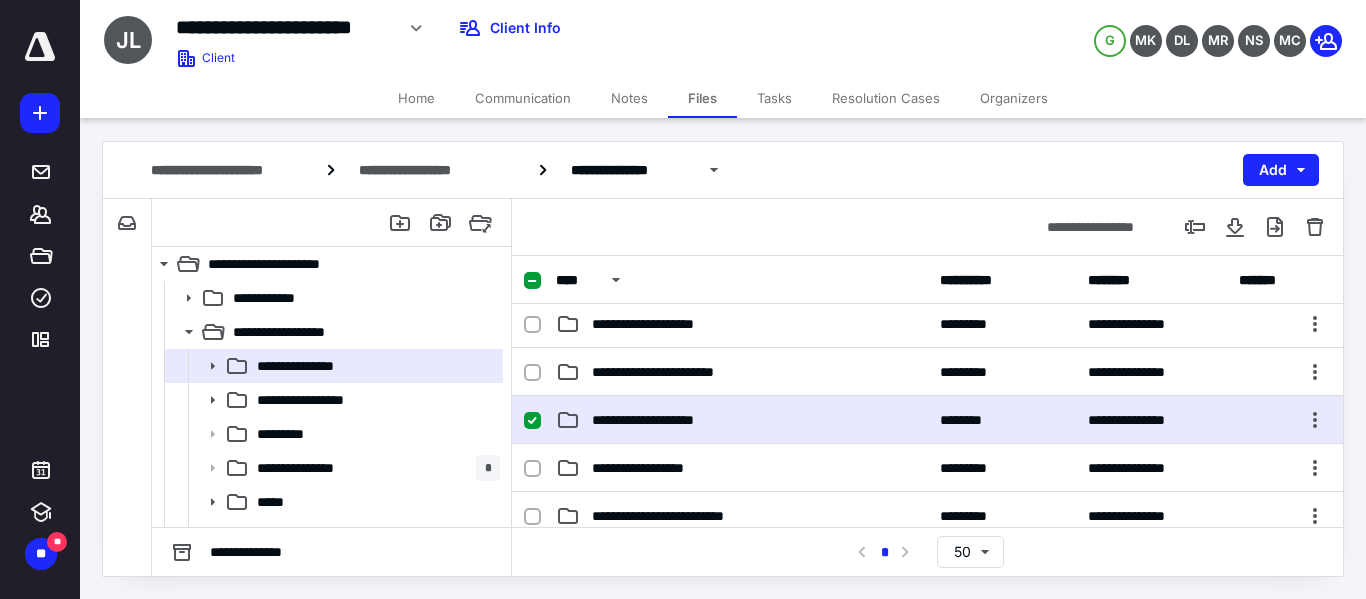 click on "**********" at bounding box center [742, 420] 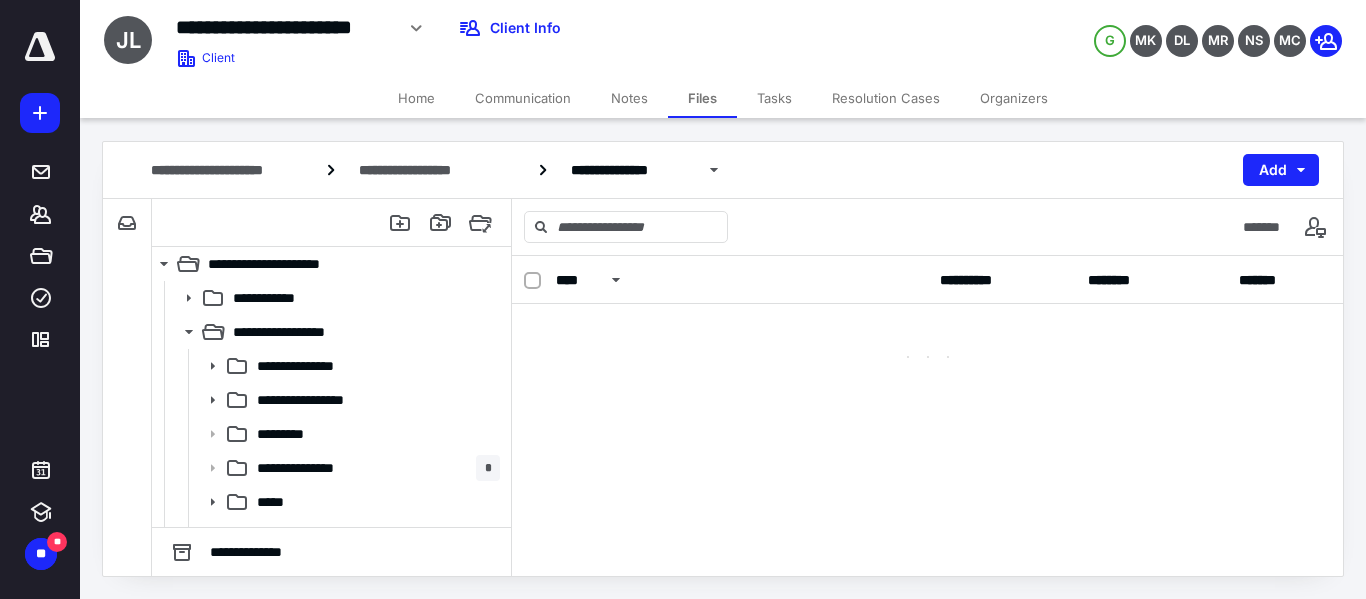 scroll, scrollTop: 0, scrollLeft: 0, axis: both 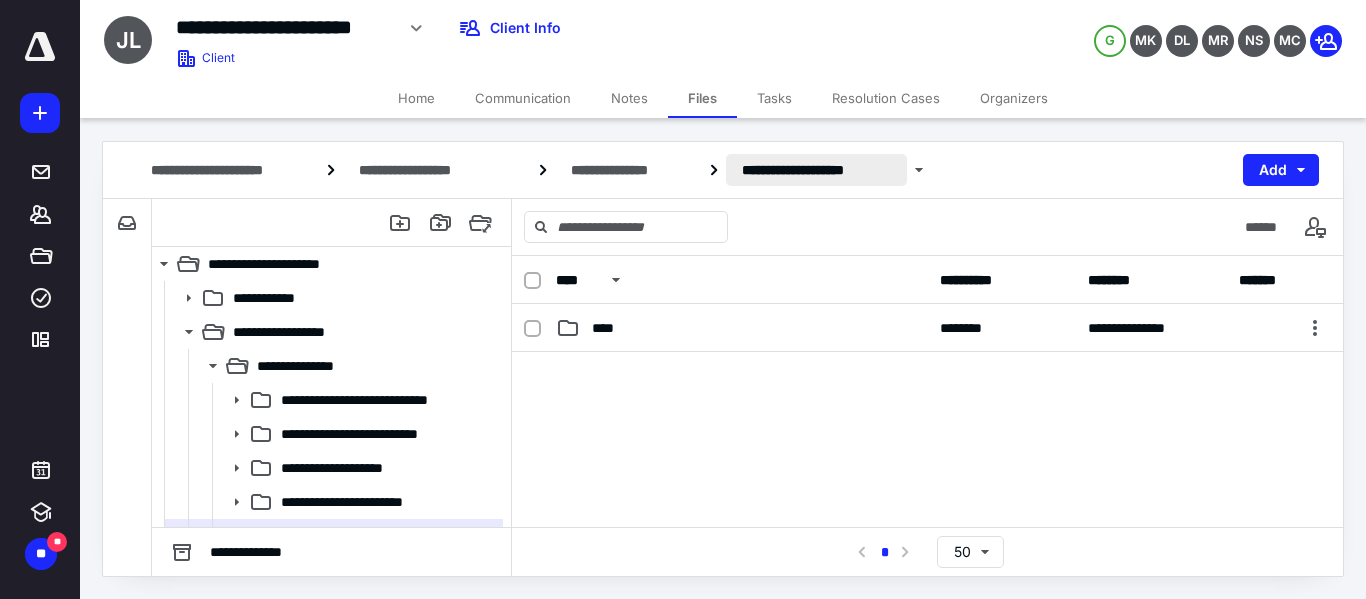 click on "**********" at bounding box center (817, 170) 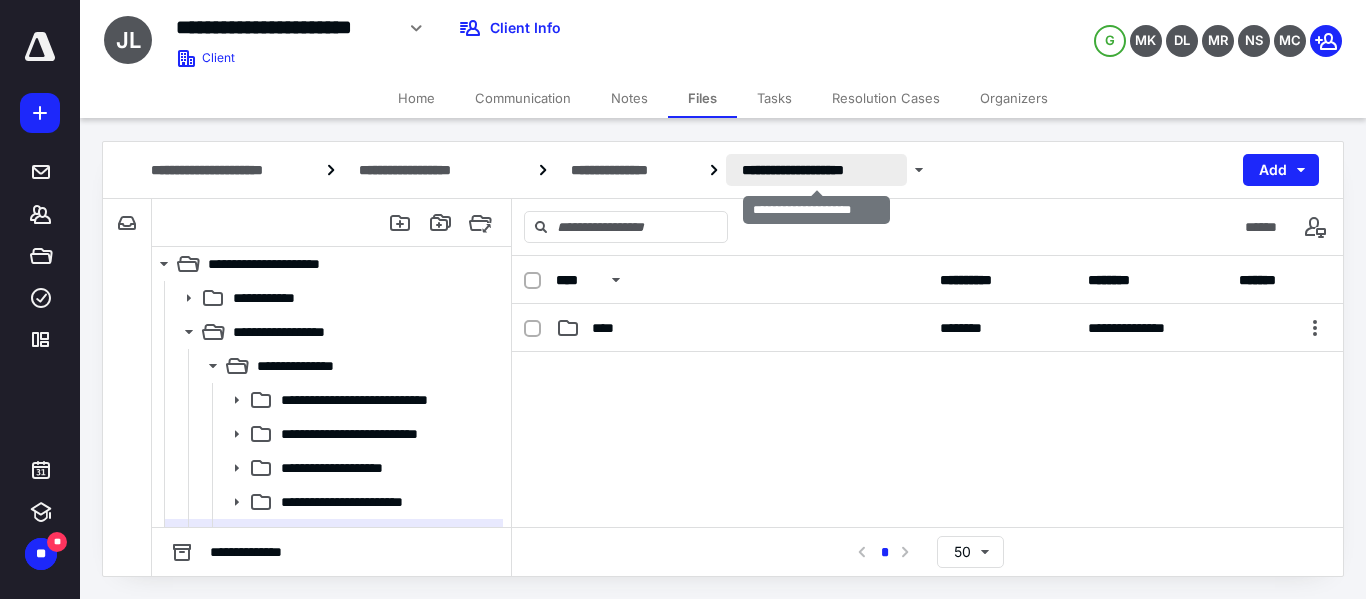 click on "**********" at bounding box center (817, 170) 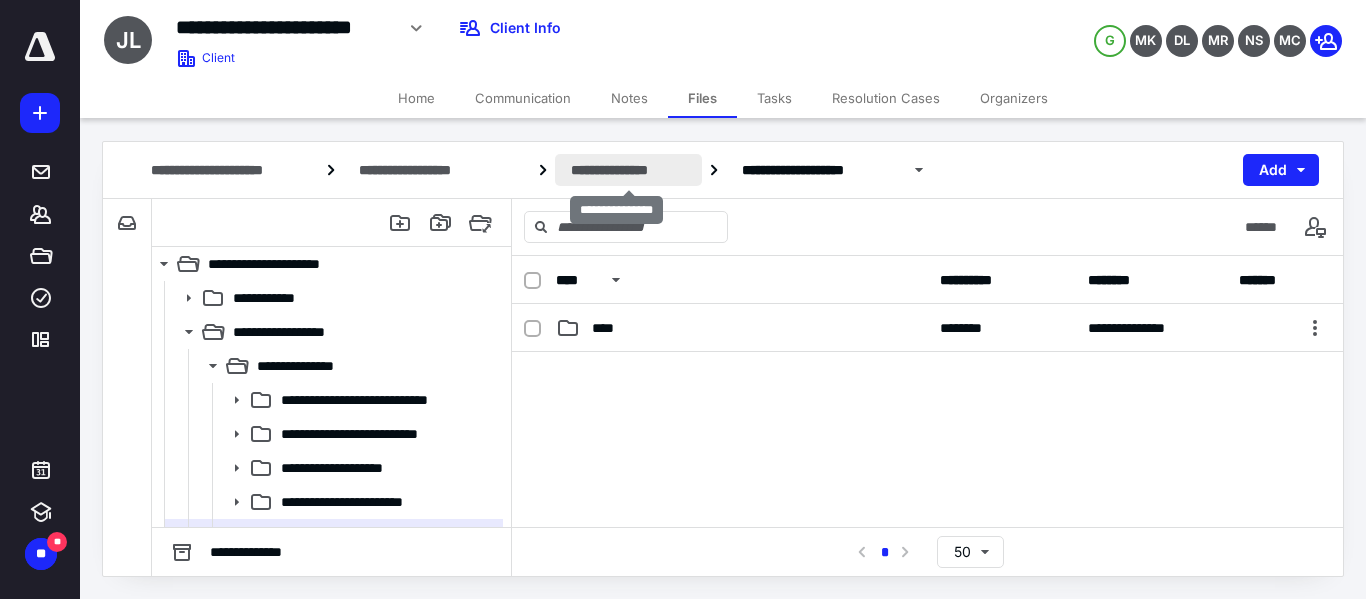 click on "**********" at bounding box center (628, 170) 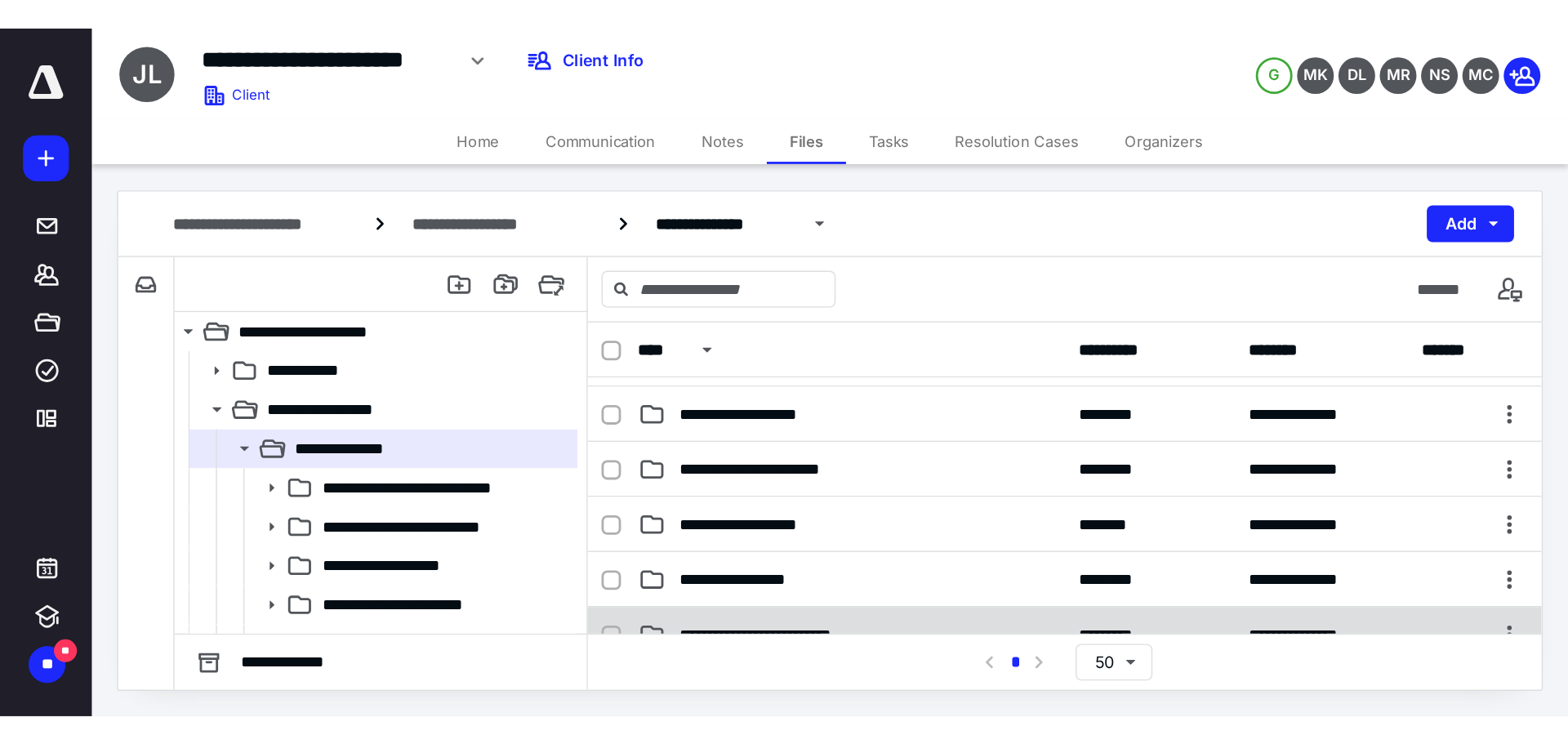 scroll, scrollTop: 163, scrollLeft: 0, axis: vertical 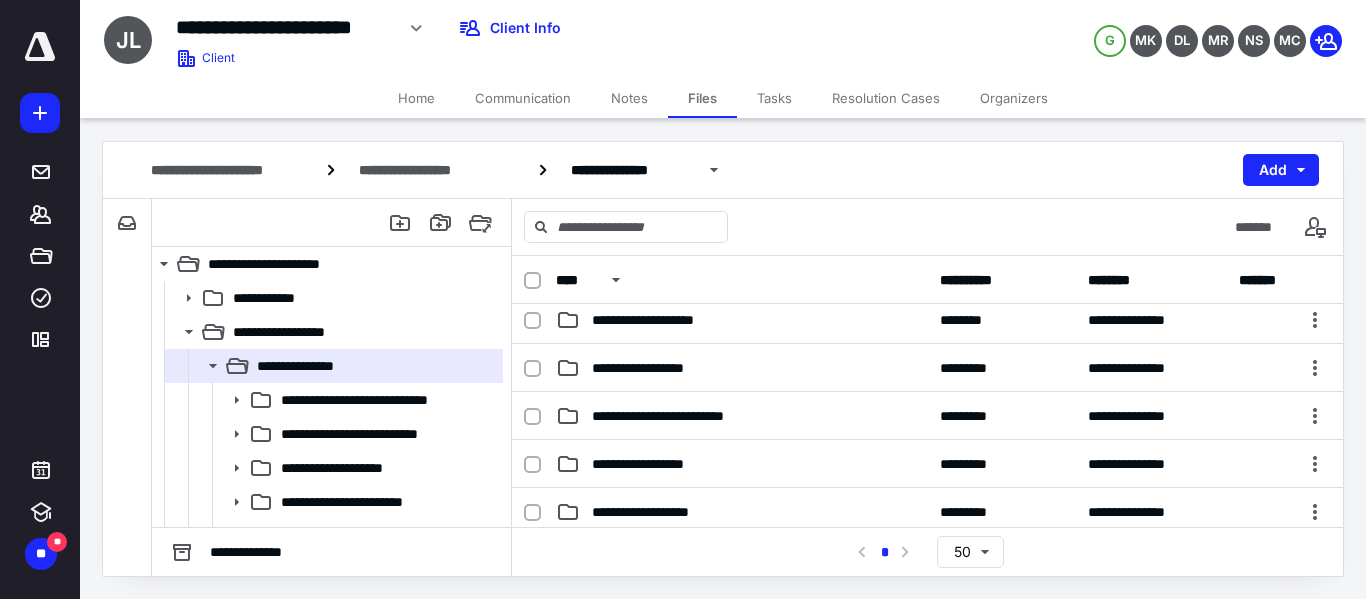 click on "Notes" at bounding box center (629, 98) 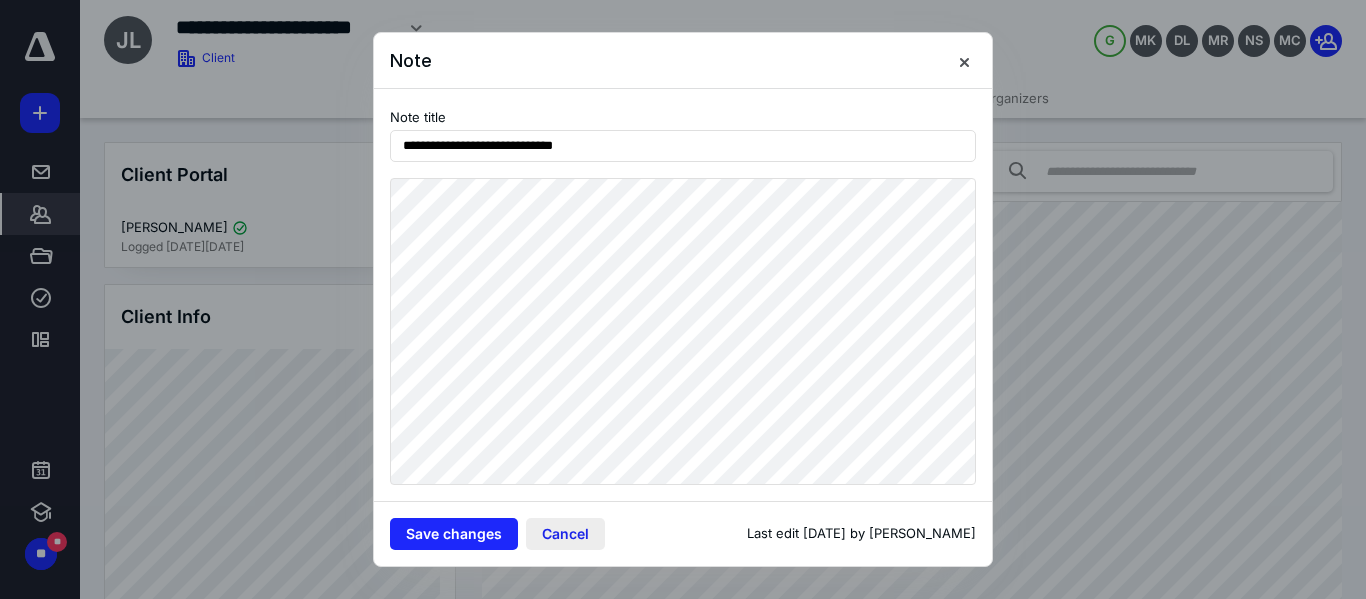 click on "Cancel" at bounding box center [565, 534] 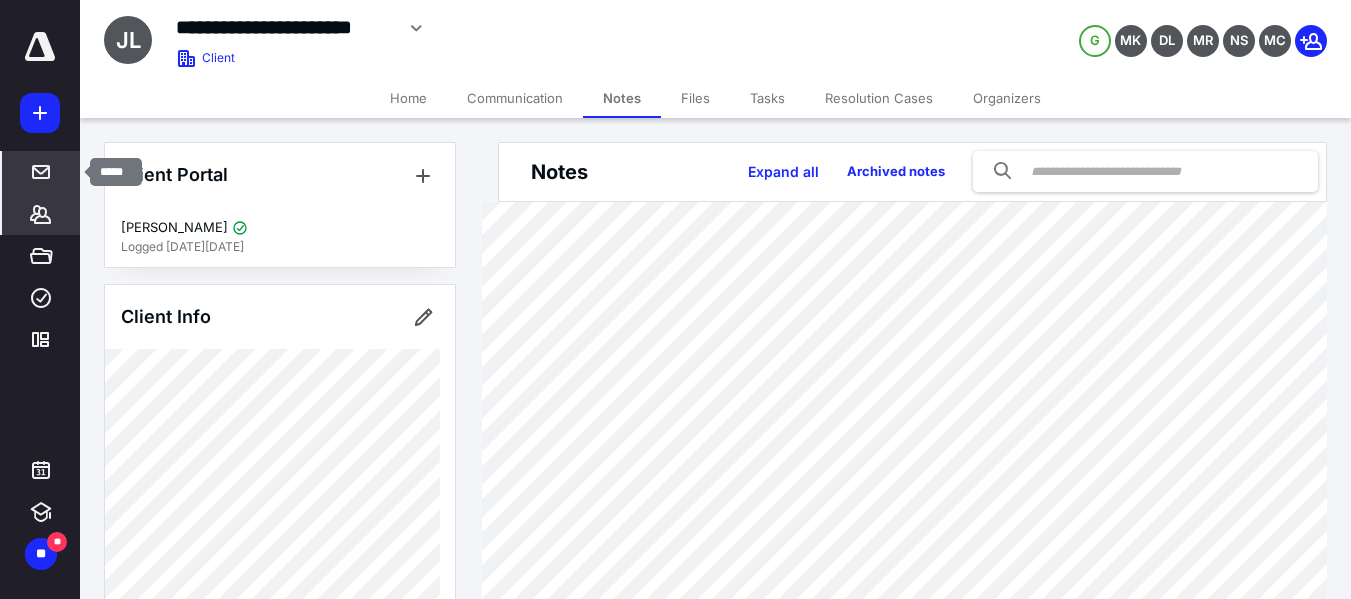 click 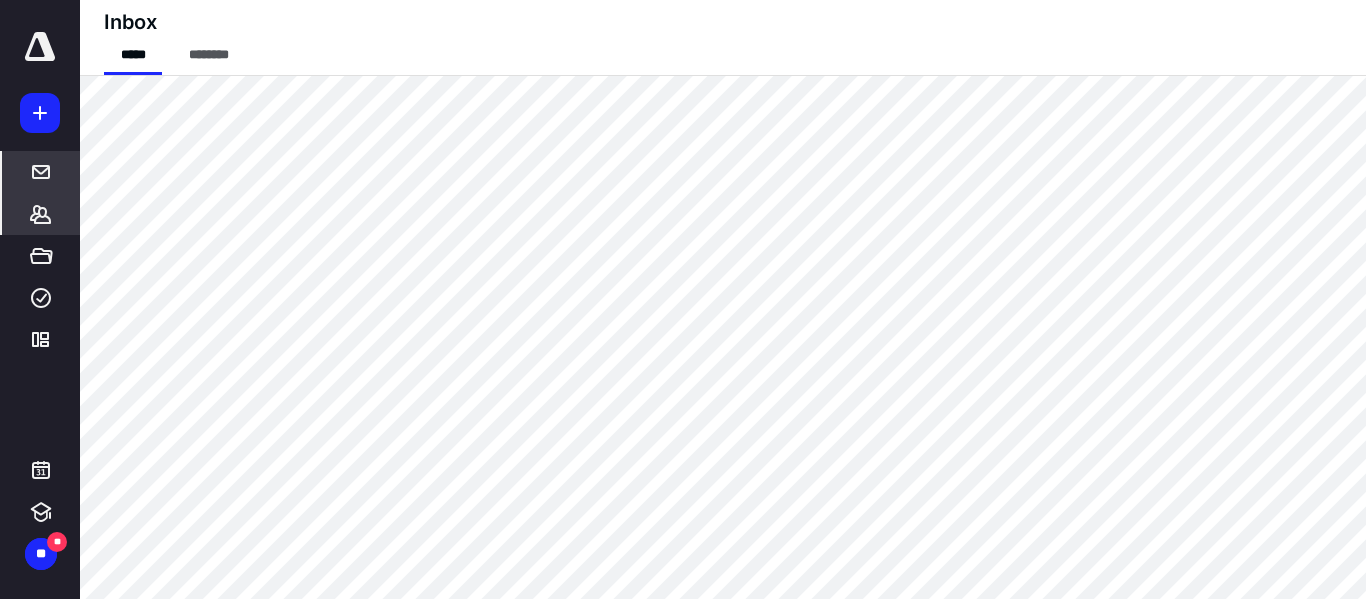 click 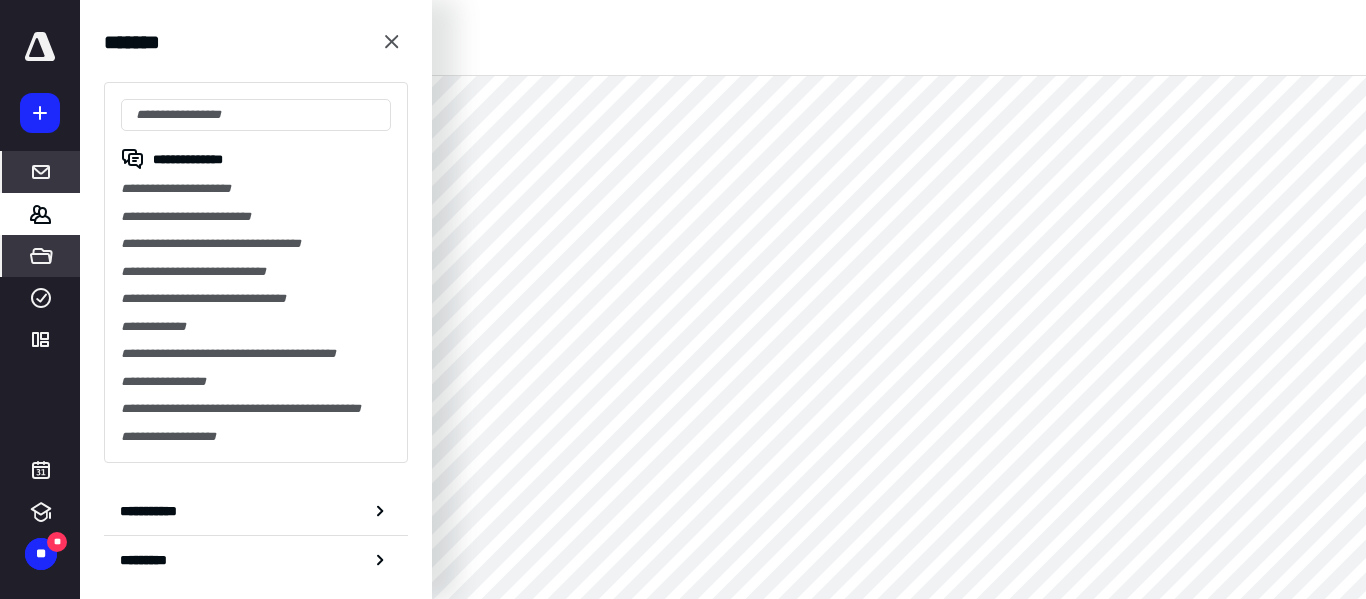 click on "*****" at bounding box center [41, 256] 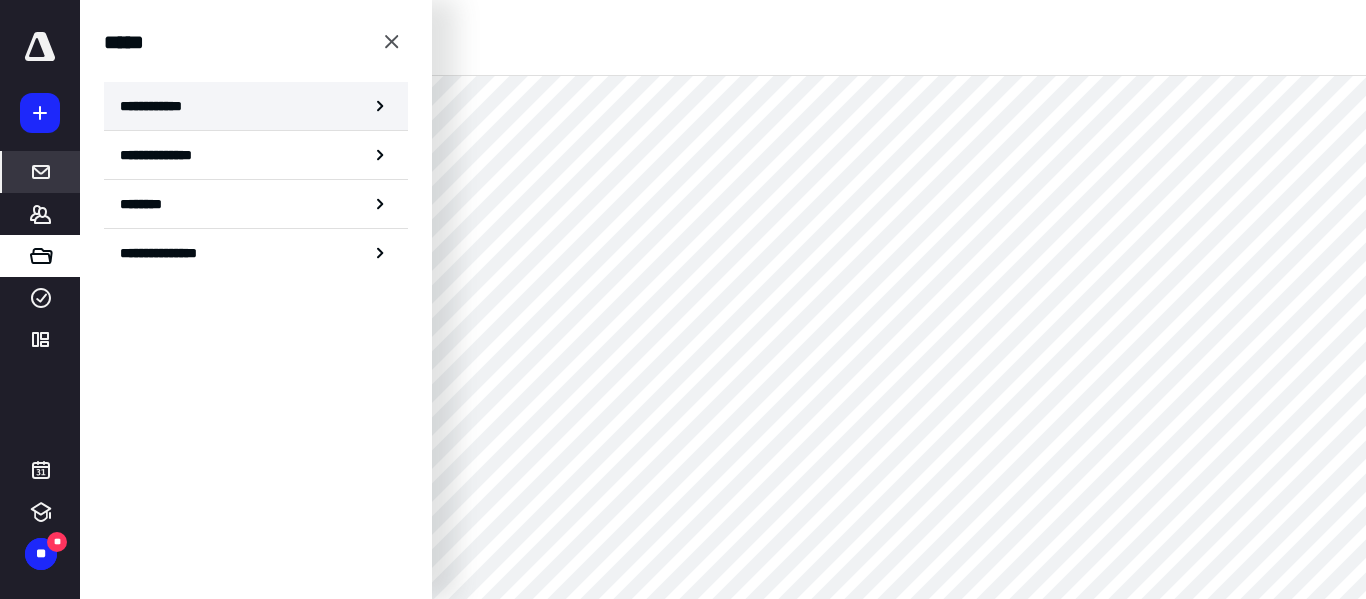 click on "**********" at bounding box center [256, 106] 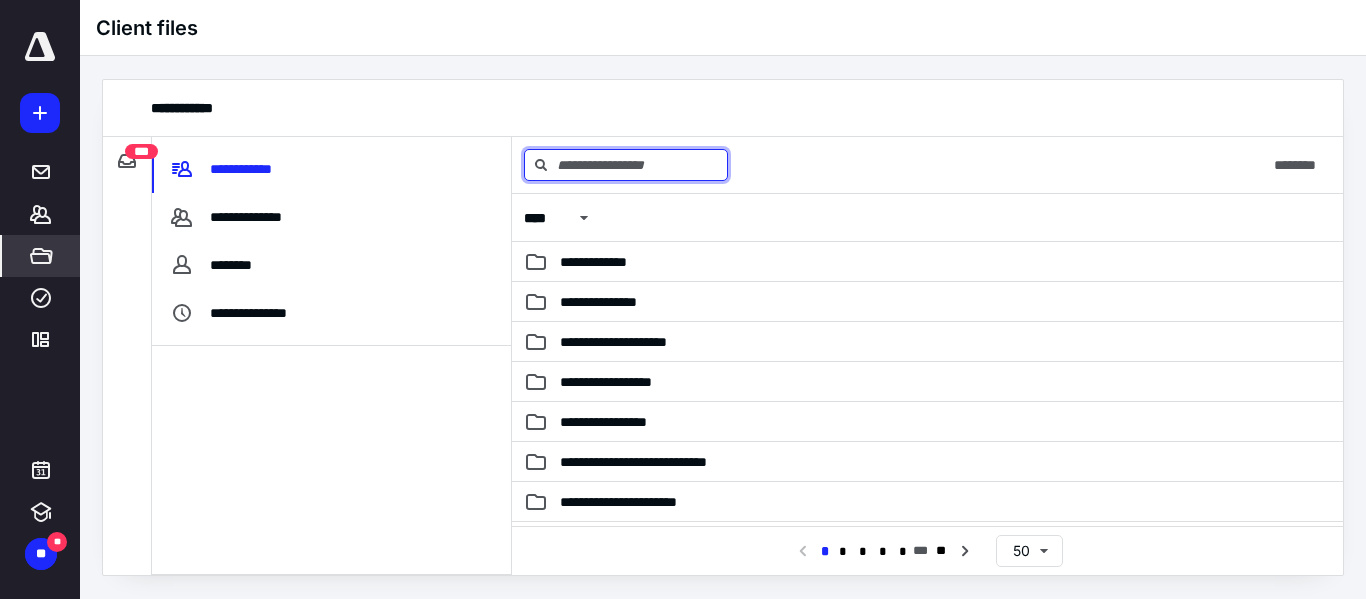 click at bounding box center (626, 165) 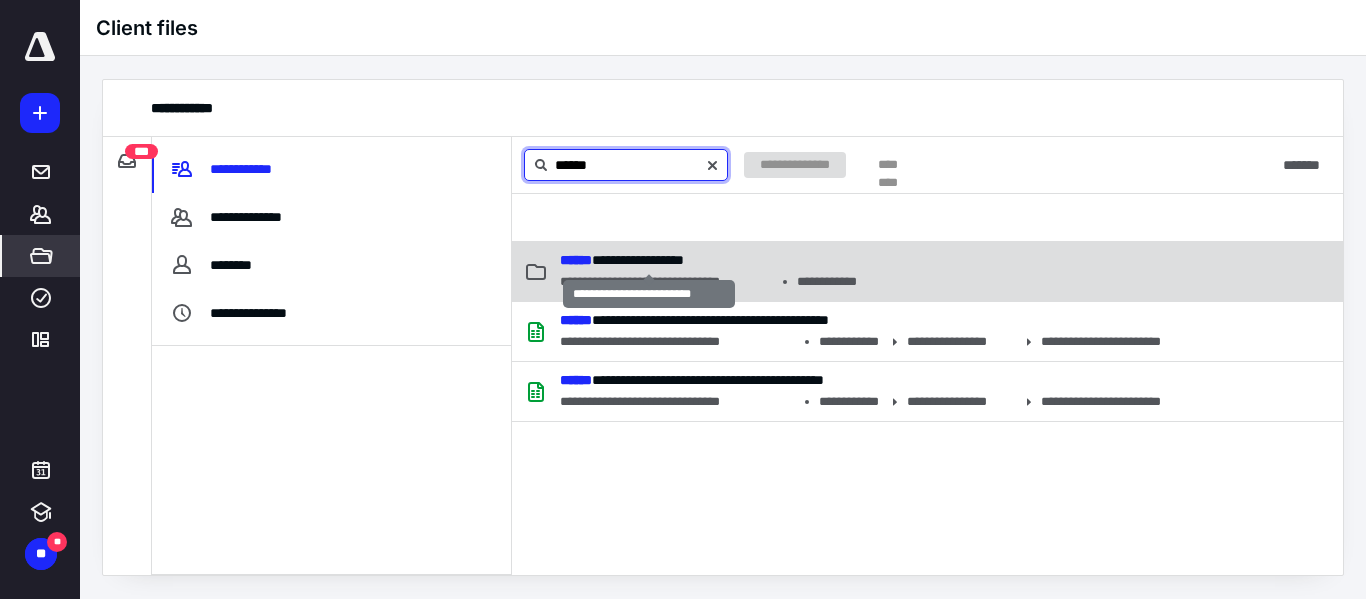 type on "******" 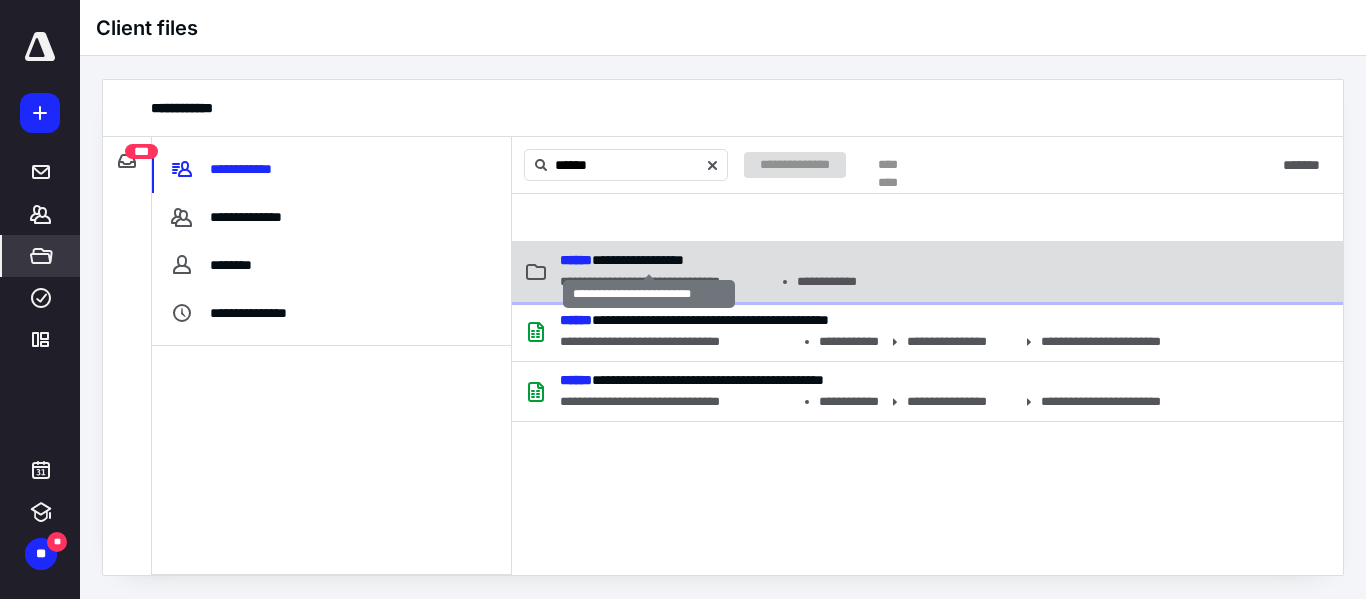 click on "**********" at bounding box center [622, 260] 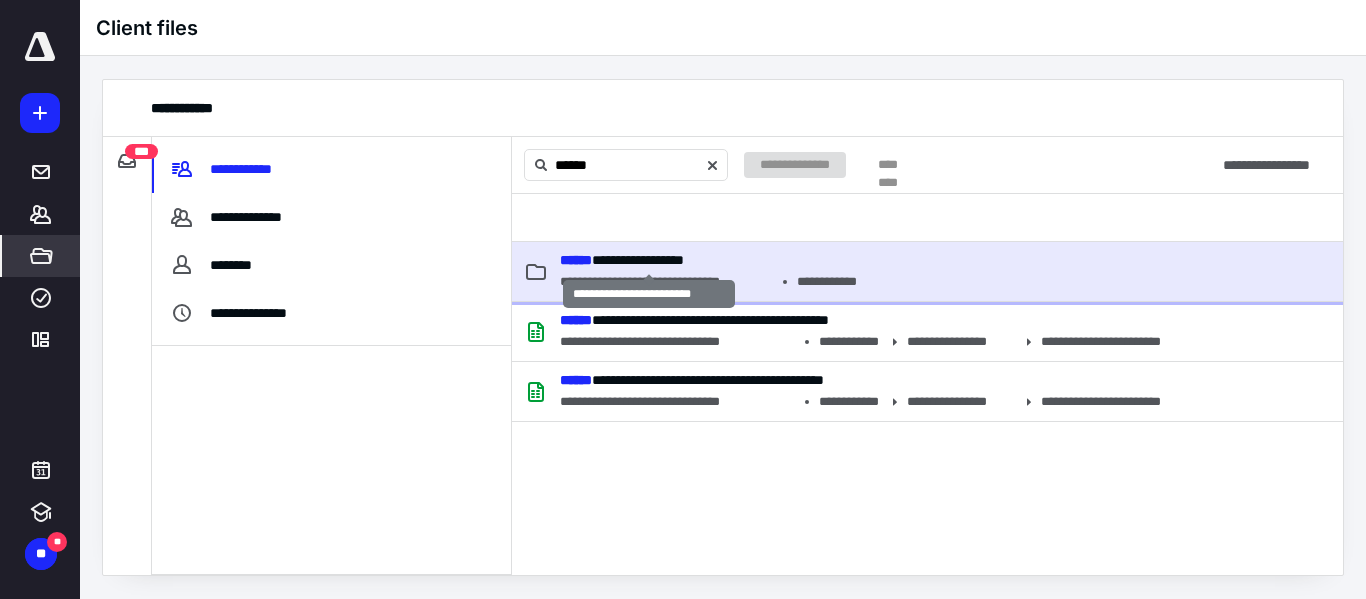 click on "**********" at bounding box center (622, 260) 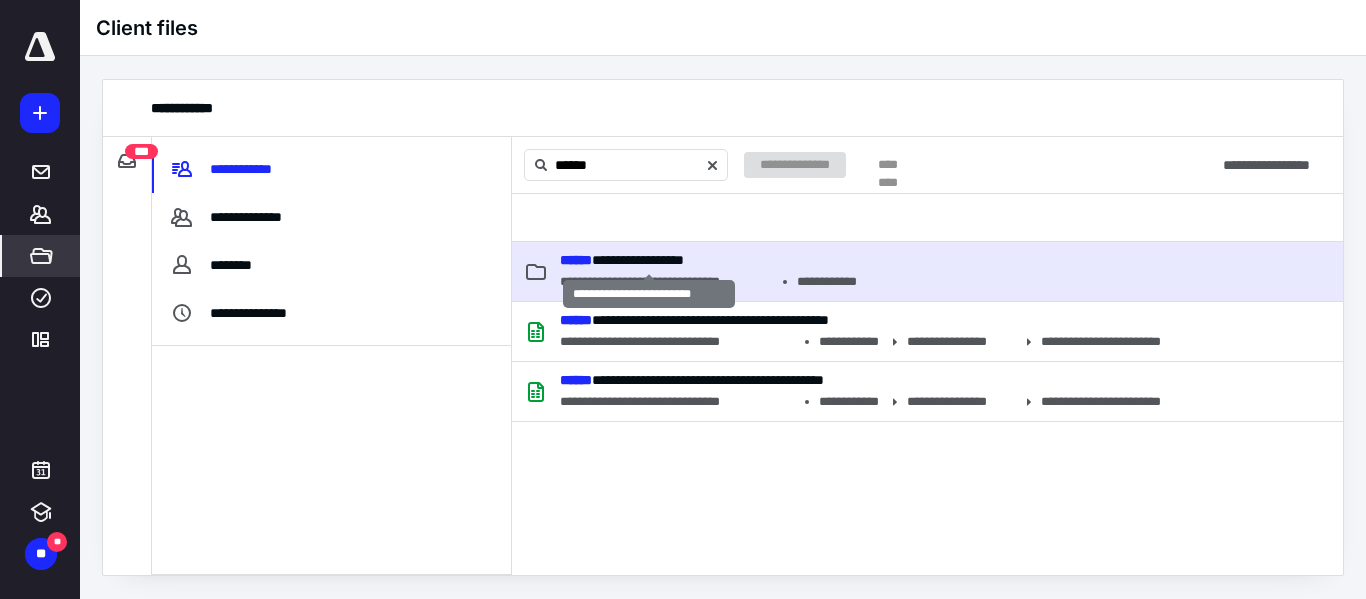 type 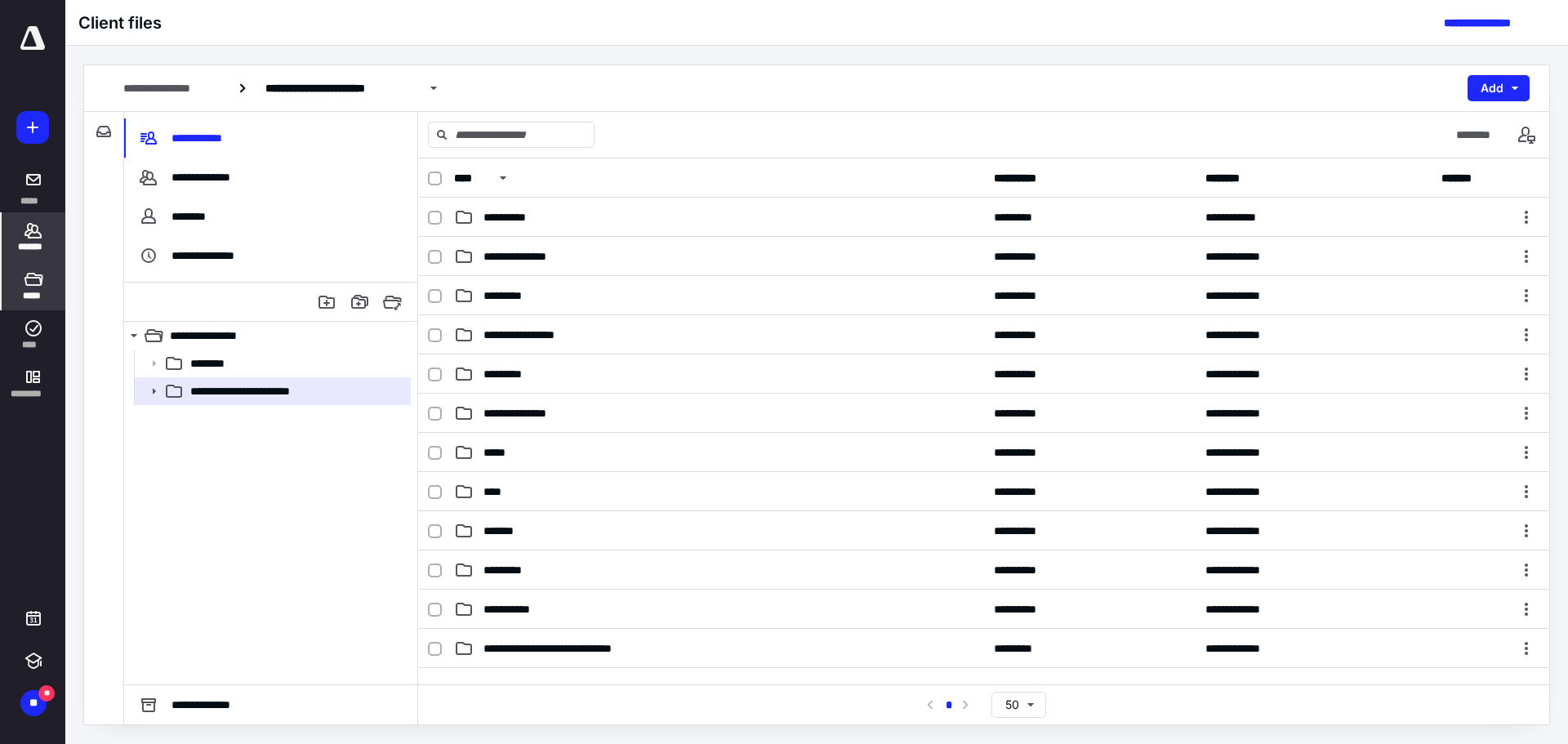 click on "*******" at bounding box center (33, 237) 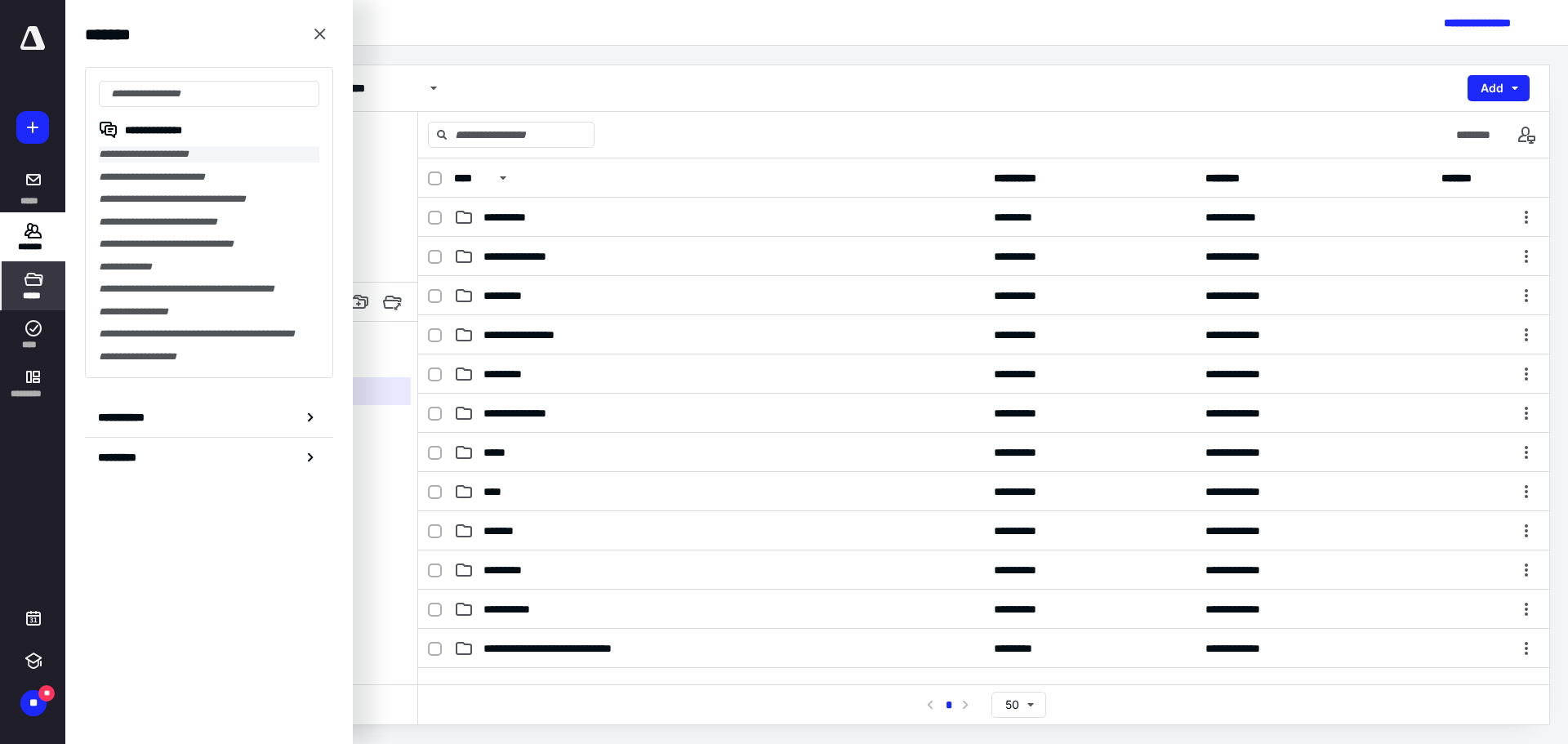 click on "**********" at bounding box center [209, 154] 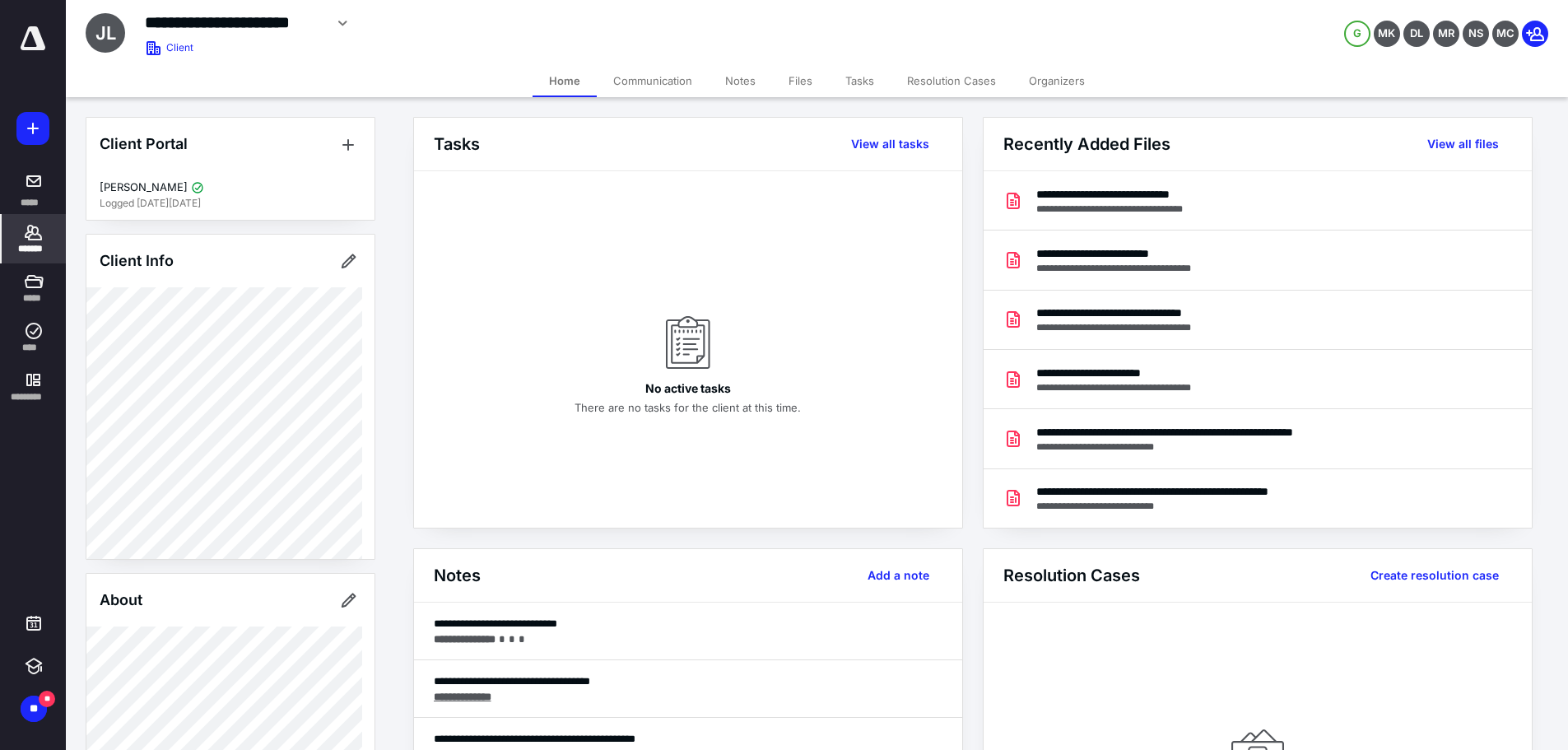 click on "Files" at bounding box center (800, 81) 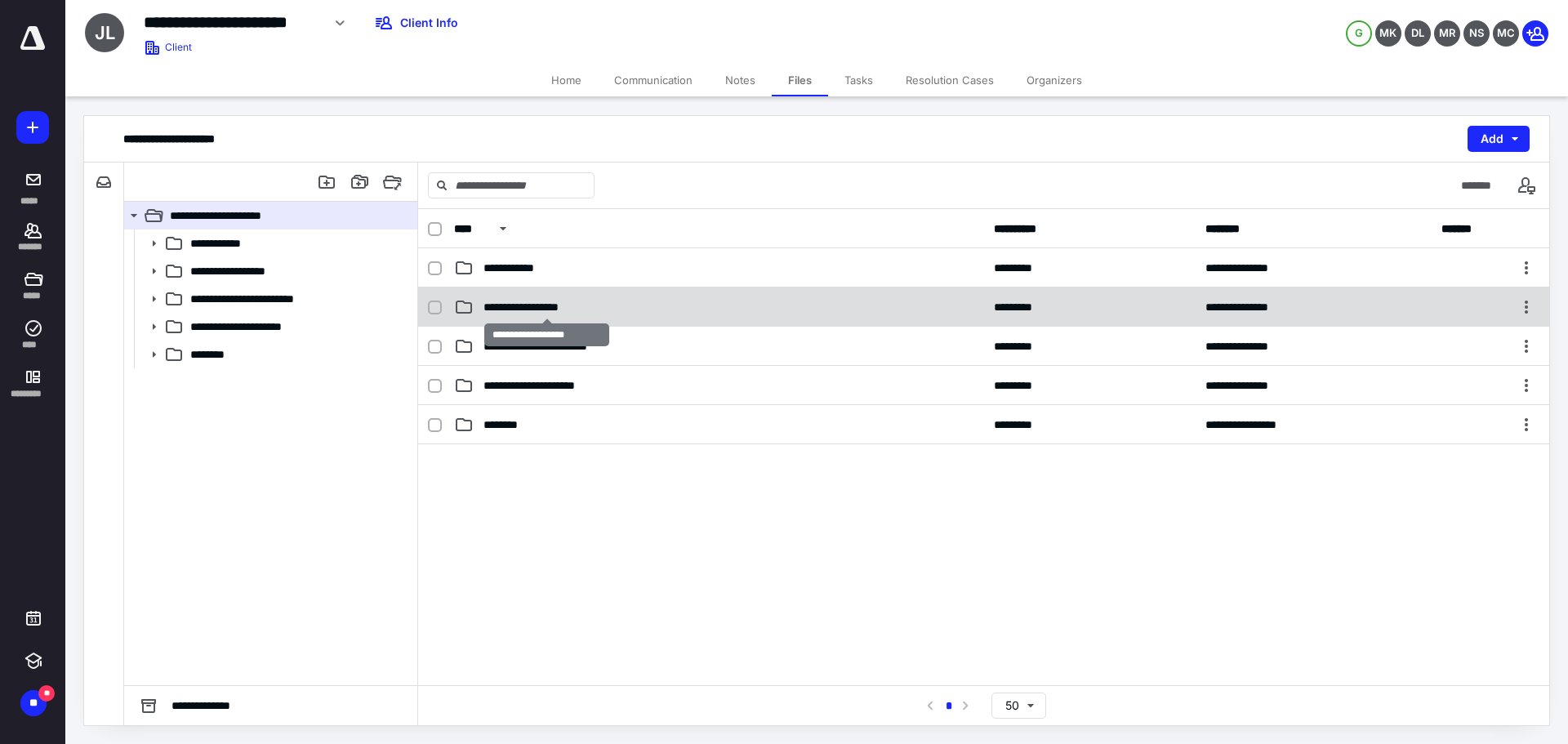 click on "**********" at bounding box center (546, 307) 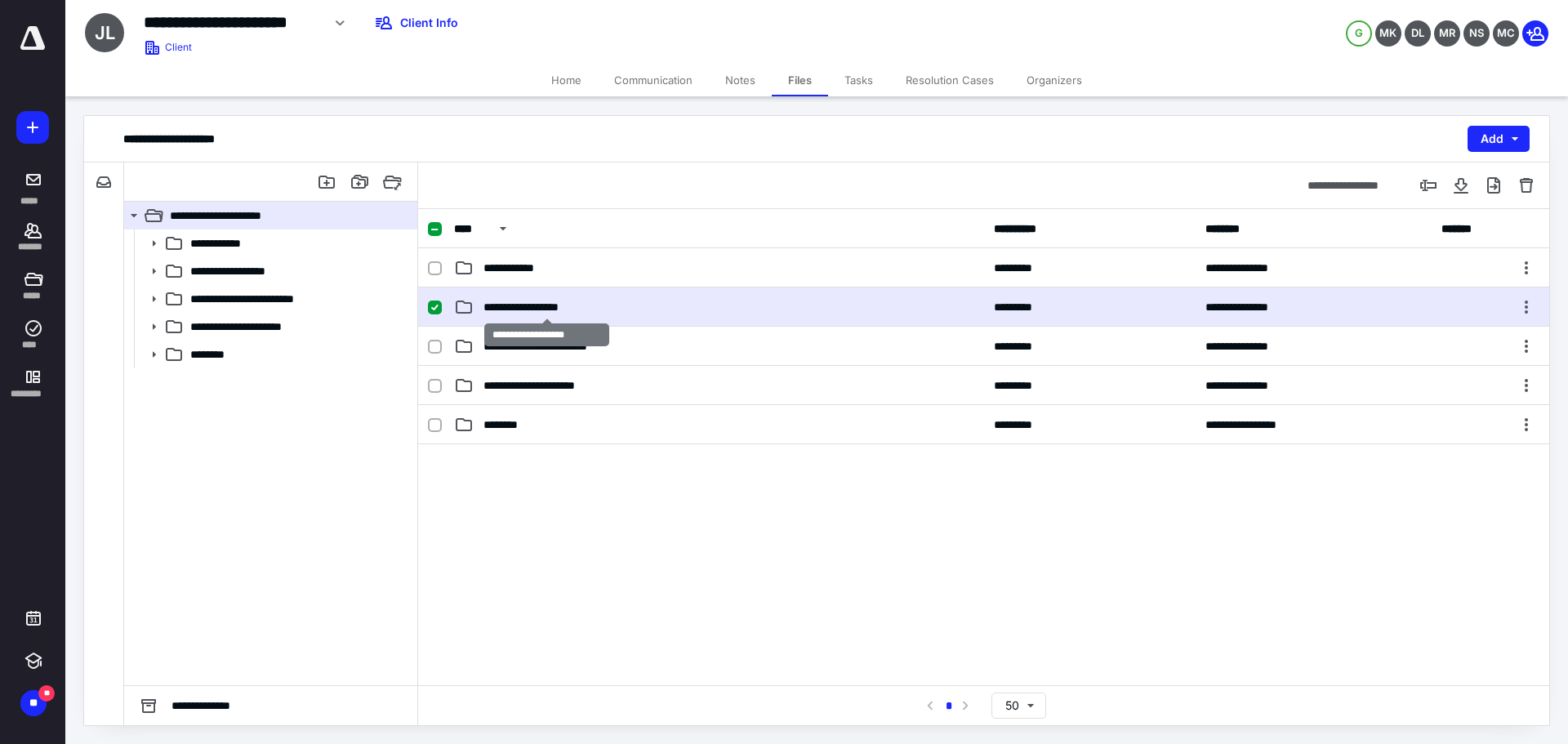 click on "**********" at bounding box center (546, 307) 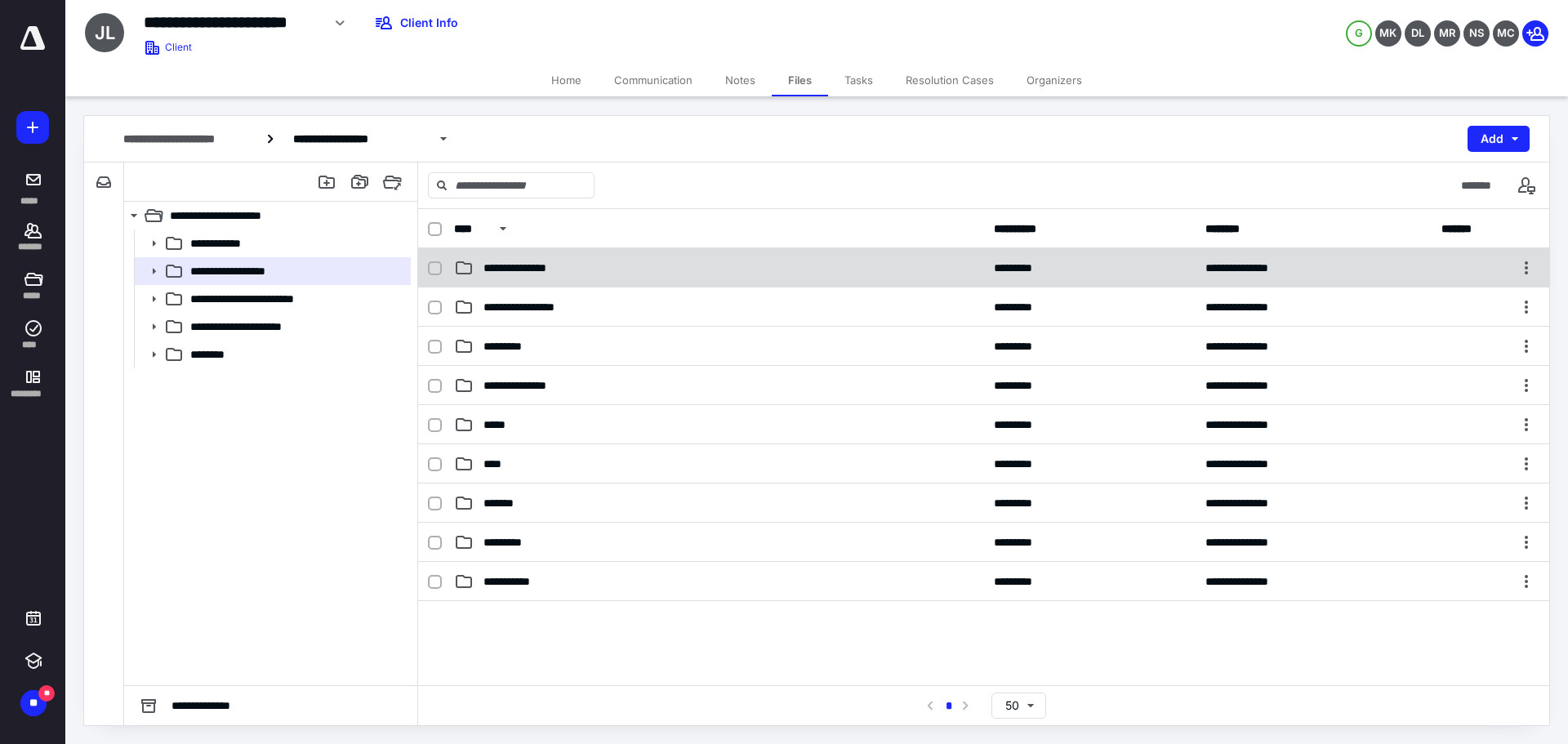 click on "**********" at bounding box center (529, 268) 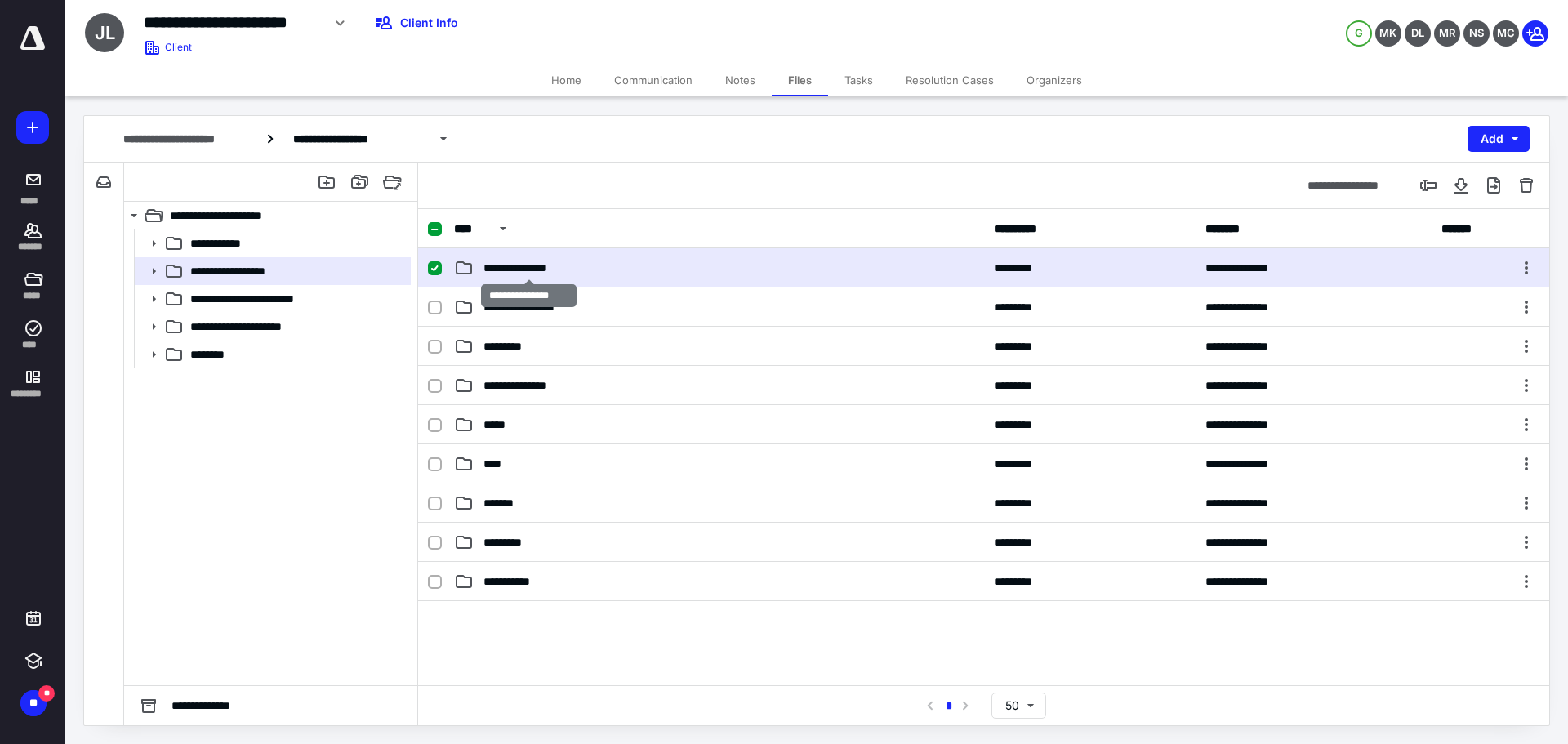 click on "**********" at bounding box center (529, 268) 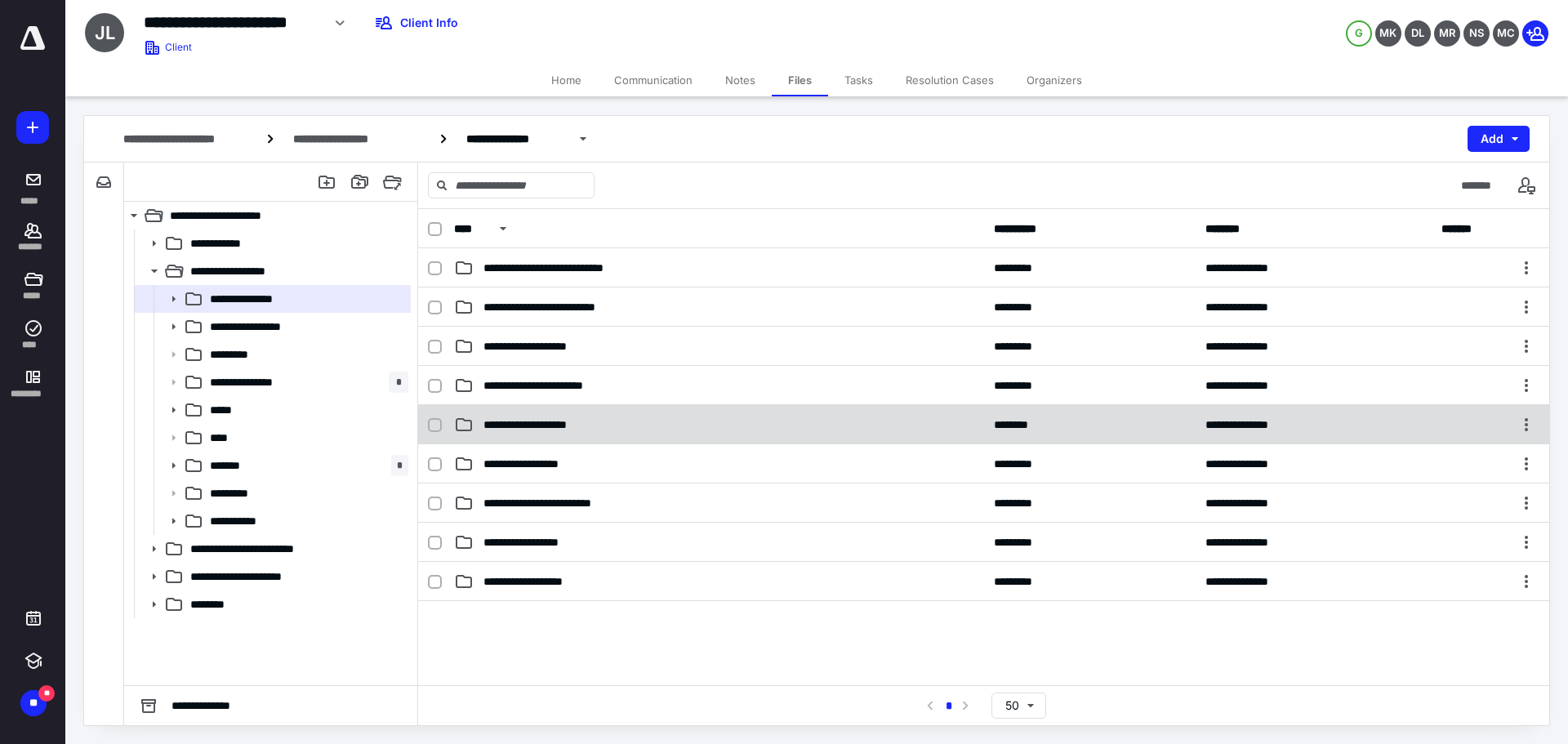 click on "**********" at bounding box center [983, 425] 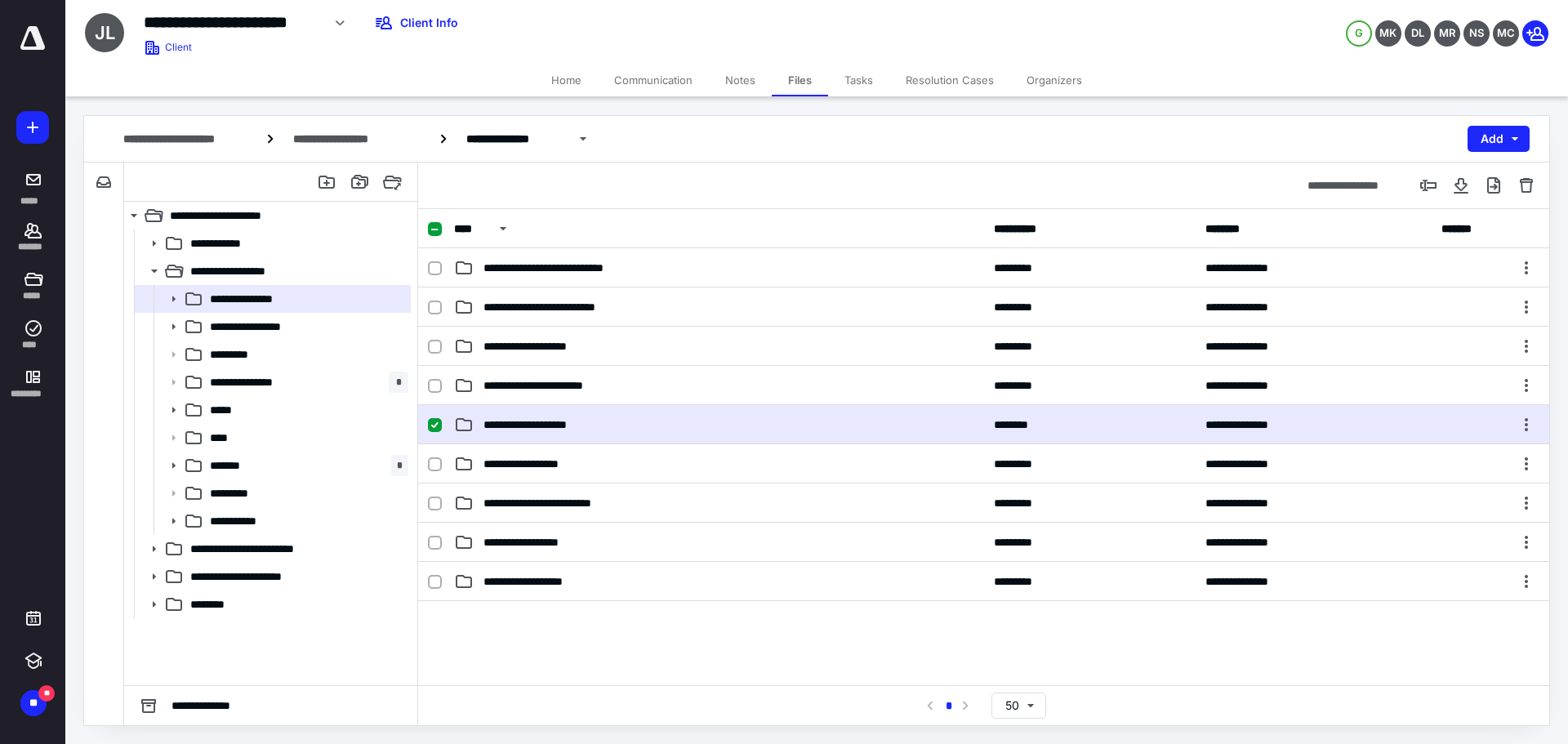 click on "**********" at bounding box center [983, 425] 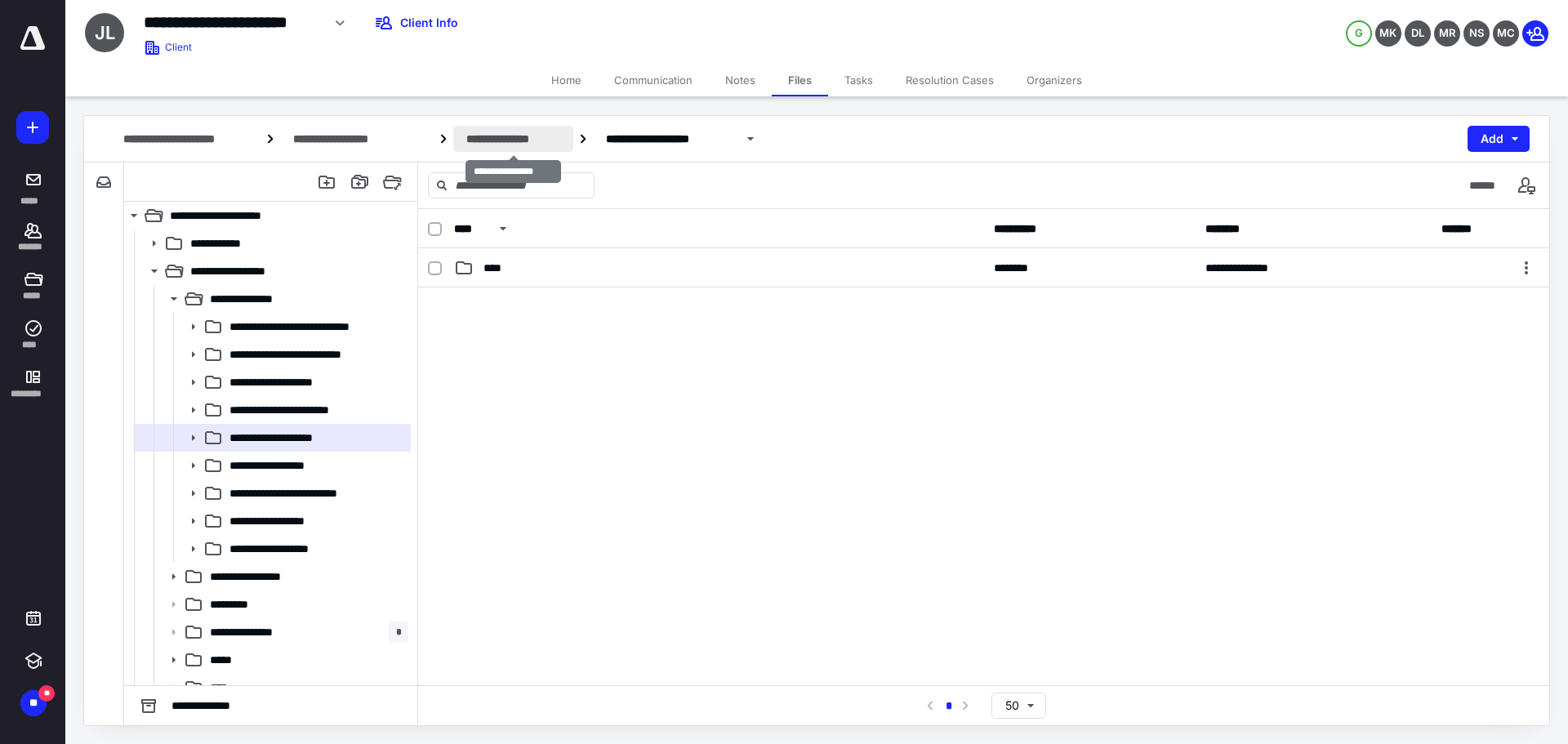 click on "**********" at bounding box center (513, 139) 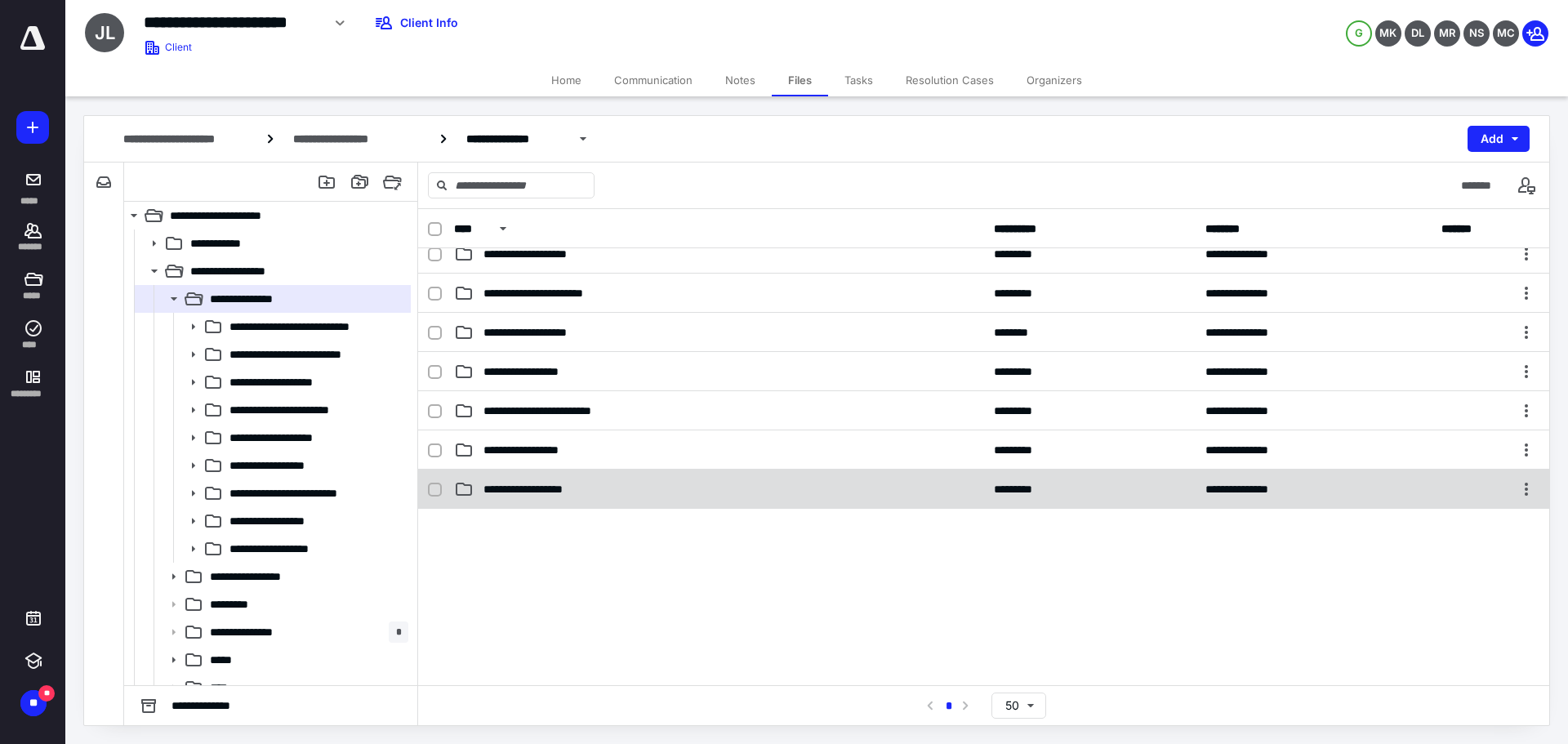 scroll, scrollTop: 0, scrollLeft: 0, axis: both 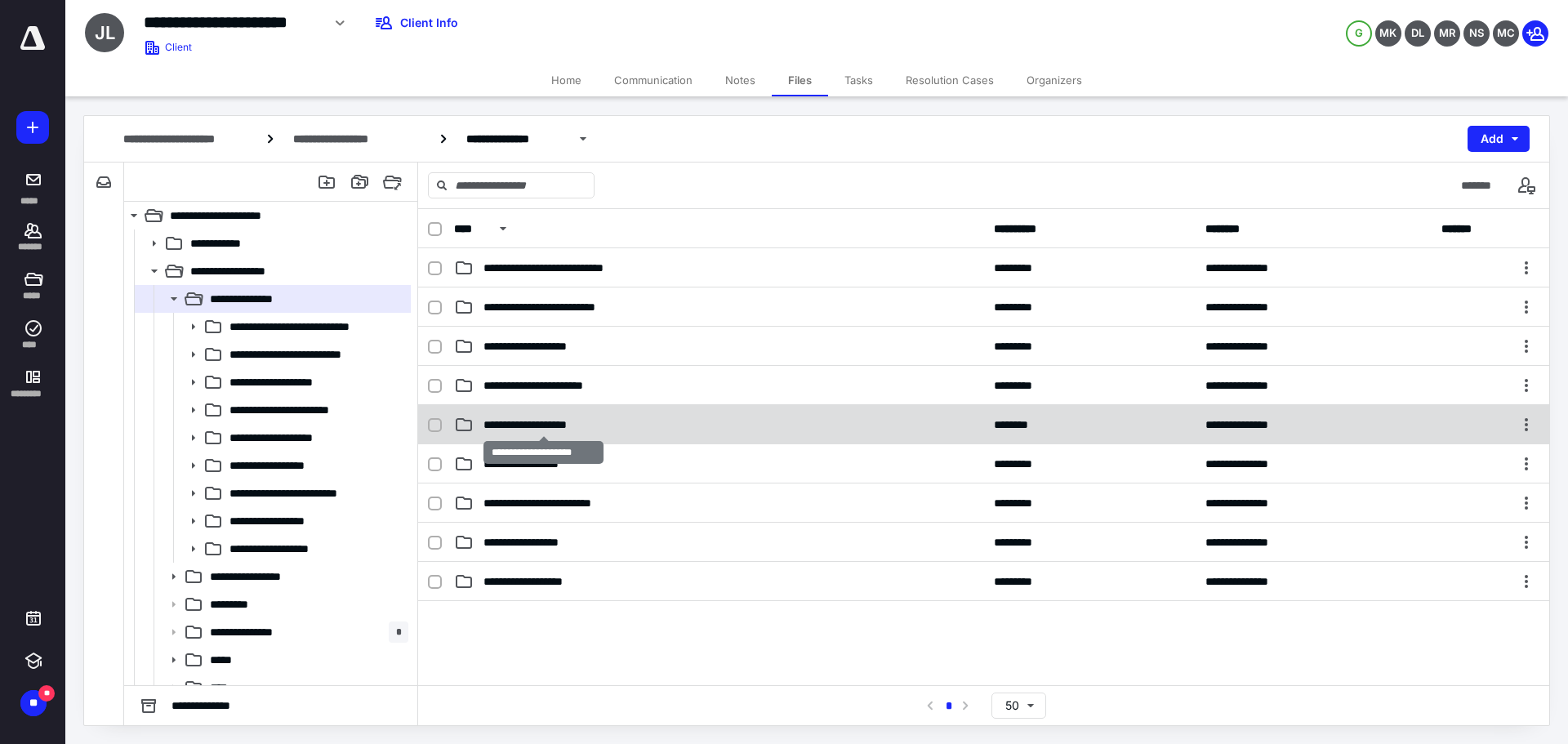 checkbox on "true" 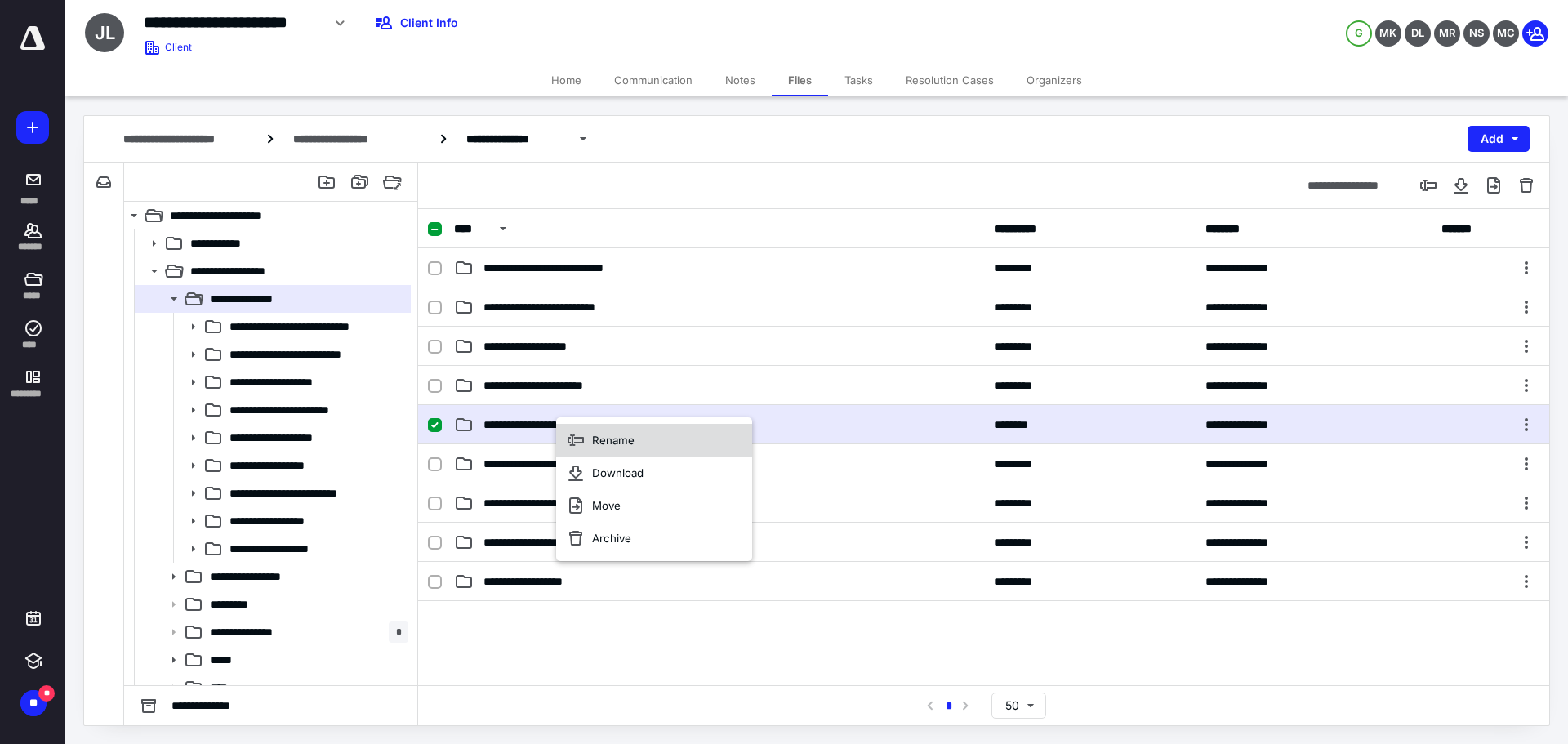 click on "Rename" at bounding box center (613, 440) 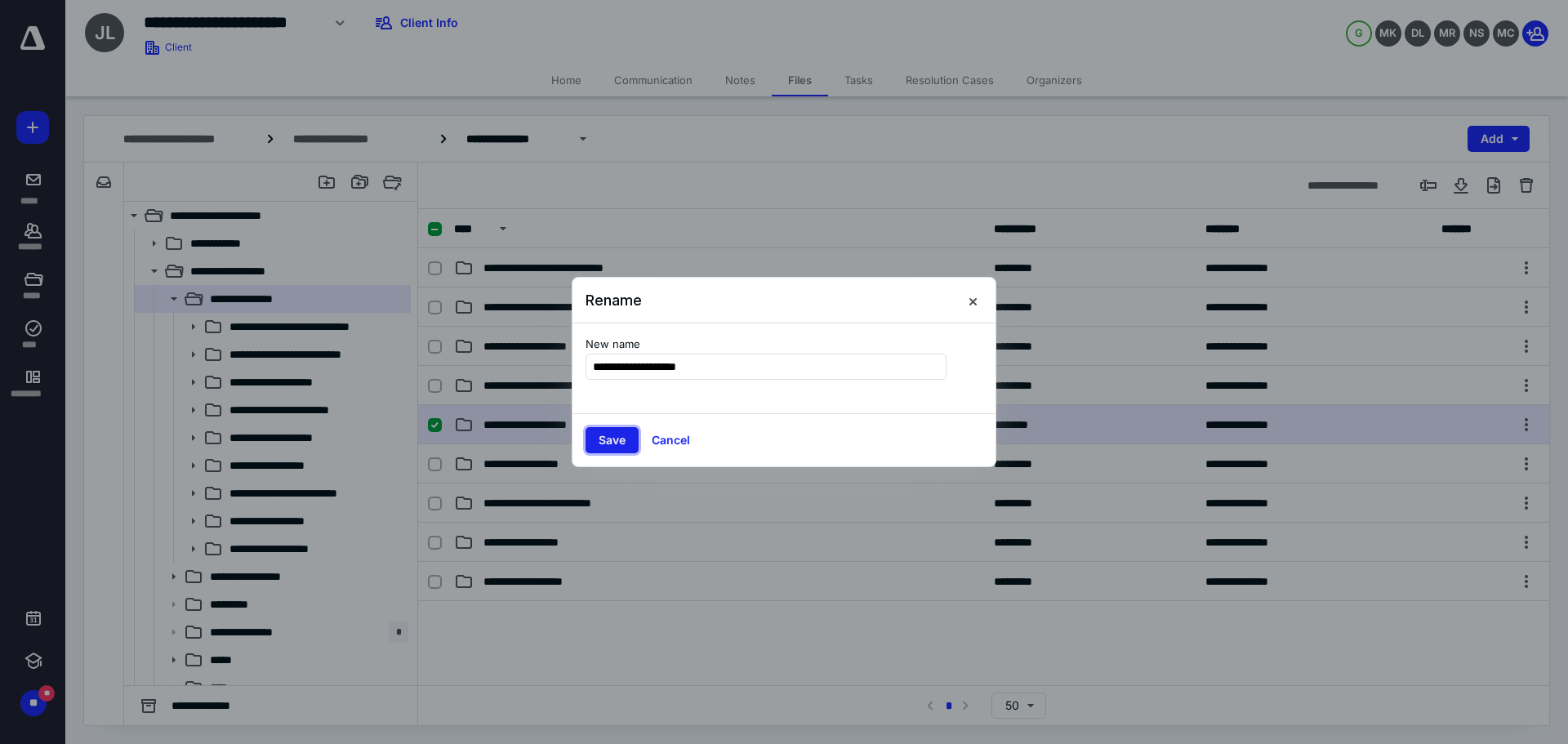 click on "Save" at bounding box center (612, 440) 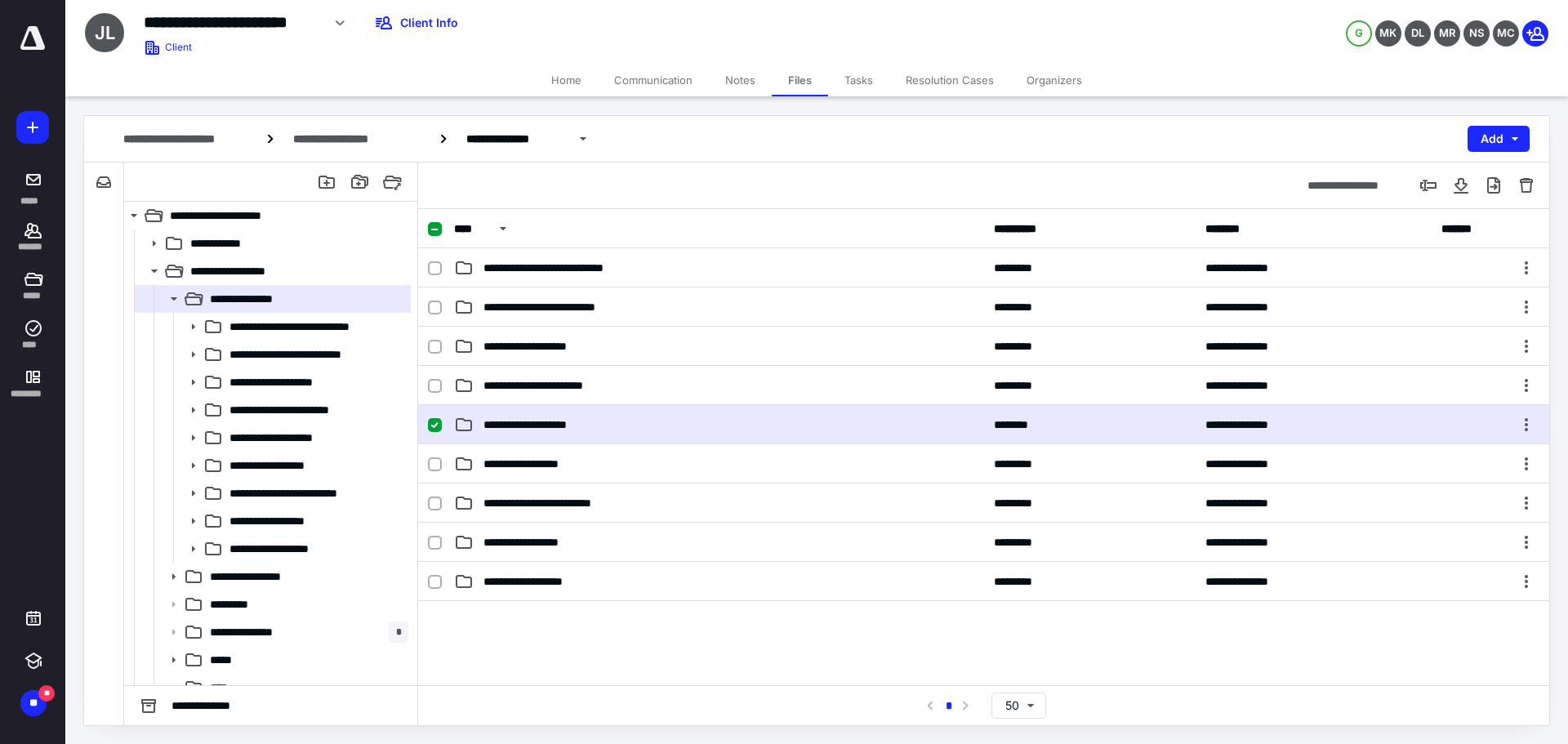 click on "**********" at bounding box center [544, 425] 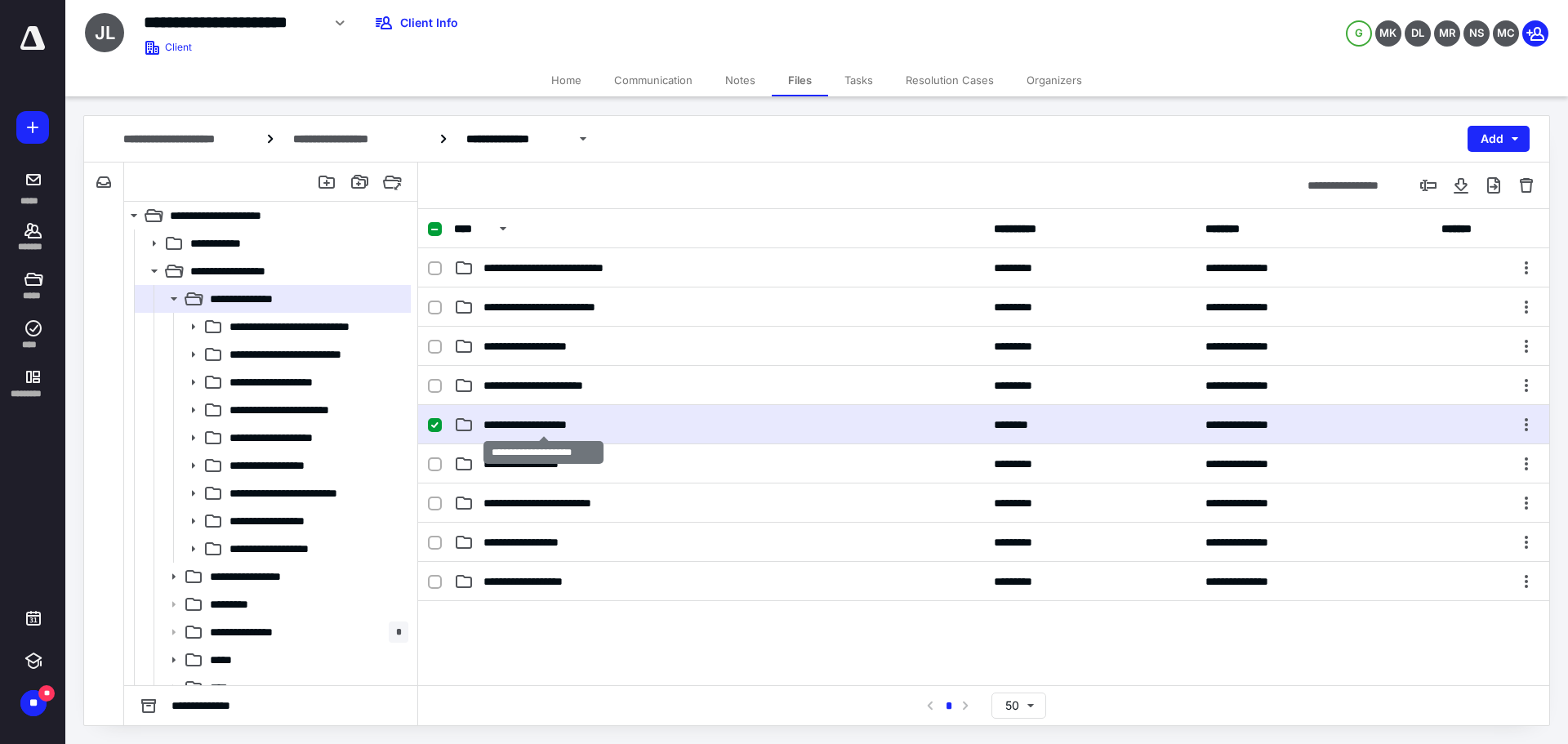 click on "**********" at bounding box center [544, 425] 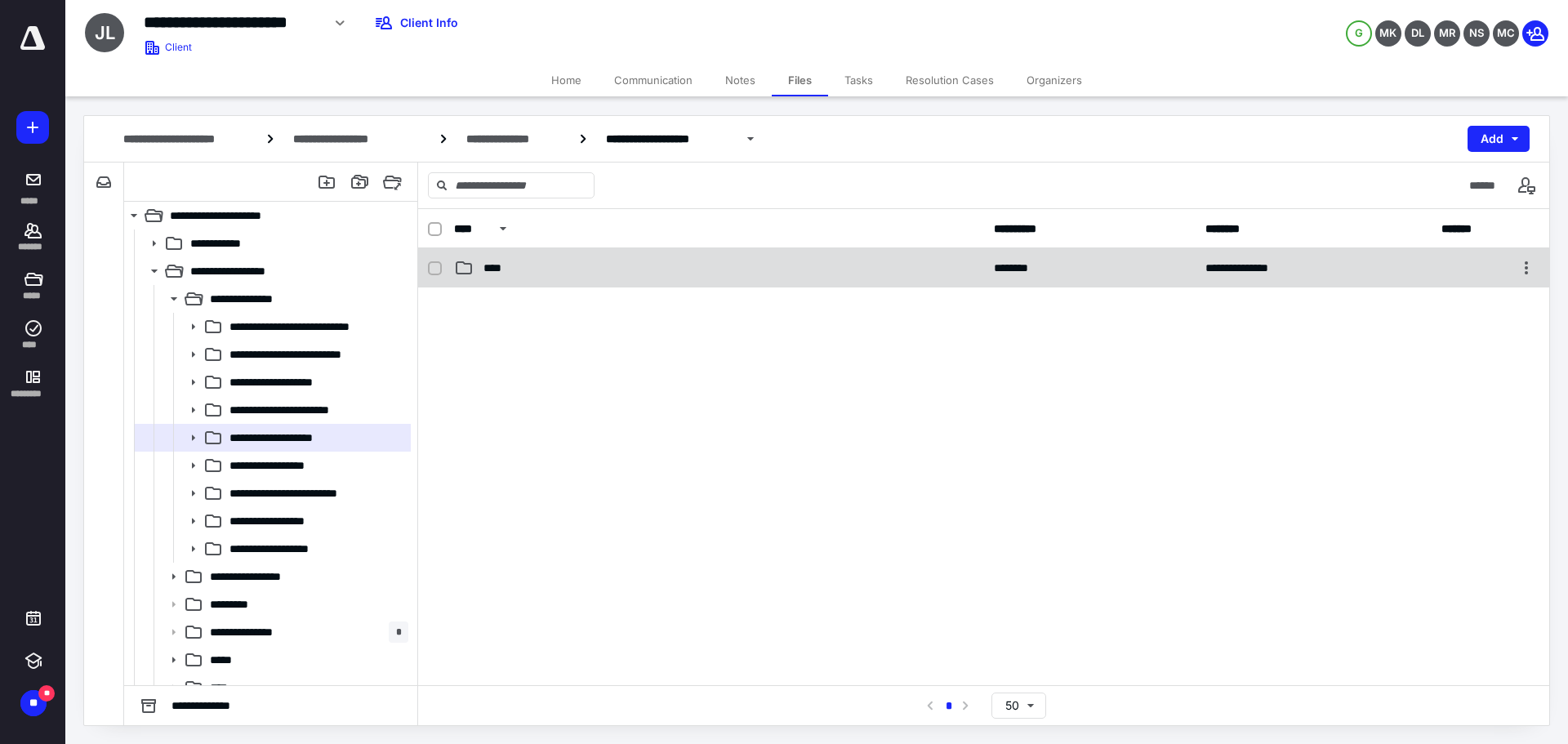 click on "**********" at bounding box center [983, 268] 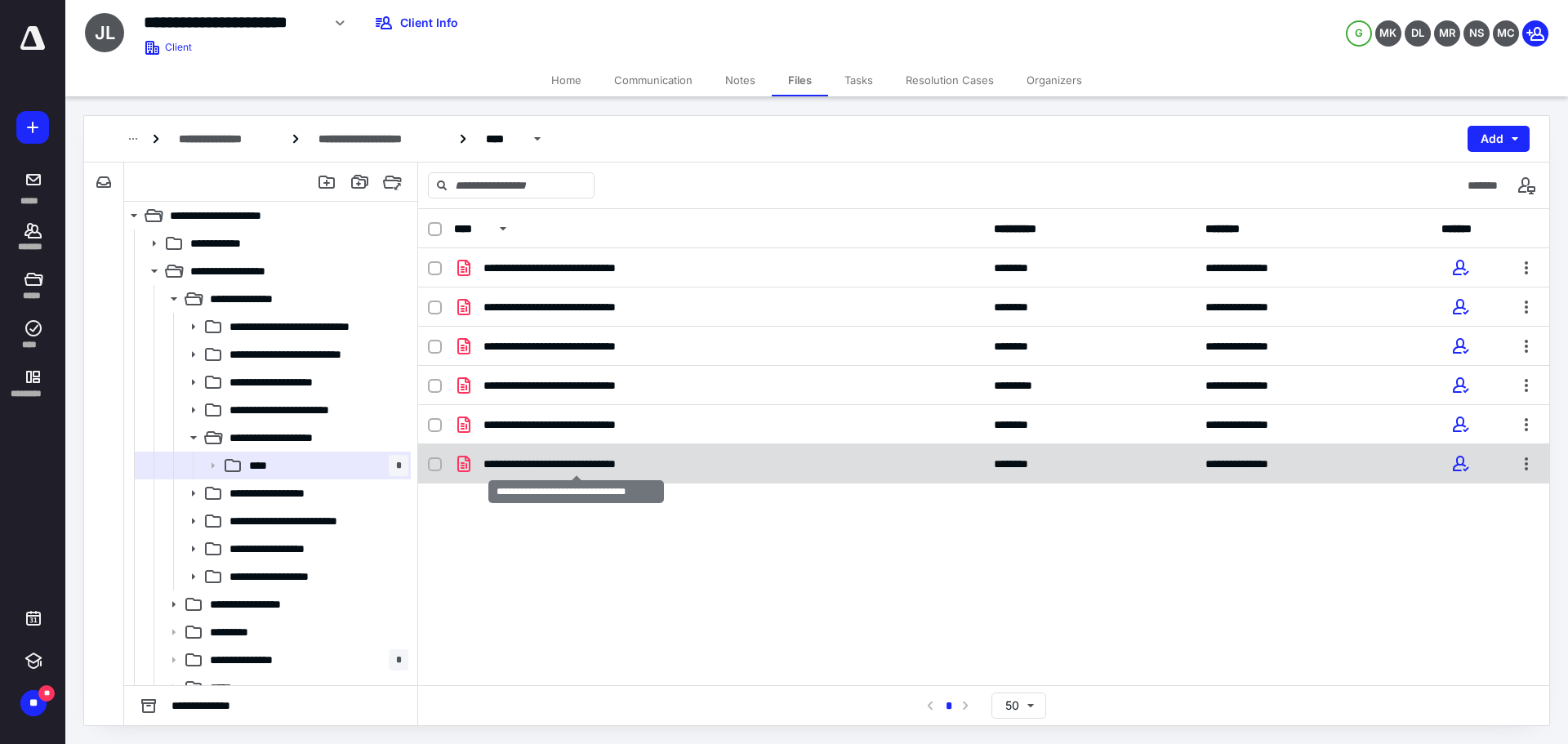 checkbox on "true" 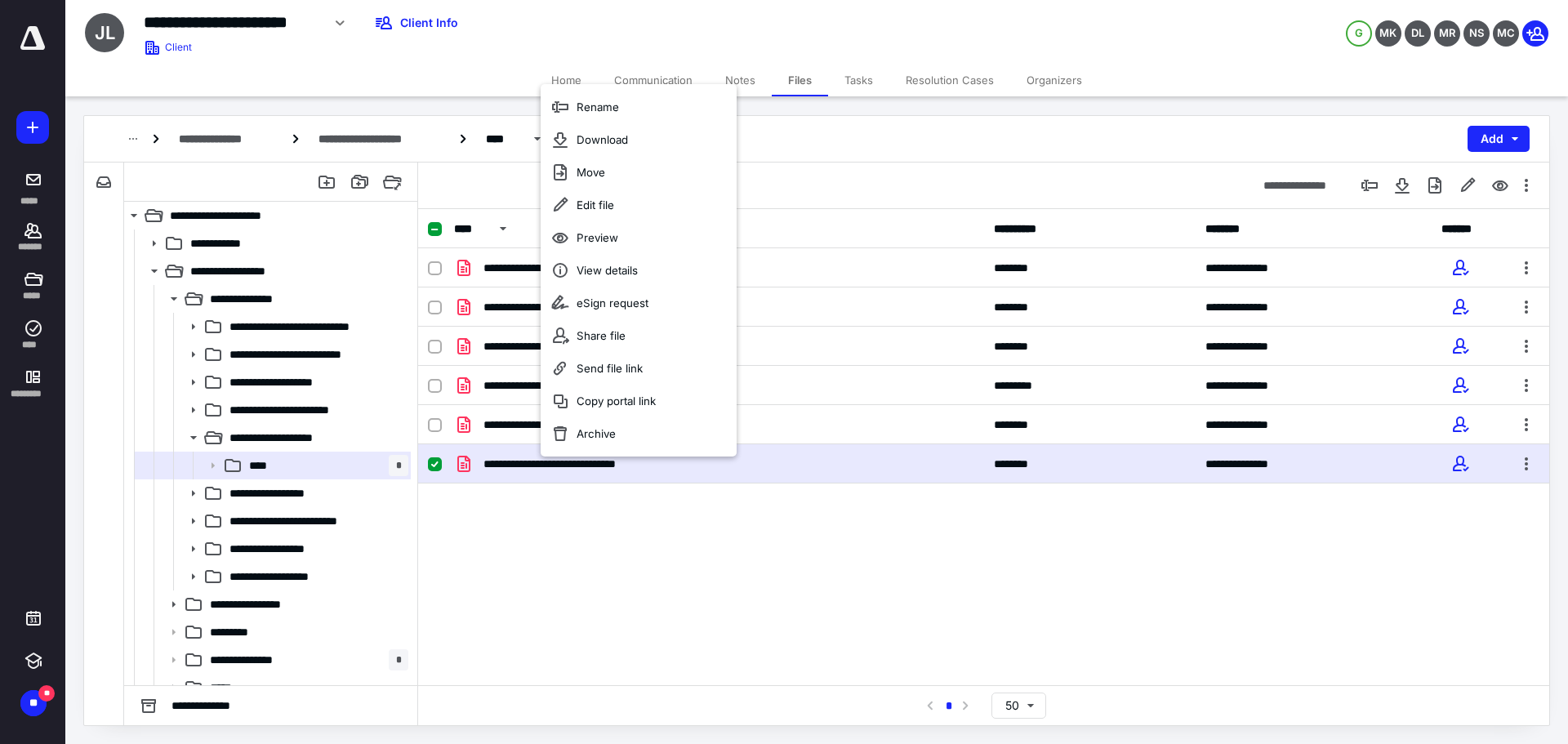 click on "**********" at bounding box center (983, 447) 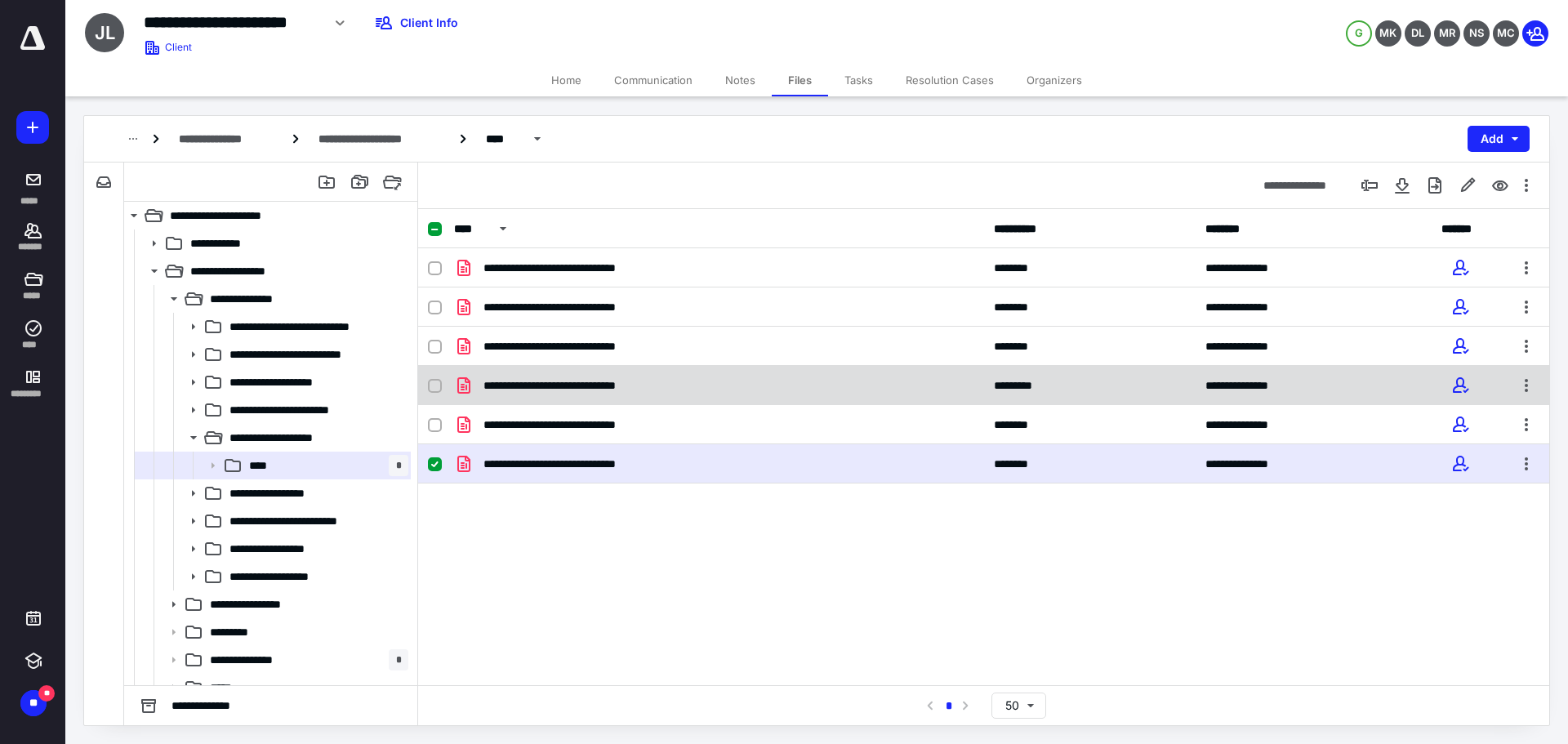 checkbox on "true" 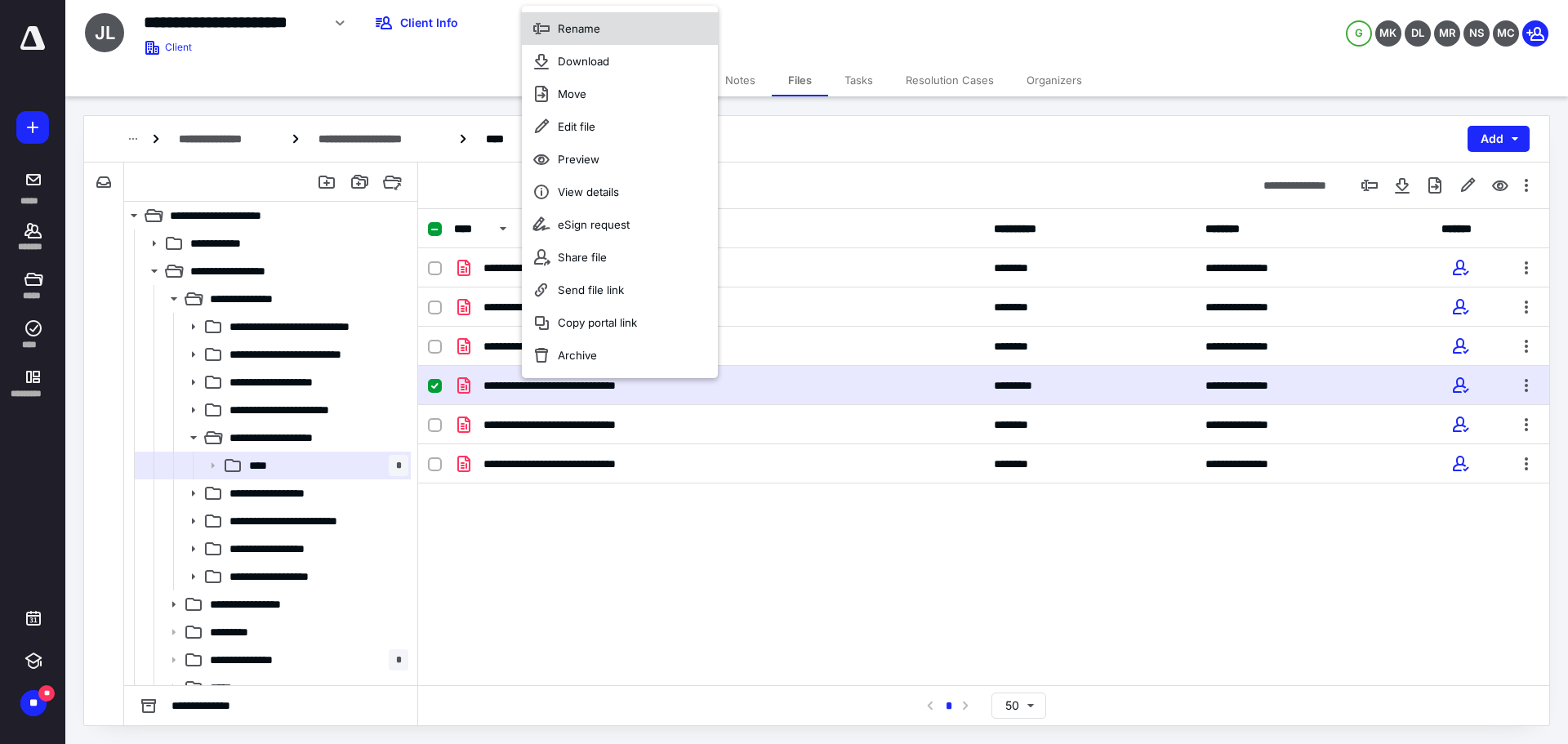 click on "Rename" at bounding box center [579, 29] 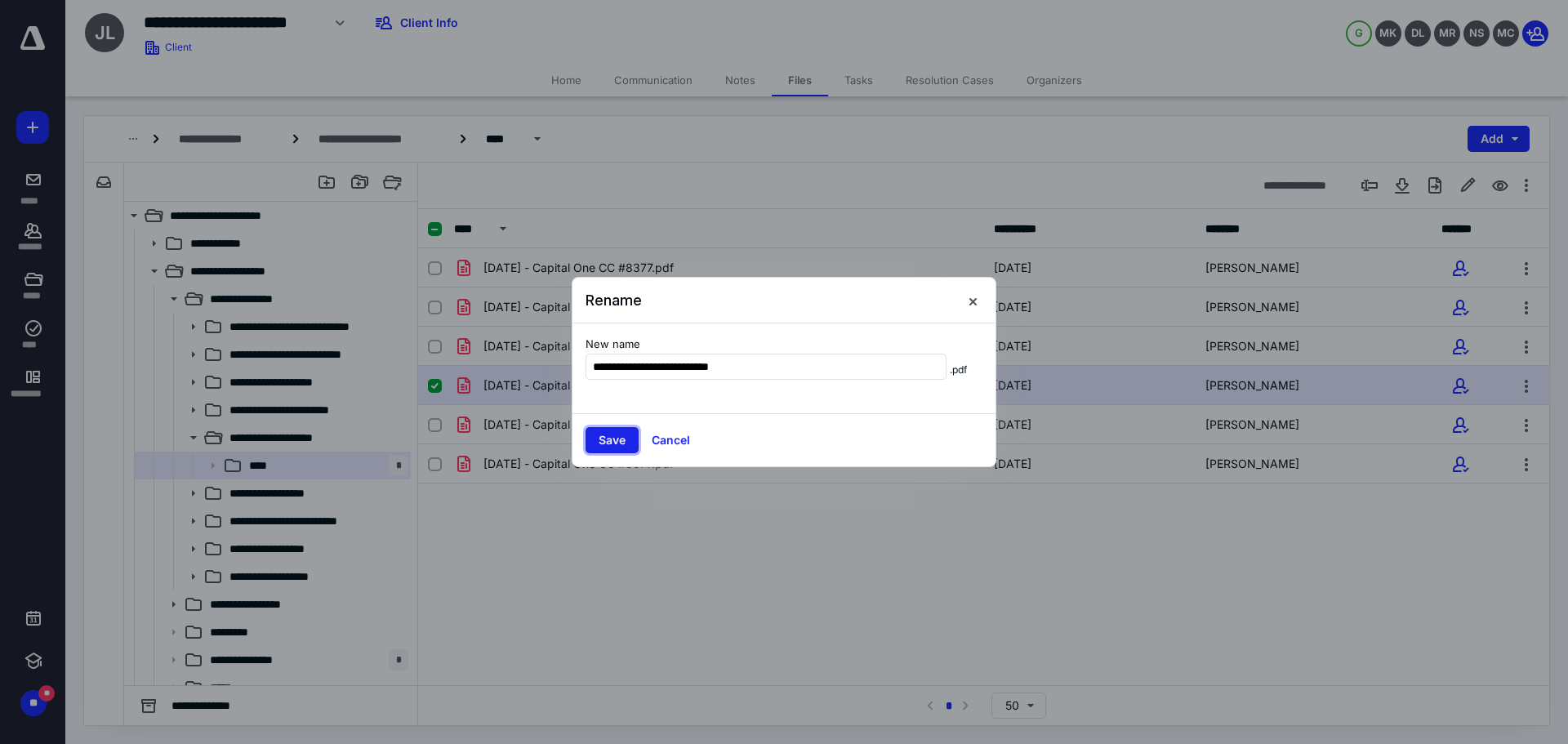 click on "Save" at bounding box center (612, 440) 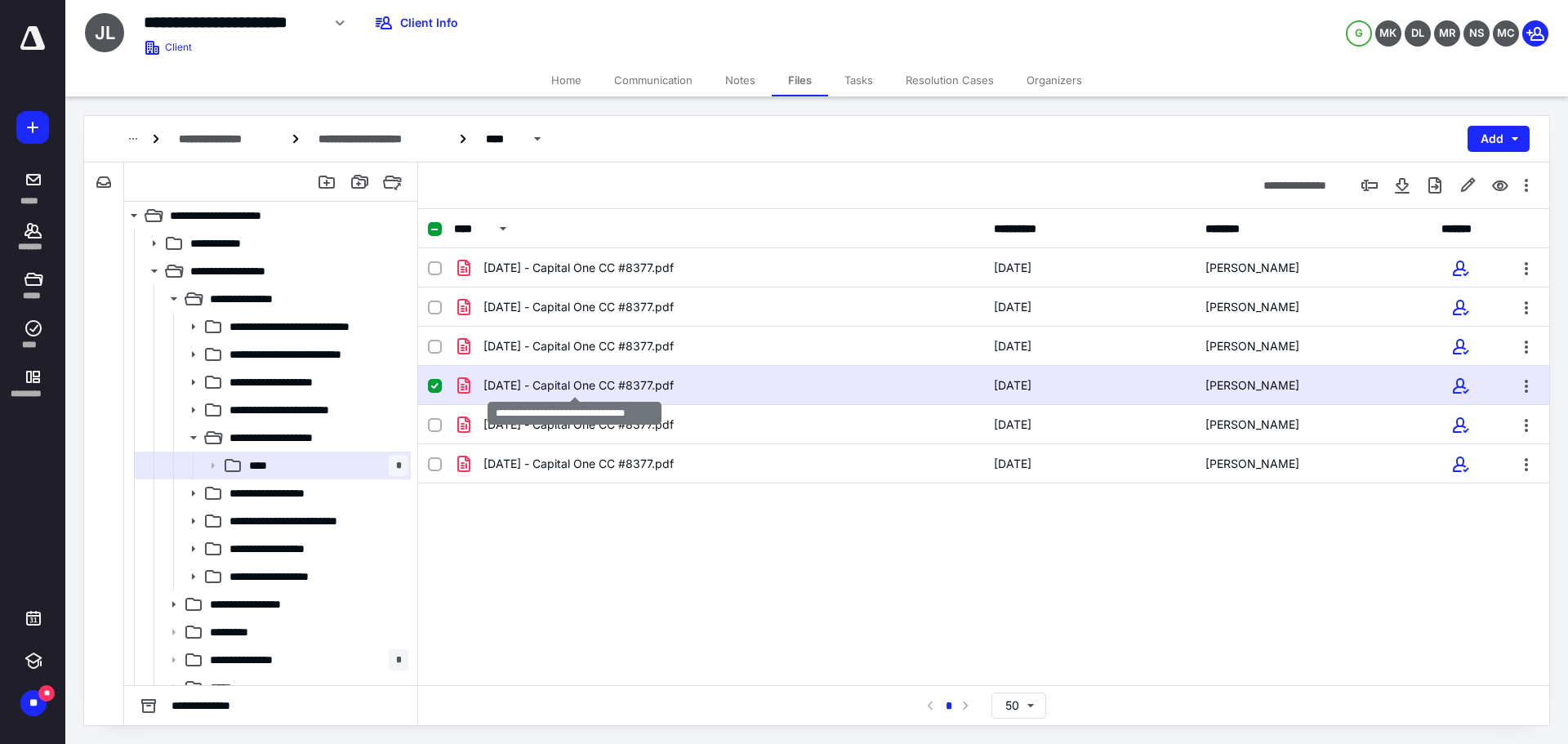 click on "[DATE] - Capital One CC #8377.pdf" at bounding box center [578, 385] 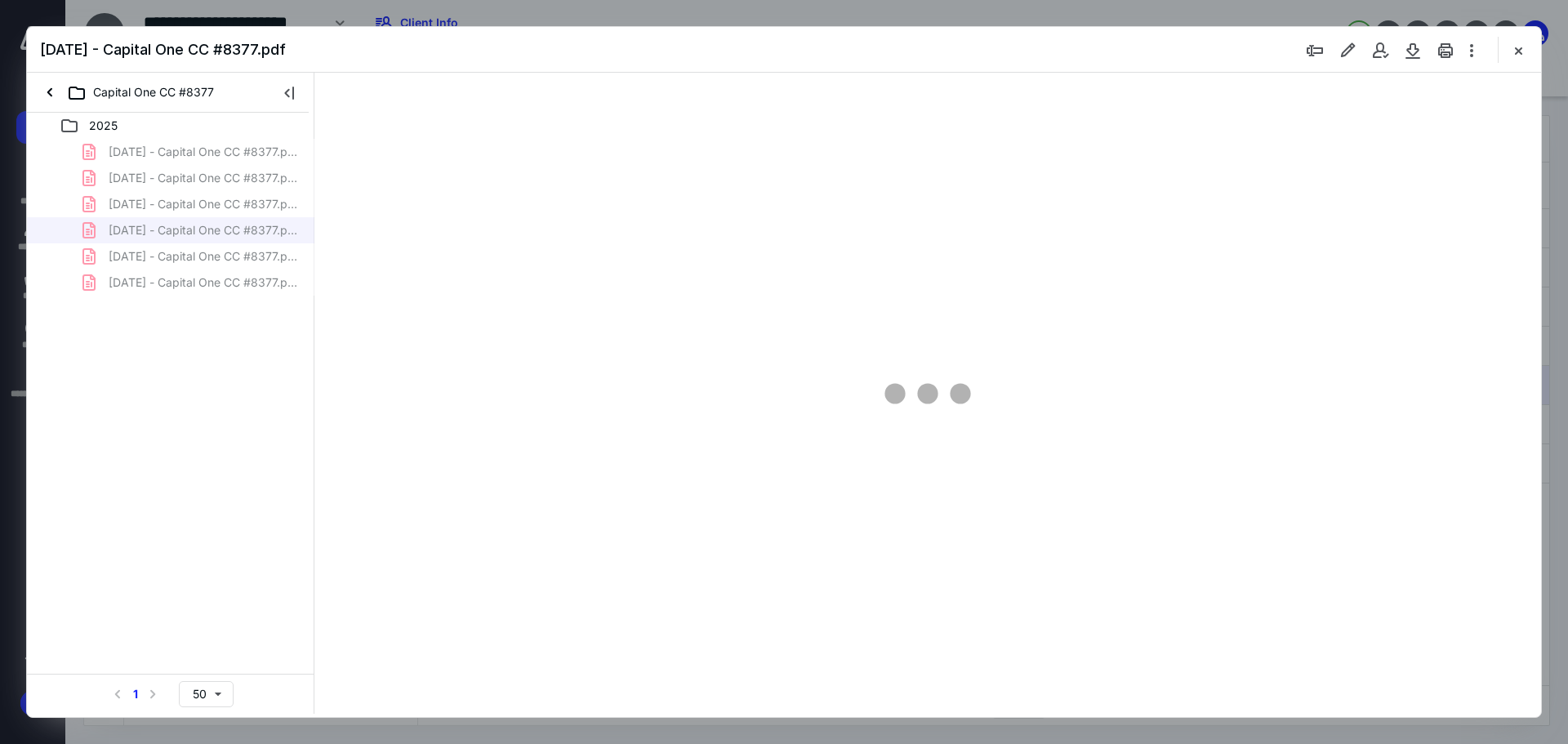 scroll, scrollTop: 0, scrollLeft: 0, axis: both 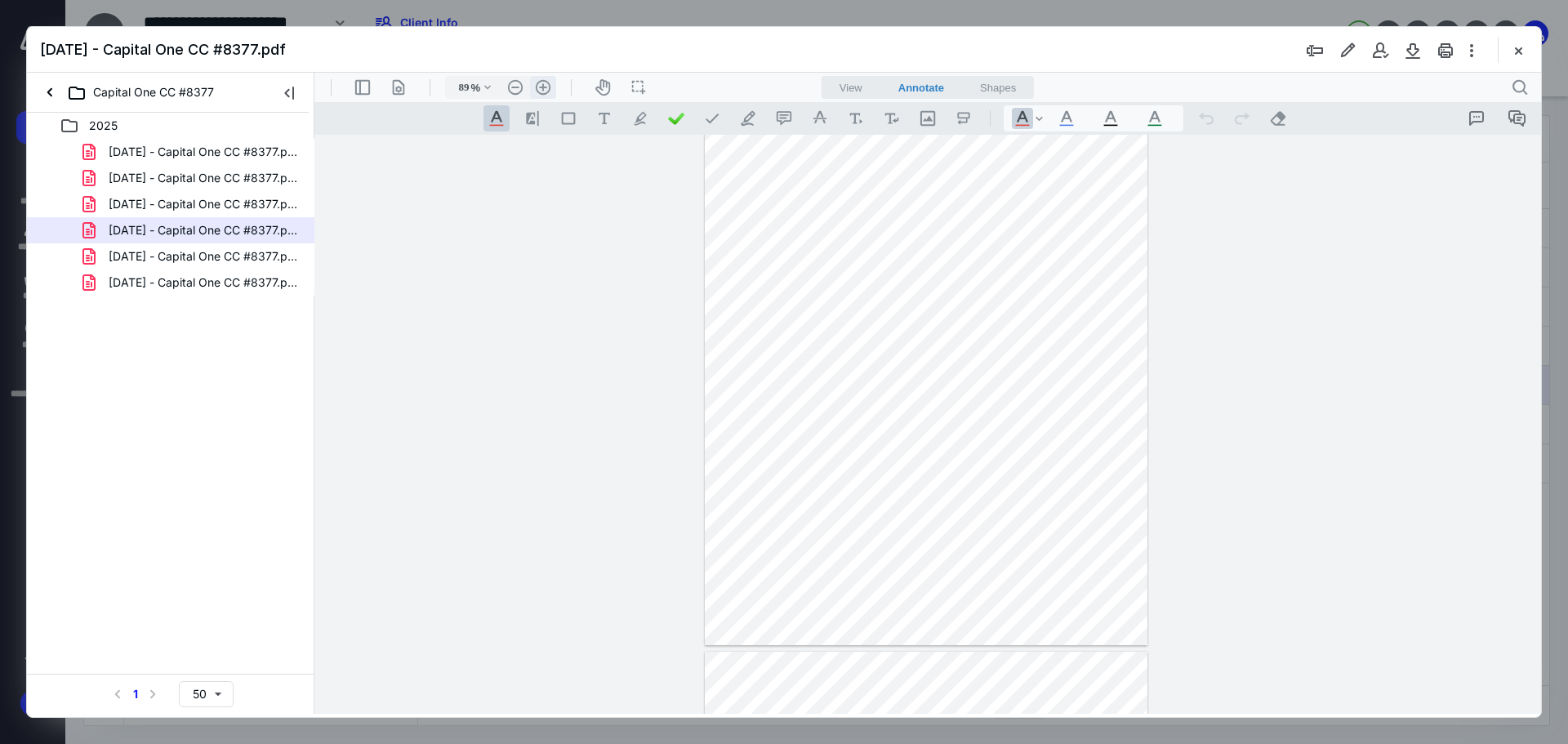 click on ".cls-1{fill:#abb0c4;} icon - header - zoom - in - line" at bounding box center (543, 87) 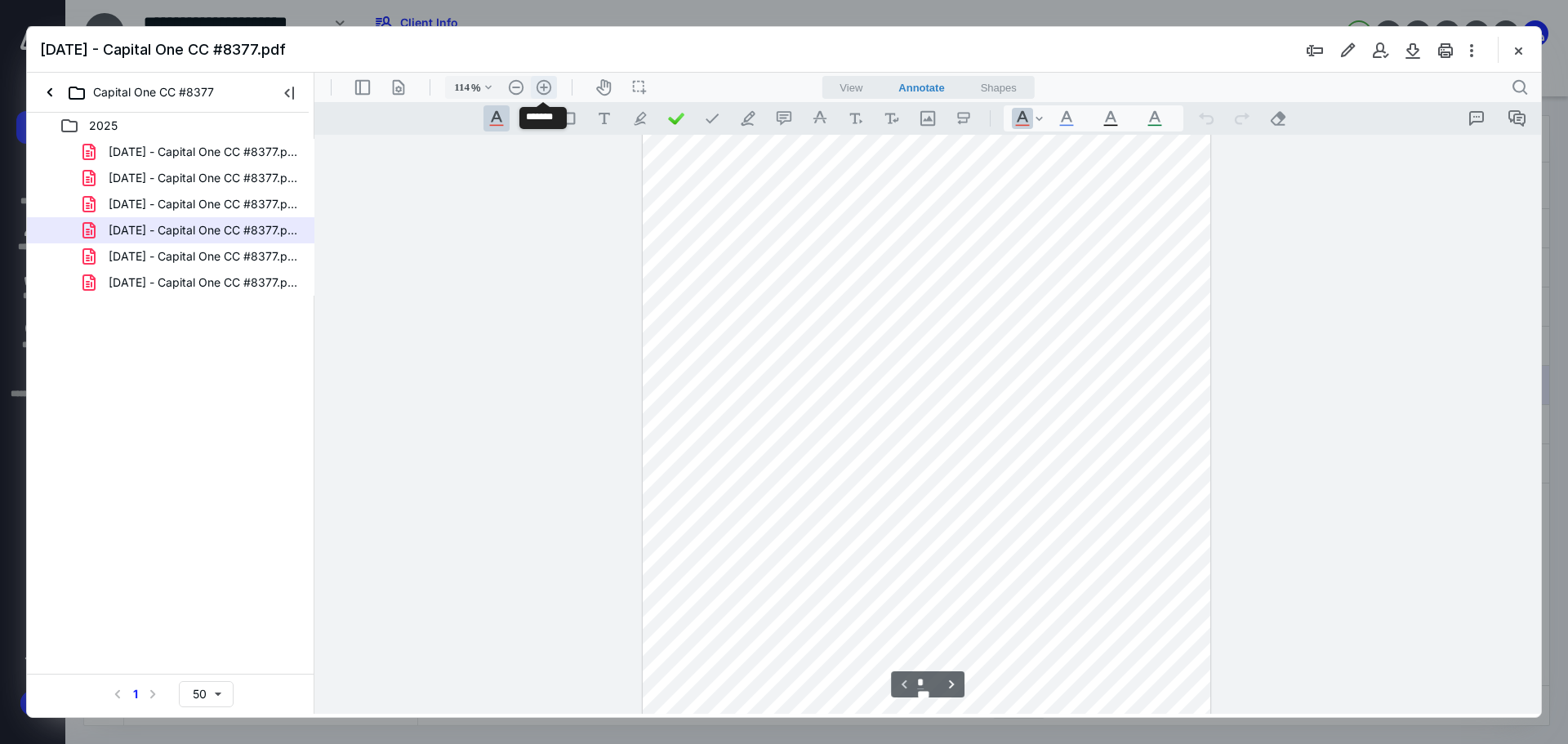 click on ".cls-1{fill:#abb0c4;} icon - header - zoom - in - line" at bounding box center [544, 87] 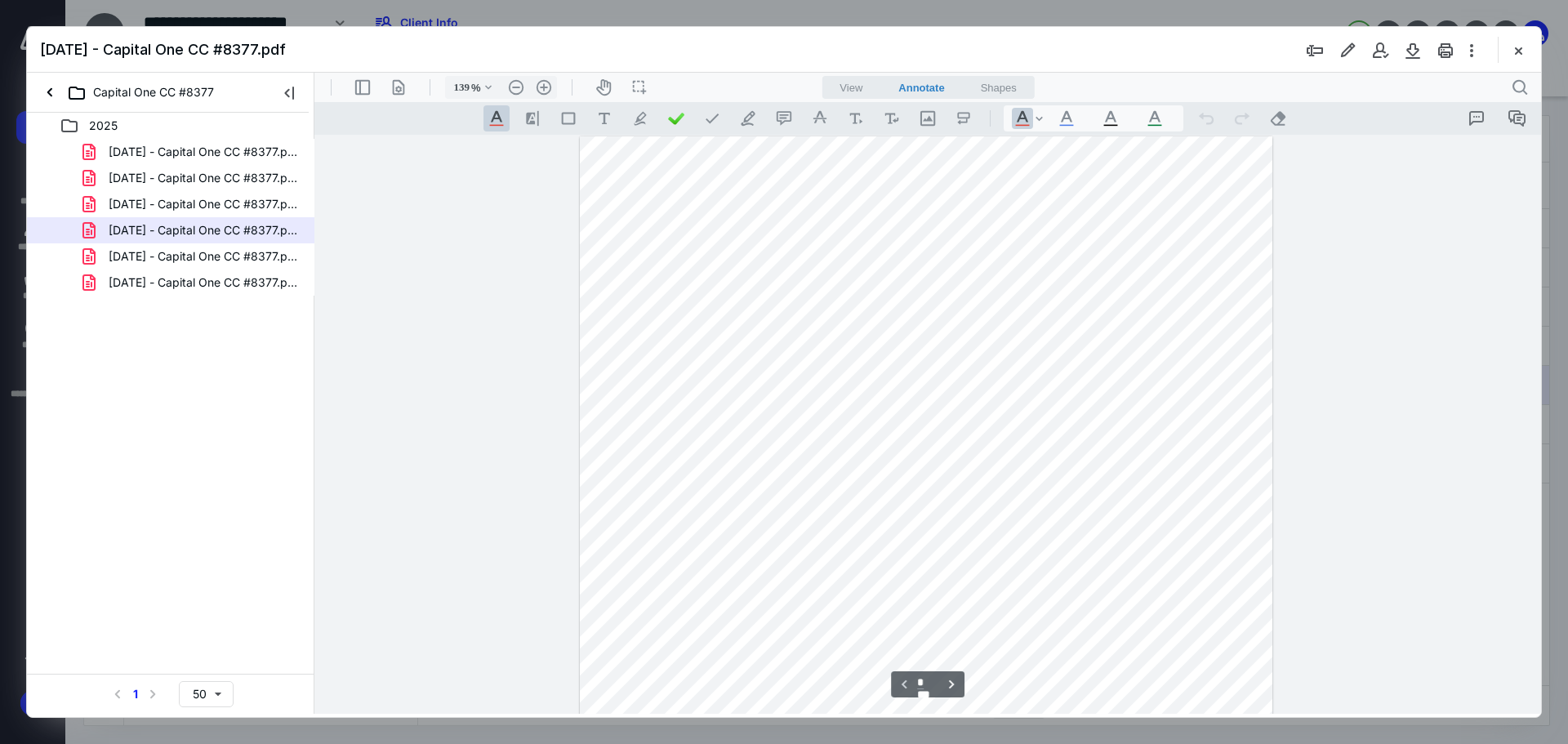 scroll, scrollTop: 0, scrollLeft: 0, axis: both 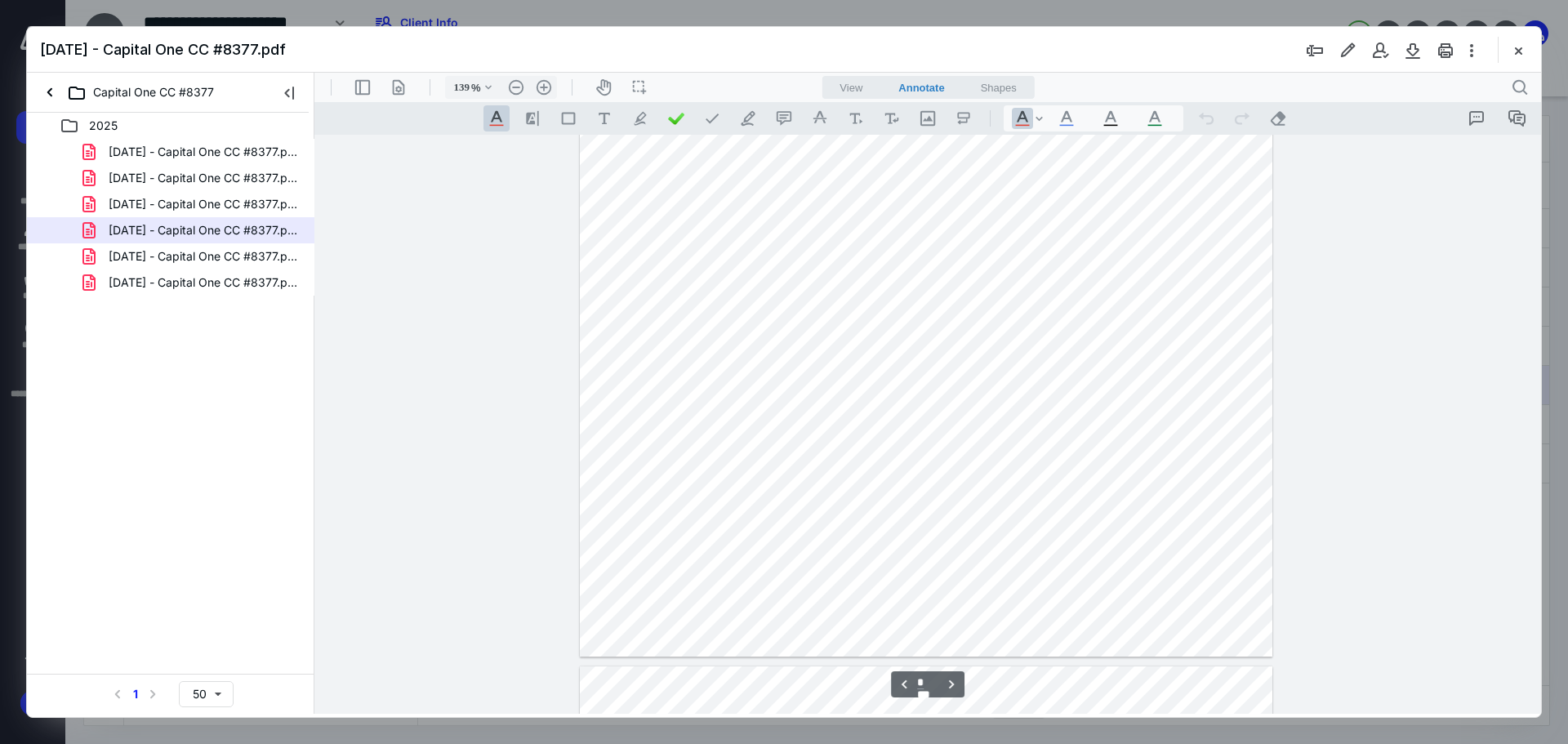 type on "*" 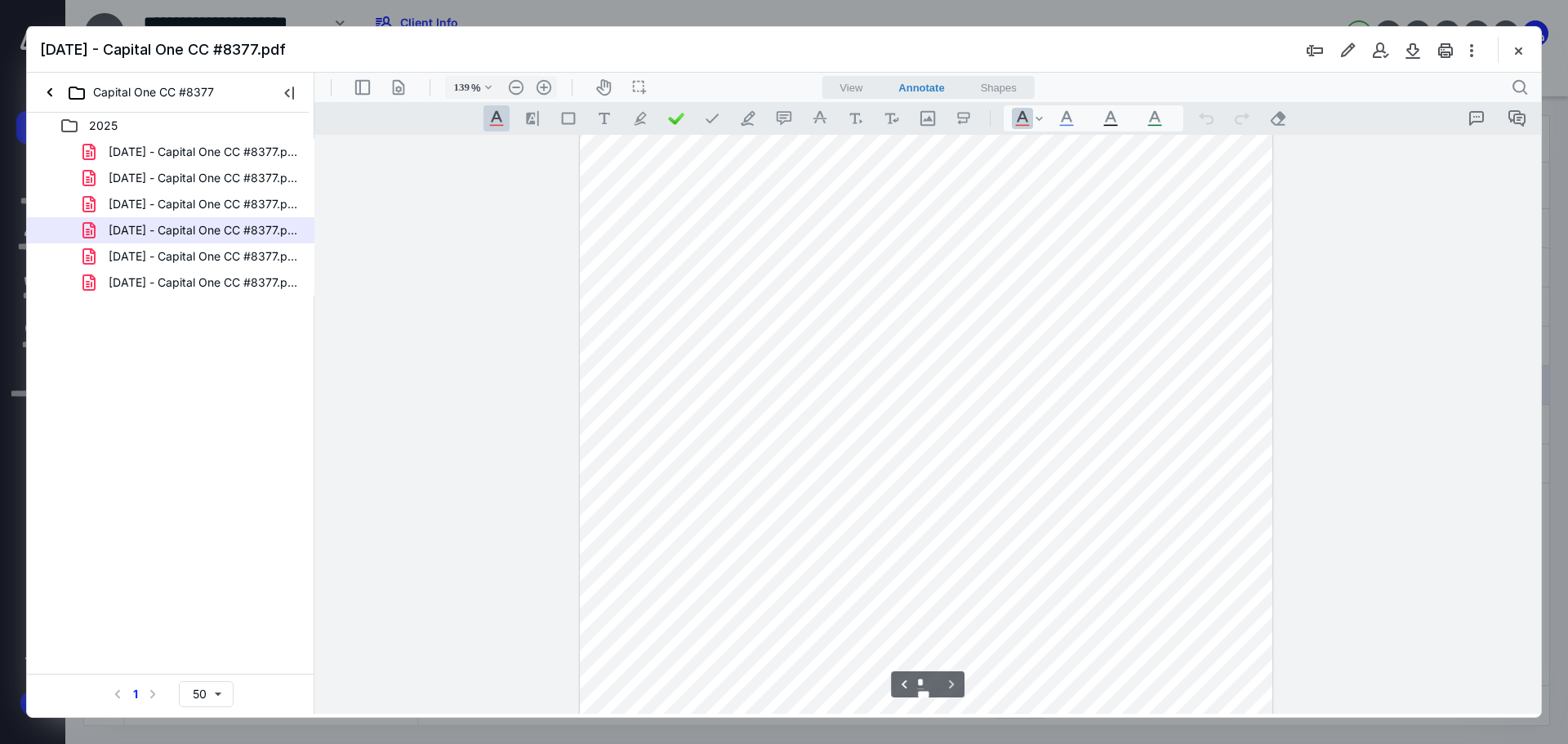 scroll, scrollTop: 4855, scrollLeft: 0, axis: vertical 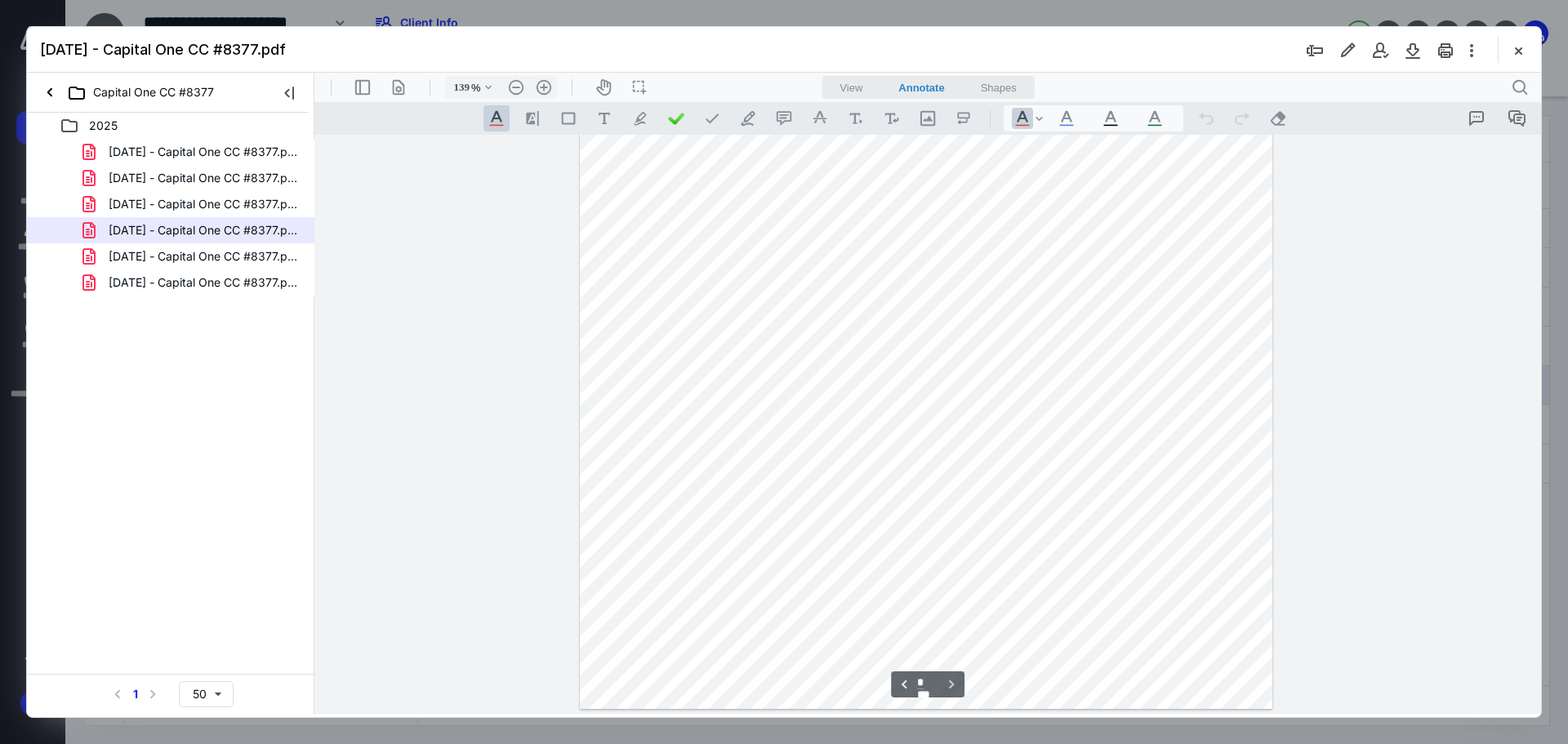 click on "[DATE] - Capital One CC #8377.pdf" at bounding box center [203, 256] 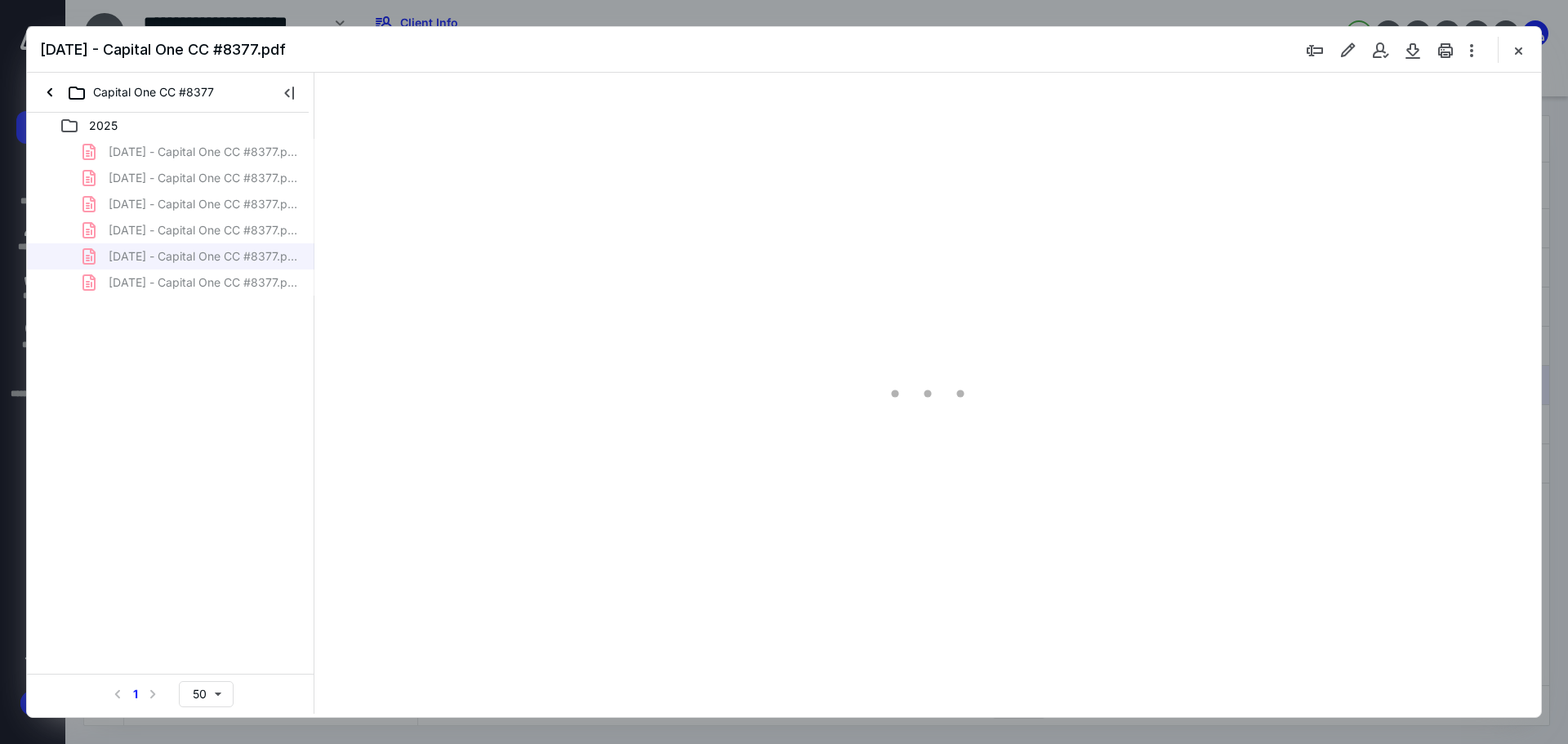 type on "89" 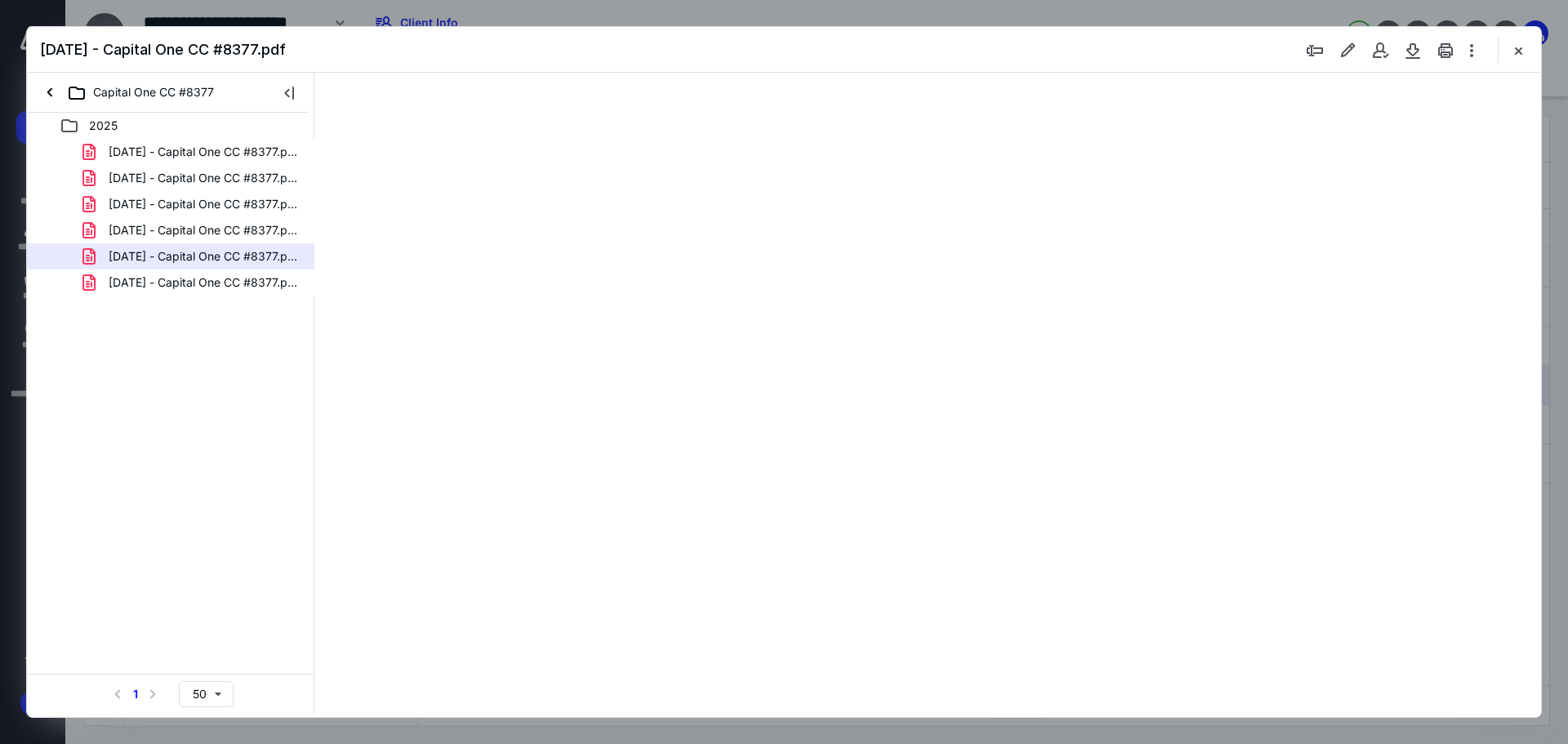 scroll, scrollTop: 65, scrollLeft: 0, axis: vertical 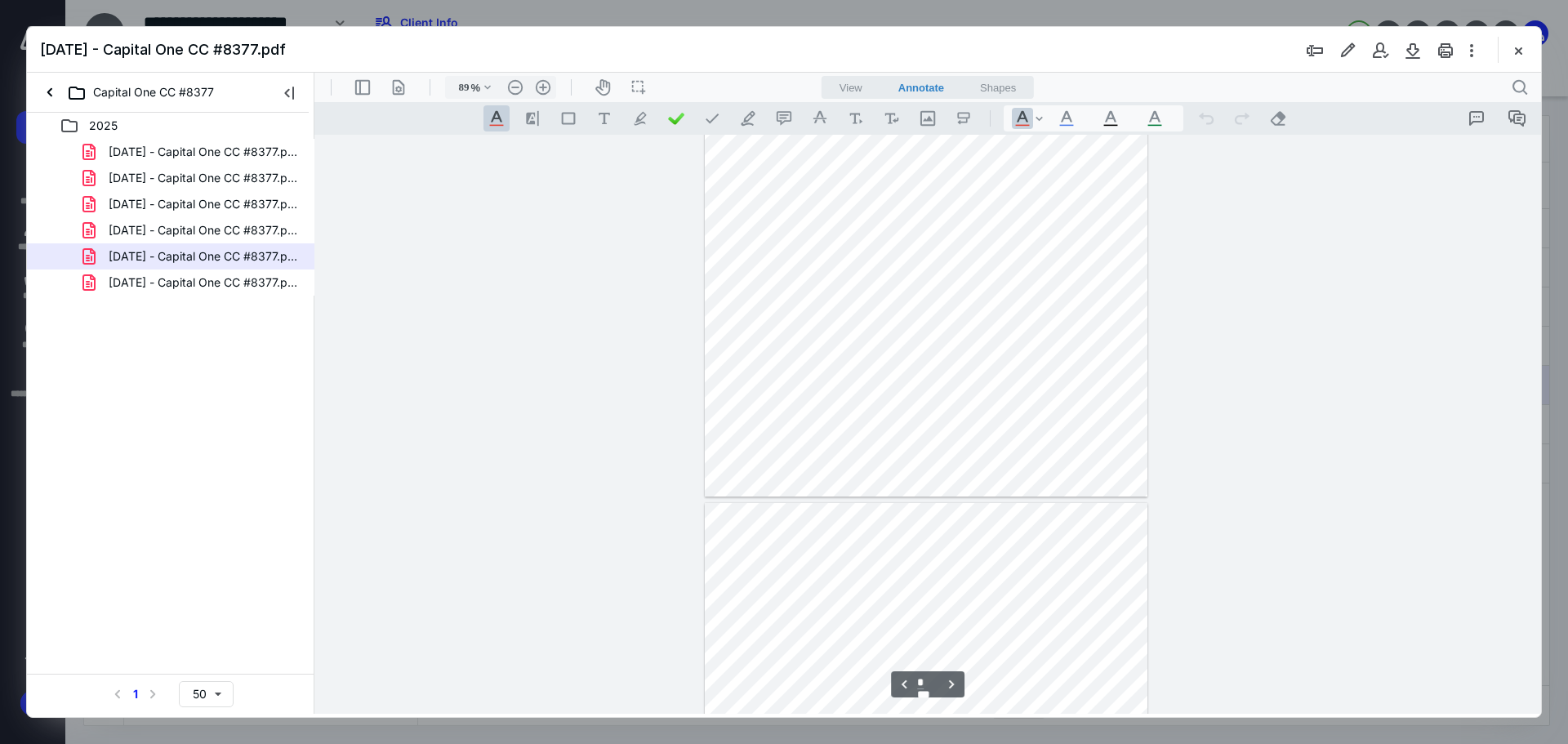 type on "*" 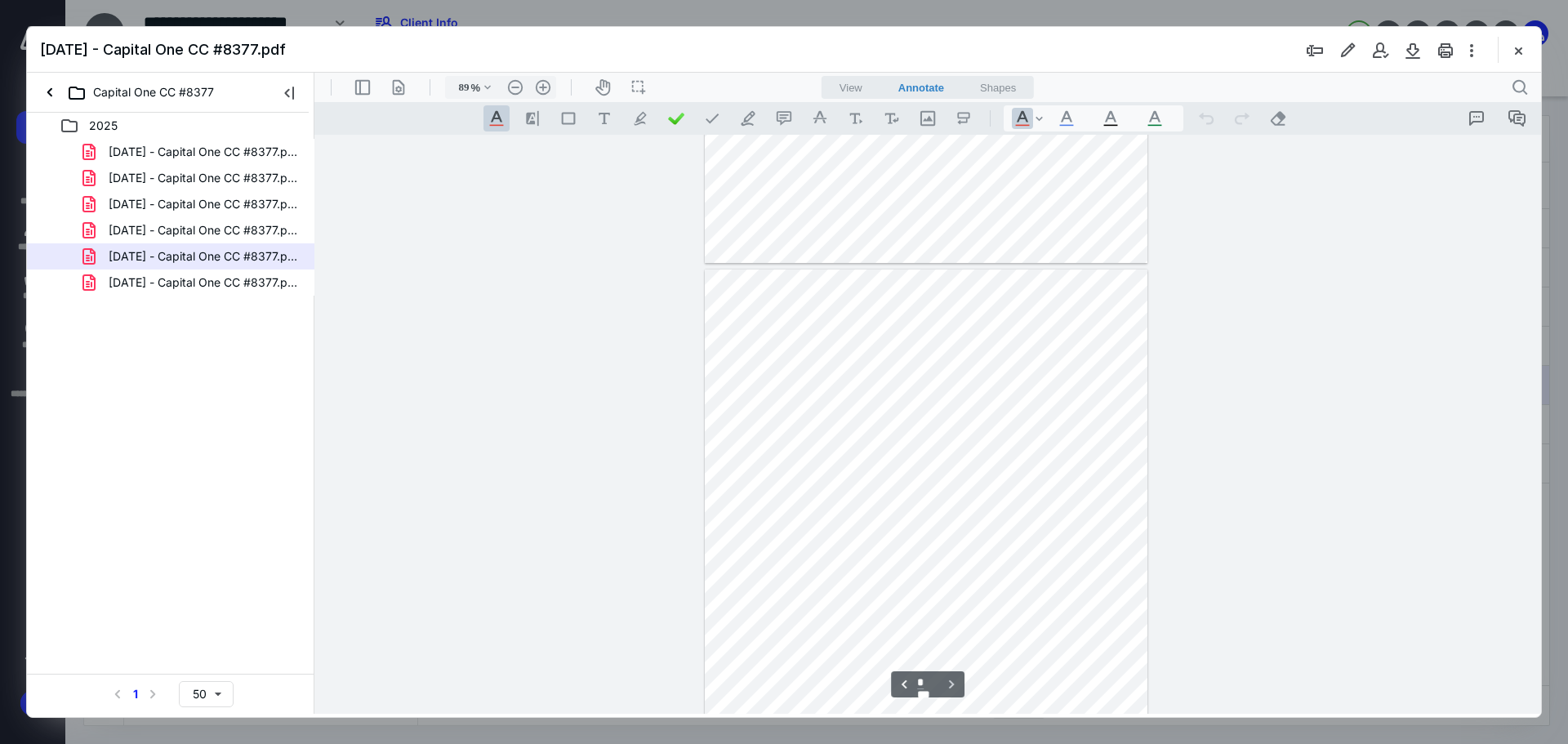scroll, scrollTop: 1737, scrollLeft: 0, axis: vertical 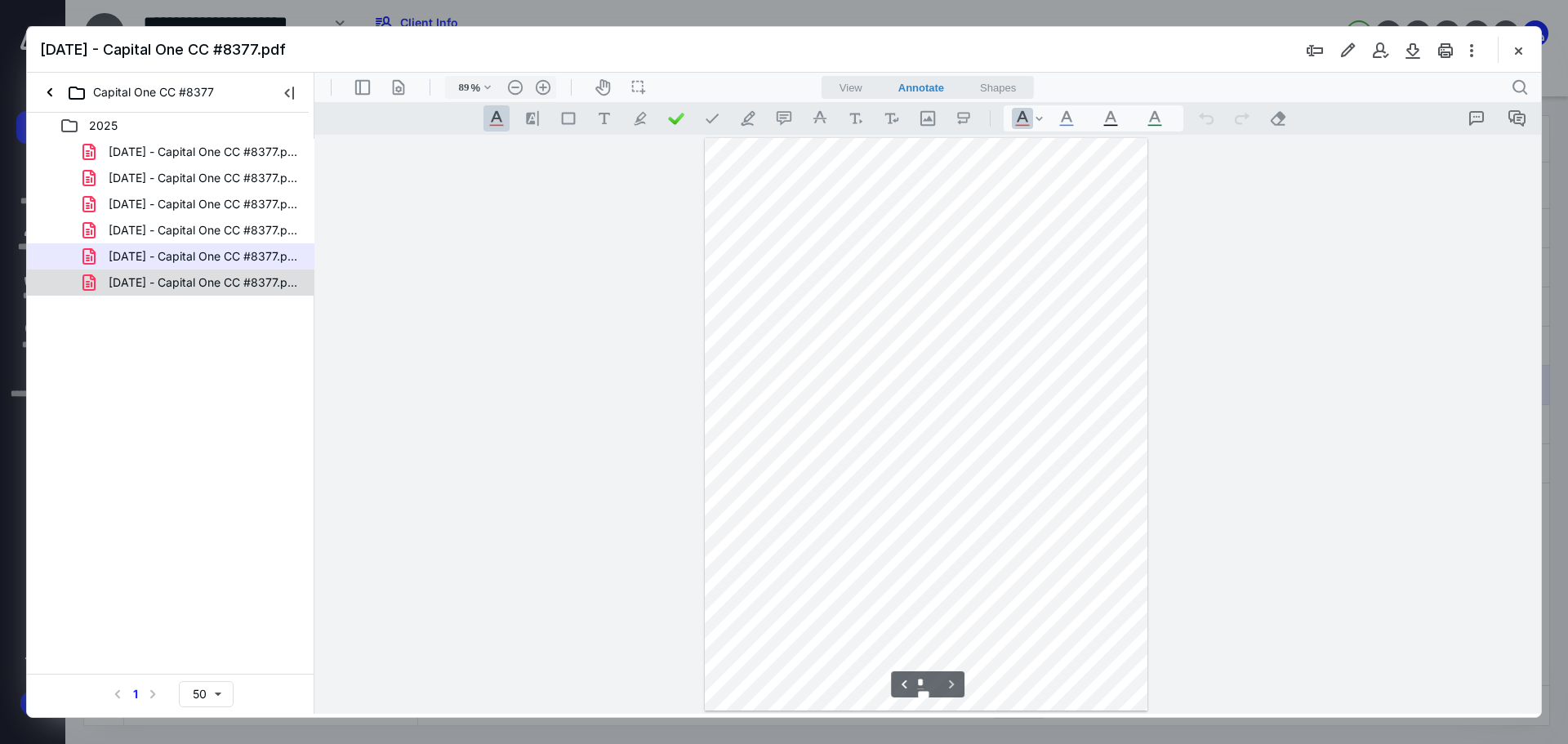 click on "[DATE] - Capital One CC #8377.pdf" at bounding box center [203, 283] 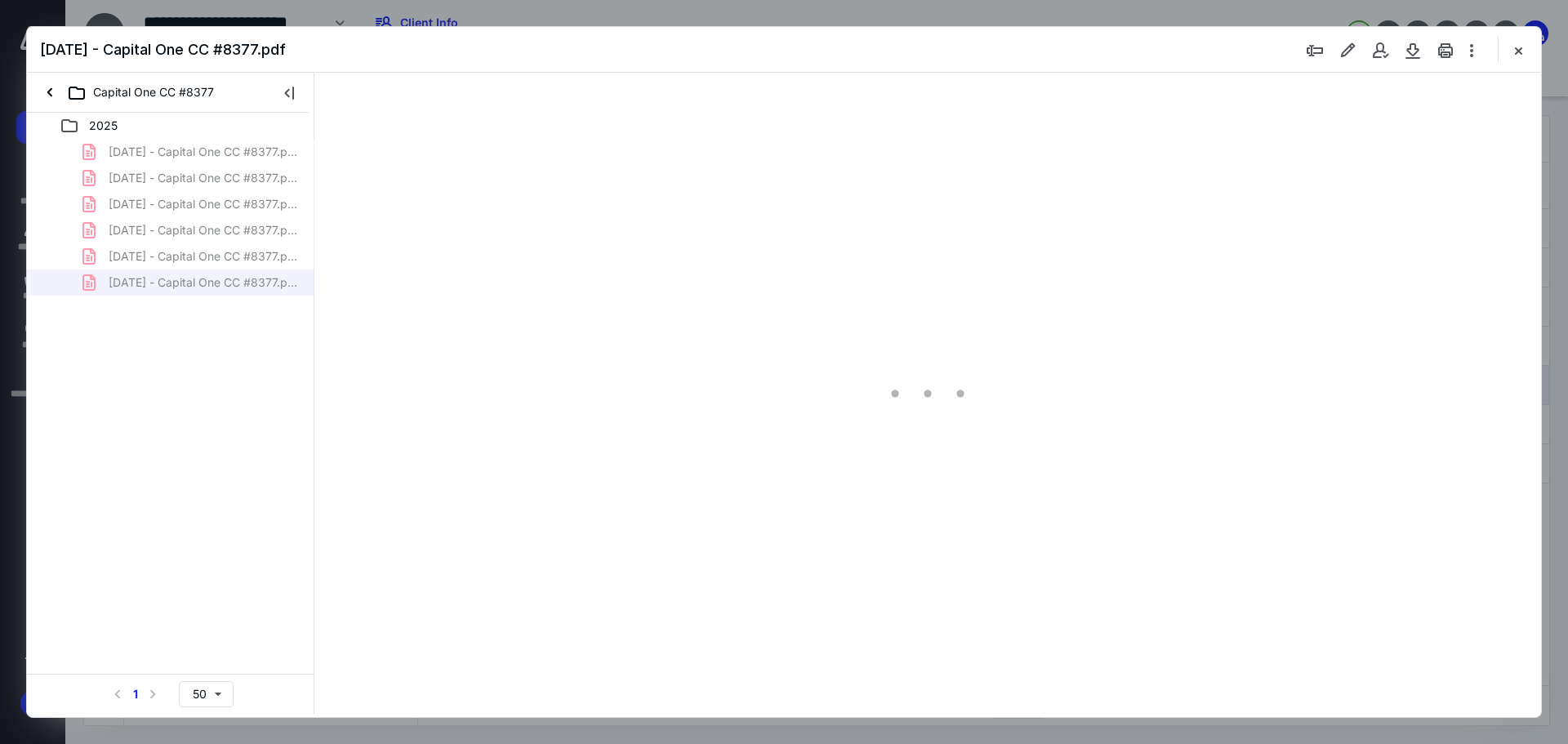 type on "89" 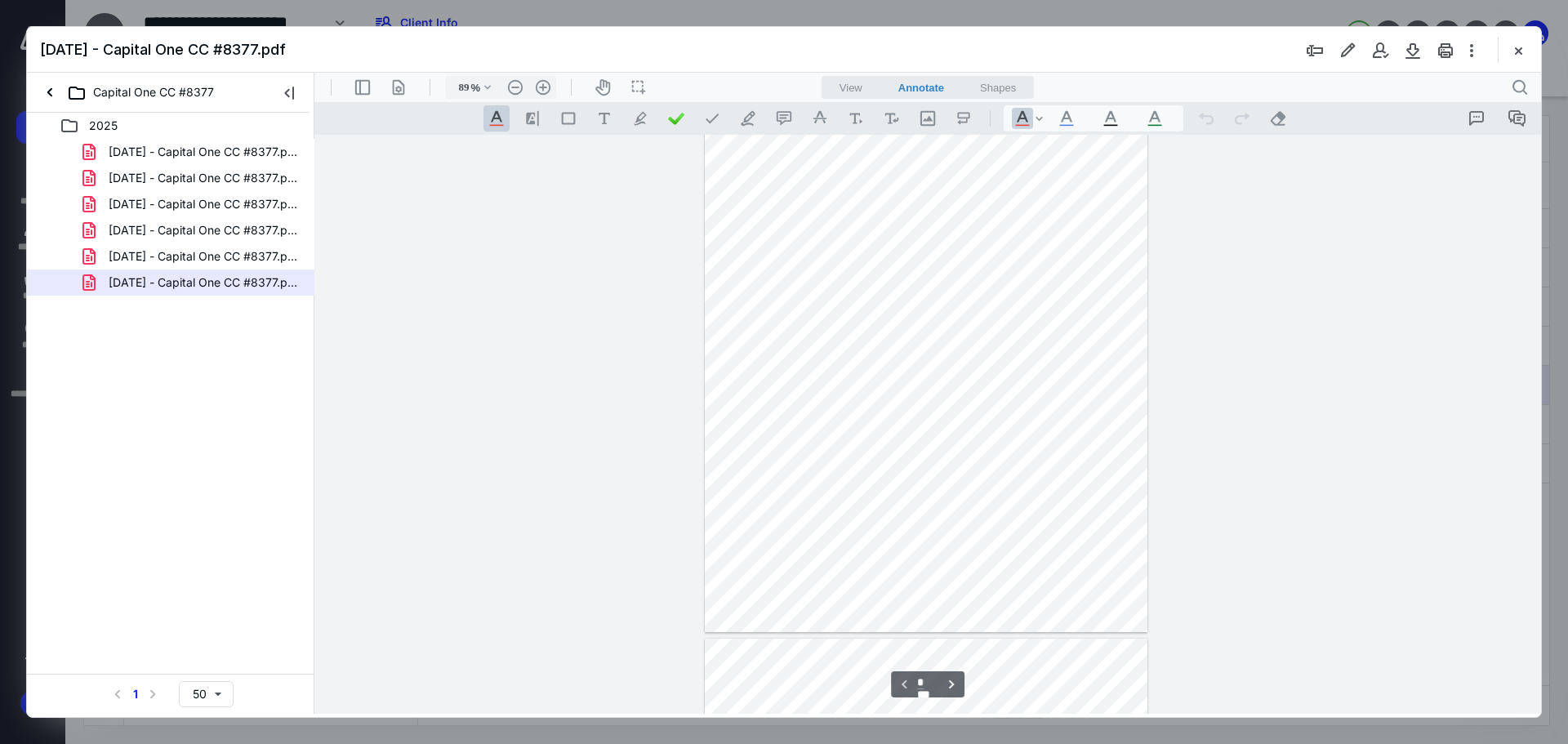 scroll, scrollTop: 0, scrollLeft: 0, axis: both 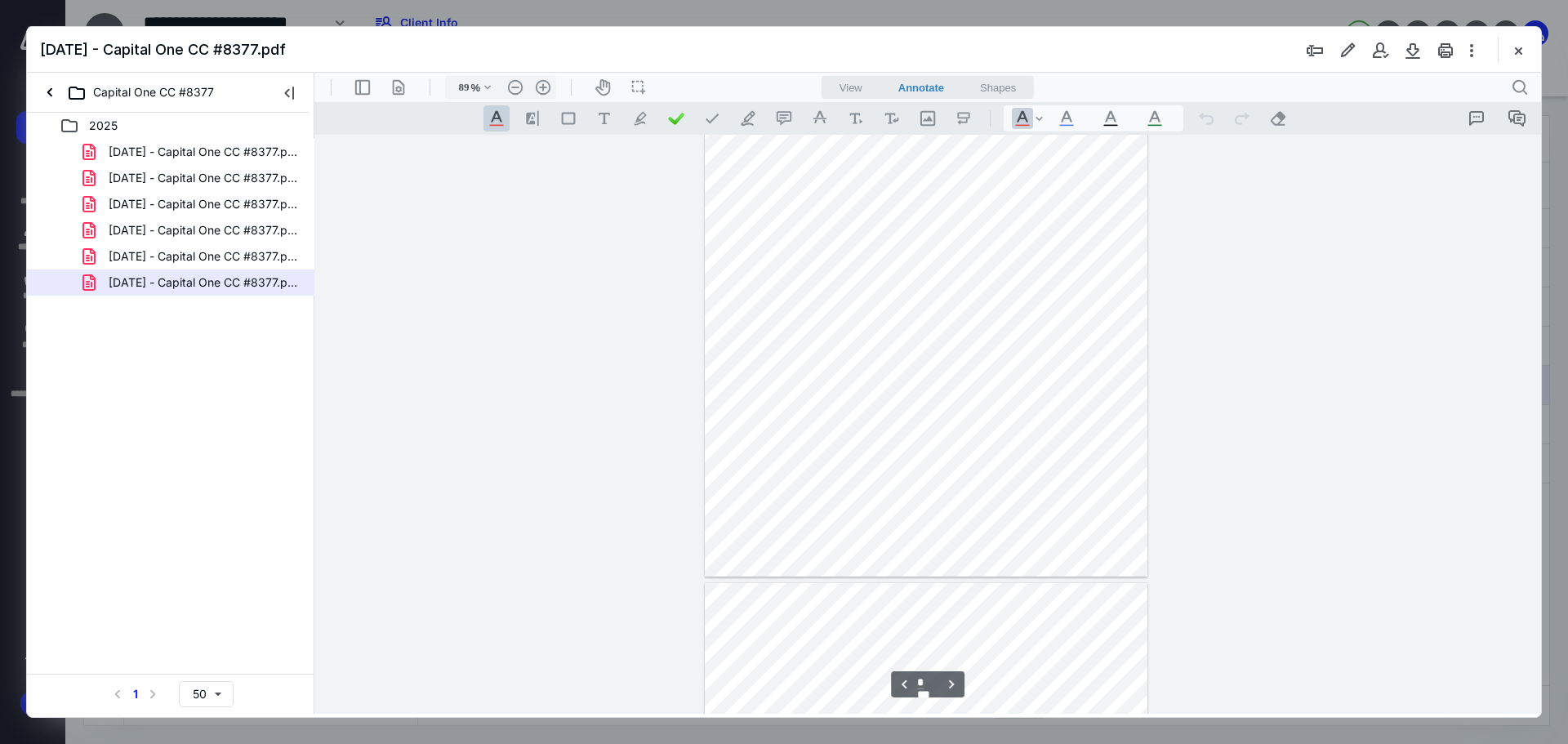 type on "*" 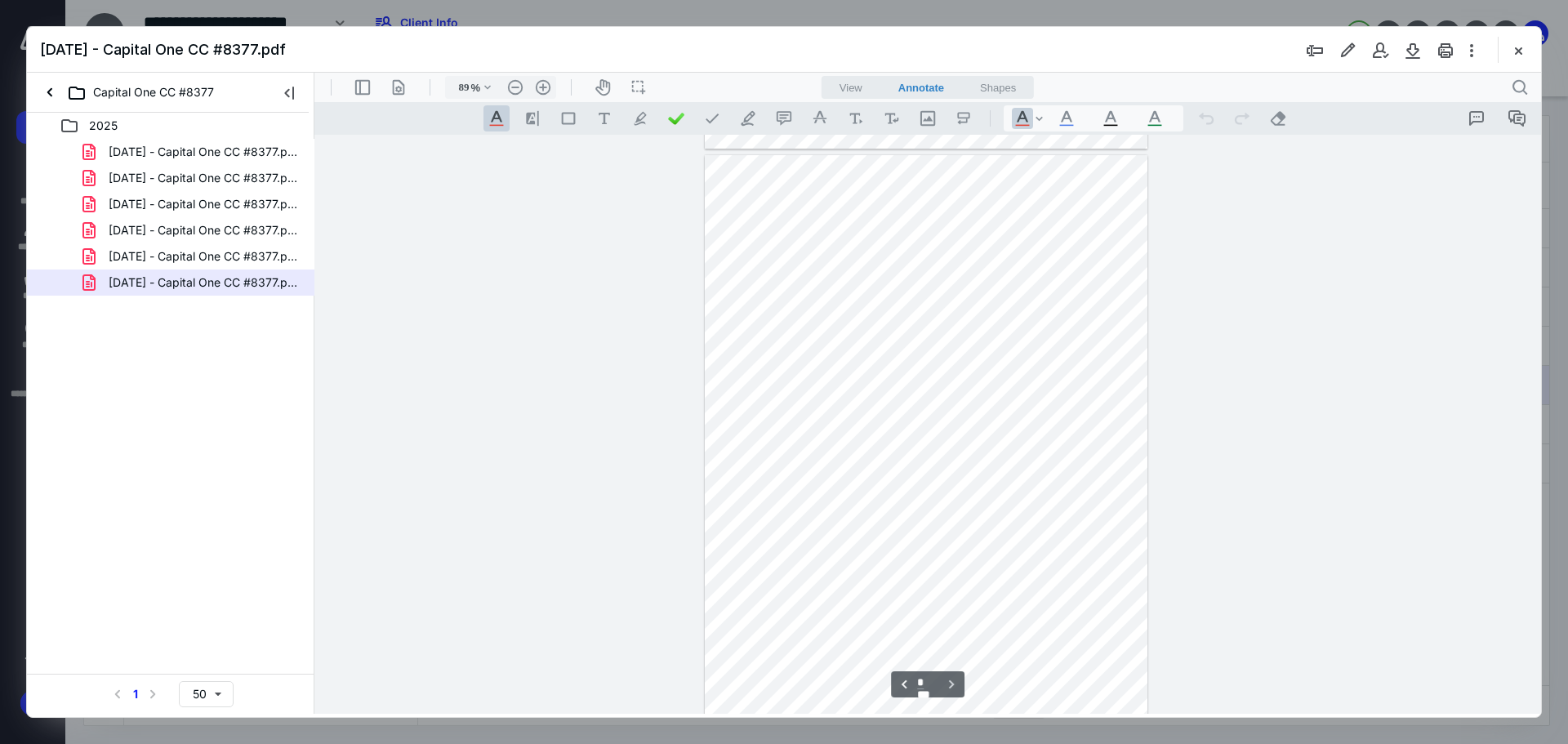 scroll, scrollTop: 2895, scrollLeft: 0, axis: vertical 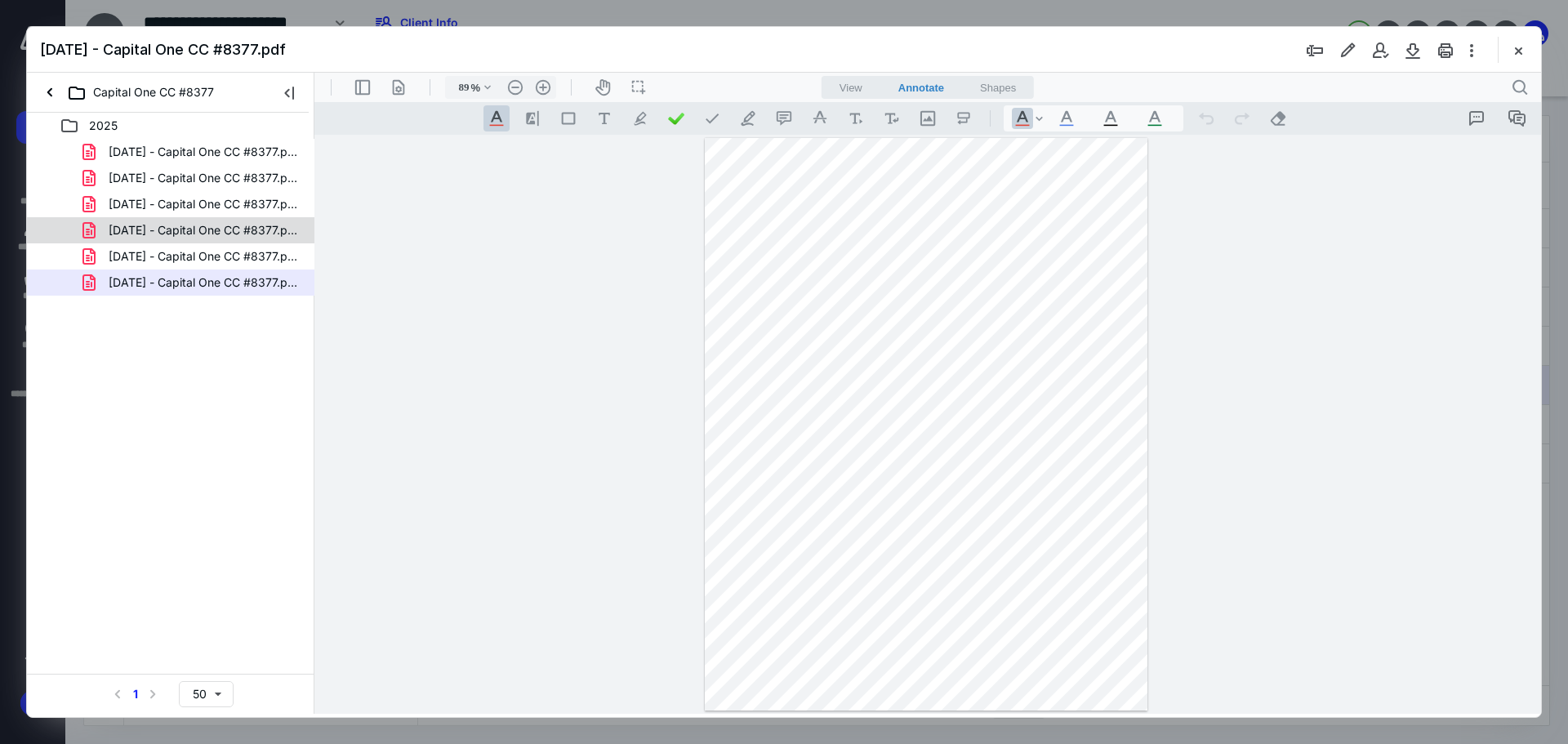 click on "[DATE] - Capital One CC #8377.pdf" at bounding box center [203, 230] 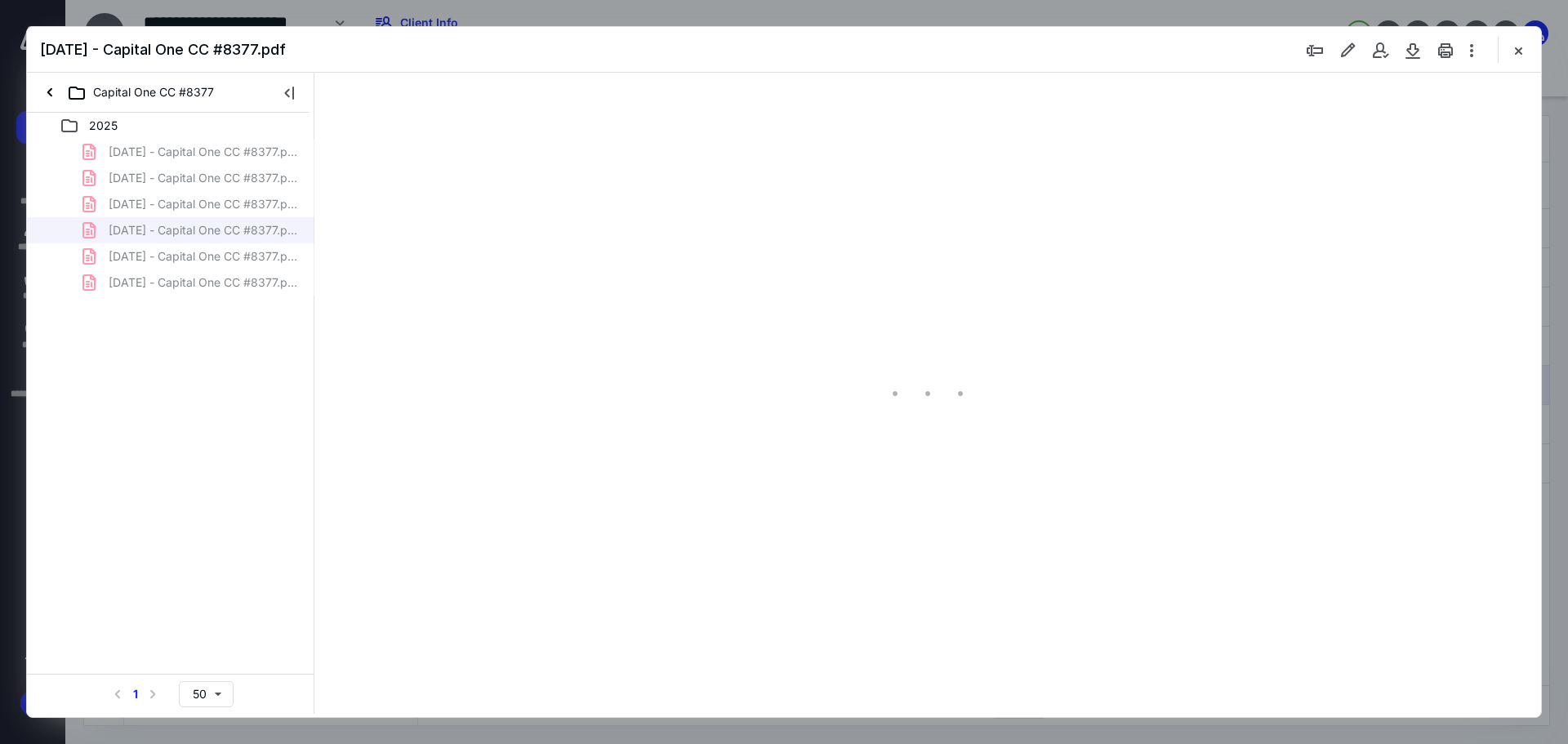 type on "89" 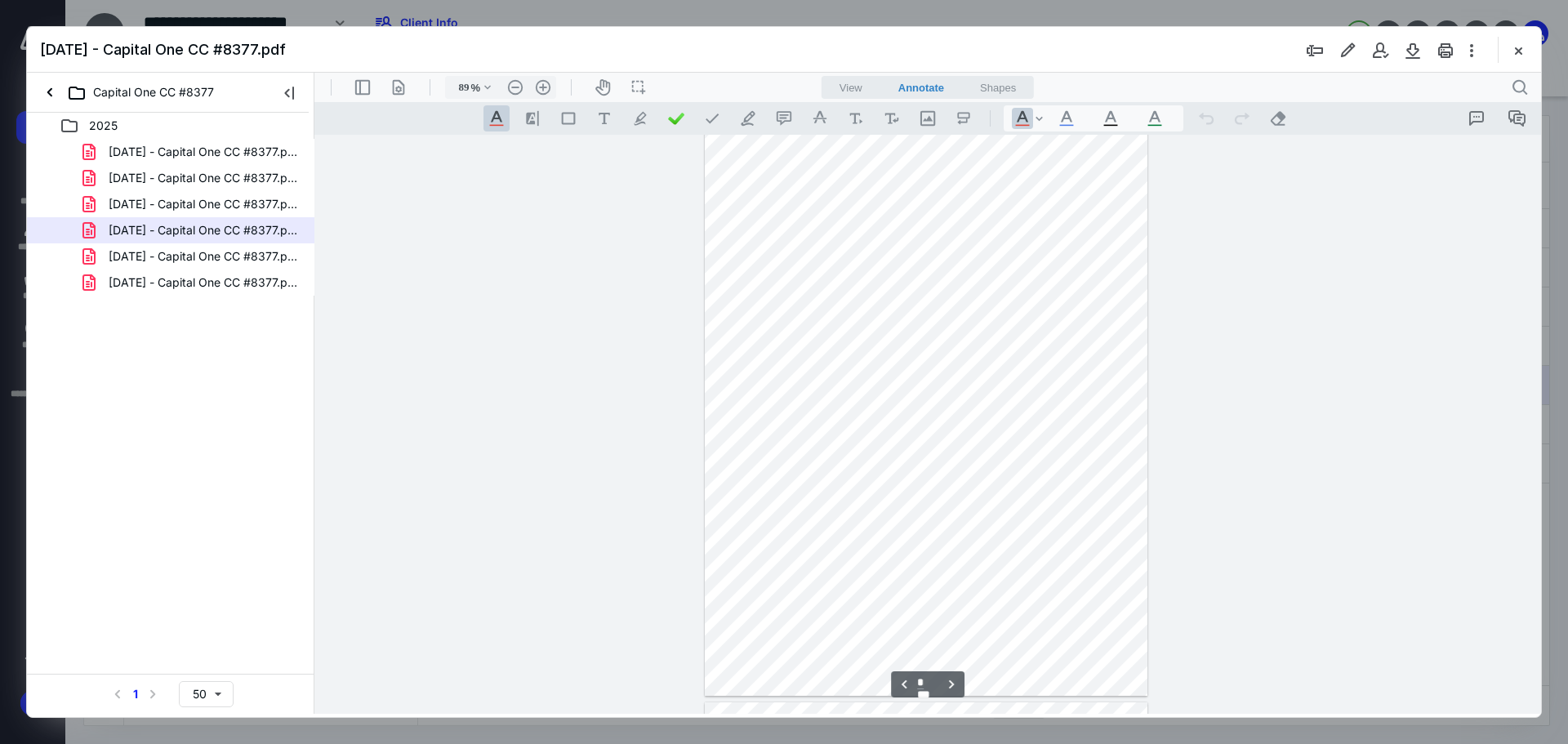 scroll, scrollTop: 1425, scrollLeft: 0, axis: vertical 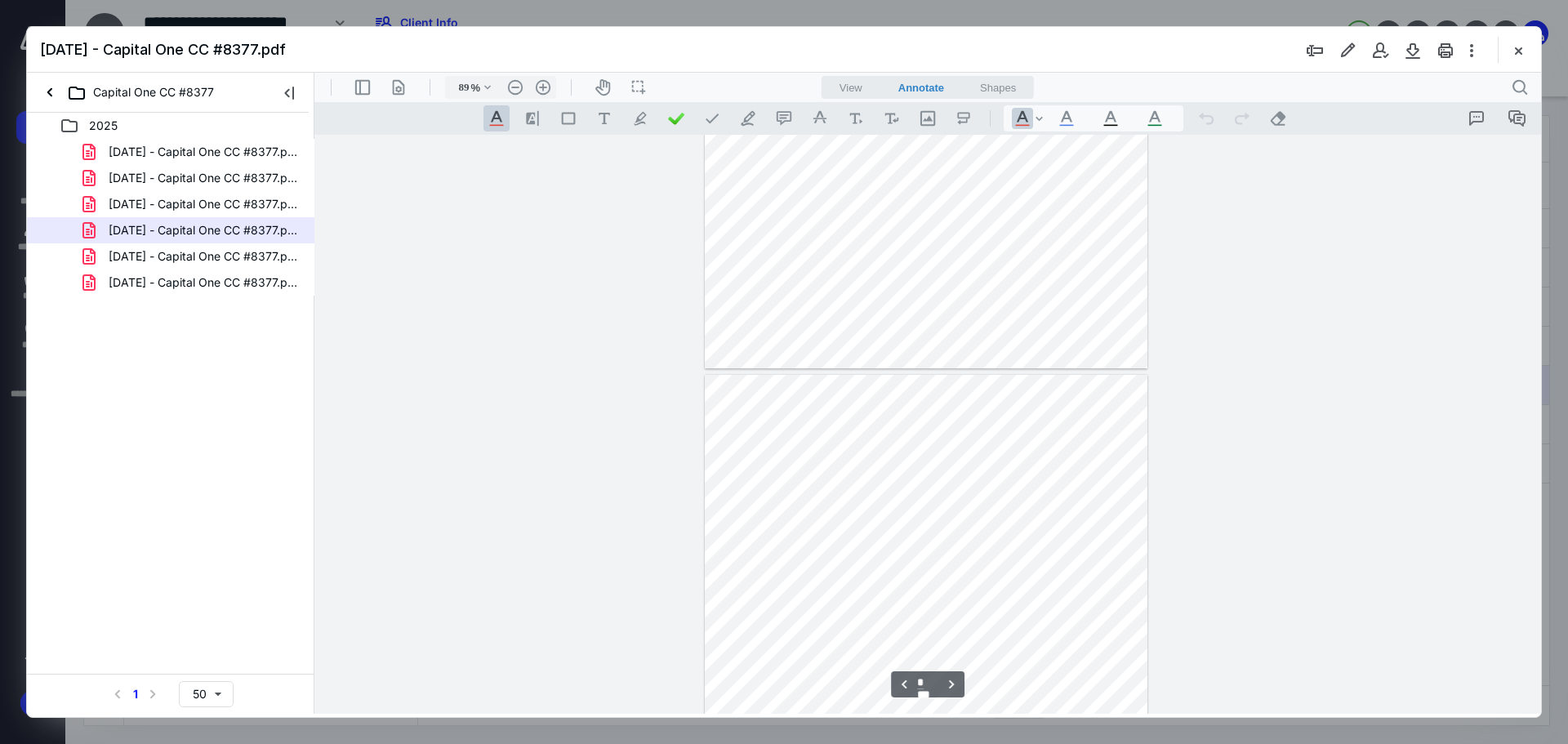 type on "*" 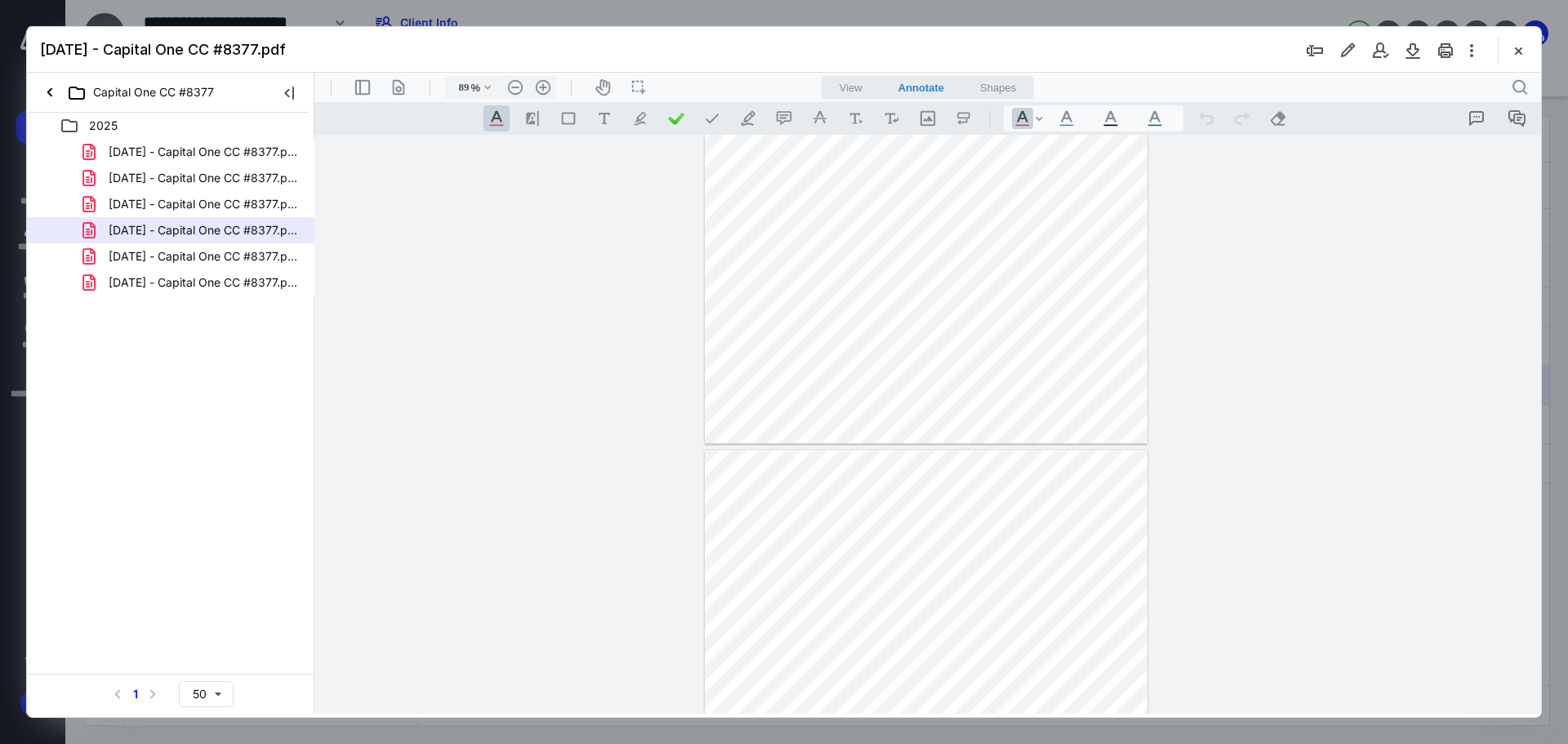 click at bounding box center [1518, 50] 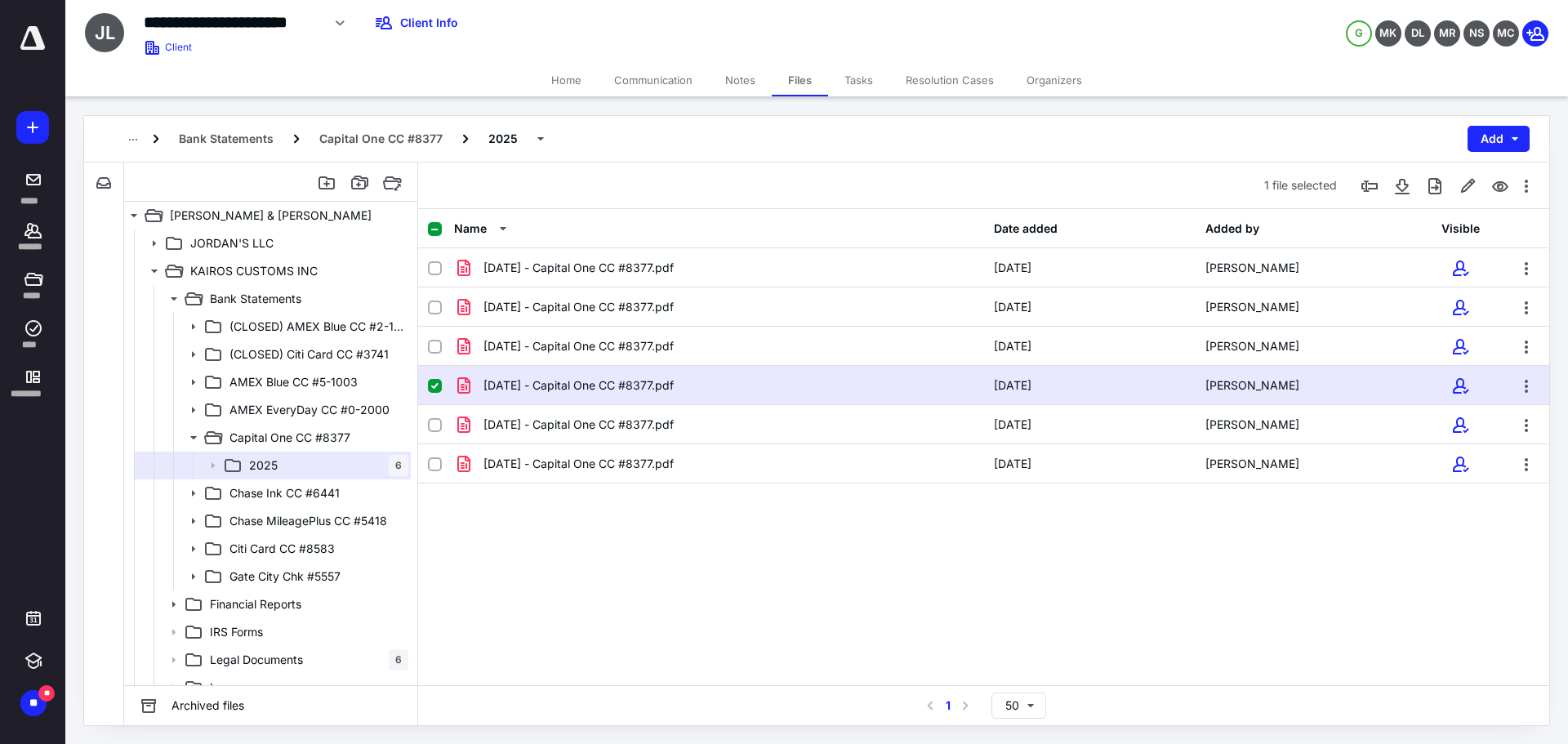 click 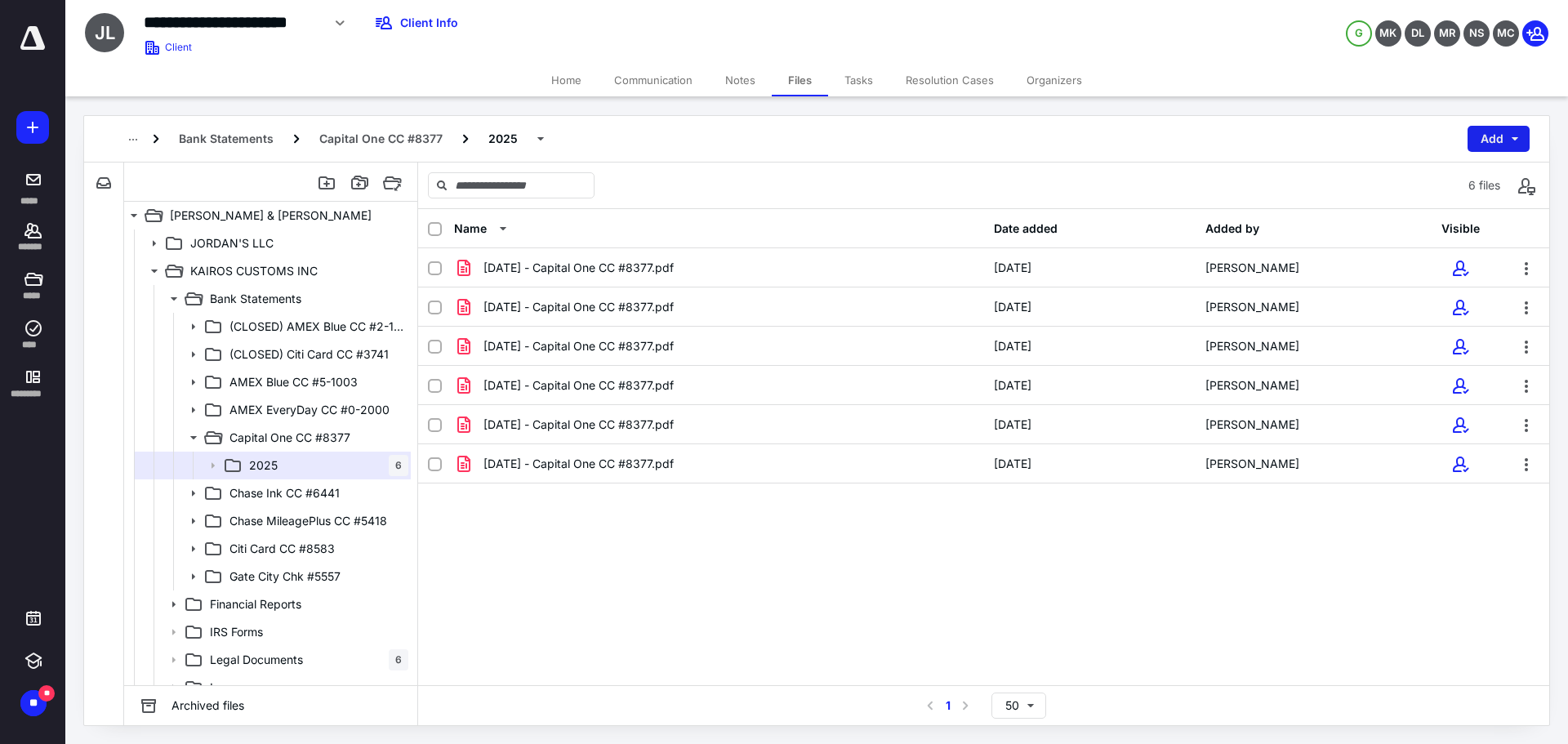 click on "Add" at bounding box center [1499, 139] 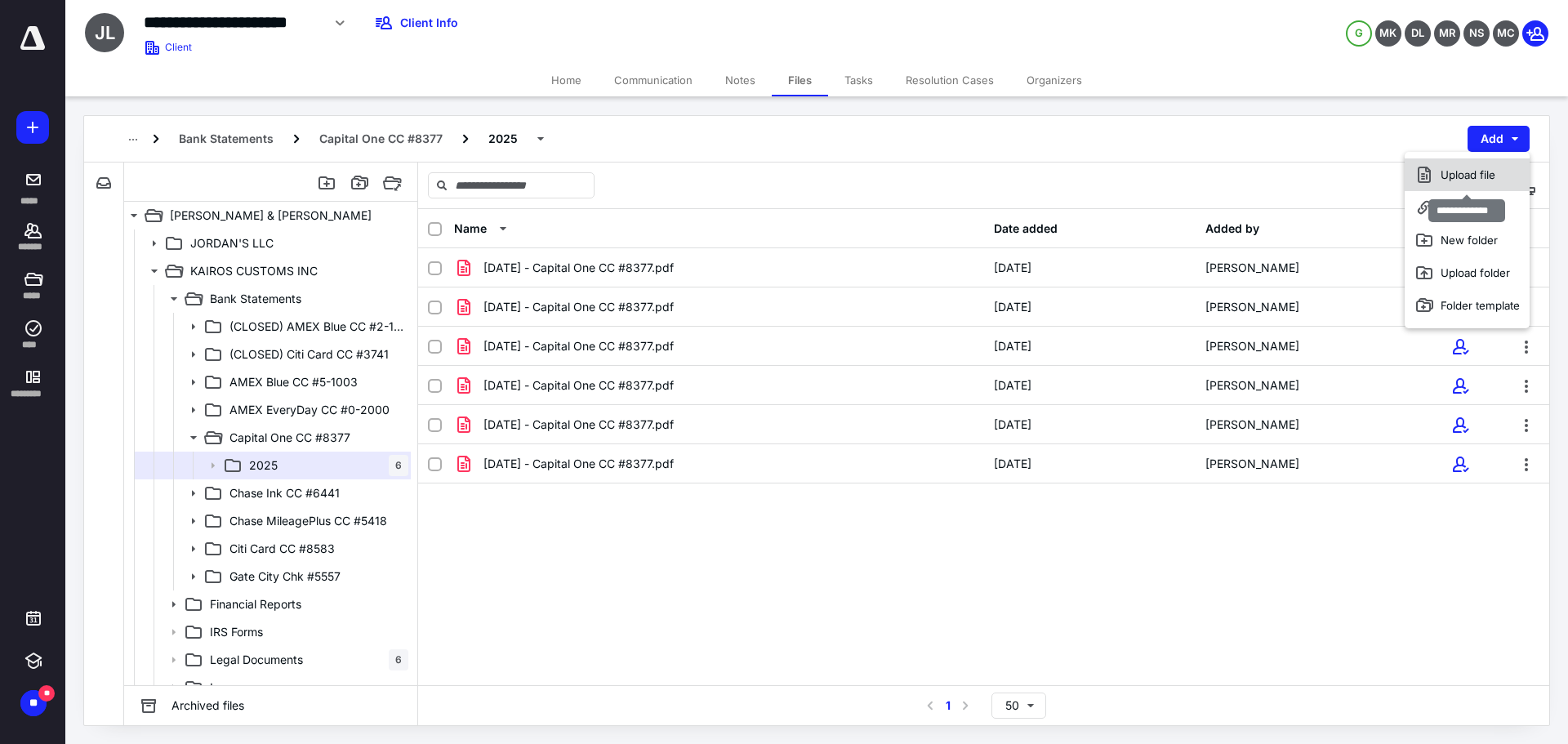 click on "Upload file" at bounding box center [1467, 175] 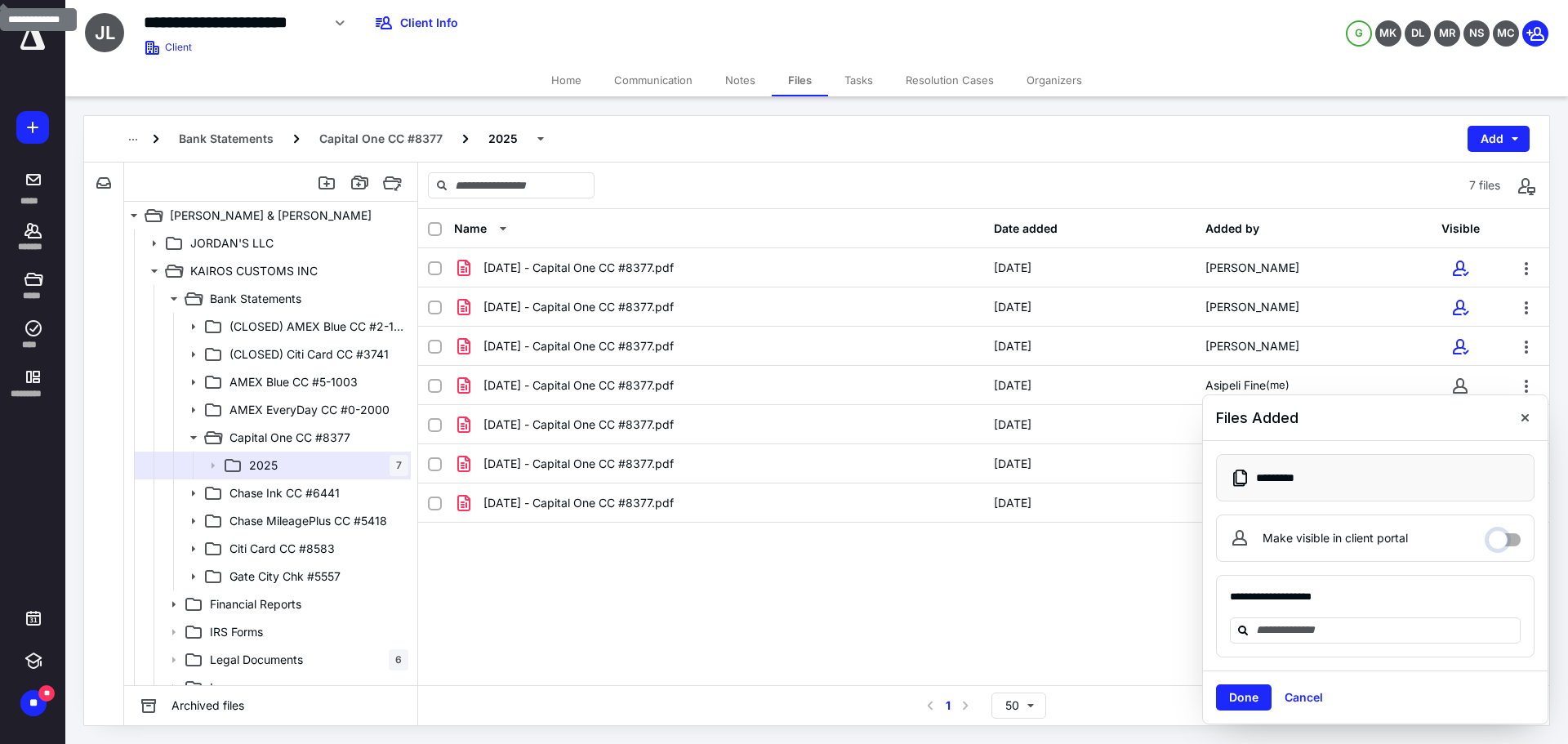 click on "Make visible in client portal" at bounding box center (1504, 536) 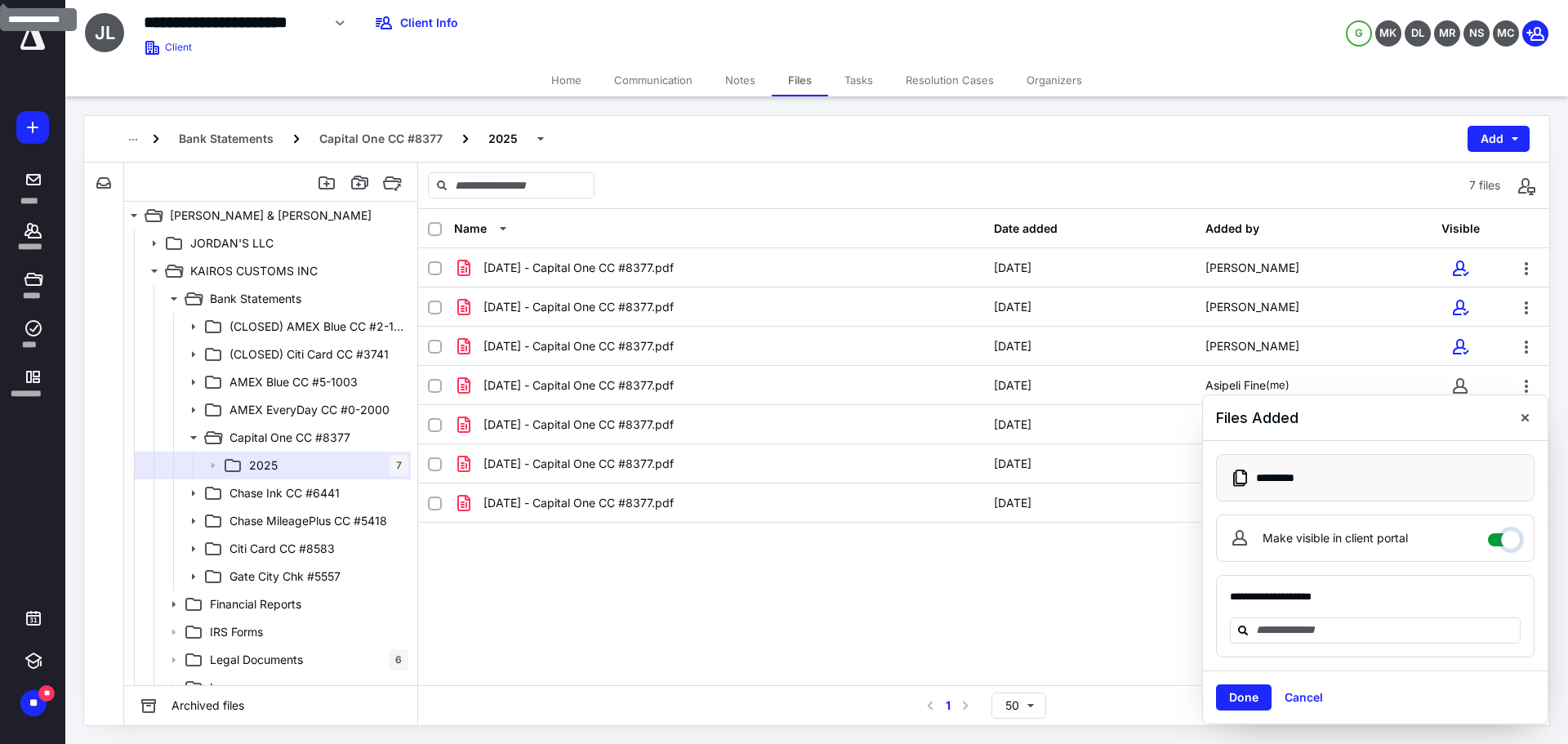 checkbox on "****" 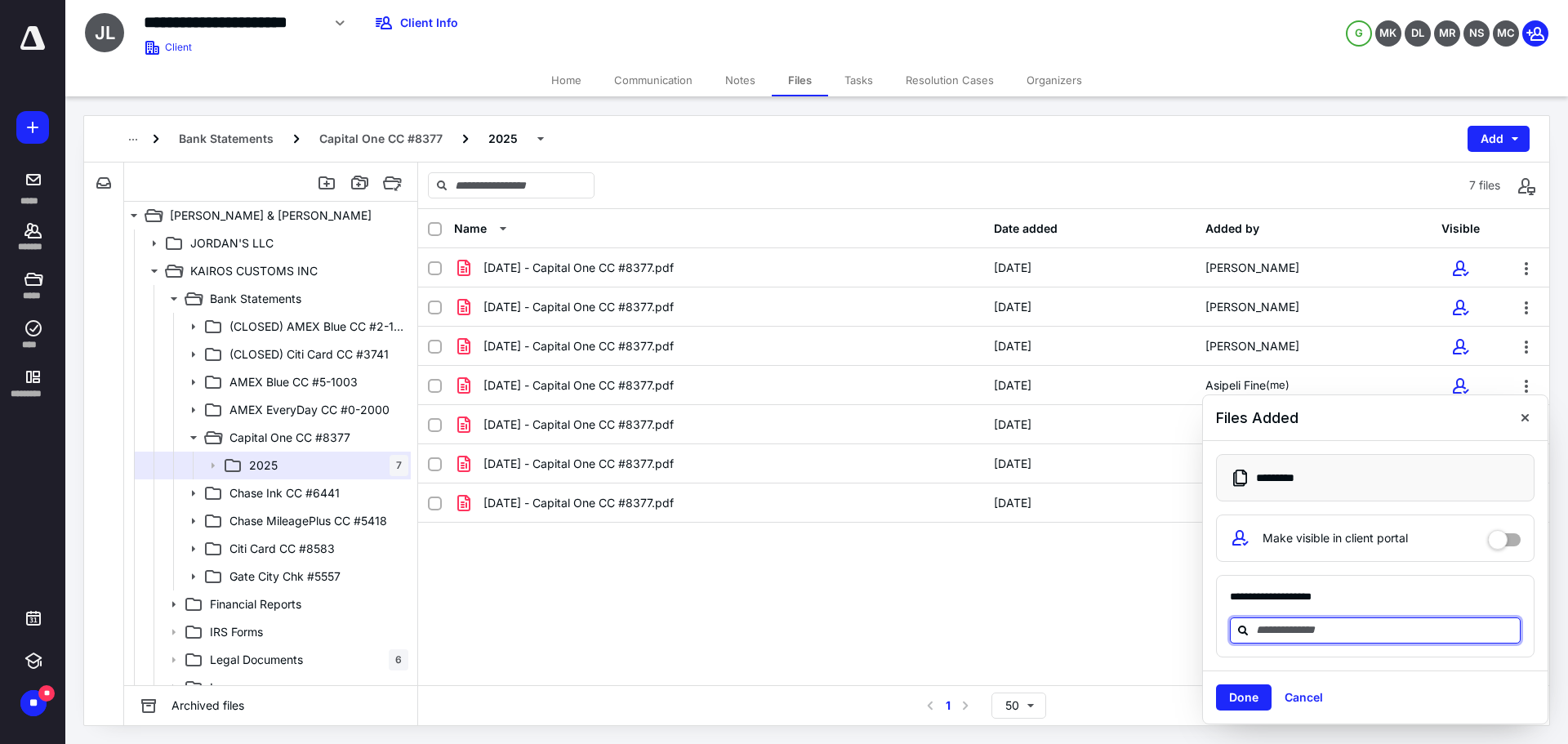 click at bounding box center [1385, 630] 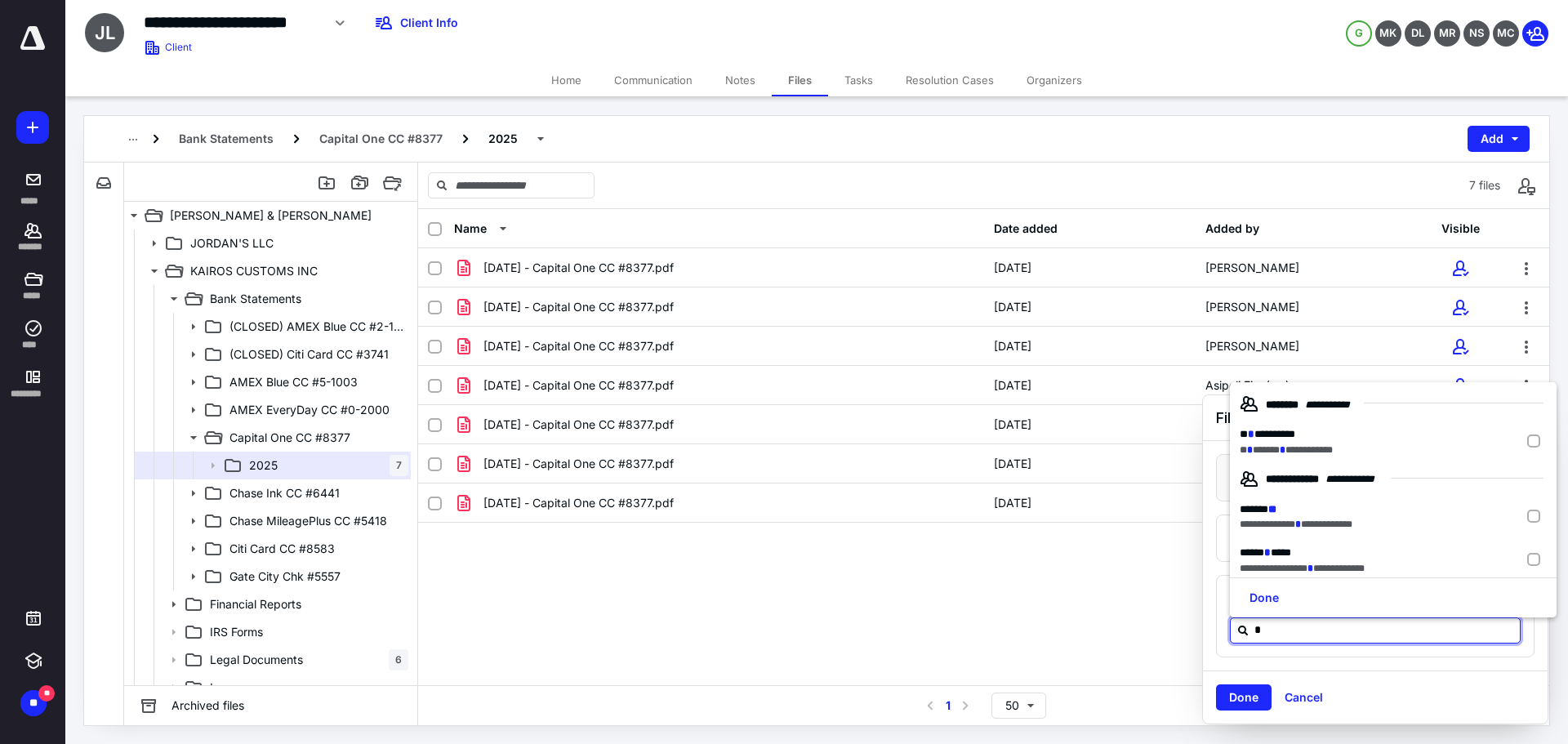 type on "**" 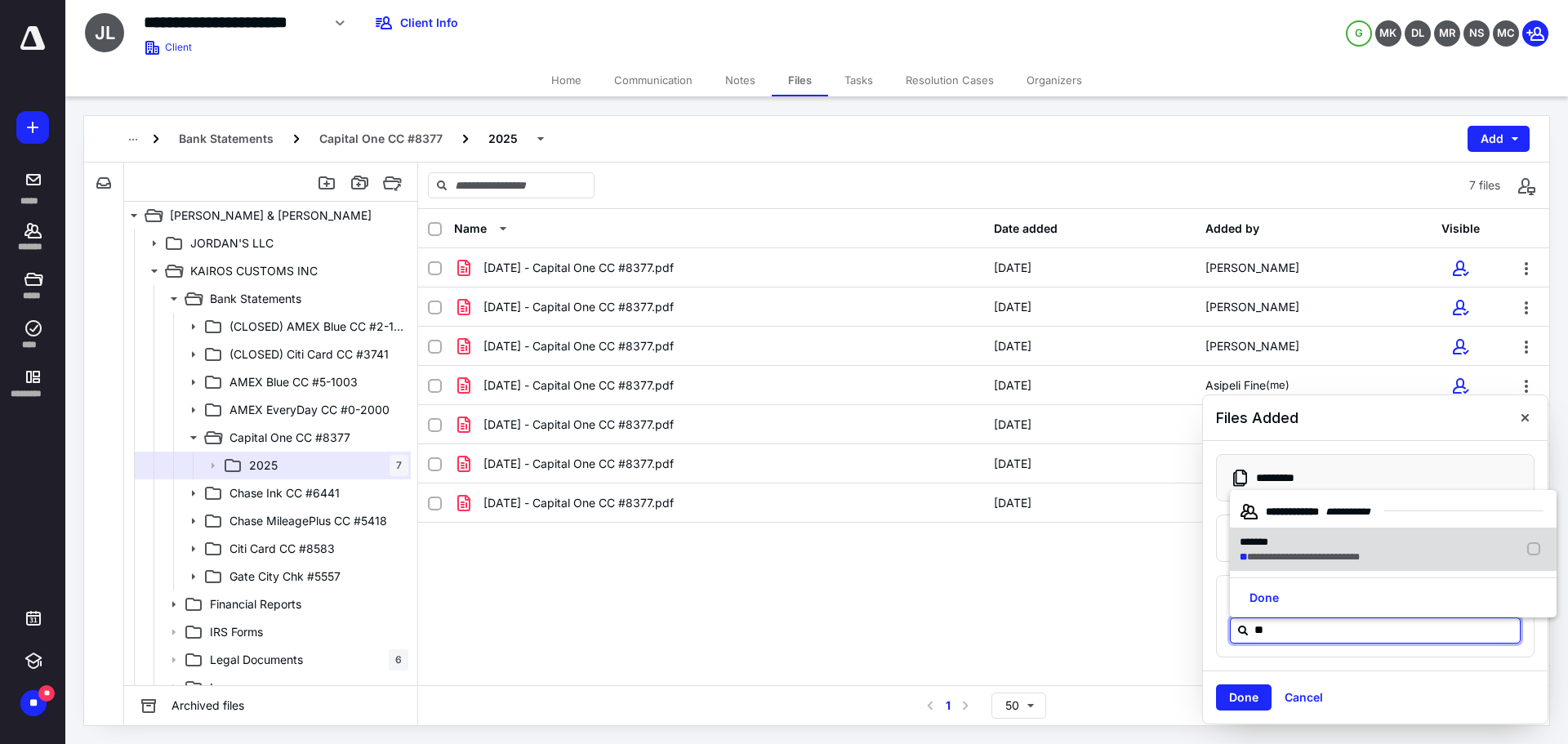 click on "**********" at bounding box center [1303, 557] 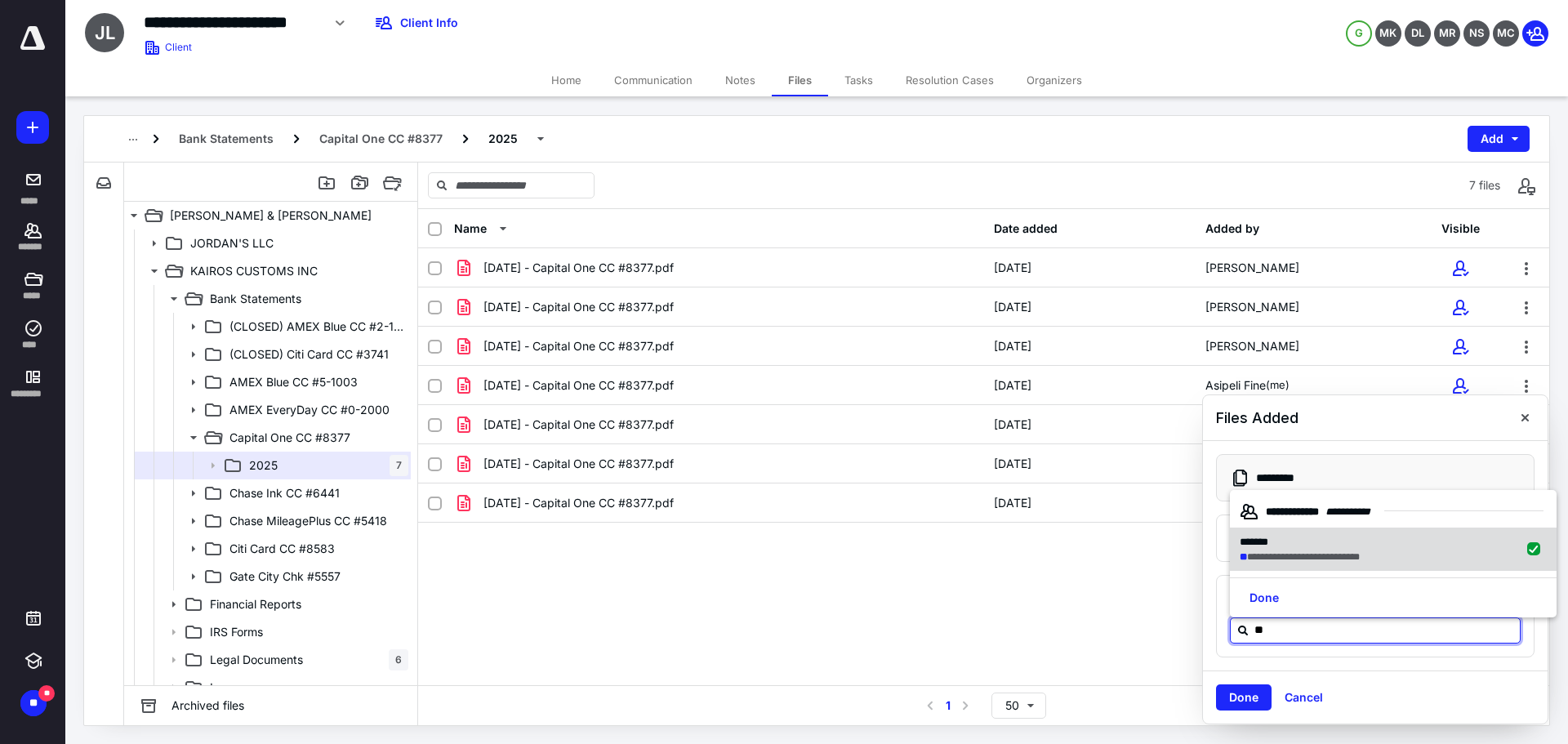checkbox on "true" 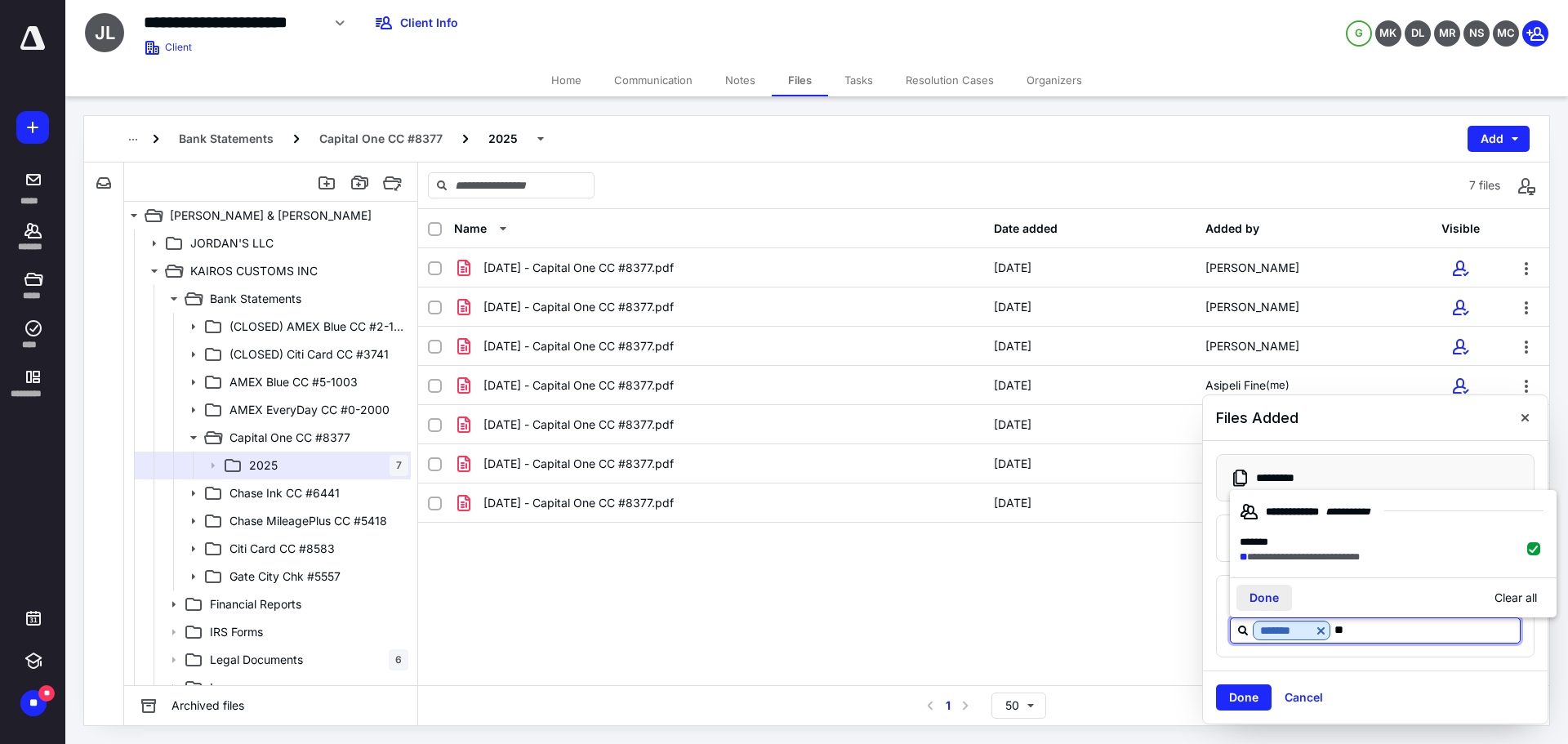 type on "**" 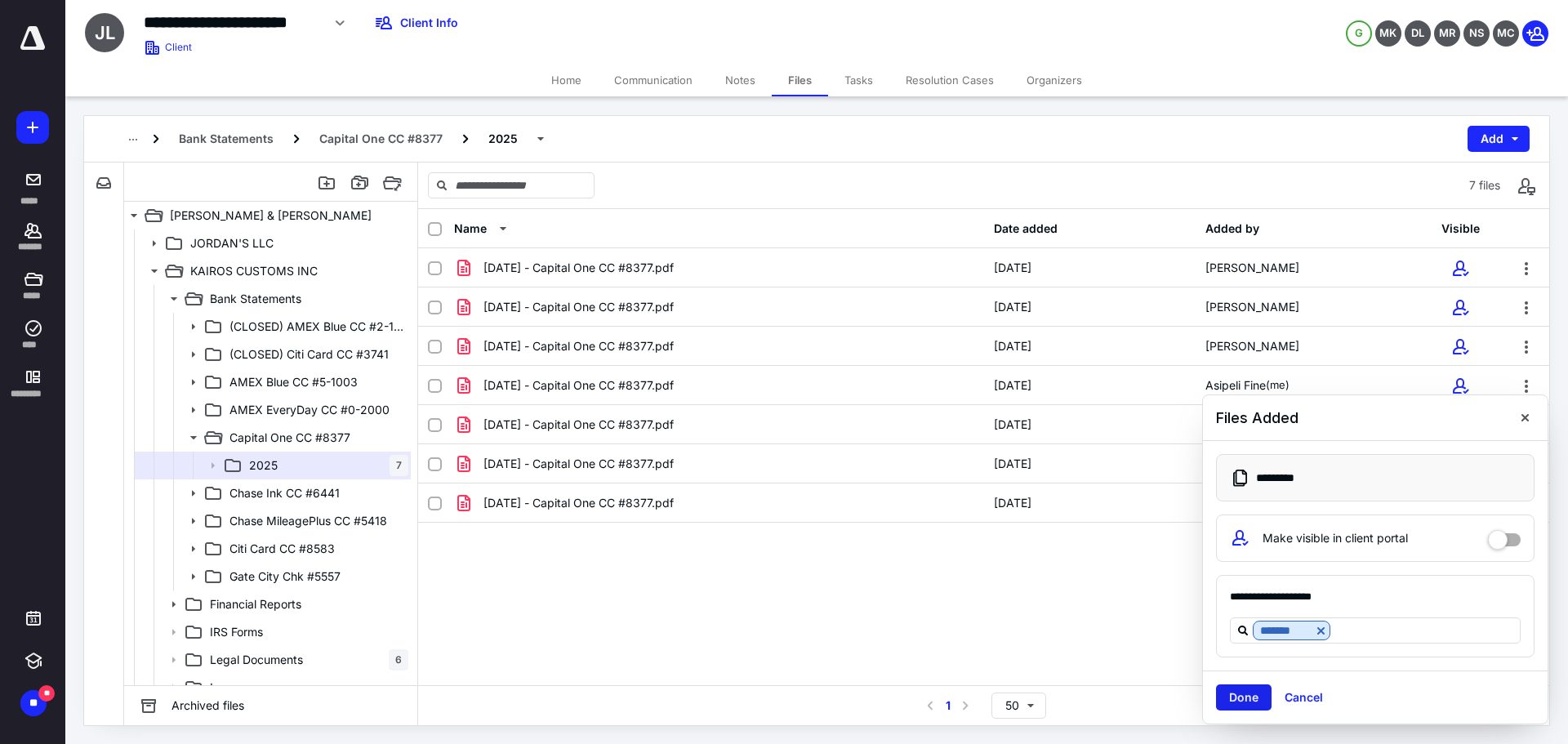 click on "Done" at bounding box center (1244, 697) 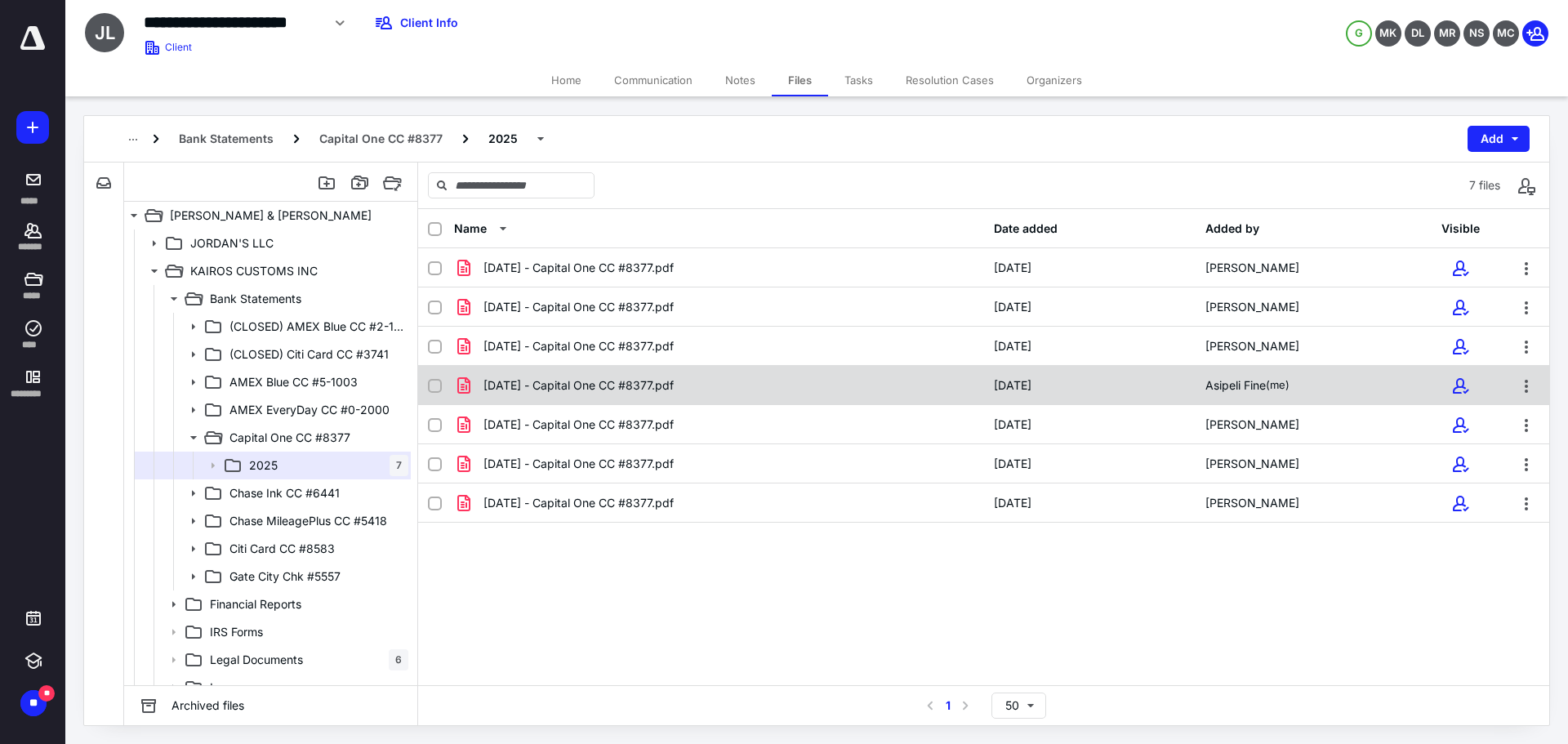 click on "[DATE] - Capital One CC #8377.pdf" at bounding box center [719, 385] 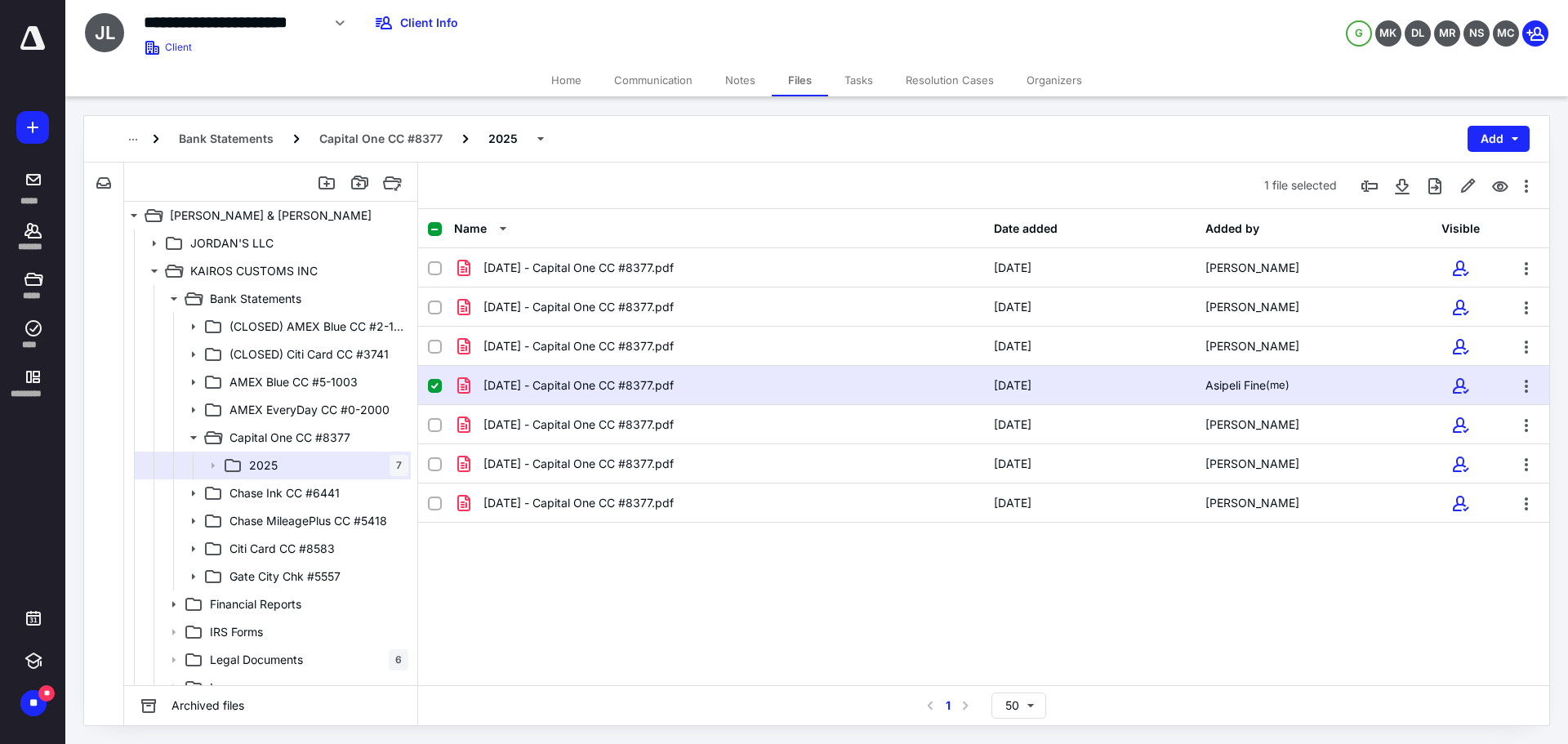 click on "[DATE] - Capital One CC #8377.pdf" at bounding box center [719, 385] 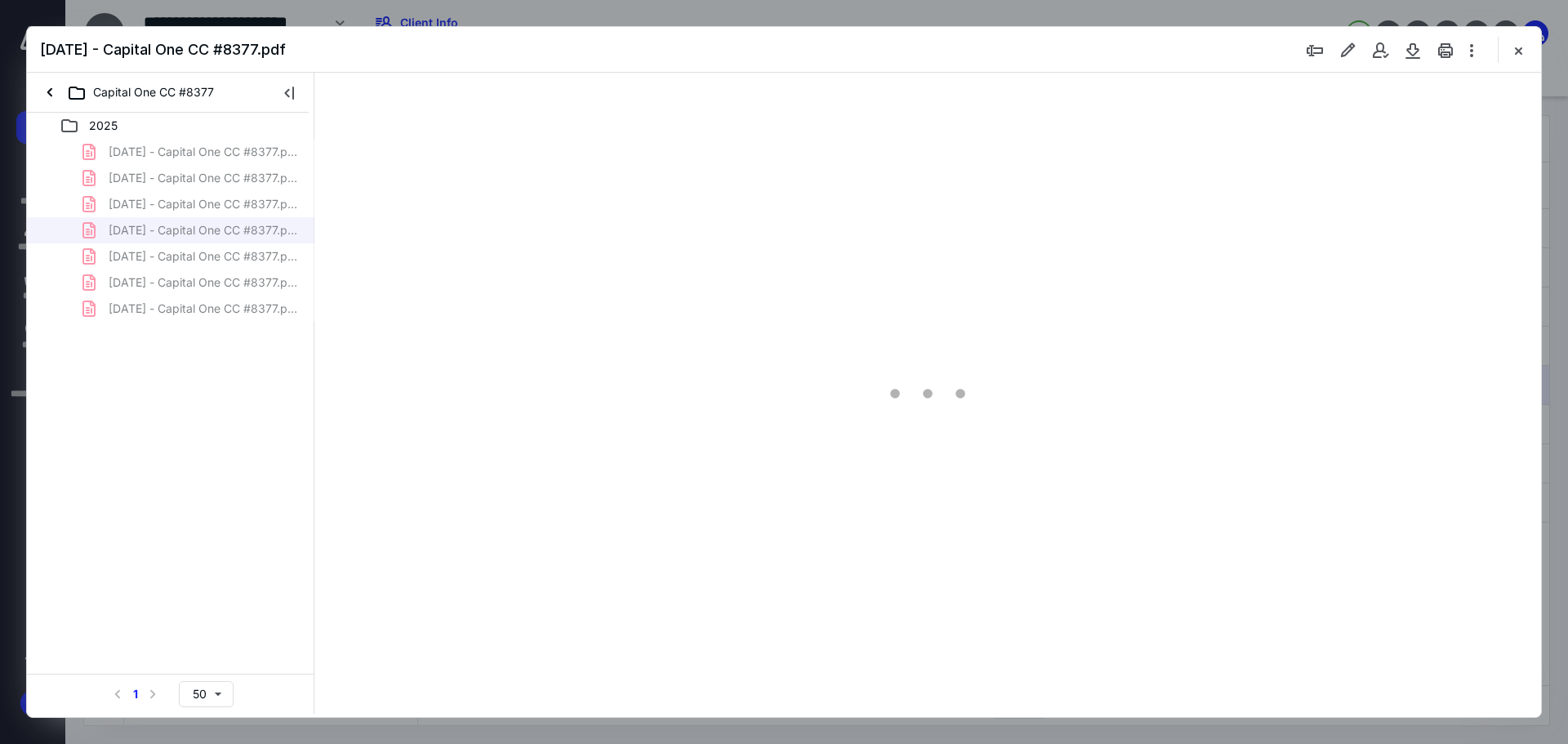 scroll, scrollTop: 0, scrollLeft: 0, axis: both 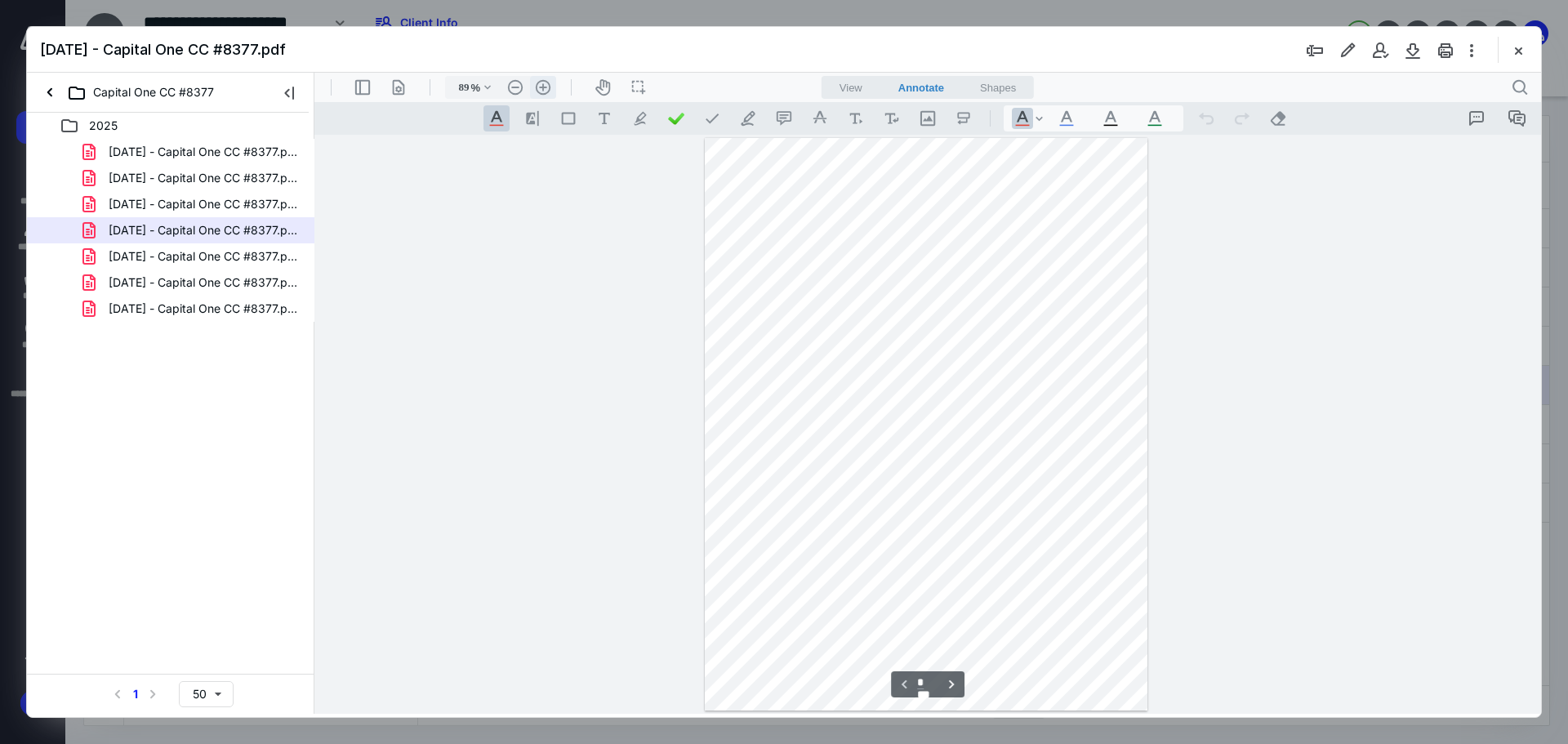 click on ".cls-1{fill:#abb0c4;} icon - header - zoom - in - line" at bounding box center [543, 87] 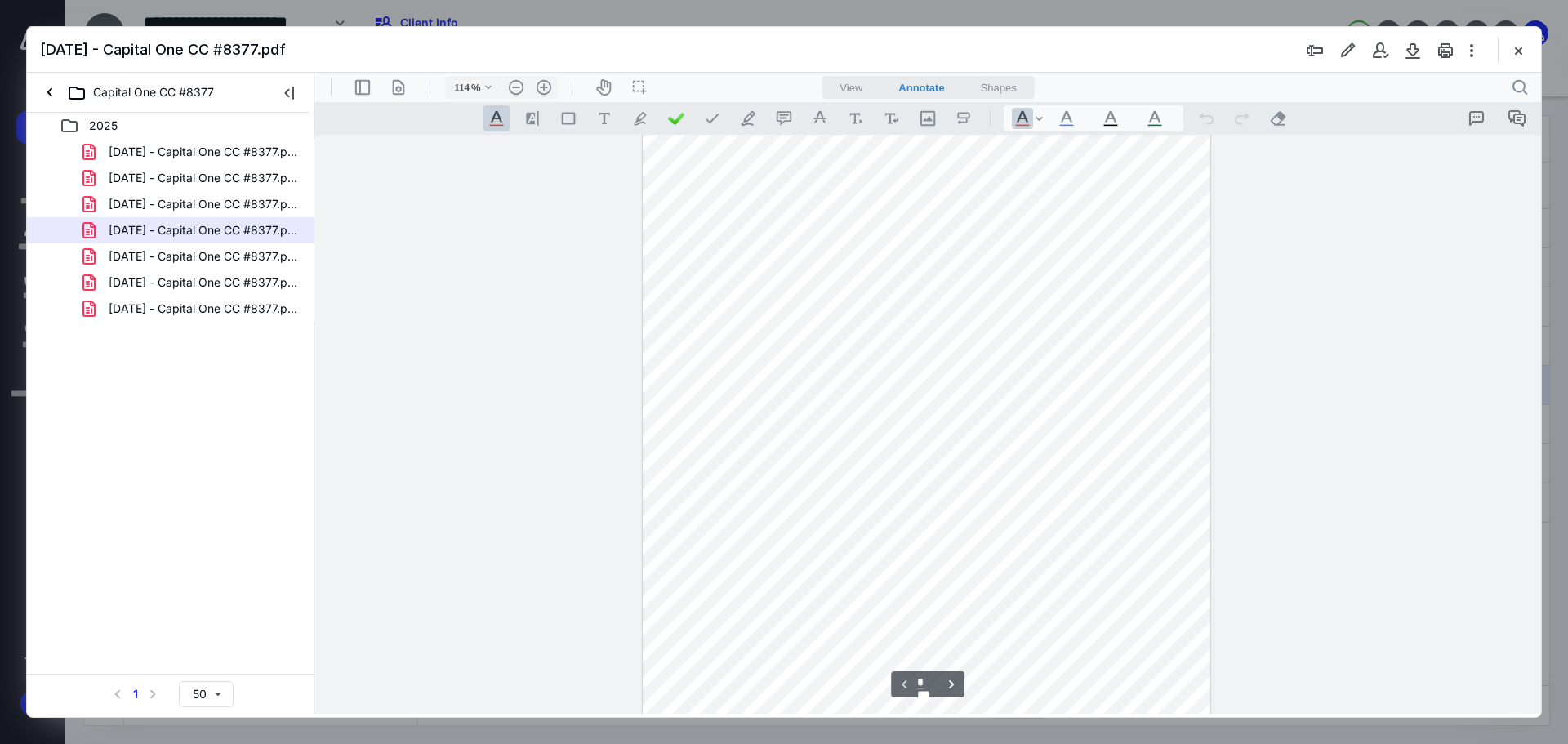 scroll, scrollTop: 0, scrollLeft: 0, axis: both 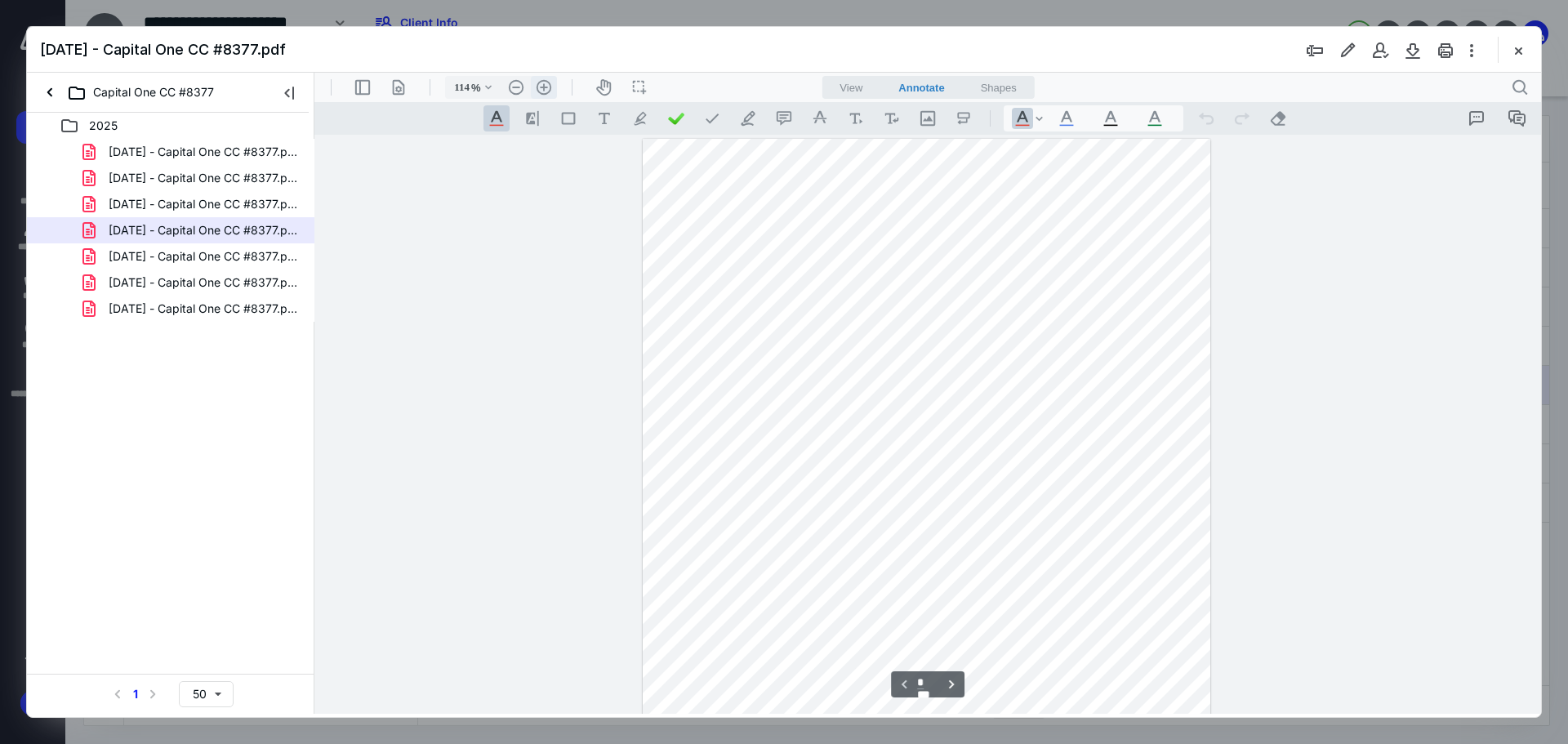 click on ".cls-1{fill:#abb0c4;} icon - header - zoom - in - line" at bounding box center [544, 87] 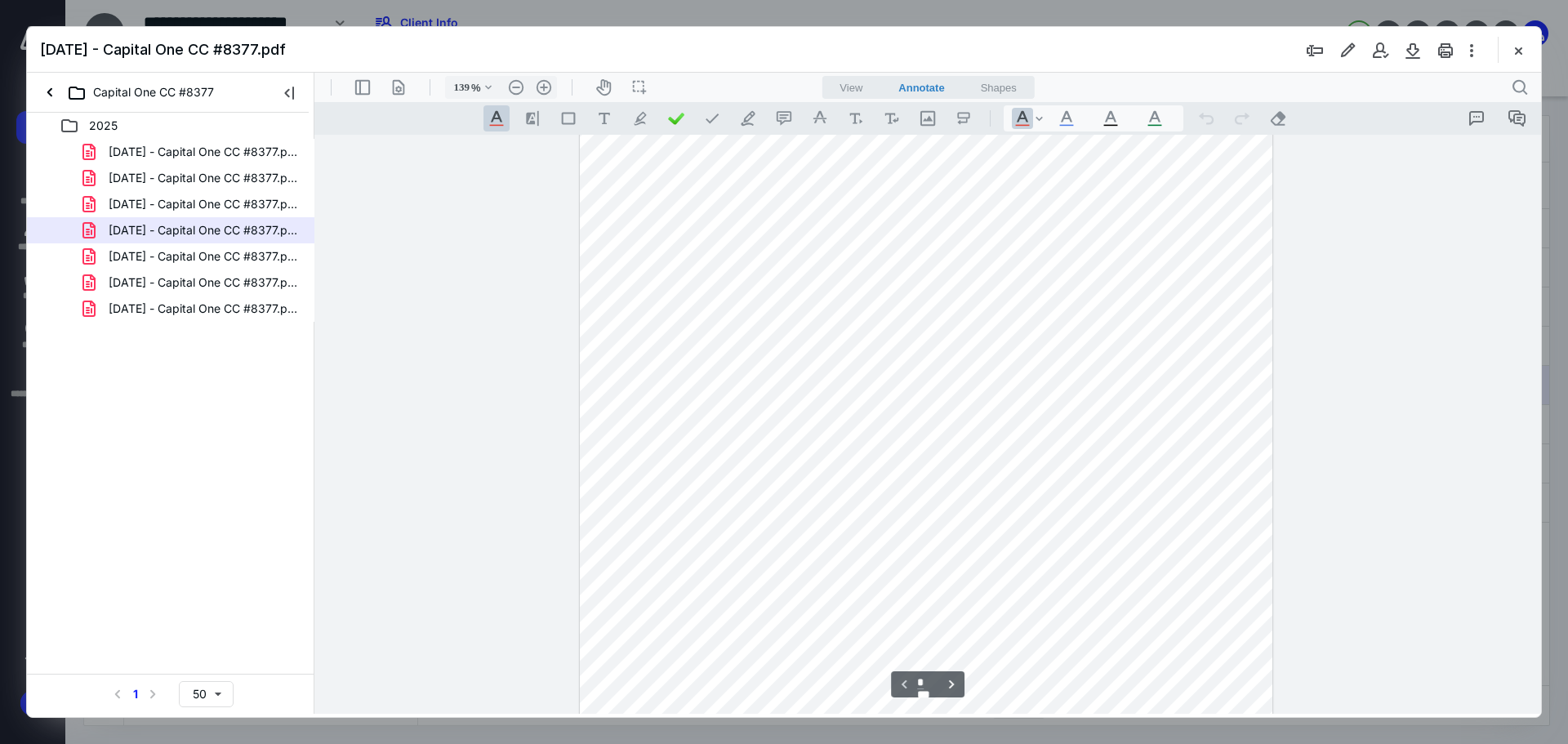 scroll, scrollTop: 0, scrollLeft: 0, axis: both 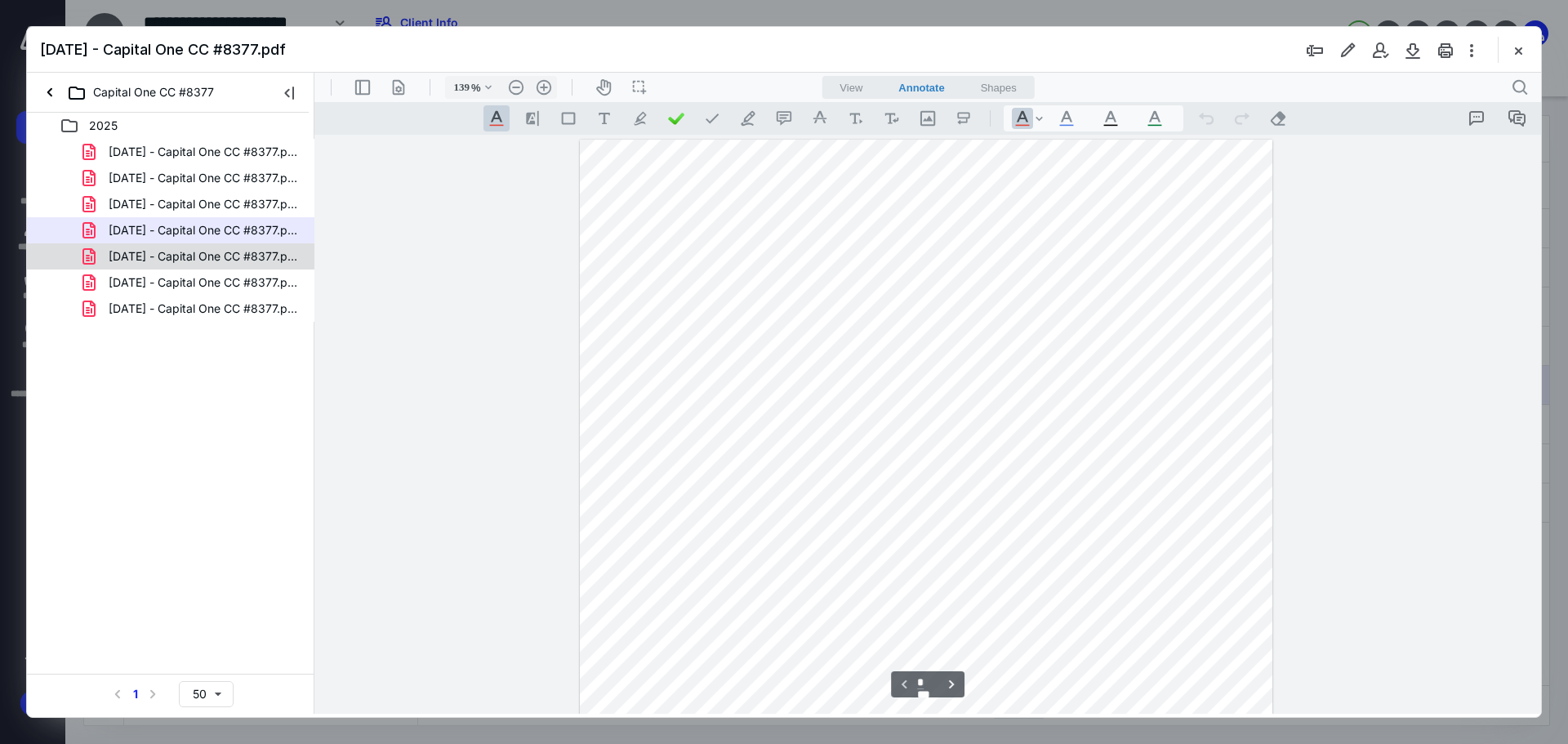 click on "[DATE] - Capital One CC #8377.pdf" at bounding box center [203, 256] 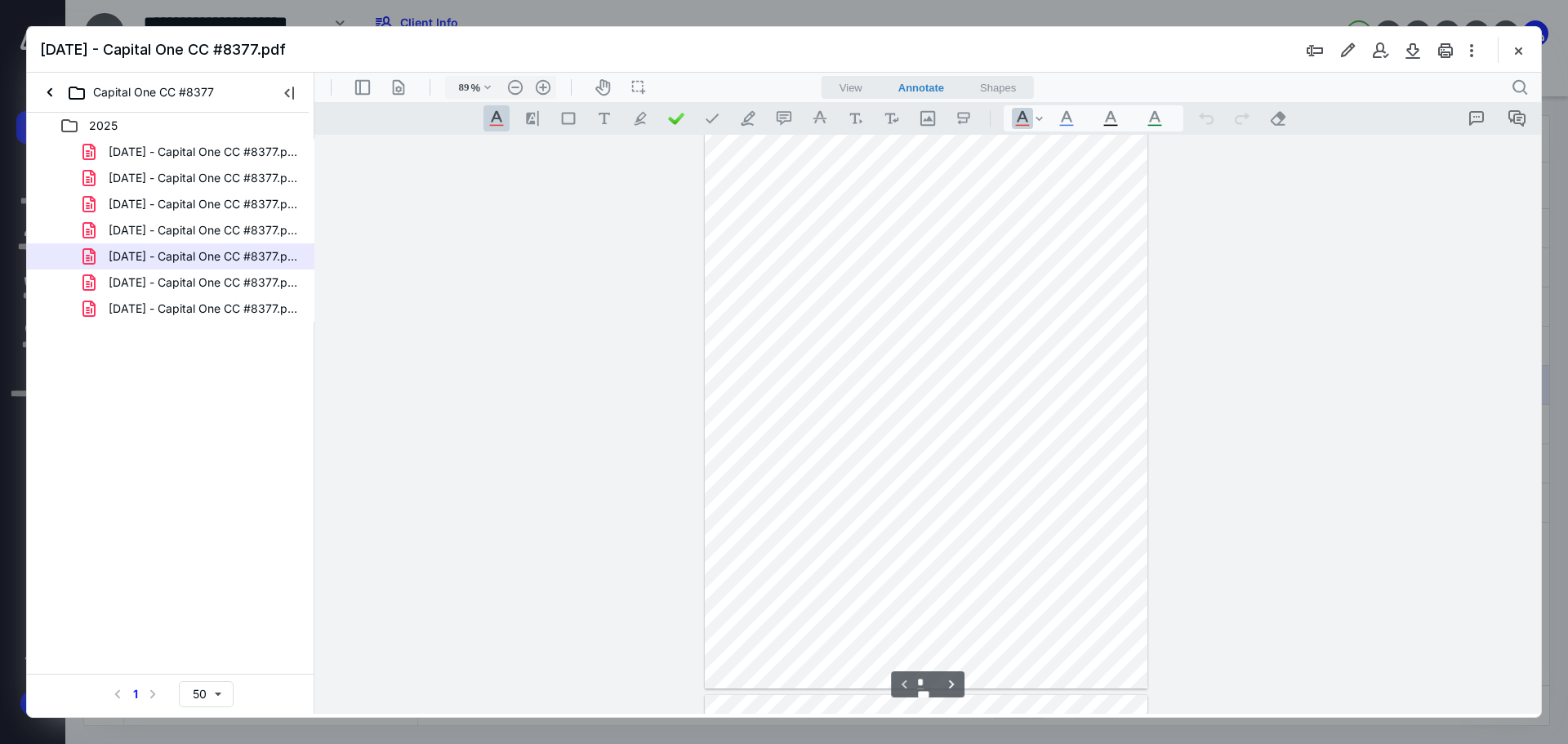 scroll, scrollTop: 0, scrollLeft: 0, axis: both 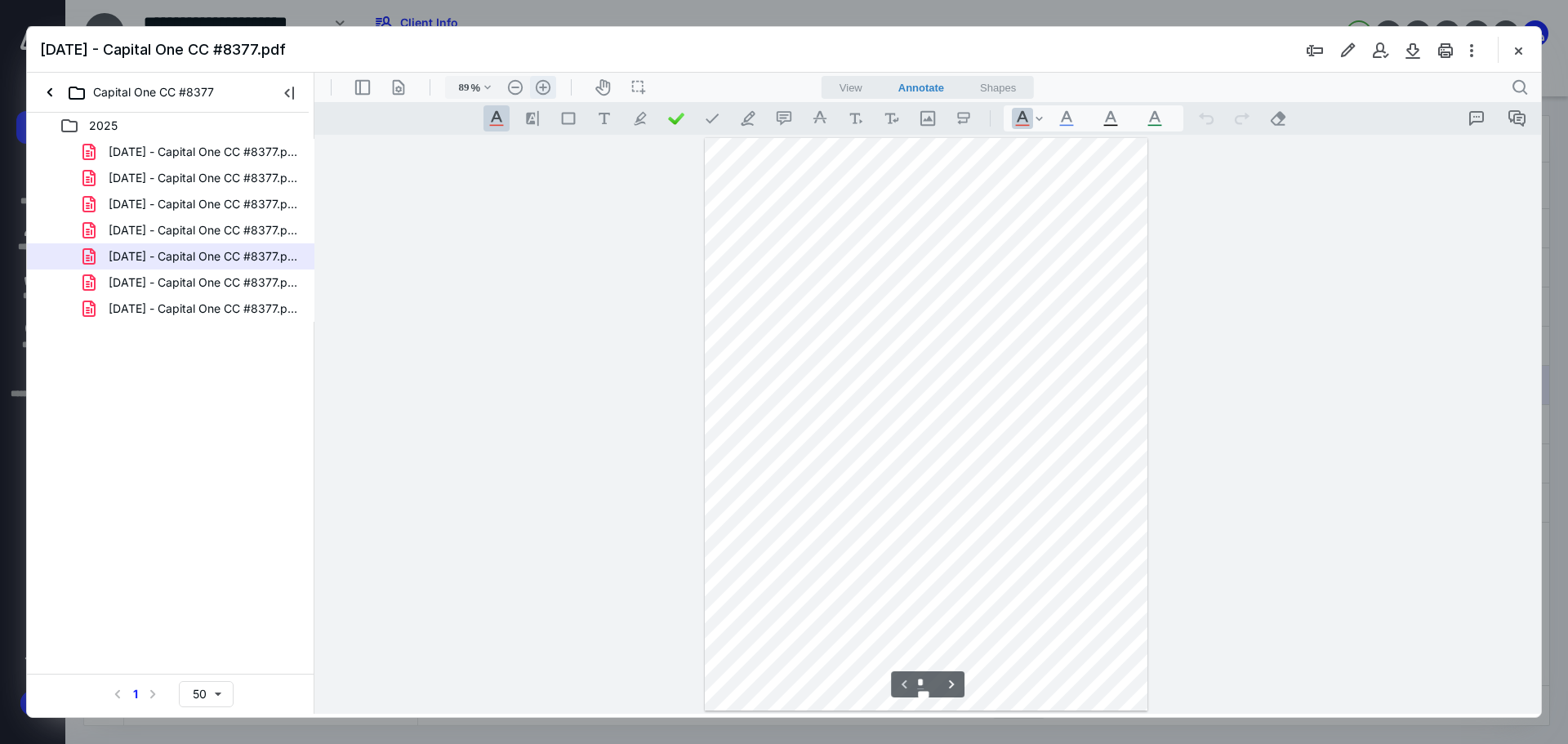 click on ".cls-1{fill:#abb0c4;} icon - header - zoom - in - line" at bounding box center [543, 87] 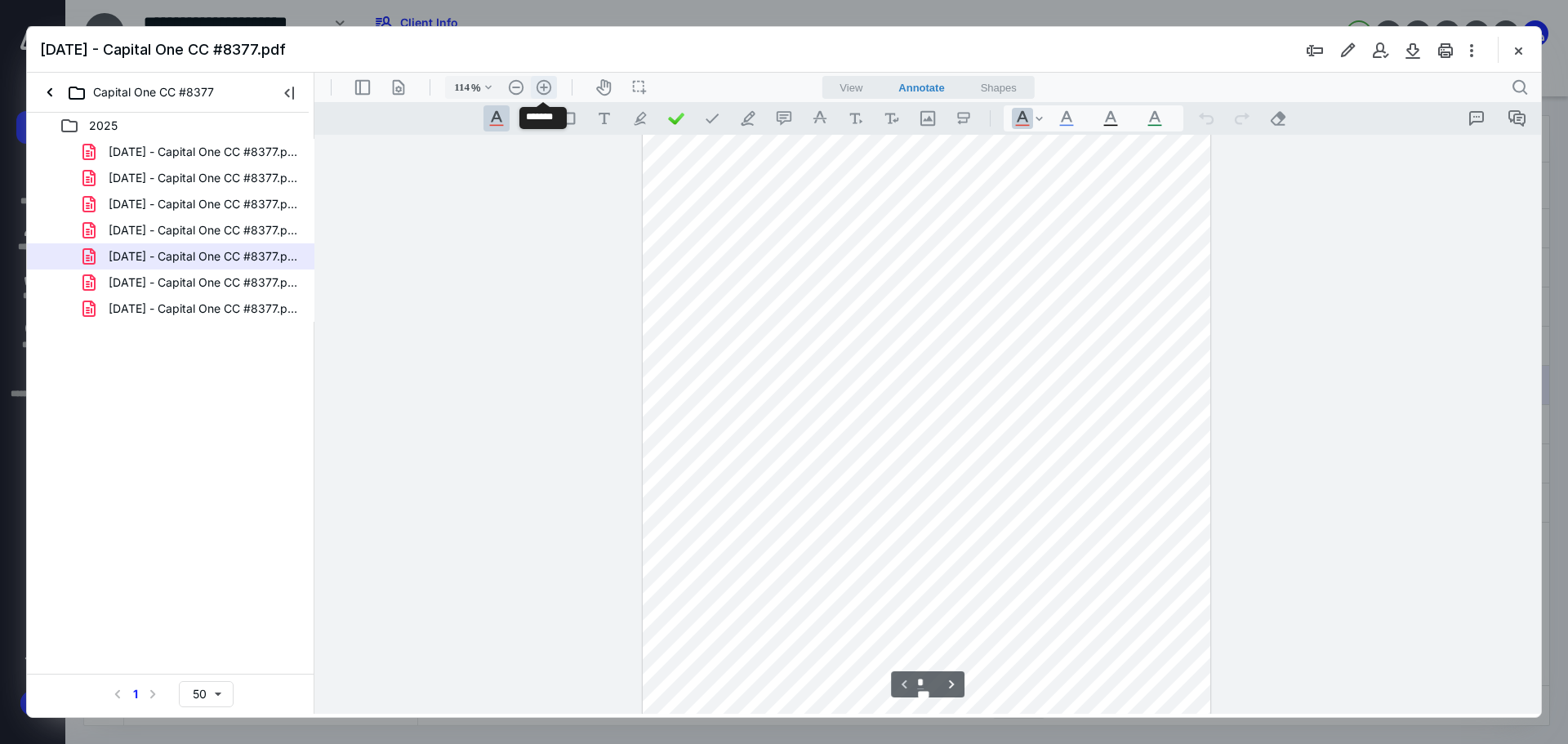 click on ".cls-1{fill:#abb0c4;} icon - header - zoom - in - line" at bounding box center (544, 87) 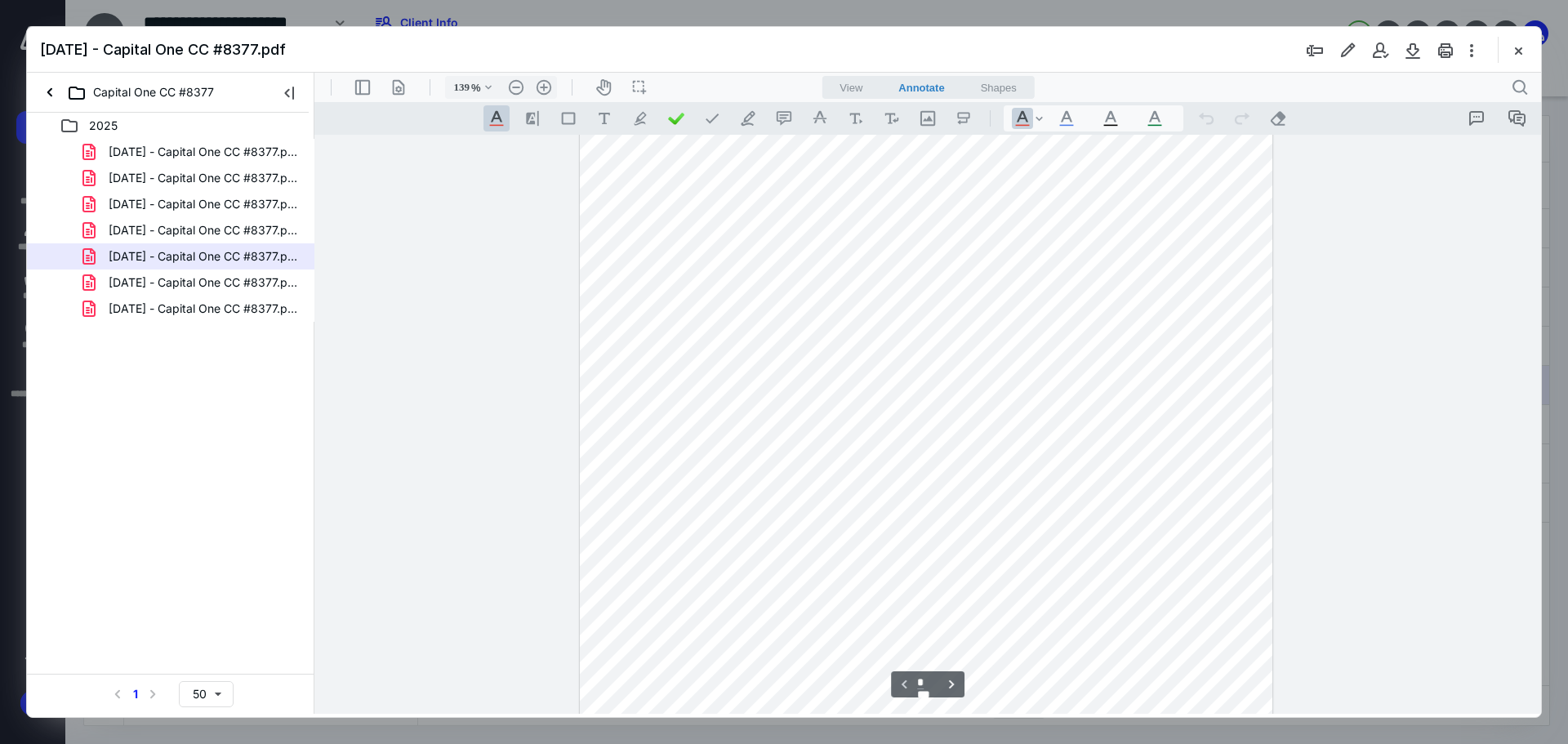 scroll, scrollTop: 0, scrollLeft: 0, axis: both 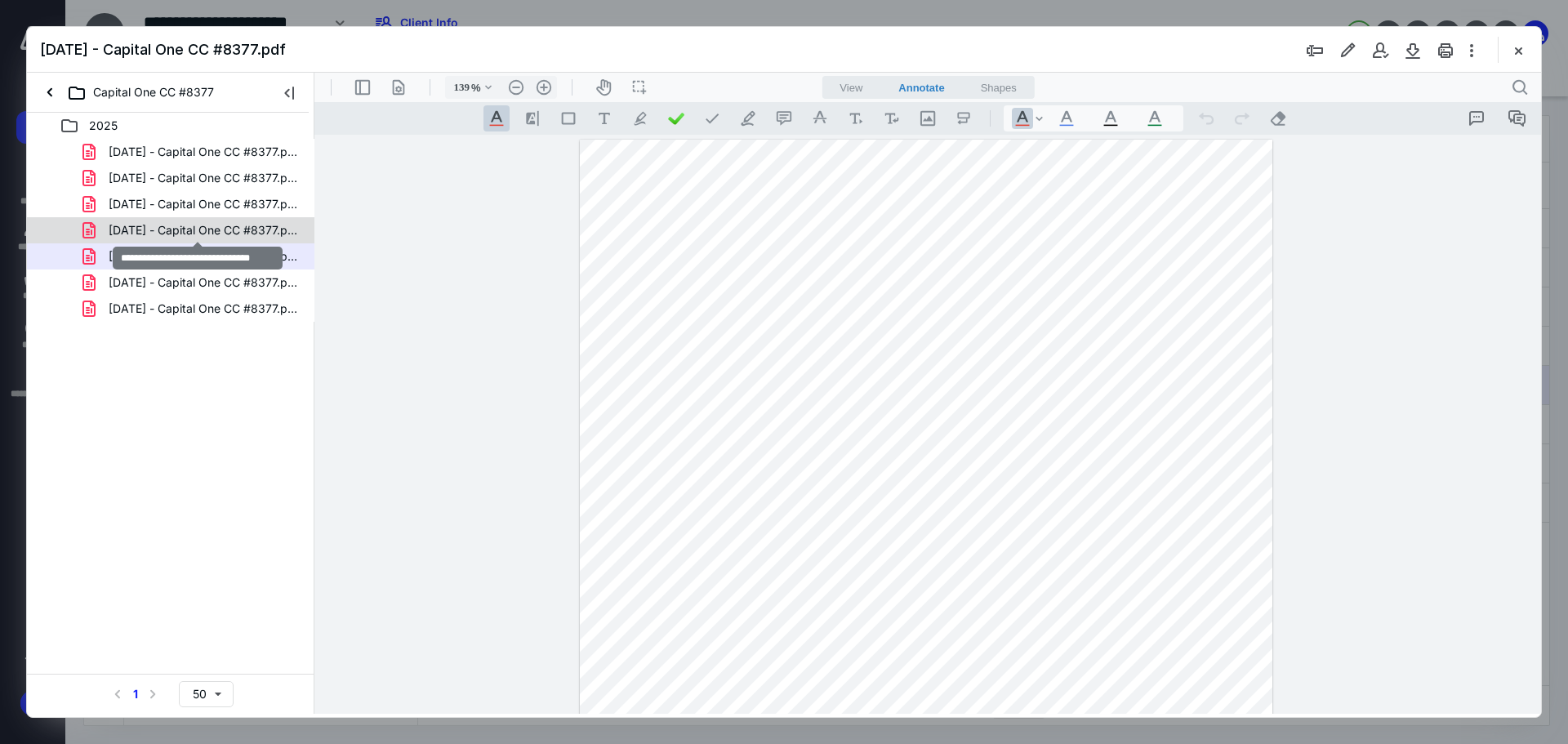 click on "[DATE] - Capital One CC #8377.pdf" at bounding box center [203, 230] 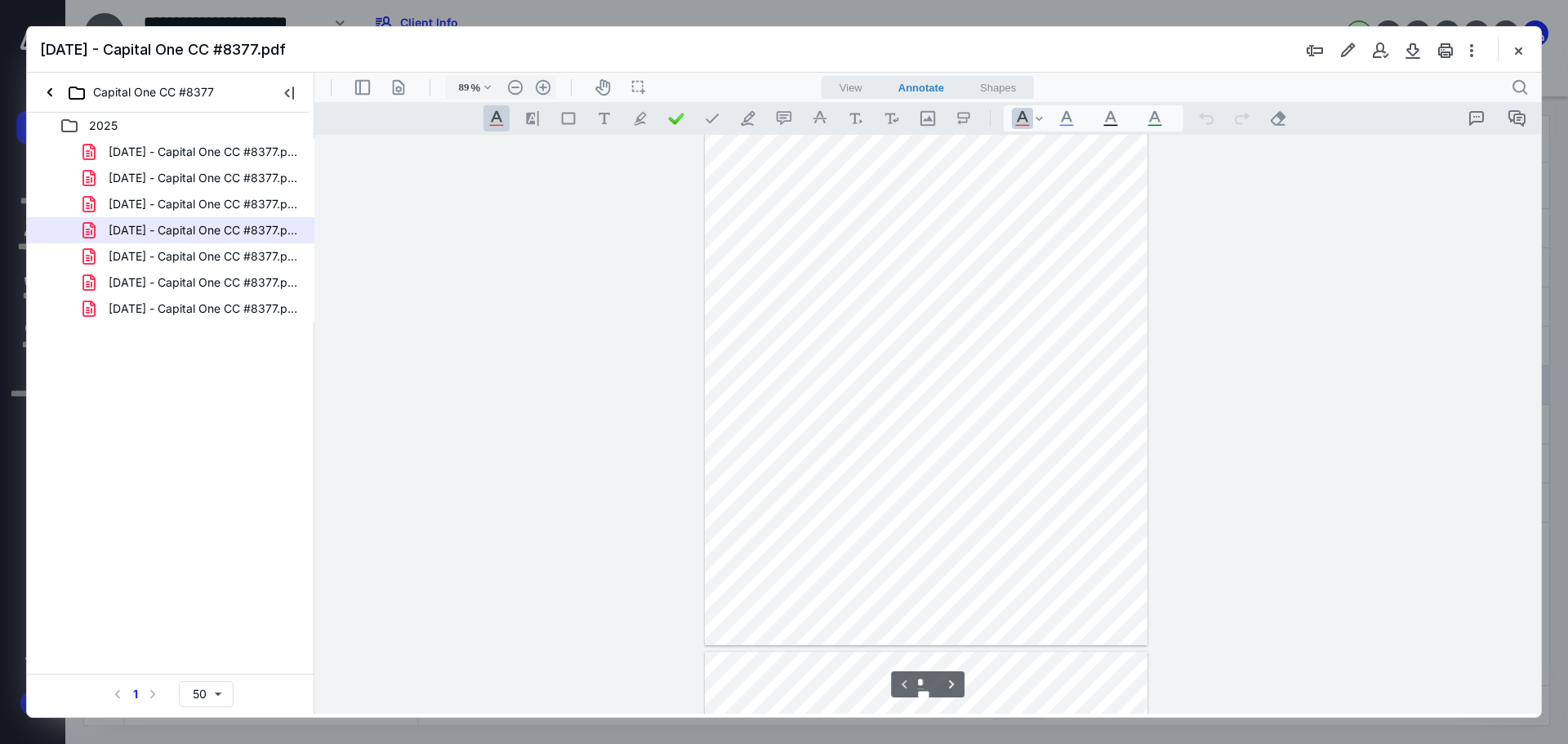 scroll, scrollTop: 0, scrollLeft: 0, axis: both 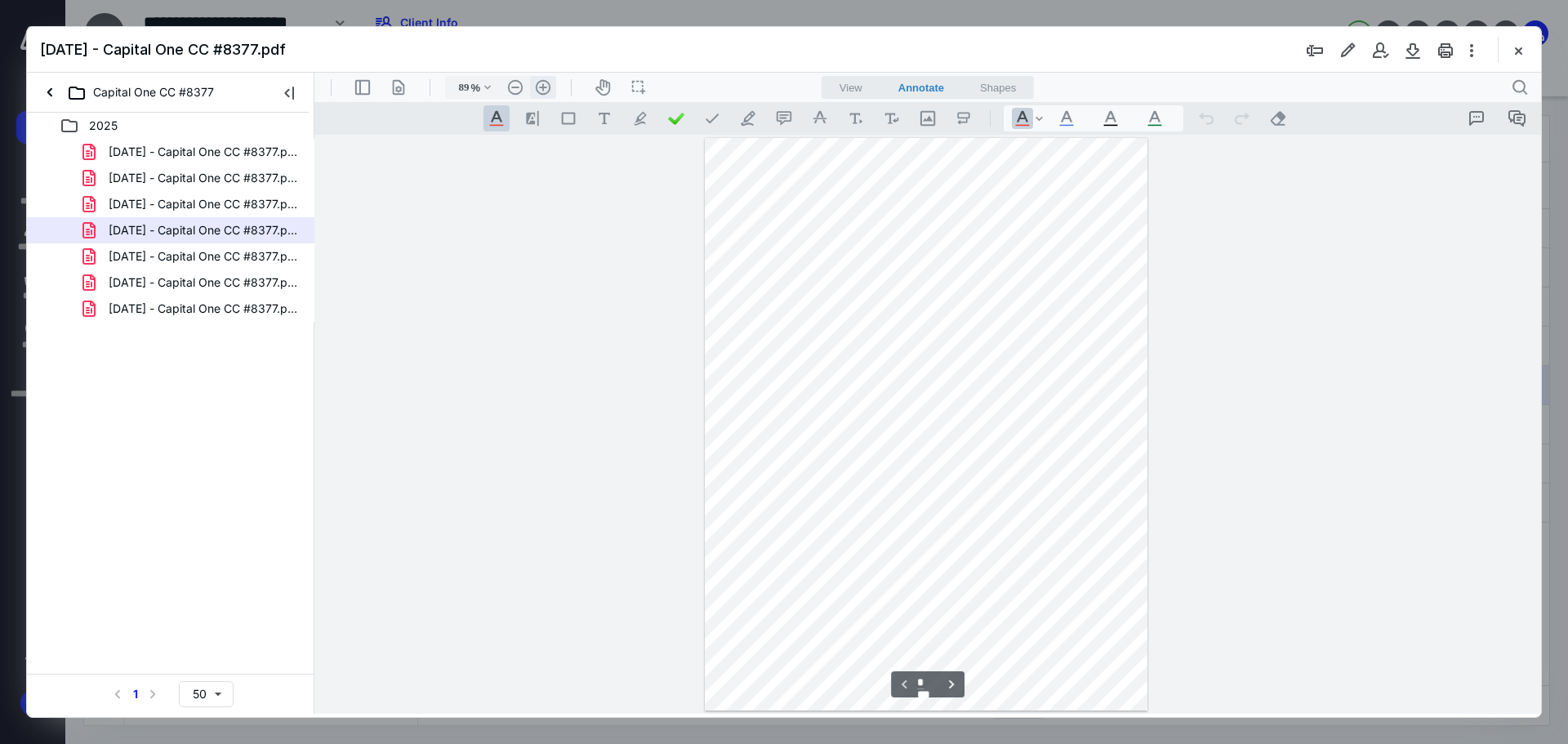 click on ".cls-1{fill:#abb0c4;} icon - header - zoom - in - line" at bounding box center (543, 87) 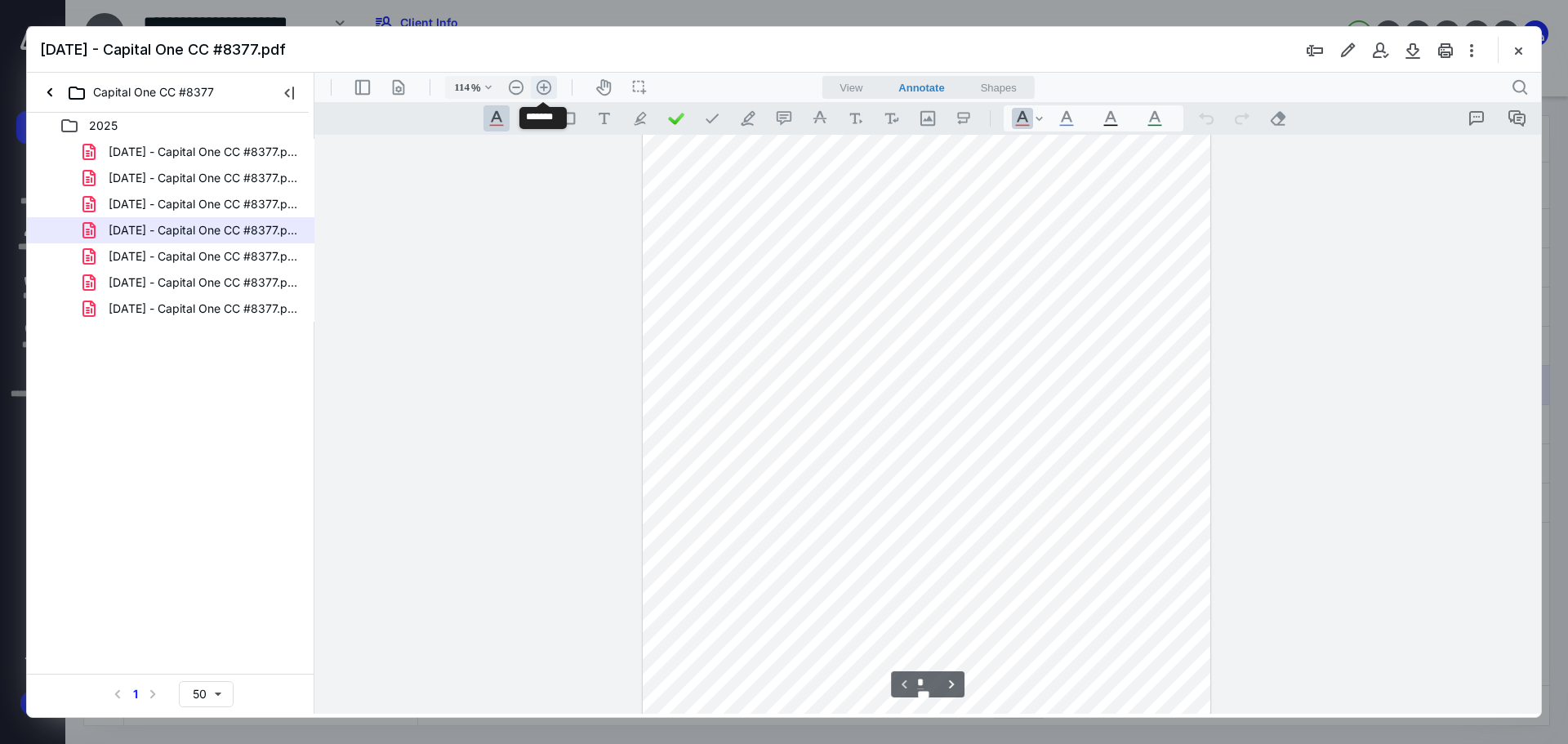 click on ".cls-1{fill:#abb0c4;} icon - header - zoom - in - line" at bounding box center (544, 87) 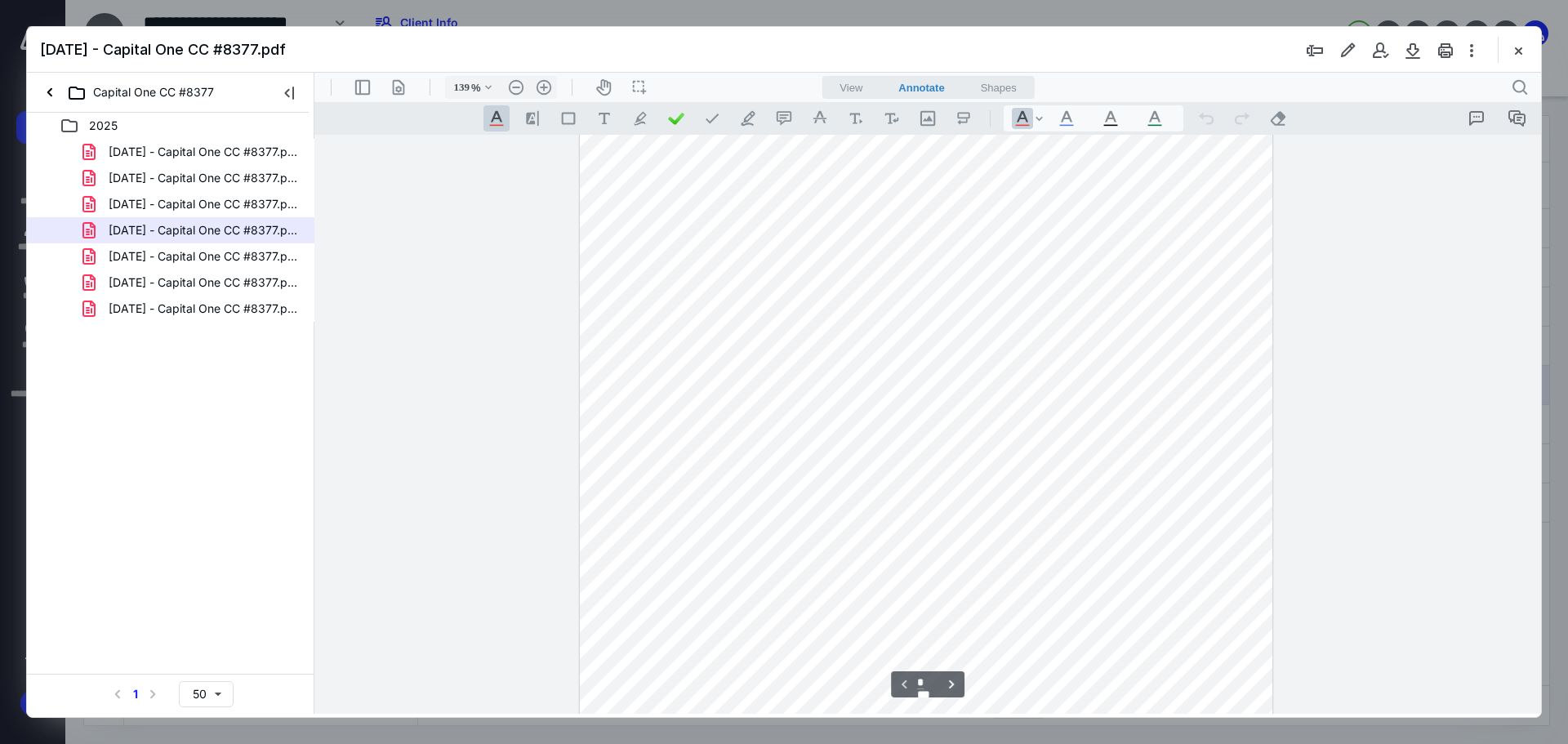 scroll, scrollTop: 0, scrollLeft: 0, axis: both 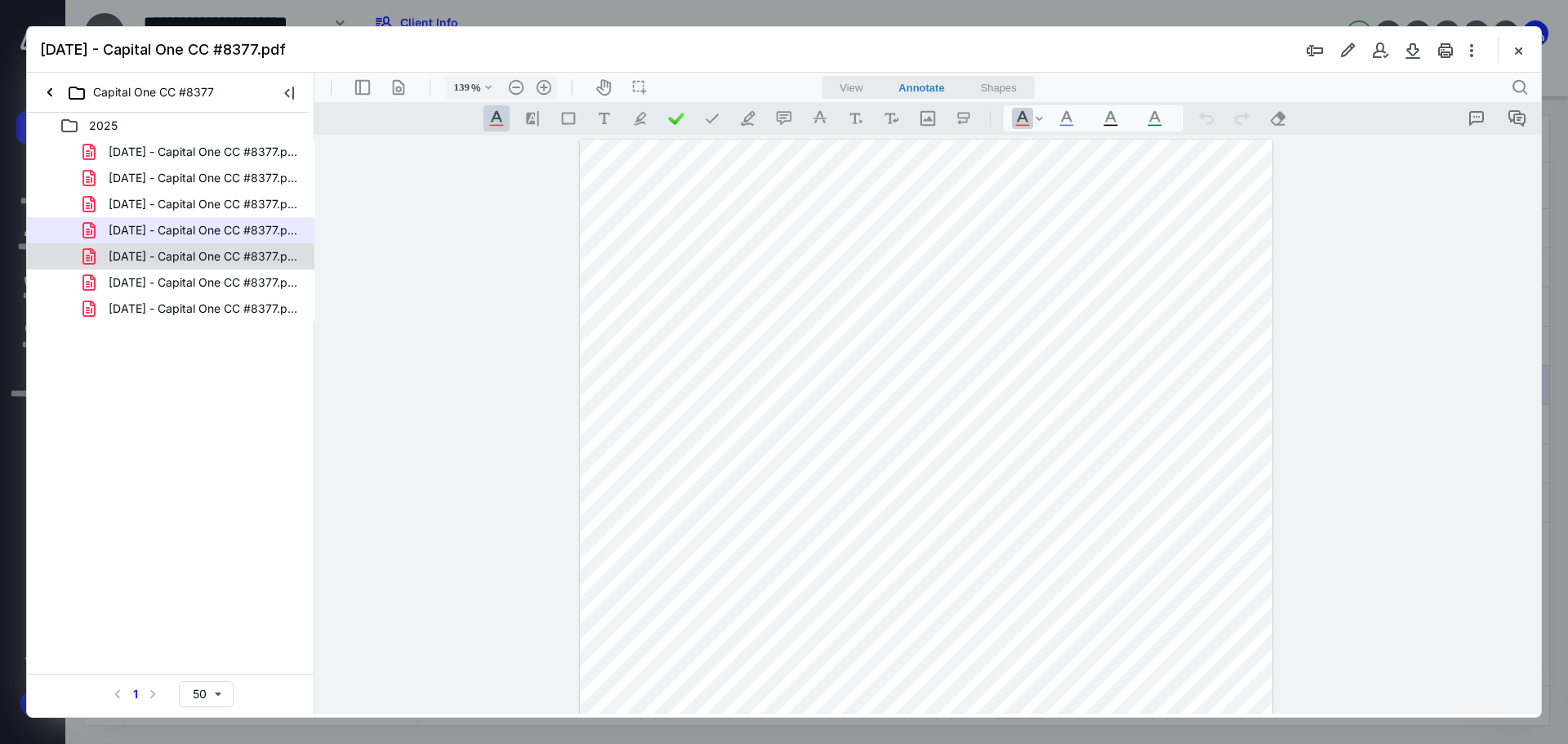 click on "[DATE] - Capital One CC #8377.pdf" at bounding box center (203, 256) 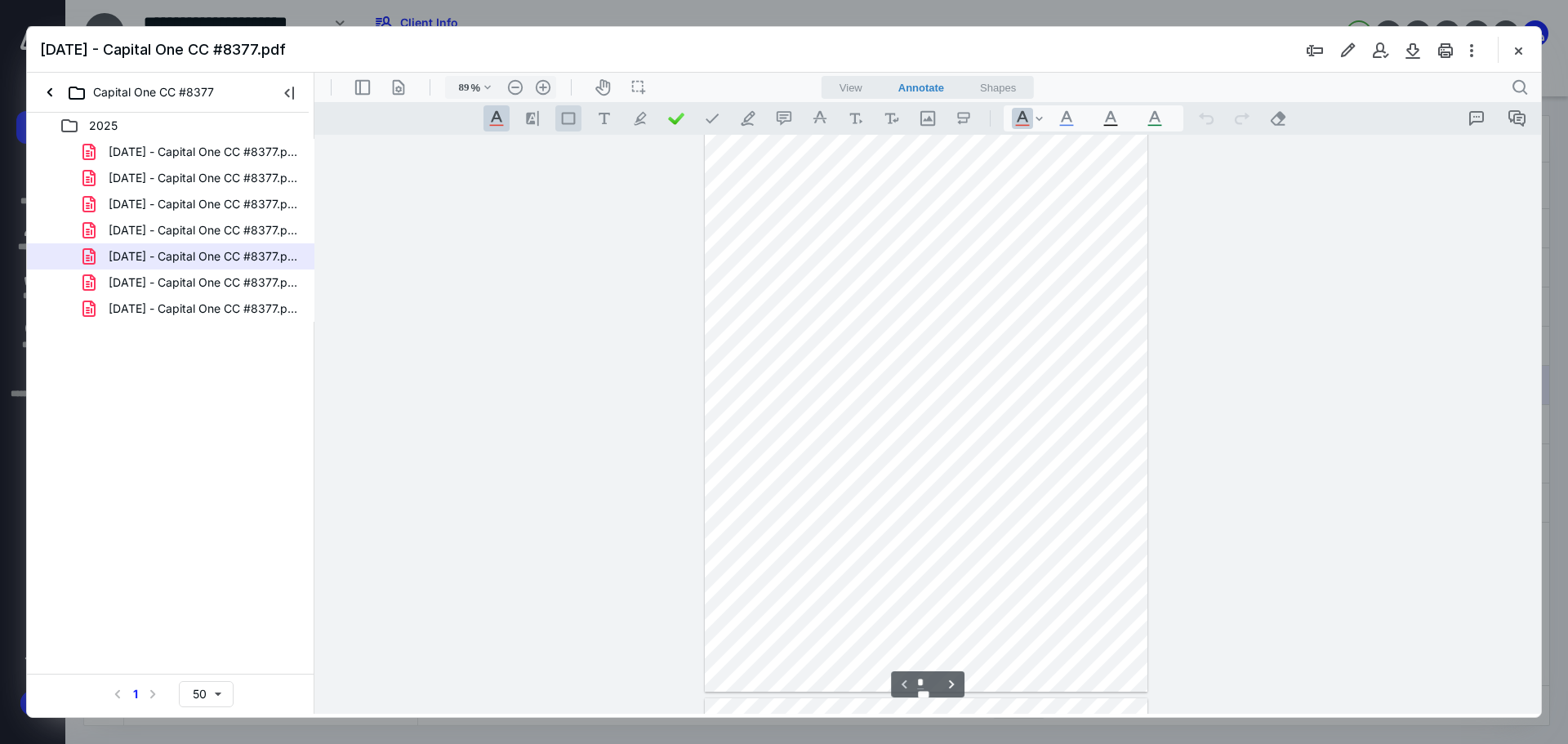 scroll, scrollTop: 0, scrollLeft: 0, axis: both 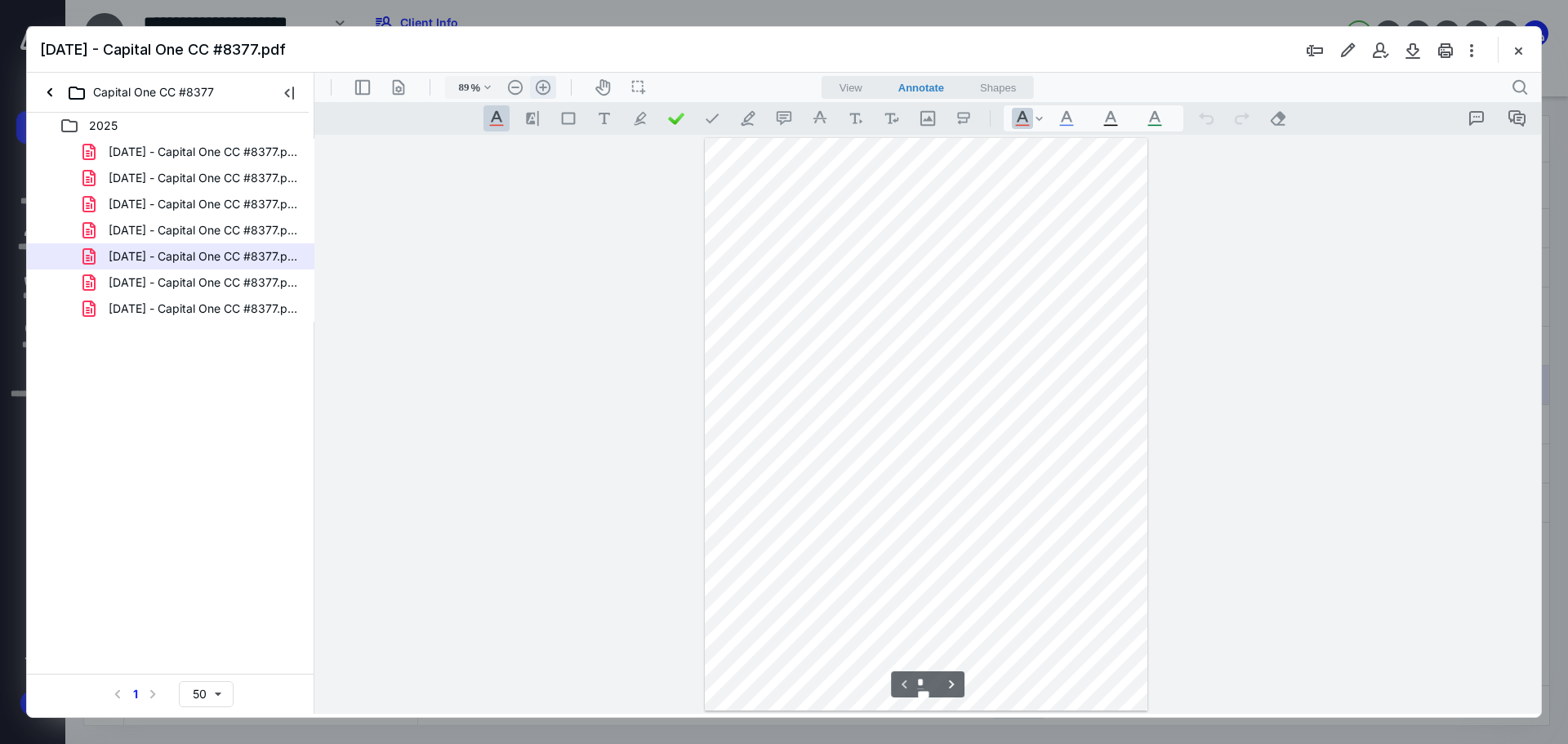 click on ".cls-1{fill:#abb0c4;} icon - header - zoom - in - line" at bounding box center (543, 87) 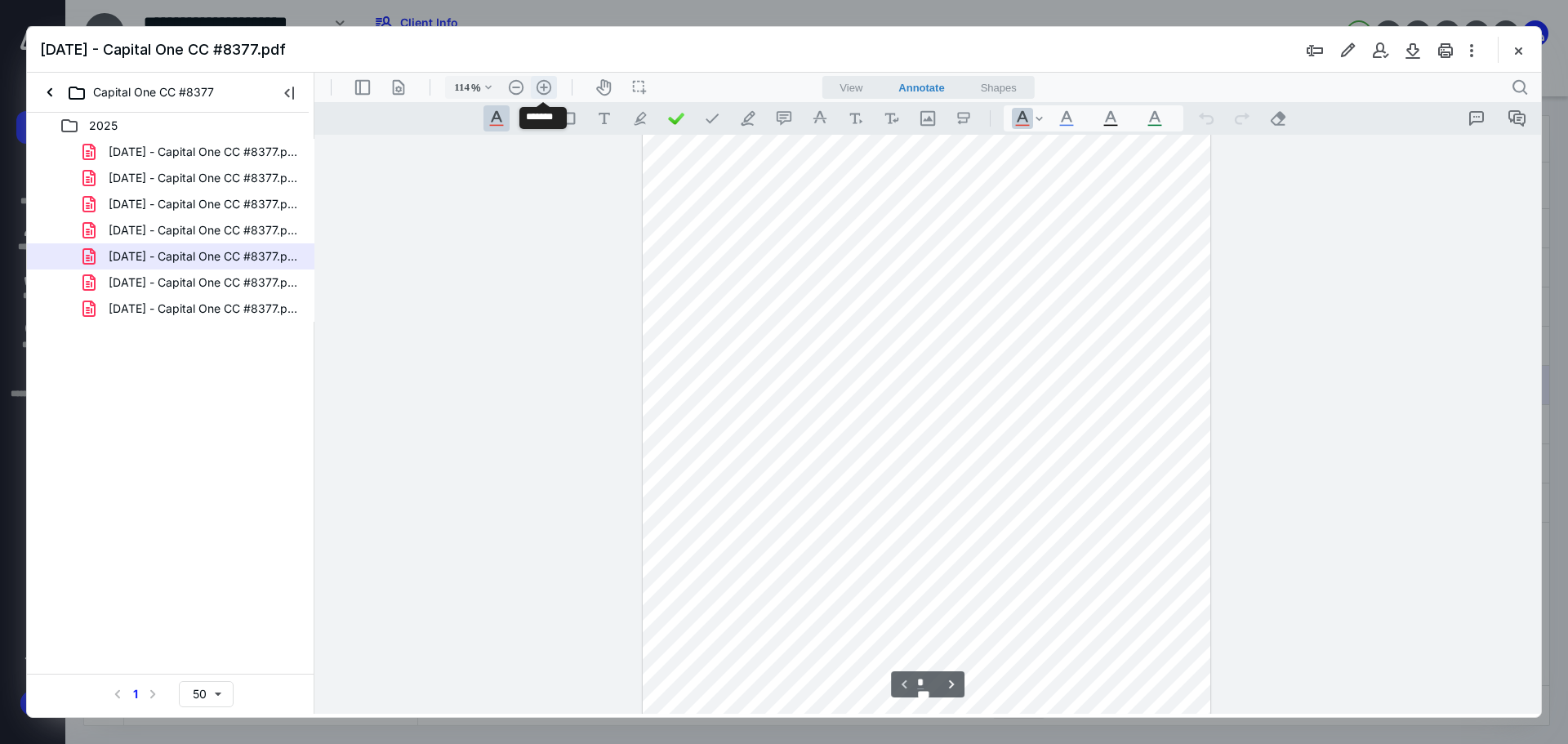click on ".cls-1{fill:#abb0c4;} icon - header - zoom - in - line" at bounding box center (544, 87) 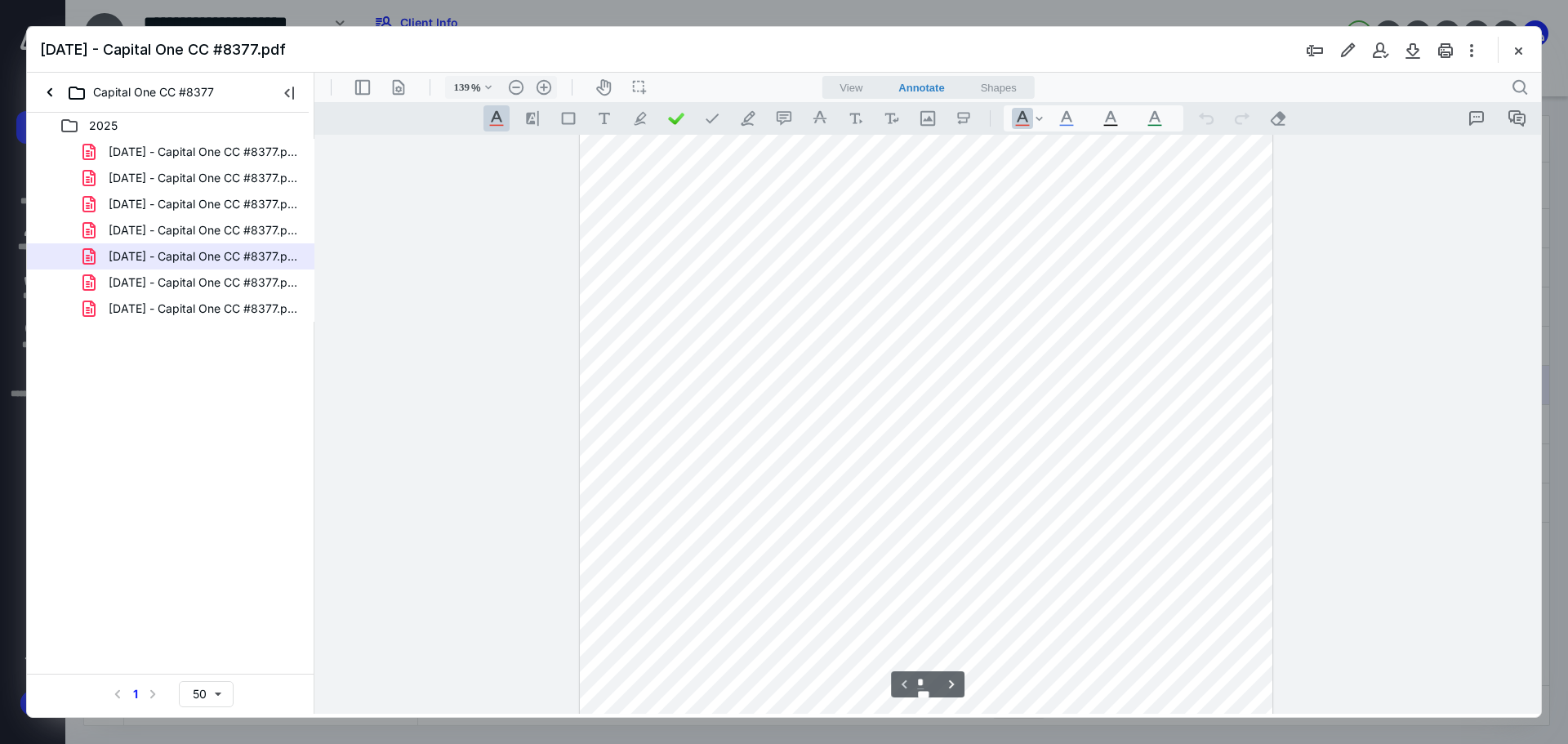 scroll, scrollTop: 0, scrollLeft: 0, axis: both 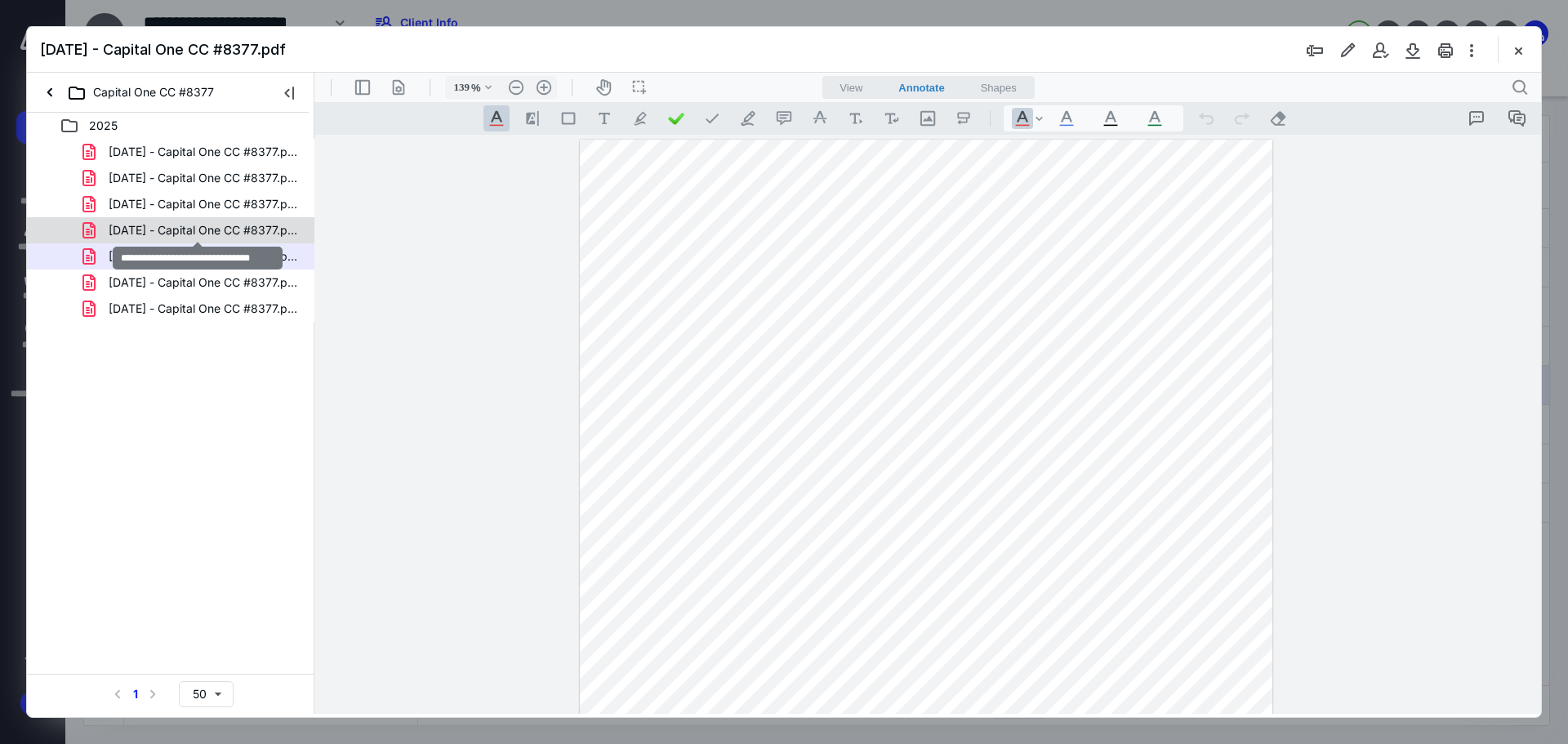 click on "[DATE] - Capital One CC #8377.pdf" at bounding box center (203, 230) 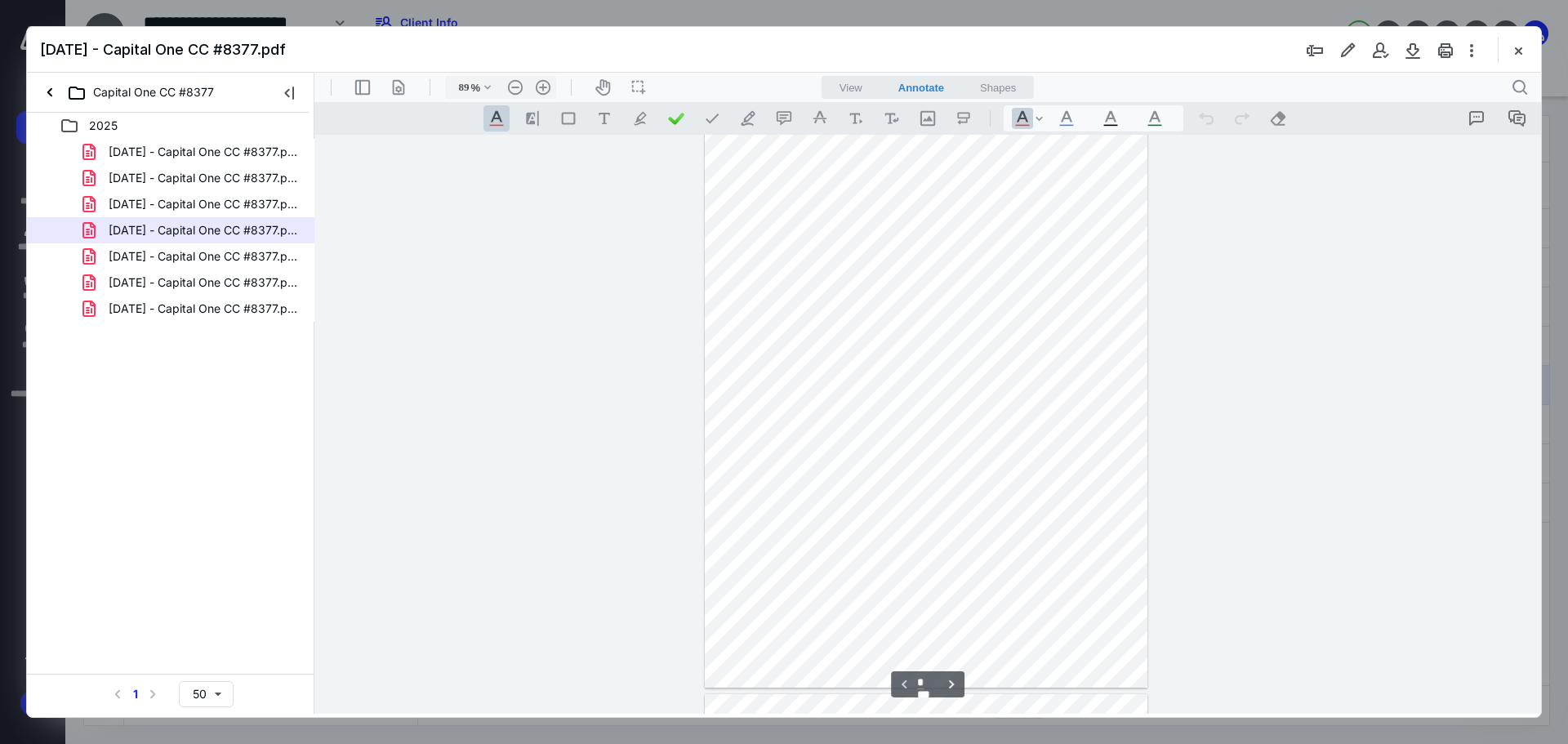 scroll, scrollTop: 0, scrollLeft: 0, axis: both 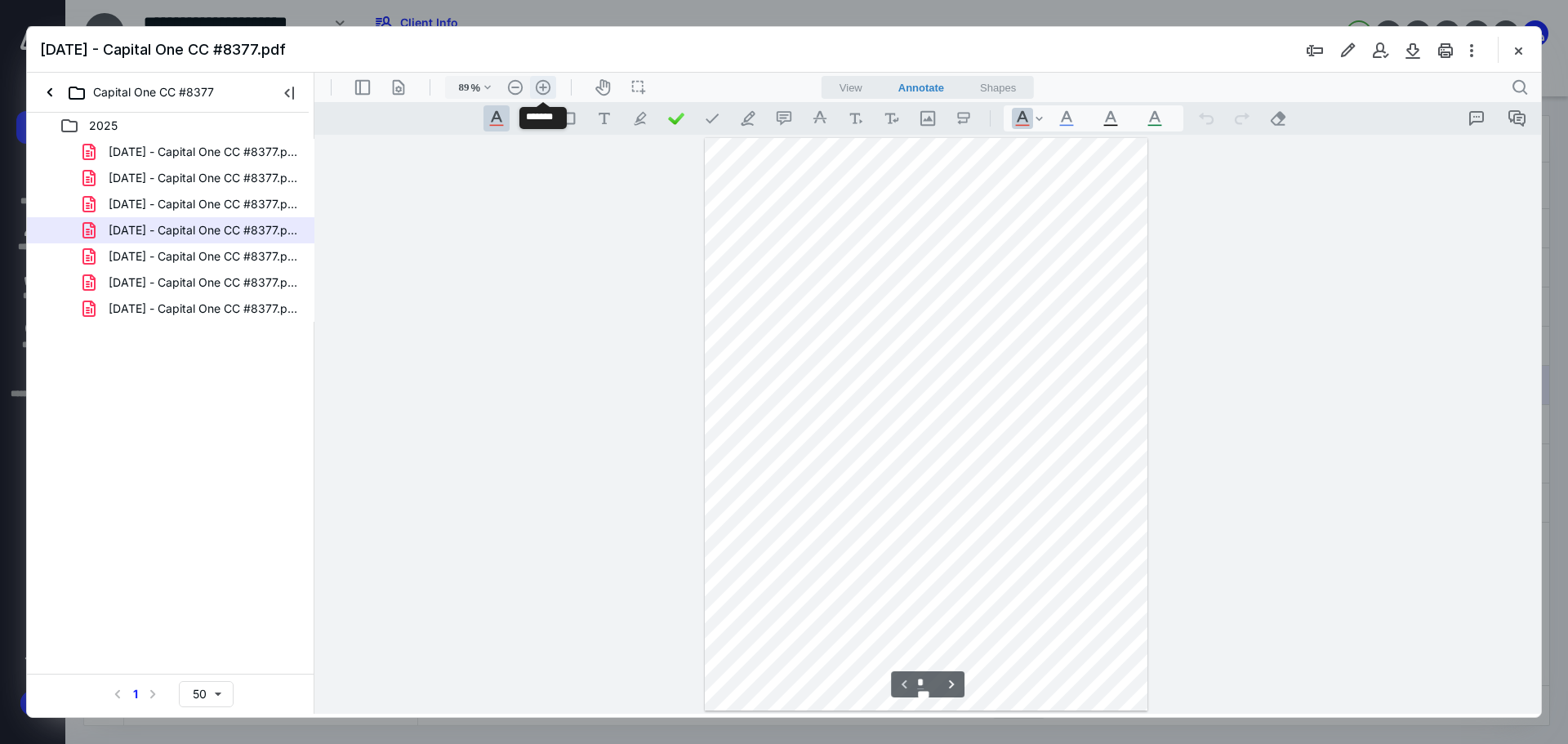 click on ".cls-1{fill:#abb0c4;} icon - header - zoom - in - line" at bounding box center [543, 87] 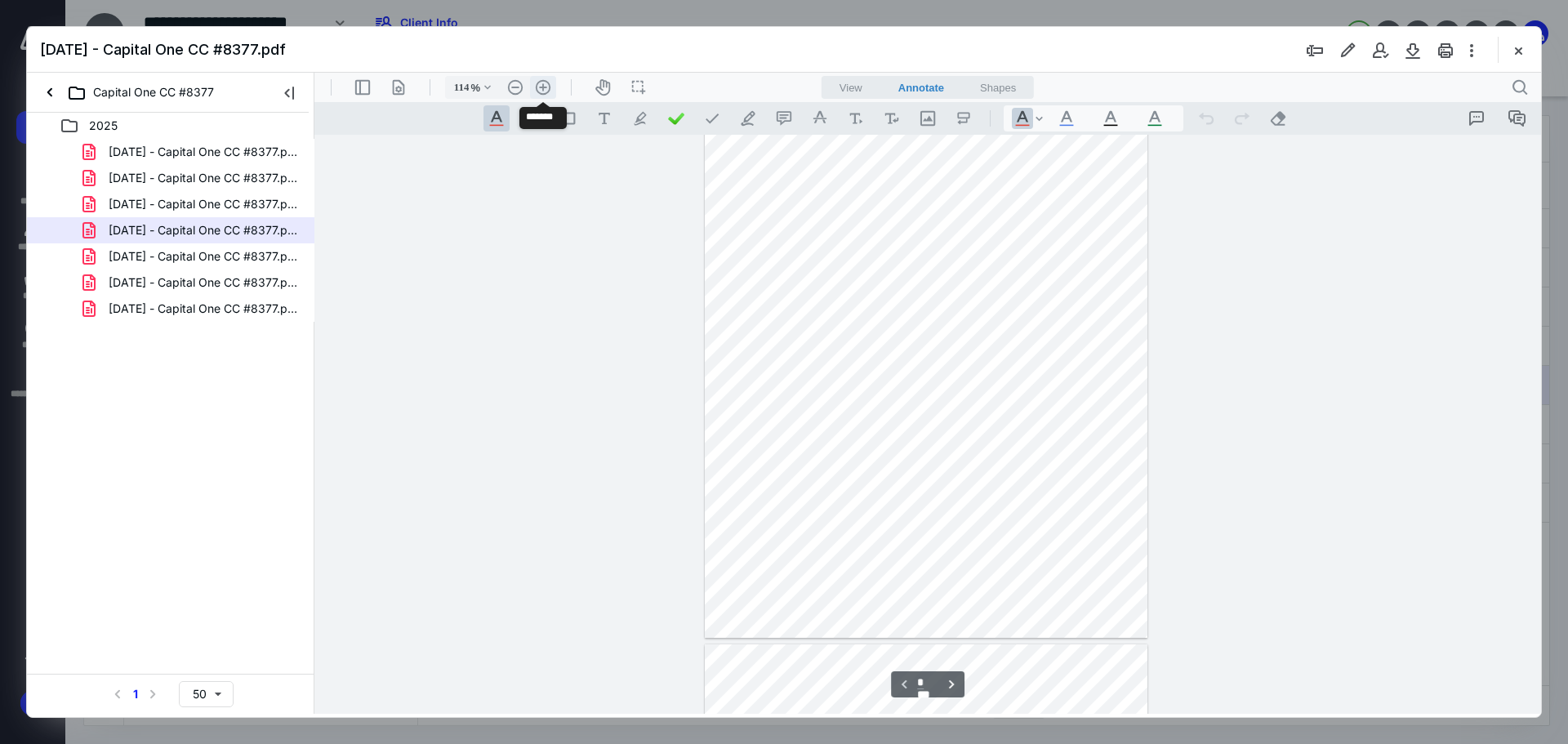 click on ".cls-1{fill:#abb0c4;} icon - header - zoom - in - line" at bounding box center [543, 87] 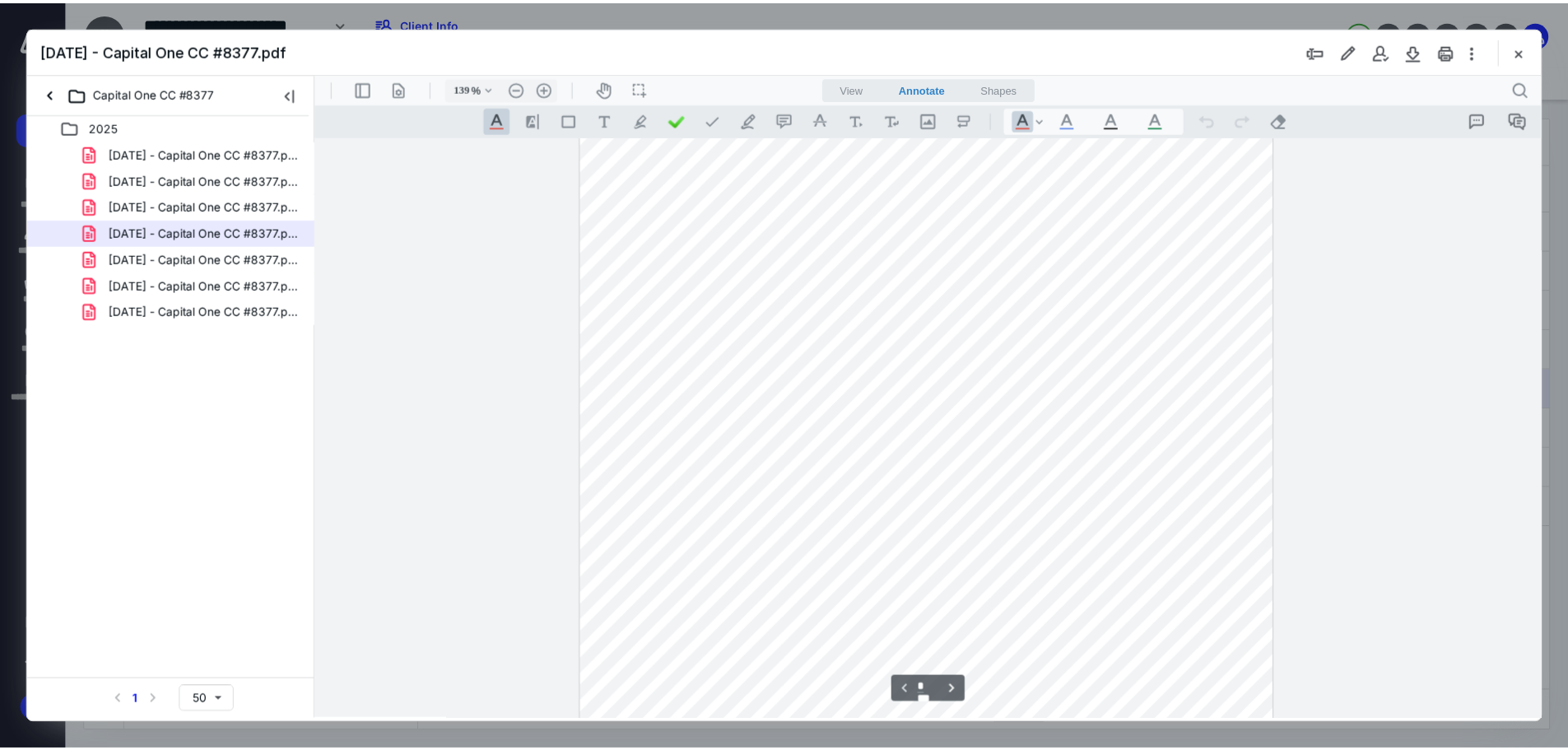 scroll, scrollTop: 0, scrollLeft: 0, axis: both 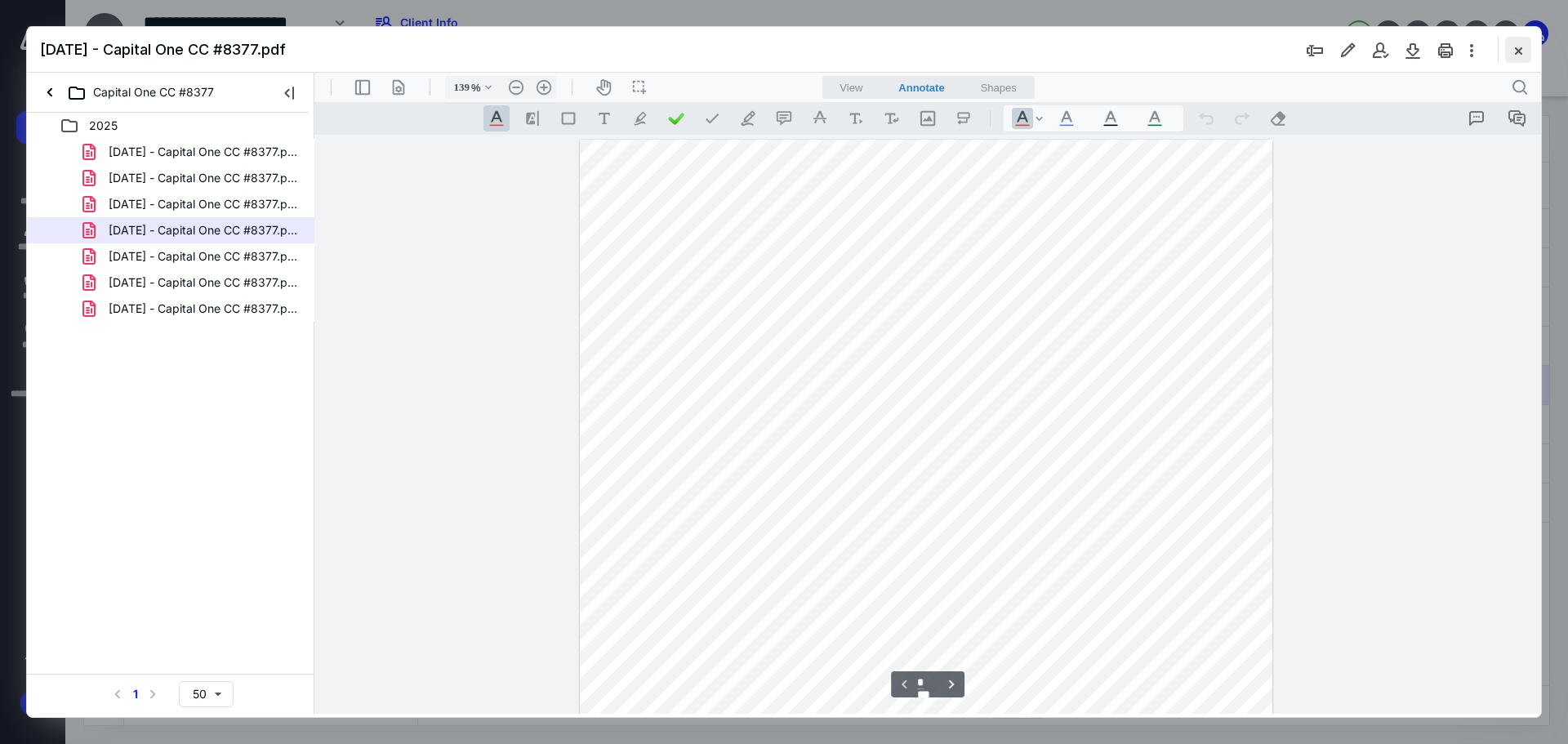 click at bounding box center (1518, 50) 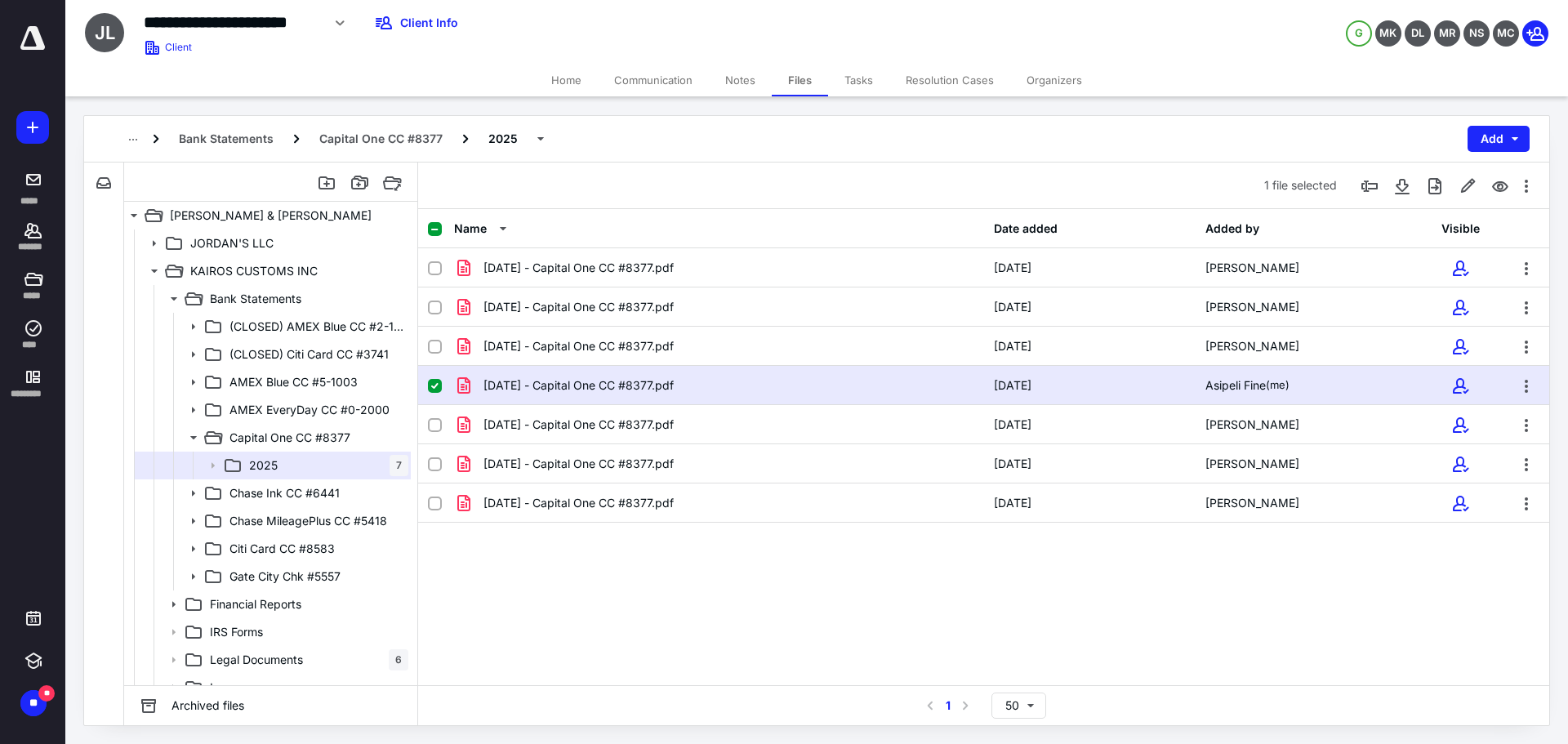 click on "Name Date added Added by Visible [DATE] - Capital One CC #8377.pdf [DATE] [PERSON_NAME] [DATE] - Capital One CC #8377.pdf [DATE] [PERSON_NAME] [DATE] - Capital One CC #8377.pdf [DATE] [PERSON_NAME] [DATE] - Capital One CC #8377.pdf [DATE] Asipeli Fine  (me) [DATE] - Capital One CC #8377.pdf [DATE] [PERSON_NAME] [DATE] - Capital One CC #8377.pdf [DATE] [PERSON_NAME] [DATE] - Capital One CC #8377.pdf [DATE] [PERSON_NAME]" at bounding box center [983, 447] 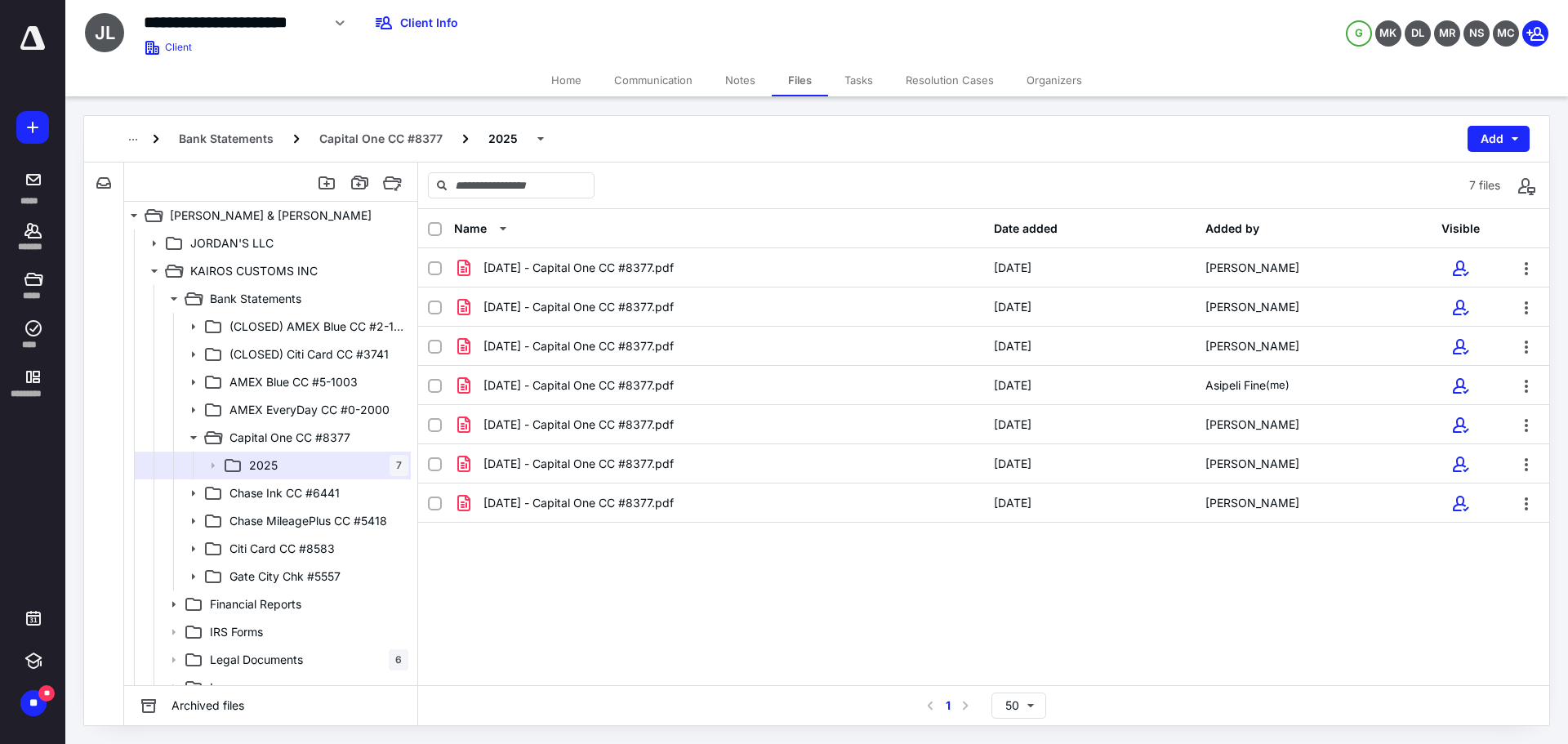 click on "Name Date added Added by Visible [DATE] - Capital One CC #8377.pdf [DATE] [PERSON_NAME] [DATE] - Capital One CC #8377.pdf [DATE] [PERSON_NAME] [DATE] - Capital One CC #8377.pdf [DATE] [PERSON_NAME] [DATE] - Capital One CC #8377.pdf [DATE] Asipeli Fine  (me) [DATE] - Capital One CC #8377.pdf [DATE] [PERSON_NAME] [DATE] - Capital One CC #8377.pdf [DATE] [PERSON_NAME] [DATE] - Capital One CC #8377.pdf [DATE] [PERSON_NAME]" at bounding box center [983, 447] 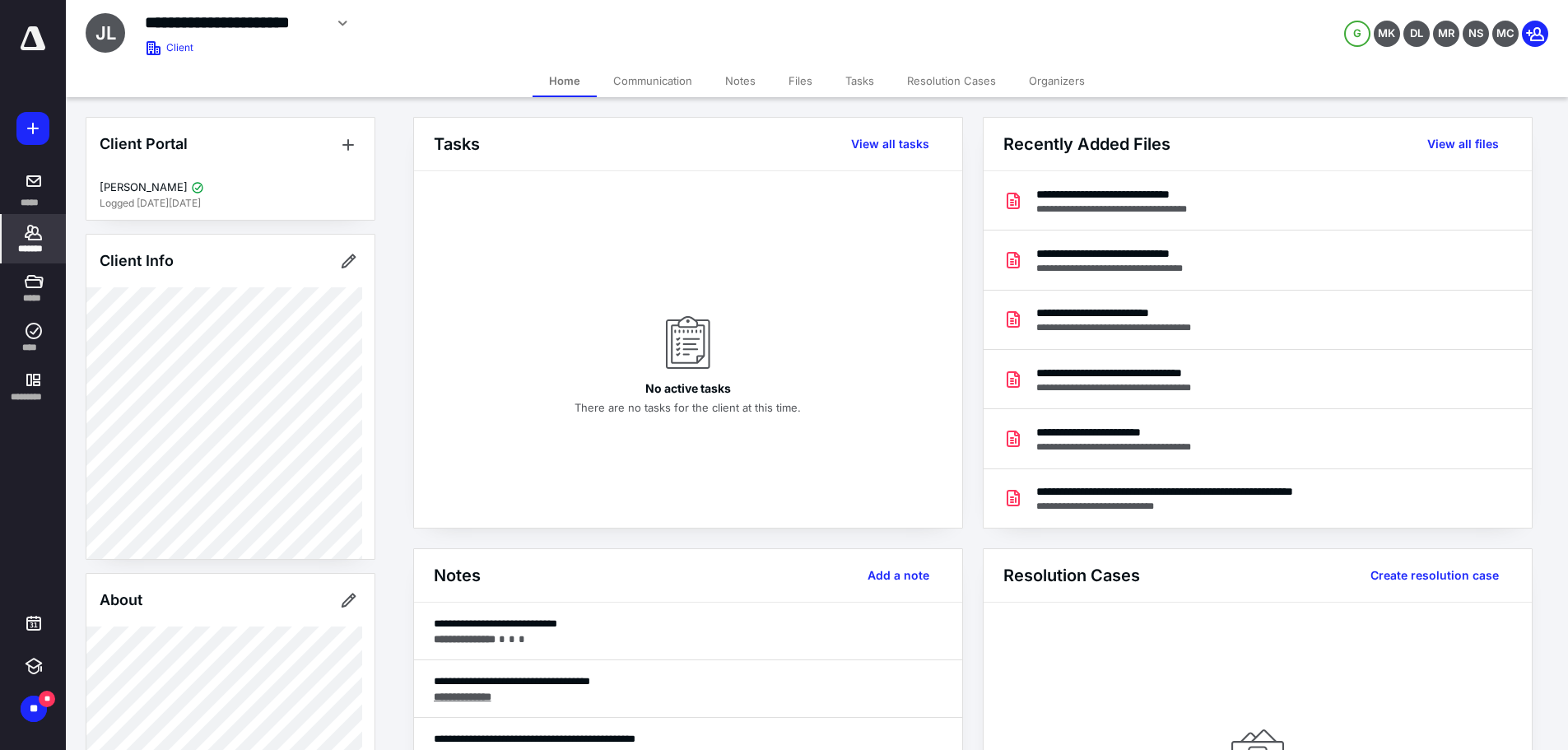 click on "Files" at bounding box center [800, 81] 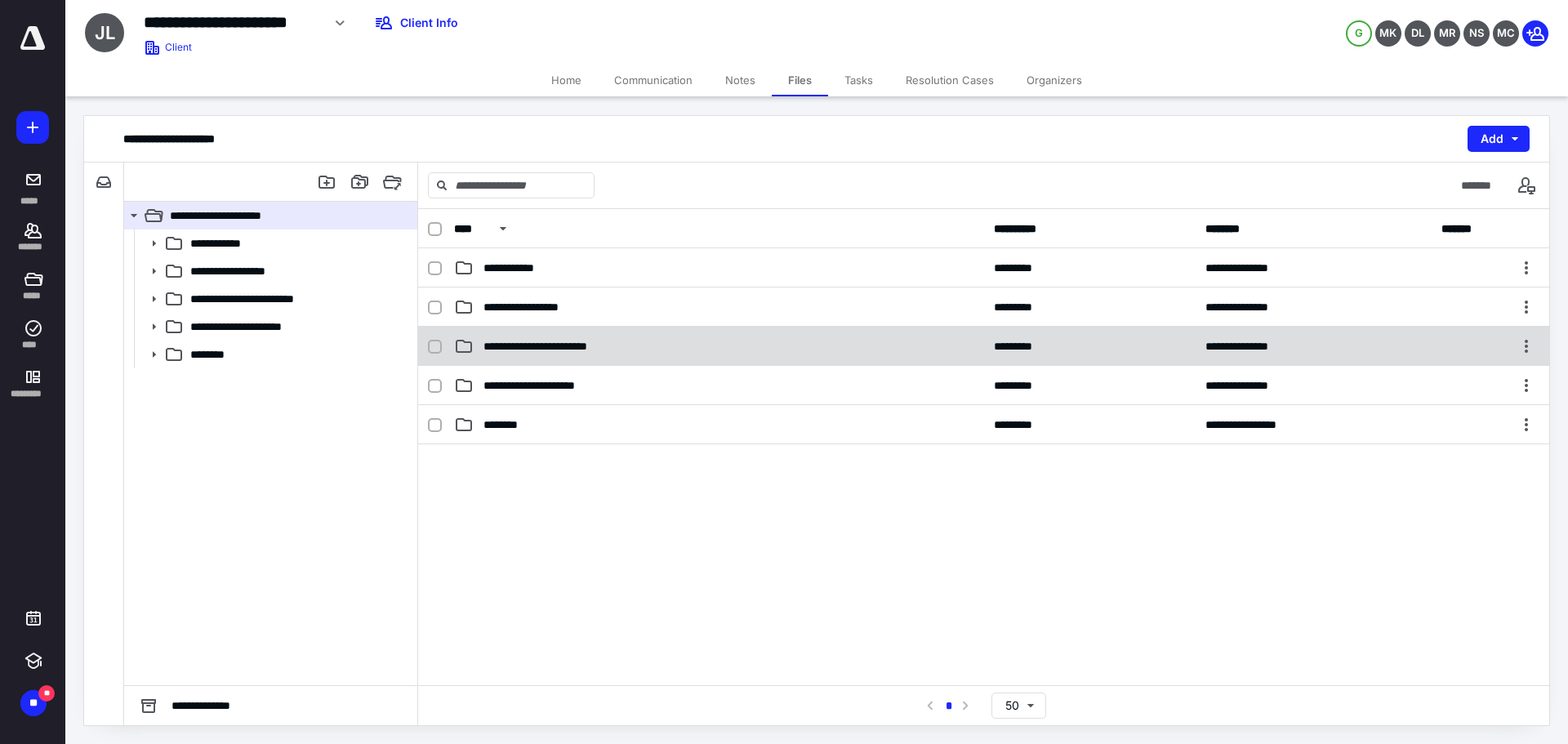 click on "**********" at bounding box center [983, 346] 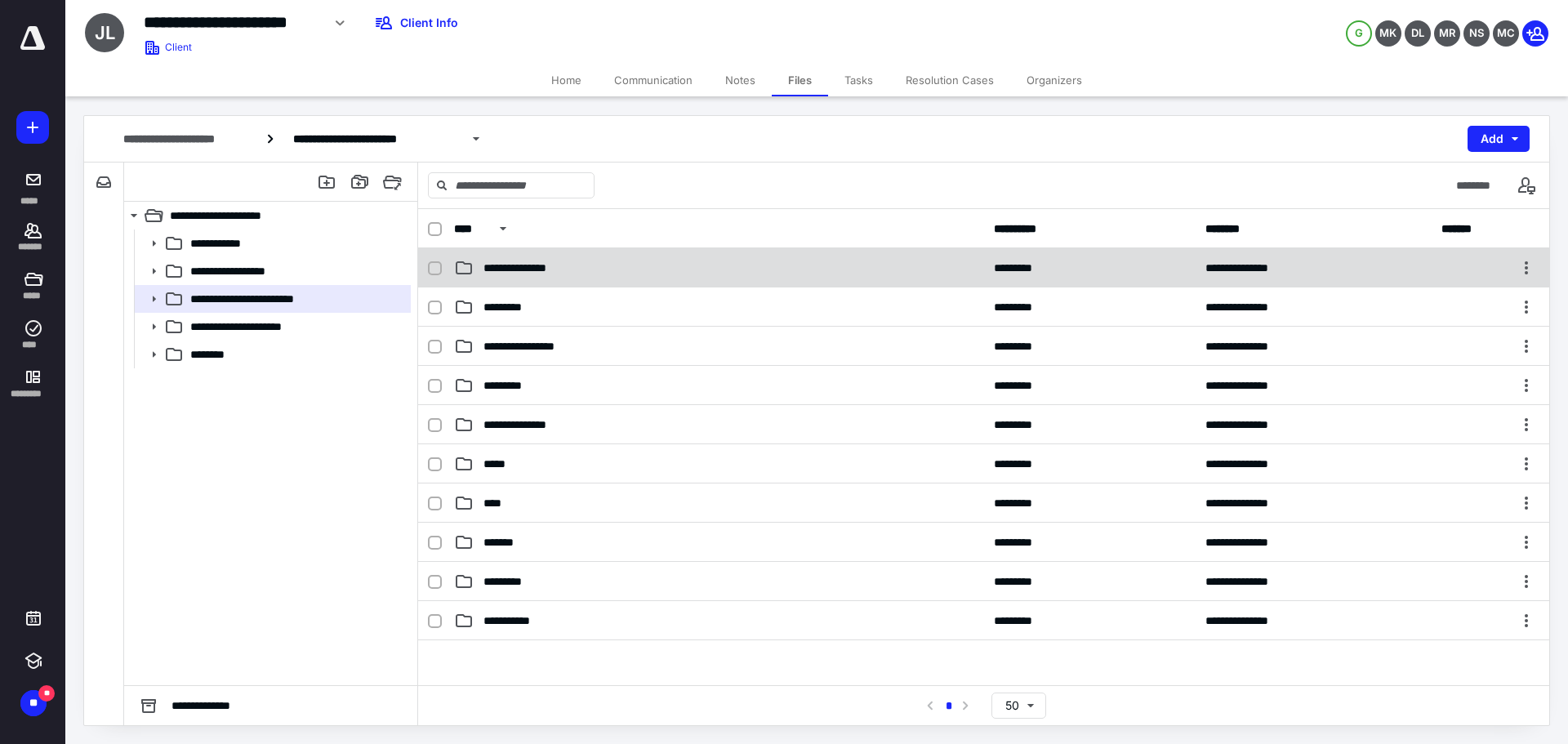 click on "**********" at bounding box center (719, 268) 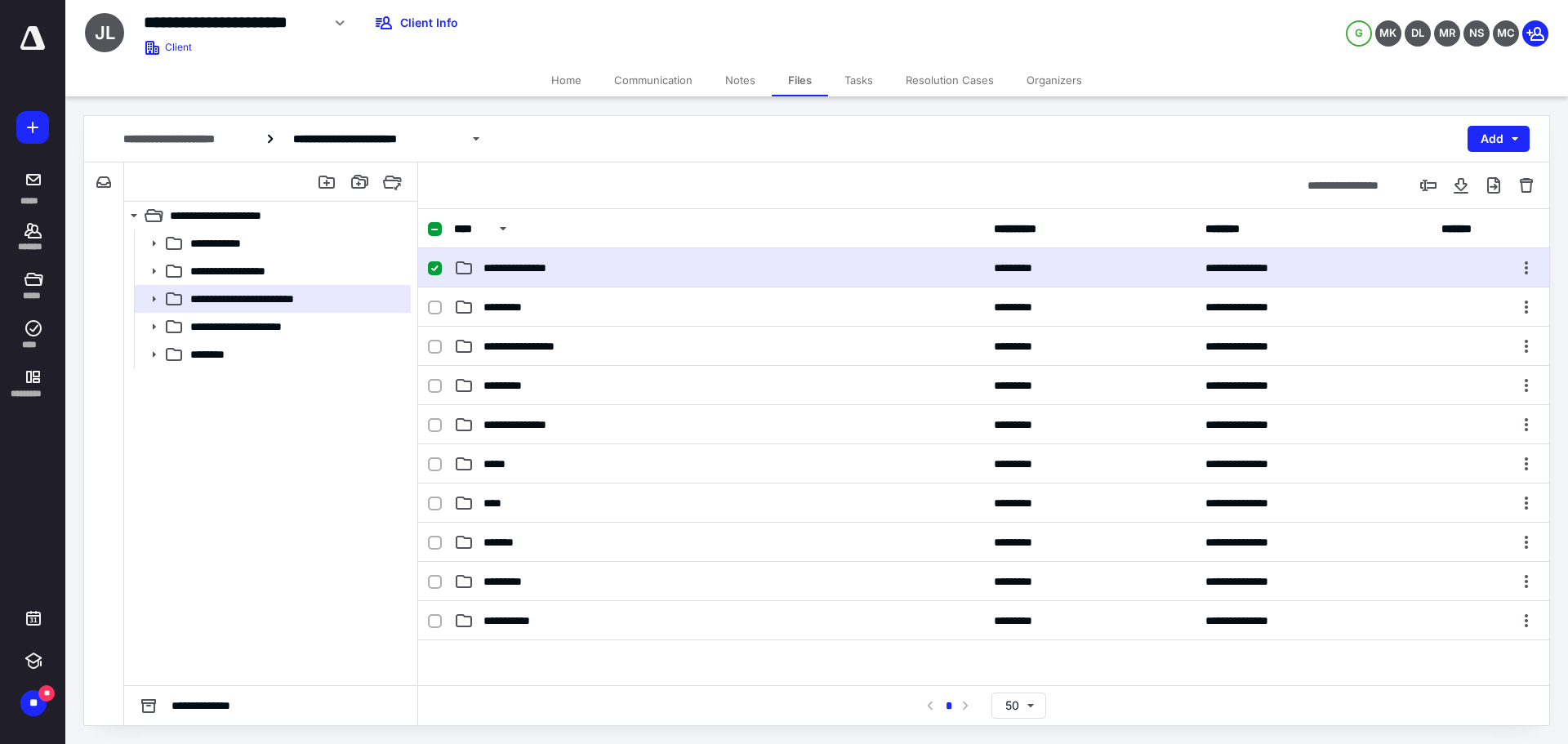 click on "**********" at bounding box center (719, 268) 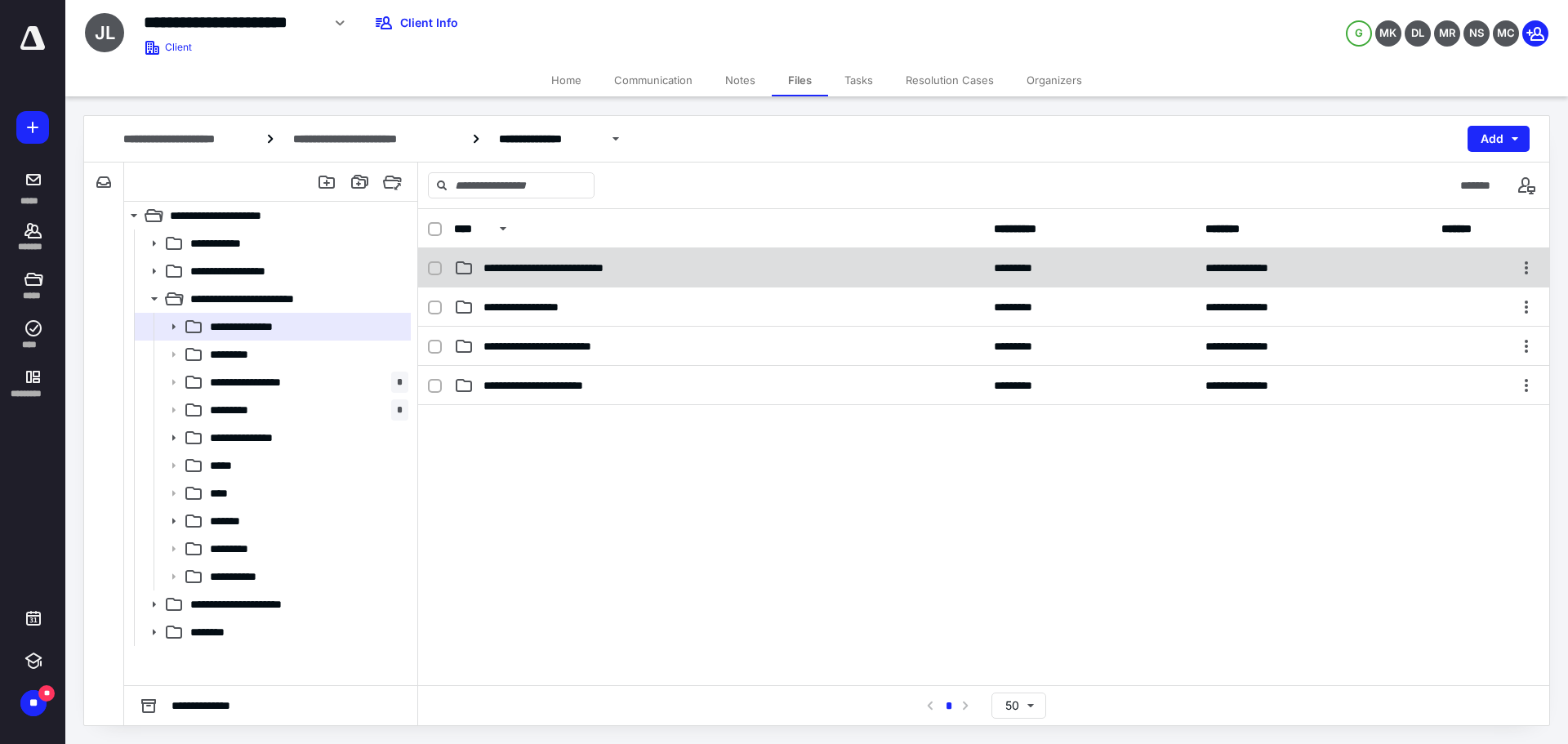 click on "**********" at bounding box center [983, 268] 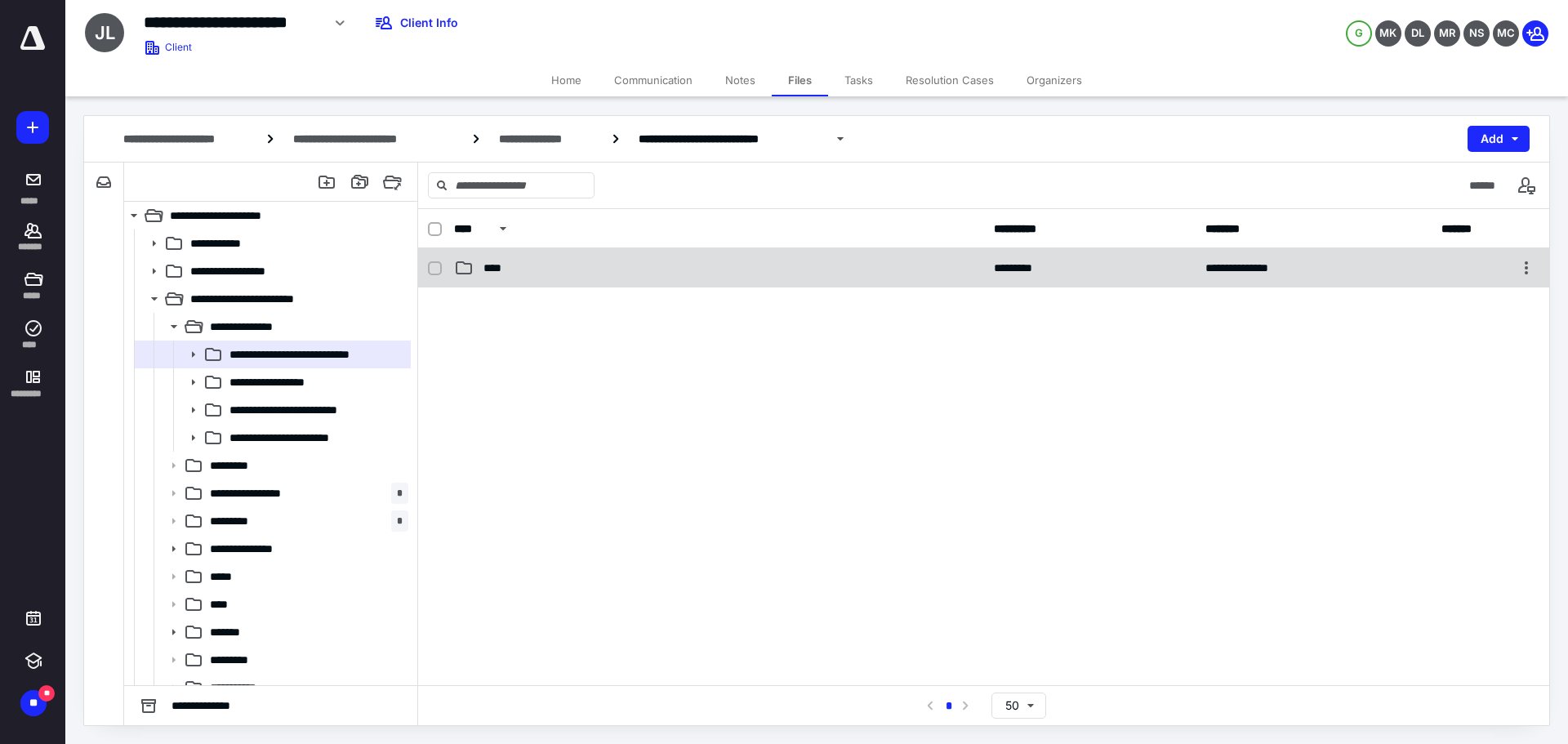 click on "**********" at bounding box center [983, 268] 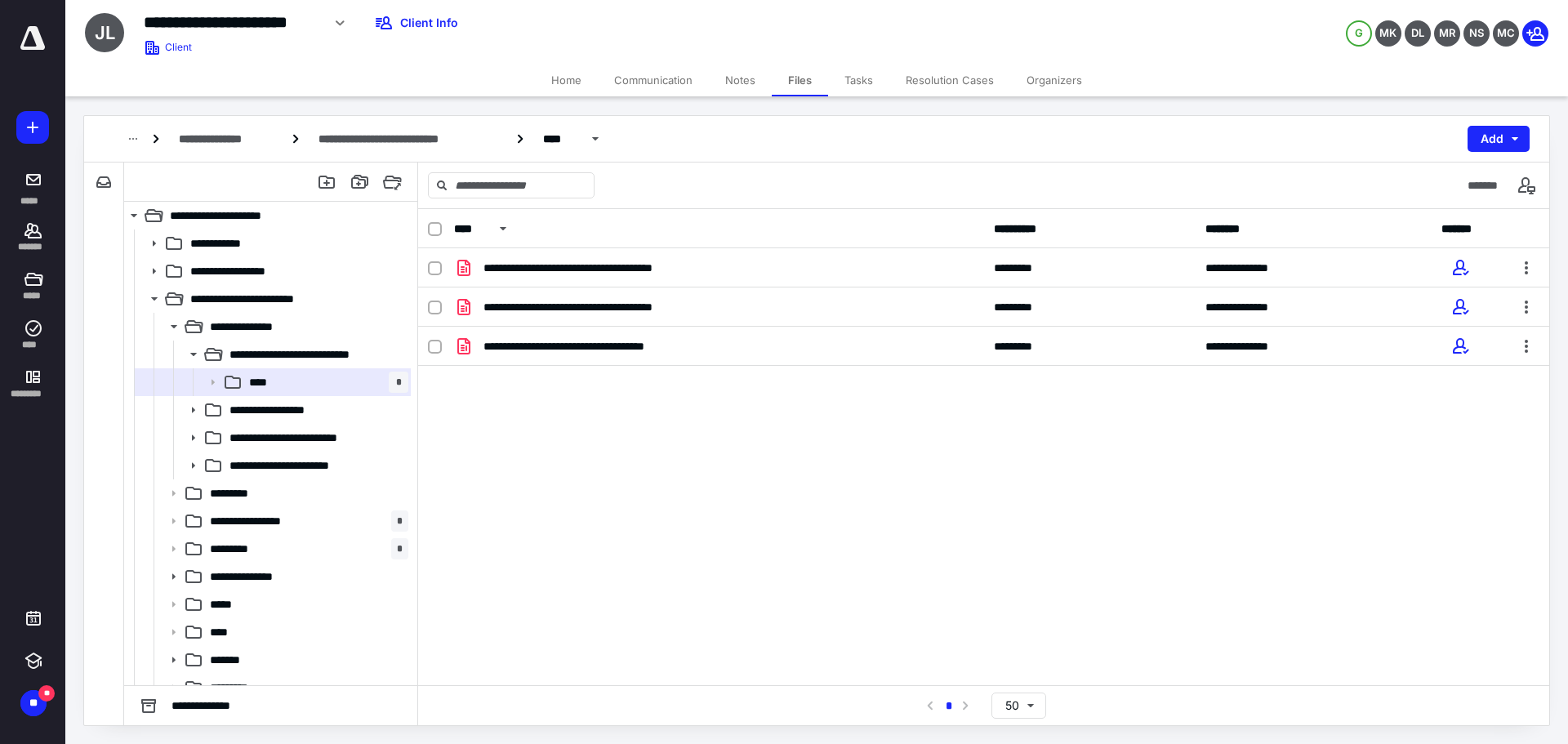 click on "Notes" at bounding box center (740, 80) 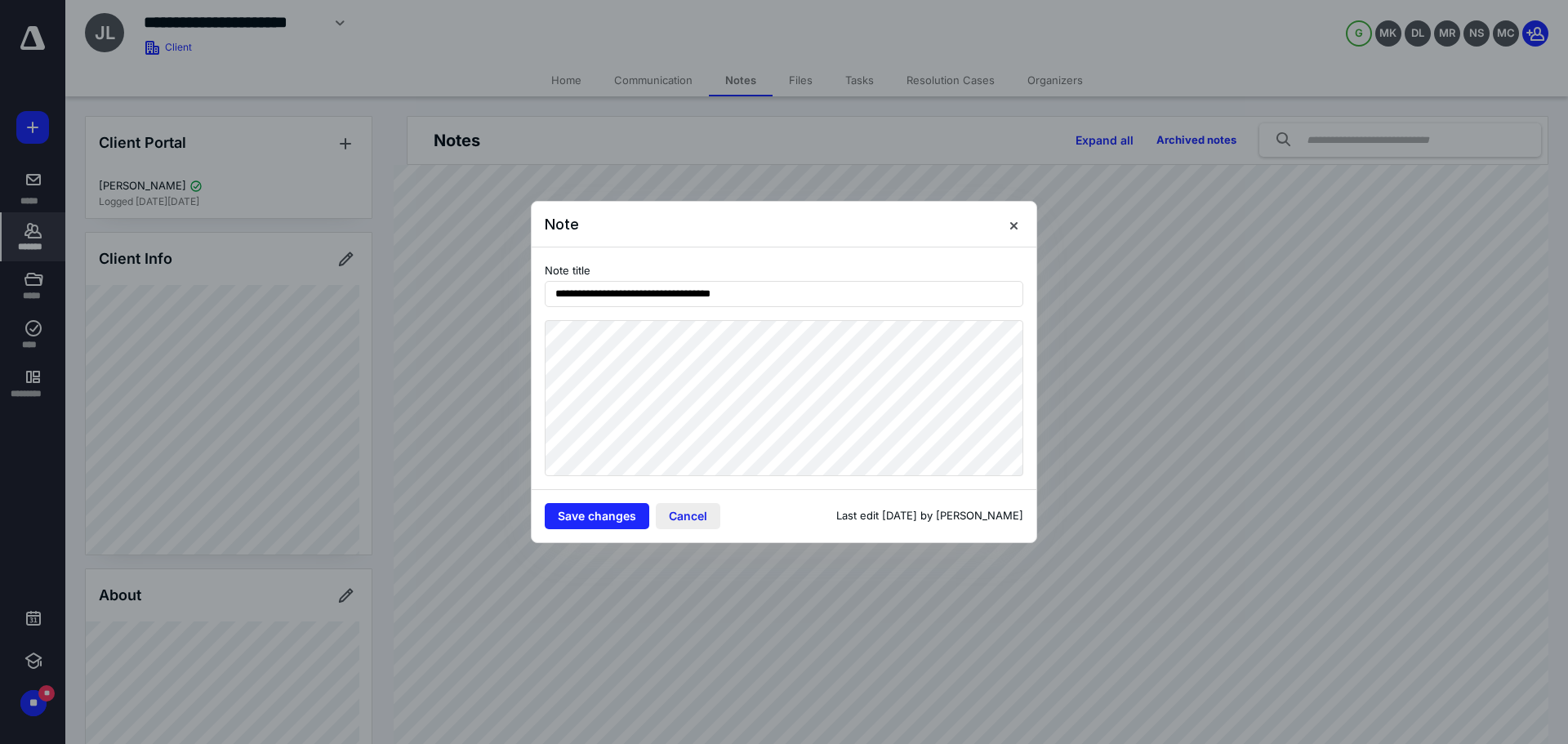 click on "Cancel" at bounding box center (688, 516) 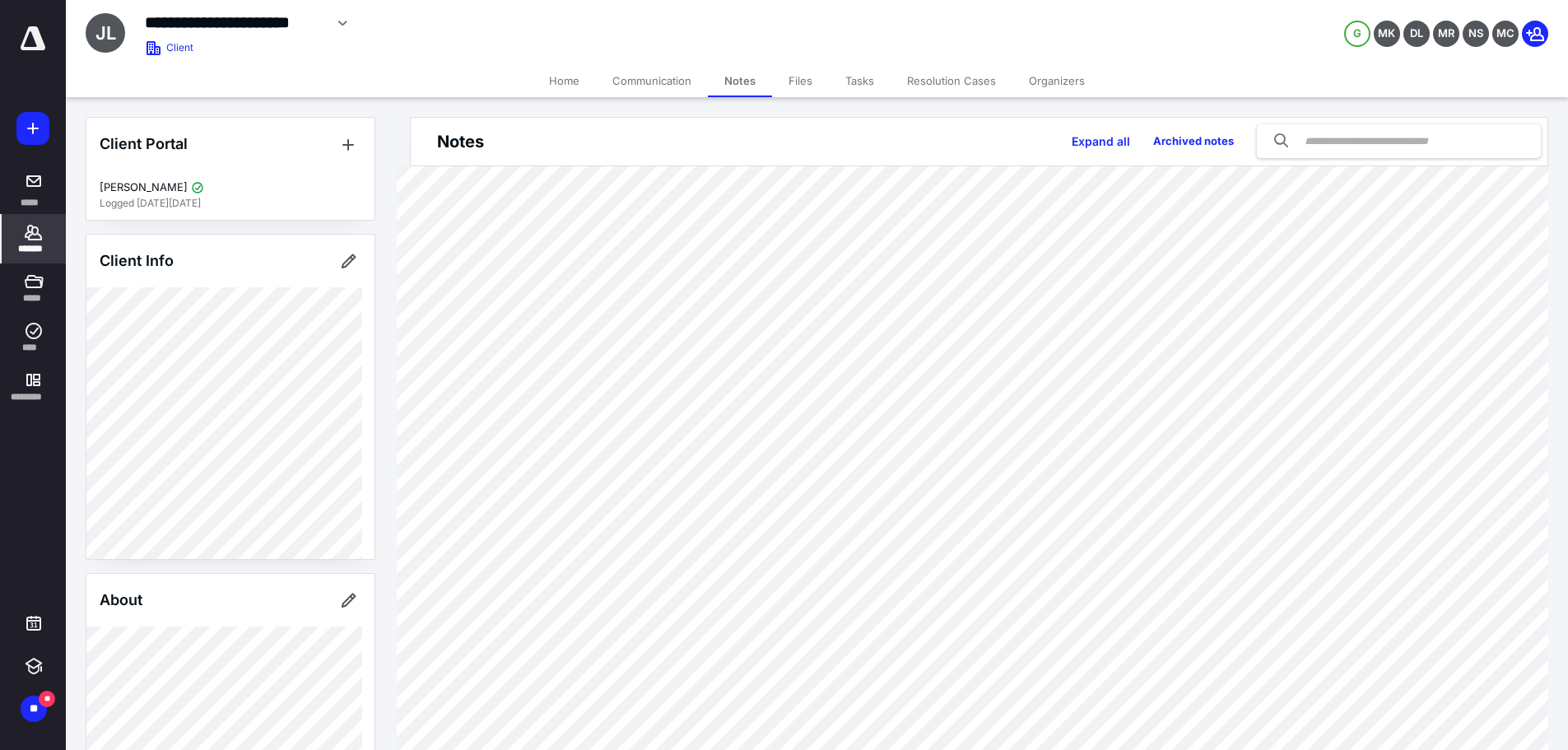 click on "Files" at bounding box center (800, 81) 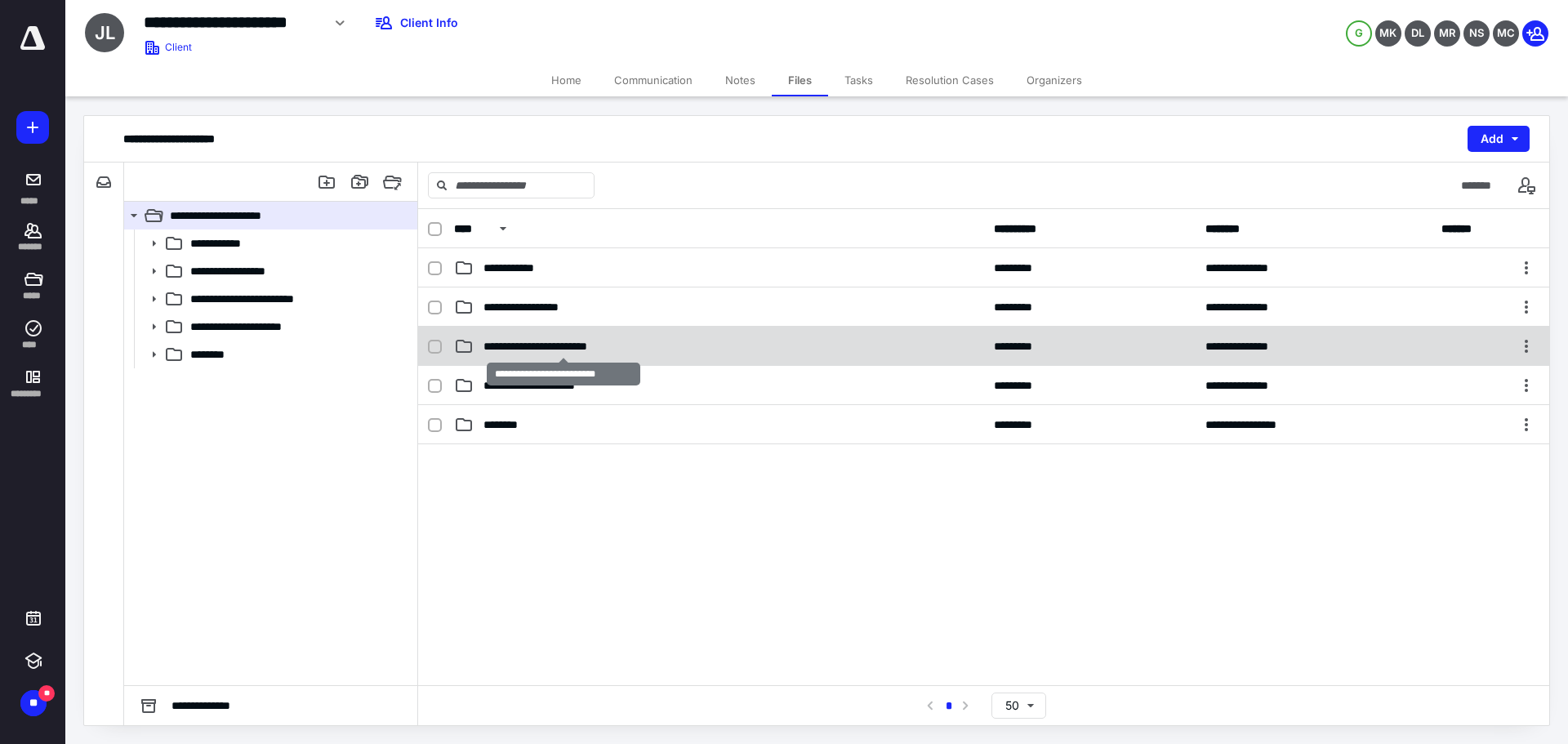 click on "**********" at bounding box center [563, 346] 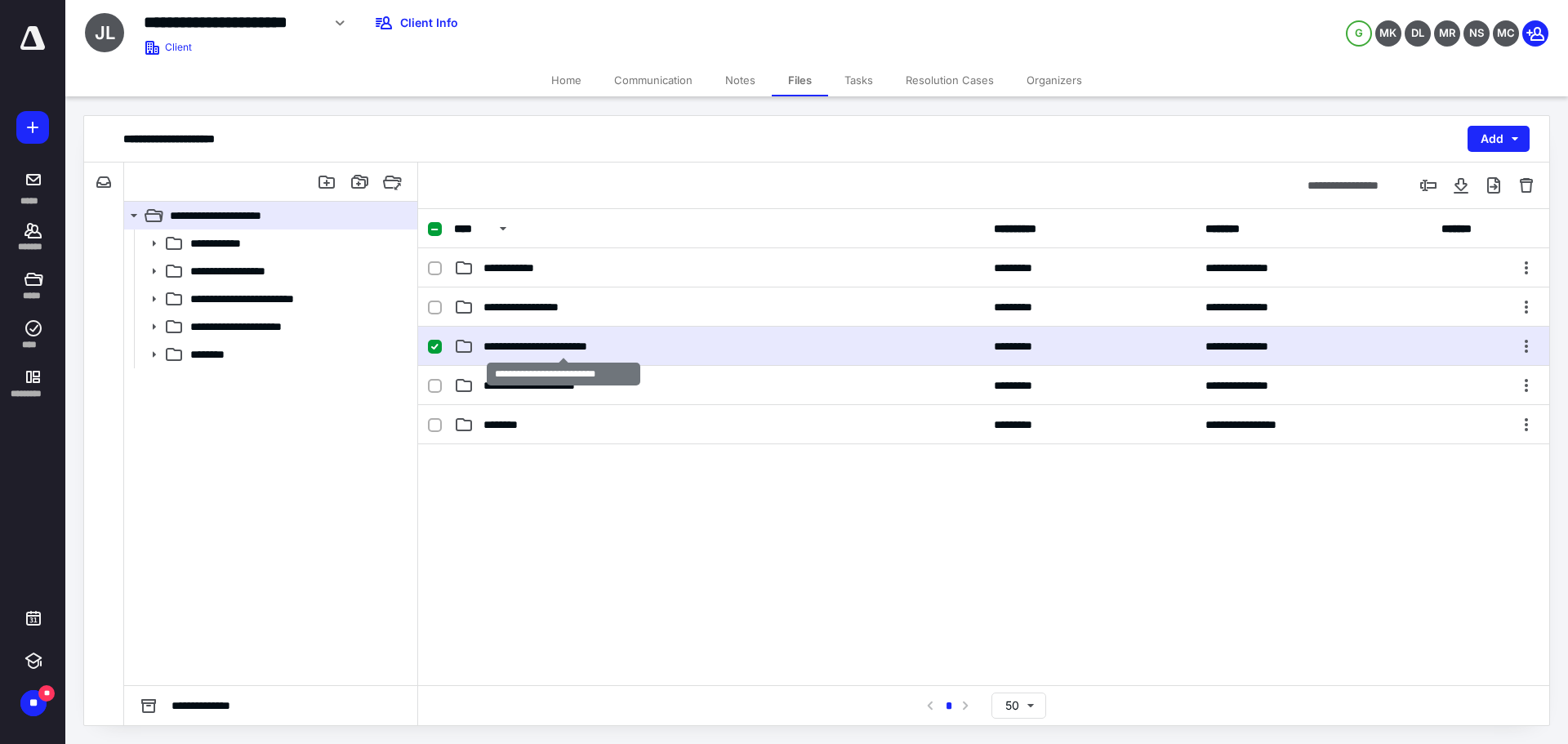 click on "**********" at bounding box center [563, 346] 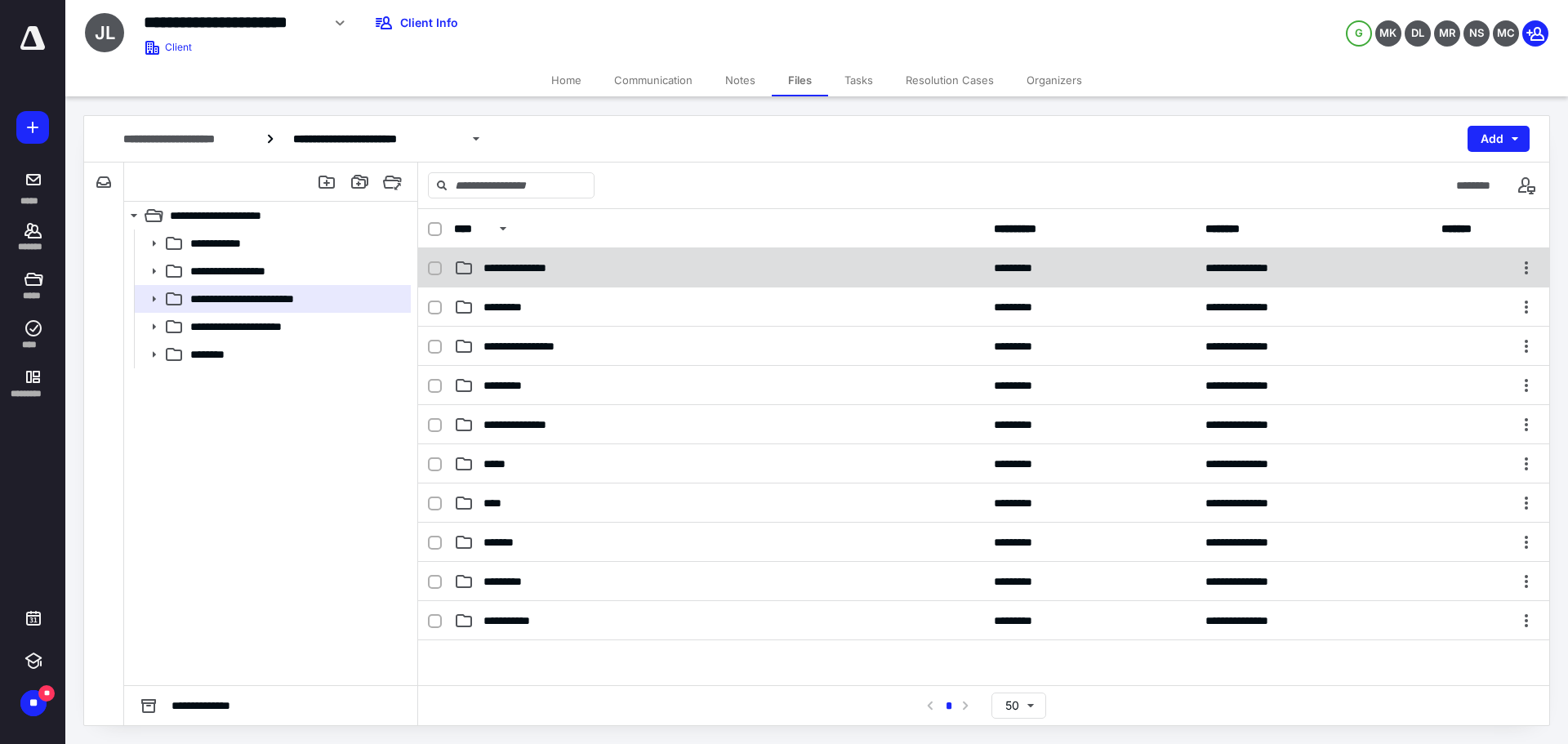 click on "**********" at bounding box center [719, 268] 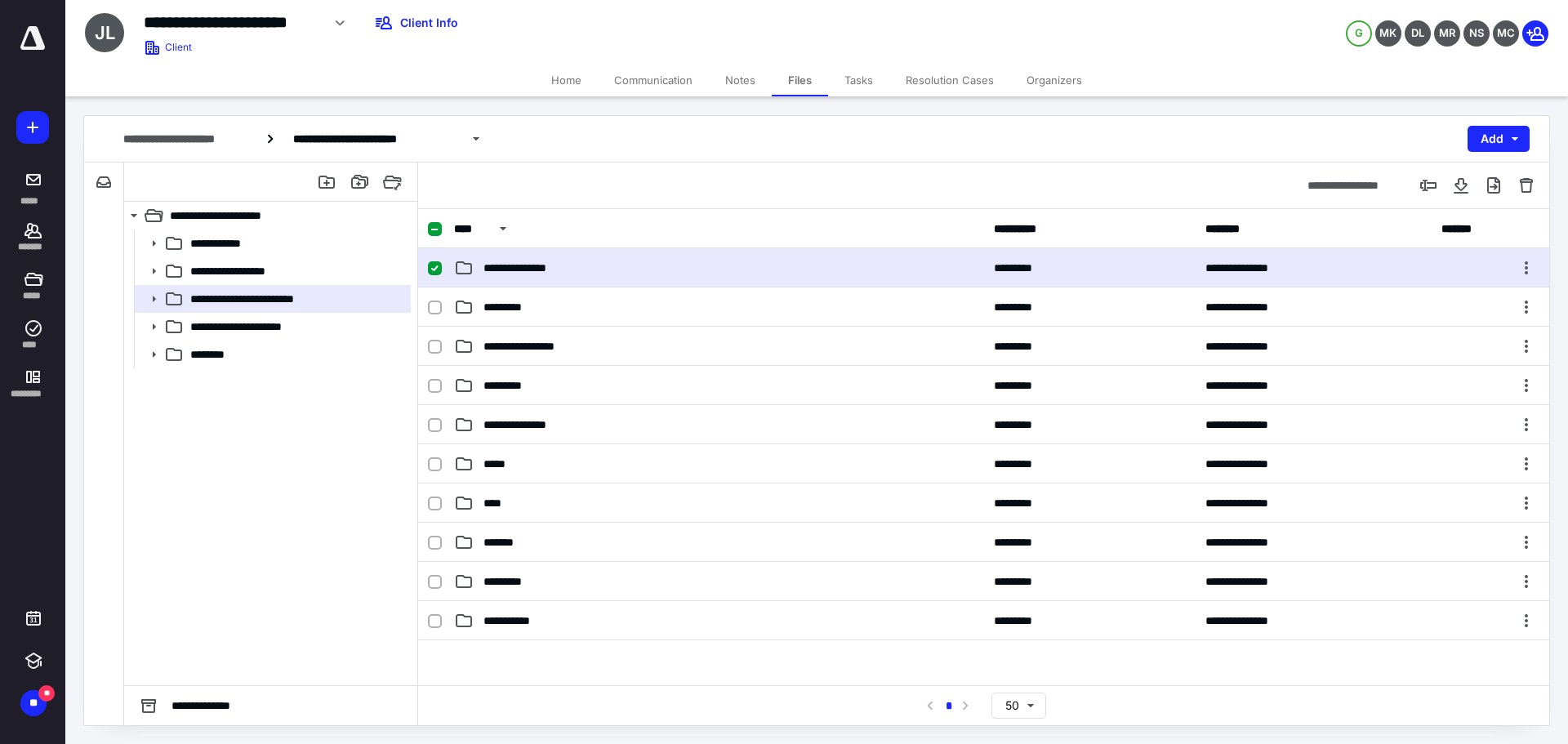 click on "**********" at bounding box center [719, 268] 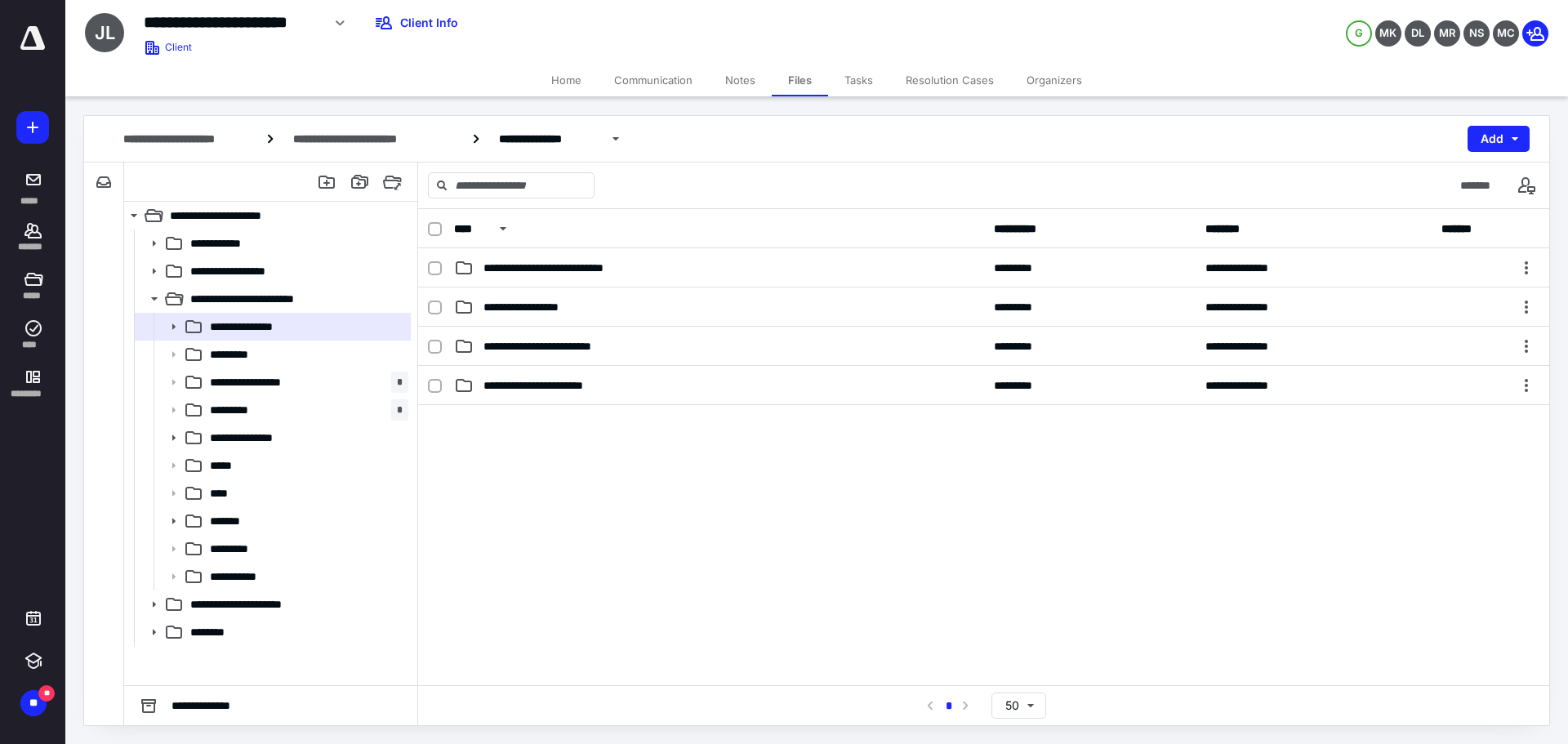 click on "Notes" at bounding box center (740, 80) 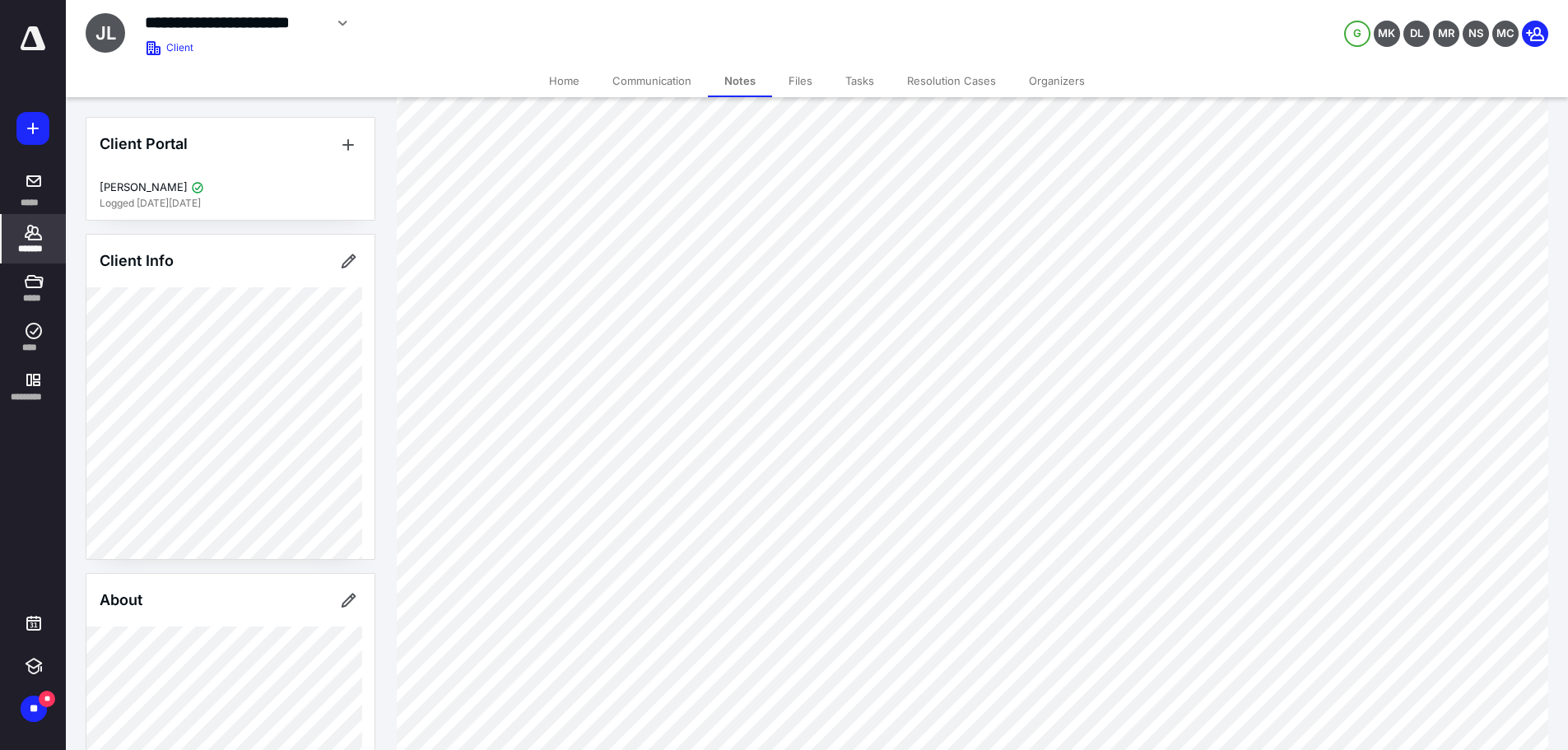 scroll, scrollTop: 329, scrollLeft: 0, axis: vertical 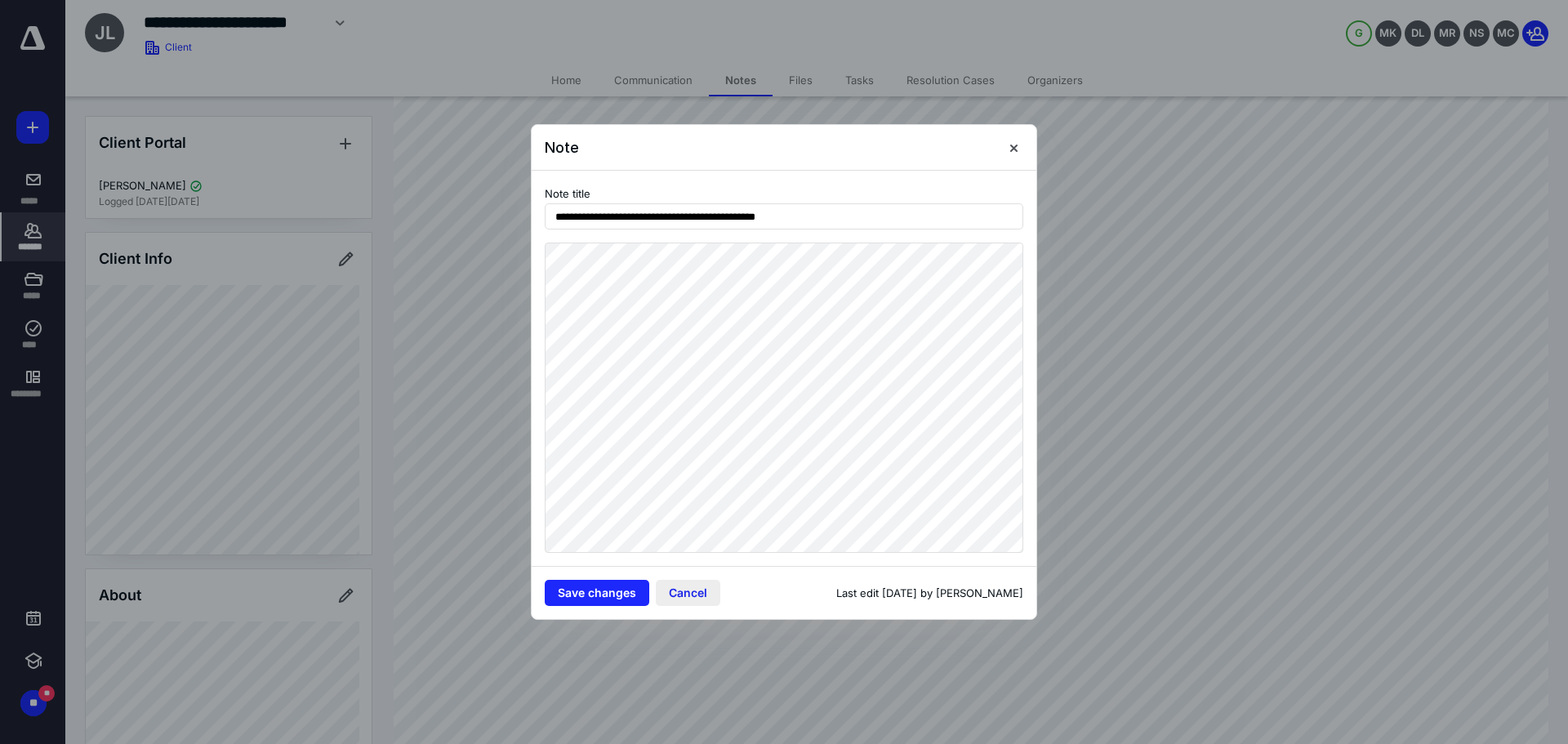 click on "Cancel" at bounding box center (688, 593) 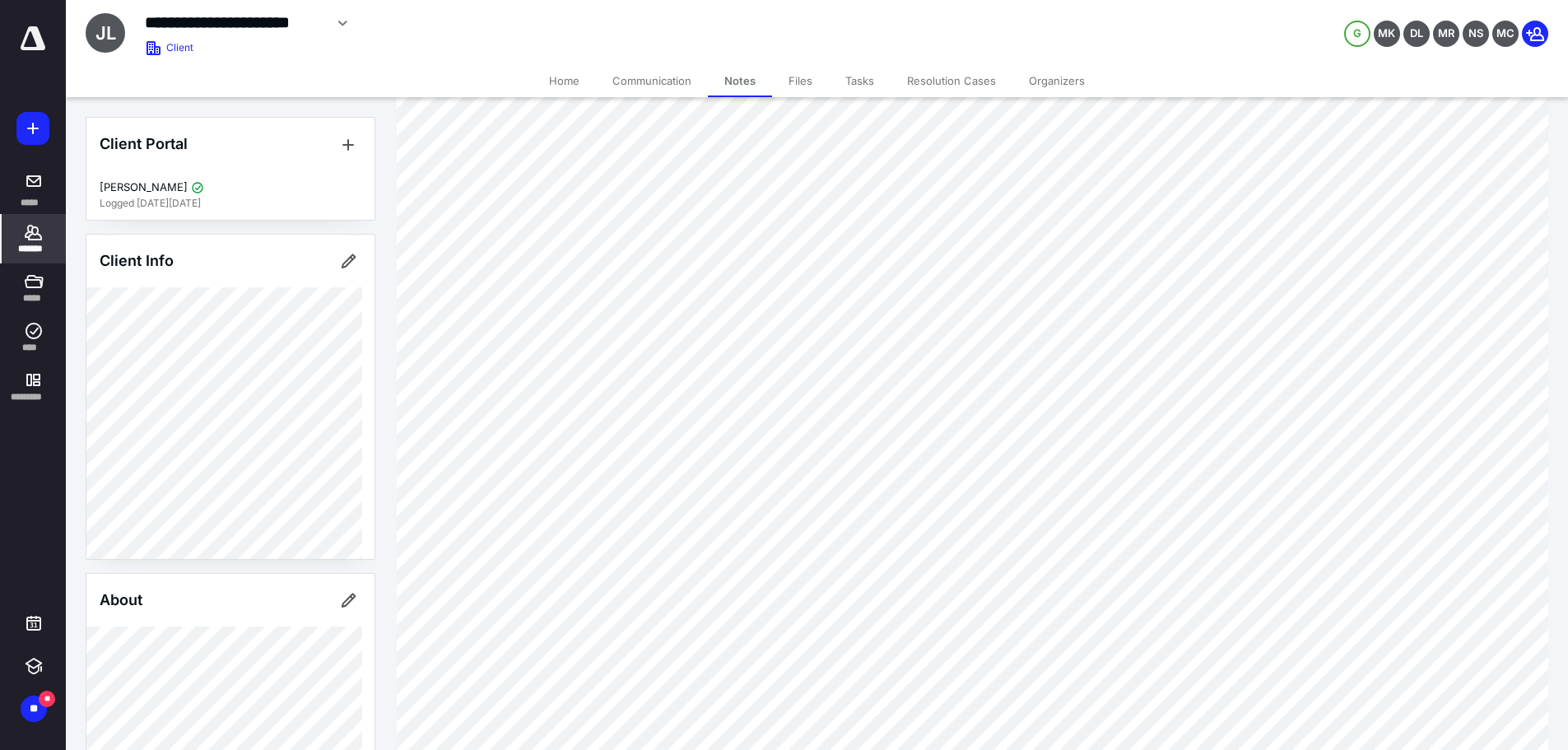 scroll, scrollTop: 659, scrollLeft: 0, axis: vertical 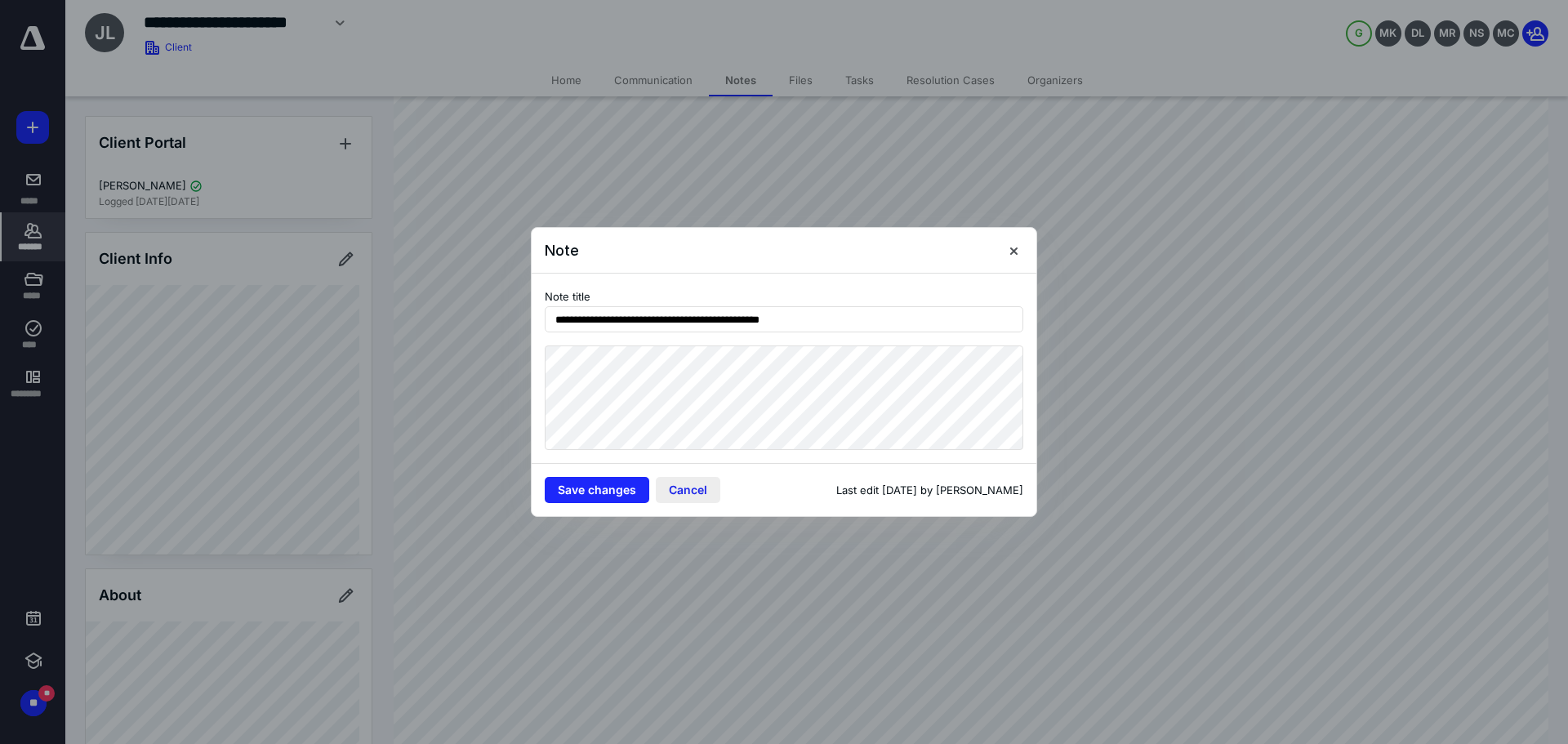 click on "Cancel" at bounding box center [688, 490] 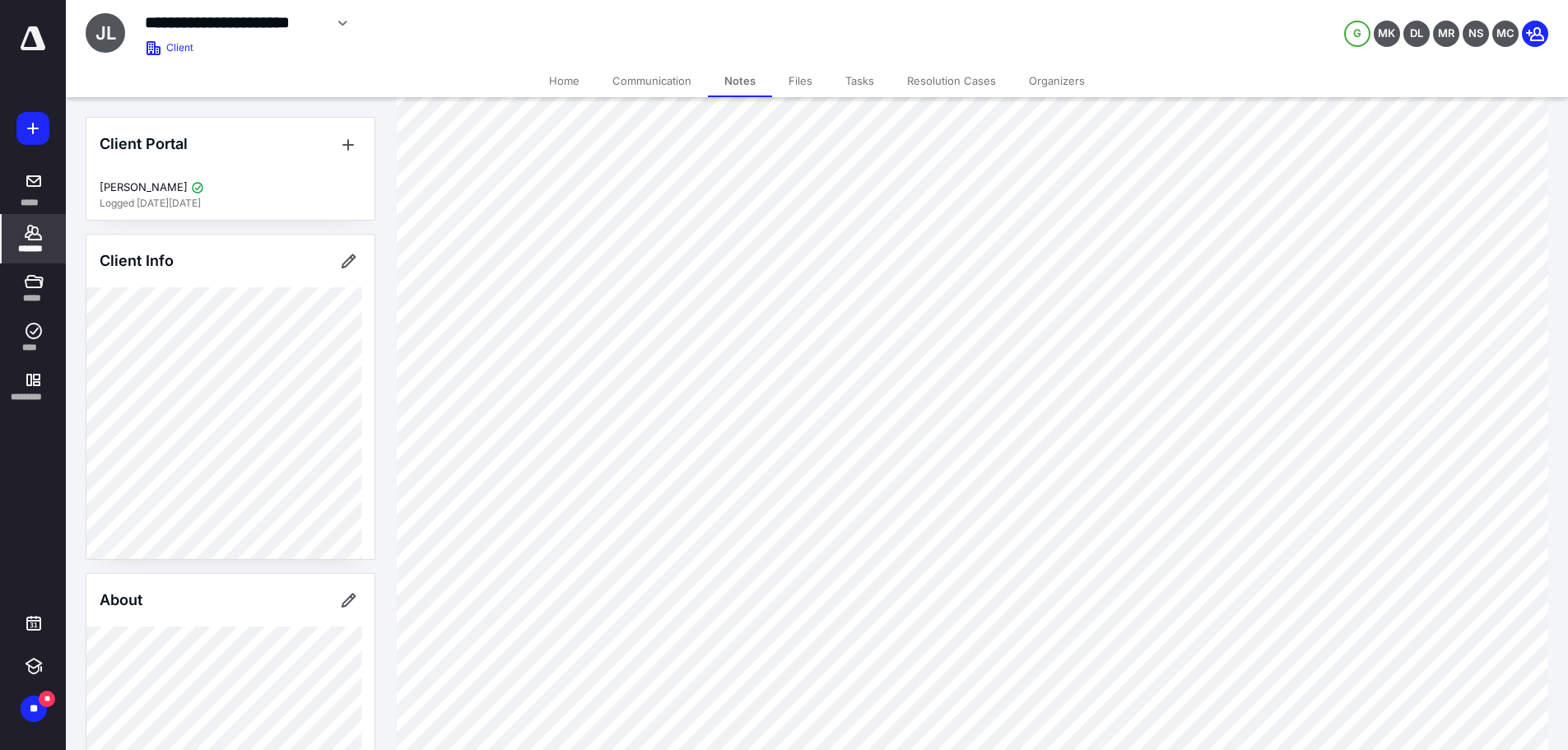 scroll, scrollTop: 823, scrollLeft: 0, axis: vertical 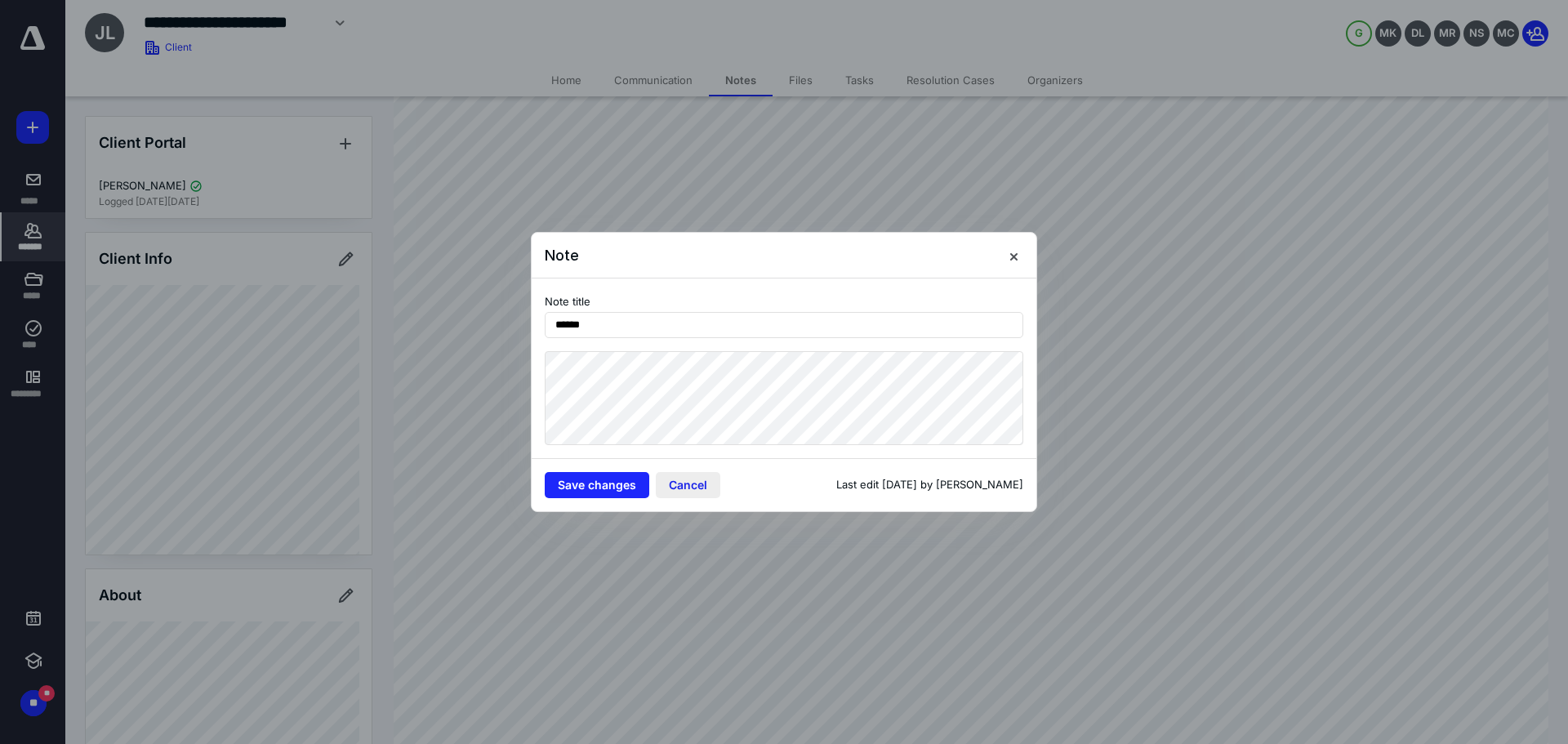click on "Cancel" at bounding box center [688, 485] 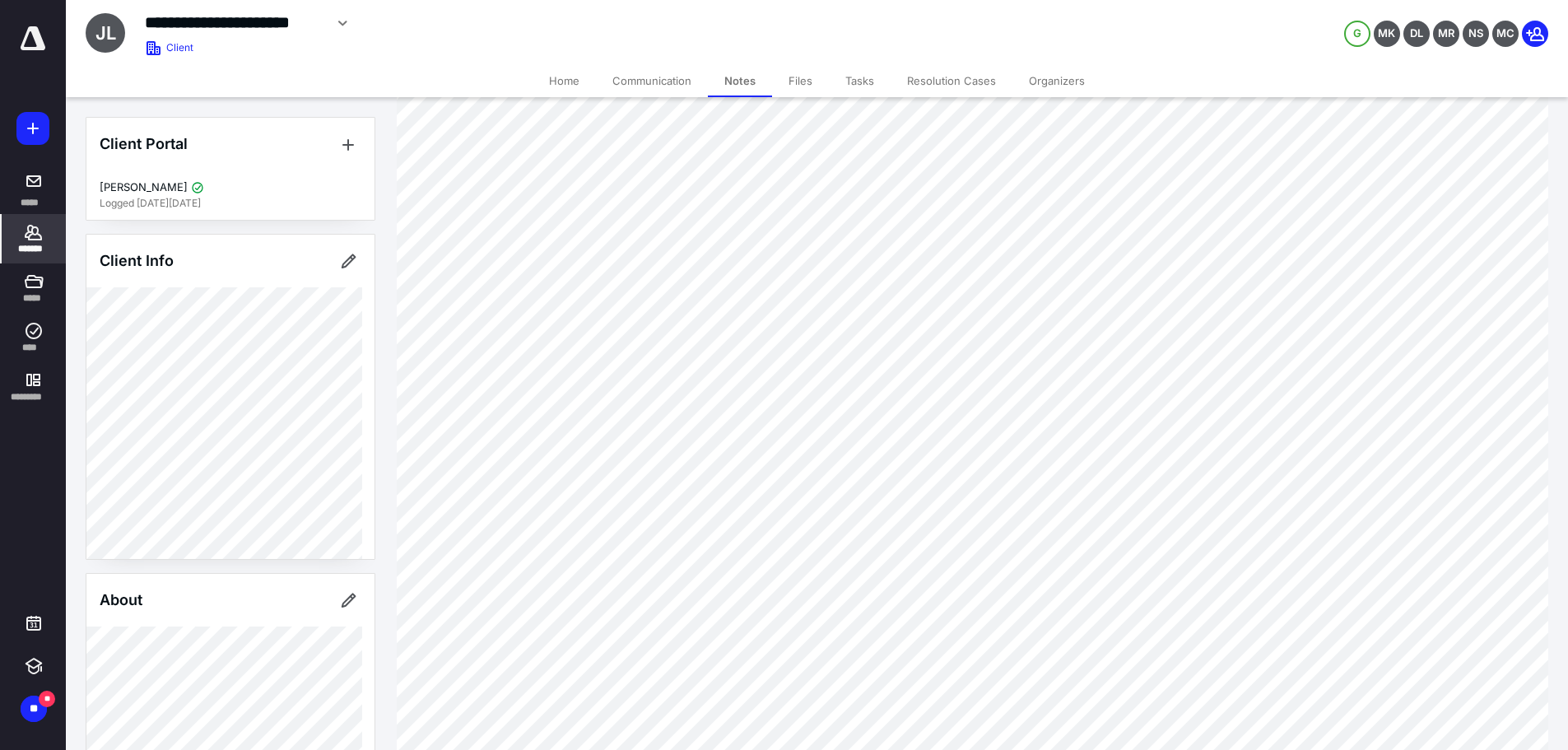scroll, scrollTop: 988, scrollLeft: 0, axis: vertical 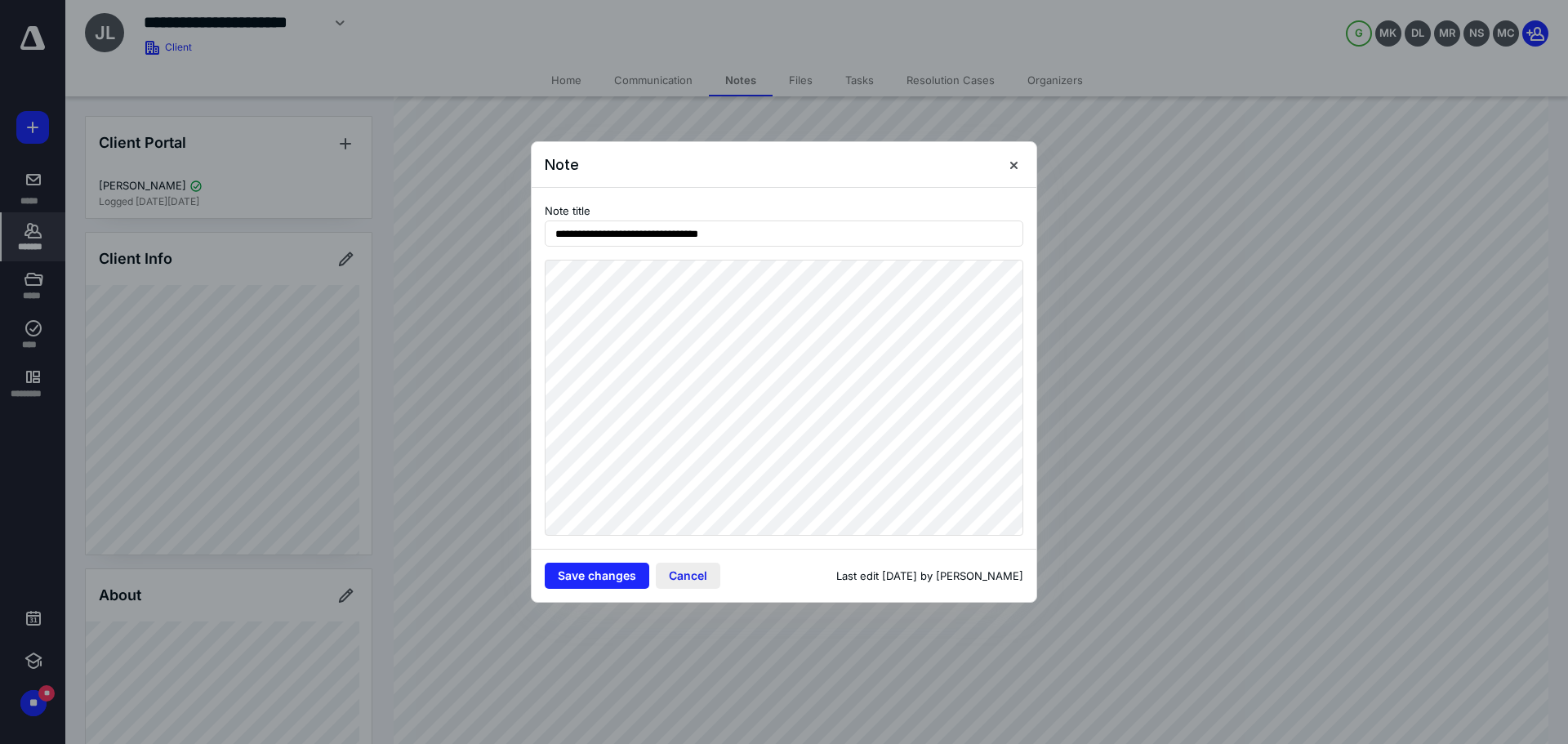 click on "Cancel" at bounding box center [688, 576] 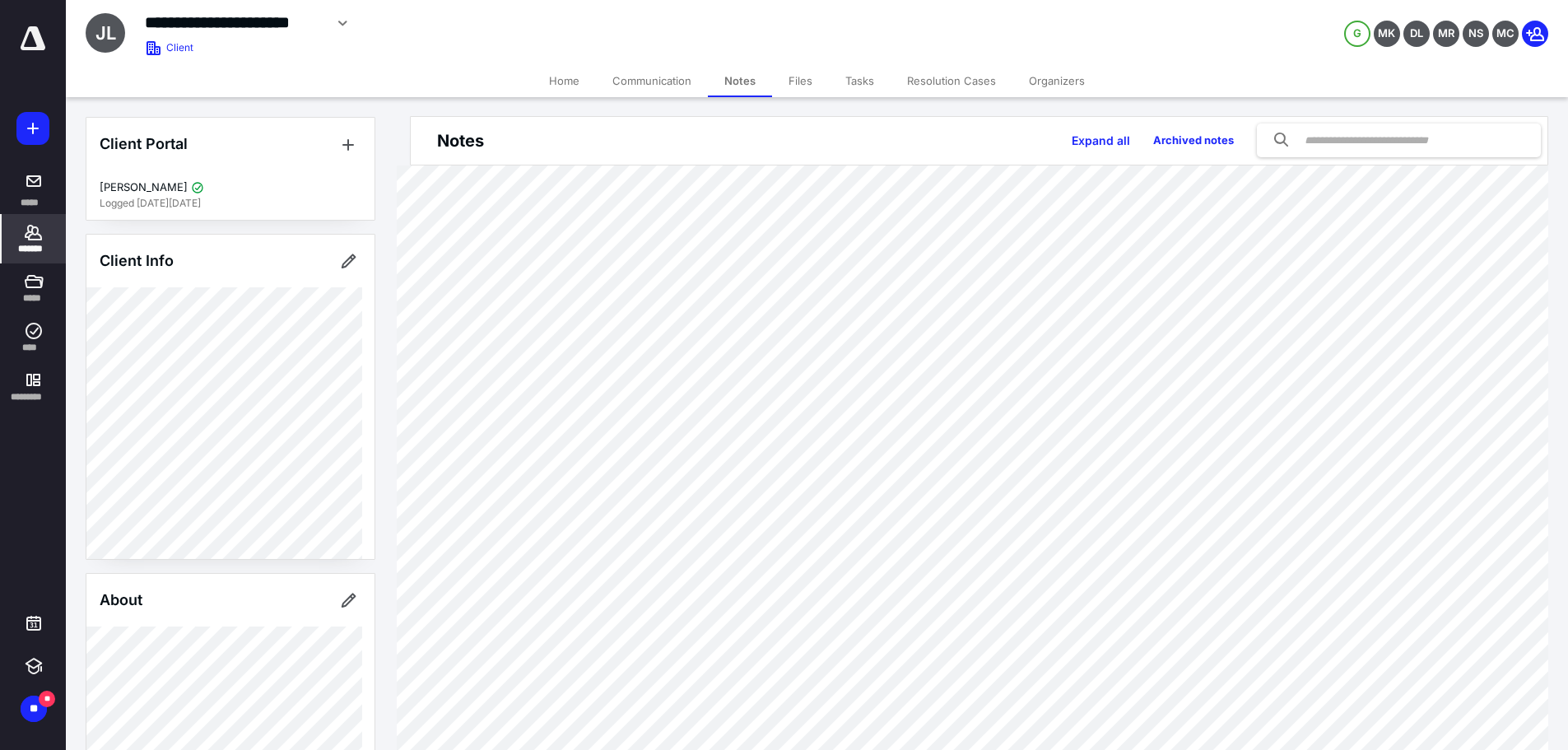 scroll, scrollTop: 0, scrollLeft: 0, axis: both 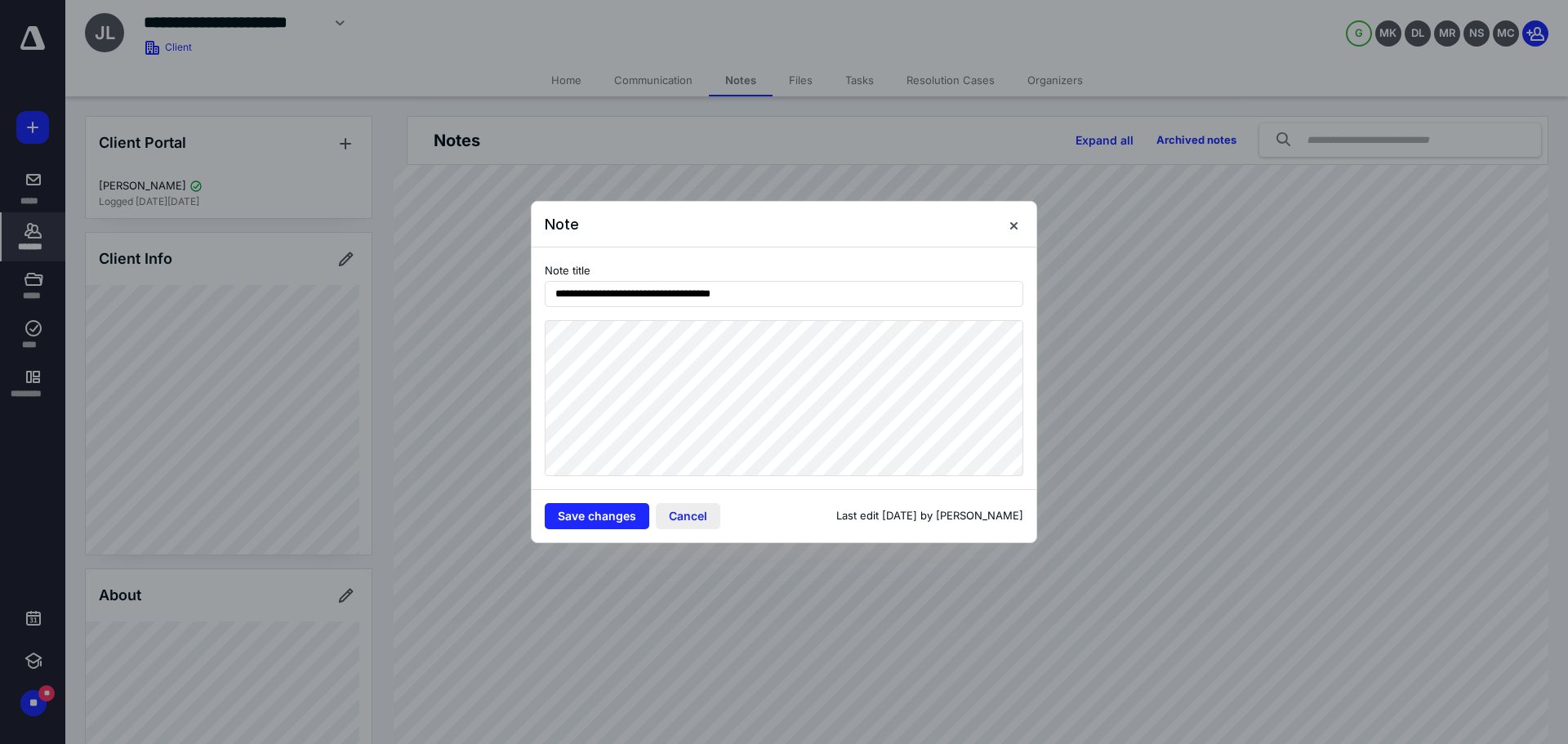 click on "Cancel" at bounding box center [688, 516] 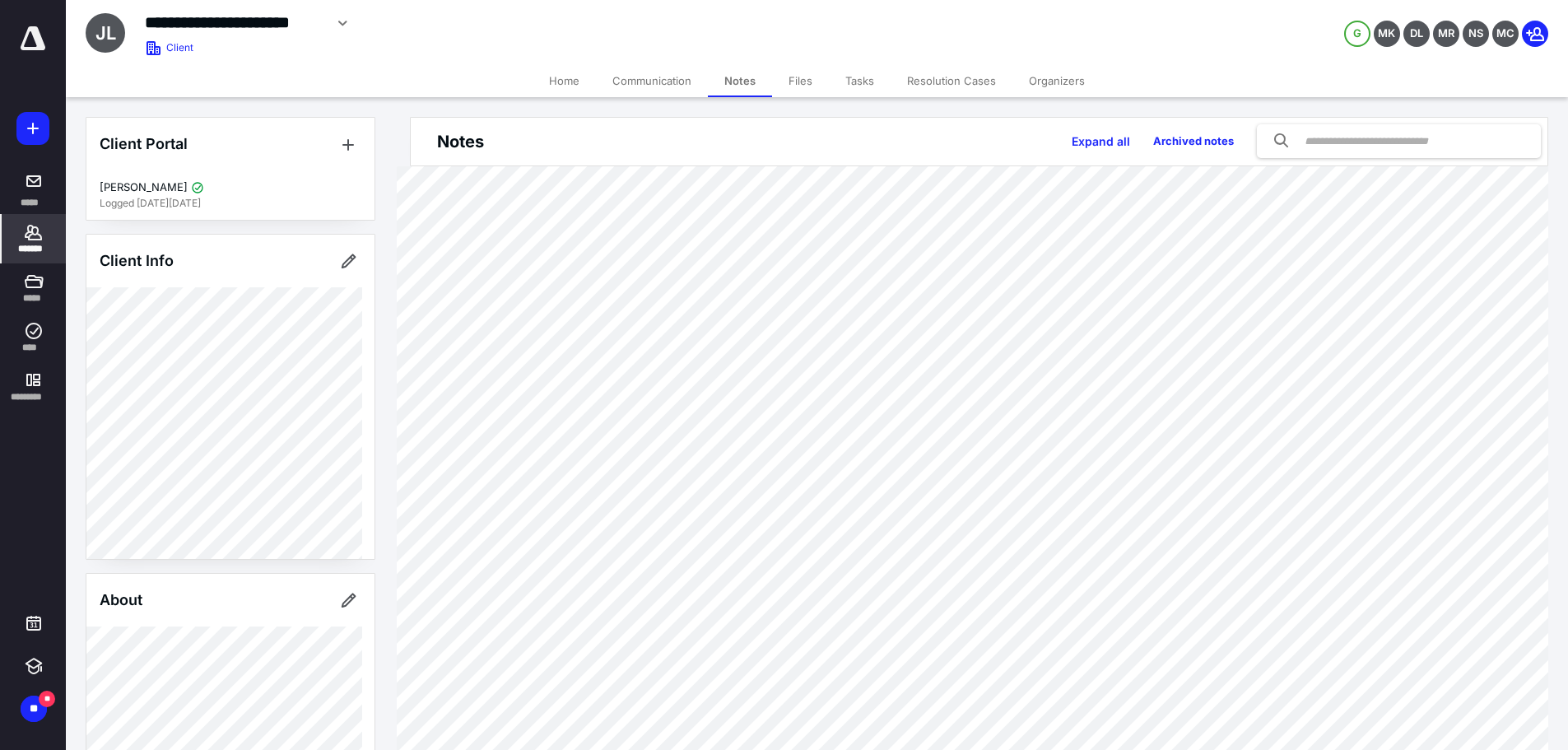 click on "Files" at bounding box center [800, 81] 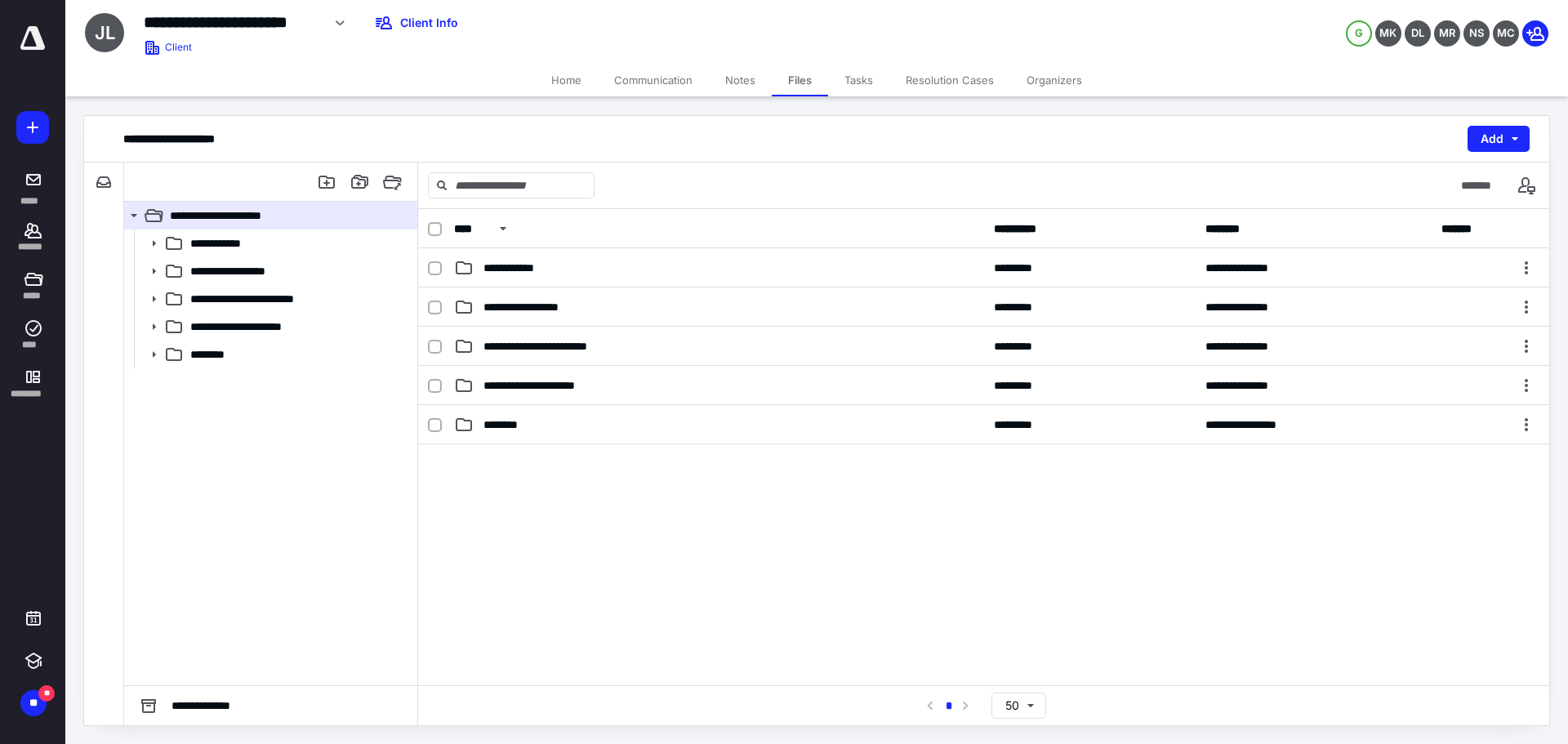 click on "Notes" at bounding box center (740, 80) 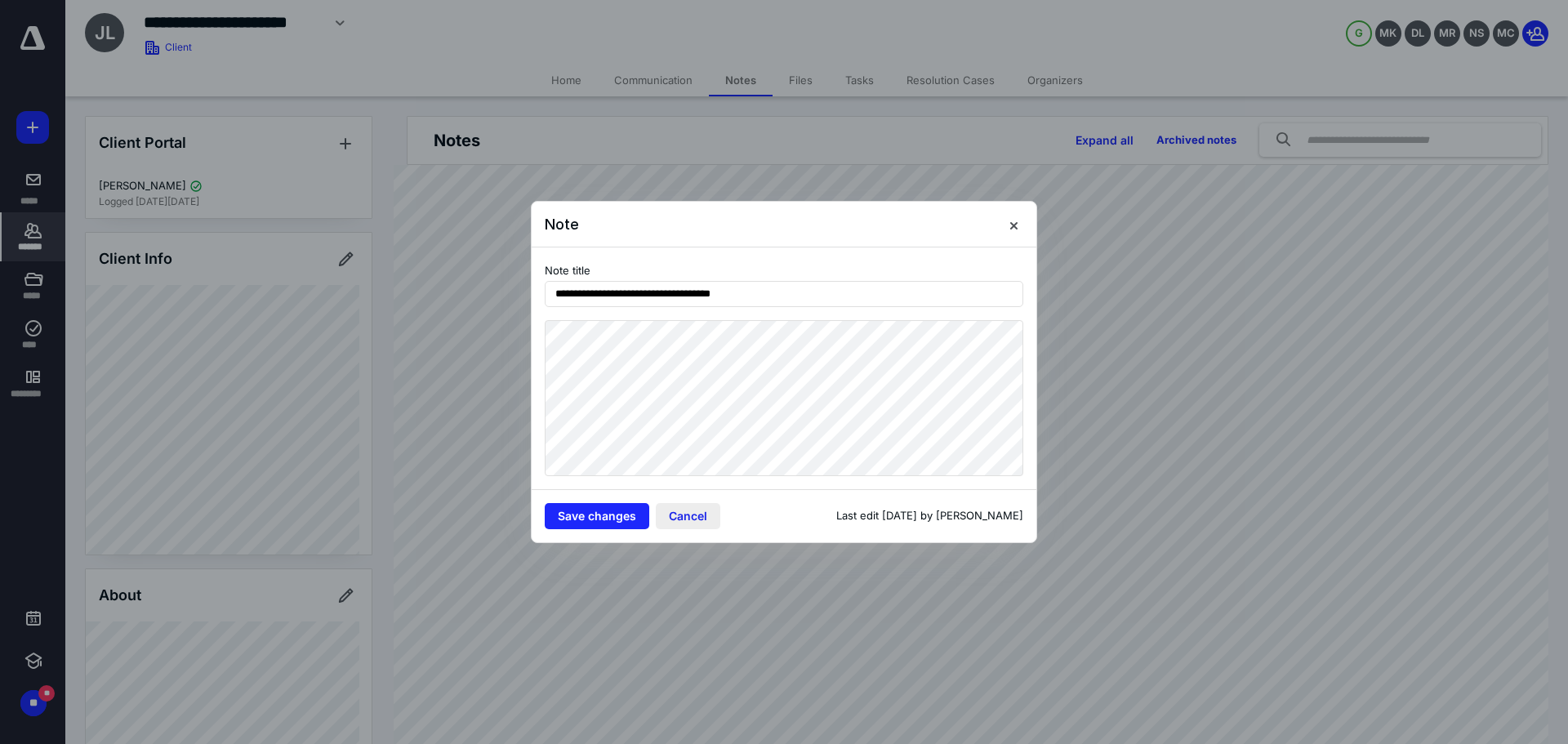 click on "Cancel" at bounding box center [688, 516] 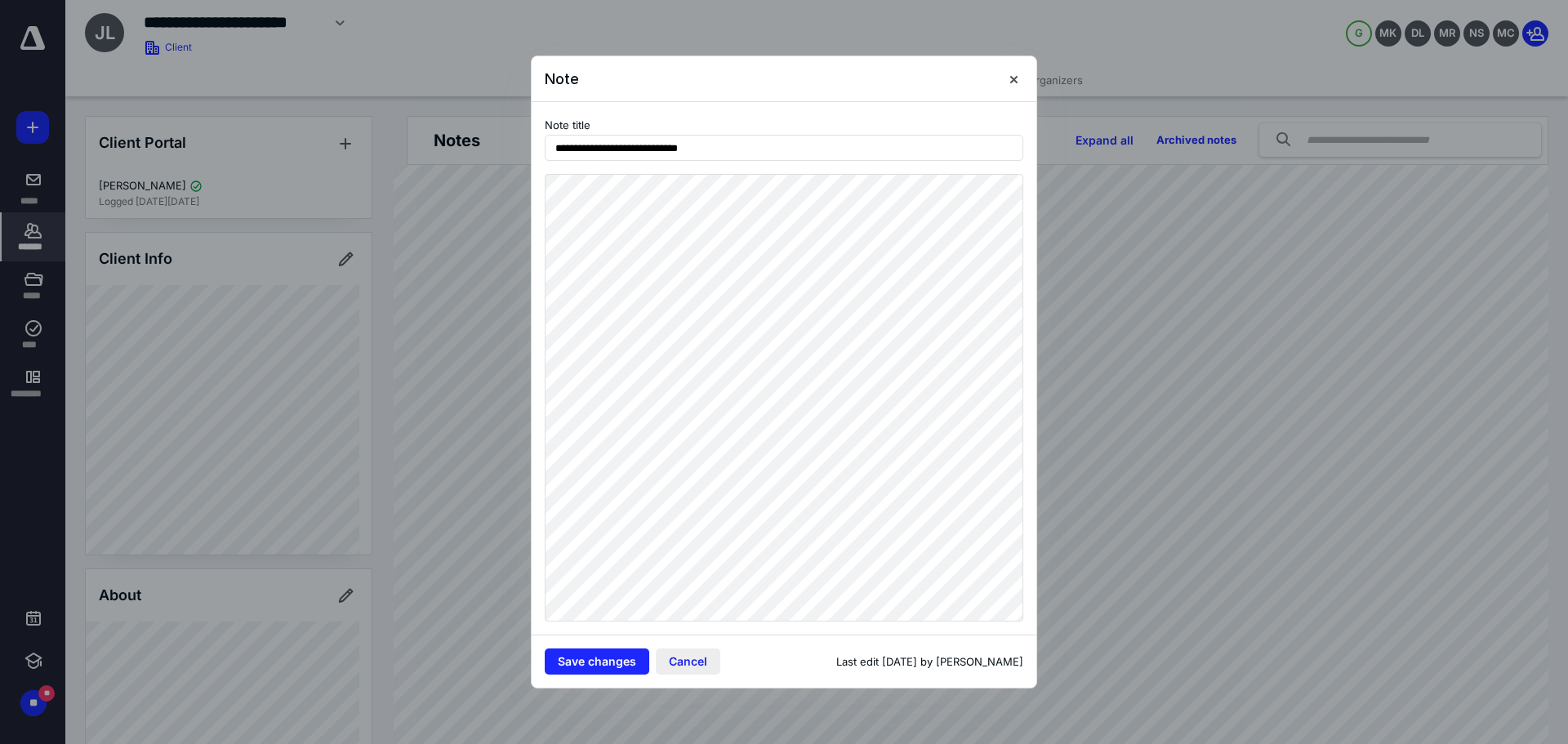 click on "Cancel" at bounding box center [688, 662] 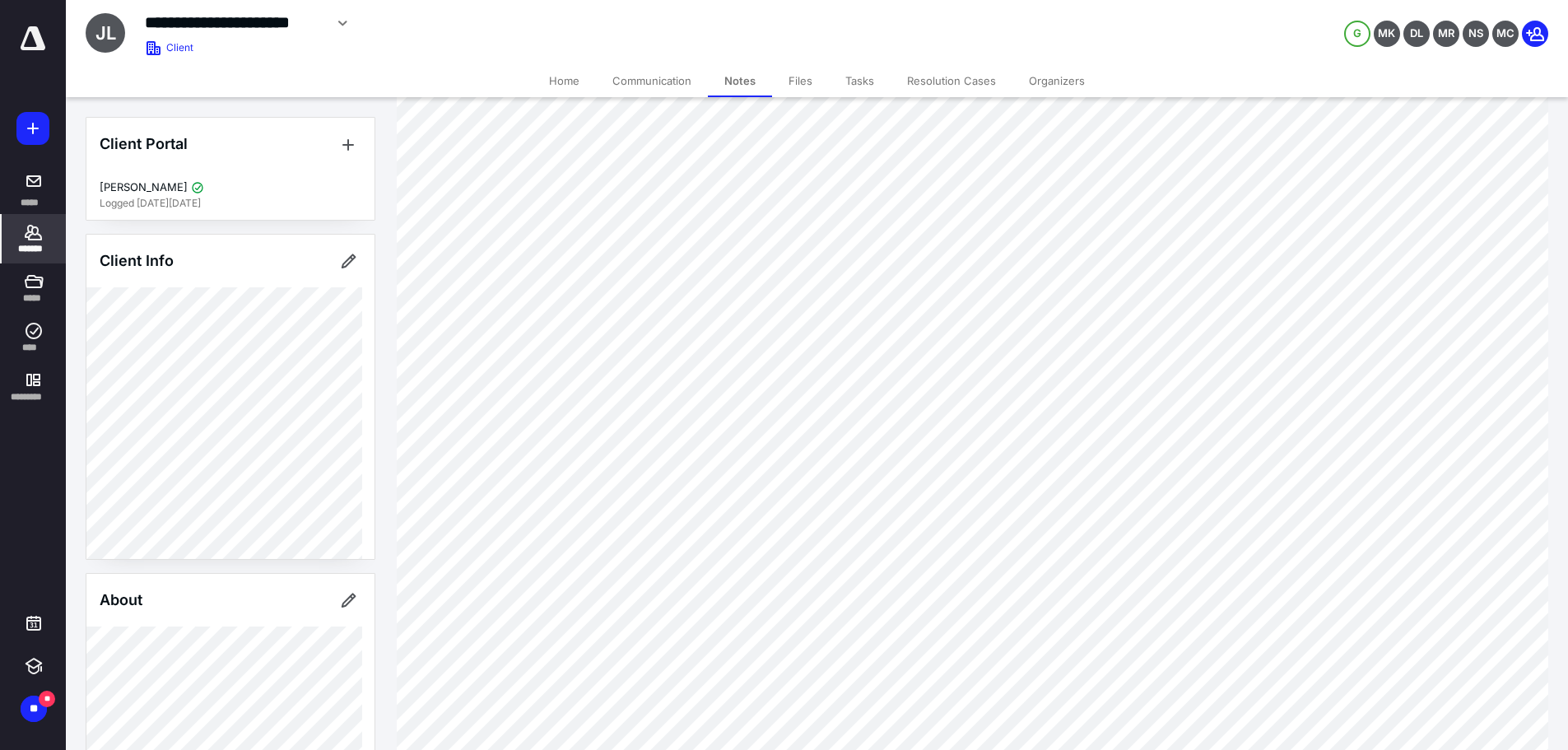 scroll, scrollTop: 412, scrollLeft: 0, axis: vertical 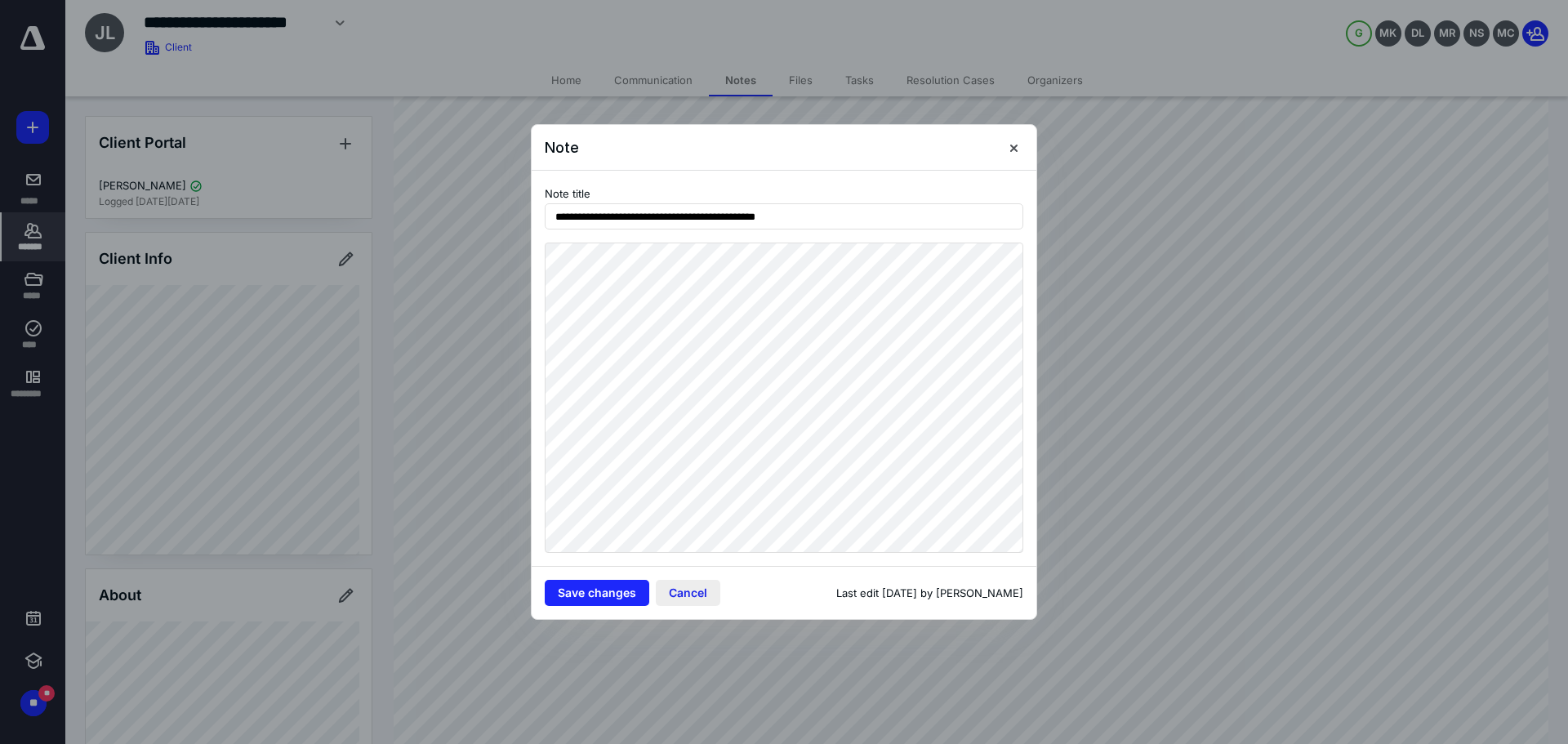 click on "Cancel" at bounding box center (688, 593) 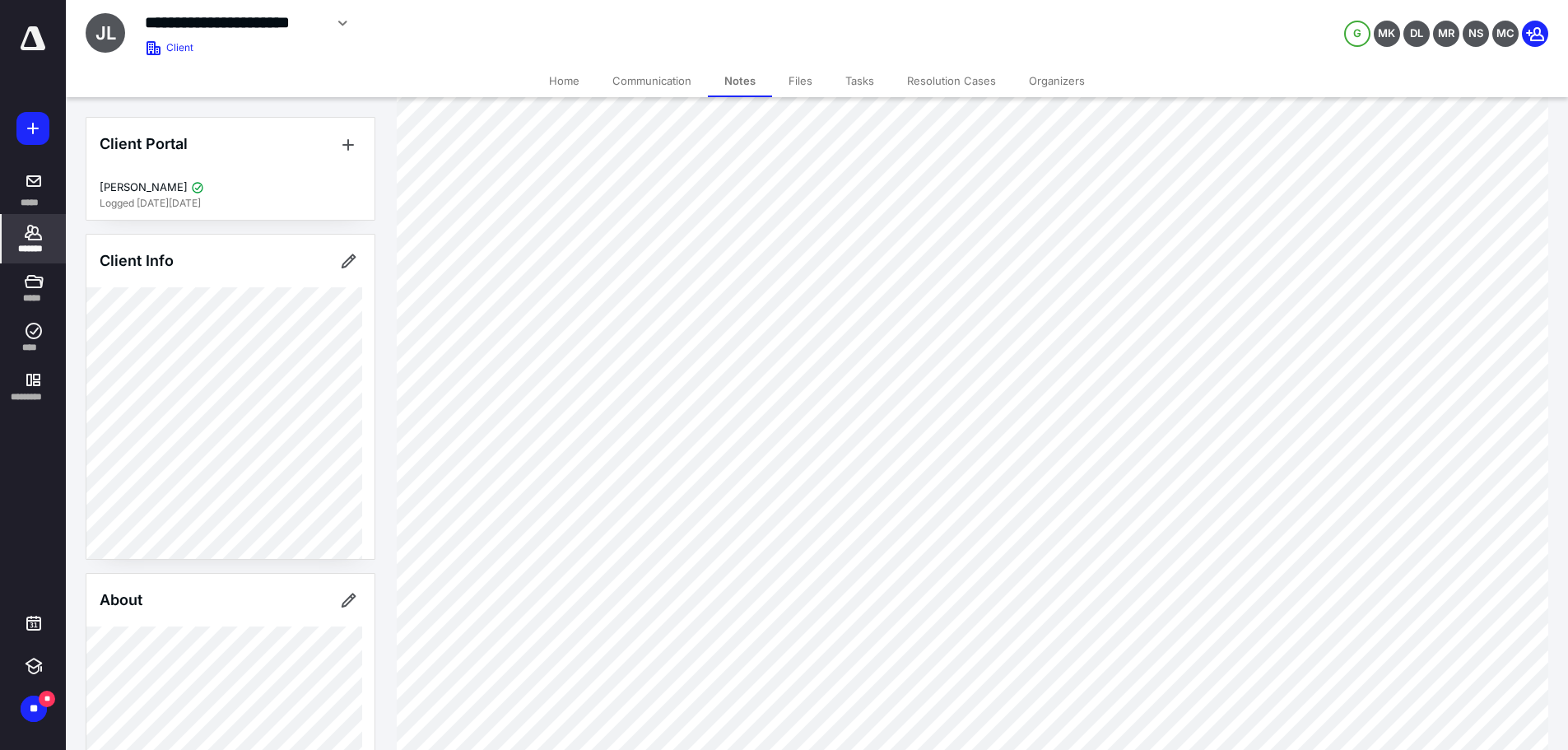 scroll, scrollTop: 1498, scrollLeft: 0, axis: vertical 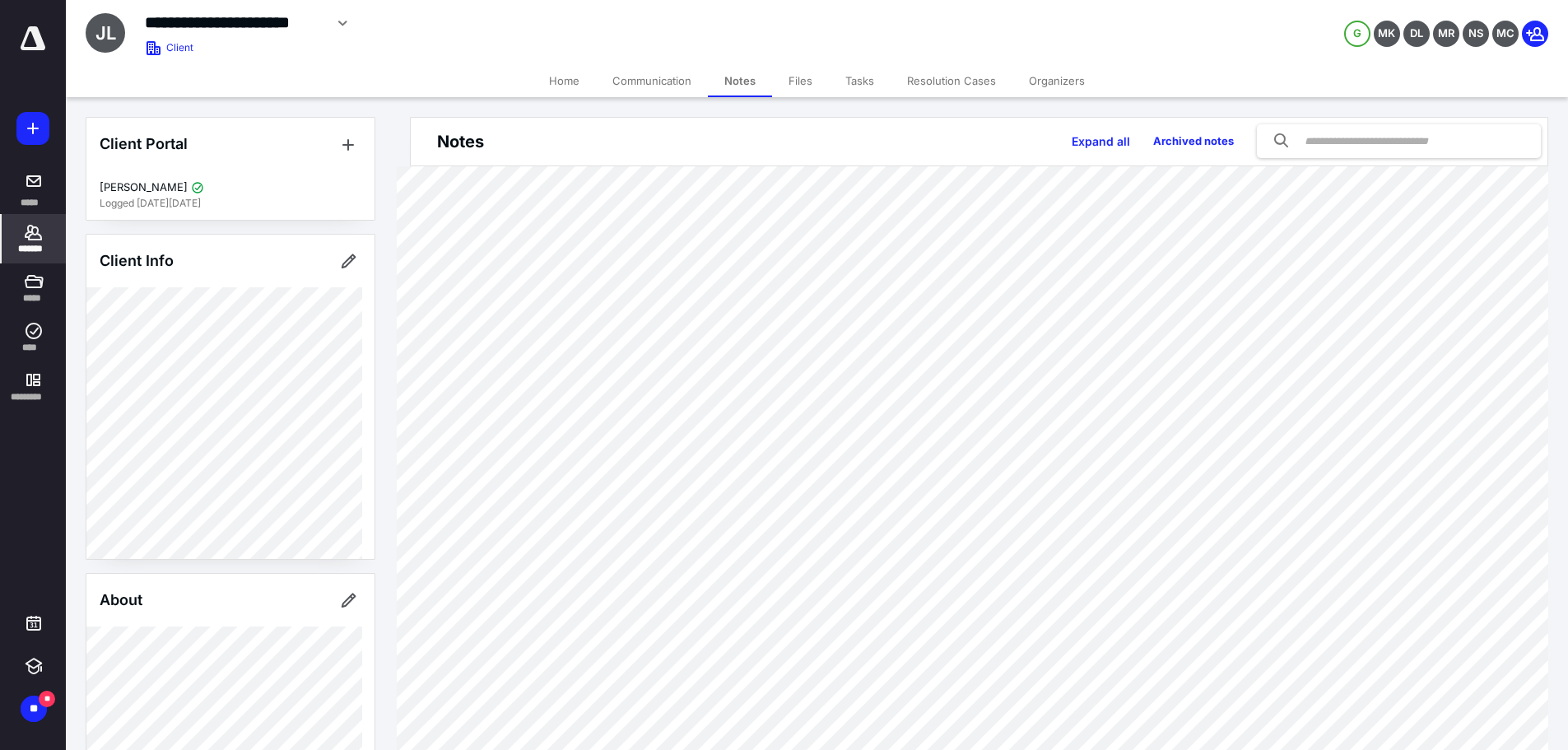 click on "Files" at bounding box center (800, 81) 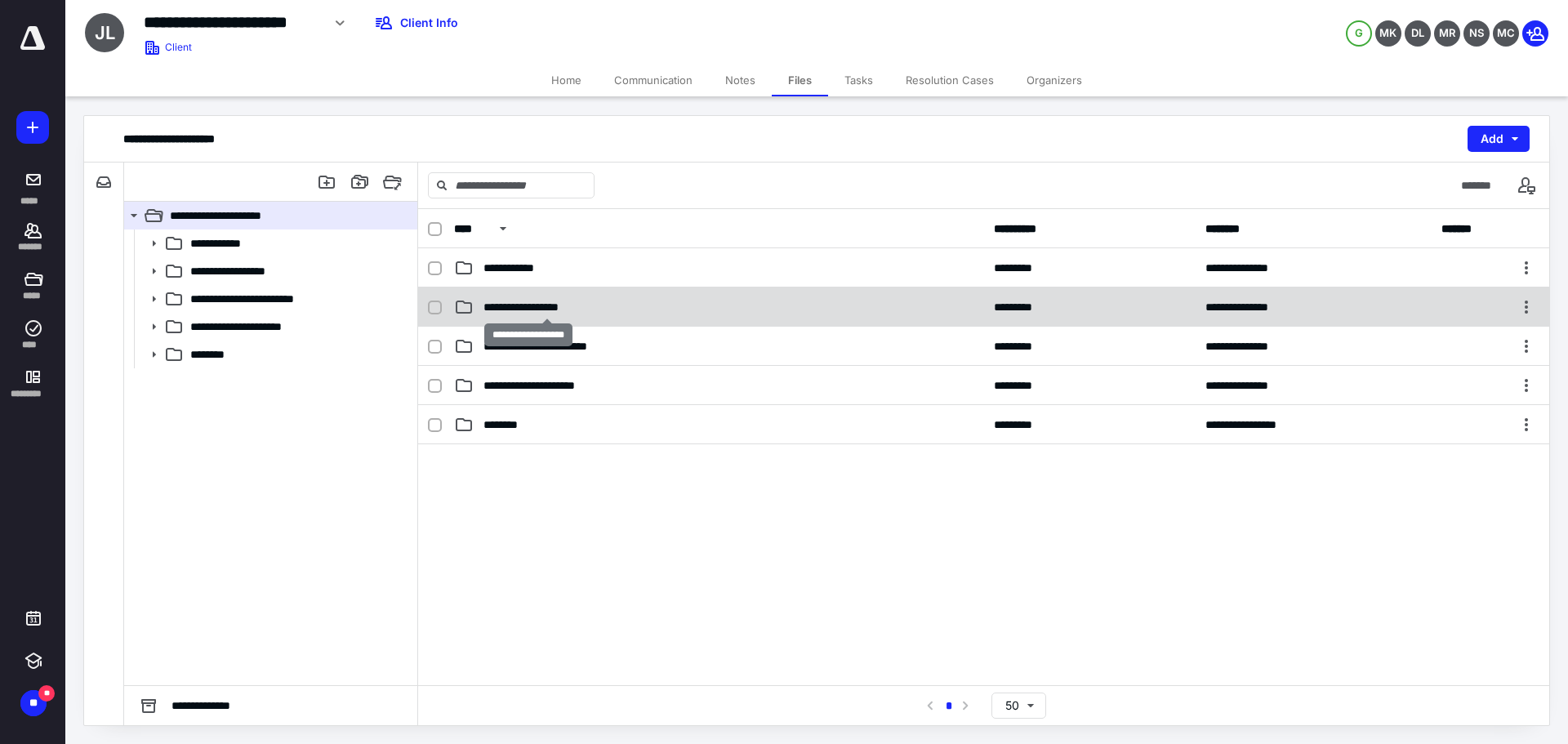 click on "**********" at bounding box center (546, 307) 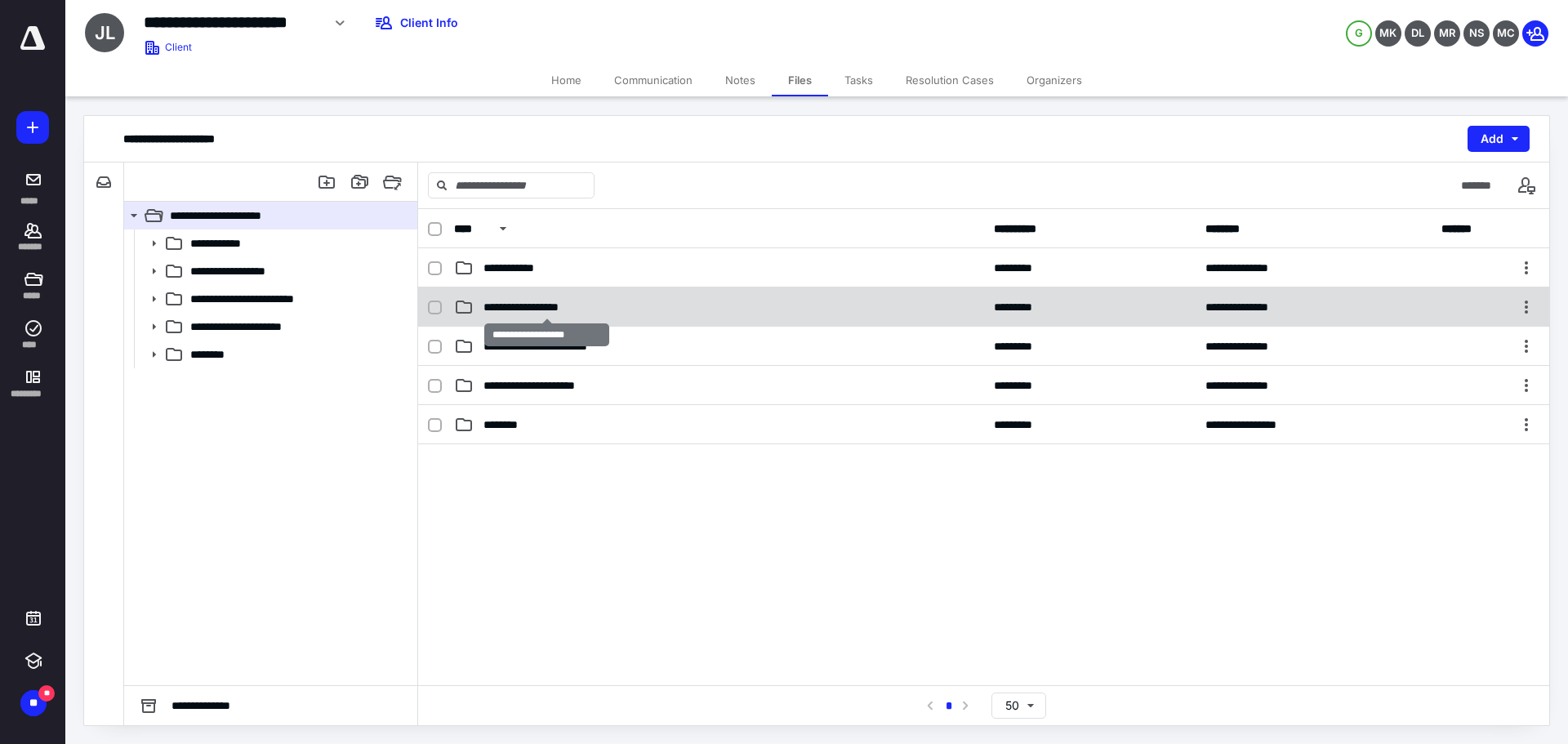 click on "**********" at bounding box center [546, 307] 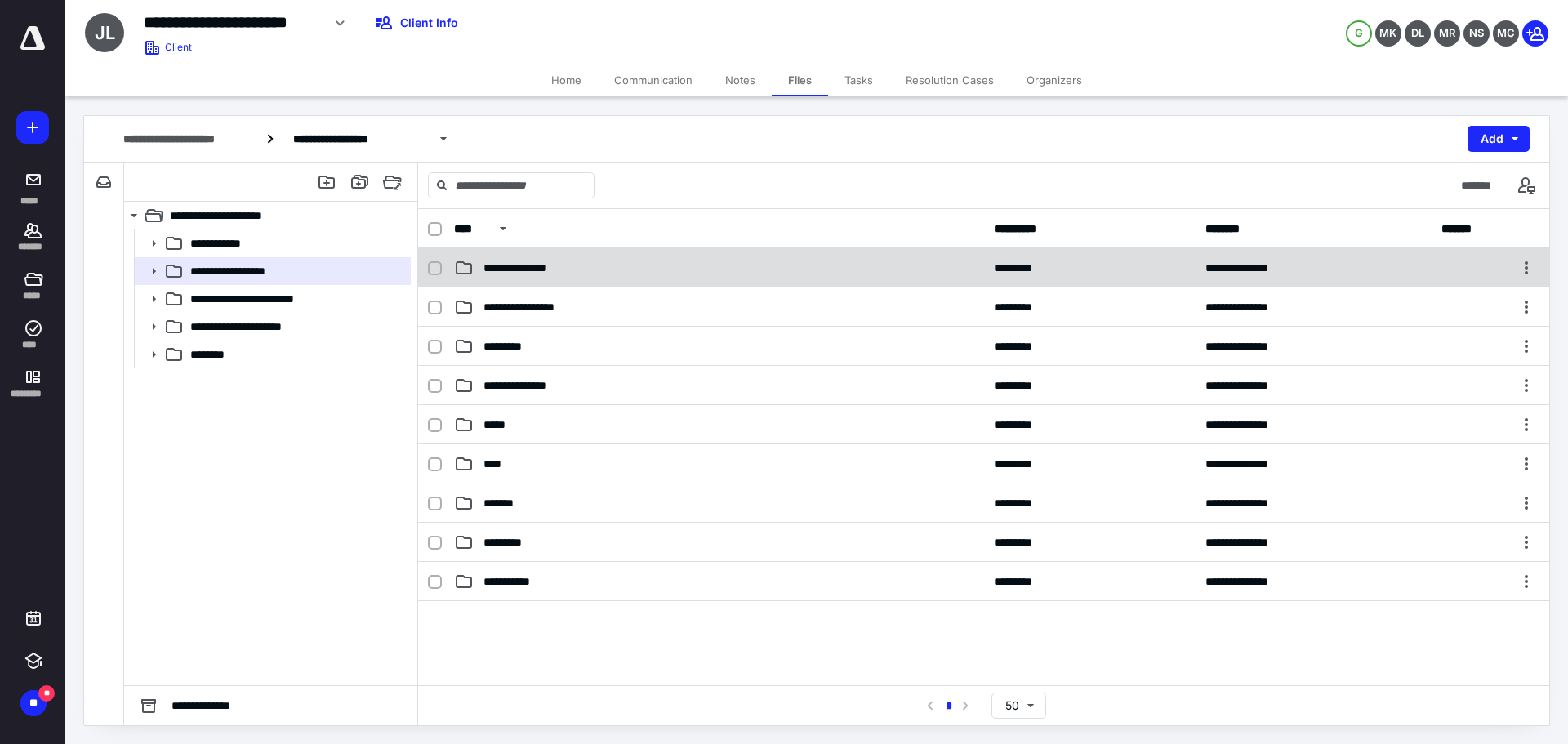 click on "**********" at bounding box center (529, 268) 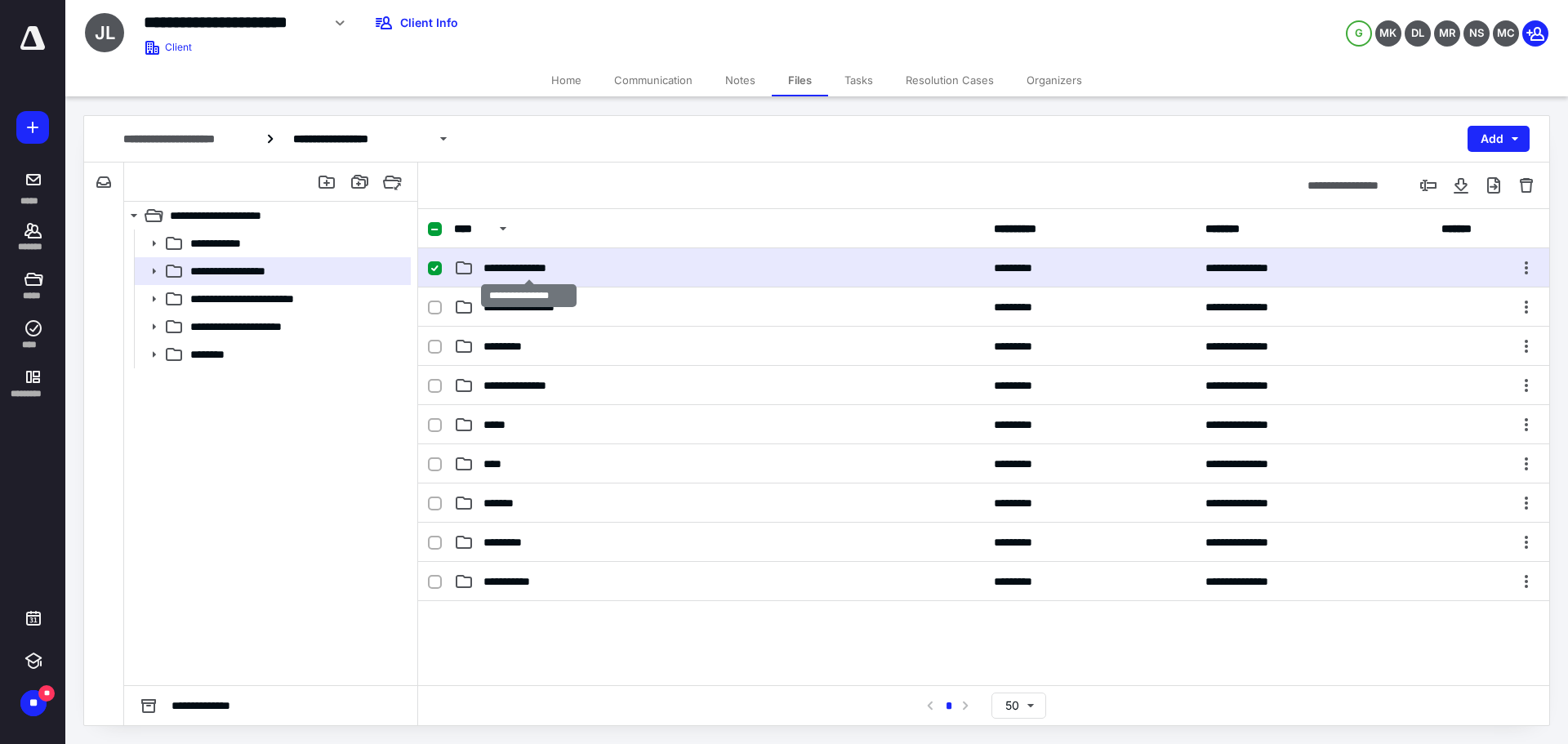click on "**********" at bounding box center [529, 268] 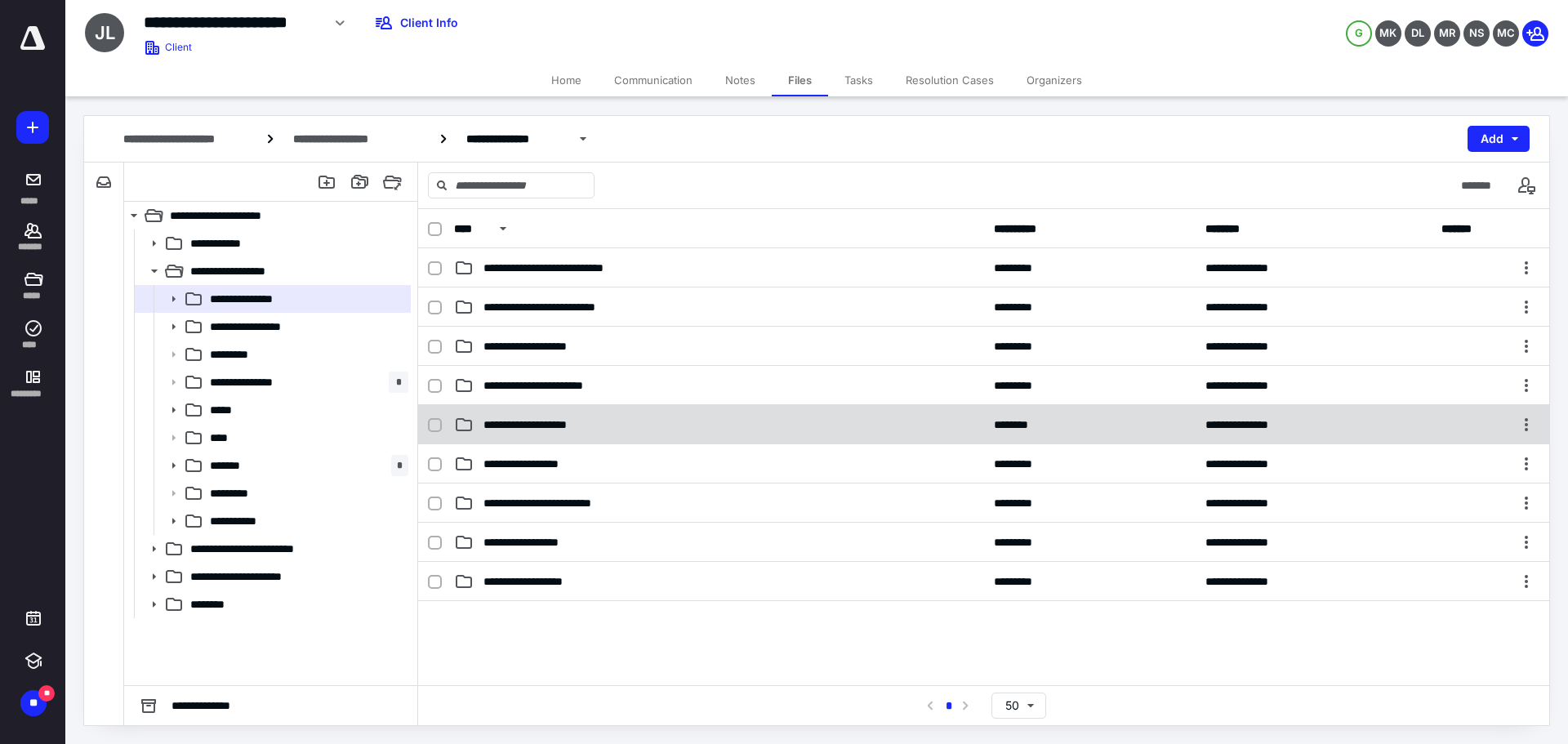 click on "**********" at bounding box center [719, 425] 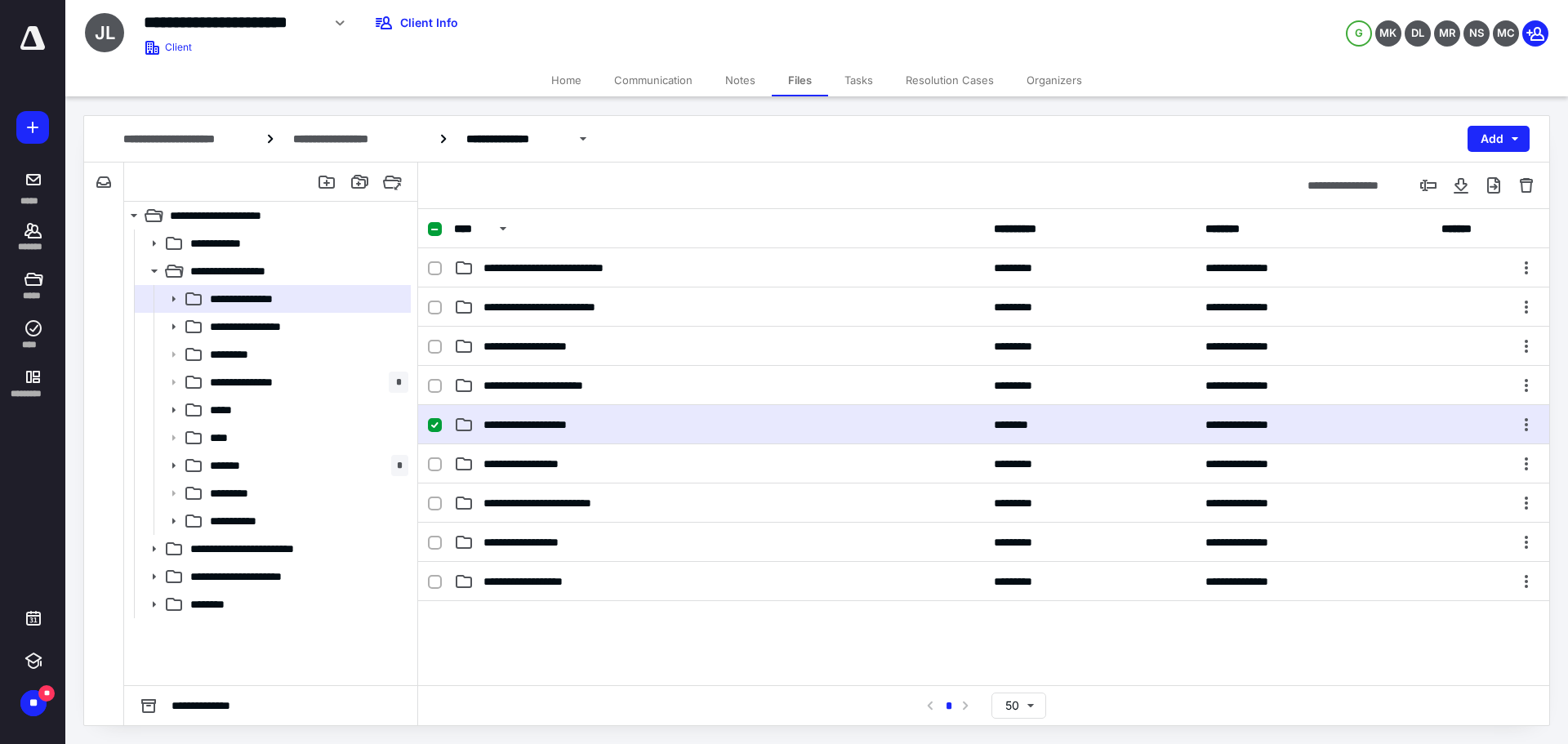 click on "**********" at bounding box center [719, 425] 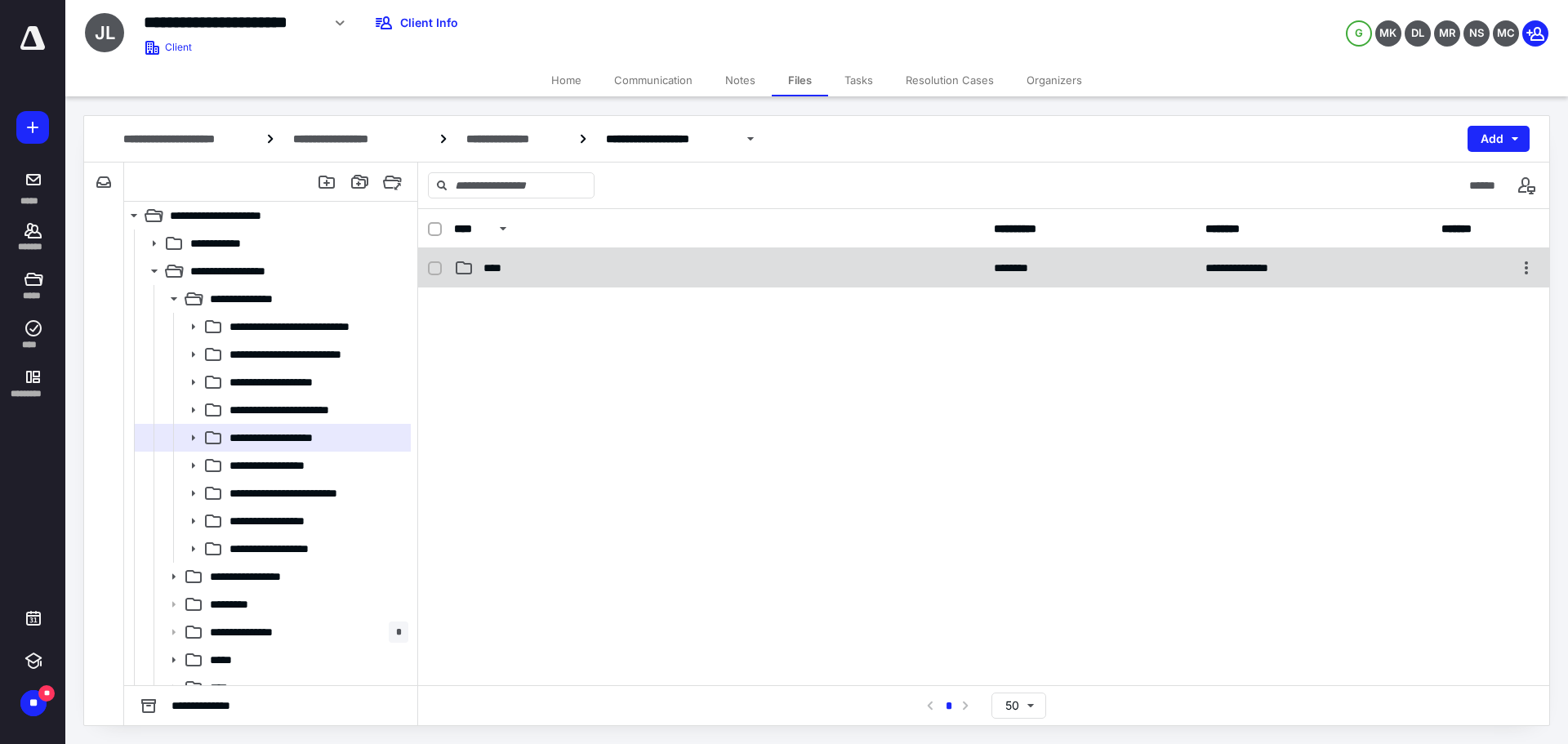 click on "****" at bounding box center (719, 268) 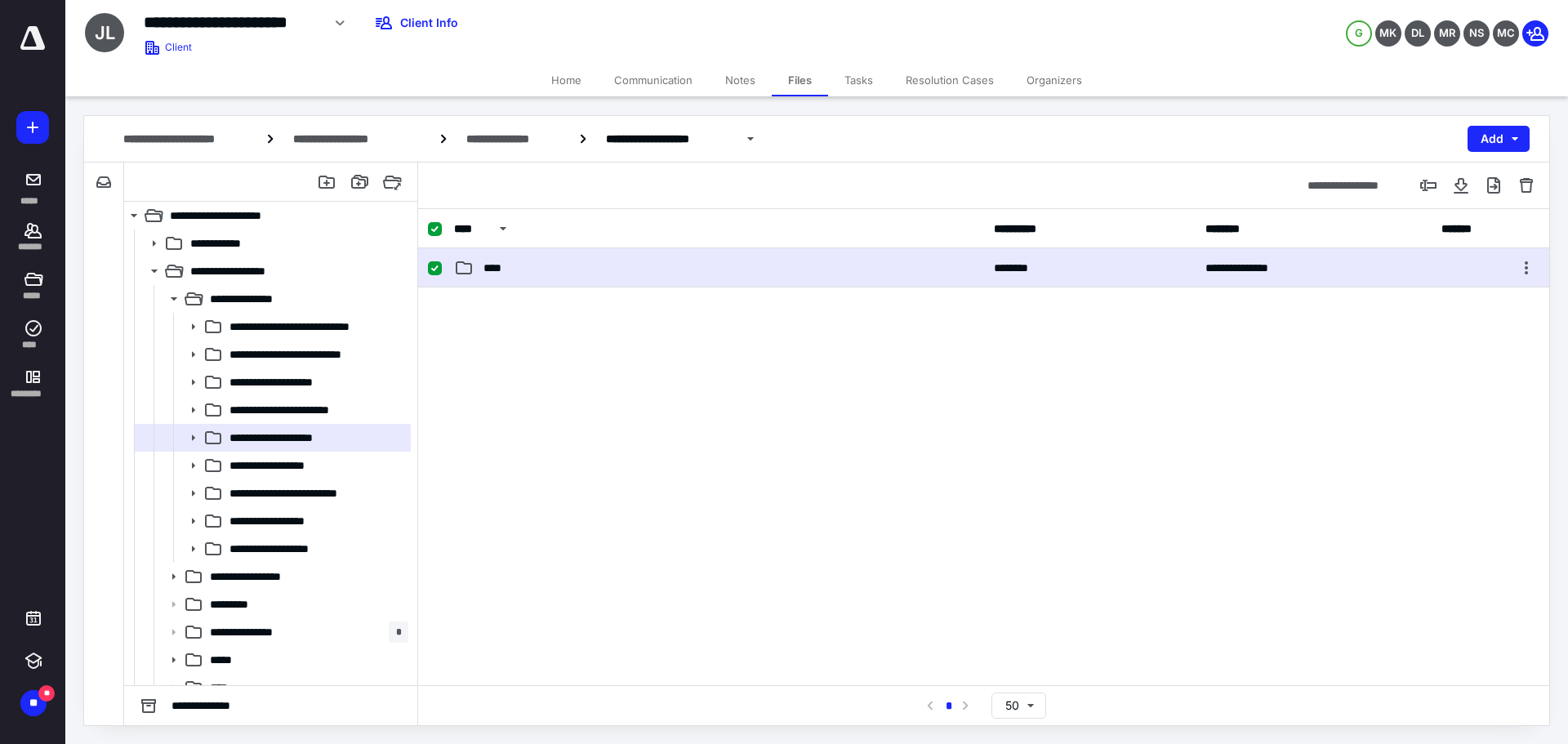 click on "****" at bounding box center (719, 268) 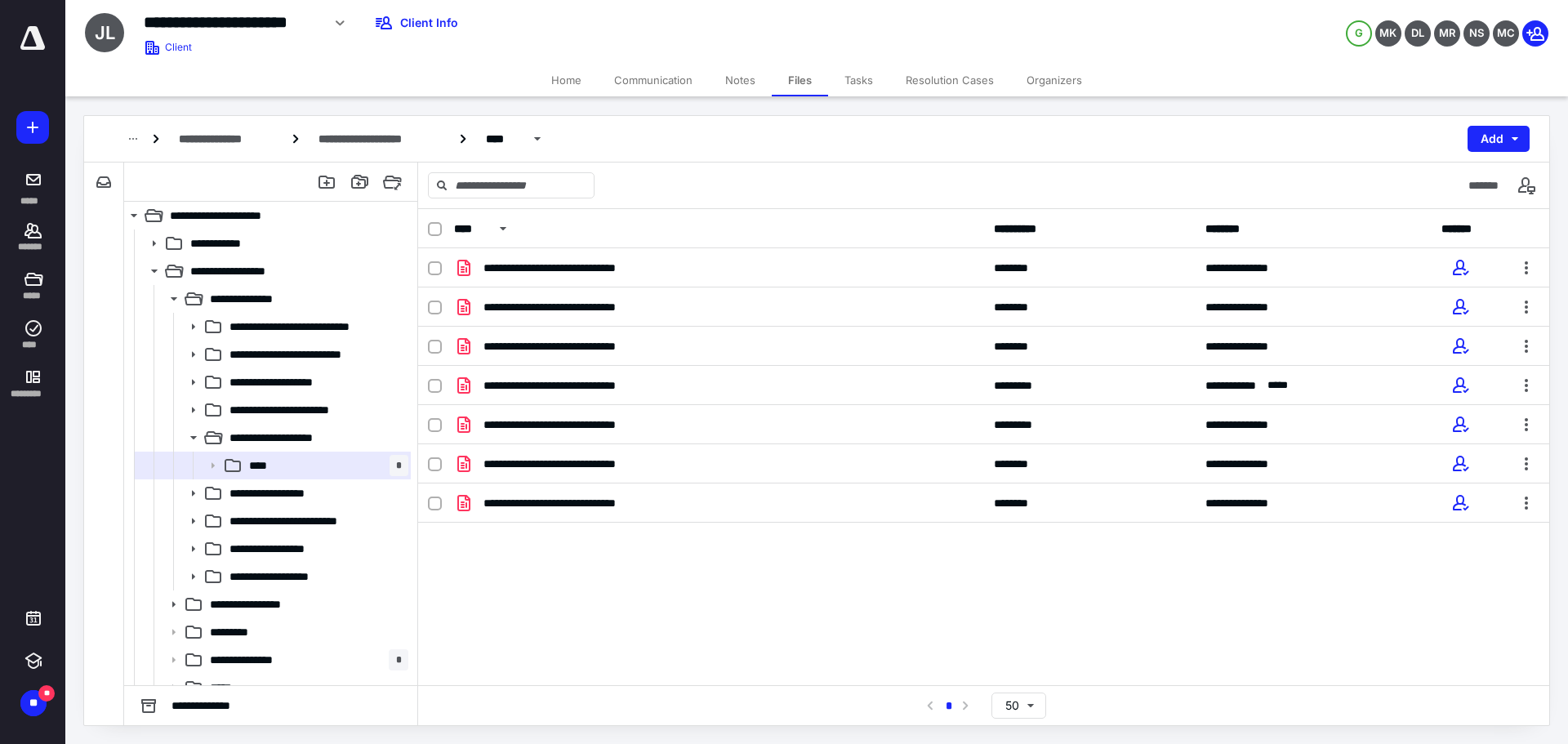 click on "Notes" at bounding box center (740, 80) 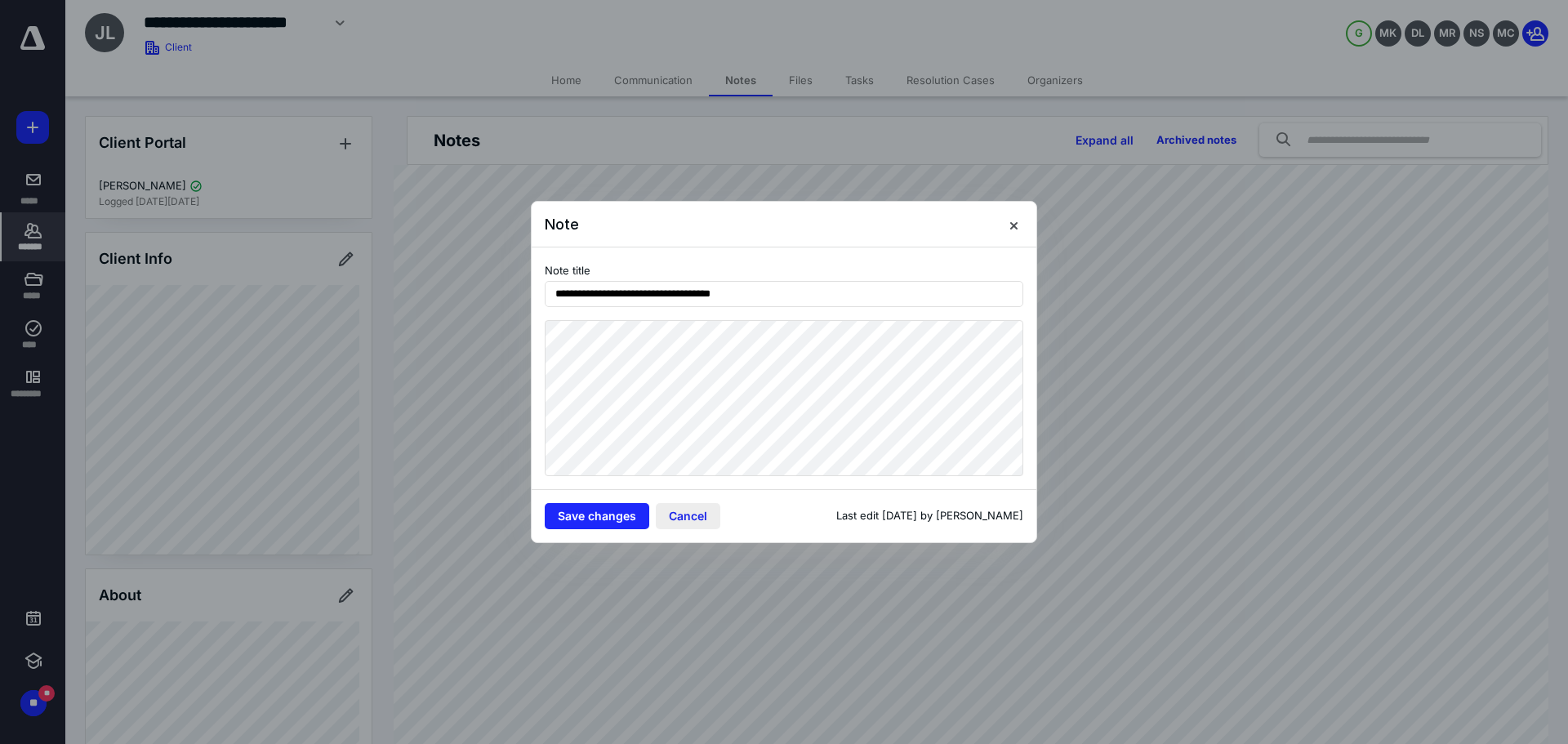 click on "Cancel" at bounding box center [688, 516] 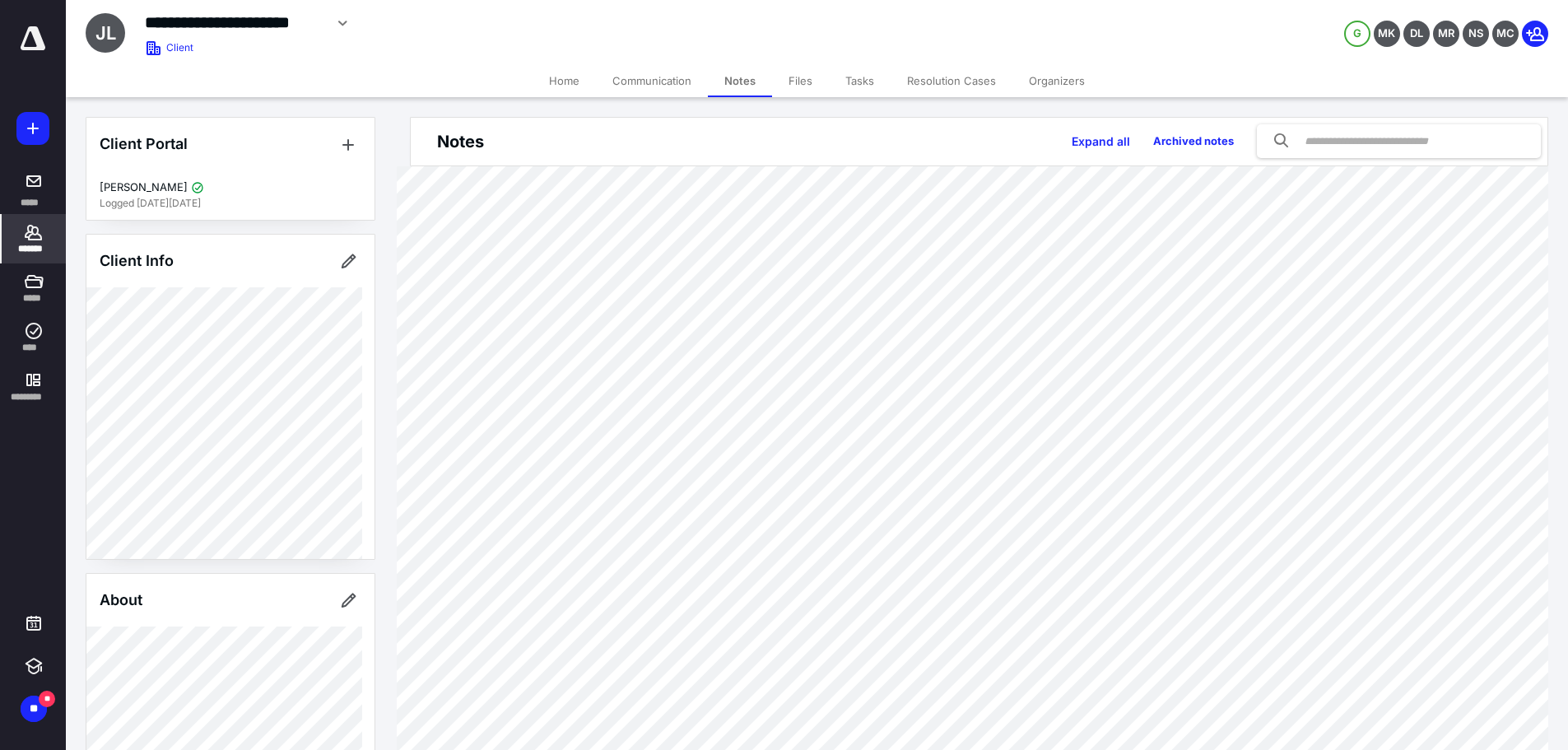 click on "Files" at bounding box center [800, 81] 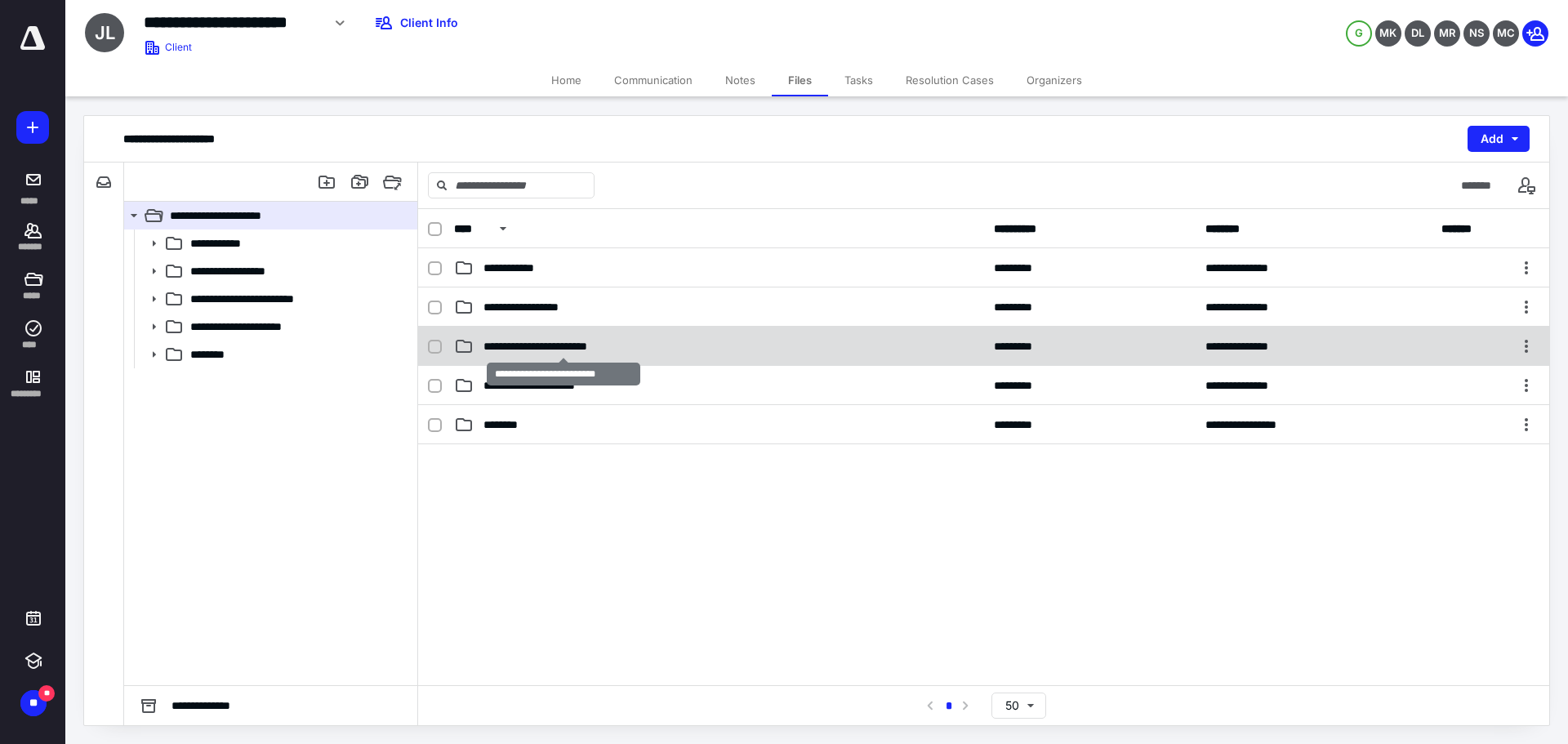 checkbox on "true" 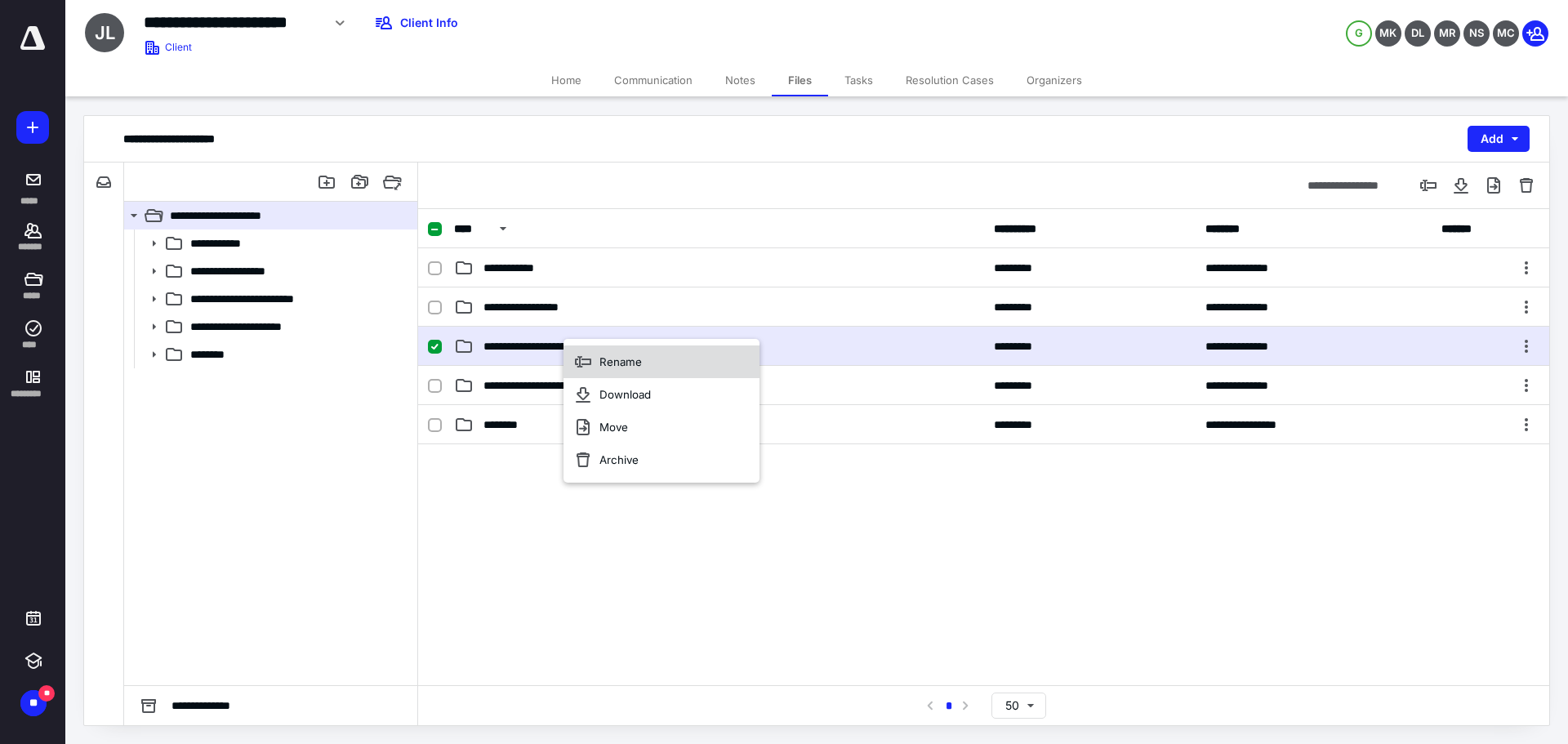 click on "Rename" at bounding box center (621, 362) 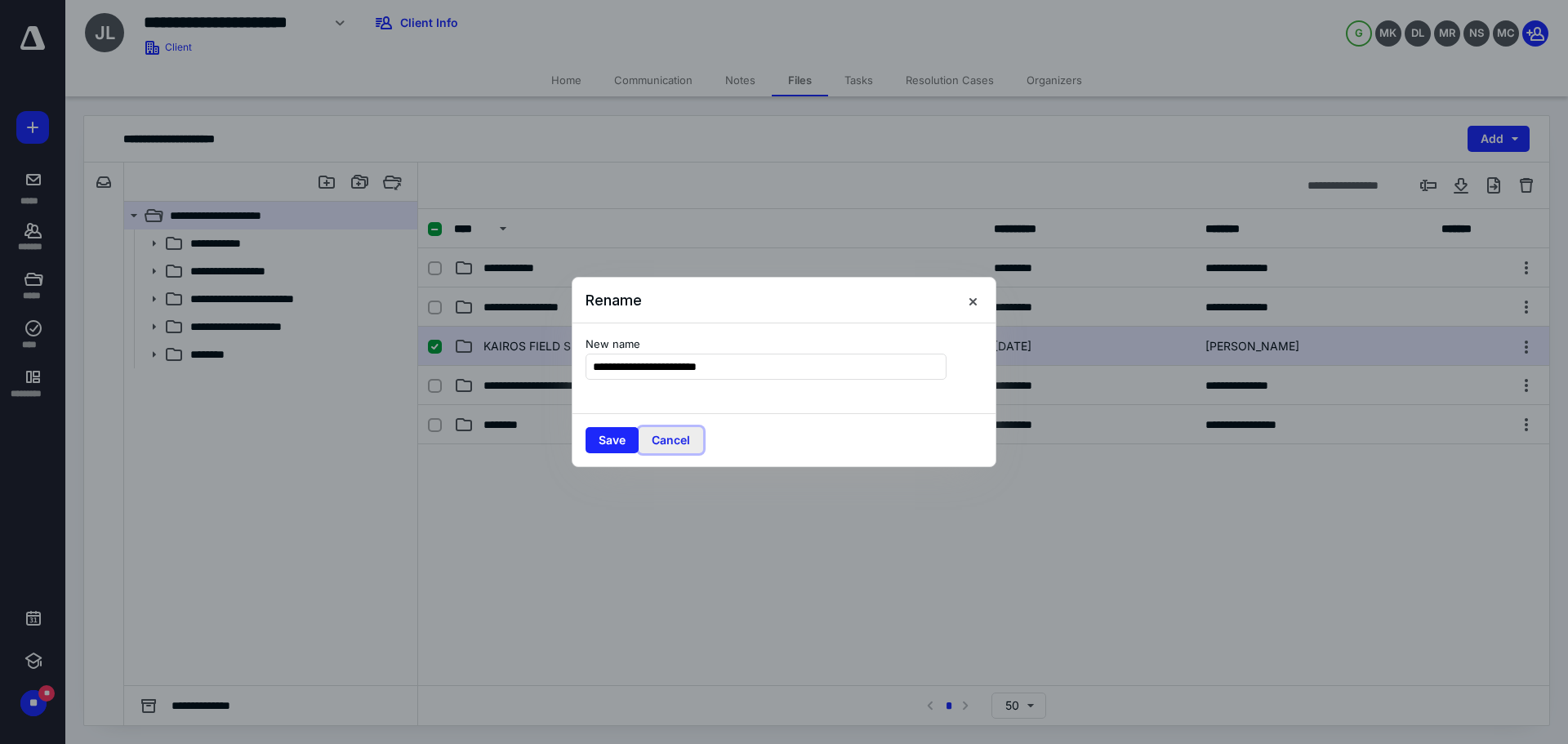 click on "Cancel" at bounding box center [670, 440] 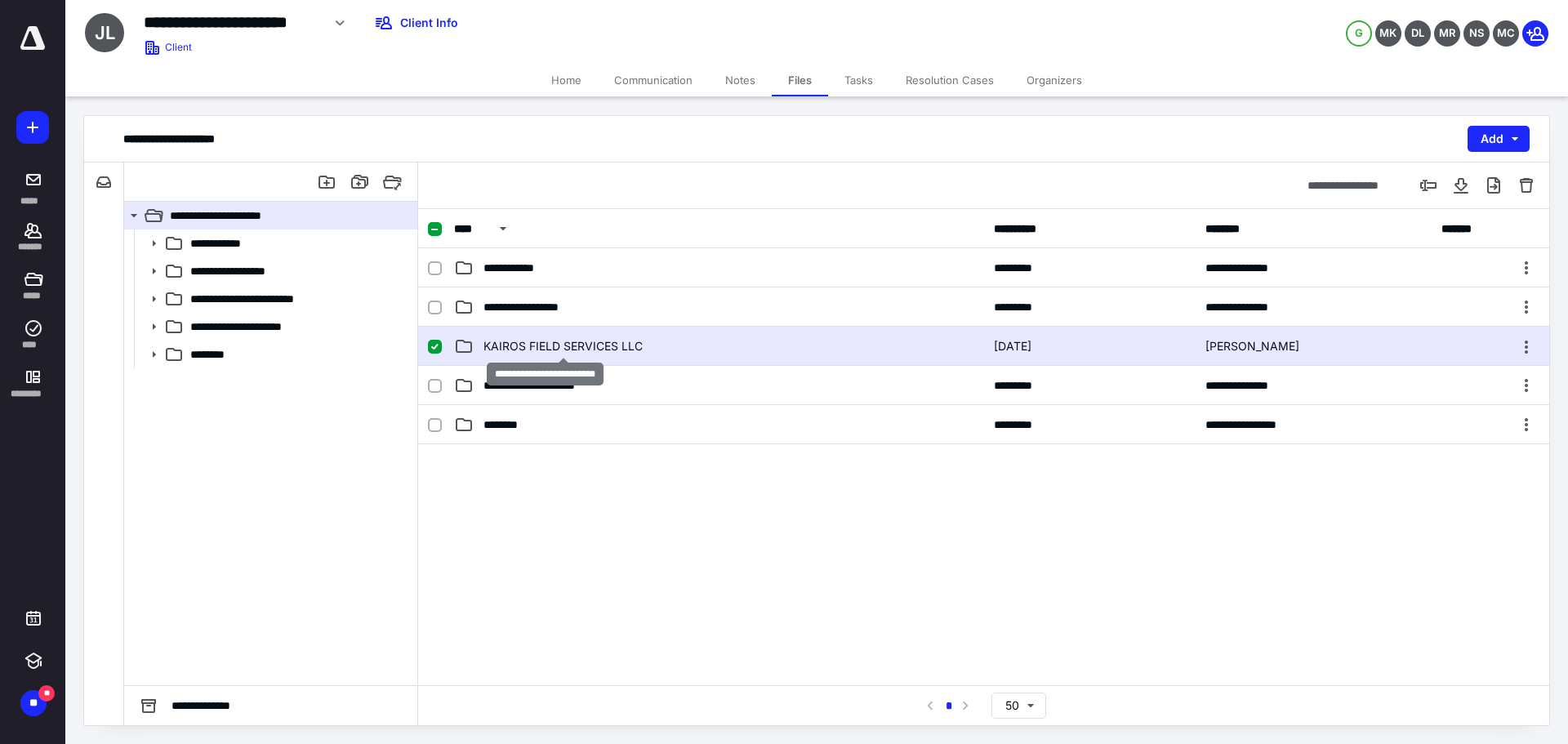 click on "KAIROS FIELD SERVICES LLC" at bounding box center [563, 346] 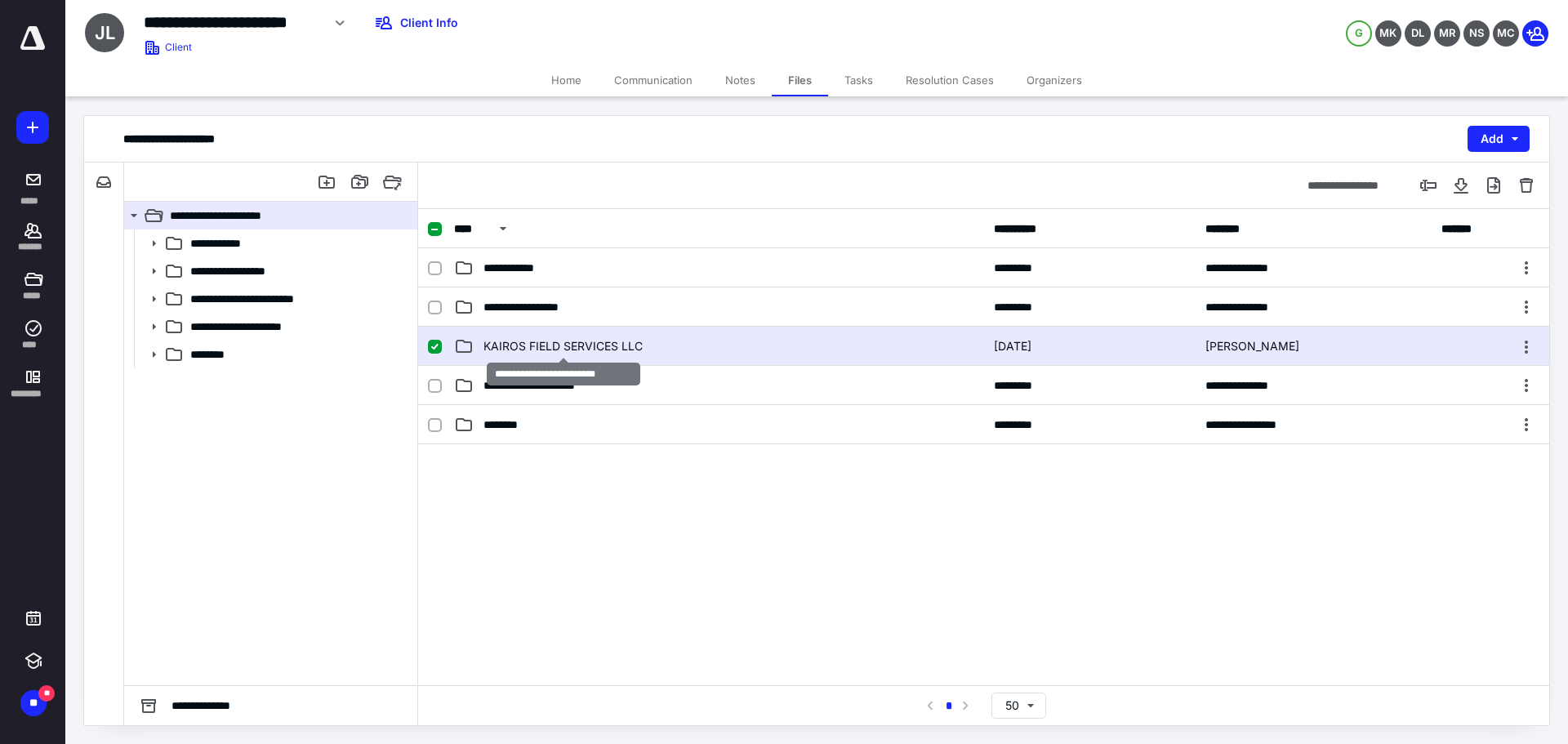 click on "KAIROS FIELD SERVICES LLC" at bounding box center (563, 346) 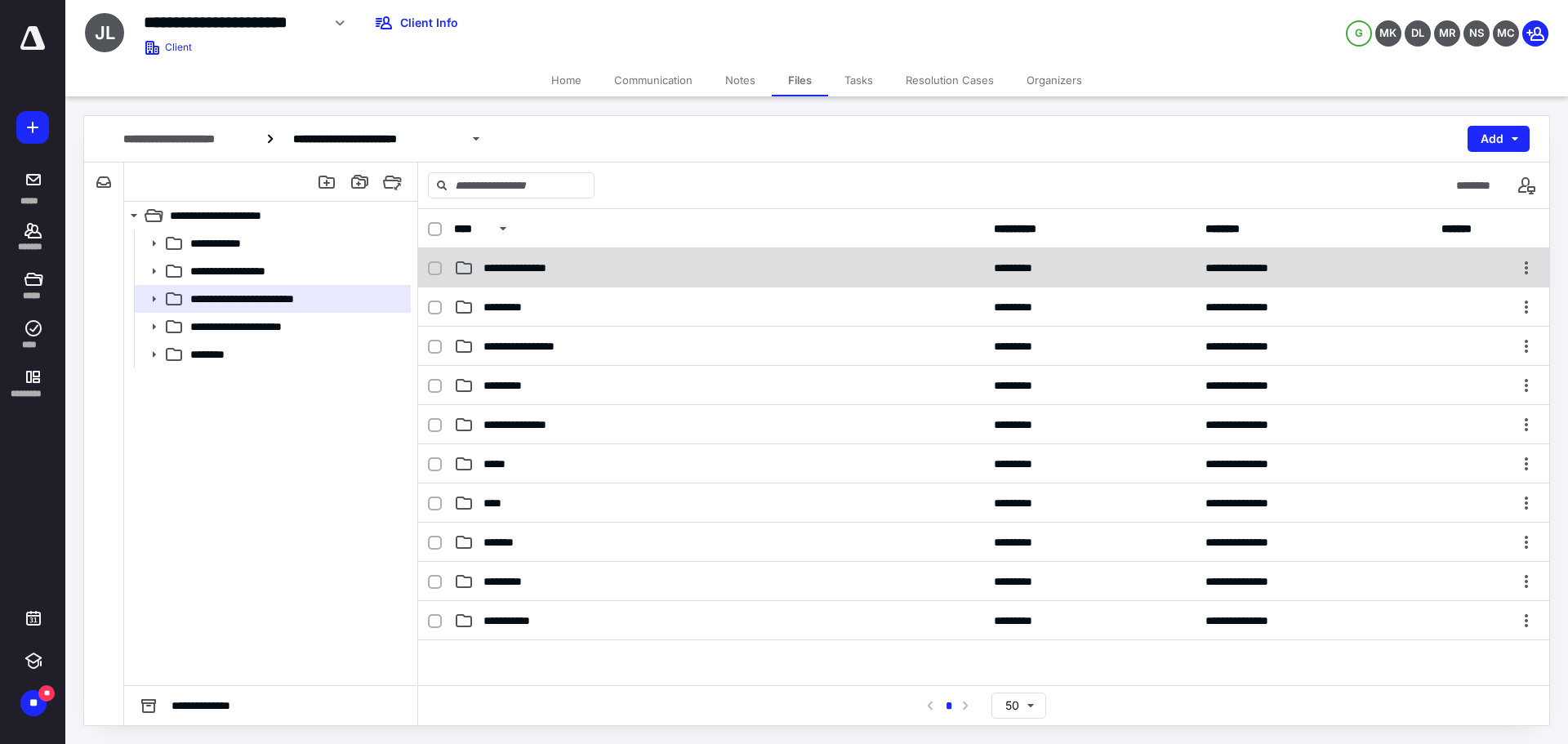 click on "**********" at bounding box center (719, 268) 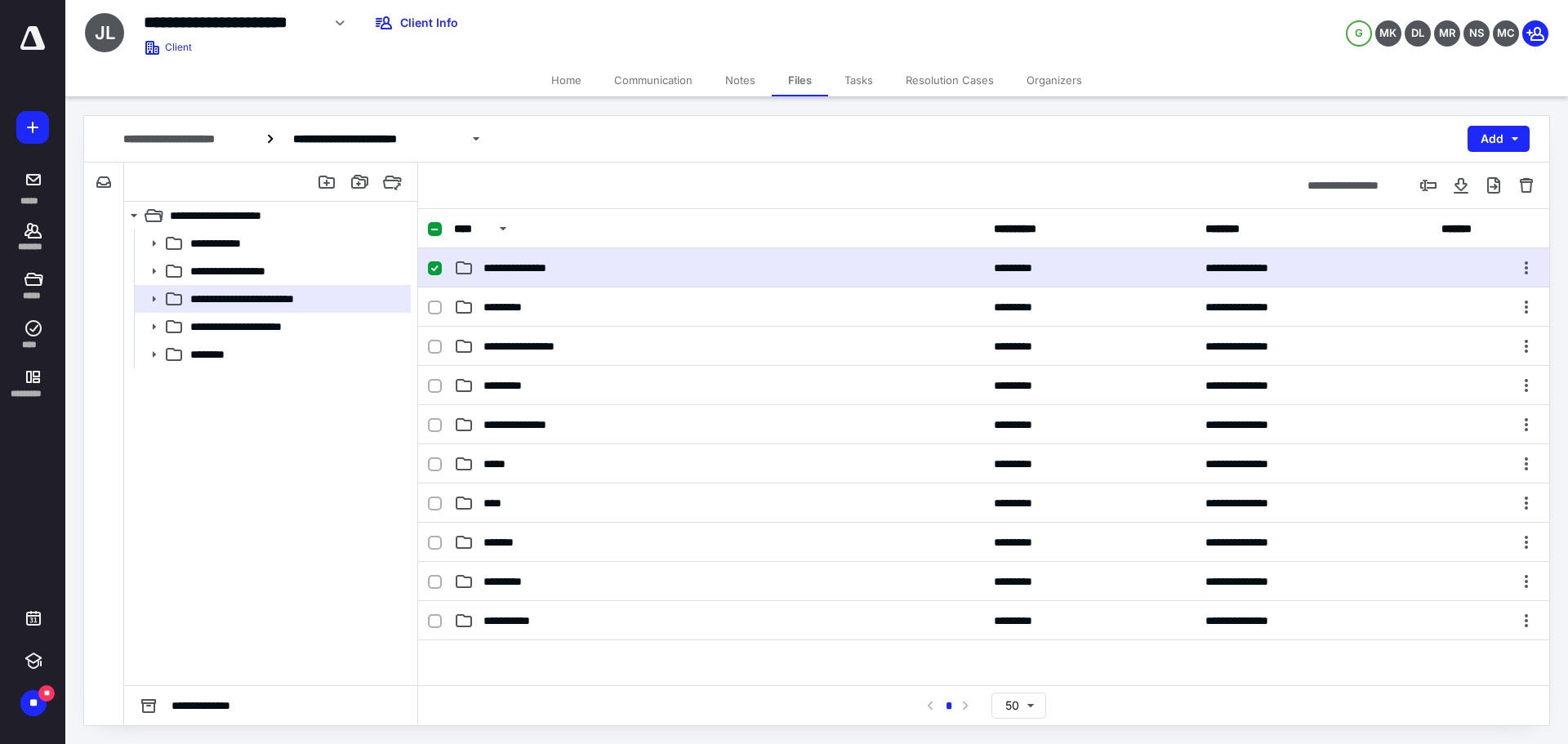 click on "**********" at bounding box center [719, 268] 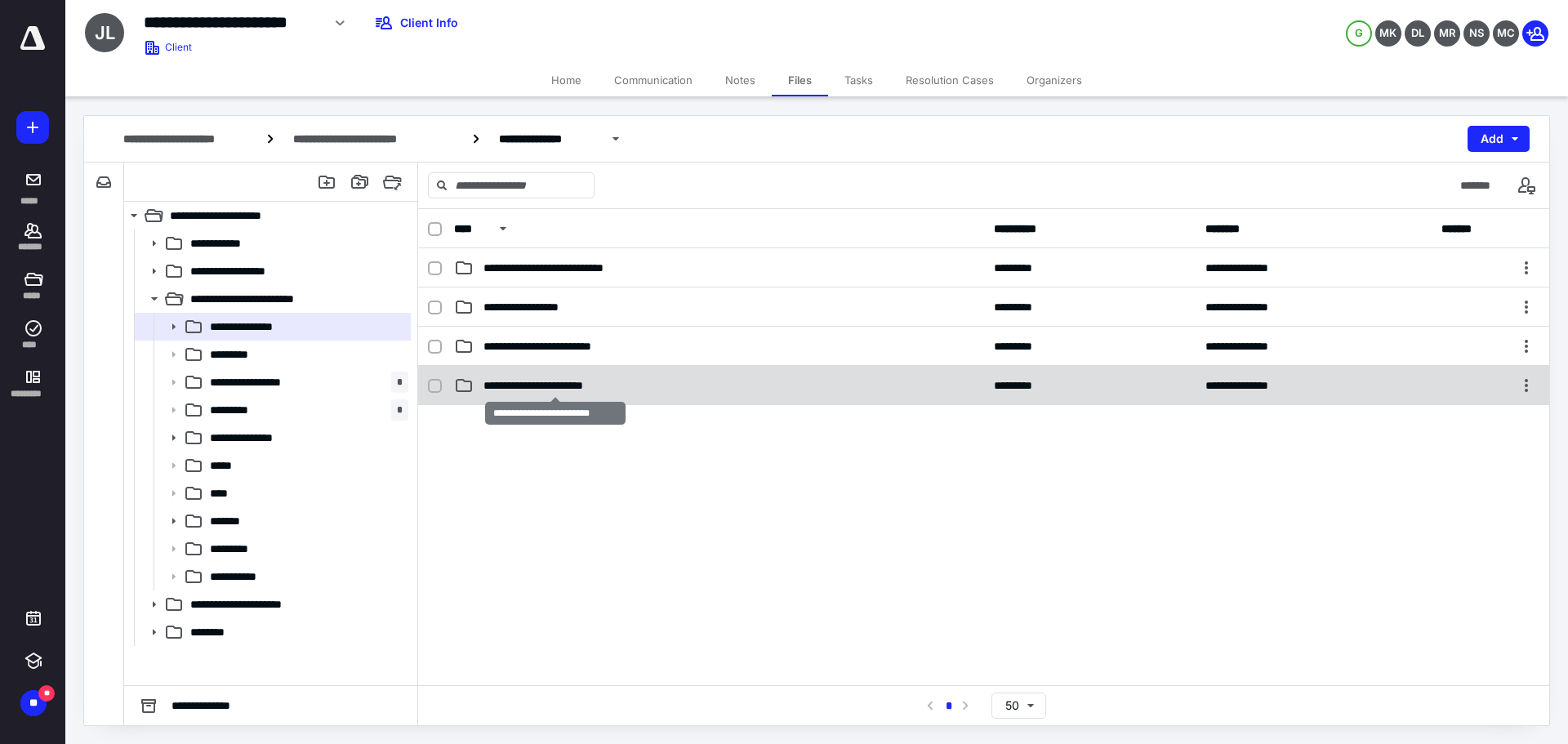 checkbox on "true" 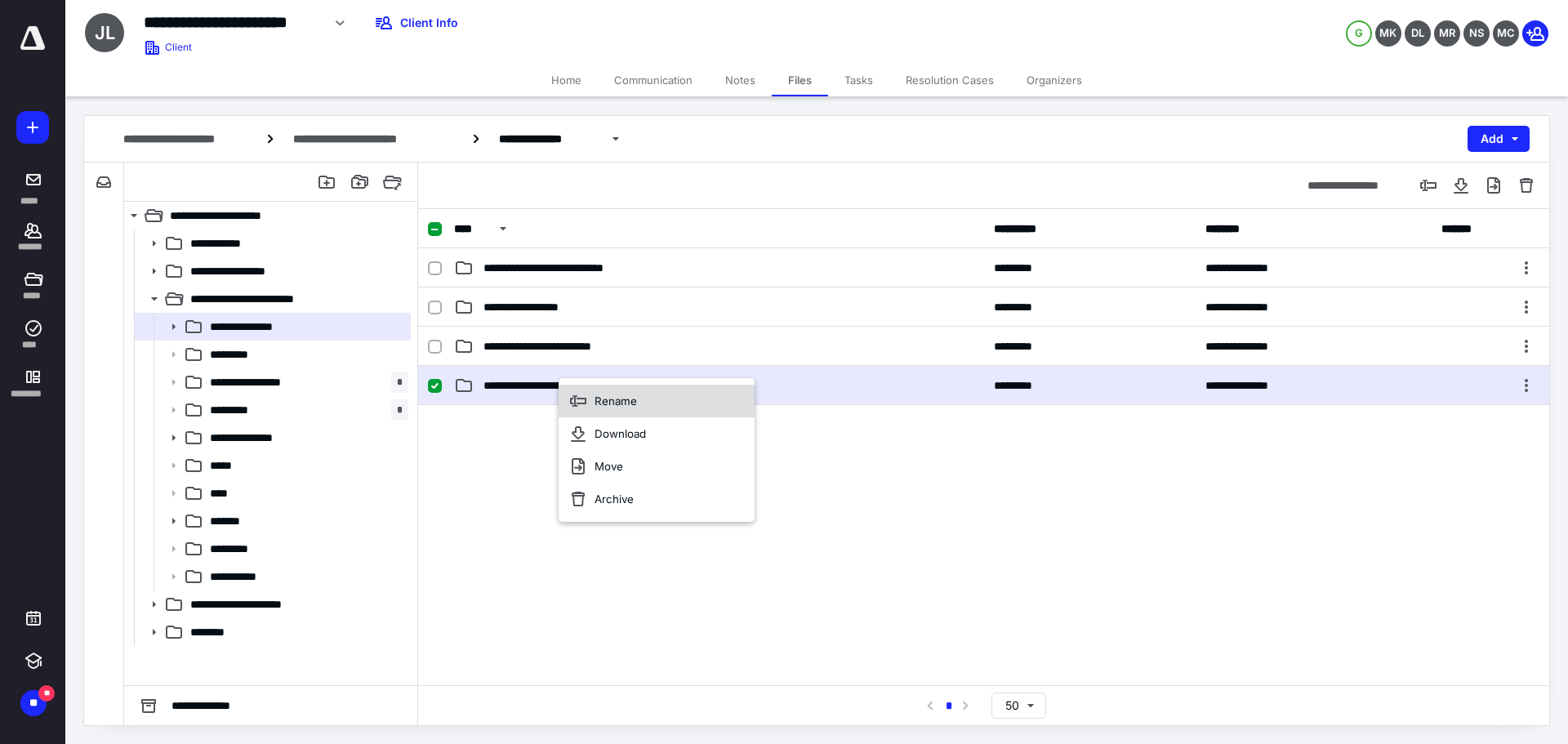 click on "Rename" at bounding box center [657, 401] 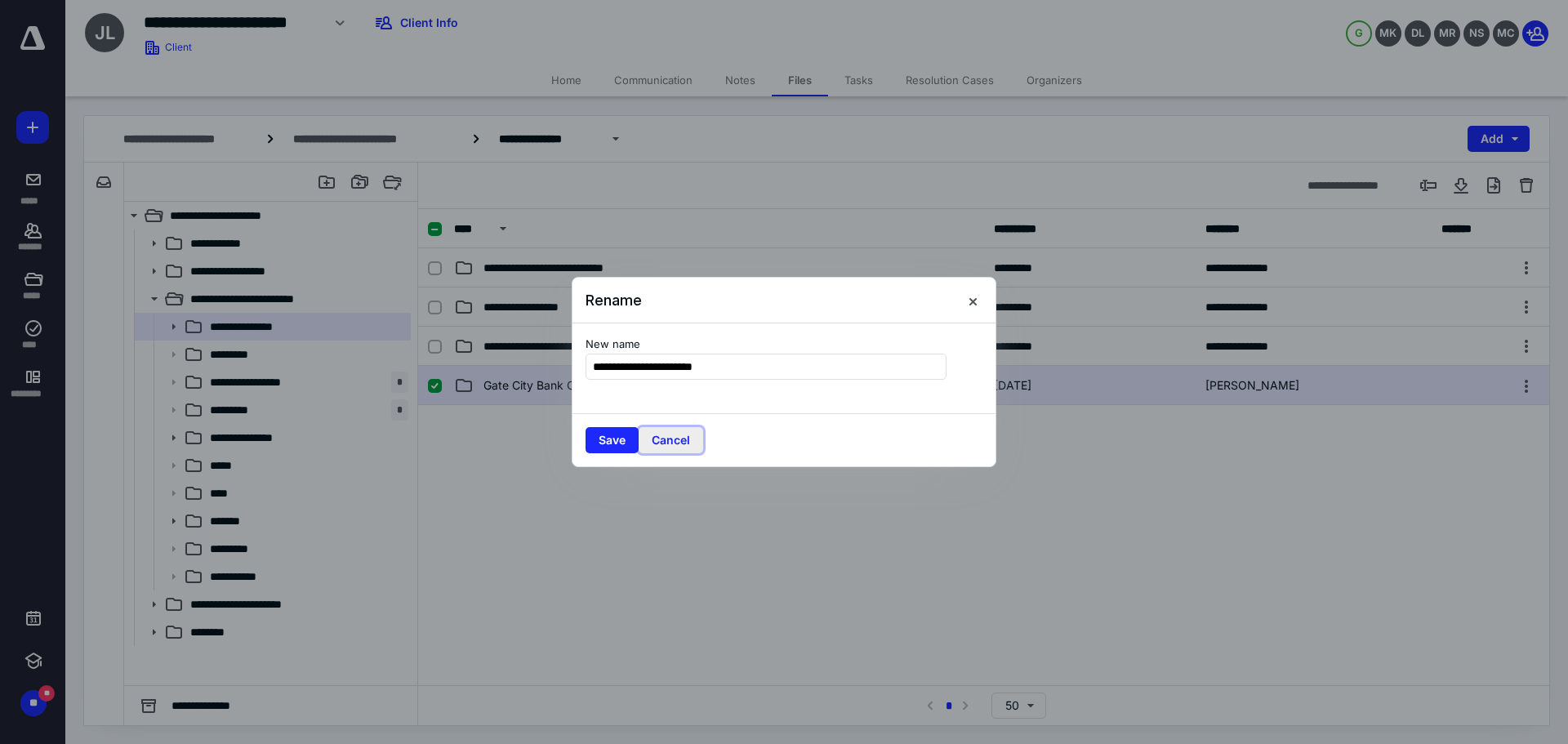 click on "Cancel" at bounding box center (670, 440) 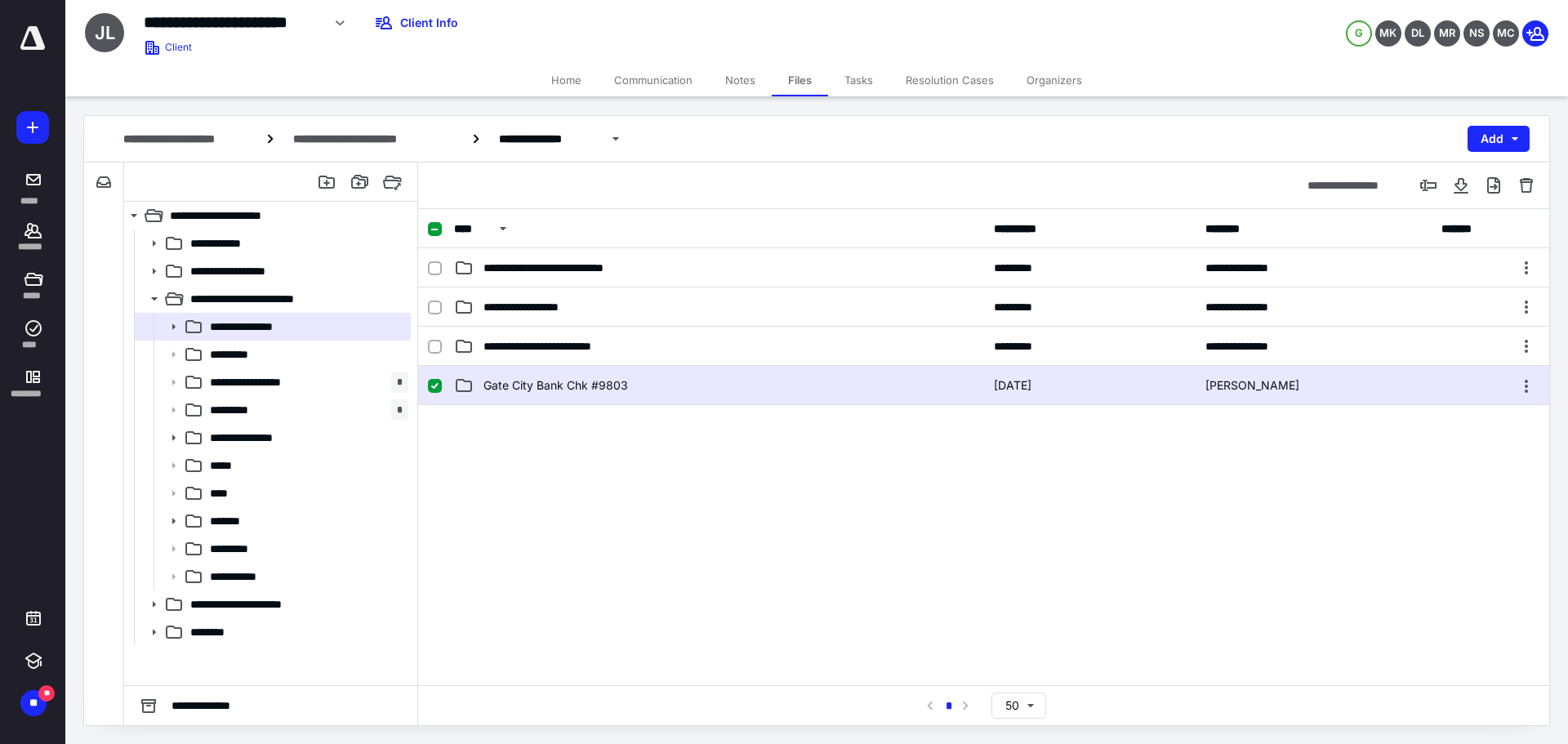 click on "Gate City Bank Chk #9803" at bounding box center (555, 385) 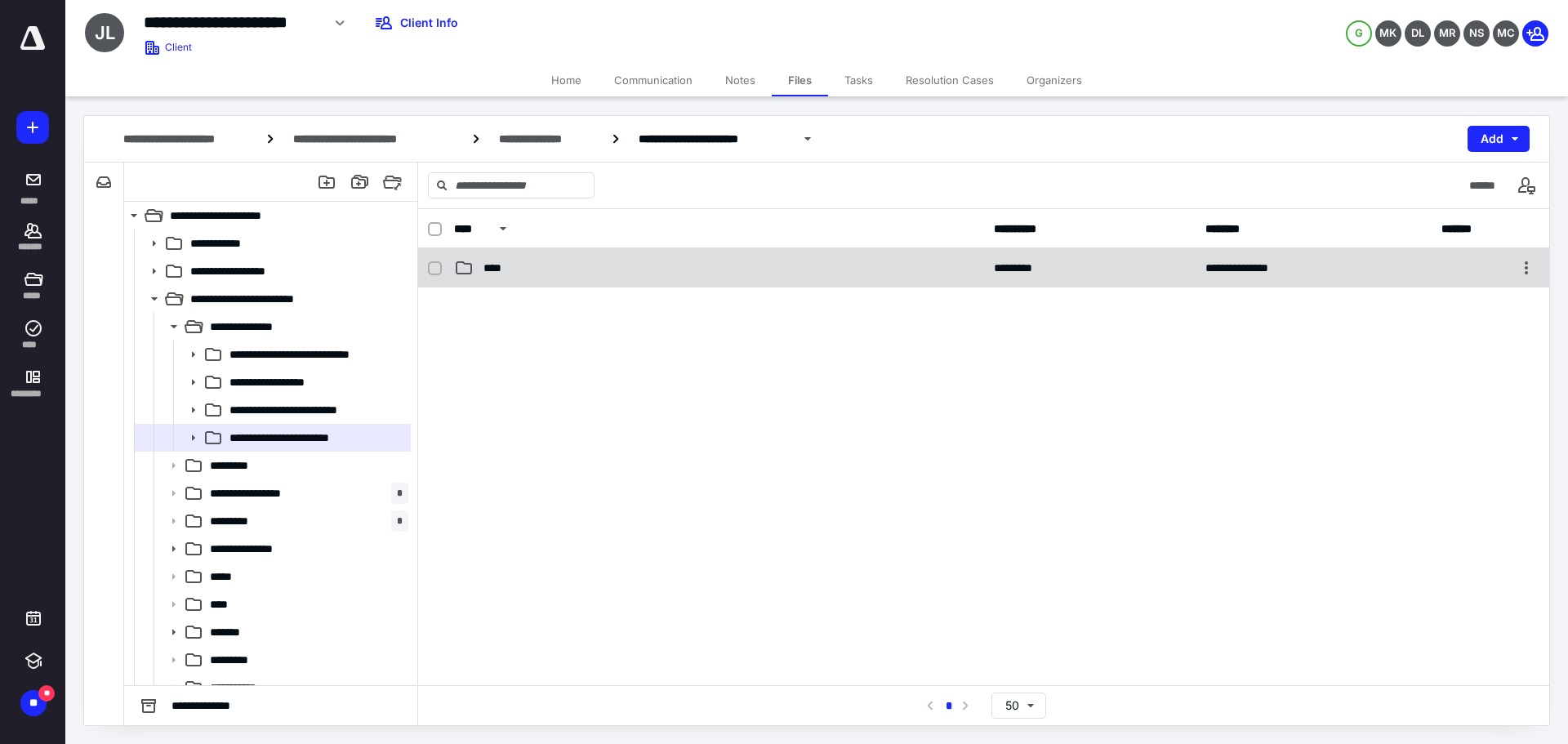 click on "****" at bounding box center (719, 268) 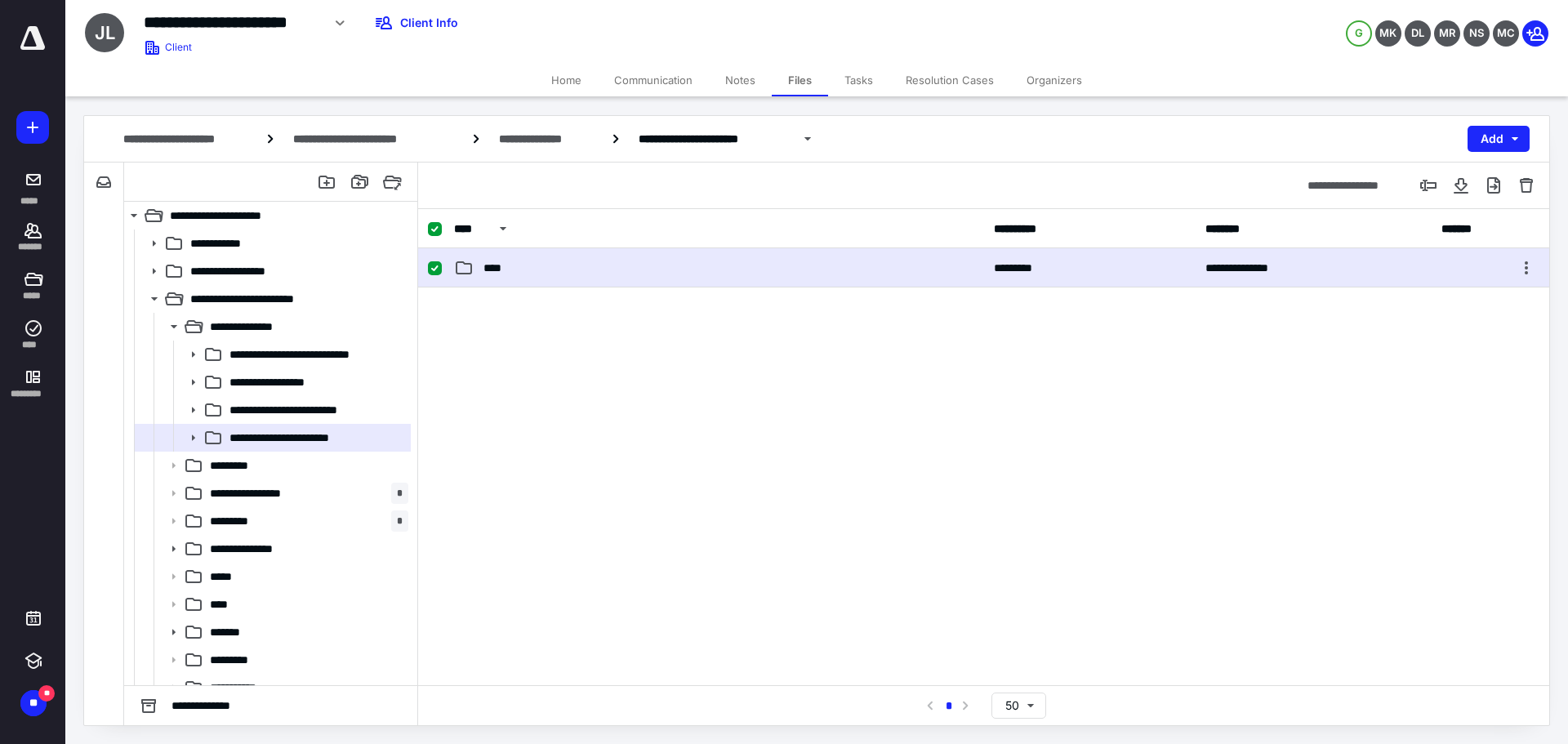 click on "****" at bounding box center [719, 268] 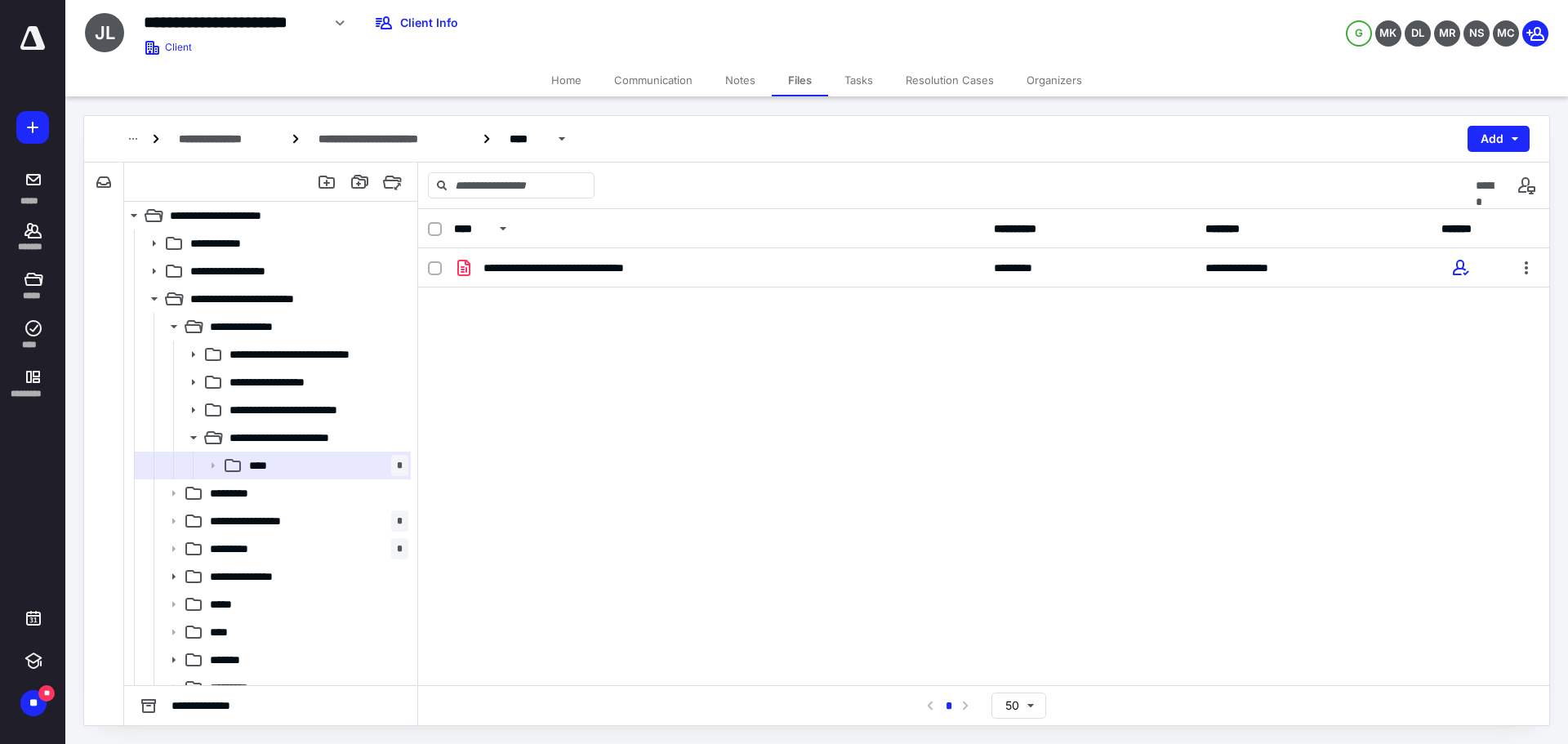 click on "Notes" at bounding box center [740, 80] 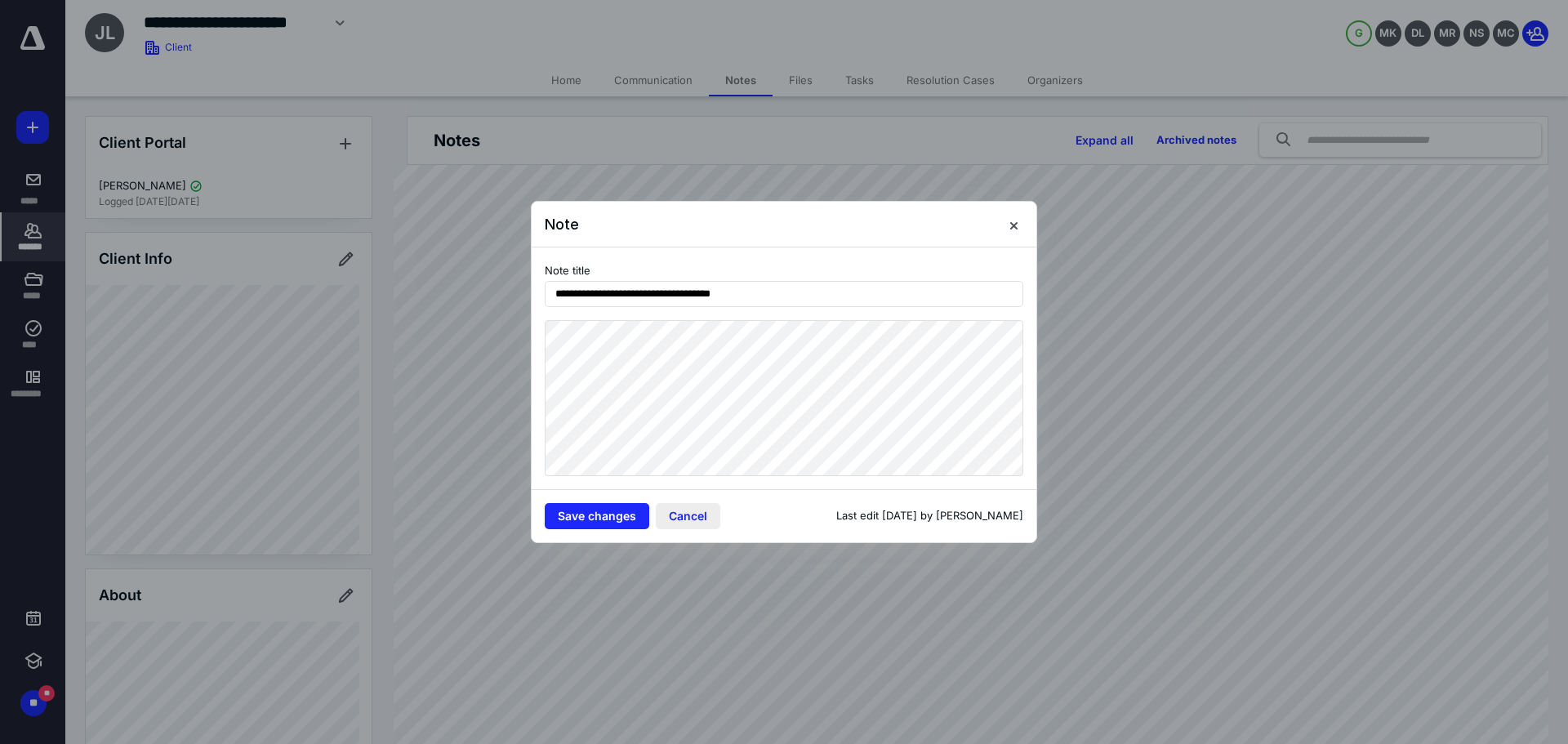 click on "Cancel" at bounding box center [688, 516] 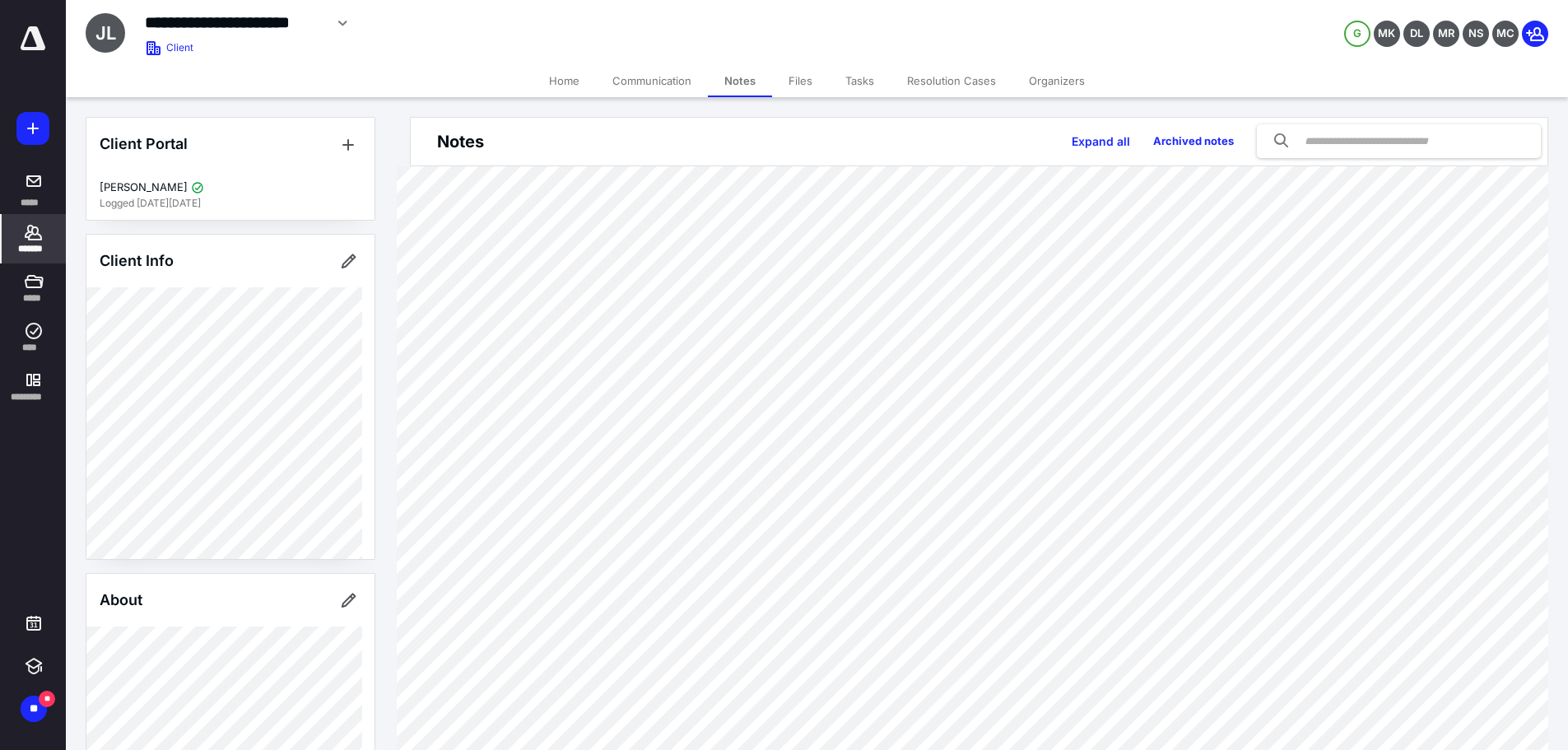 click on "Files" at bounding box center (800, 81) 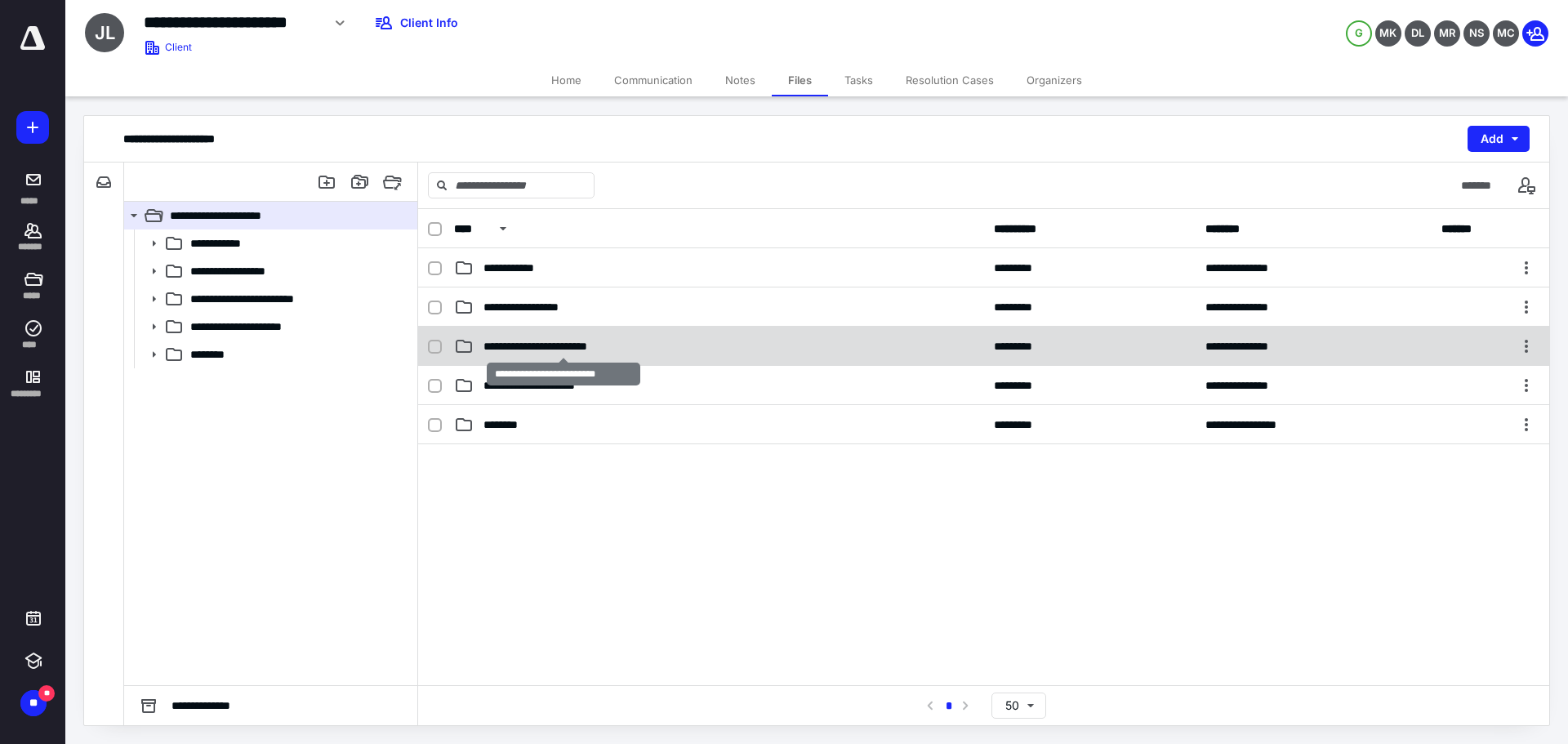 click on "**********" at bounding box center (563, 346) 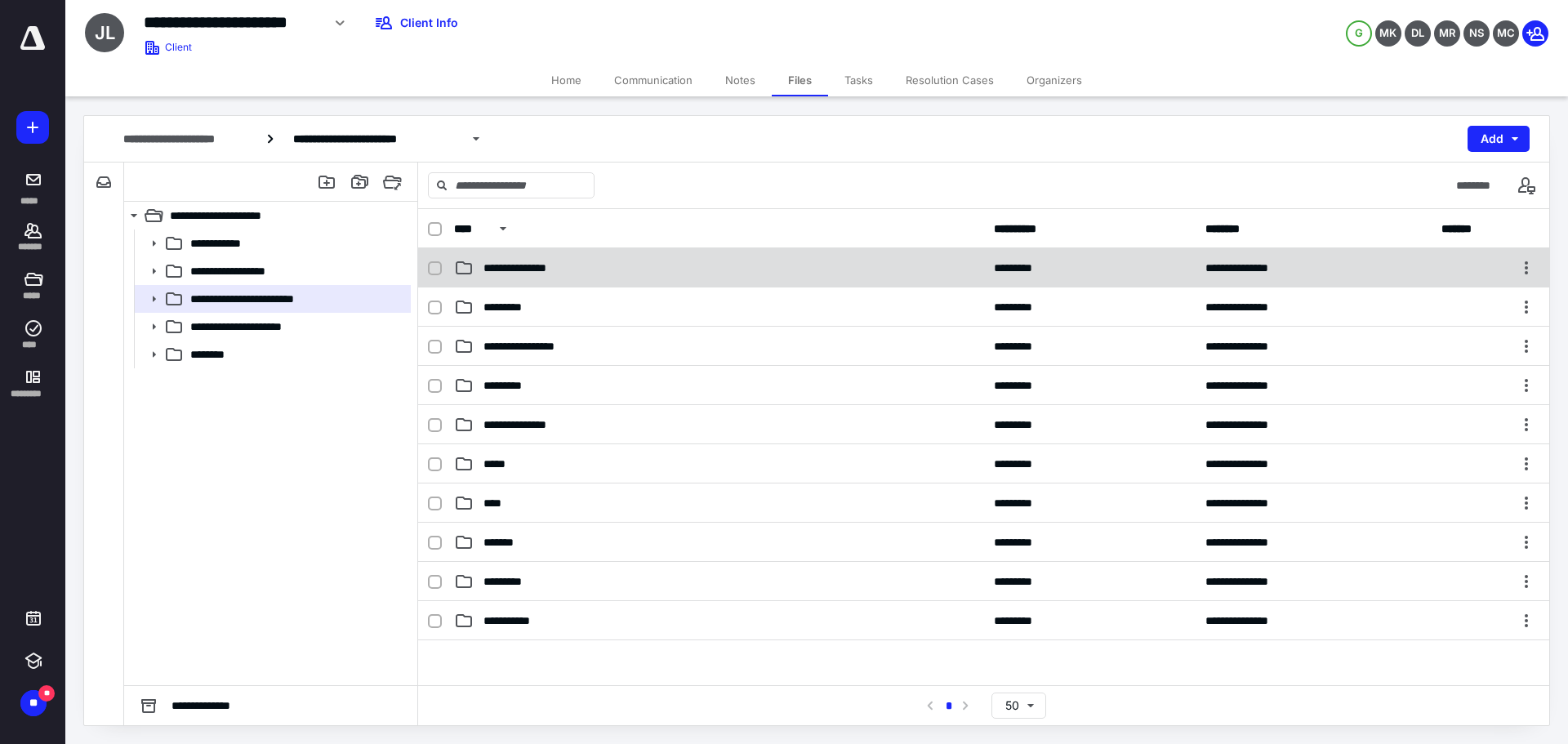 click on "**********" at bounding box center (719, 268) 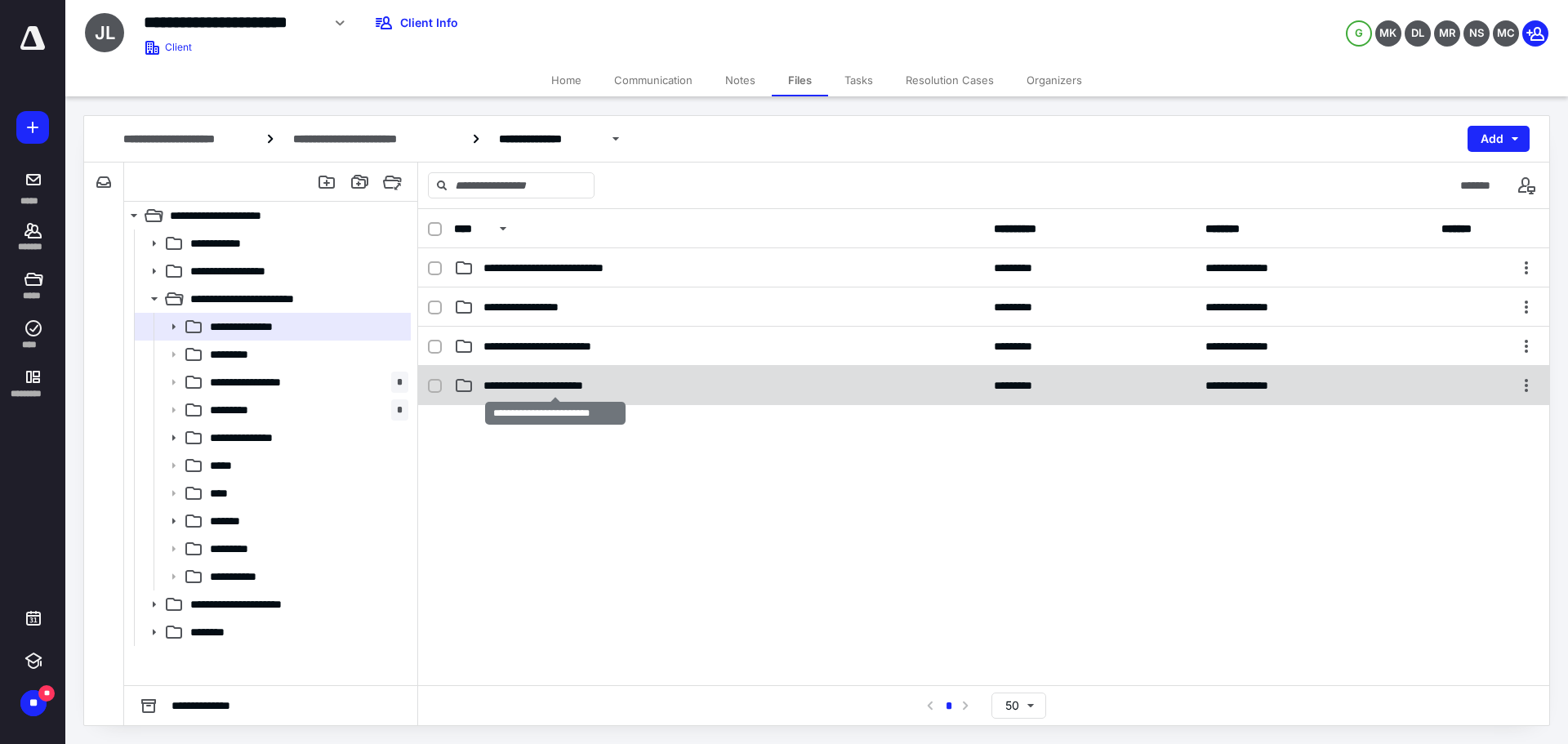 click on "**********" at bounding box center (555, 385) 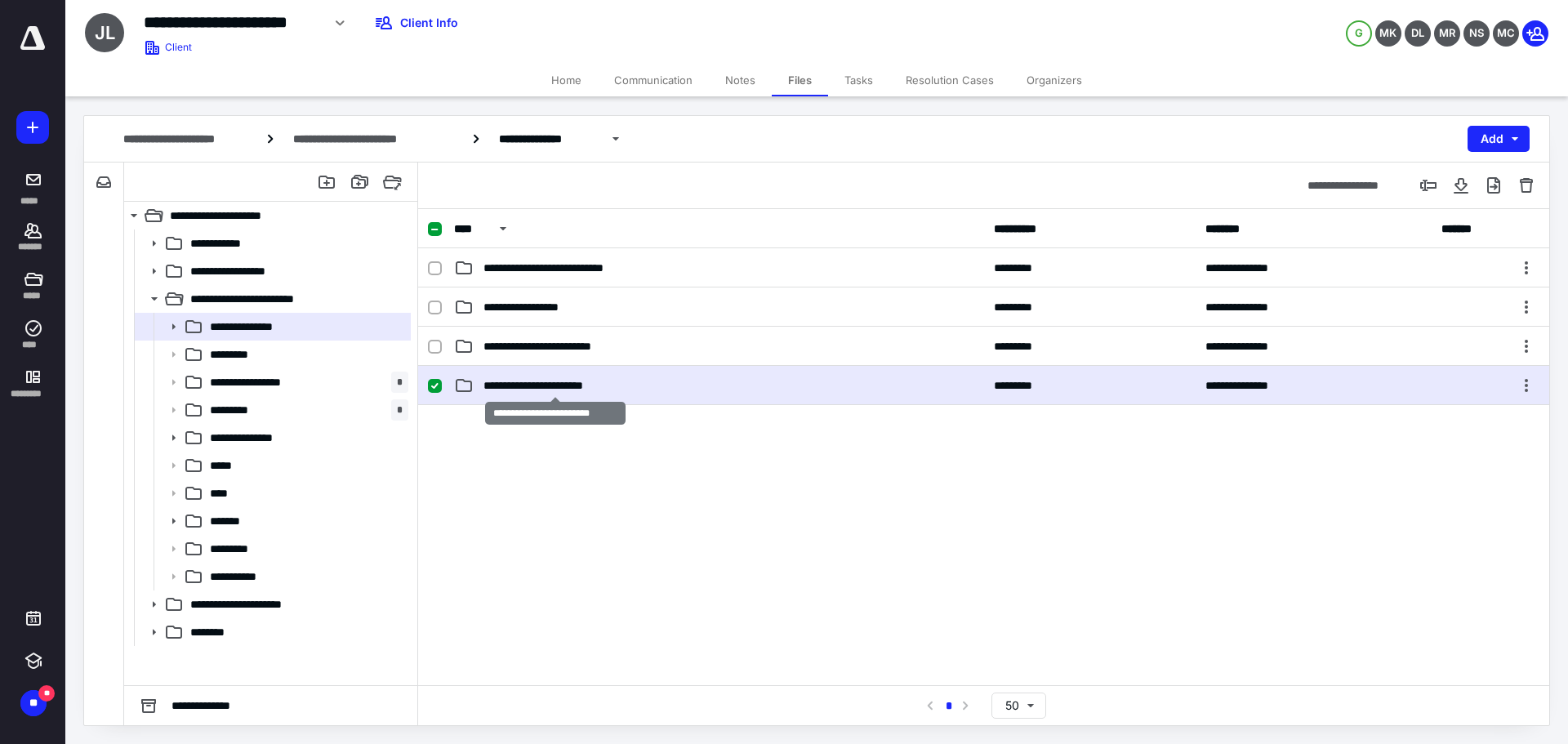 click on "**********" at bounding box center (555, 385) 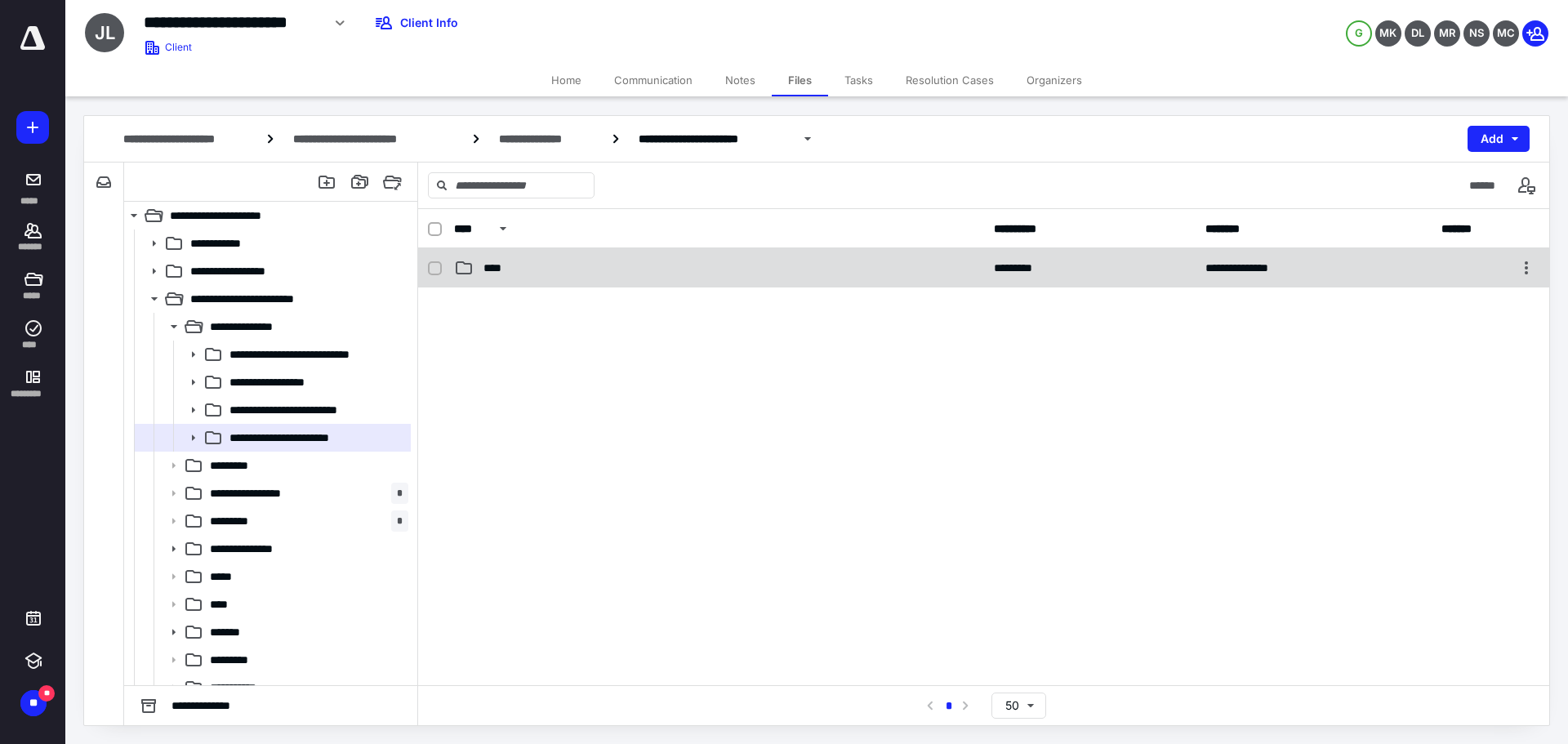 click on "**********" at bounding box center (983, 268) 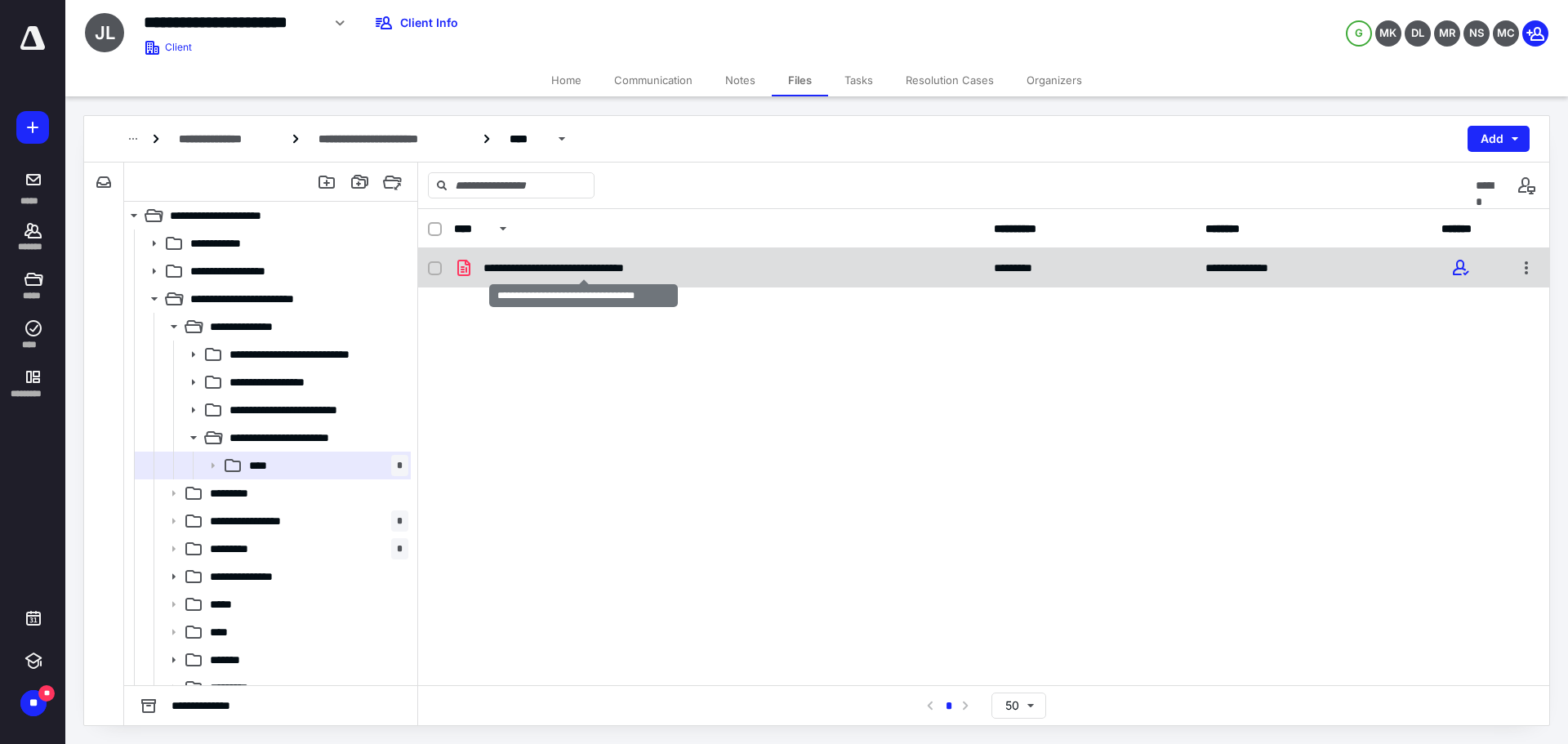 checkbox on "true" 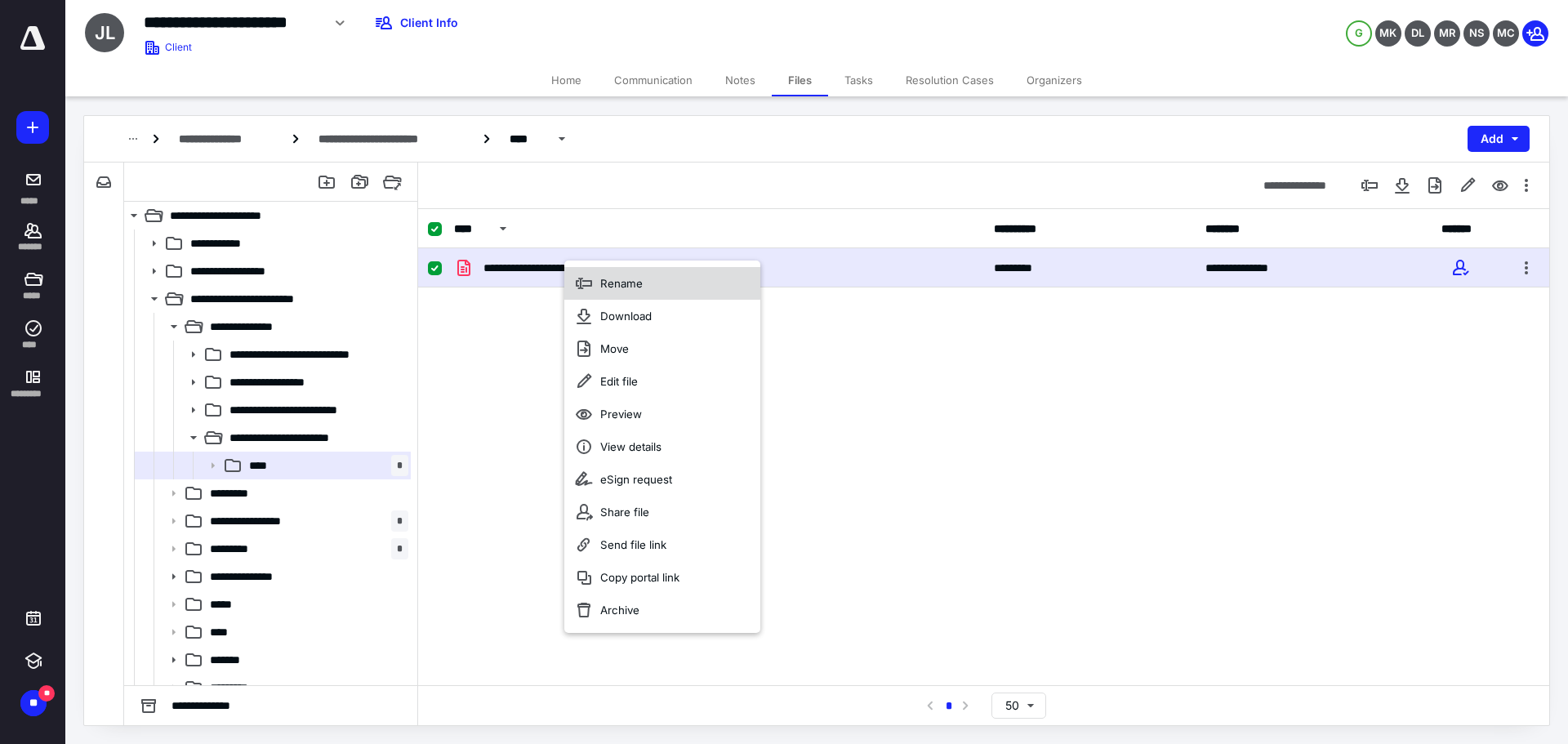 click on "Rename" at bounding box center (621, 283) 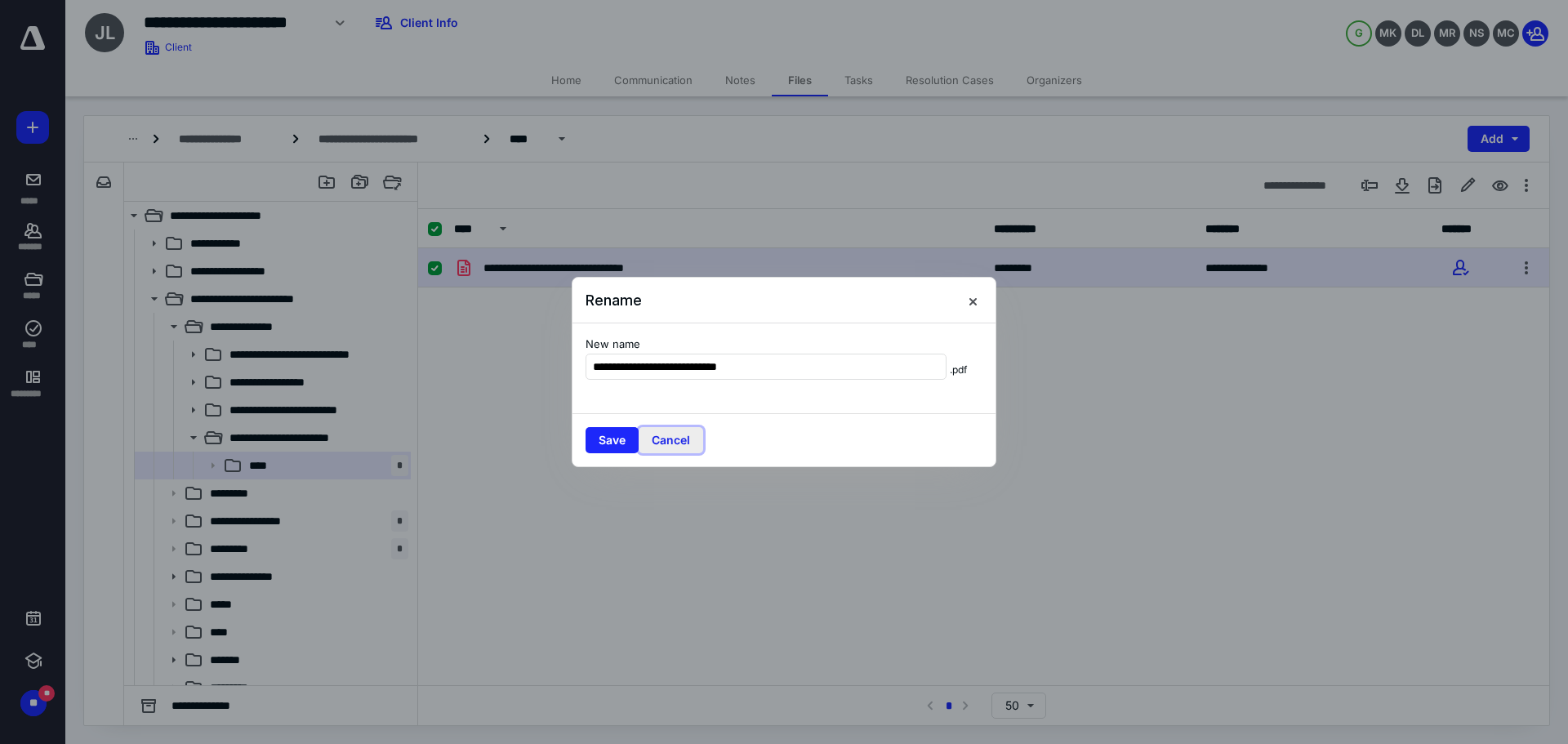 click on "Cancel" at bounding box center [670, 440] 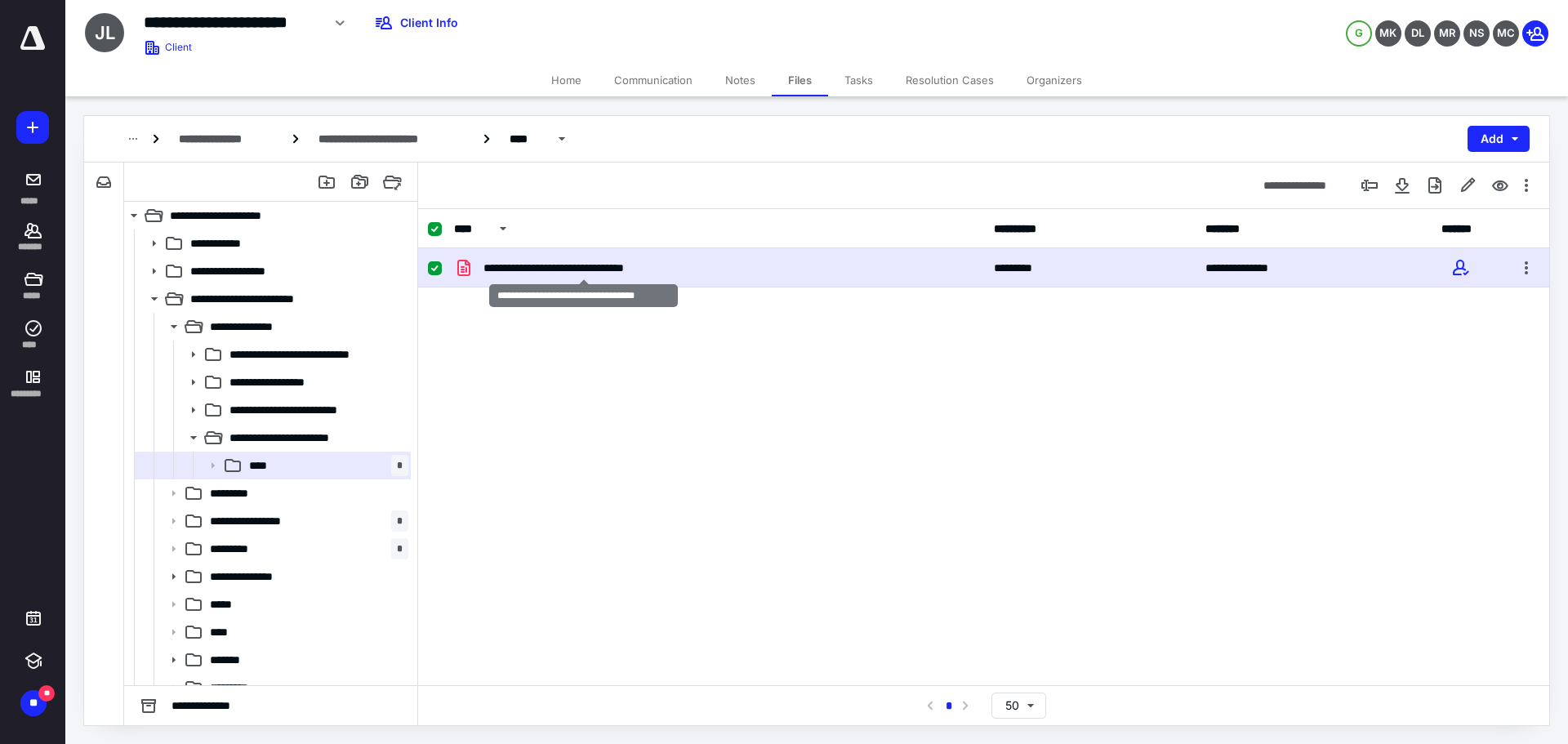 click on "**********" at bounding box center (583, 268) 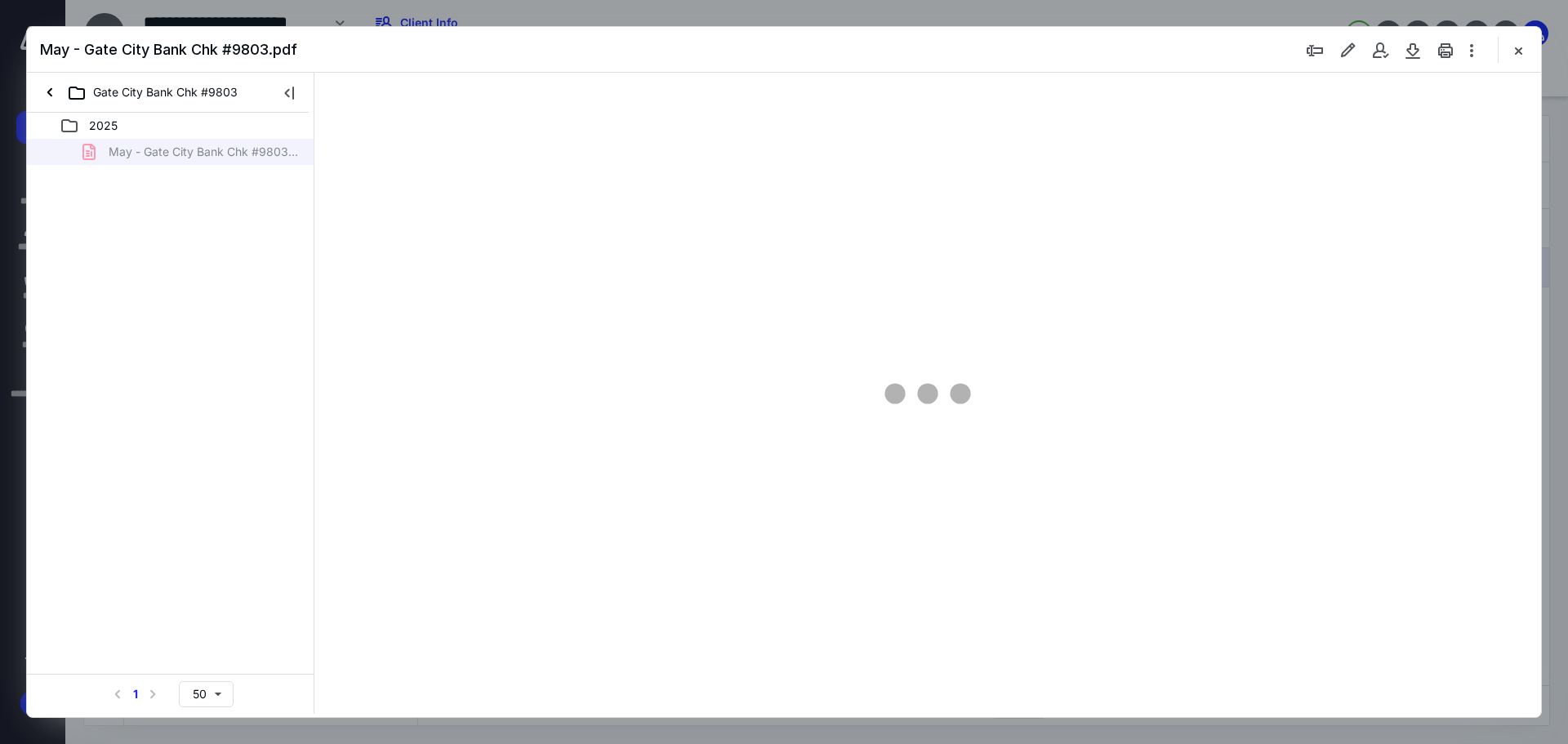 scroll, scrollTop: 0, scrollLeft: 0, axis: both 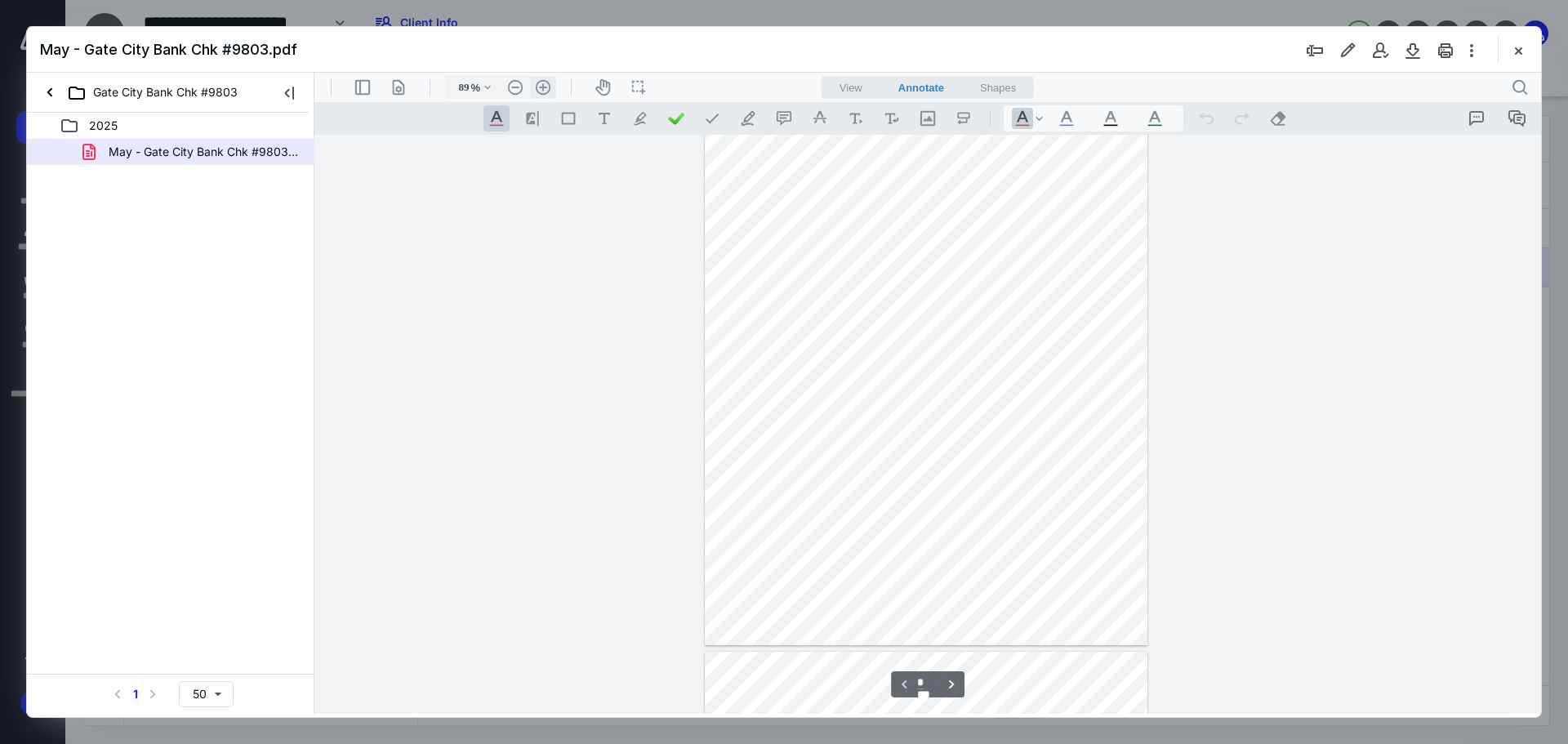 click on ".cls-1{fill:#abb0c4;} icon - header - zoom - in - line" at bounding box center (543, 87) 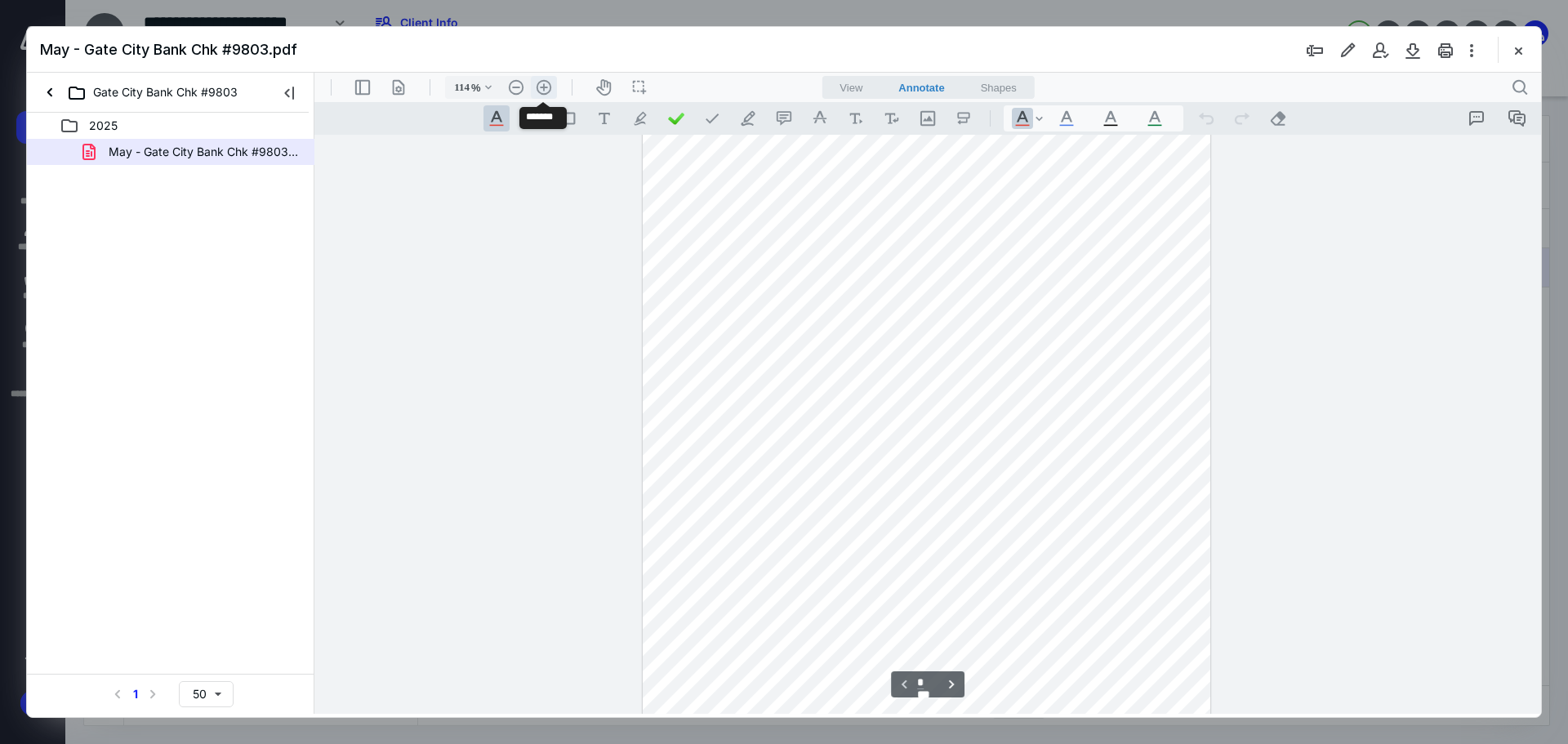 click on ".cls-1{fill:#abb0c4;} icon - header - zoom - in - line" at bounding box center (544, 87) 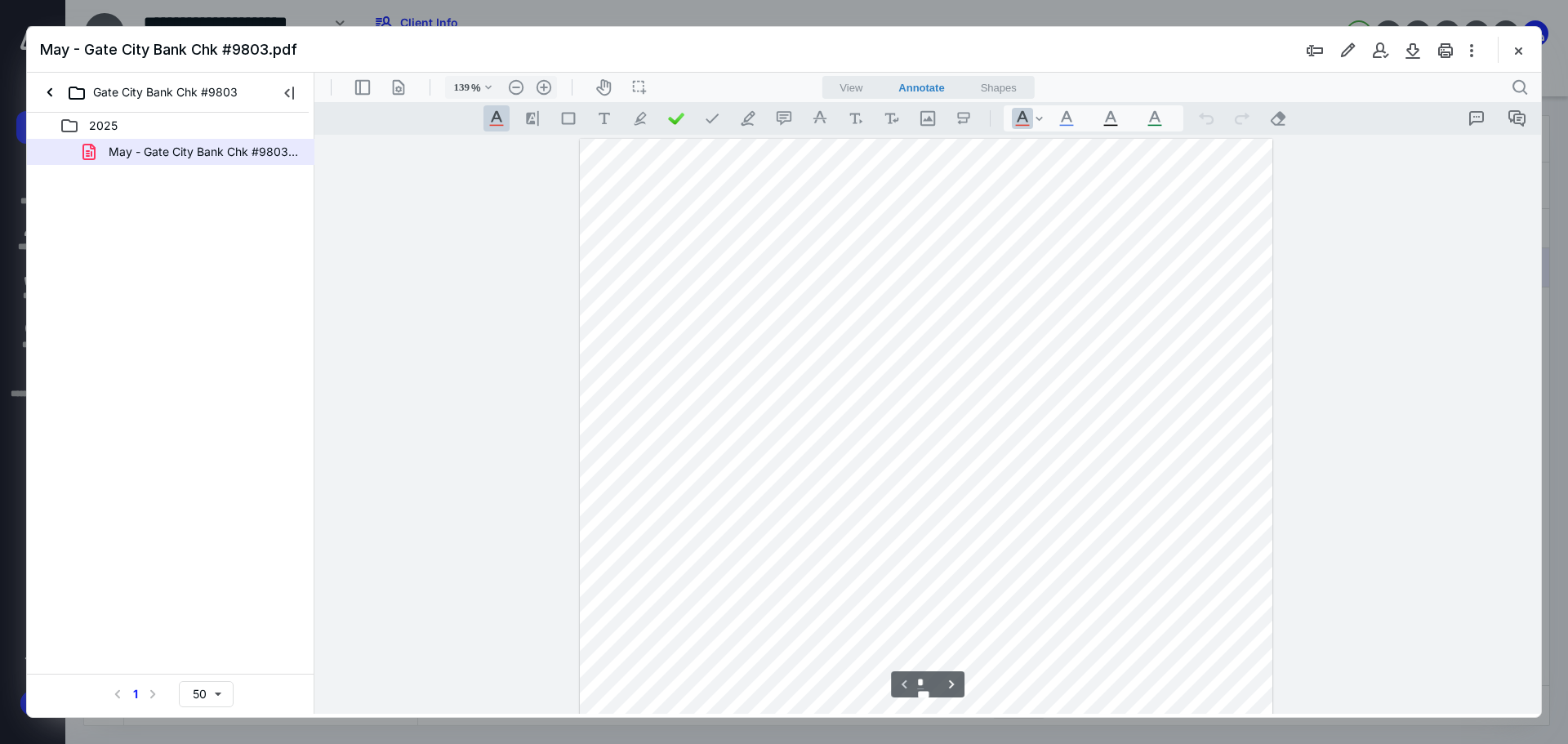 scroll, scrollTop: 0, scrollLeft: 0, axis: both 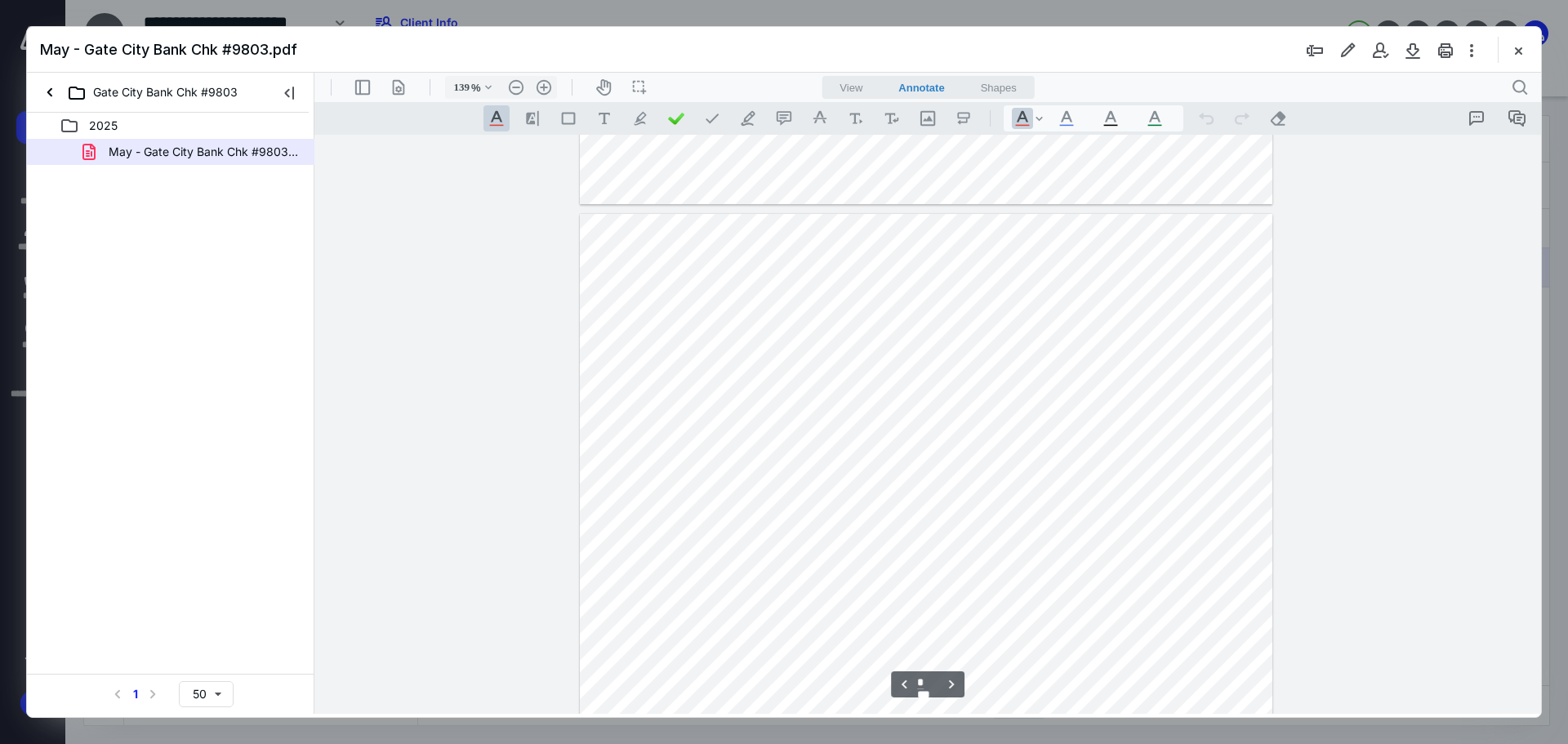 type on "*" 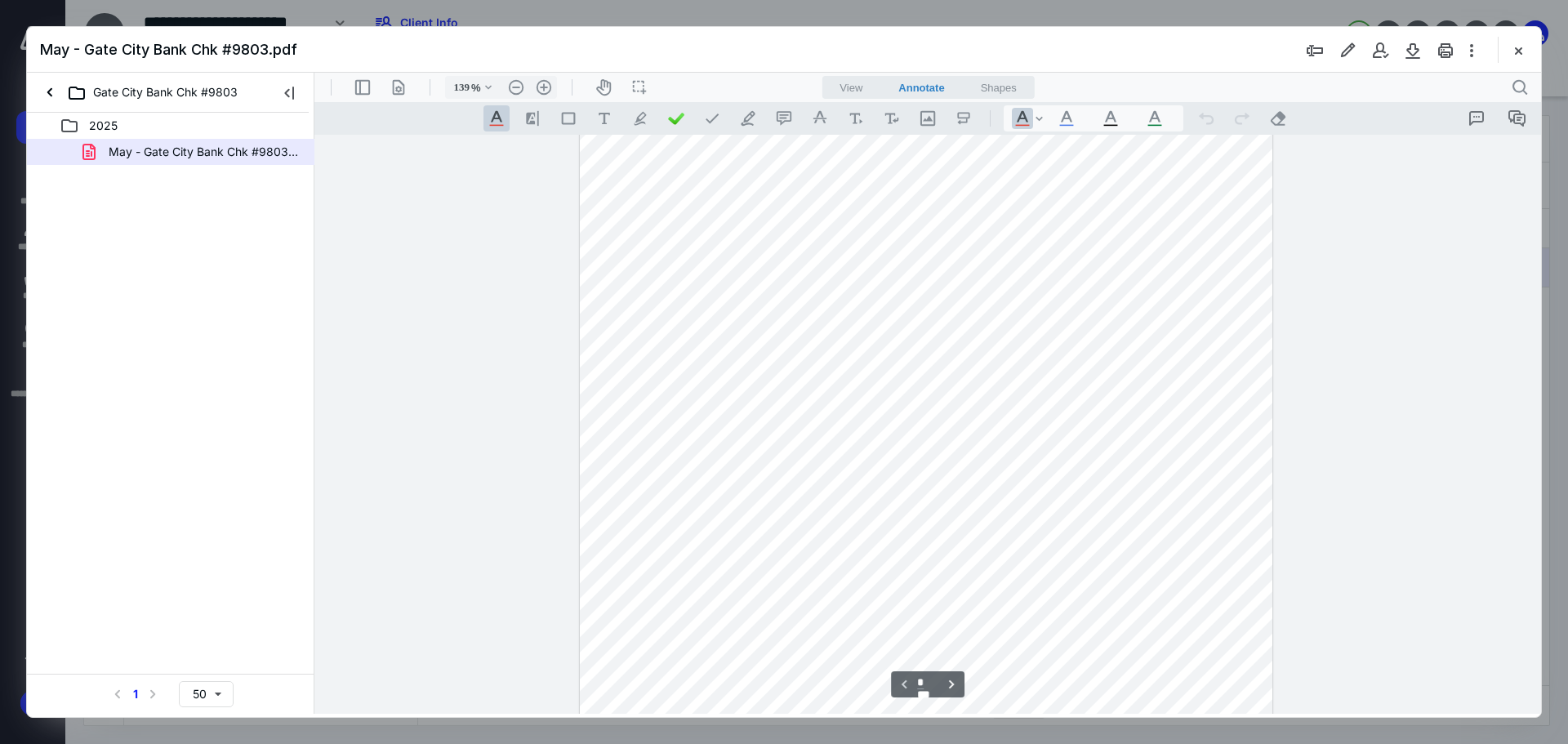 scroll, scrollTop: 0, scrollLeft: 0, axis: both 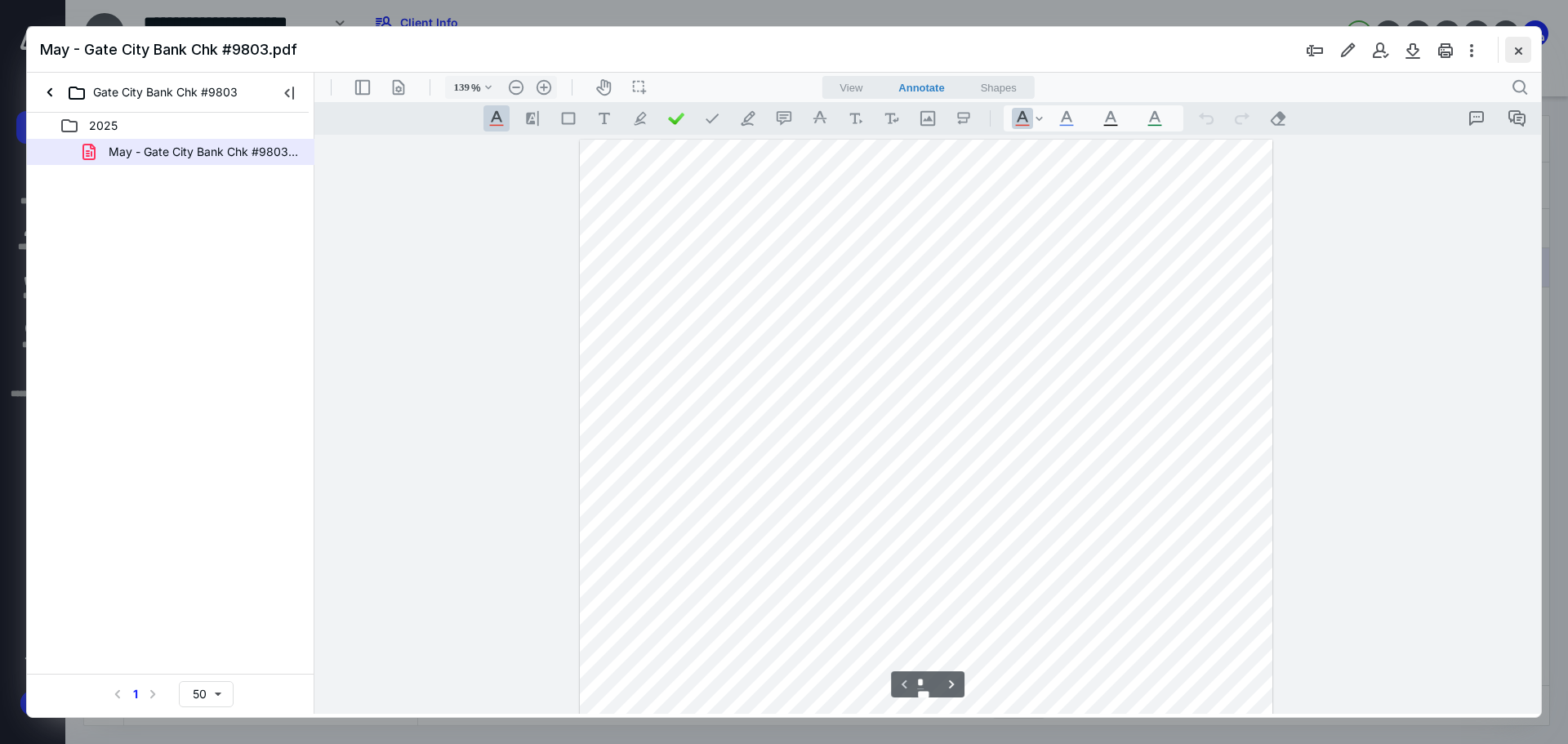 click at bounding box center (1518, 50) 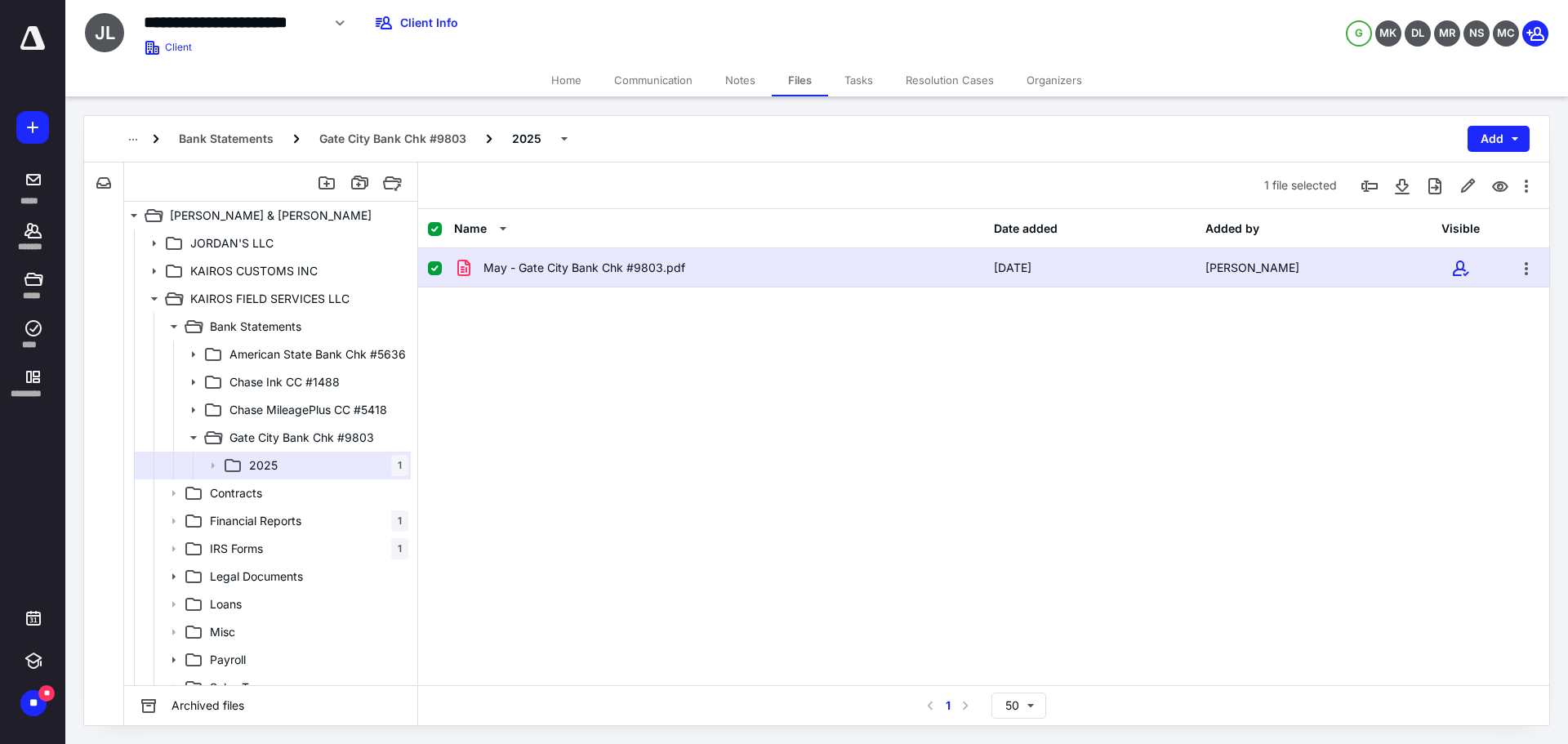 click on "May - Gate City Bank Chk #9803.pdf [DATE] [PERSON_NAME]" at bounding box center [983, 371] 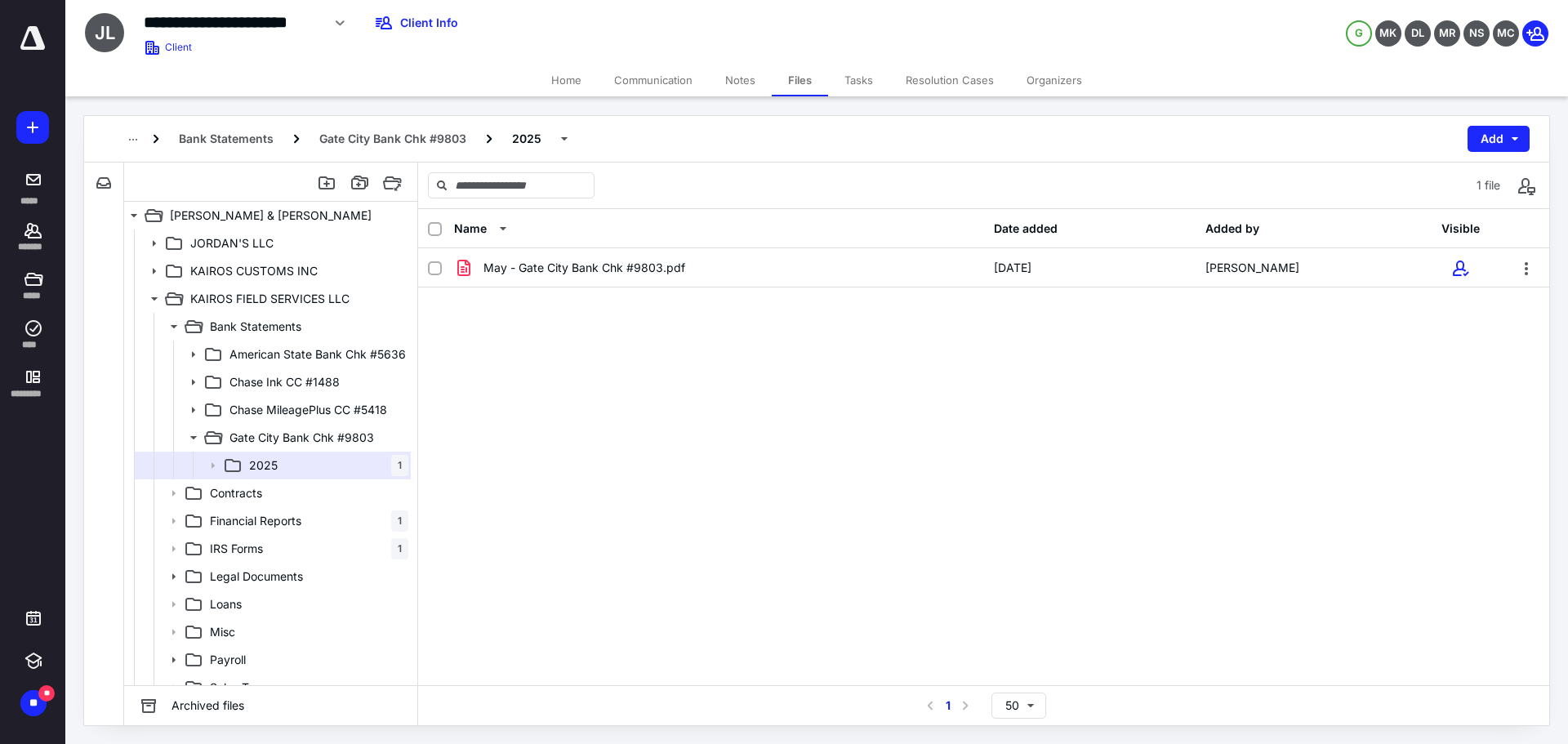 click on "May - Gate City Bank Chk #9803.pdf [DATE] [PERSON_NAME]" at bounding box center (983, 371) 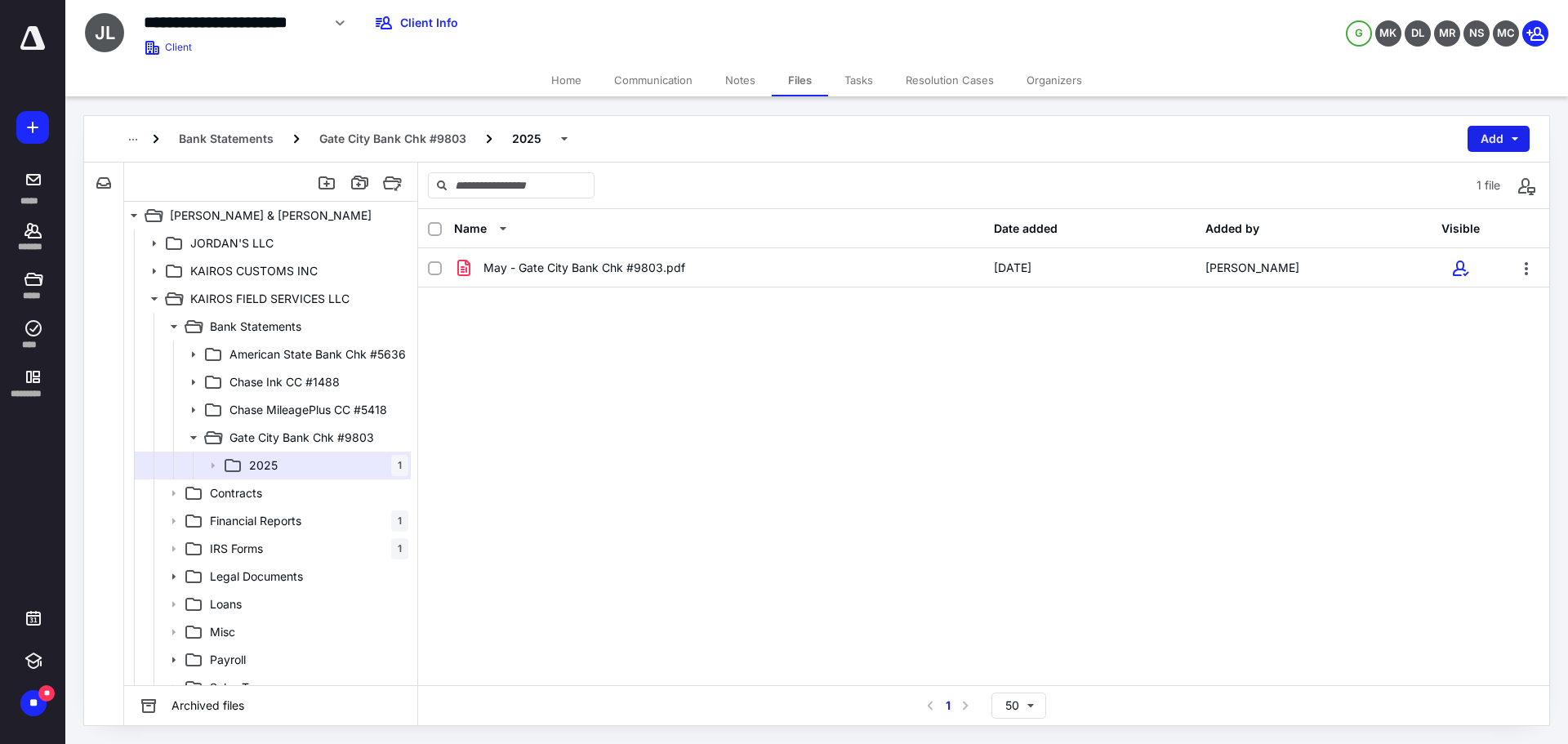 click on "Add" at bounding box center (1499, 139) 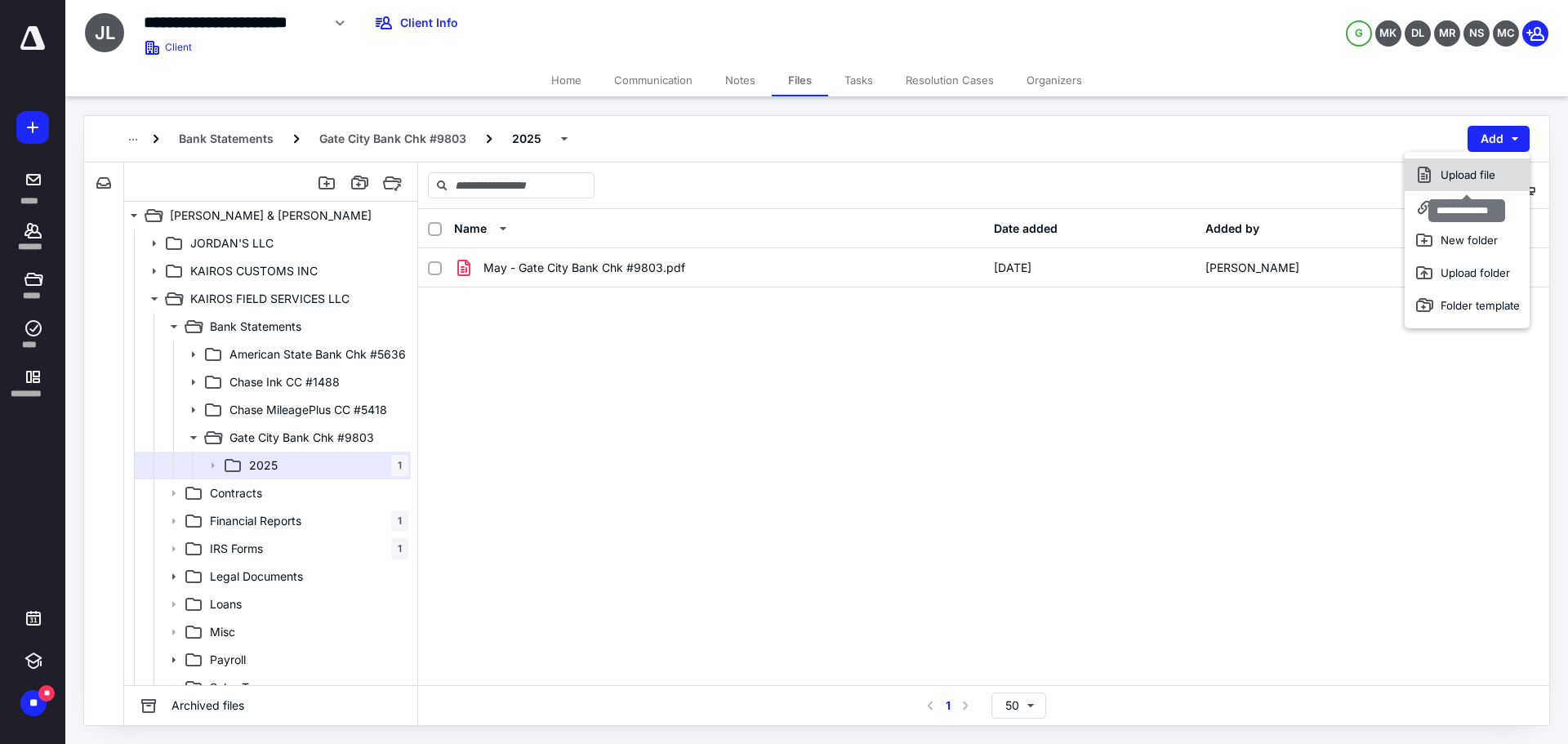 click on "Upload file" at bounding box center (1467, 175) 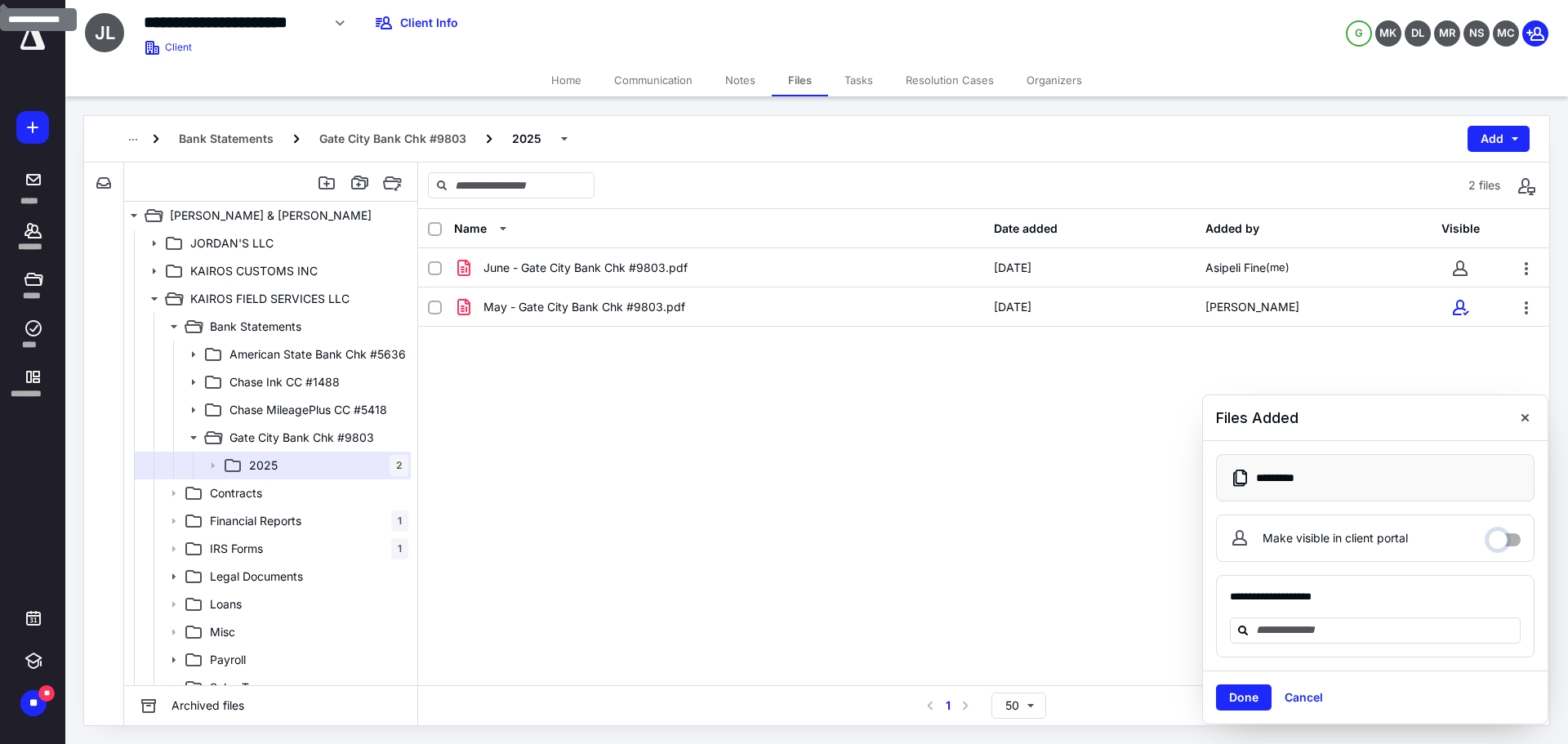 click on "Make visible in client portal" at bounding box center [1504, 536] 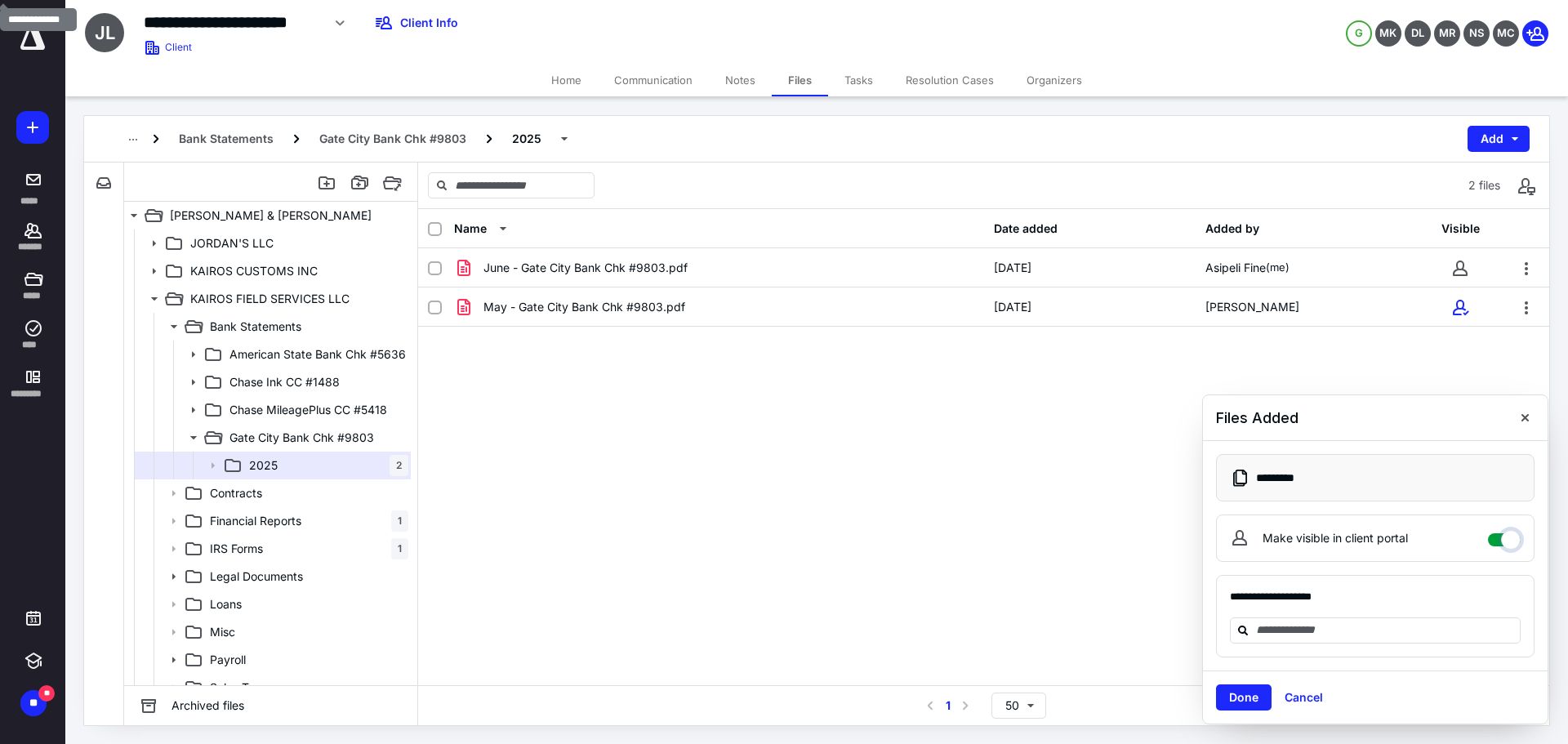 checkbox on "****" 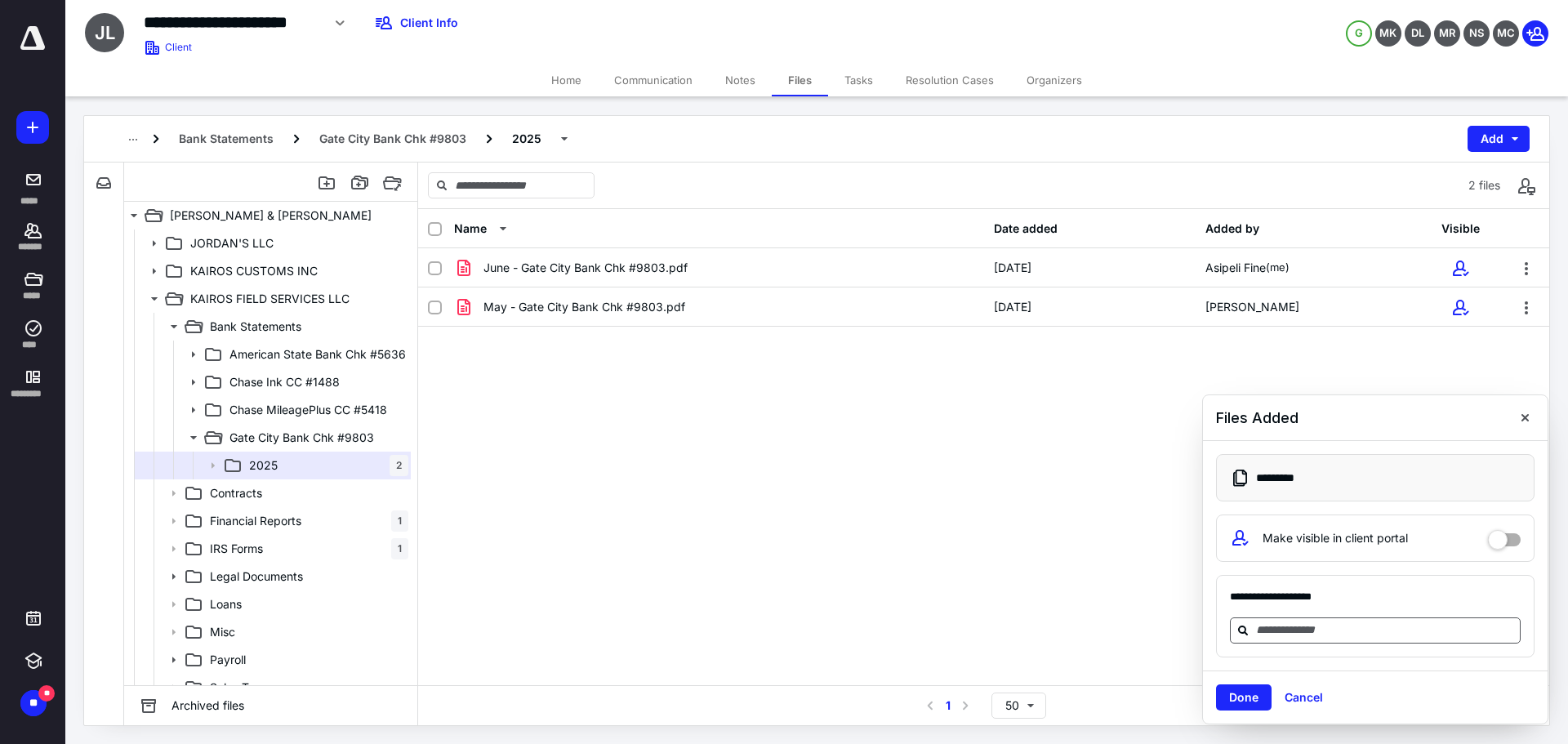 click at bounding box center (1385, 630) 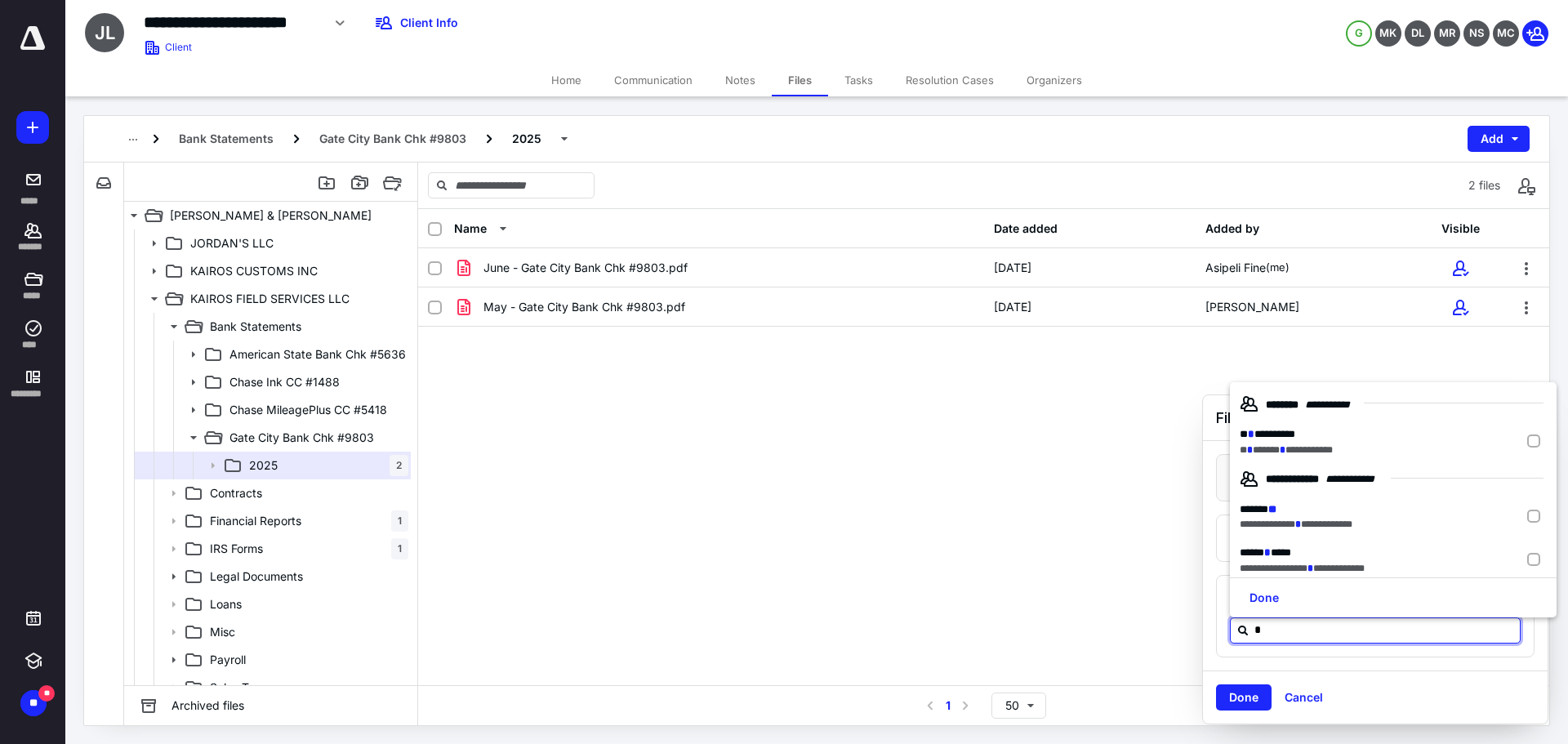 type on "**" 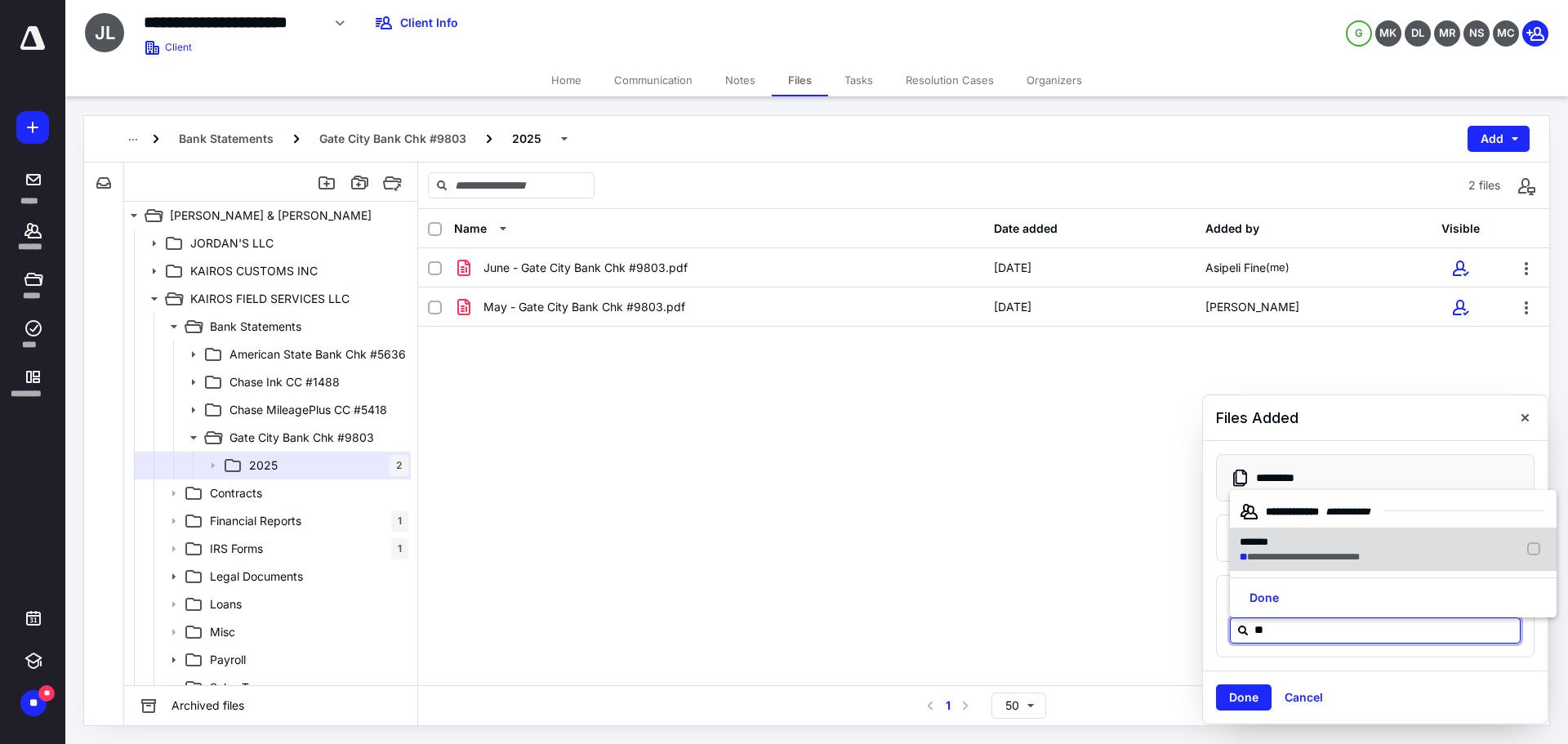 click on "*******" at bounding box center [1299, 542] 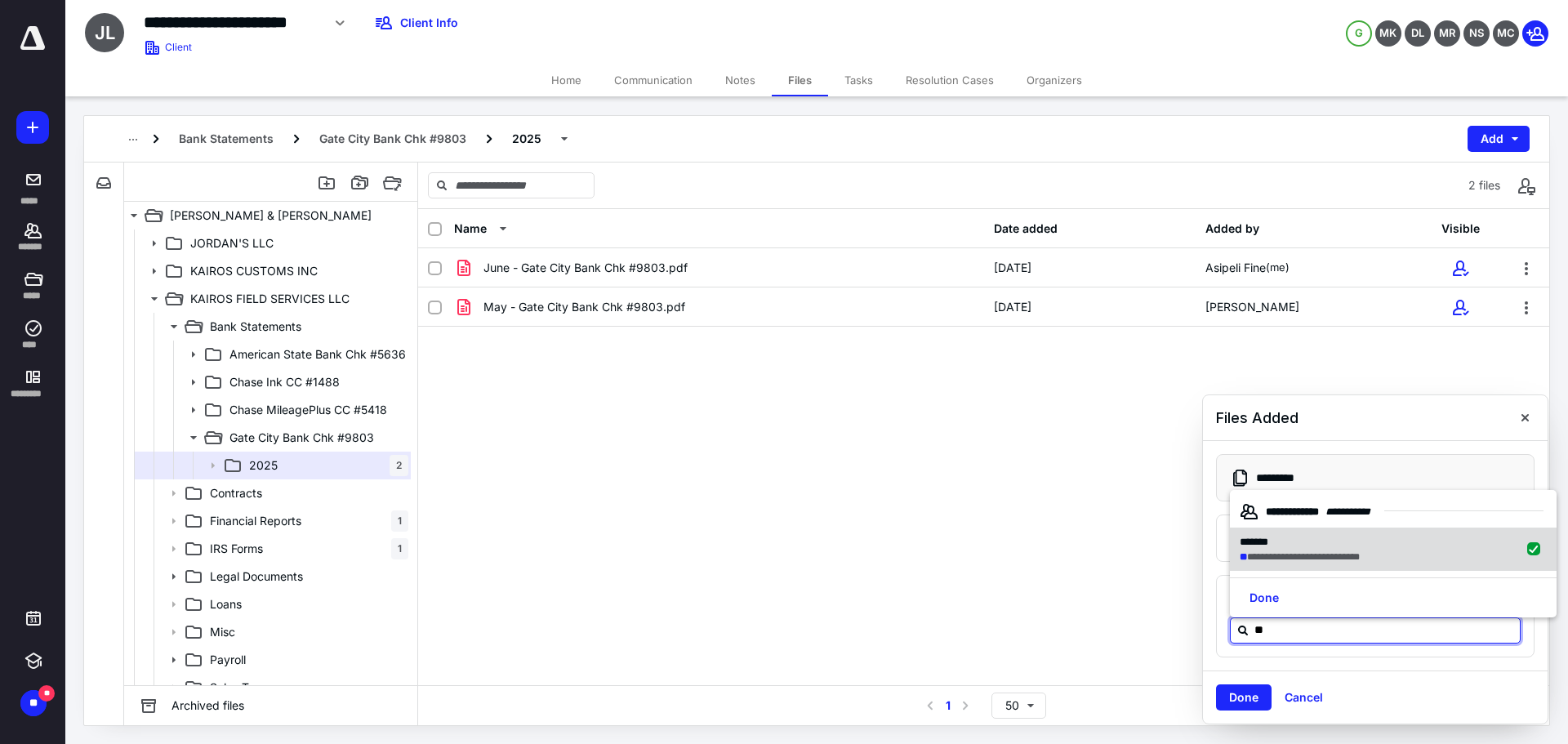 checkbox on "true" 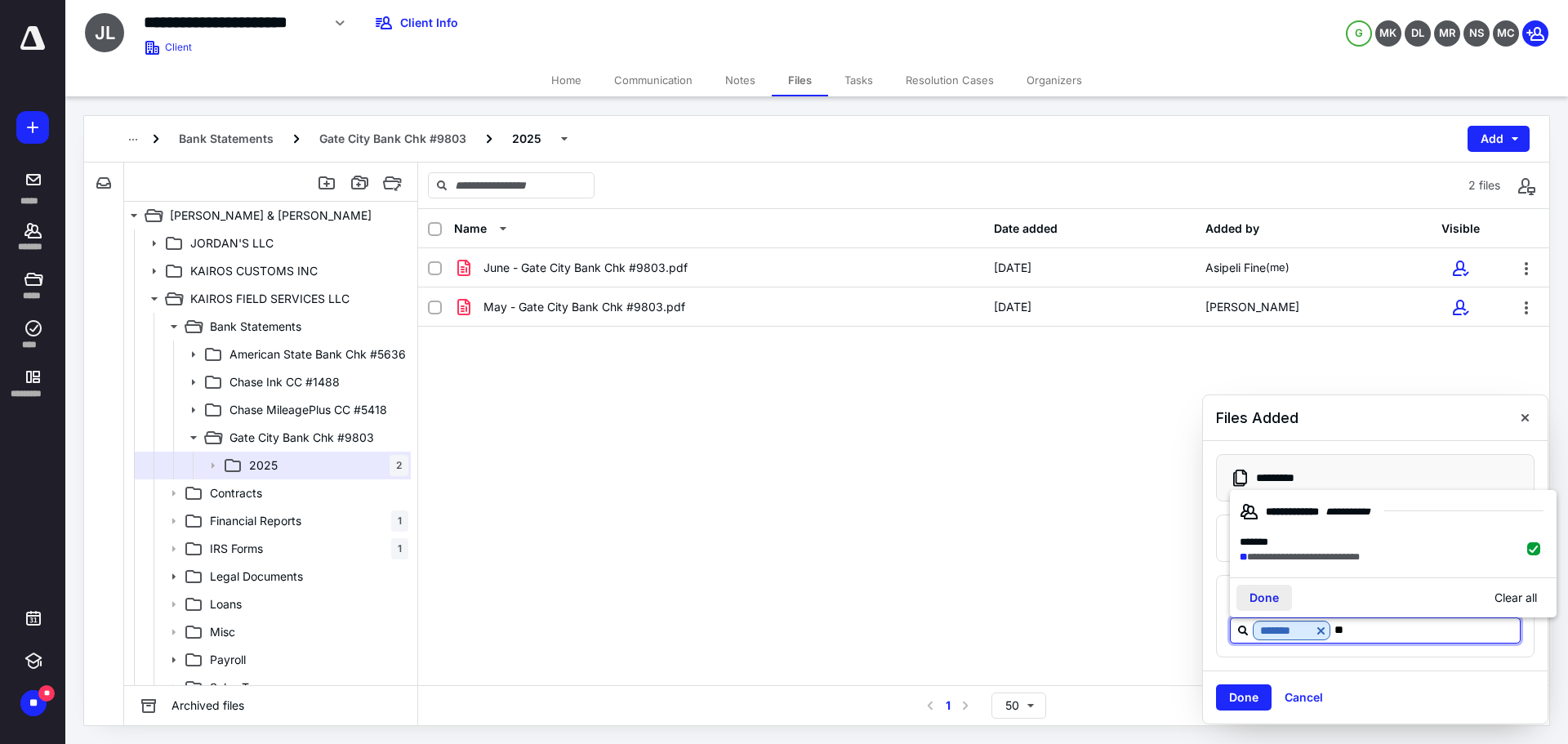 type on "**" 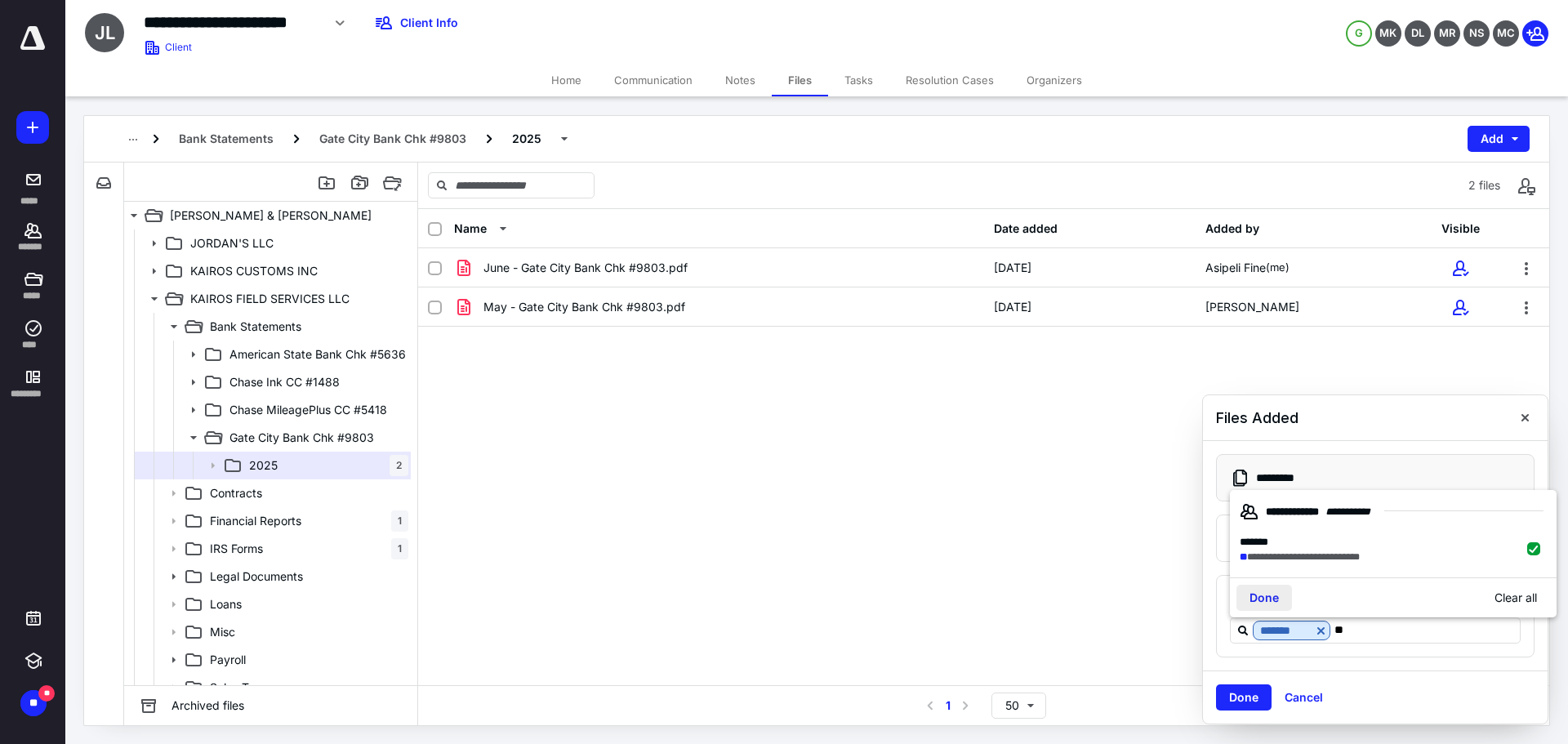 click on "Done" at bounding box center [1264, 598] 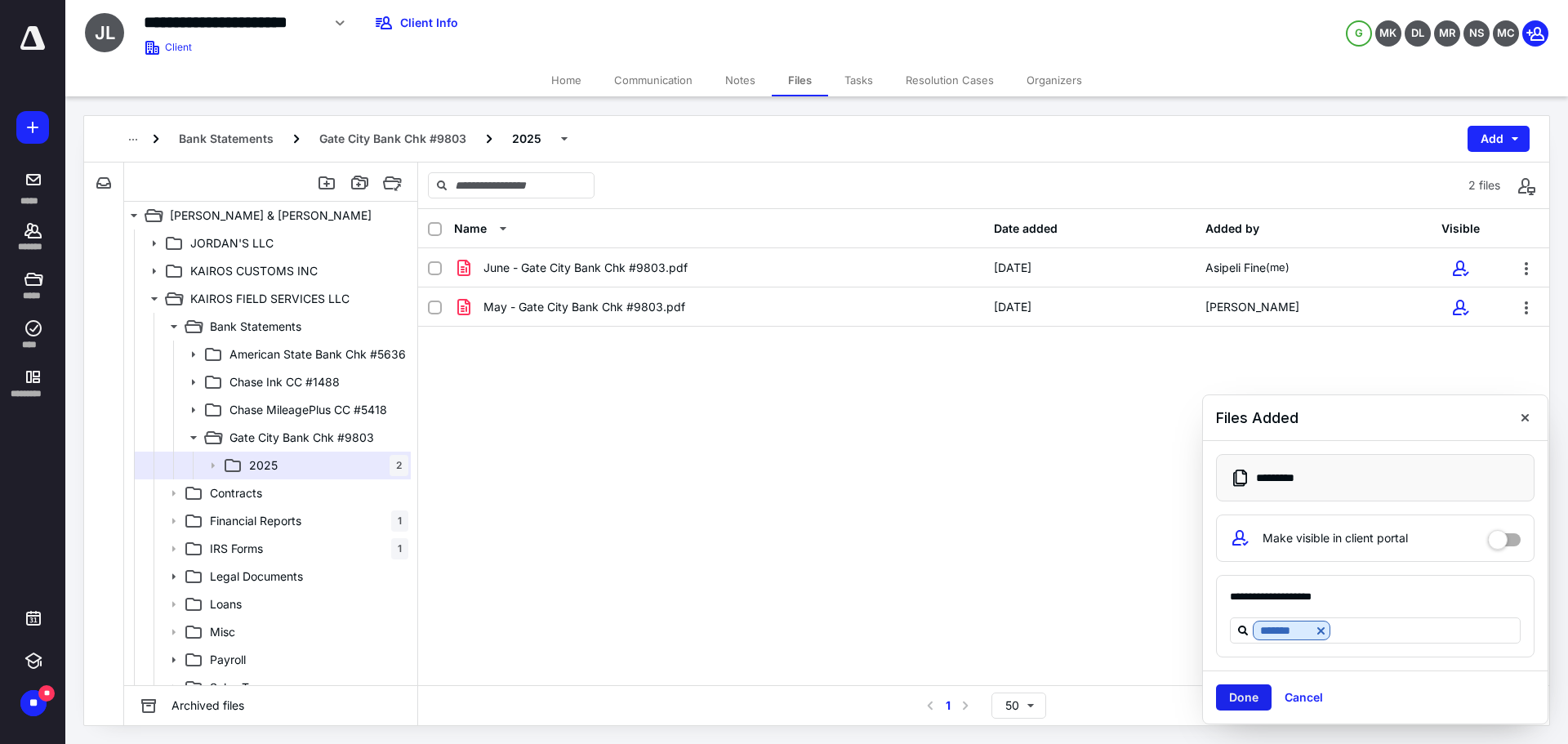 click on "Done" at bounding box center (1244, 697) 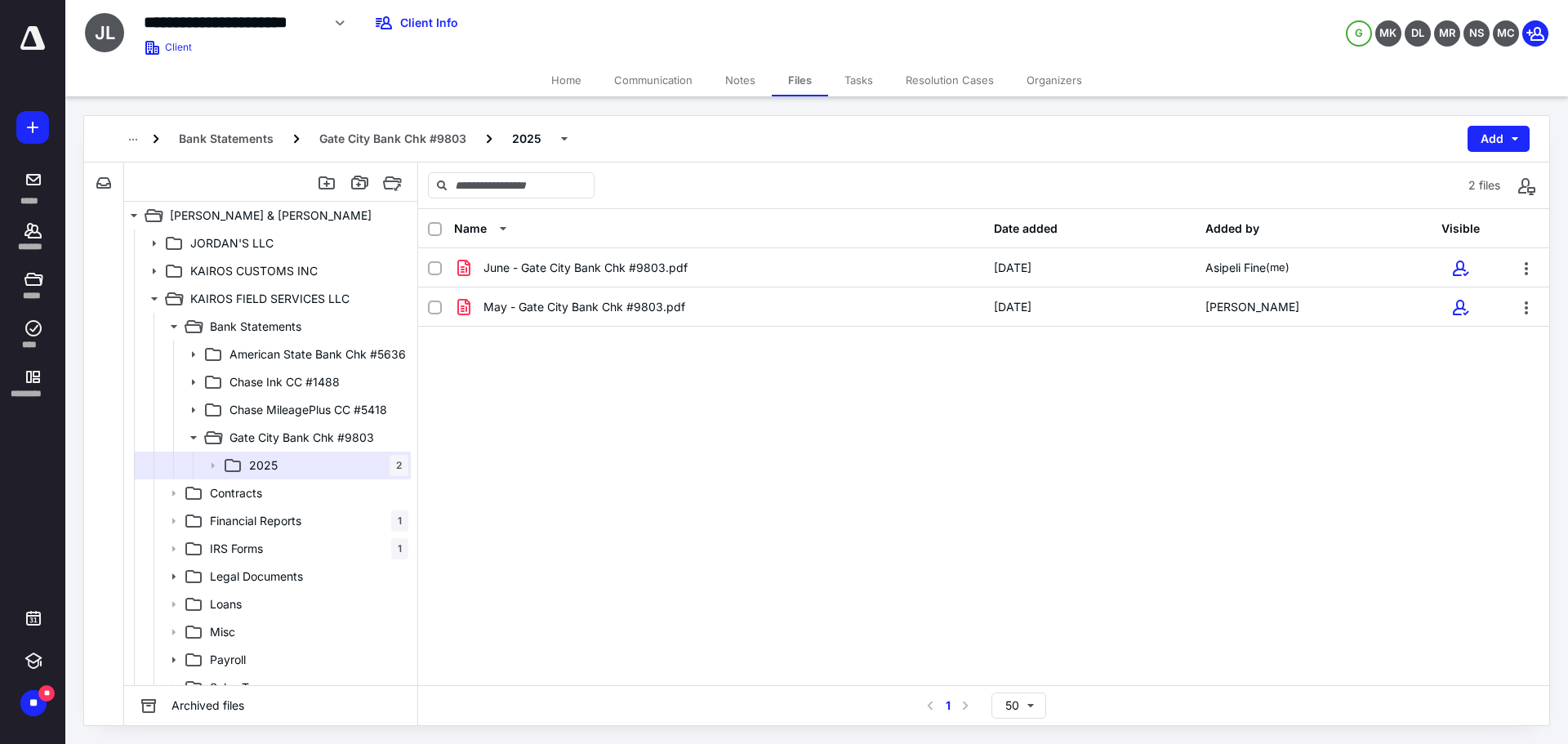 click on "Notes" at bounding box center [740, 80] 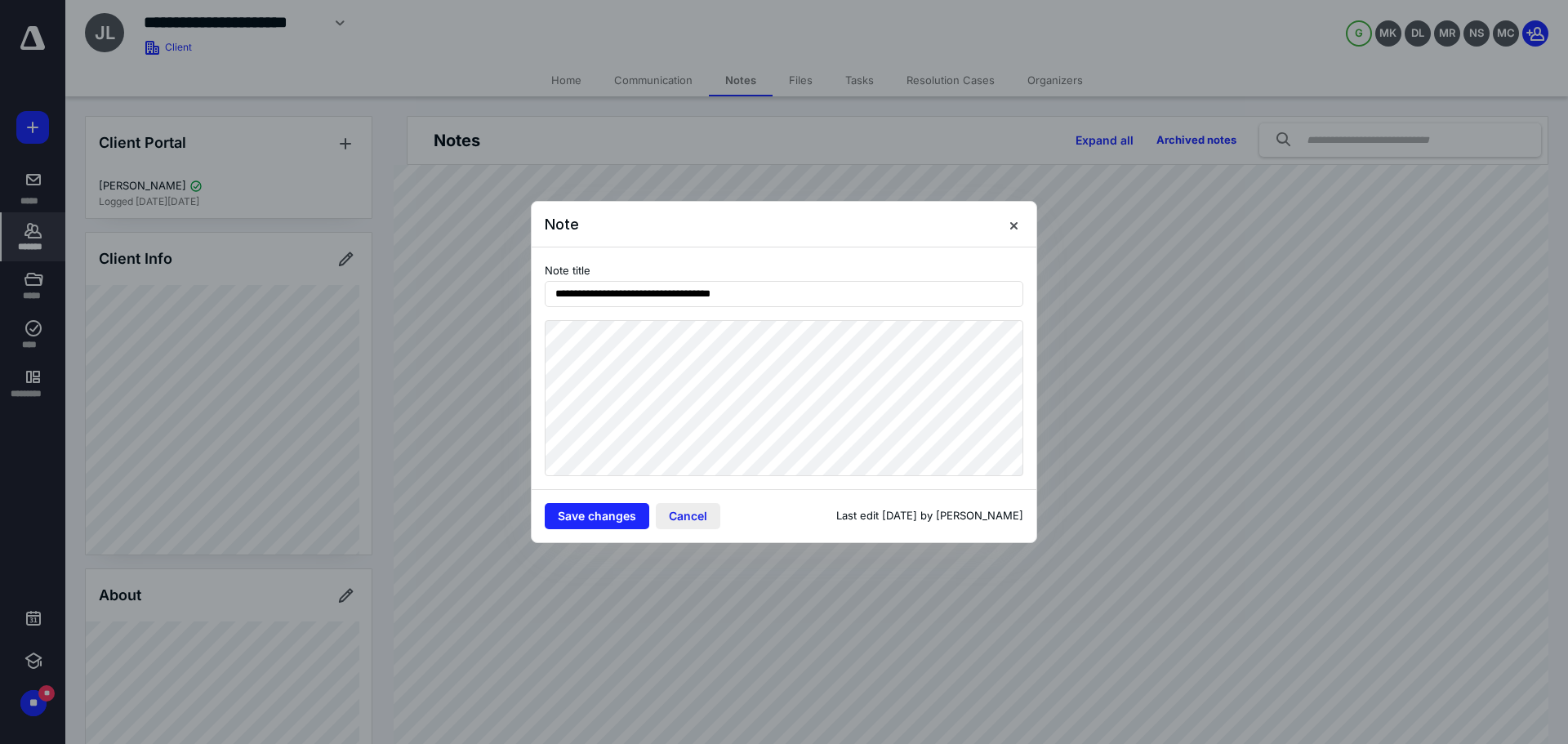 click on "Cancel" at bounding box center [688, 516] 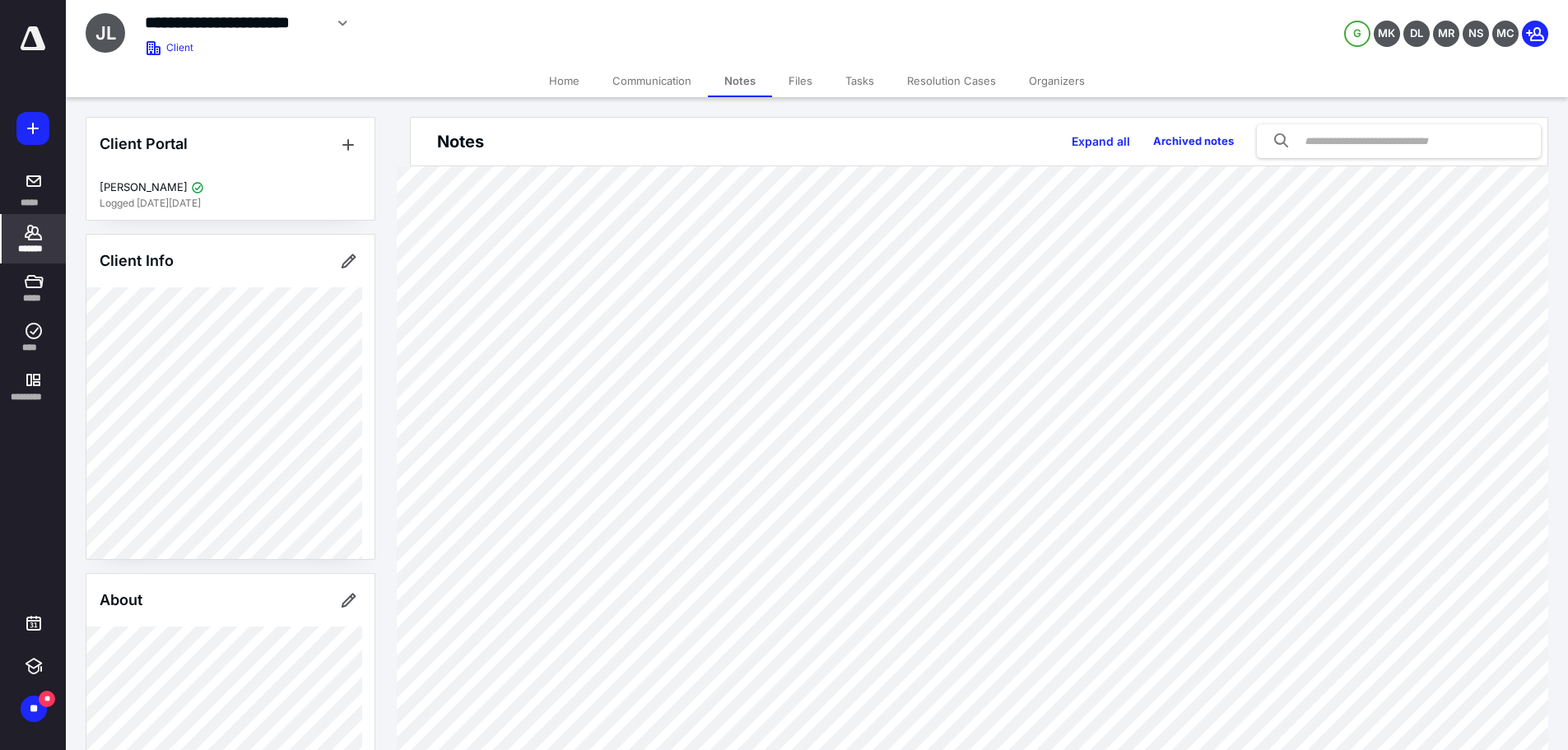 click on "Files" at bounding box center [800, 81] 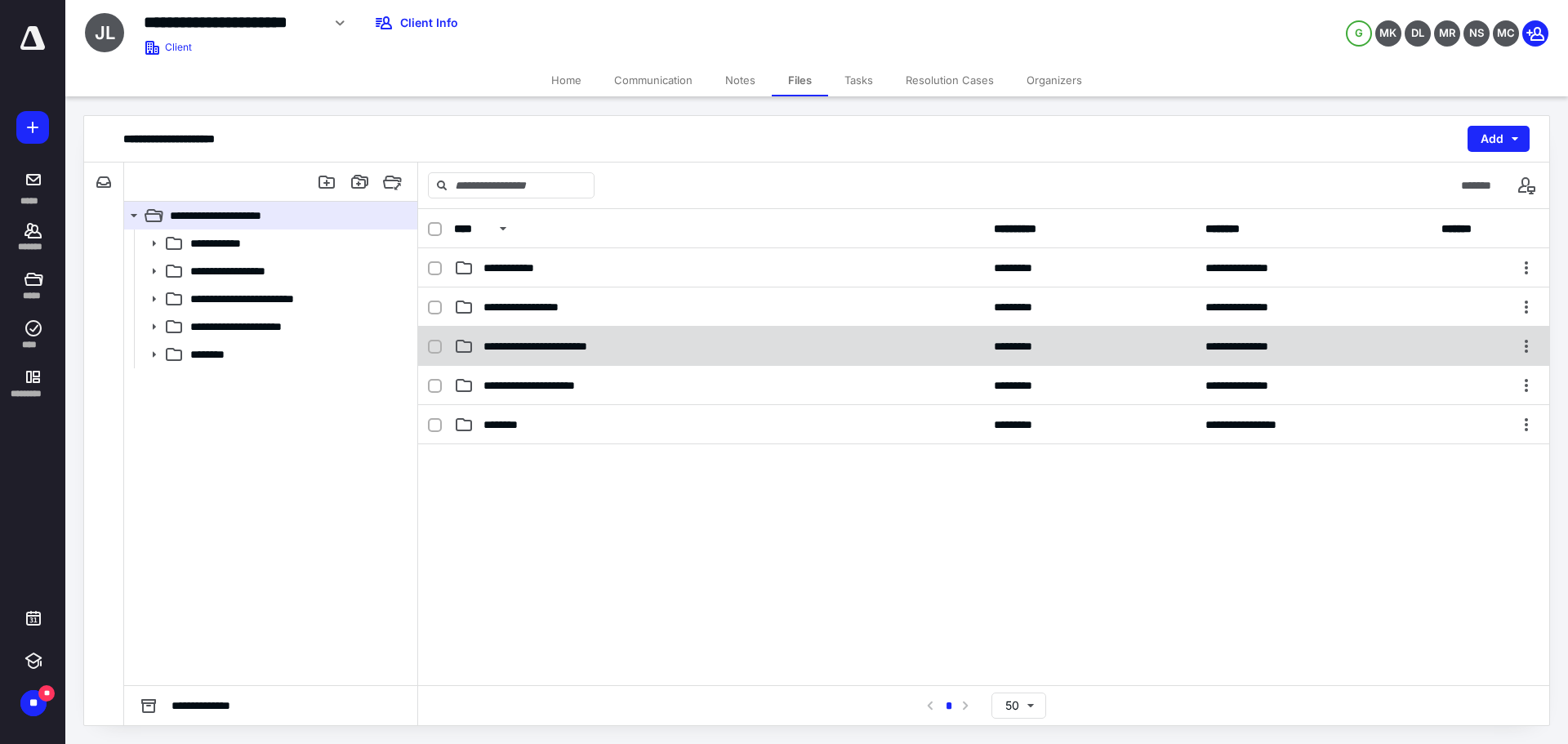 click on "**********" at bounding box center (563, 346) 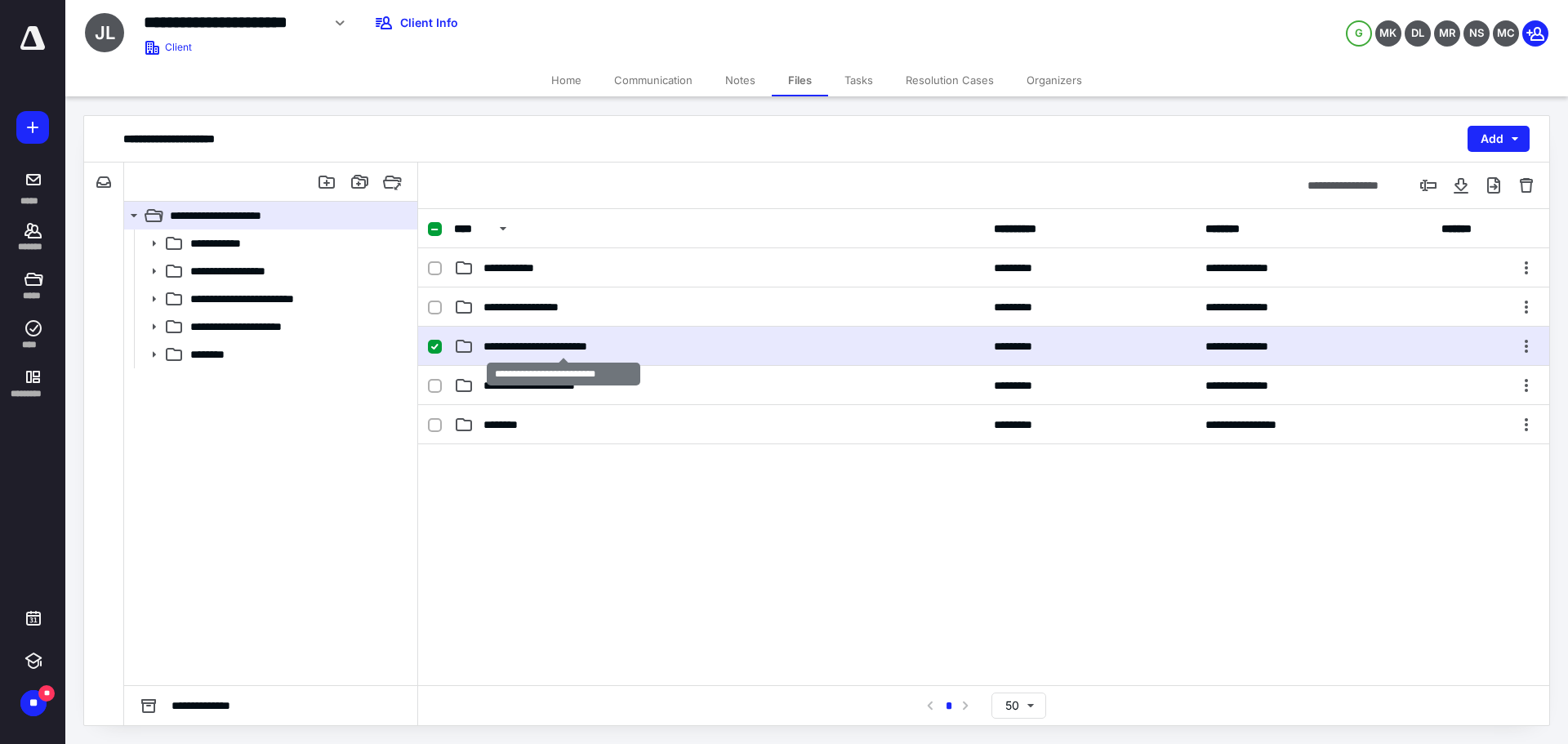click on "**********" at bounding box center [563, 346] 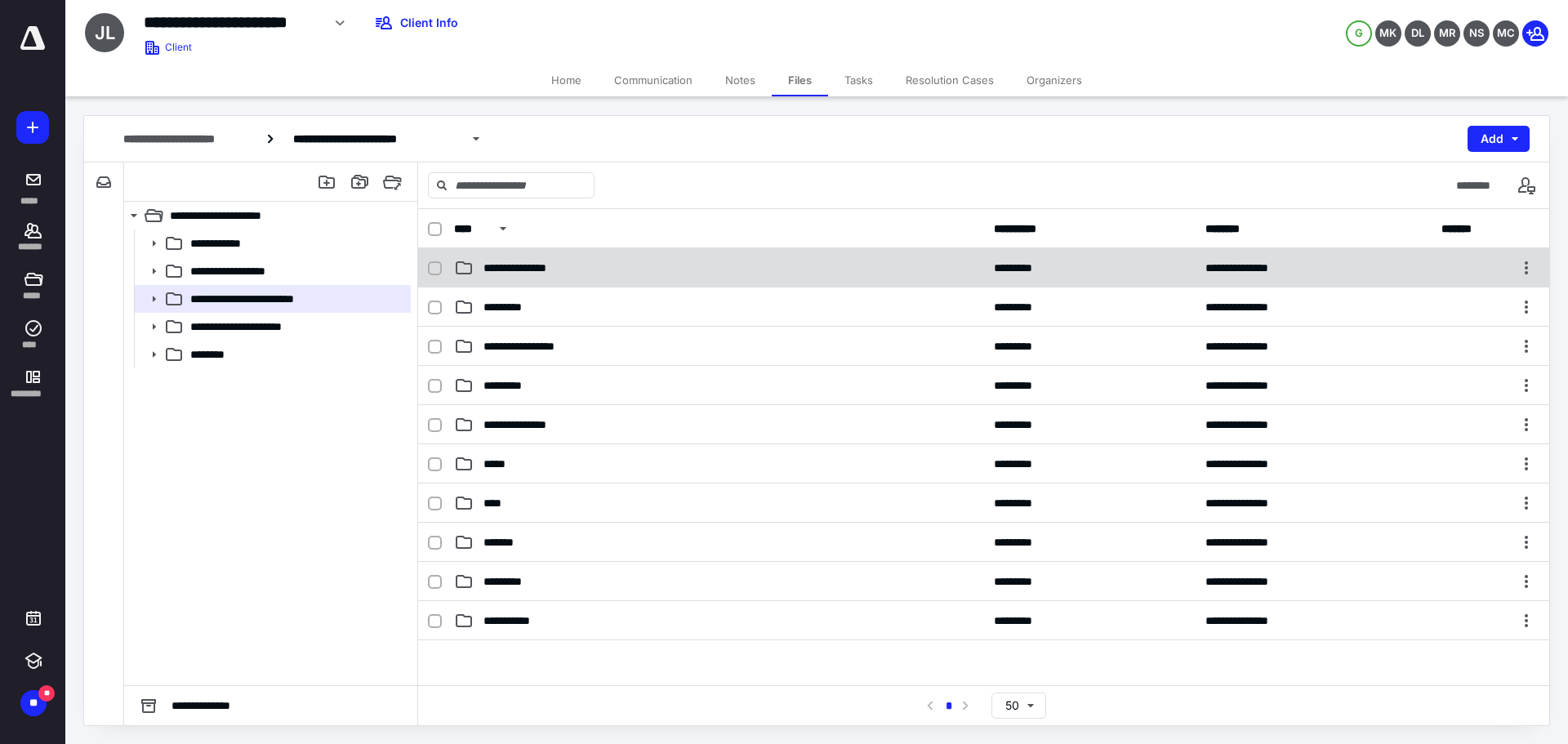 click on "**********" at bounding box center (719, 268) 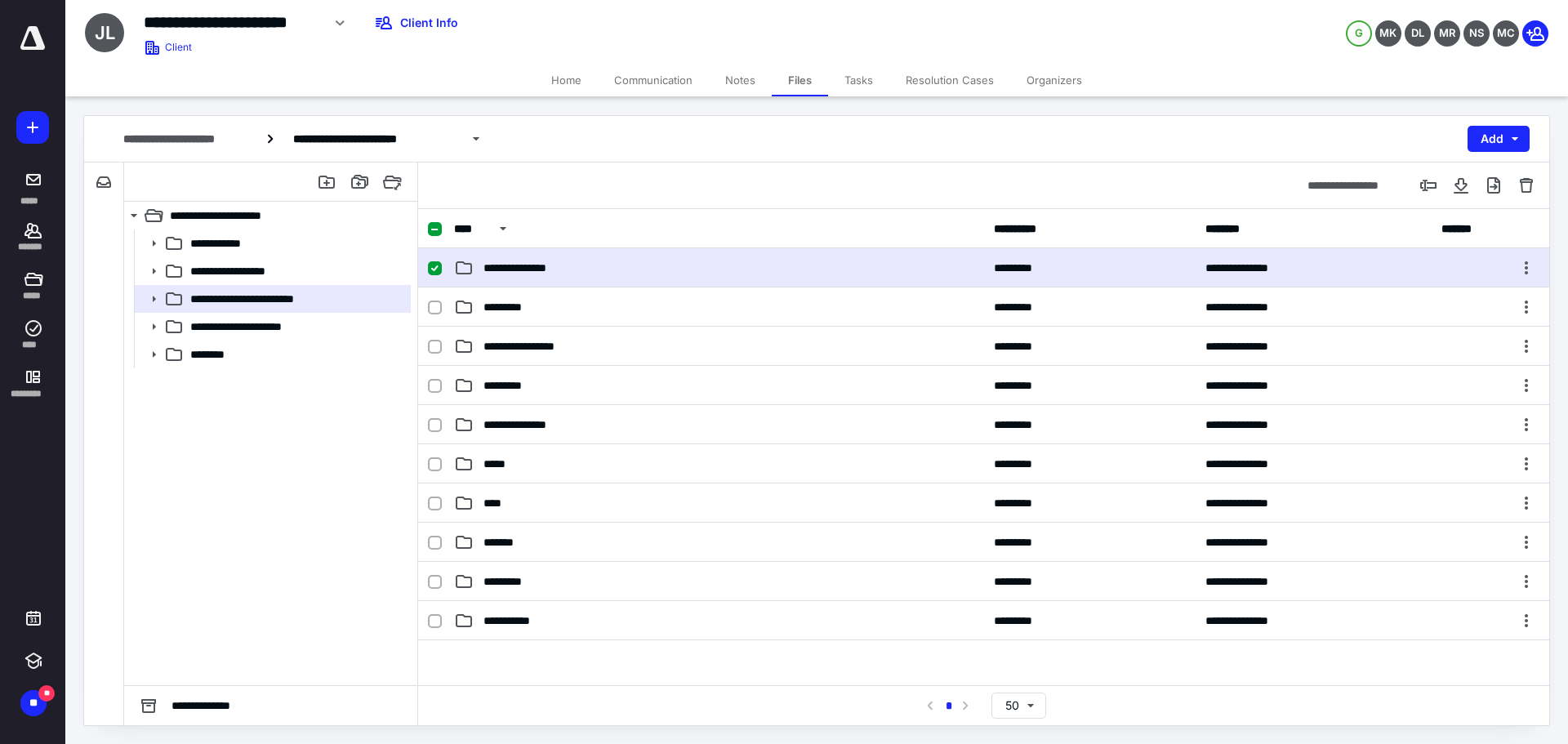 click on "**********" at bounding box center [719, 268] 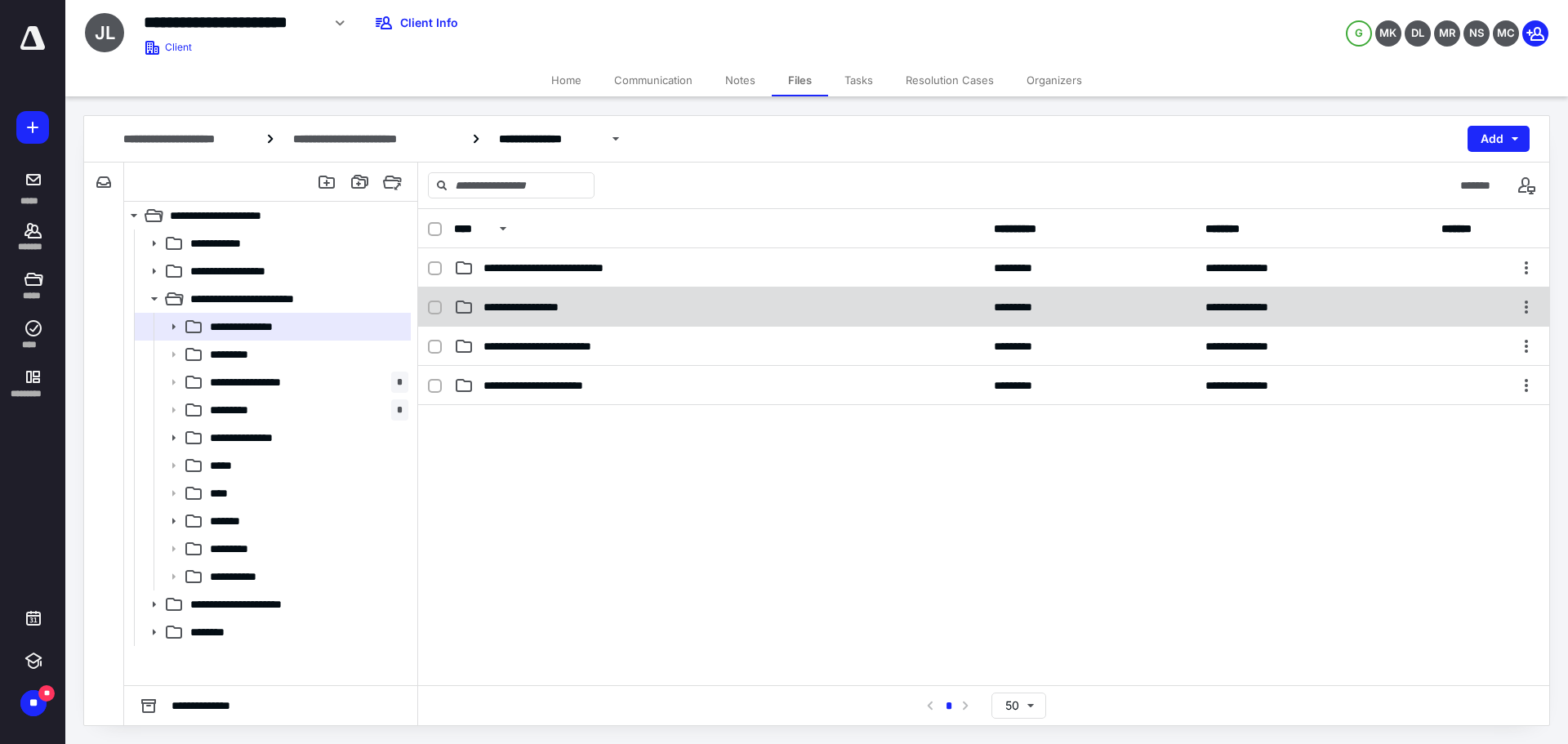 click on "**********" at bounding box center [538, 307] 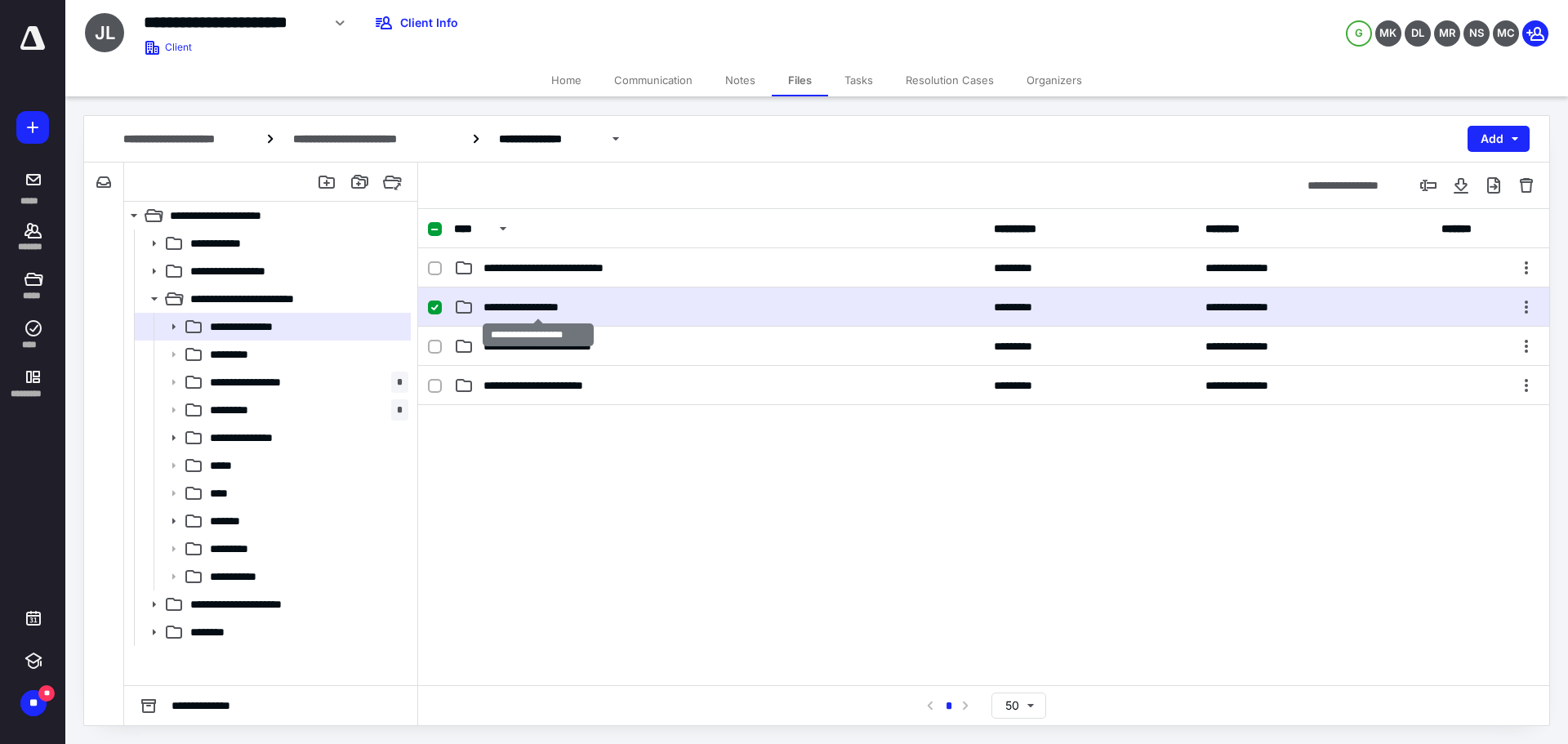 click on "**********" at bounding box center (538, 307) 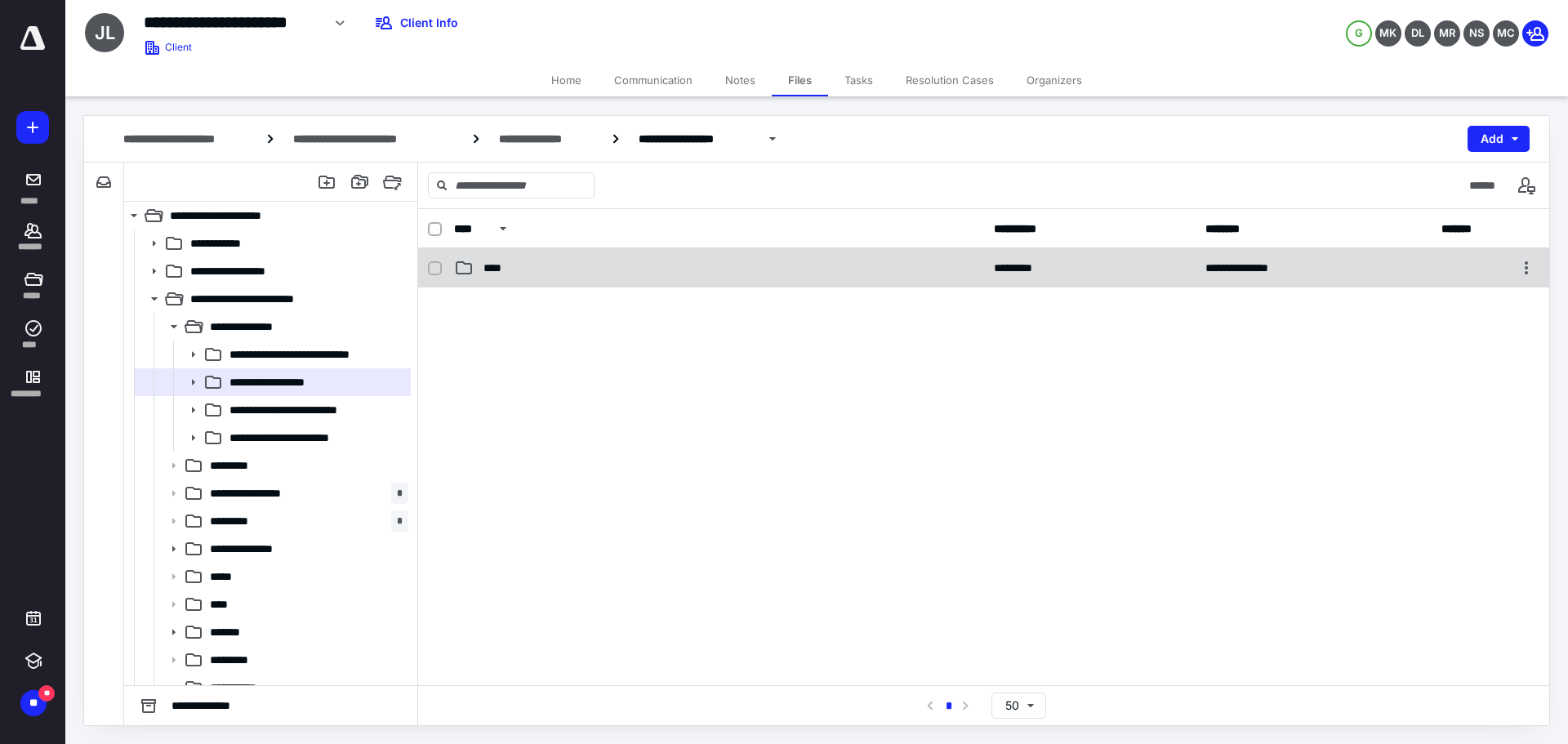 click on "****" at bounding box center [719, 268] 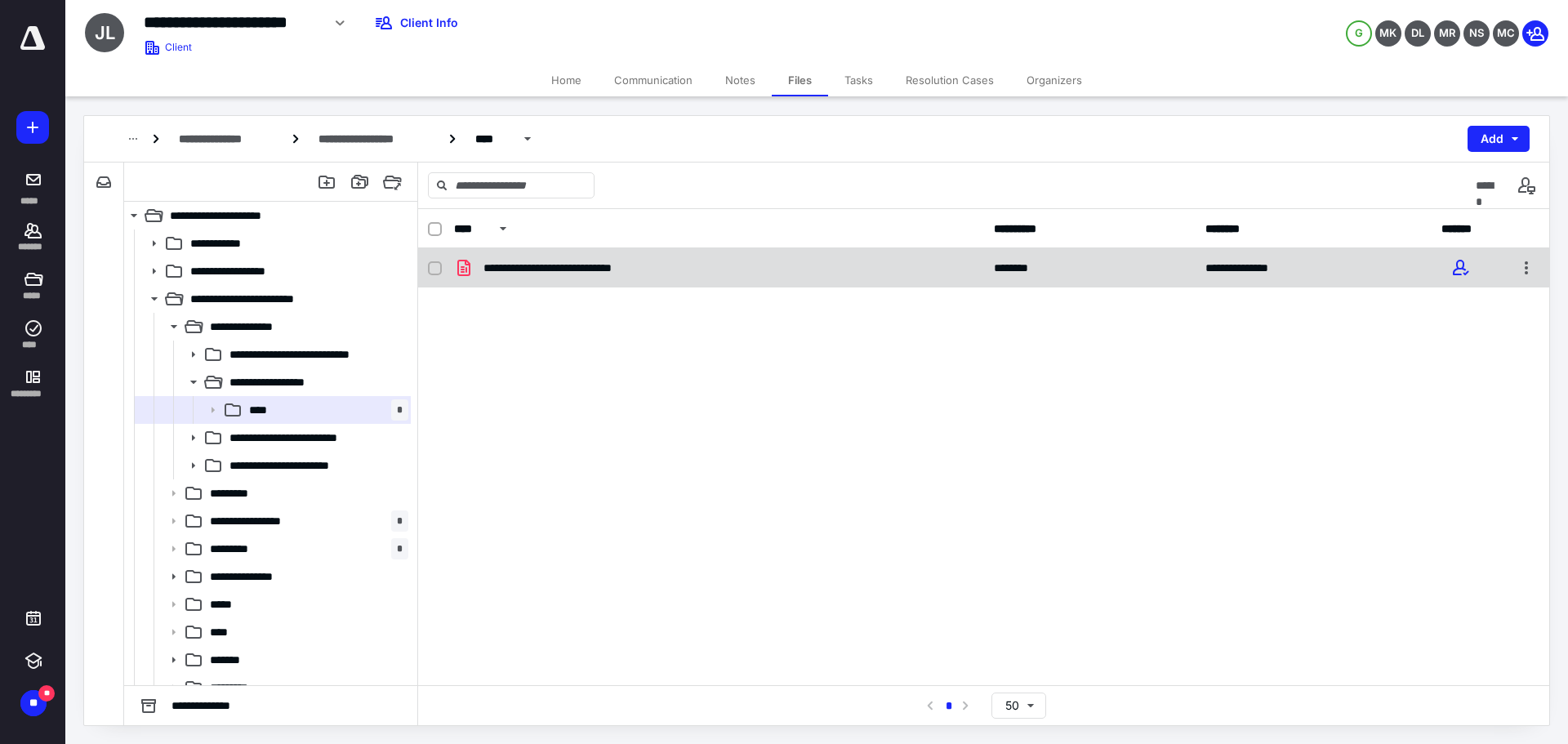 checkbox on "true" 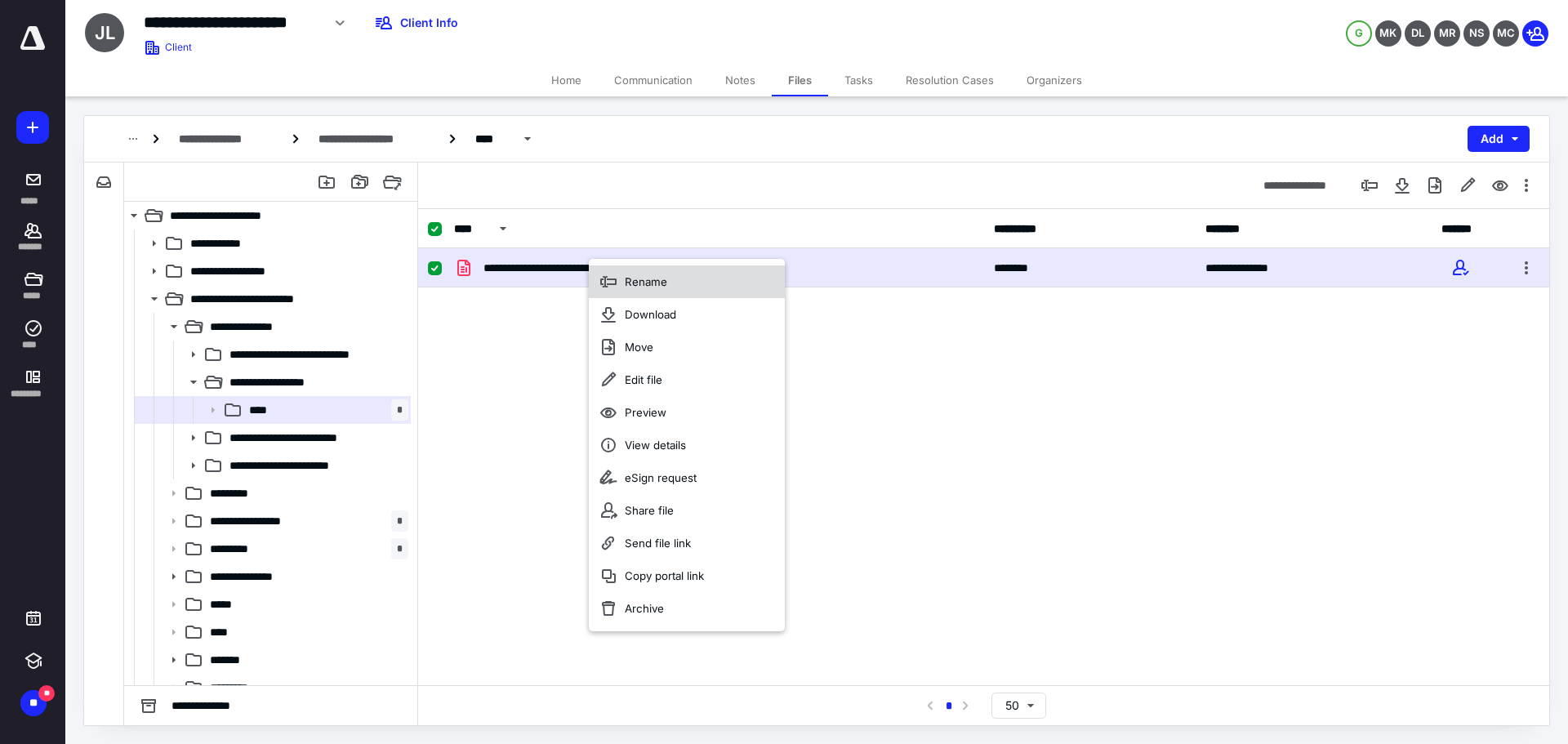 click on "Rename" at bounding box center (687, 282) 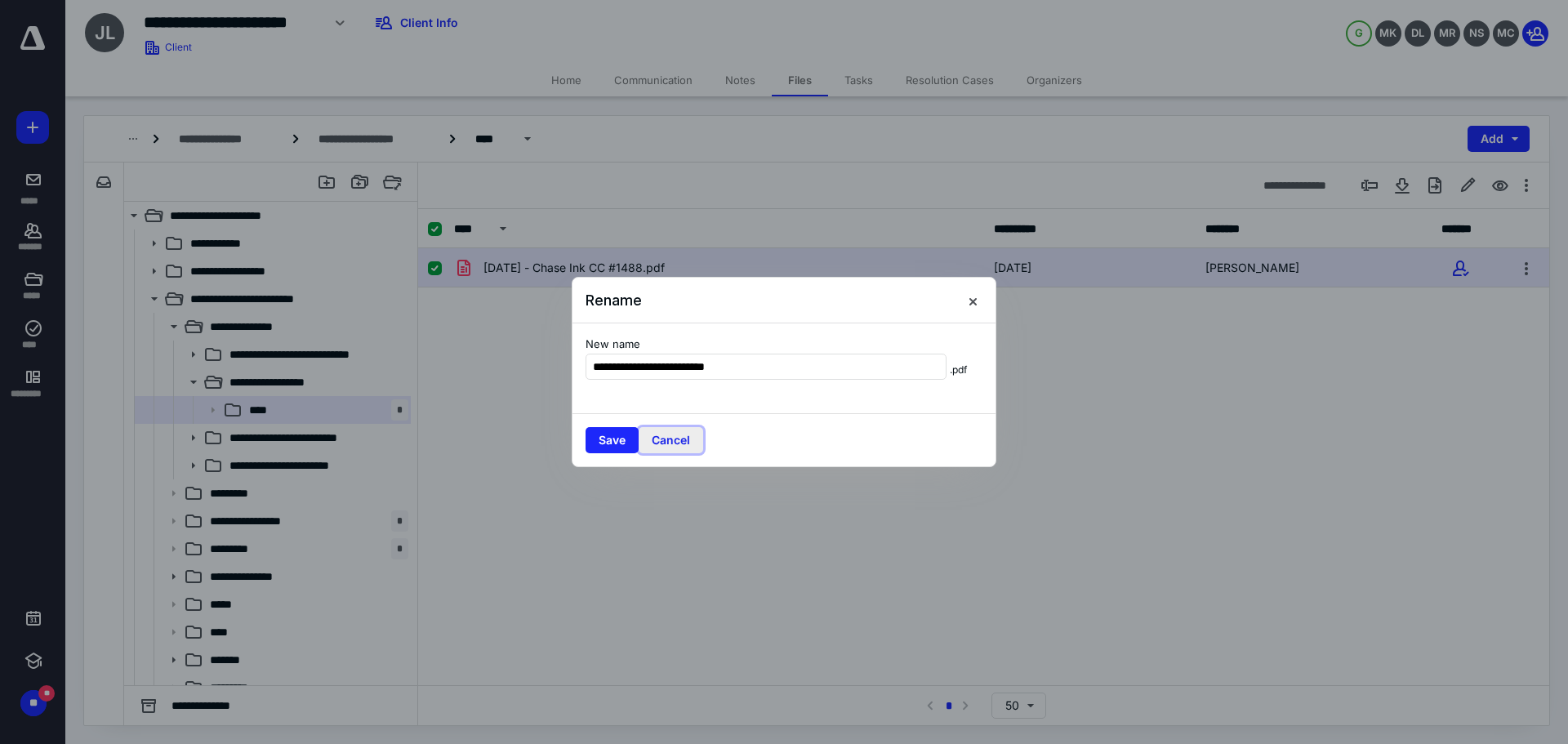 click on "Cancel" at bounding box center (670, 440) 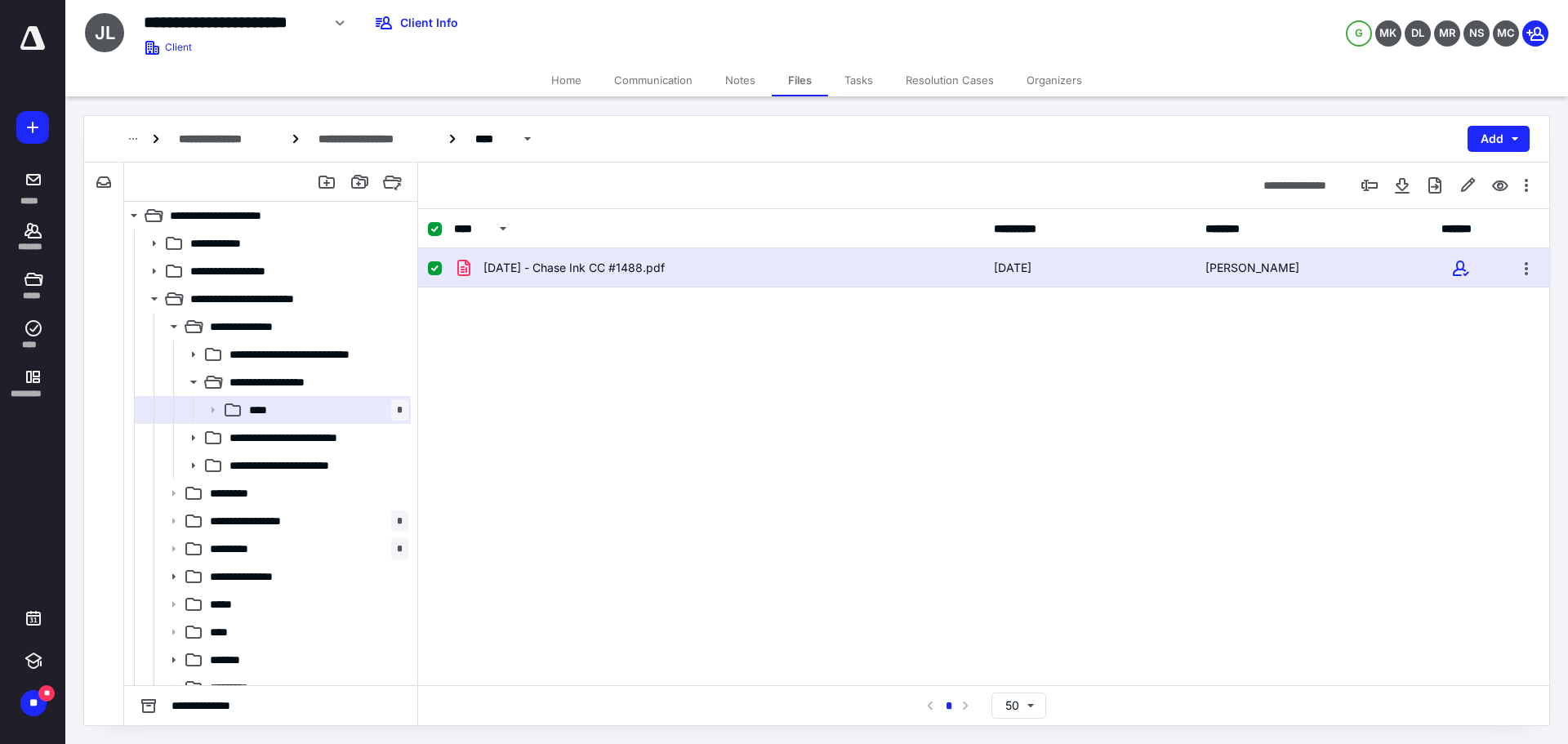 click on "[DATE] - Chase Ink CC #1488.pdf [DATE] [PERSON_NAME]" at bounding box center (983, 268) 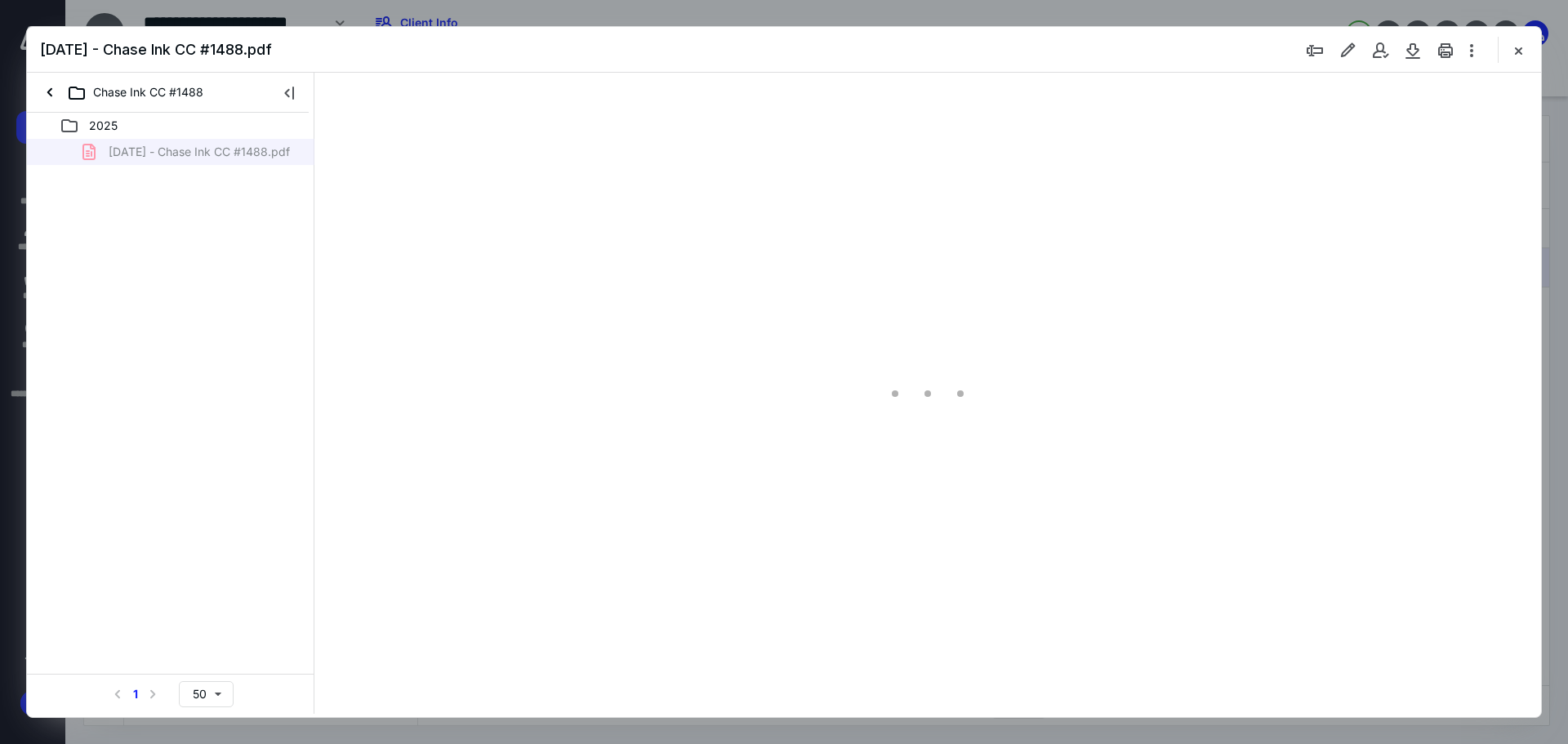 scroll, scrollTop: 0, scrollLeft: 0, axis: both 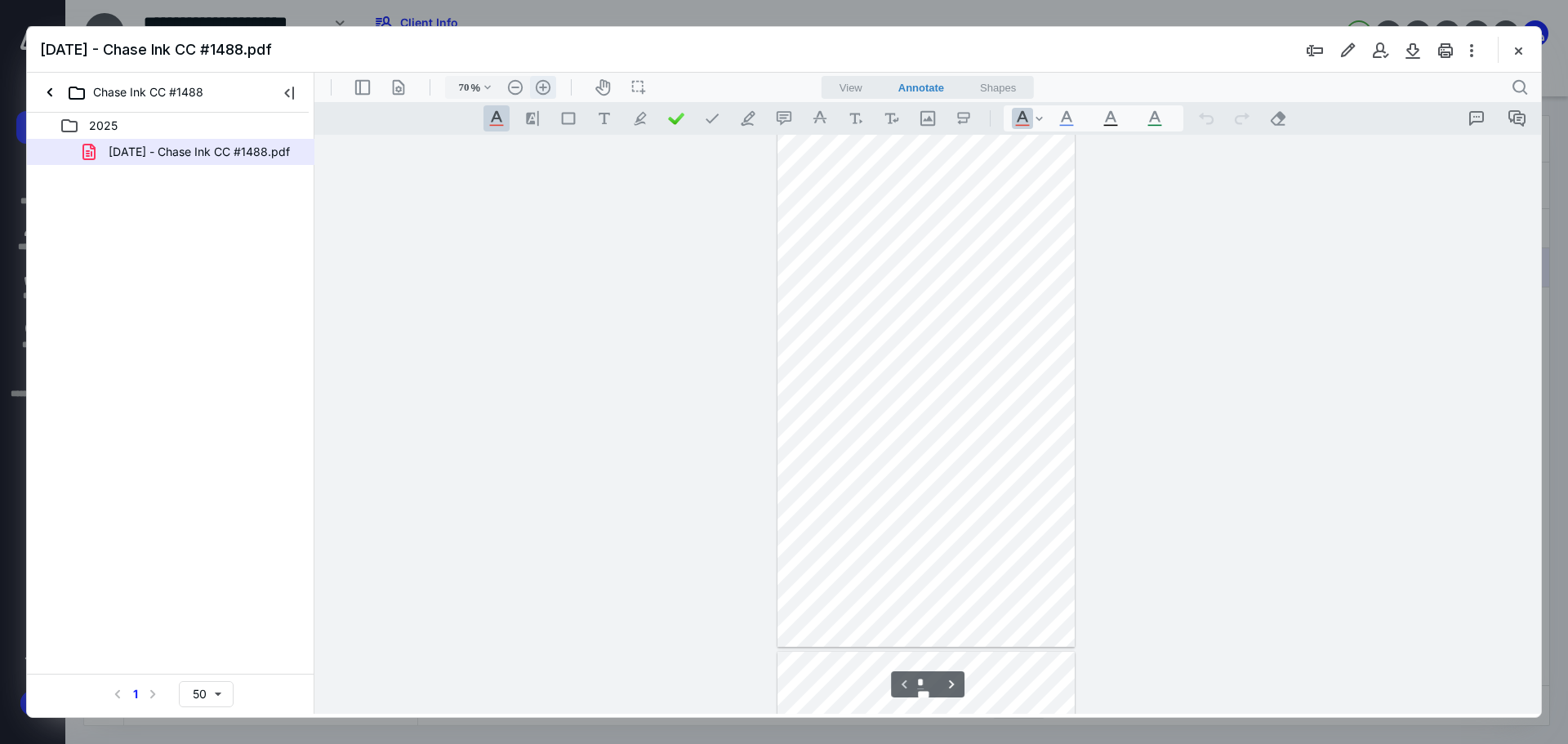 click on ".cls-1{fill:#abb0c4;} icon - header - zoom - in - line" at bounding box center (543, 87) 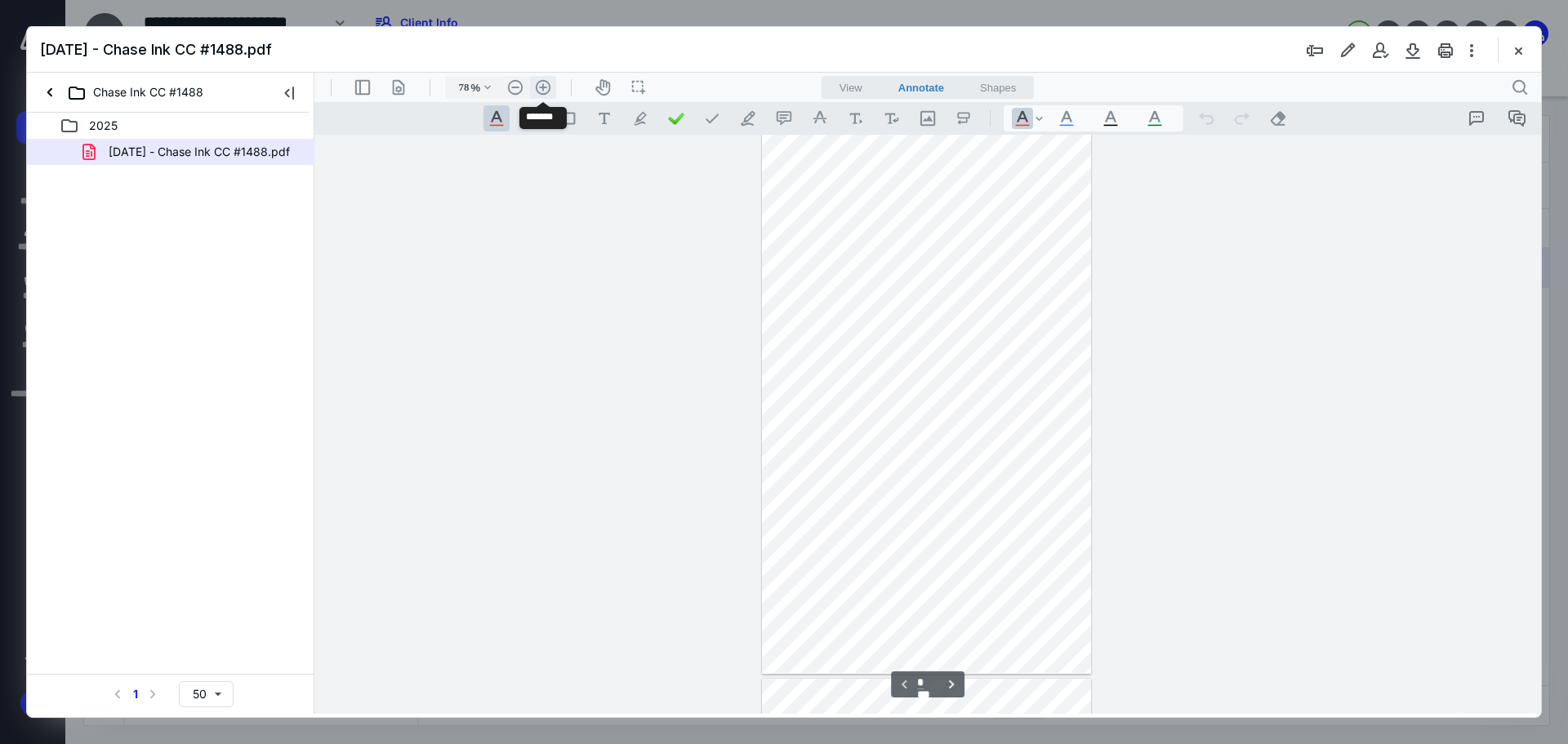 click on ".cls-1{fill:#abb0c4;} icon - header - zoom - in - line" at bounding box center (543, 87) 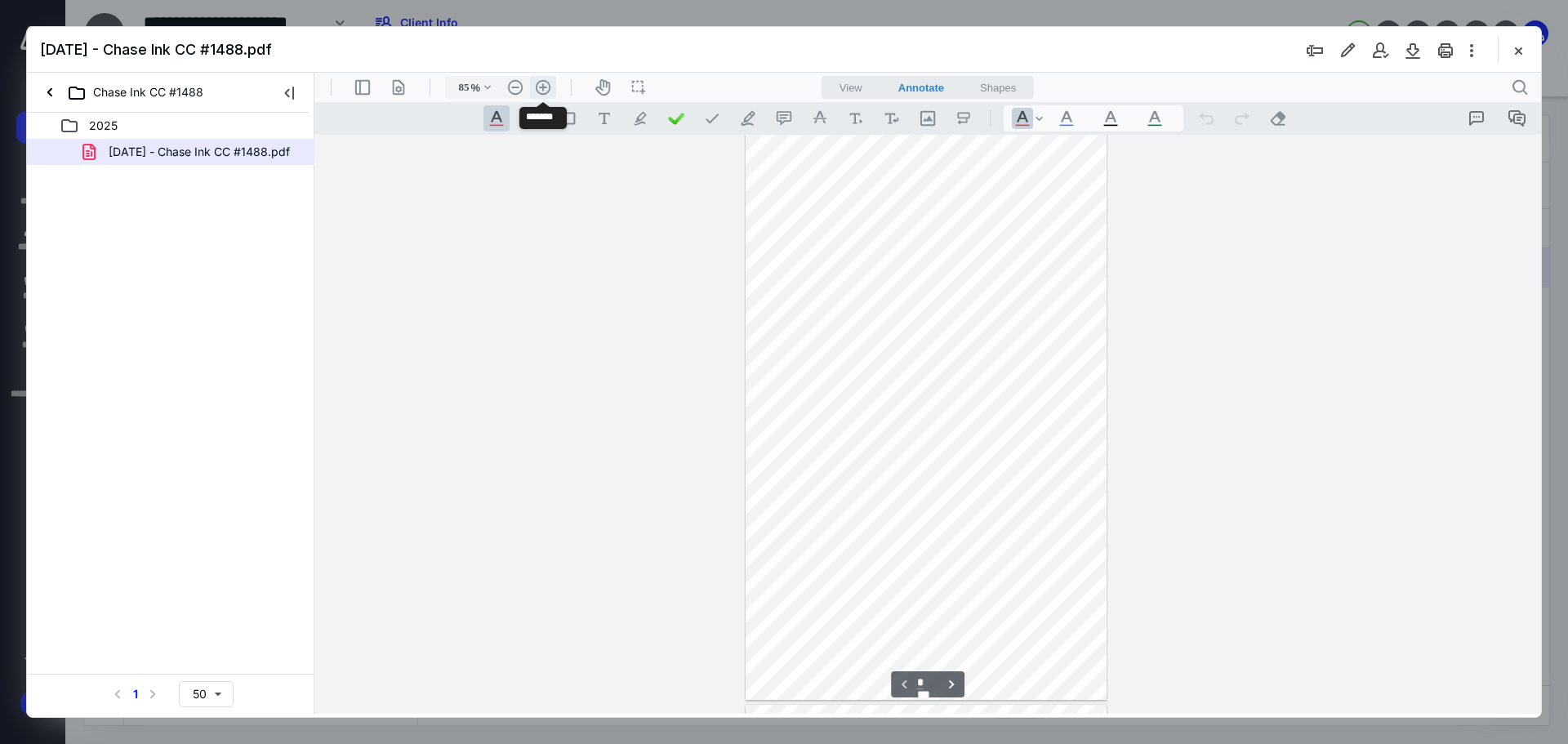 click on ".cls-1{fill:#abb0c4;} icon - header - zoom - in - line" at bounding box center (543, 87) 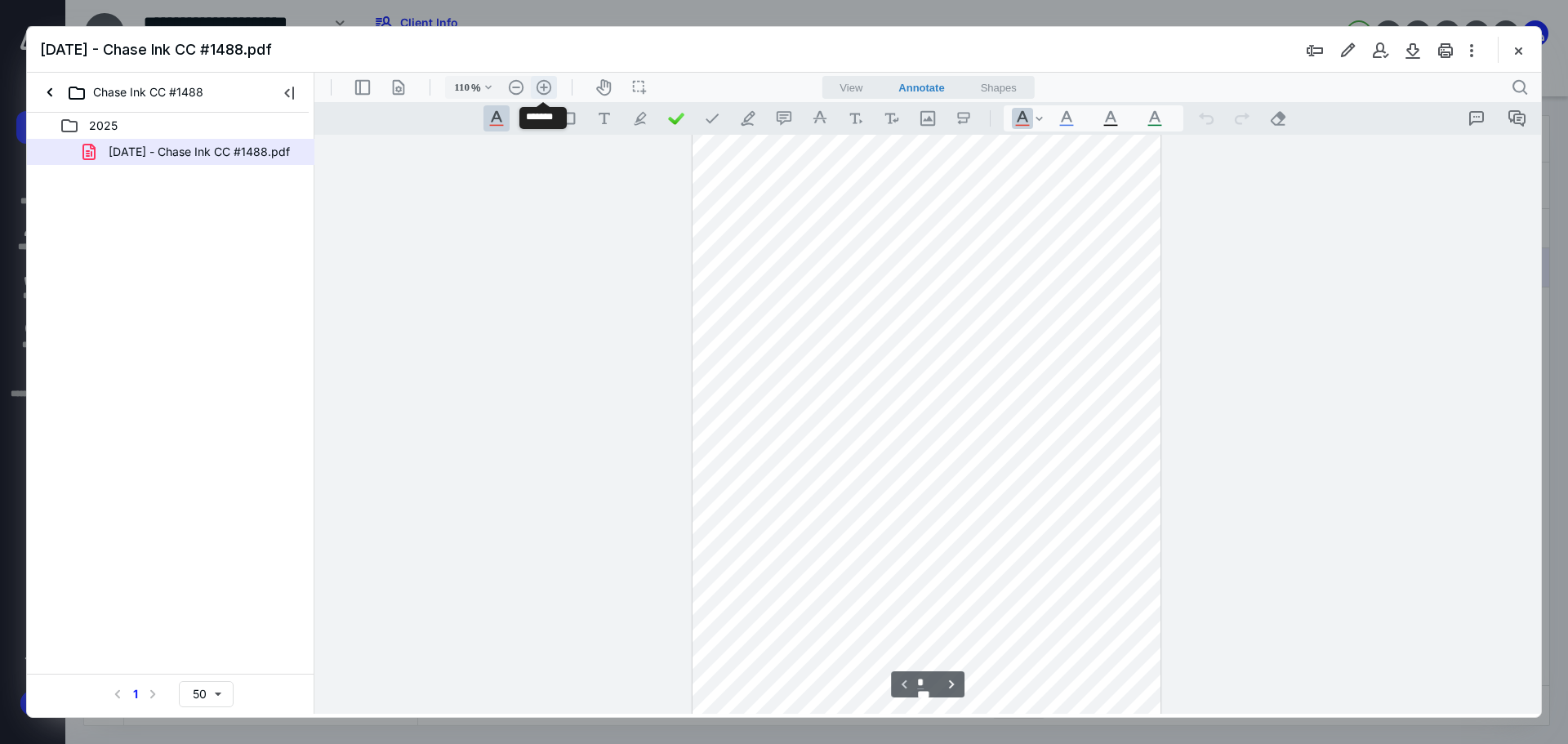 click on ".cls-1{fill:#abb0c4;} icon - header - zoom - in - line" at bounding box center [544, 87] 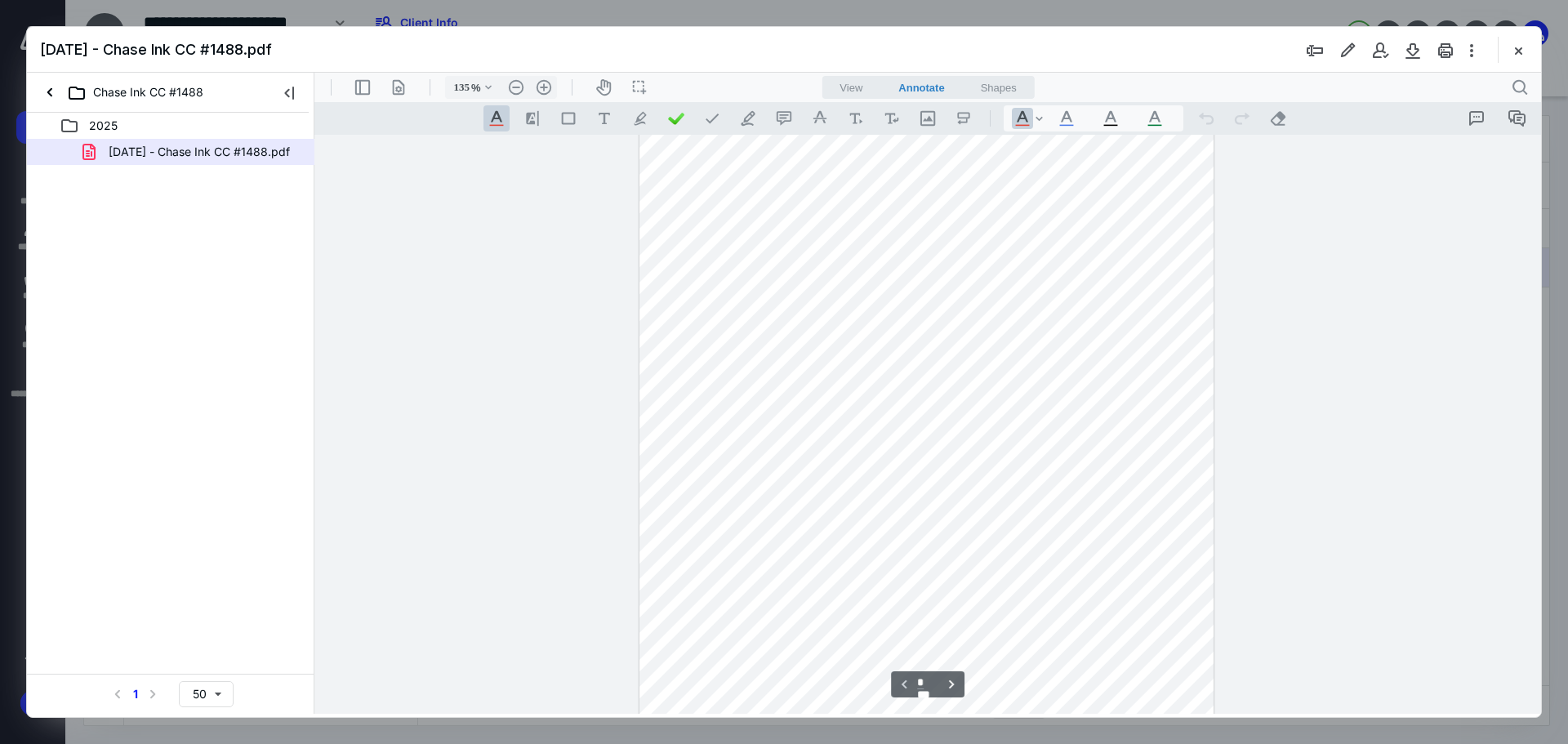 scroll, scrollTop: 0, scrollLeft: 0, axis: both 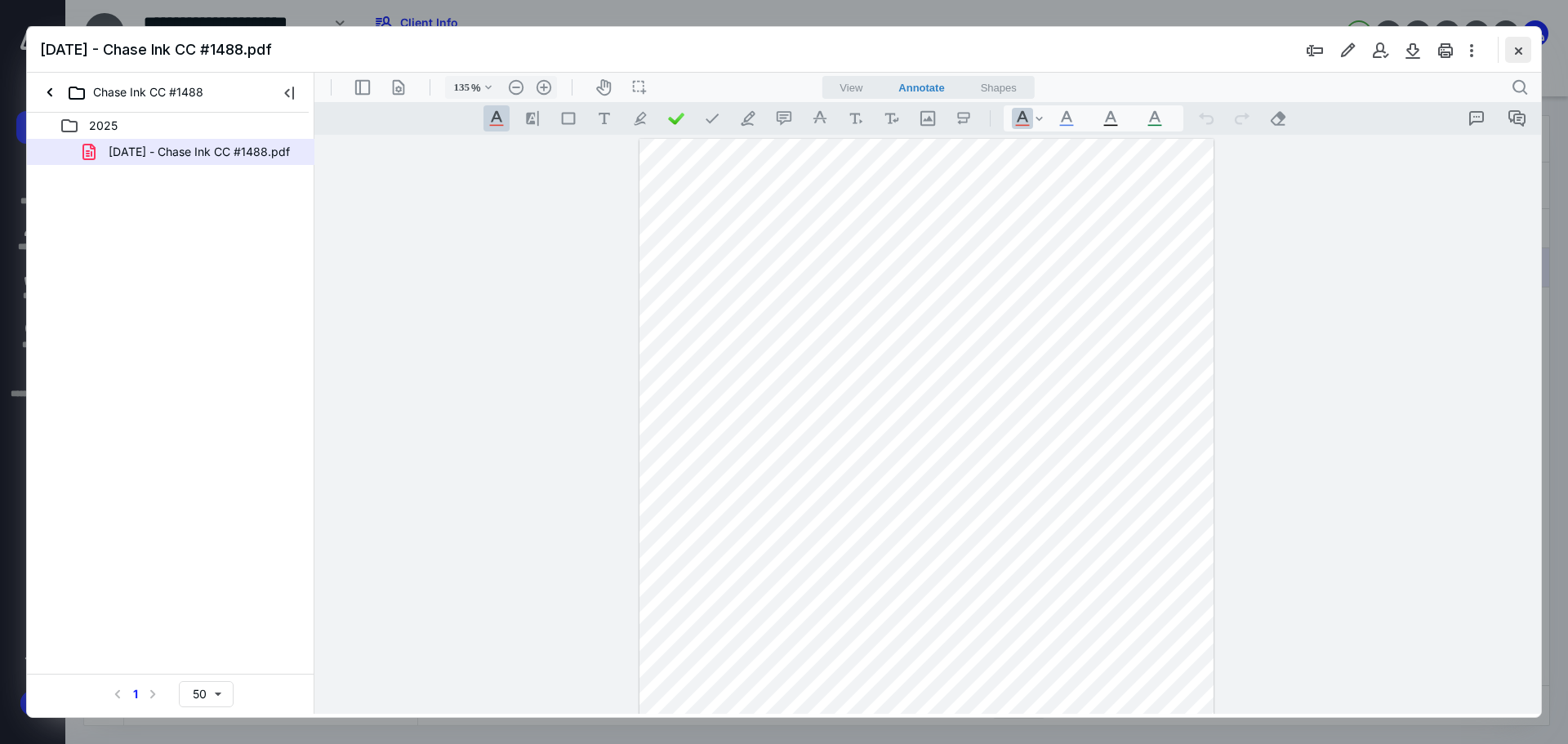 click at bounding box center [1518, 50] 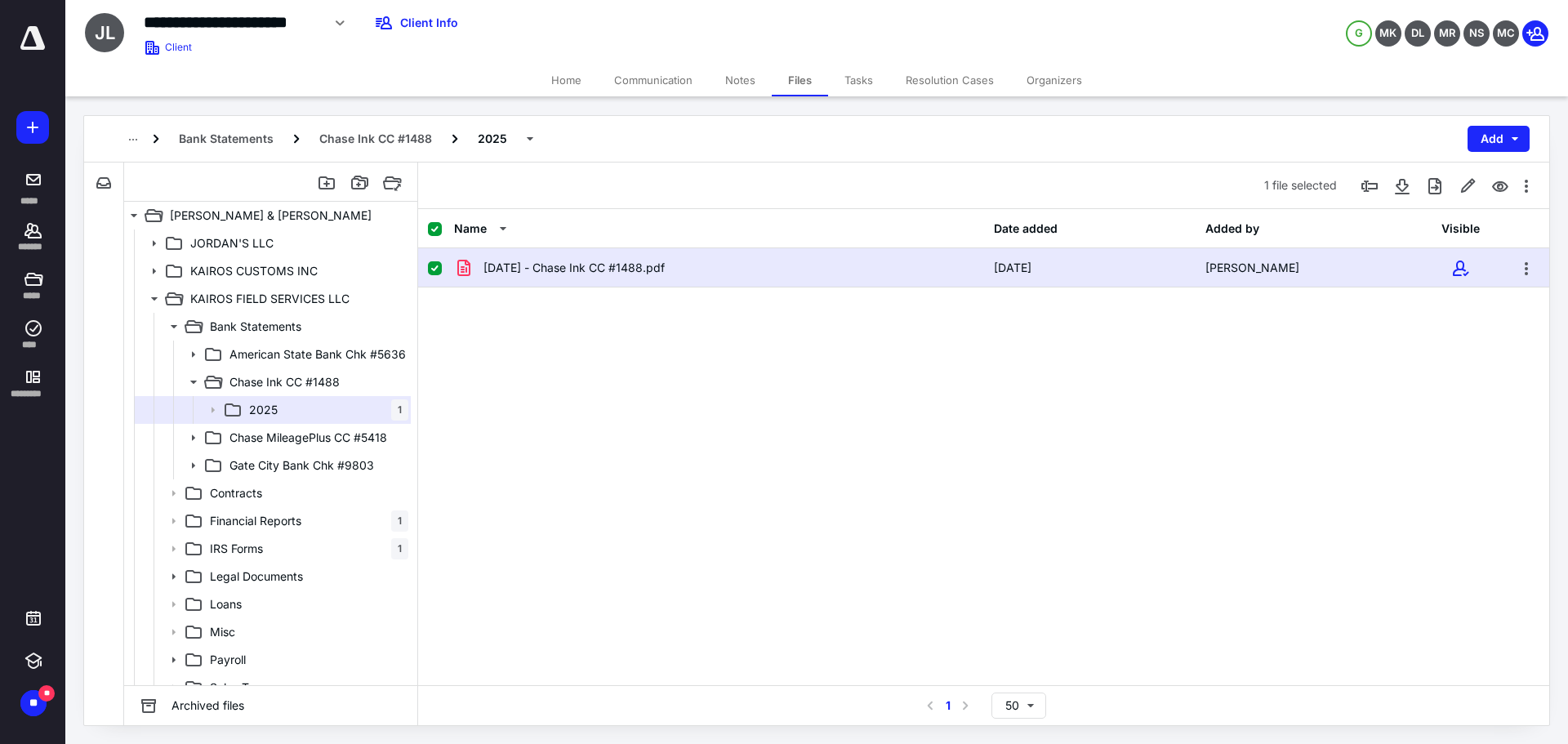 click on "[DATE] - Chase Ink CC #1488.pdf [DATE] [PERSON_NAME]" at bounding box center (983, 371) 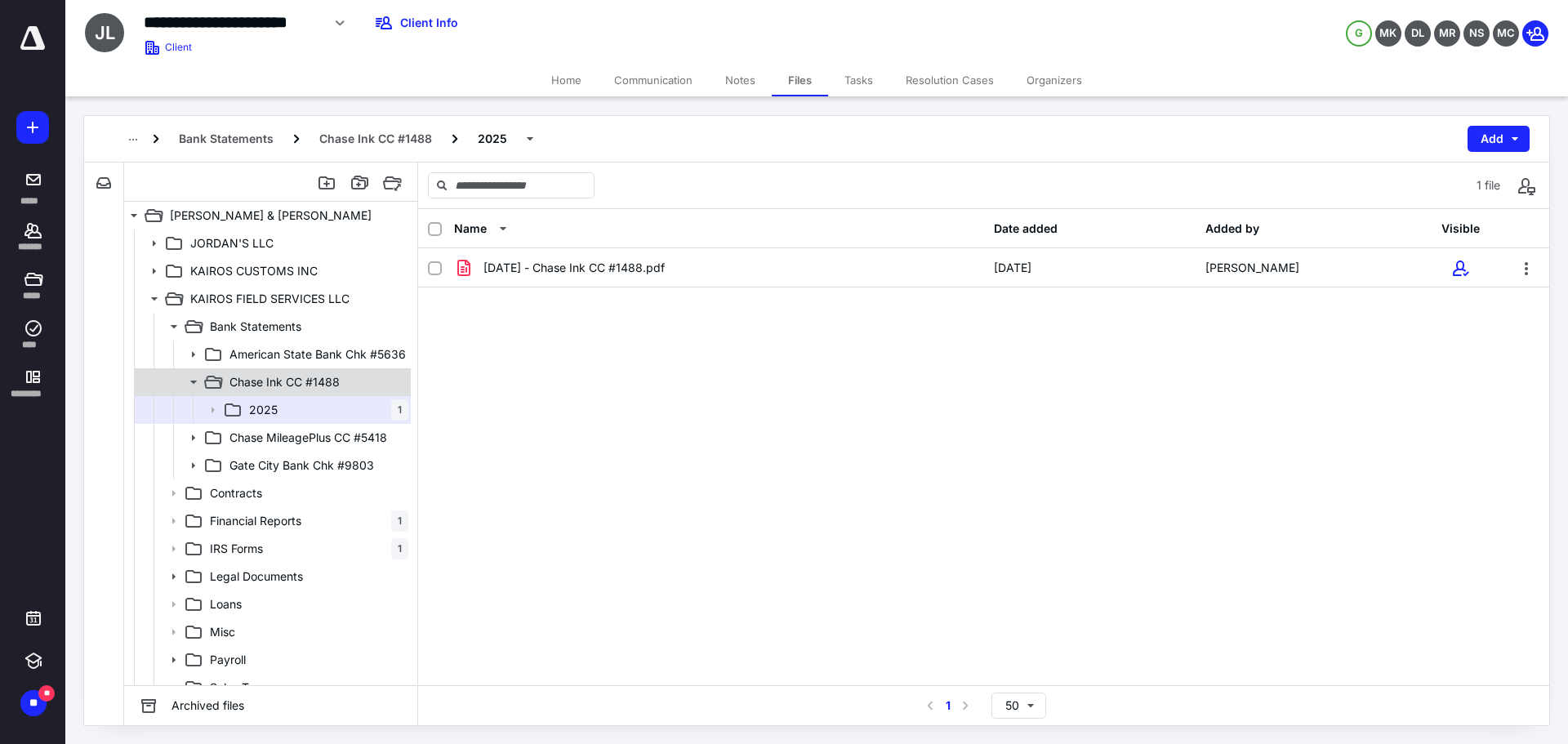 click on "Chase Ink CC #1488" at bounding box center (284, 382) 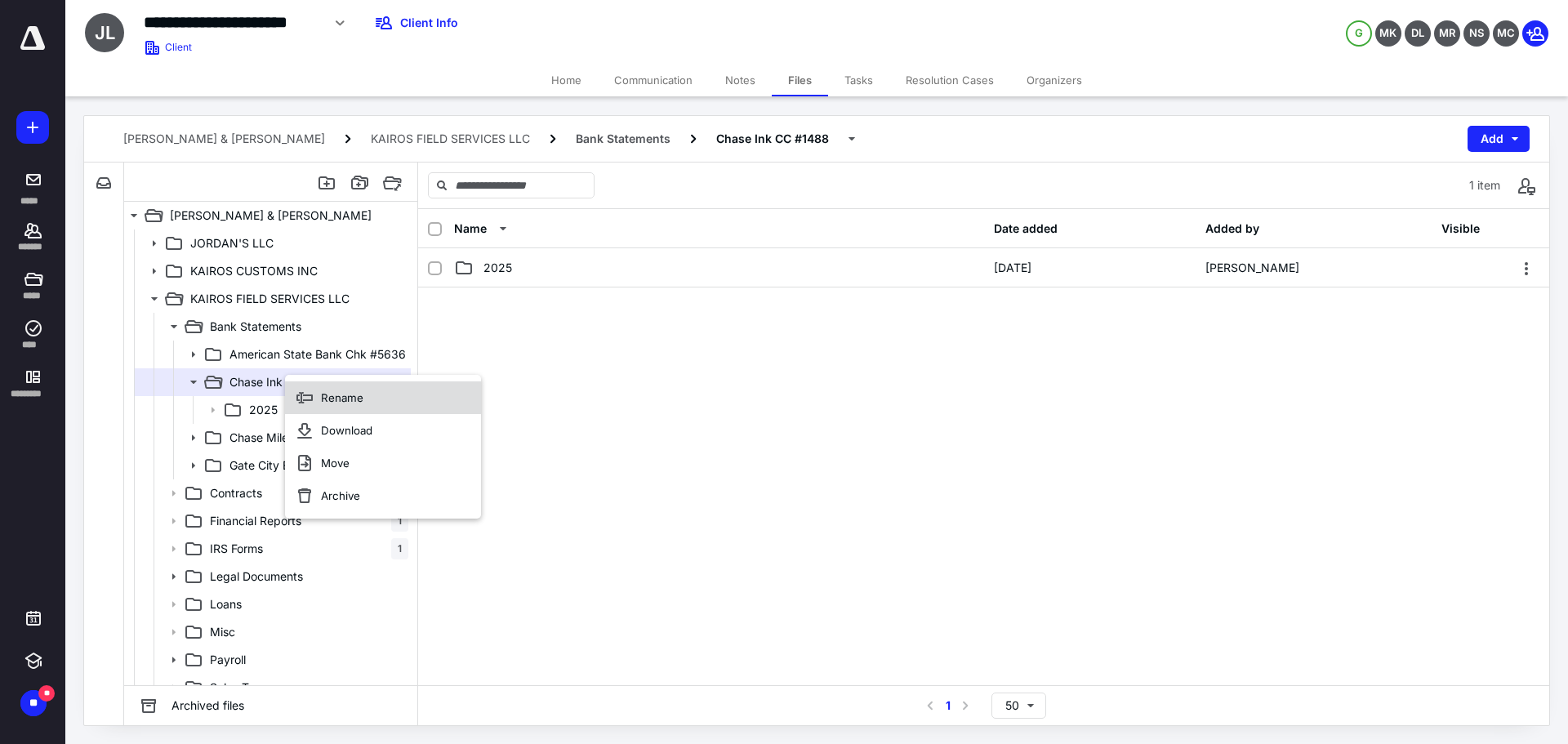 click on "Rename" at bounding box center [342, 398] 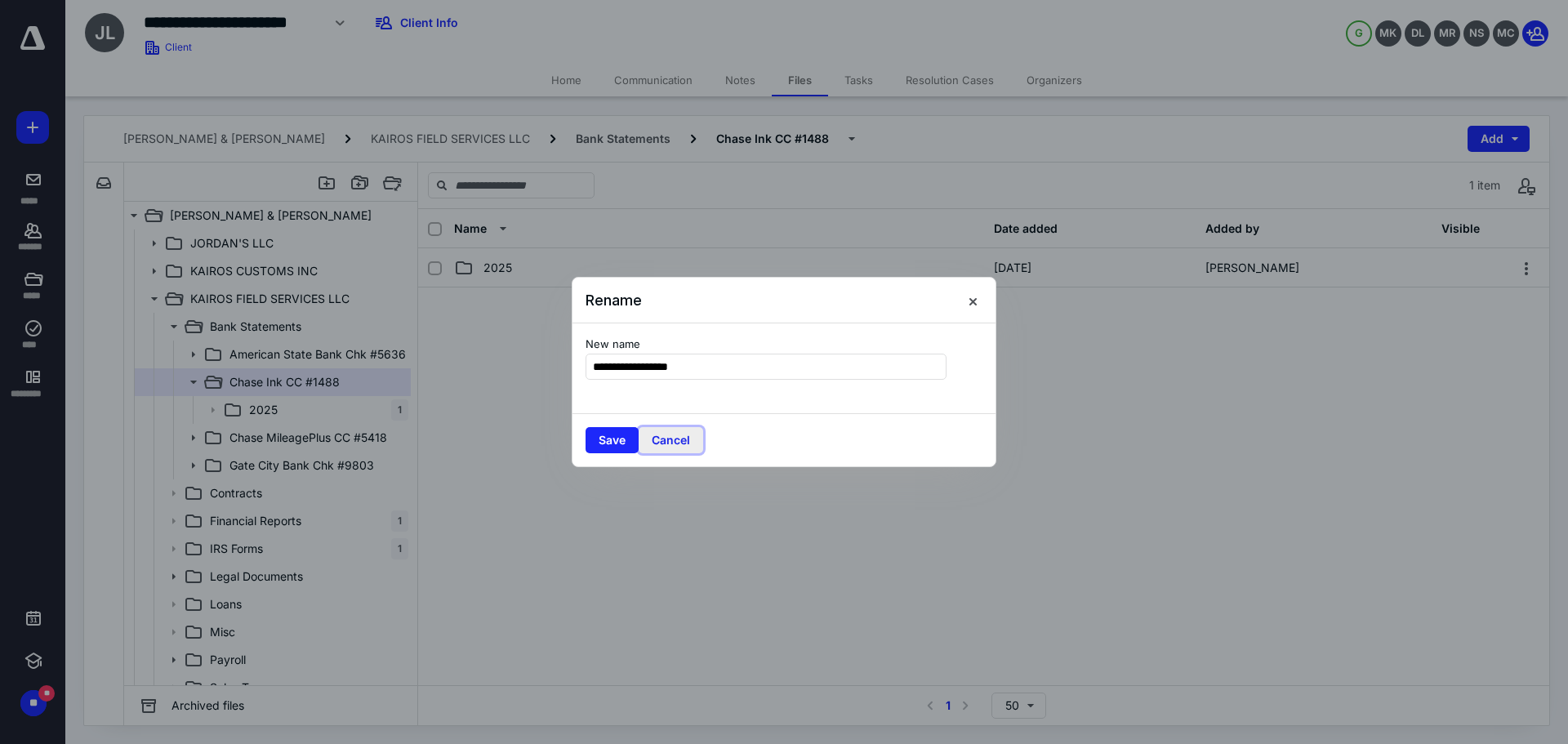 click on "Cancel" at bounding box center (670, 440) 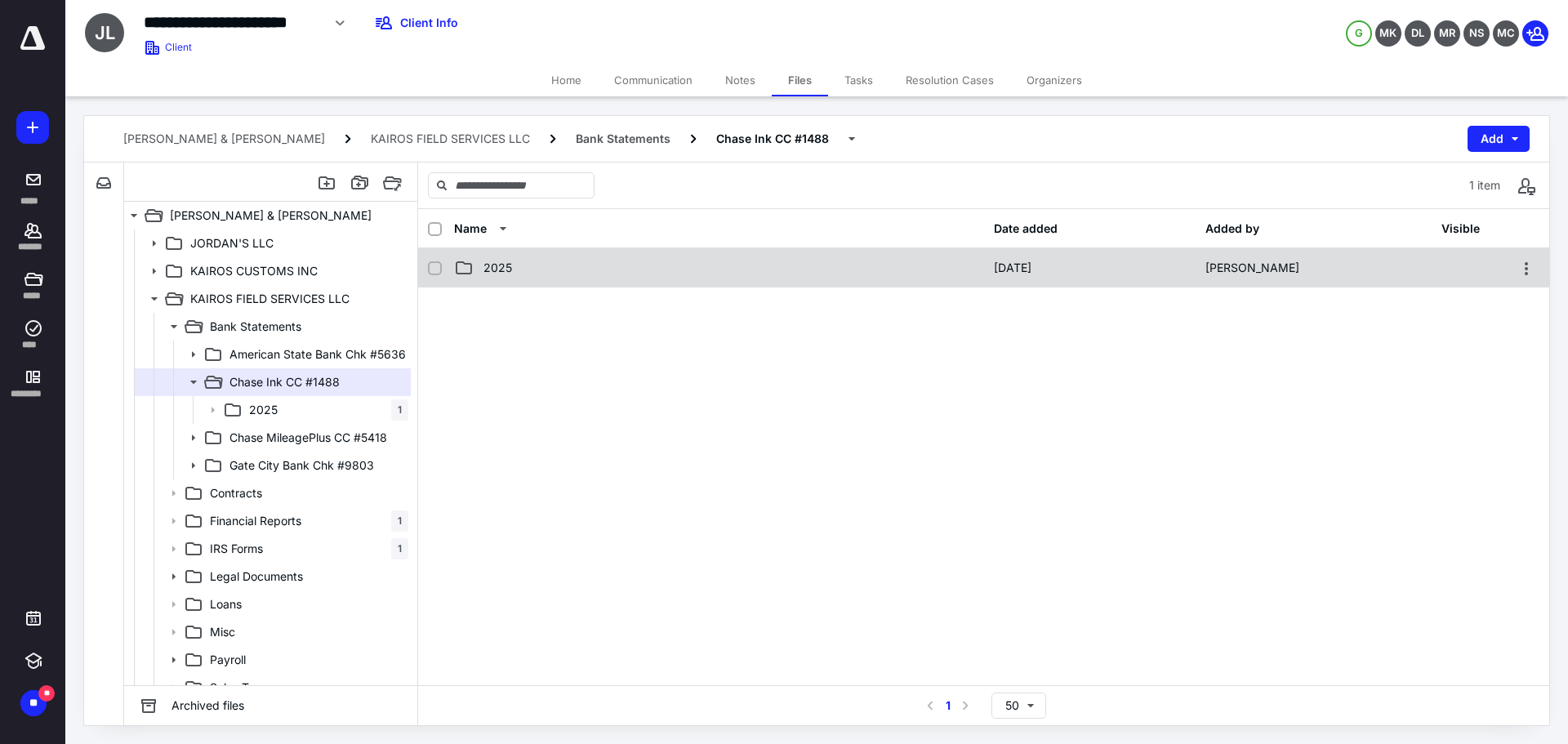 click on "2025" at bounding box center (719, 268) 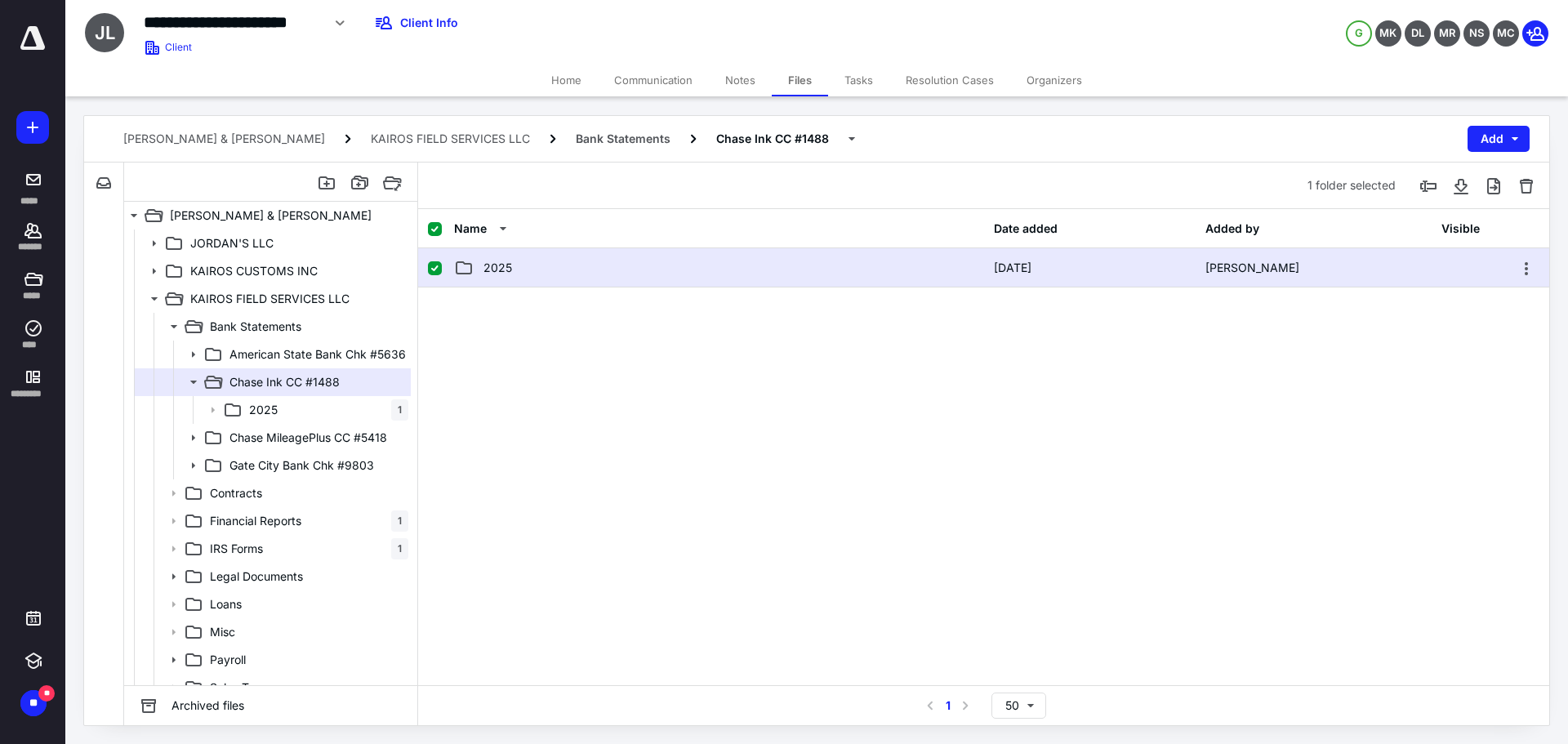 click on "2025" at bounding box center (719, 268) 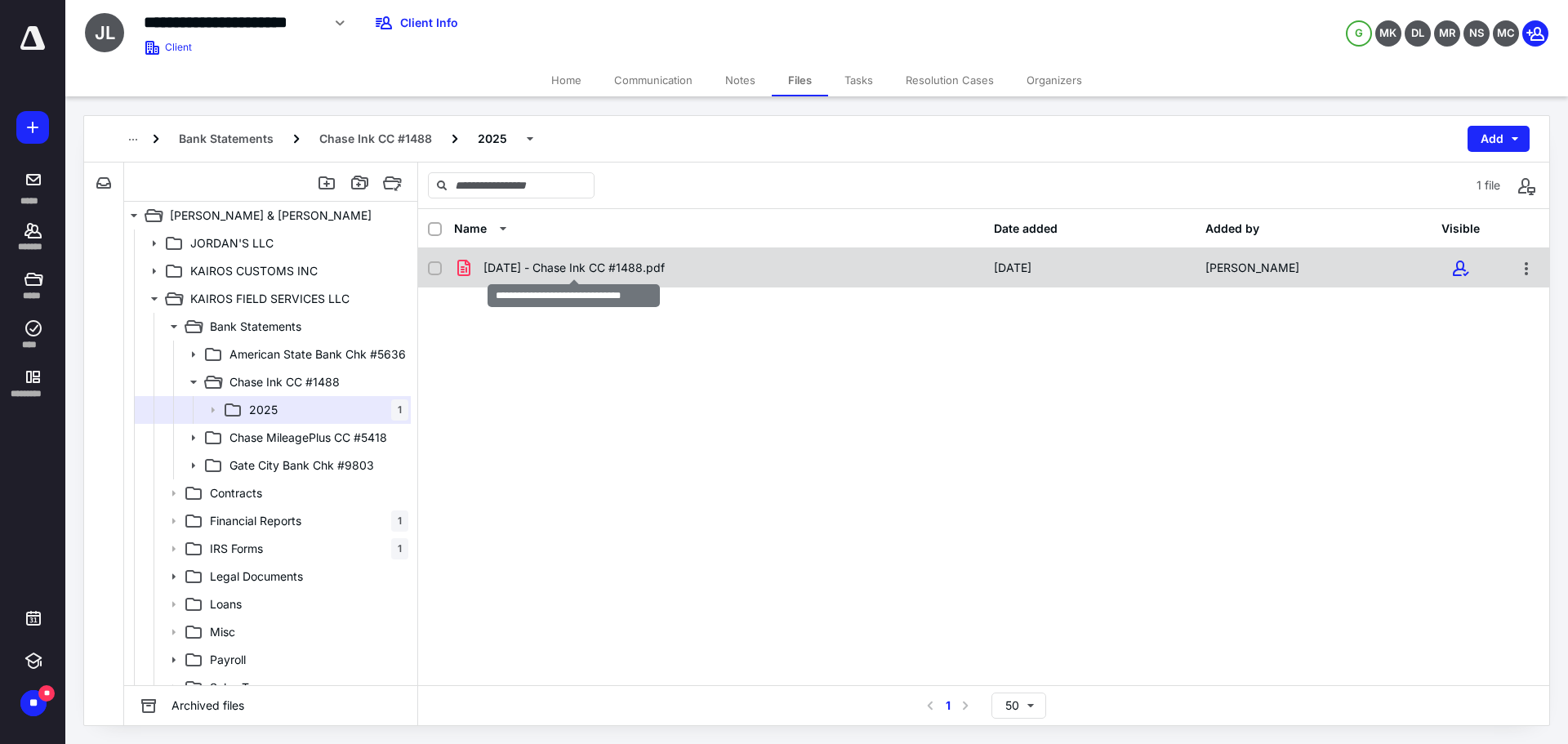 click on "[DATE] - Chase Ink CC #1488.pdf" at bounding box center (574, 268) 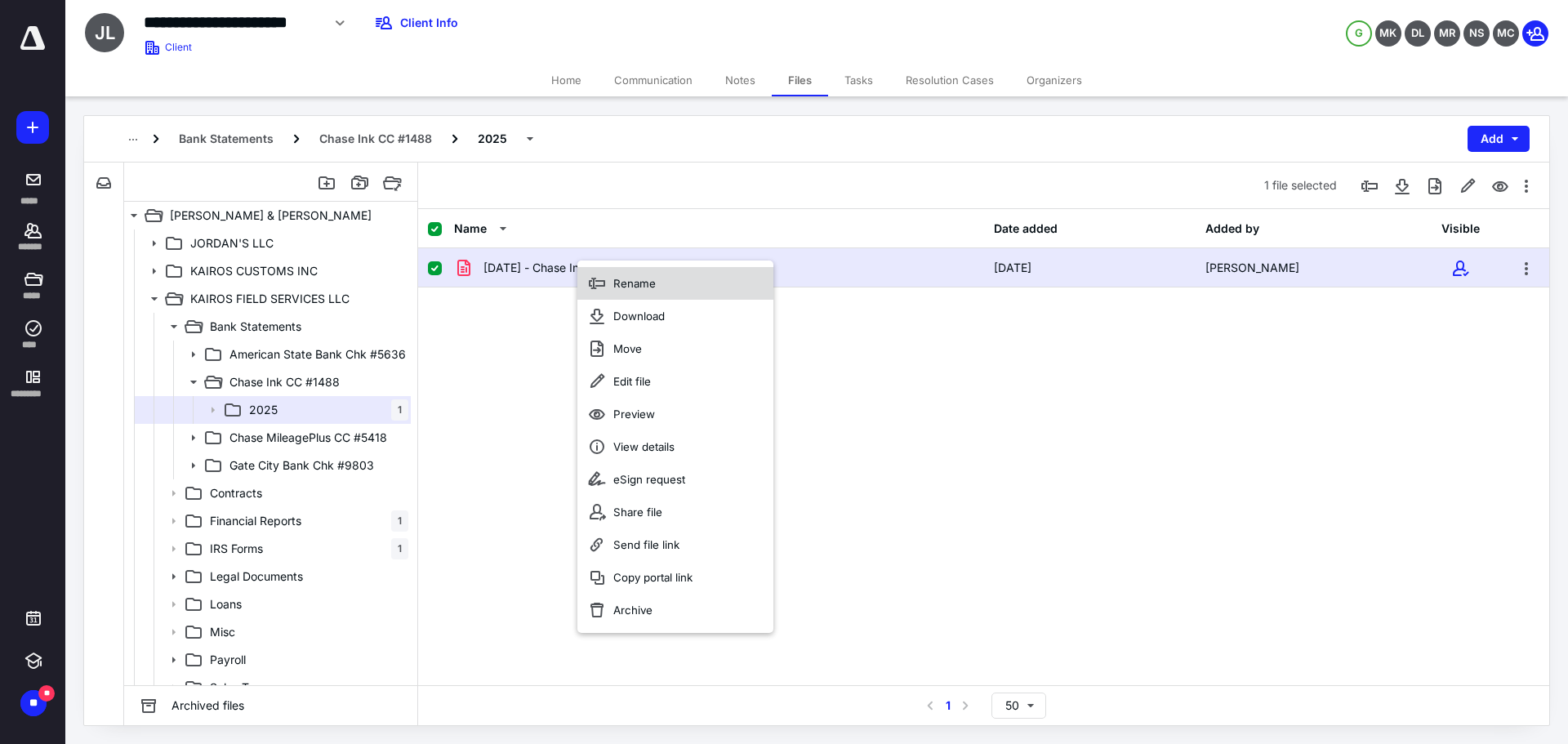 click on "Rename" at bounding box center (675, 283) 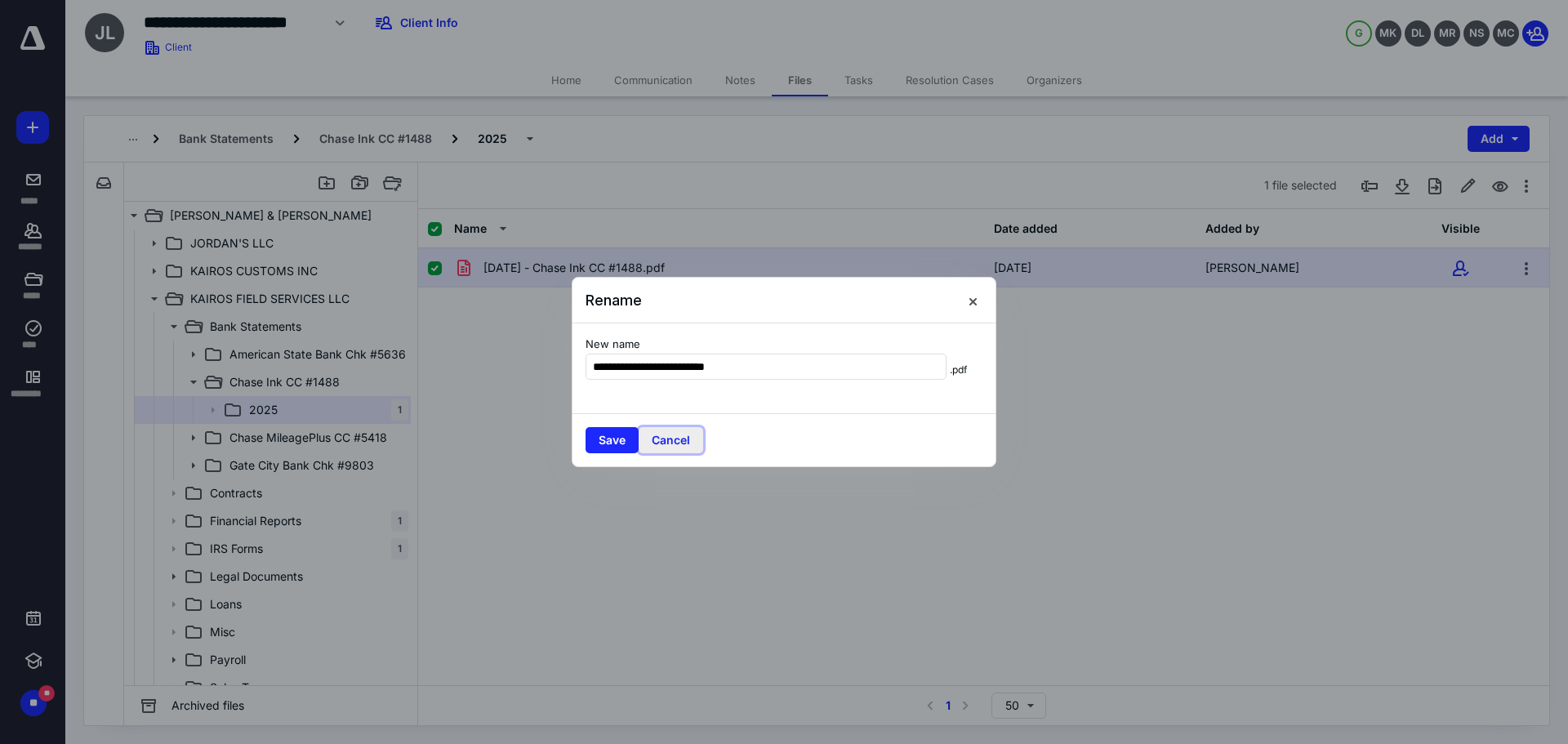click on "Cancel" at bounding box center (670, 440) 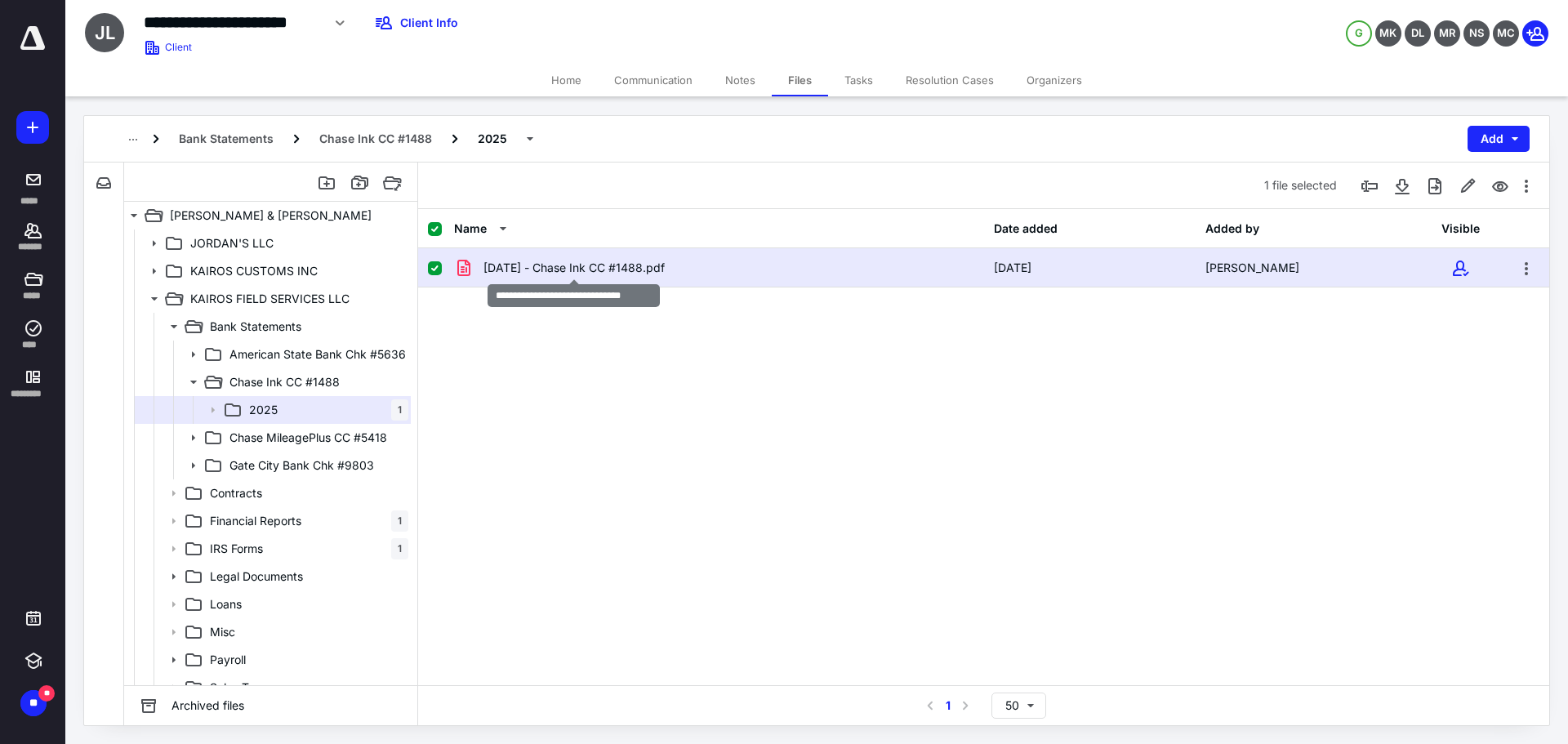 click on "[DATE] - Chase Ink CC #1488.pdf" at bounding box center [574, 268] 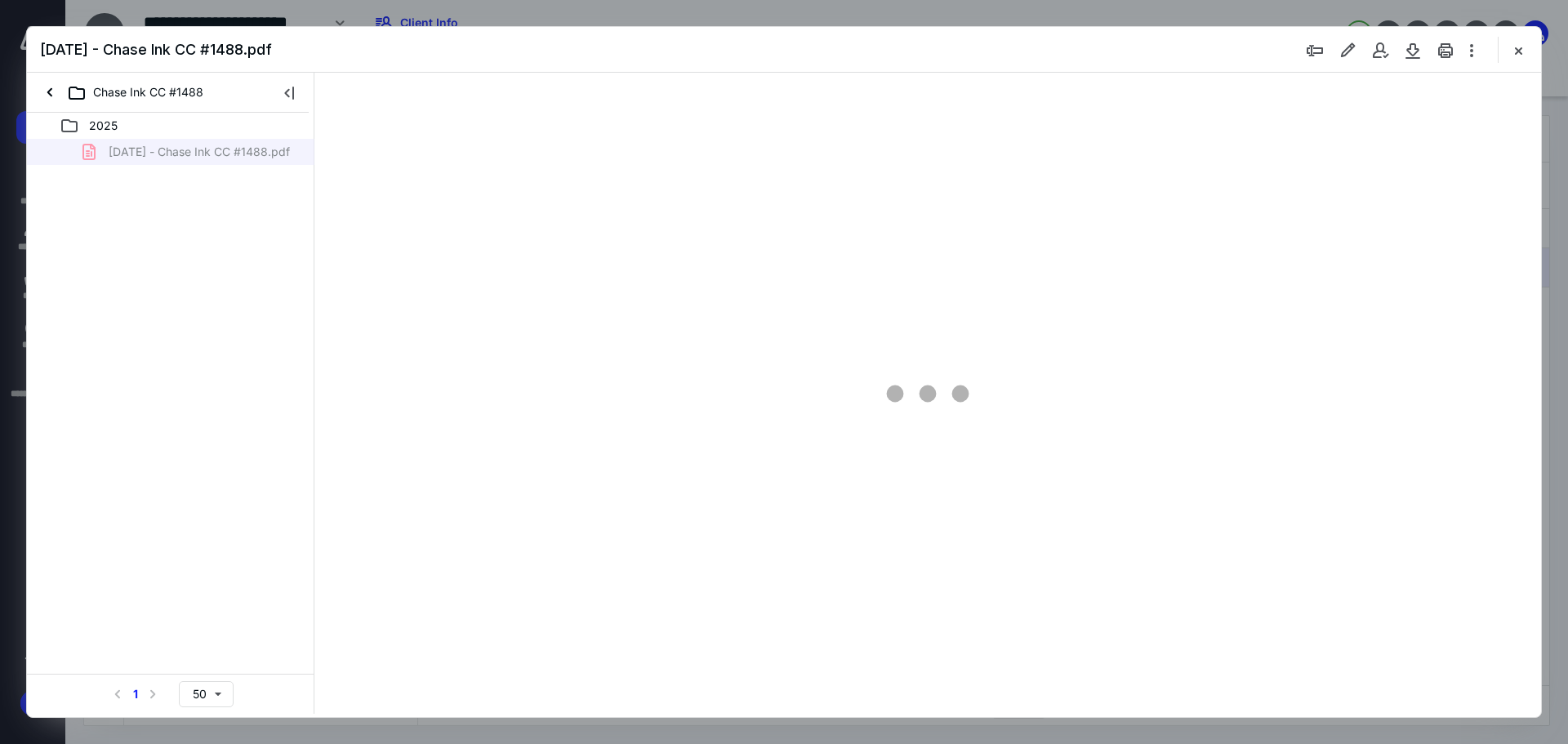 scroll, scrollTop: 0, scrollLeft: 0, axis: both 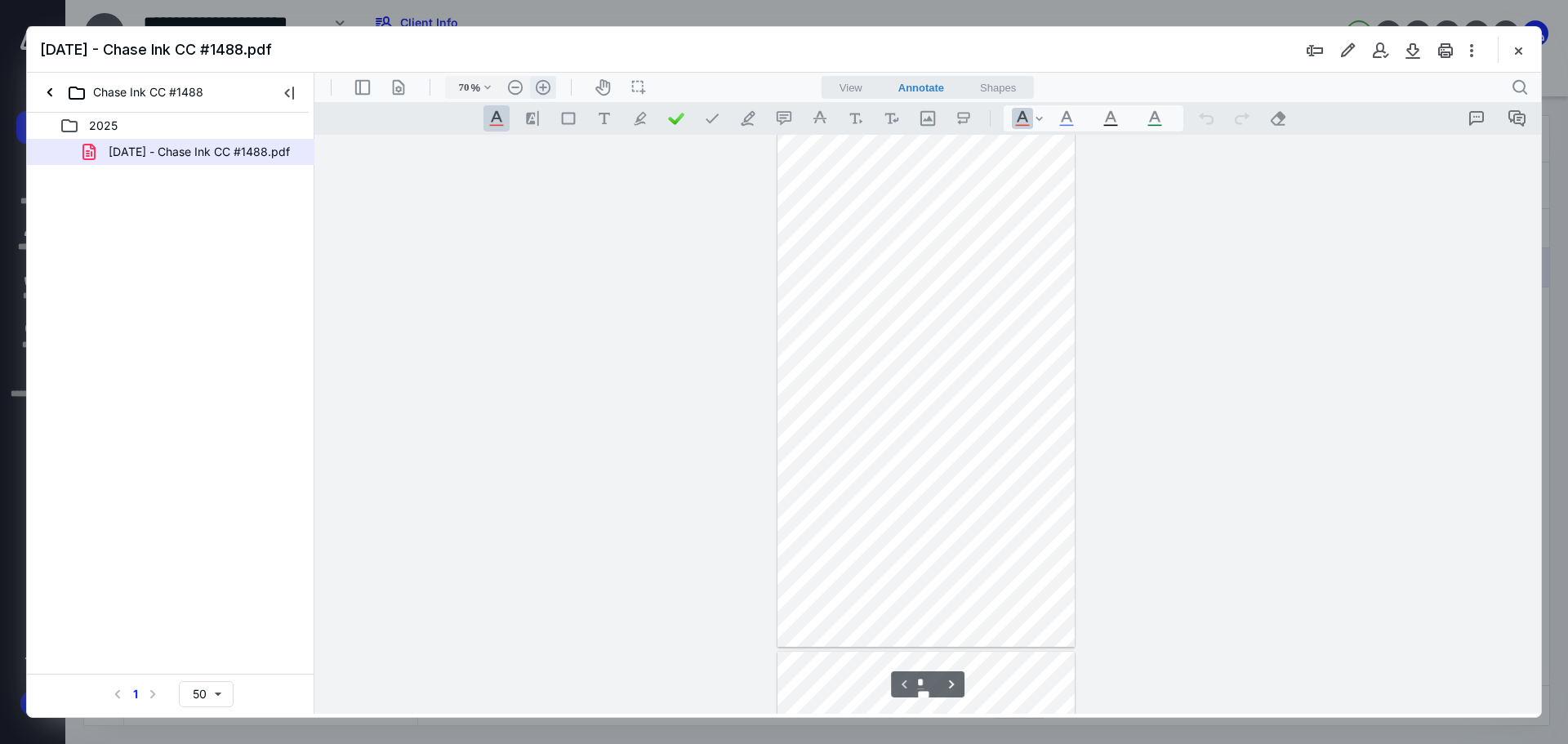 click on ".cls-1{fill:#abb0c4;} icon - header - zoom - in - line" at bounding box center (543, 87) 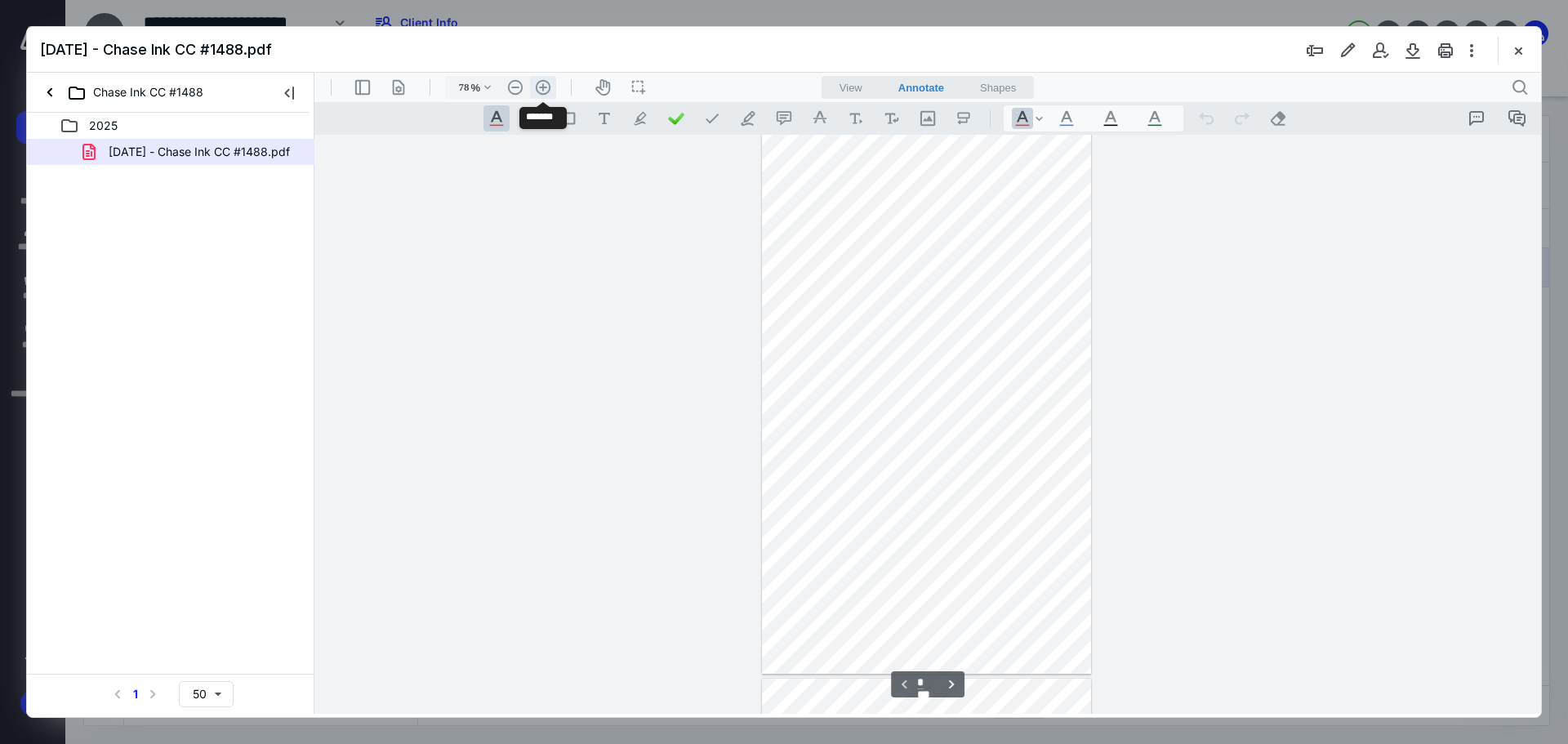 click on ".cls-1{fill:#abb0c4;} icon - header - zoom - in - line" at bounding box center (543, 87) 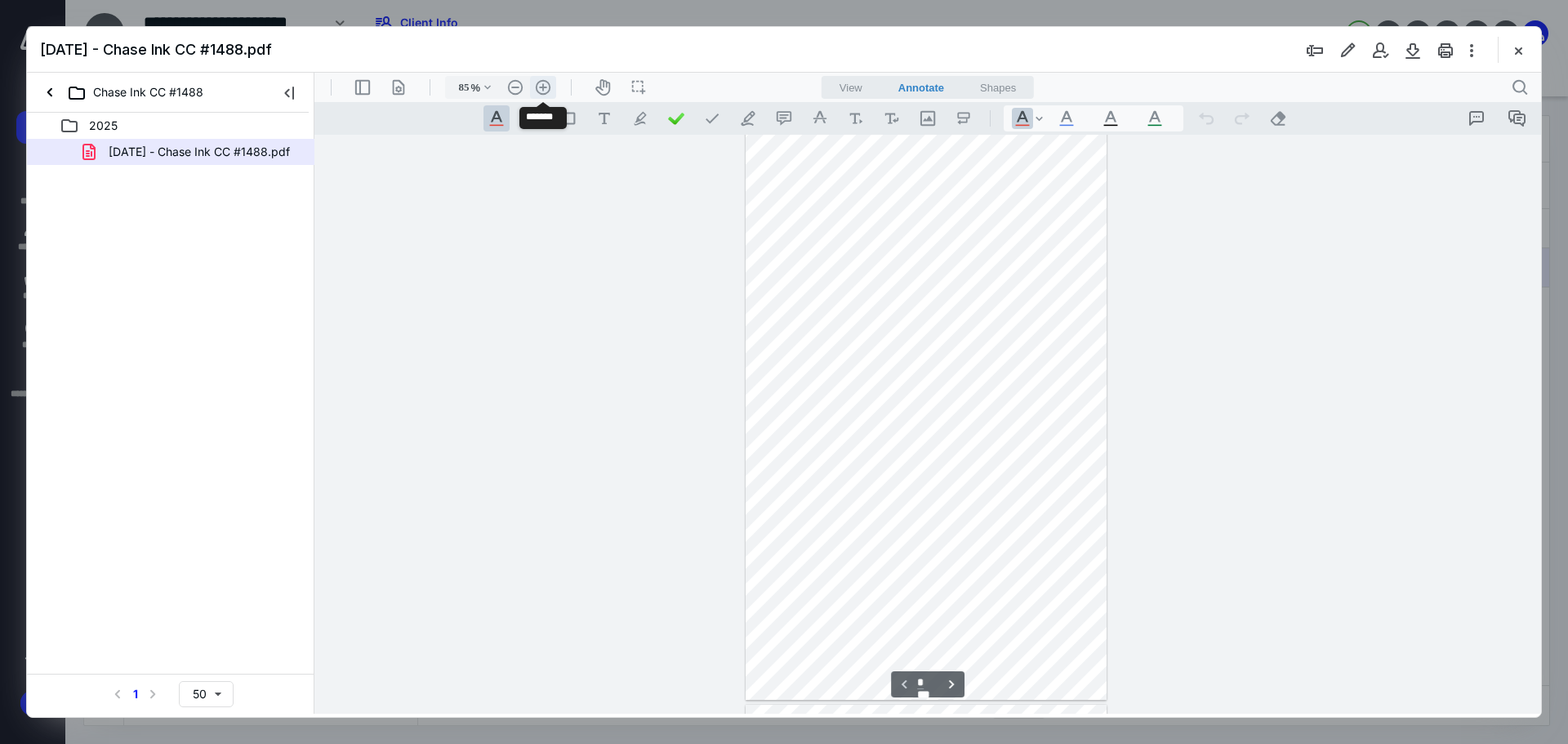 click on ".cls-1{fill:#abb0c4;} icon - header - zoom - in - line" at bounding box center (543, 87) 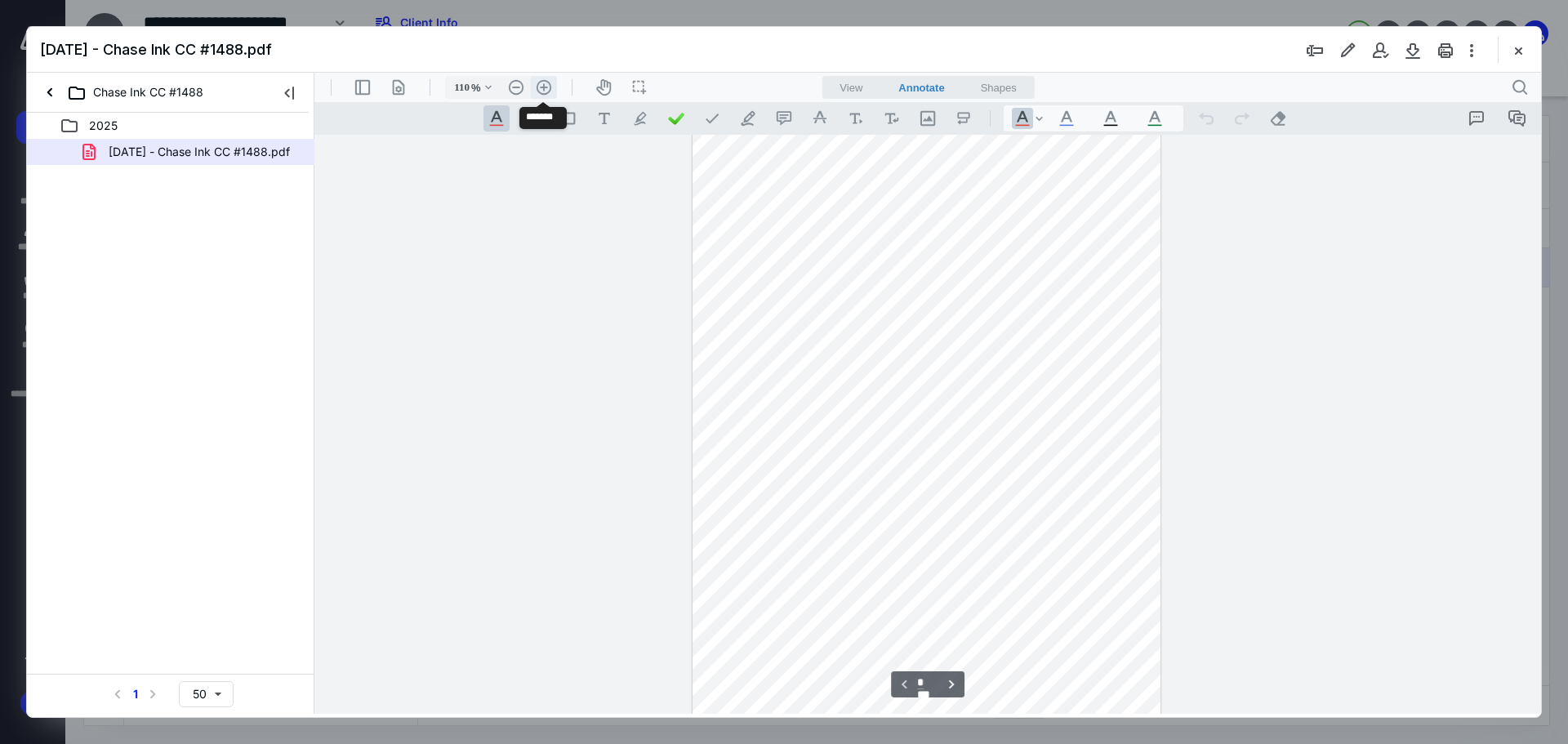 click on ".cls-1{fill:#abb0c4;} icon - header - zoom - in - line" at bounding box center (544, 87) 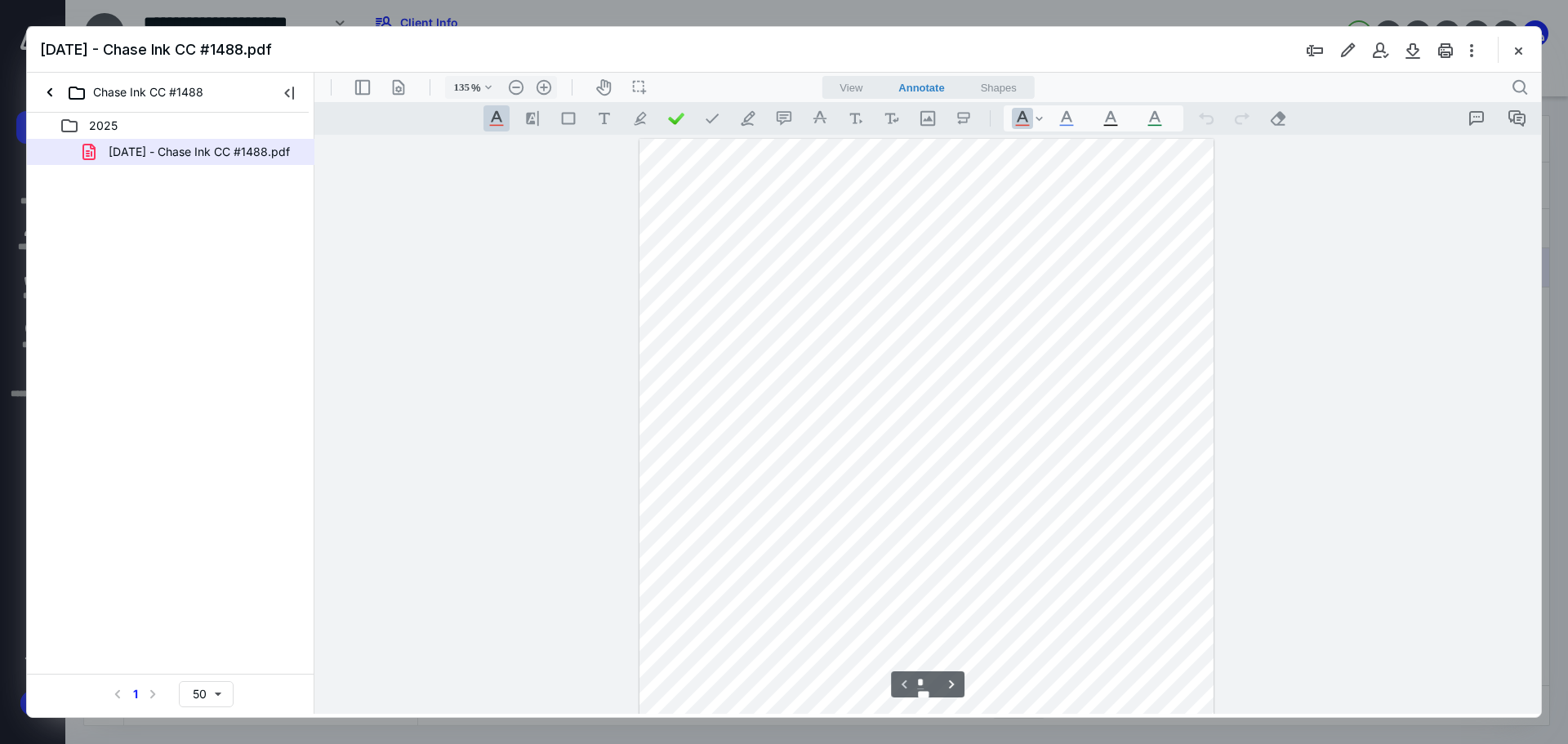 scroll, scrollTop: 163, scrollLeft: 0, axis: vertical 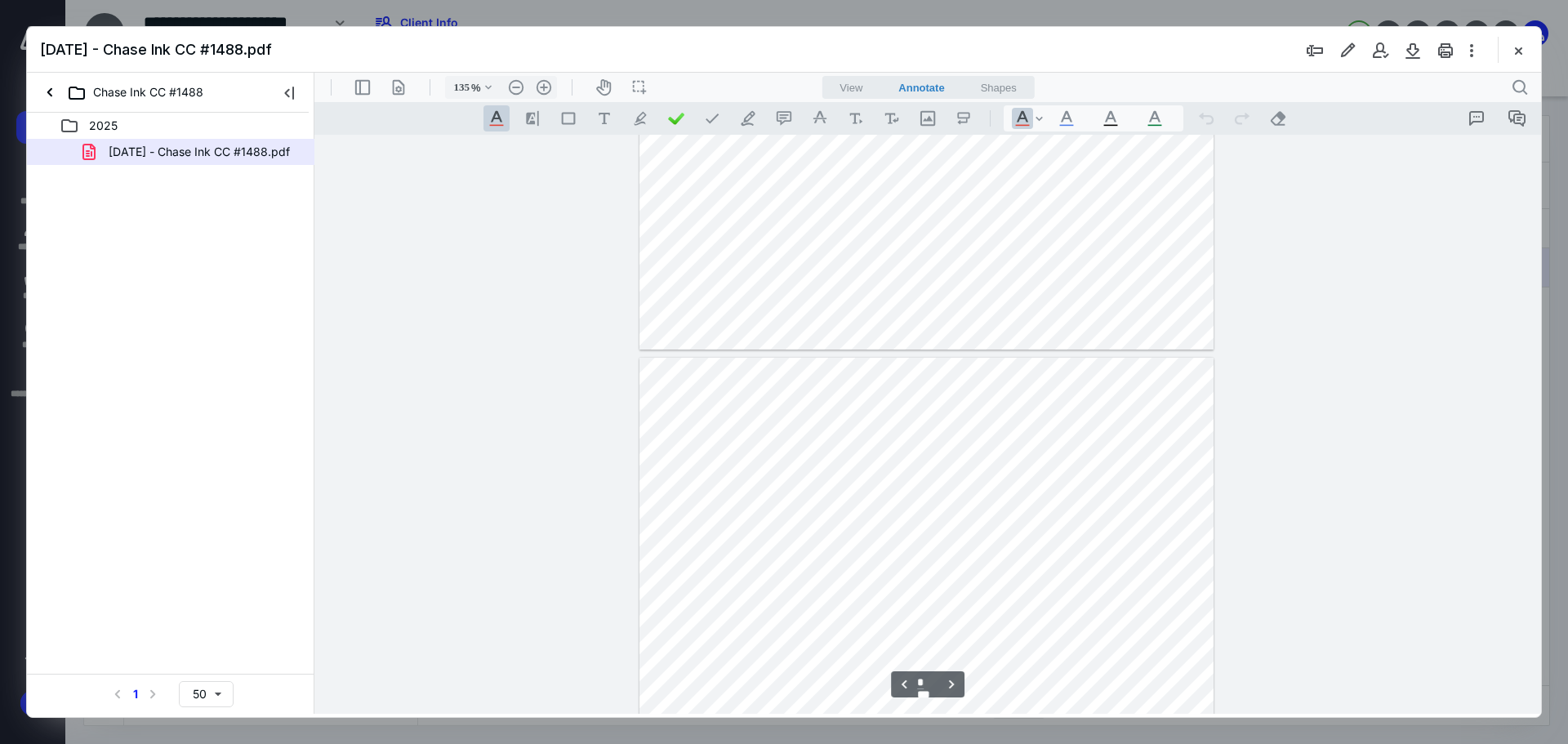 type on "*" 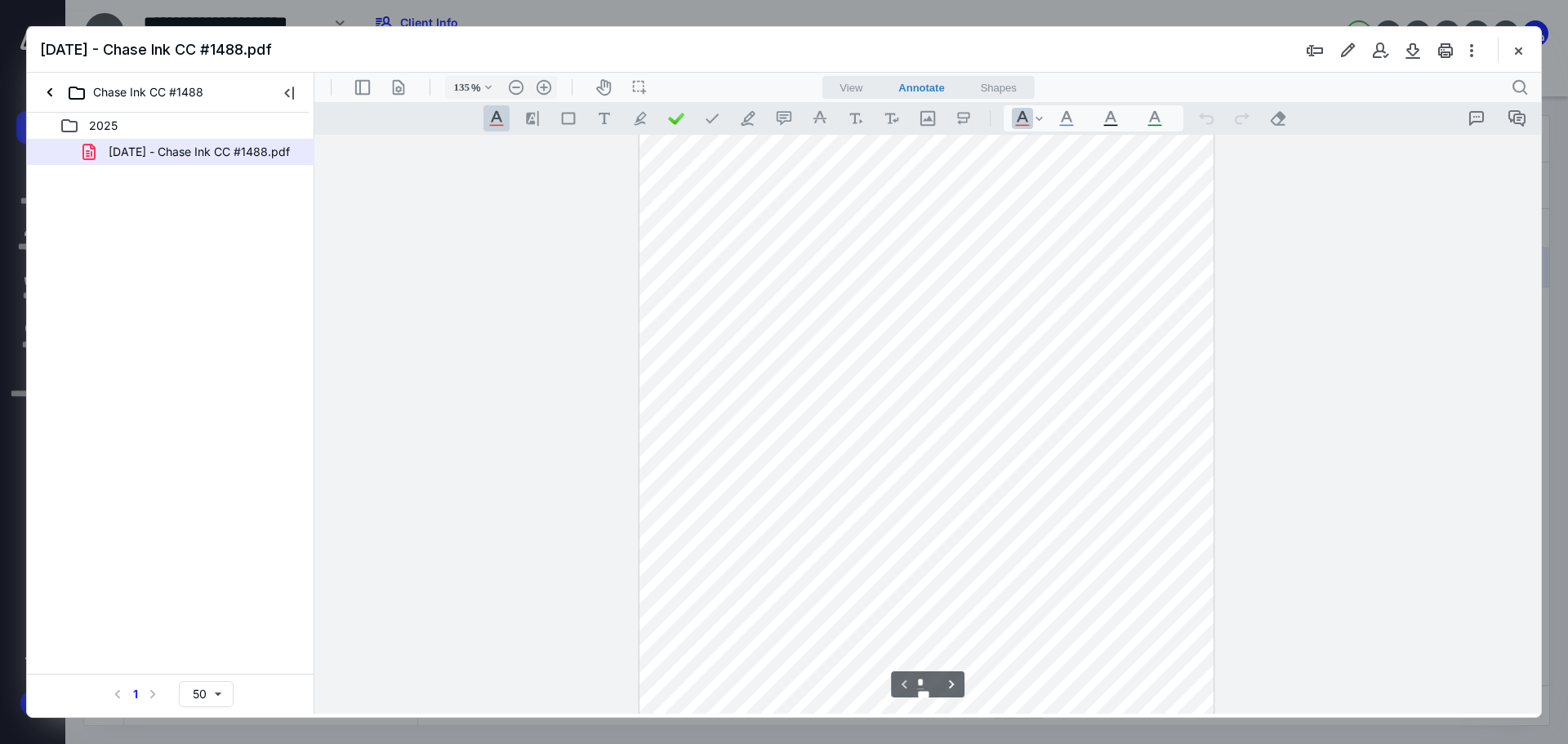 scroll, scrollTop: 0, scrollLeft: 0, axis: both 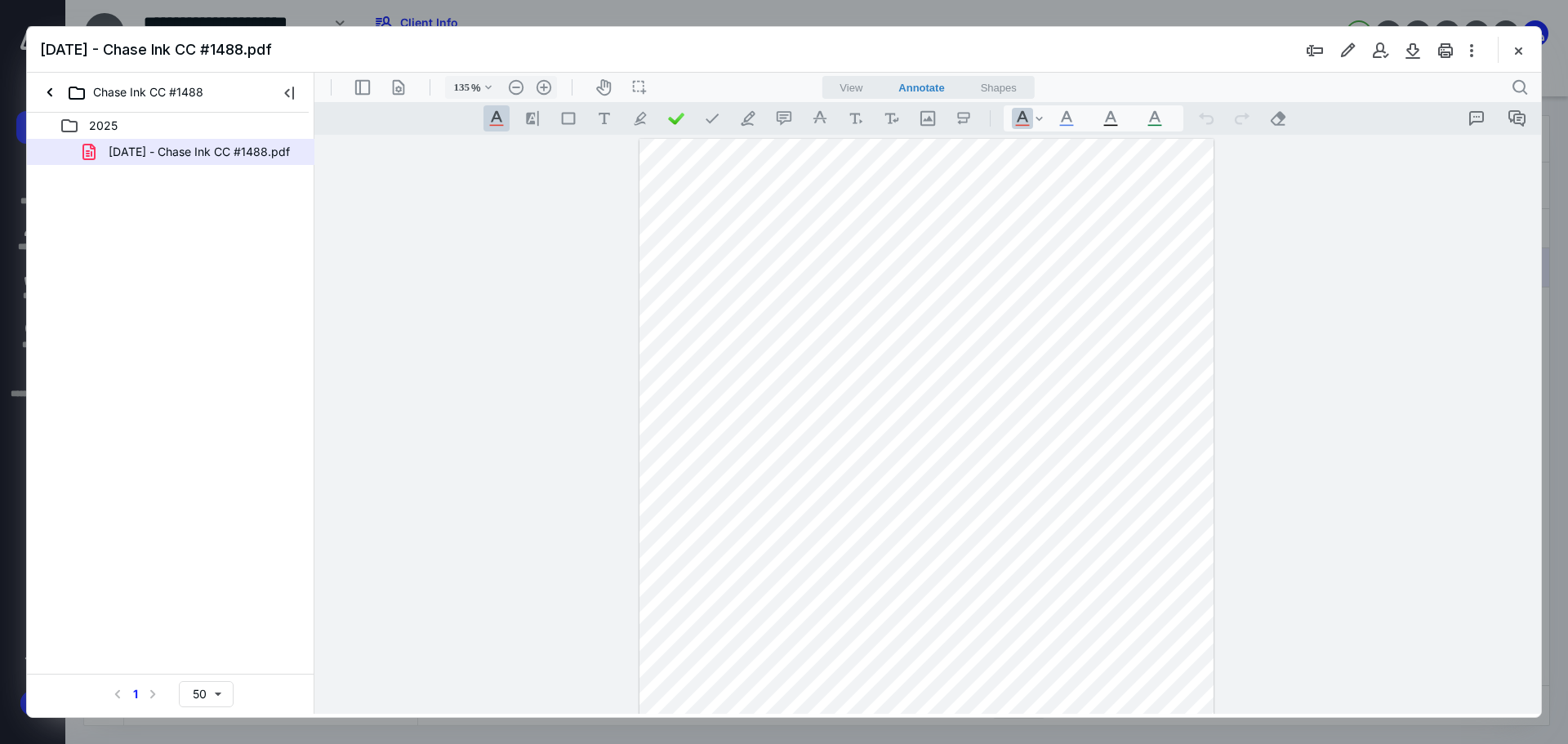 click at bounding box center (1518, 50) 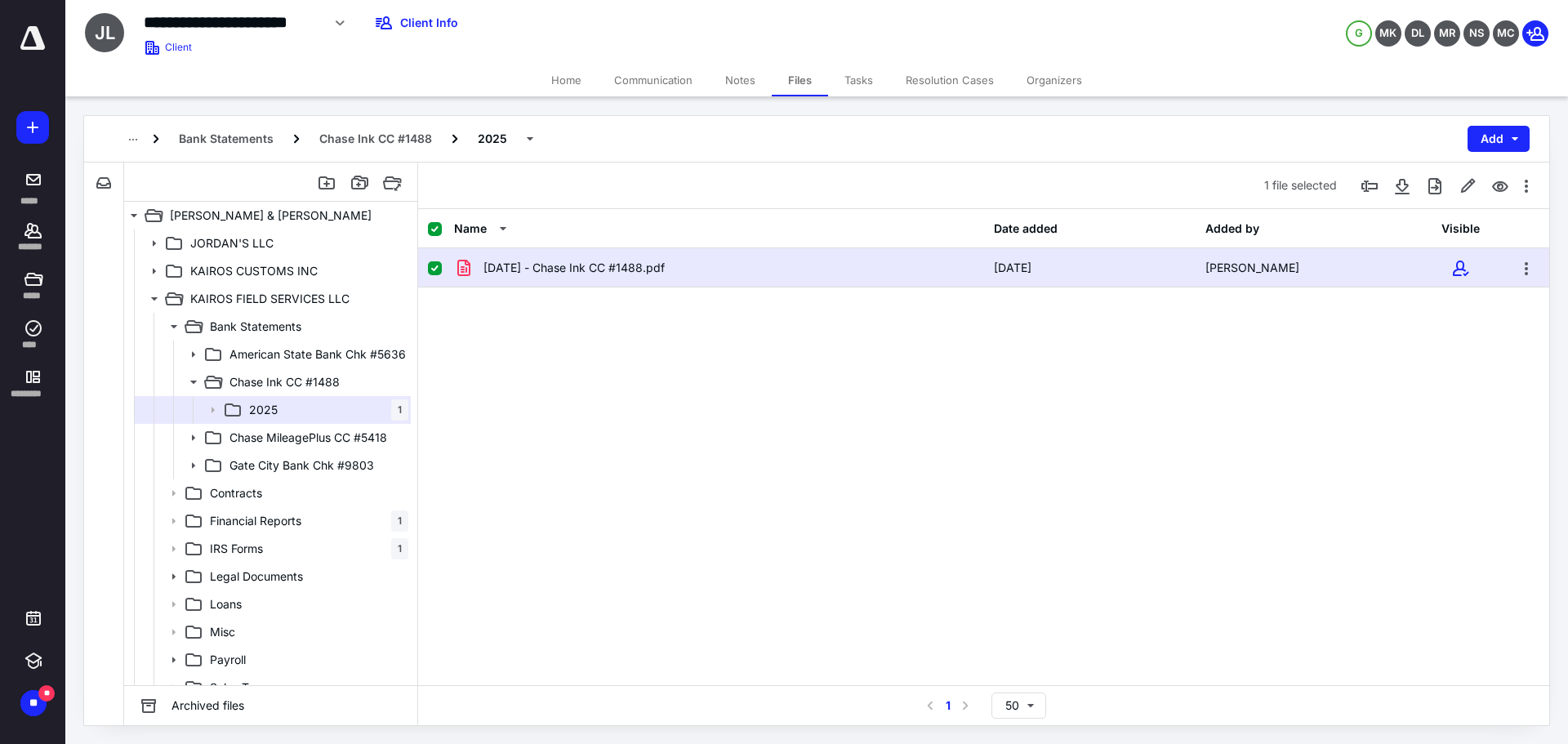 click on "[DATE] - Chase Ink CC #1488.pdf [DATE] [PERSON_NAME]" at bounding box center (983, 371) 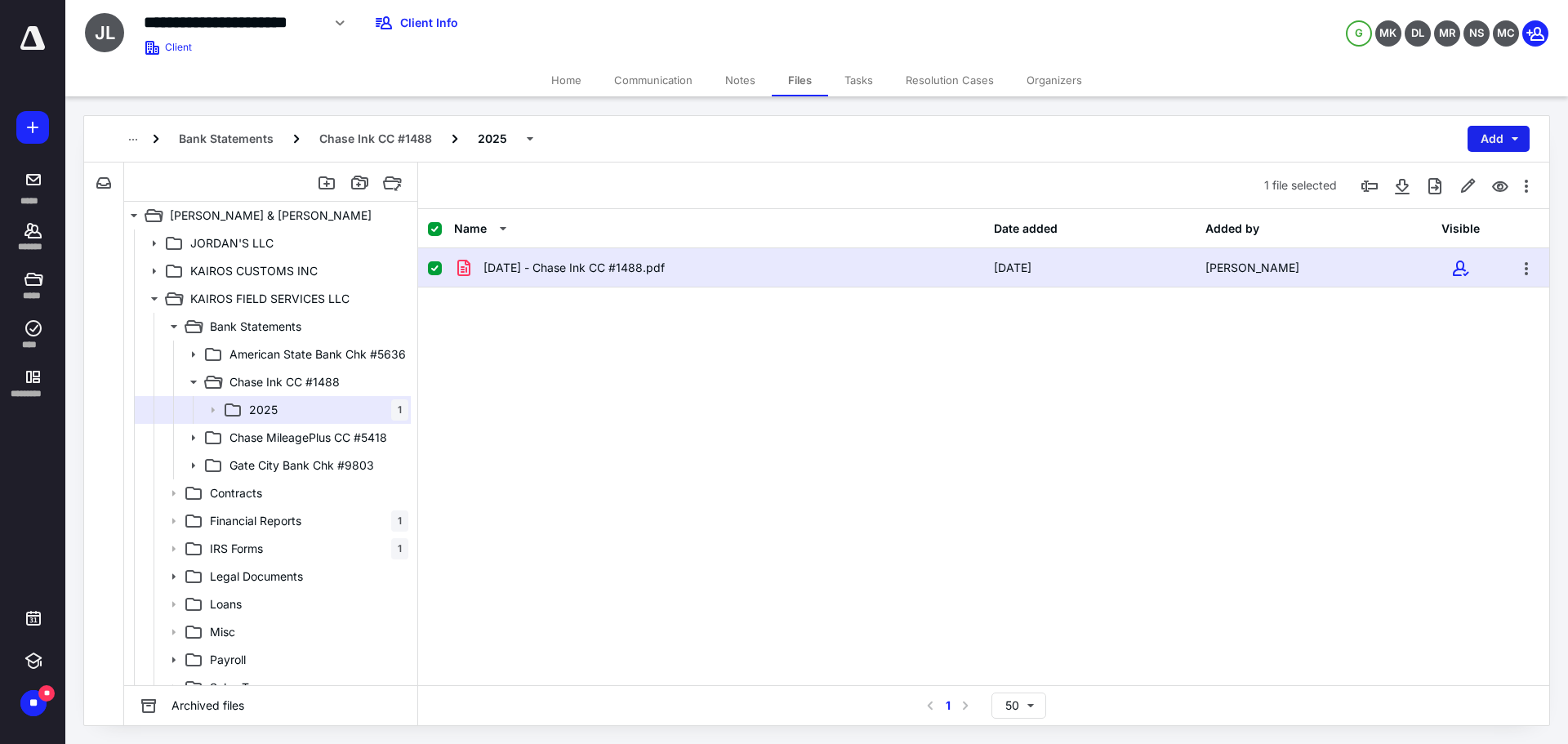 click on "Add" at bounding box center [1499, 139] 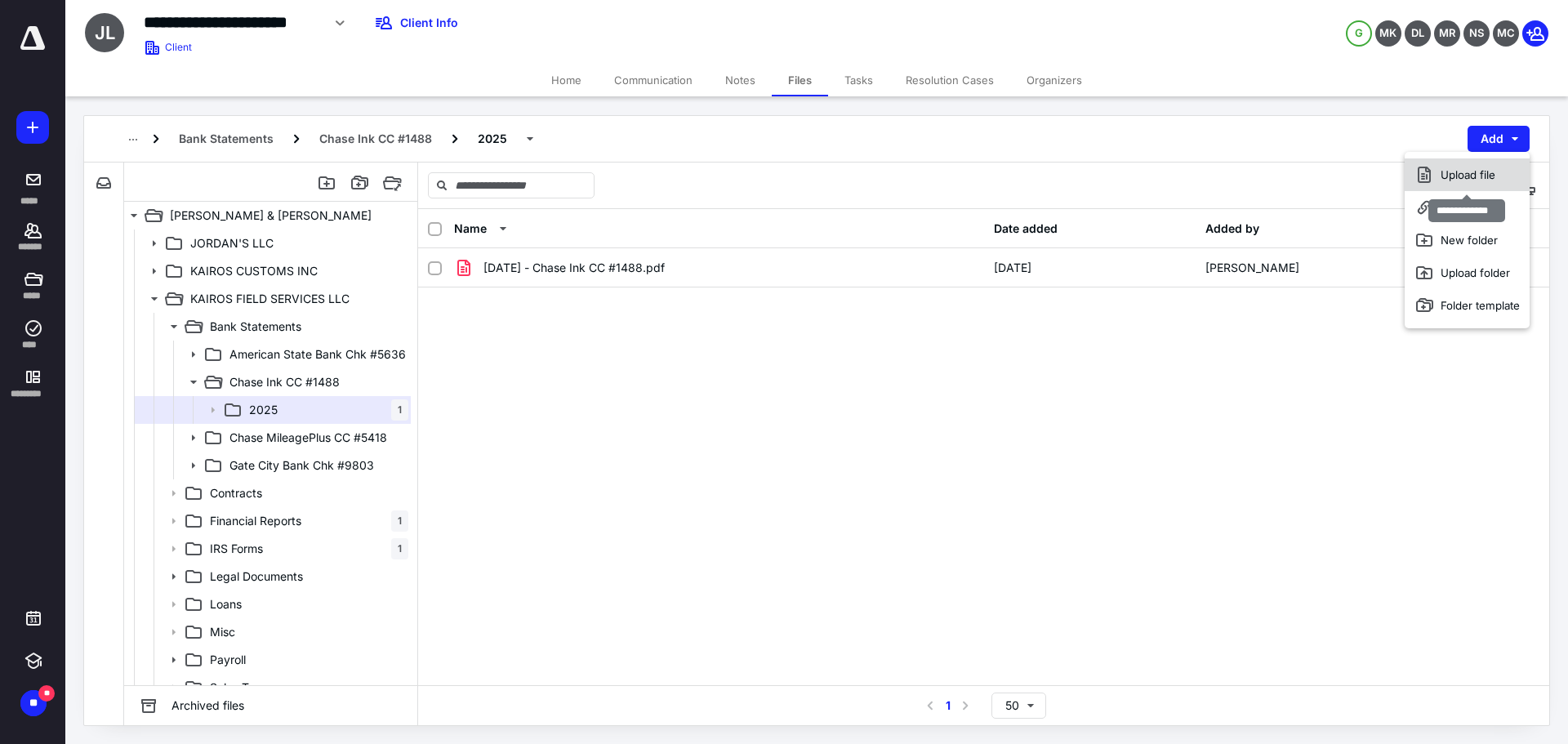 click on "Upload file" at bounding box center (1467, 175) 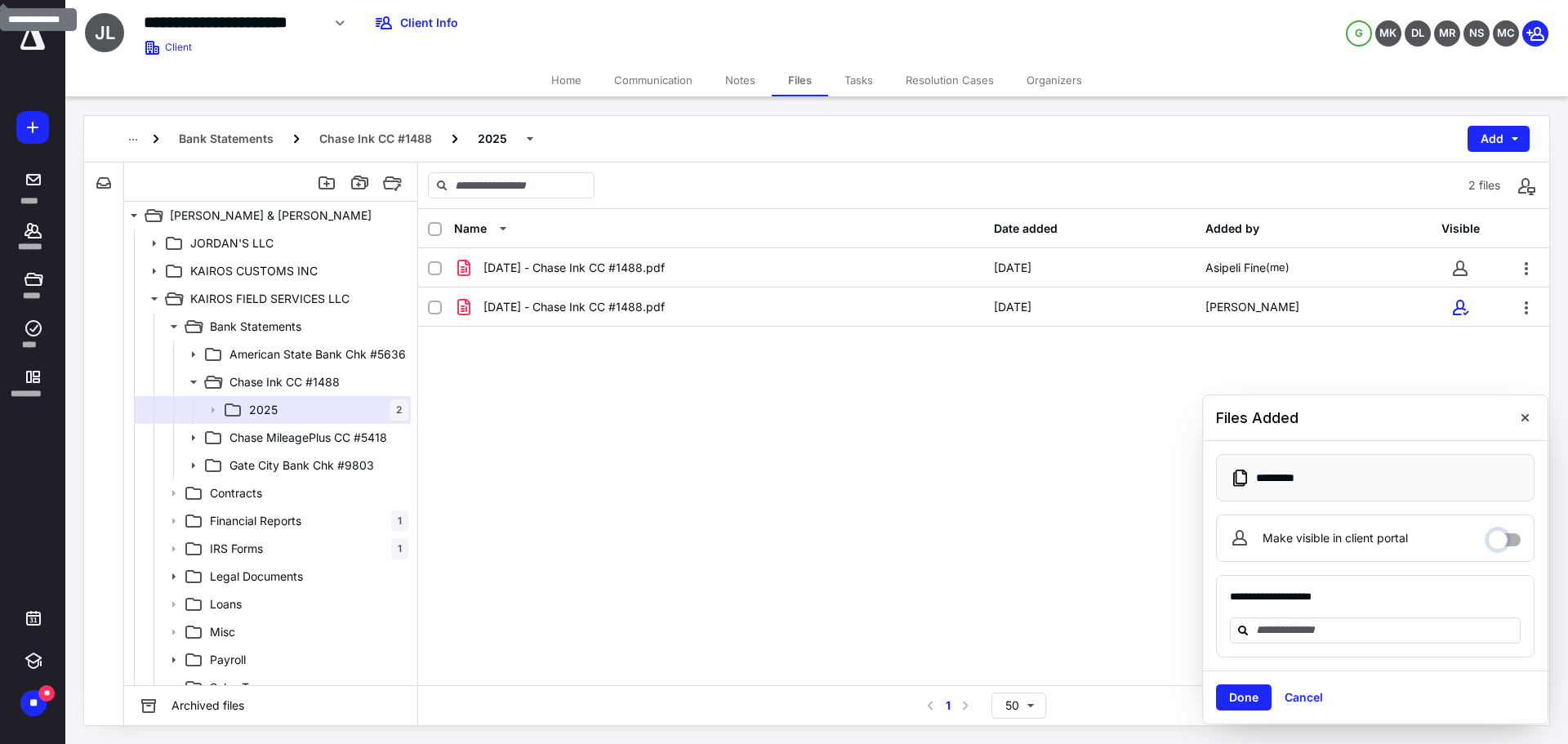 click on "Make visible in client portal" at bounding box center (1504, 536) 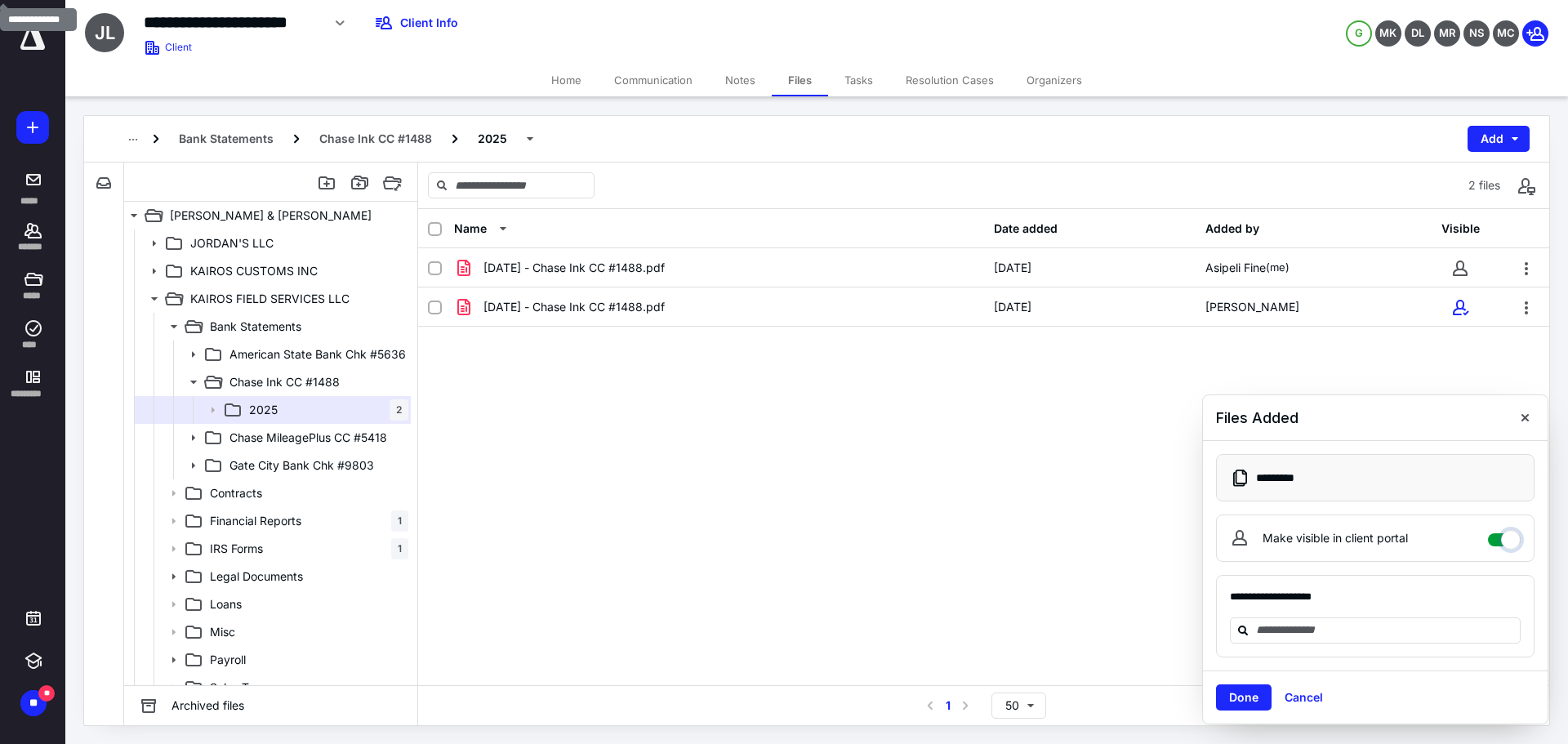 checkbox on "****" 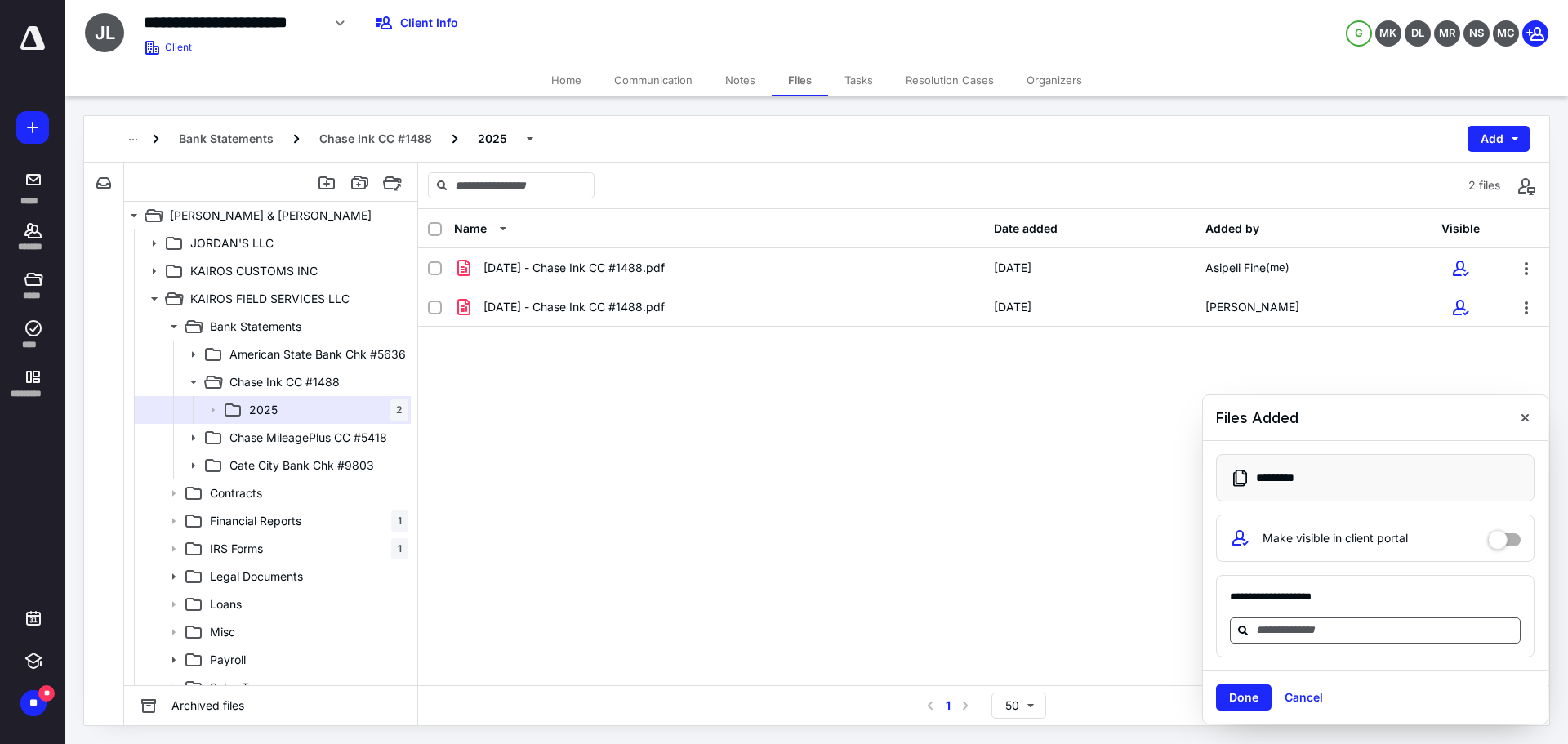 click at bounding box center (1385, 630) 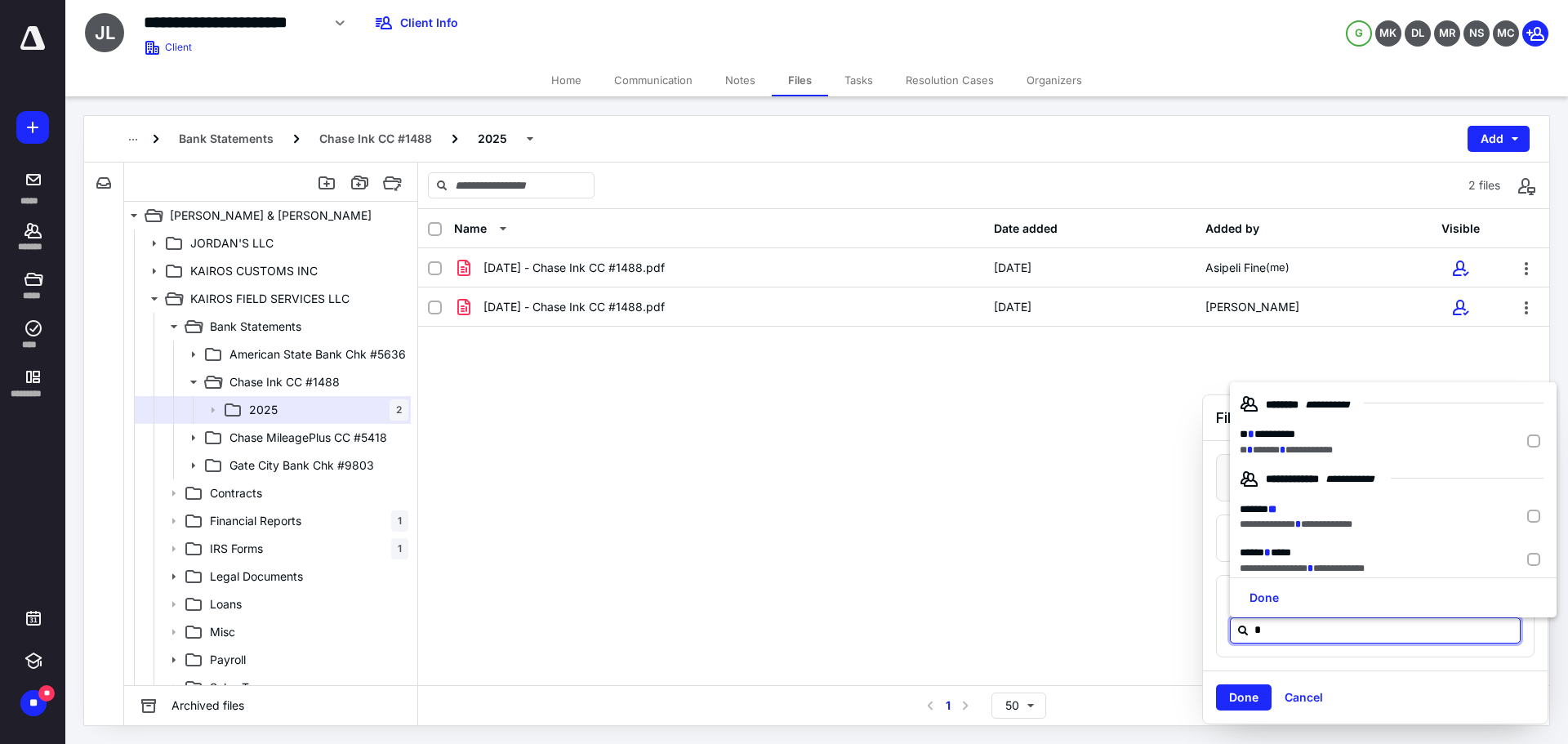 type on "**" 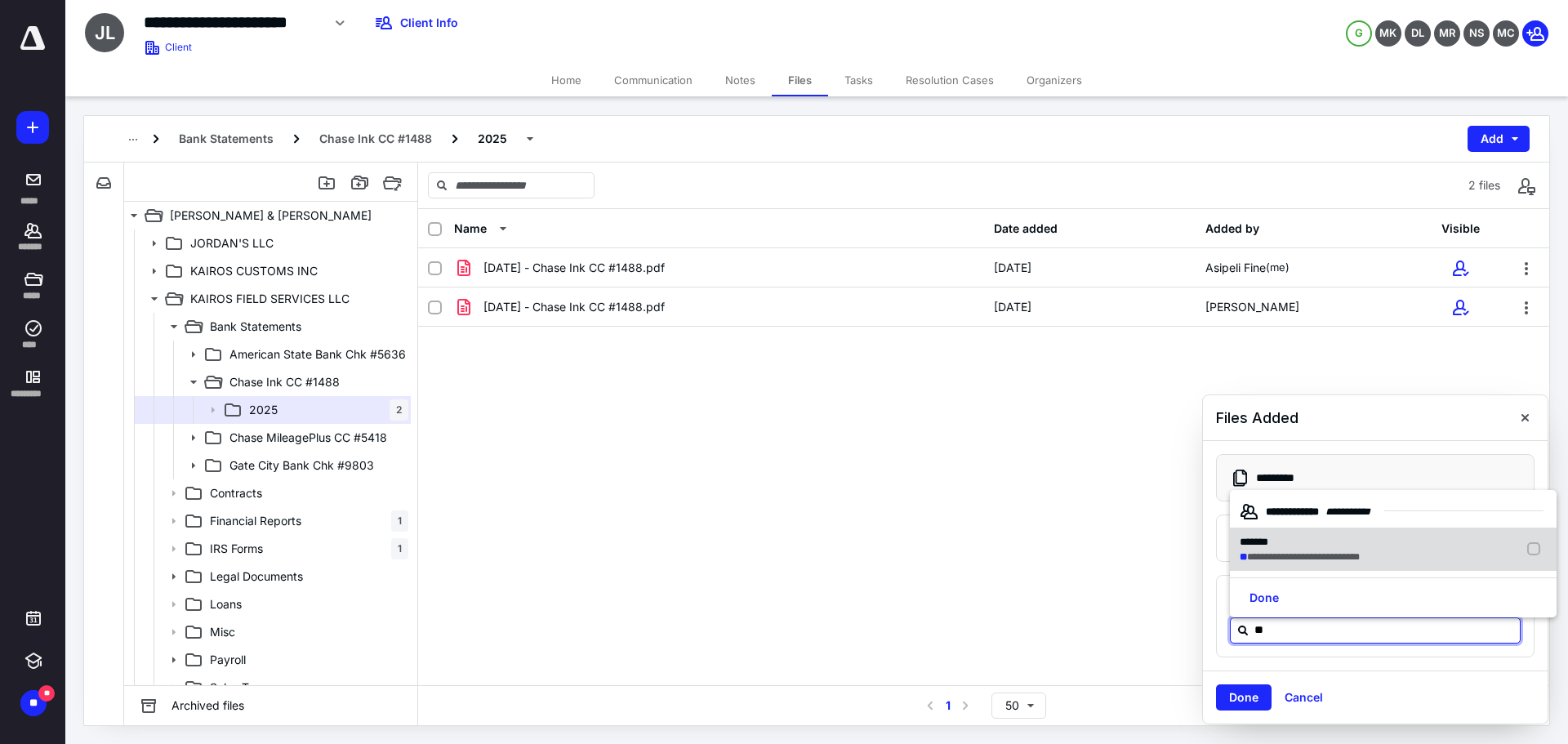 click on "**********" at bounding box center (1303, 557) 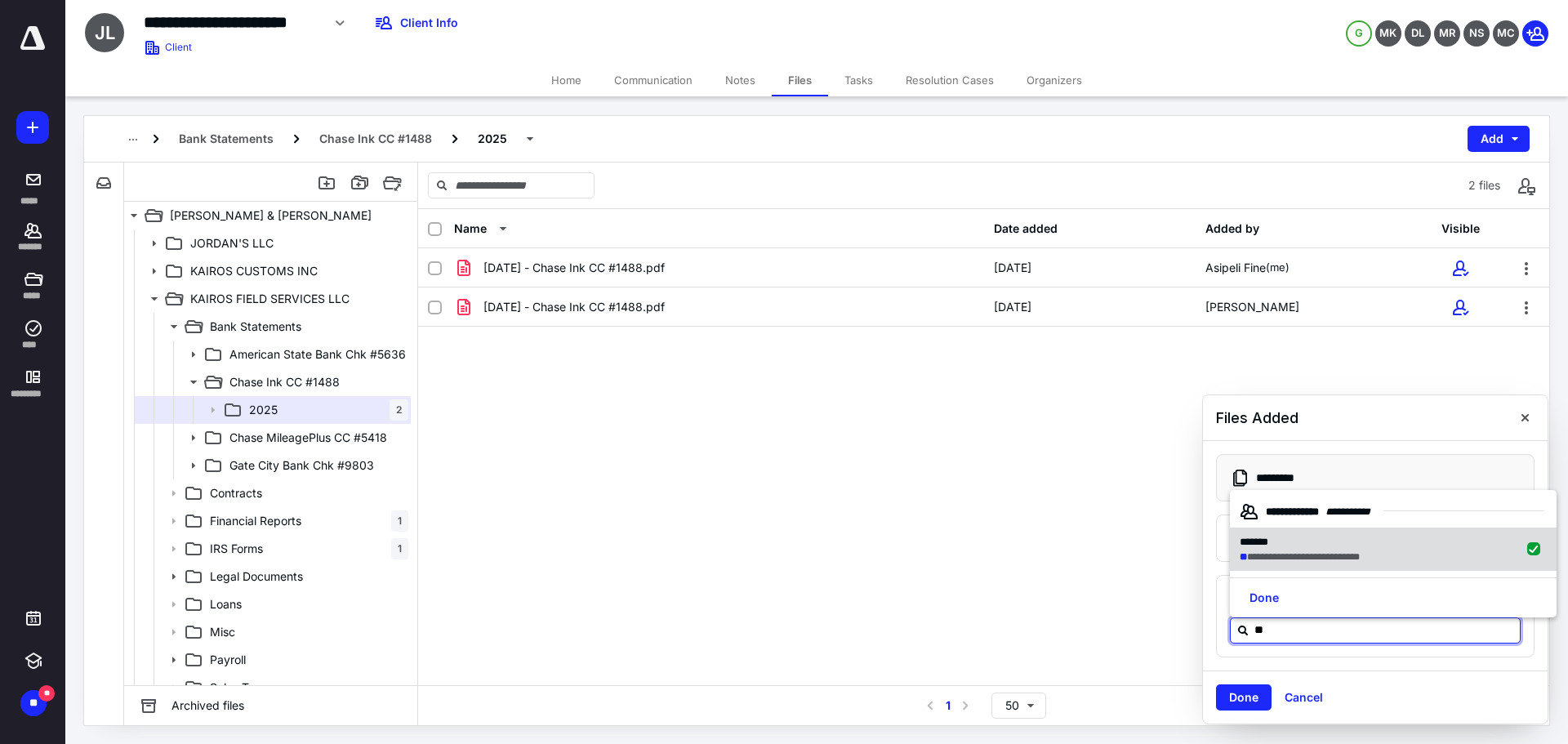 checkbox on "true" 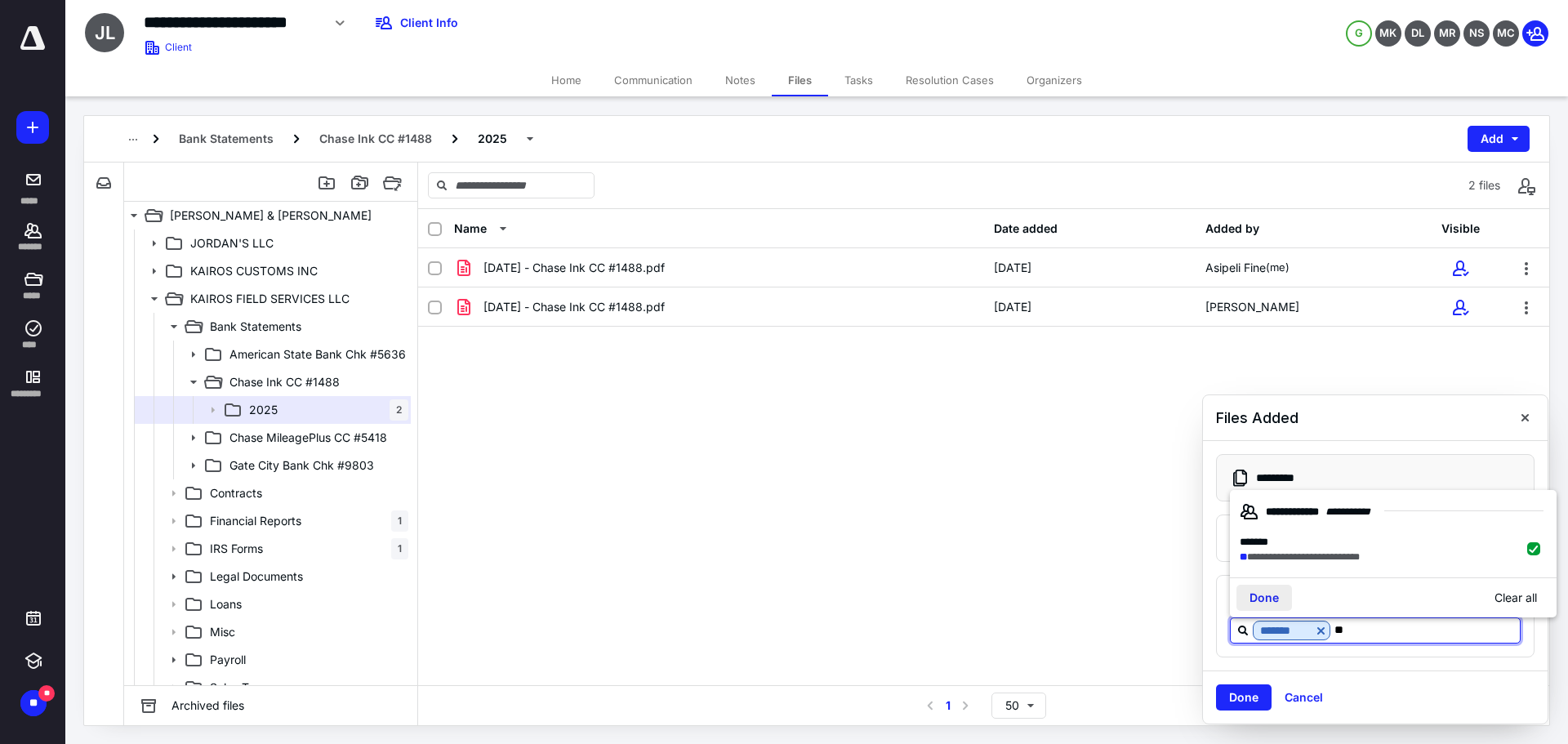 type on "**" 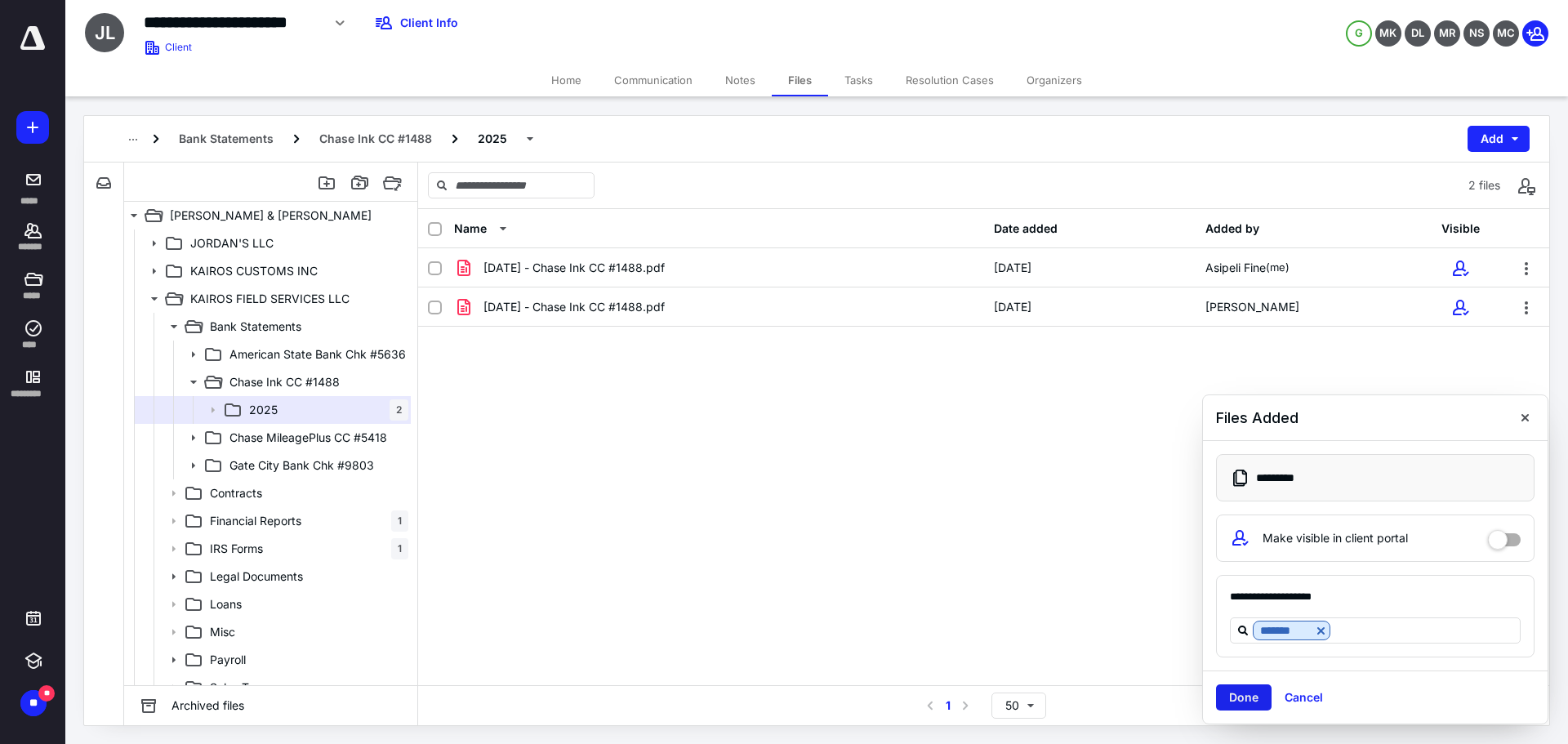 click on "Done" at bounding box center (1244, 697) 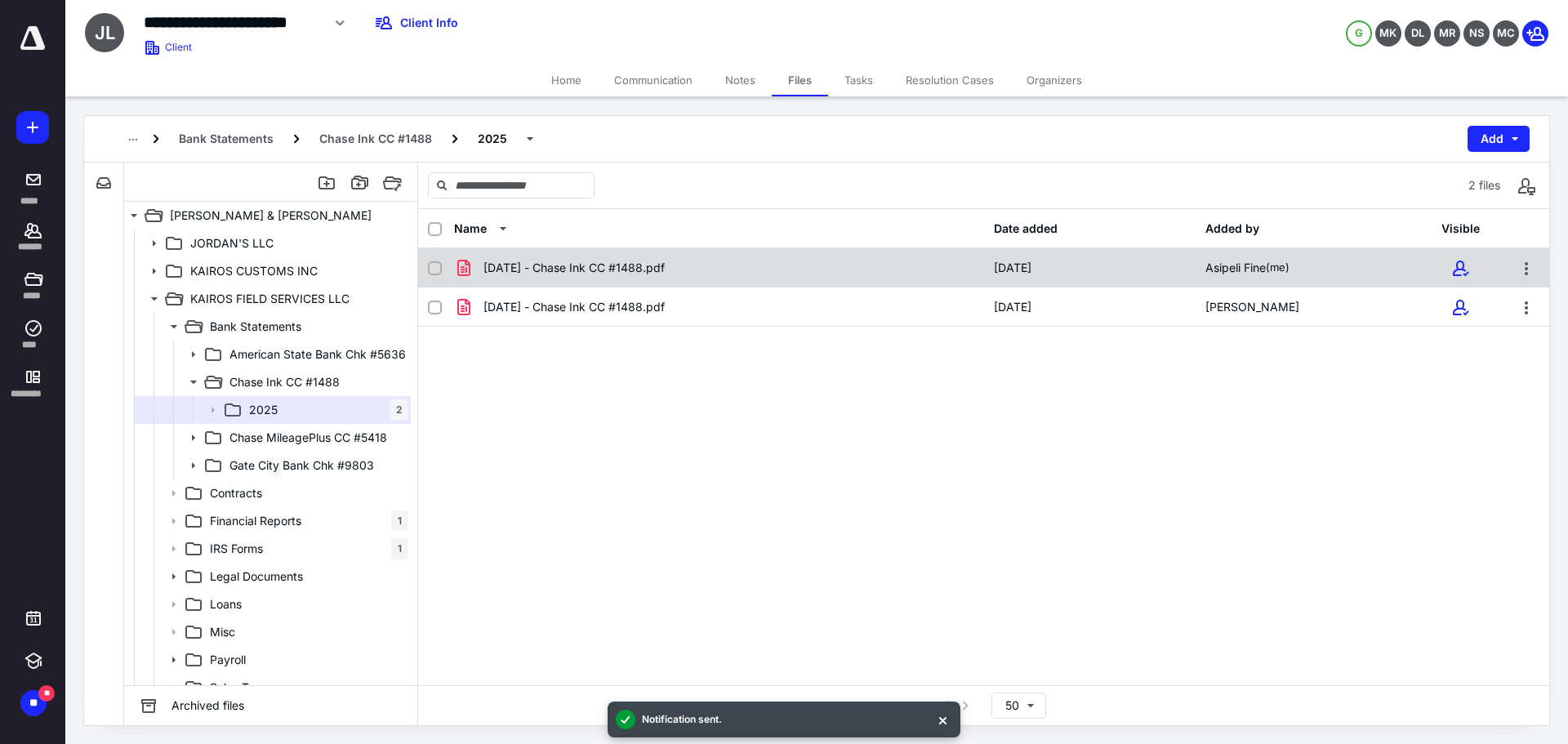 click on "[DATE] - Chase Ink CC #1488.pdf" at bounding box center (574, 268) 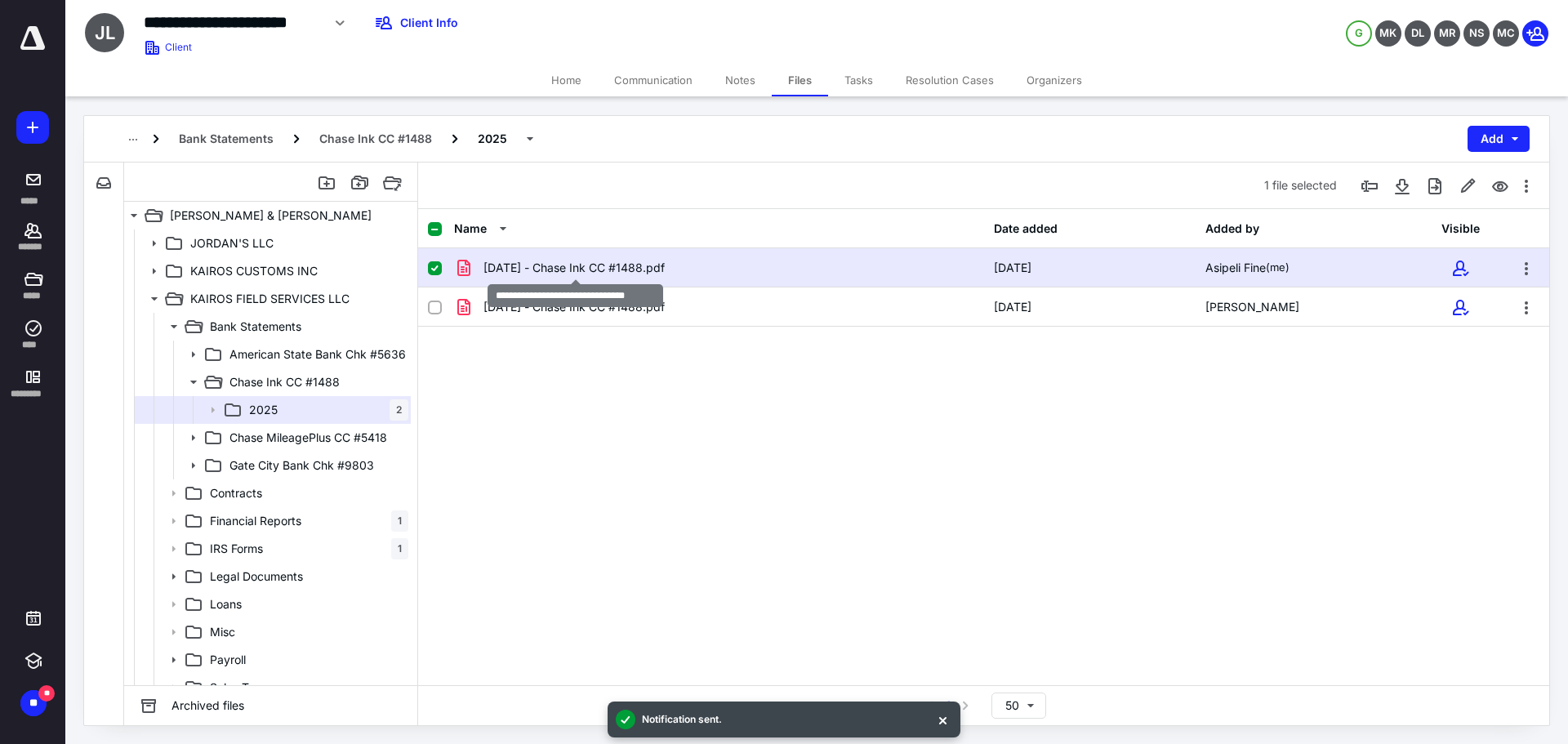 click on "[DATE] - Chase Ink CC #1488.pdf" at bounding box center (574, 268) 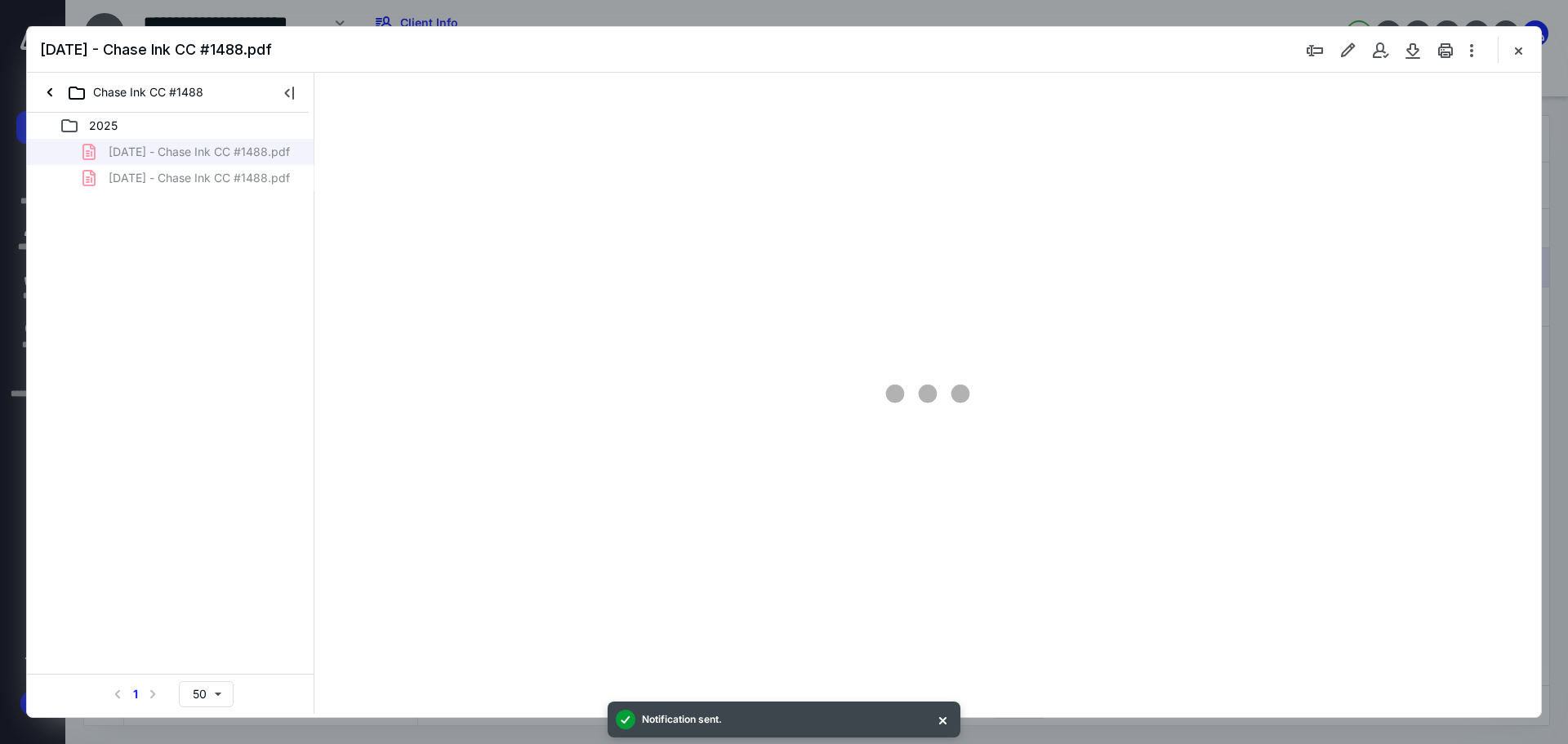 scroll, scrollTop: 0, scrollLeft: 0, axis: both 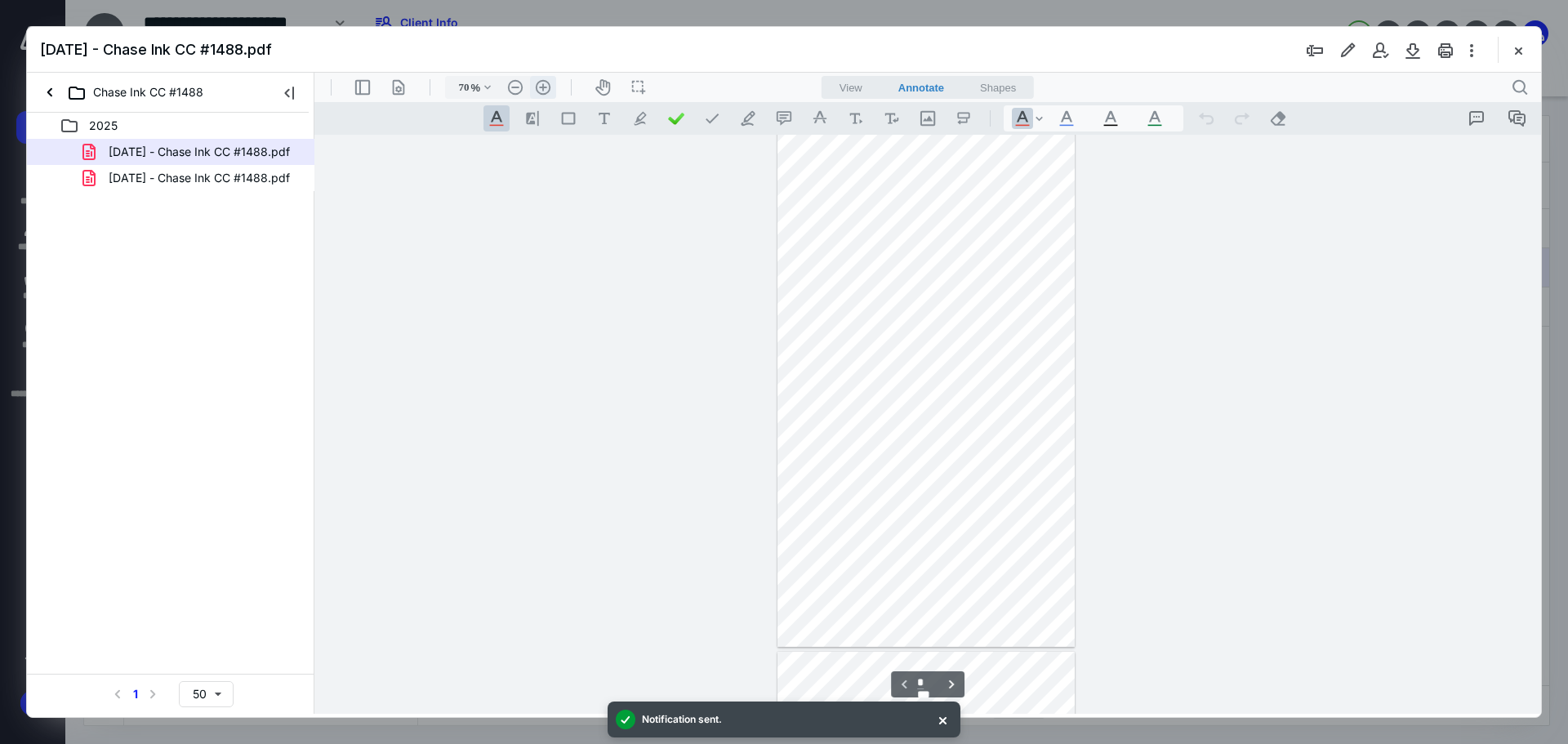 click on ".cls-1{fill:#abb0c4;} icon - header - zoom - in - line" at bounding box center (543, 87) 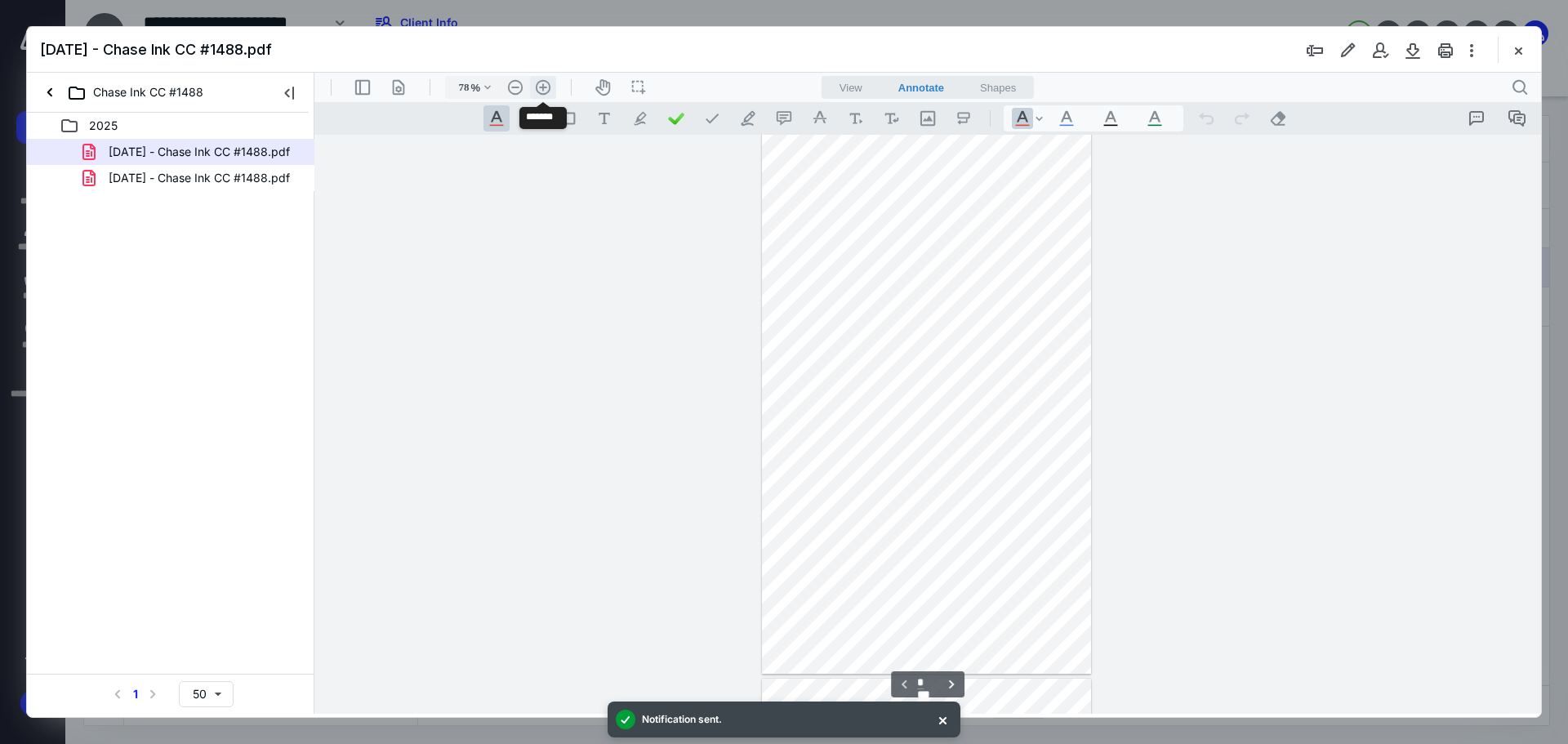 click on ".cls-1{fill:#abb0c4;} icon - header - zoom - in - line" at bounding box center (543, 87) 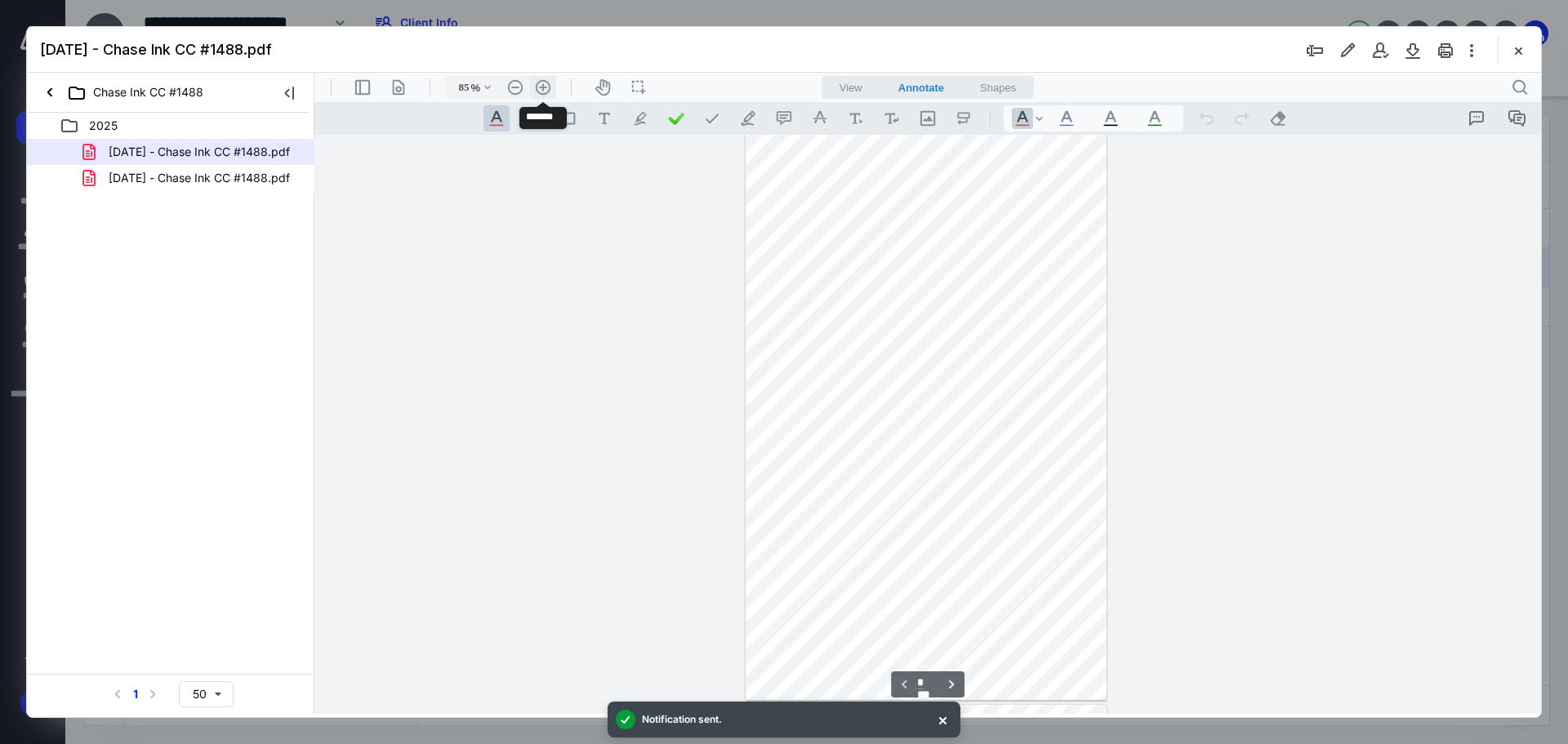 click on ".cls-1{fill:#abb0c4;} icon - header - zoom - in - line" at bounding box center [543, 87] 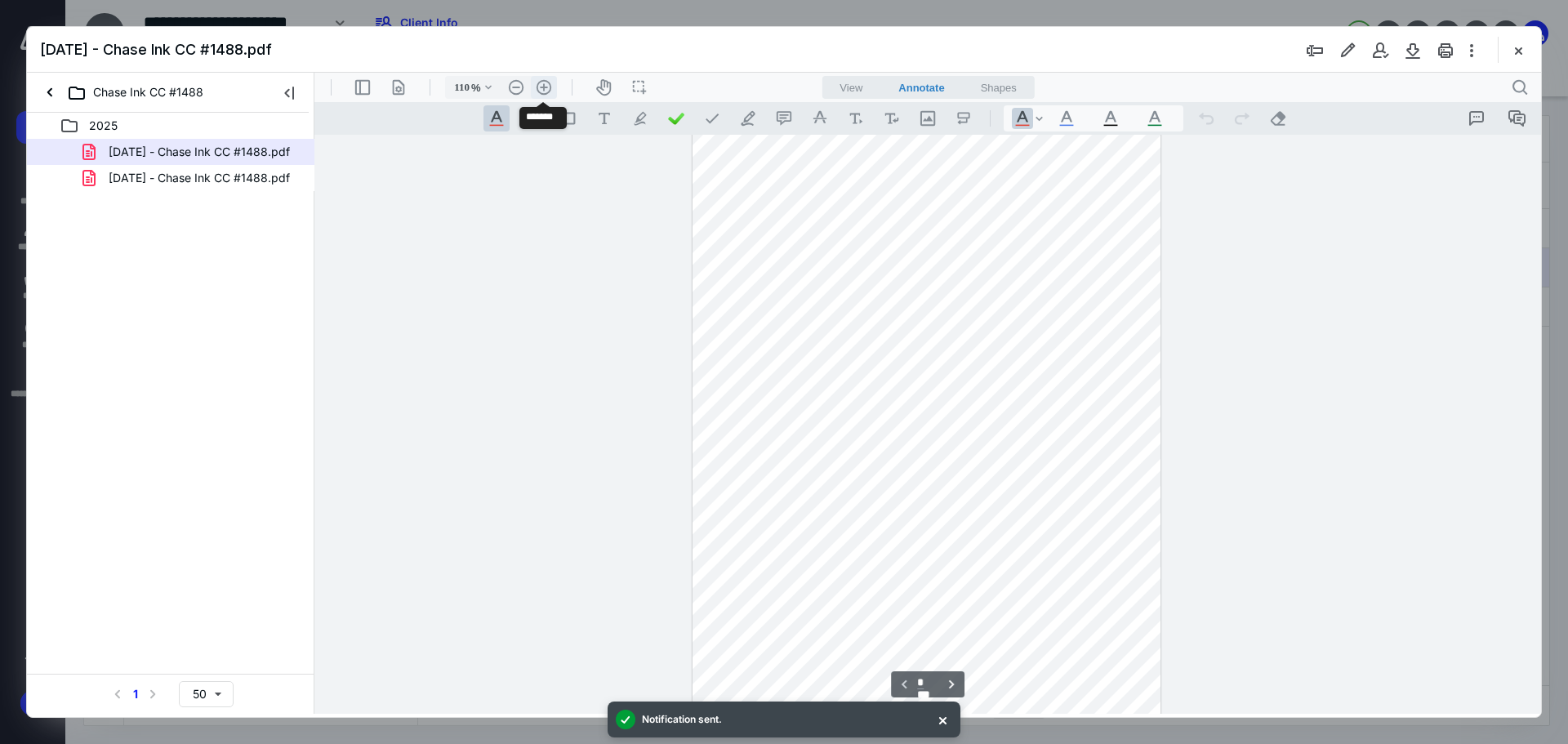 click on ".cls-1{fill:#abb0c4;} icon - header - zoom - in - line" at bounding box center [544, 87] 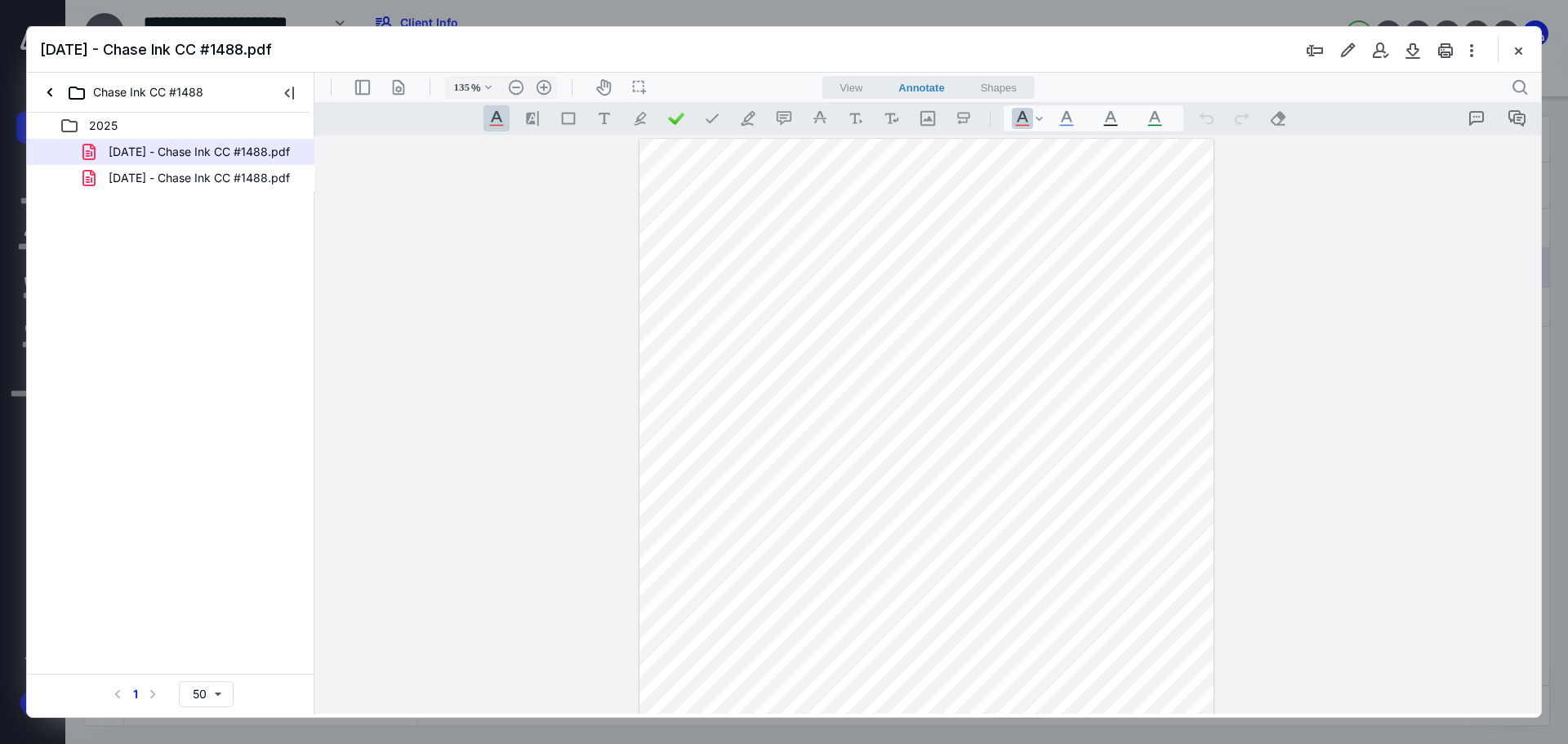 scroll, scrollTop: 163, scrollLeft: 0, axis: vertical 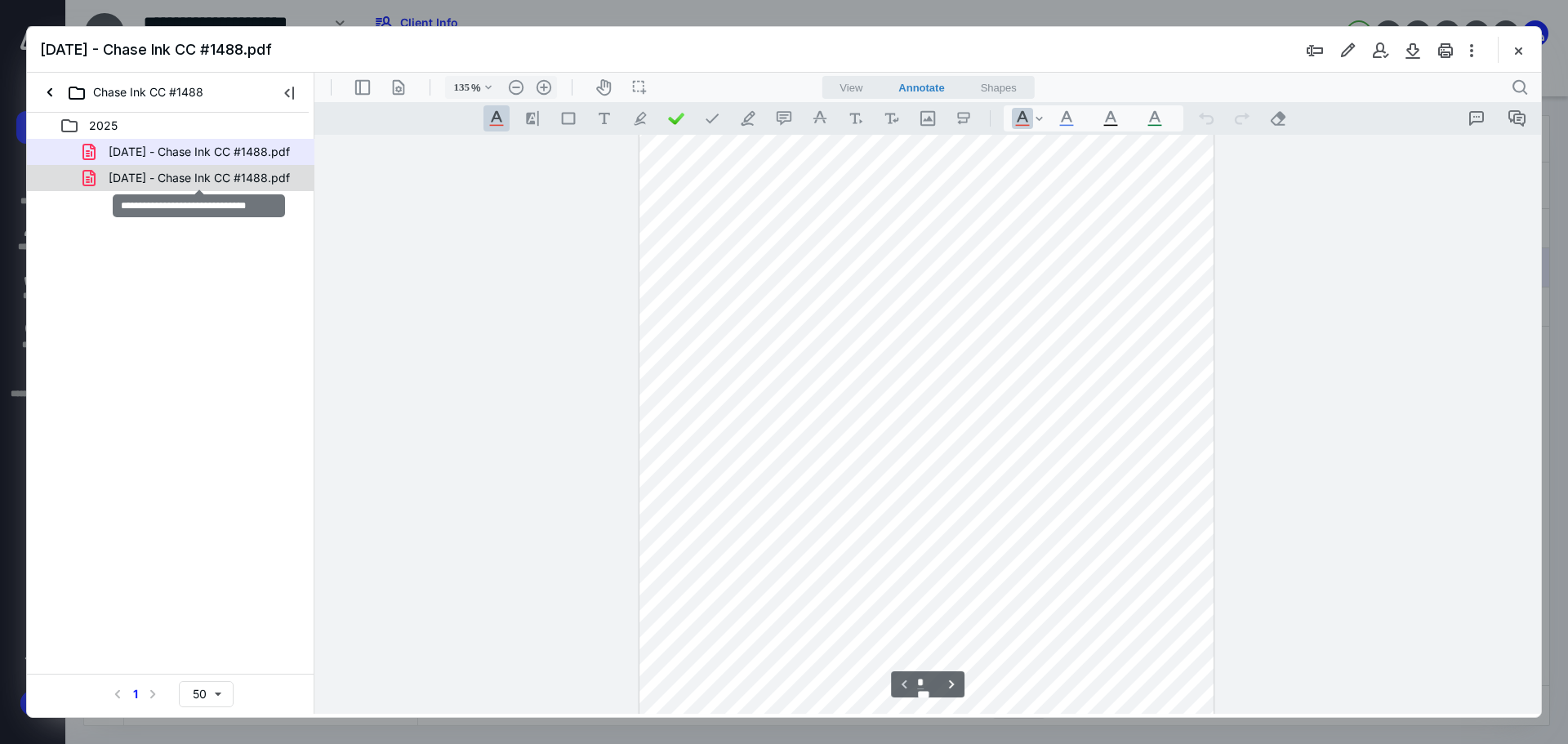 click on "[DATE] - Chase Ink CC #1488.pdf" at bounding box center (199, 178) 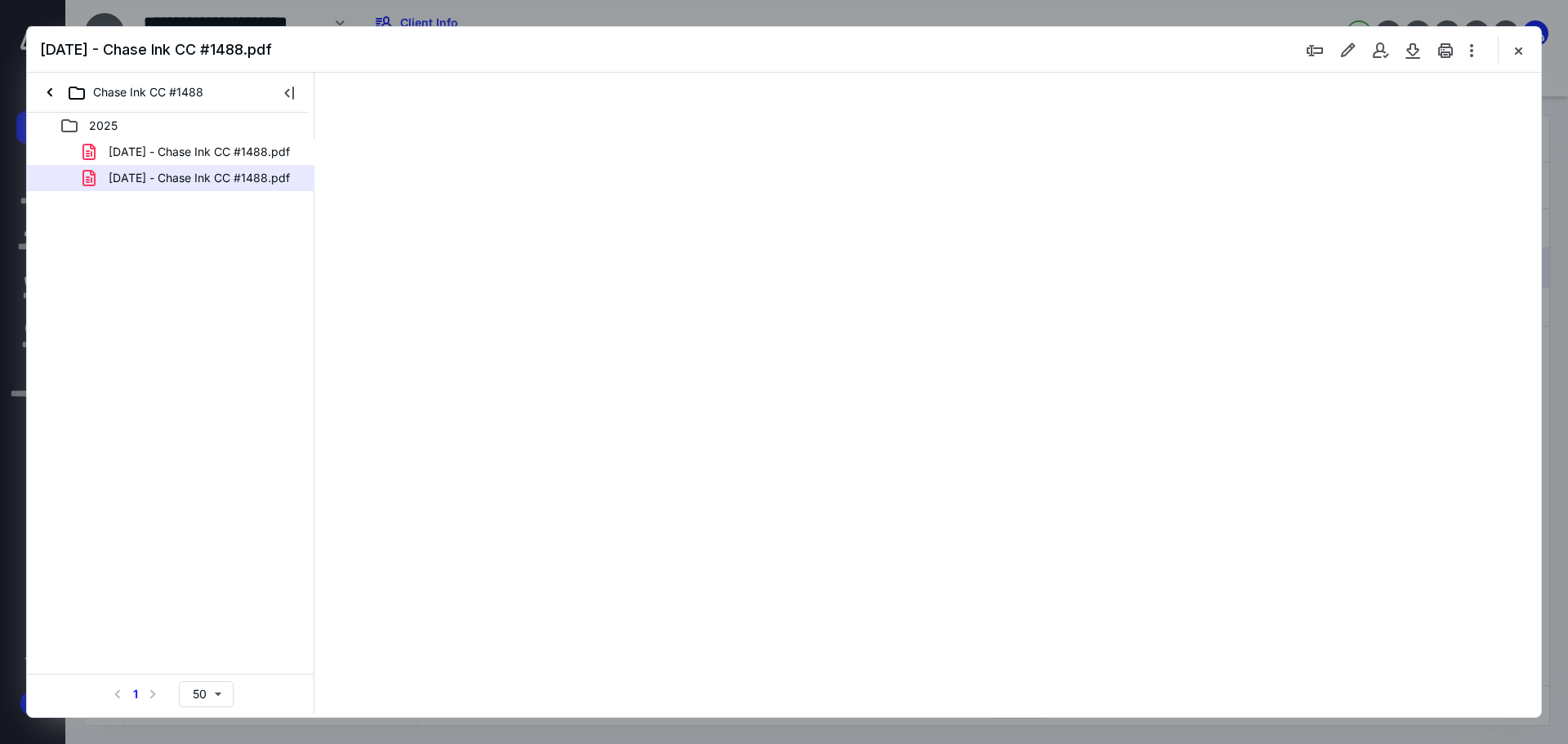 scroll, scrollTop: 65, scrollLeft: 0, axis: vertical 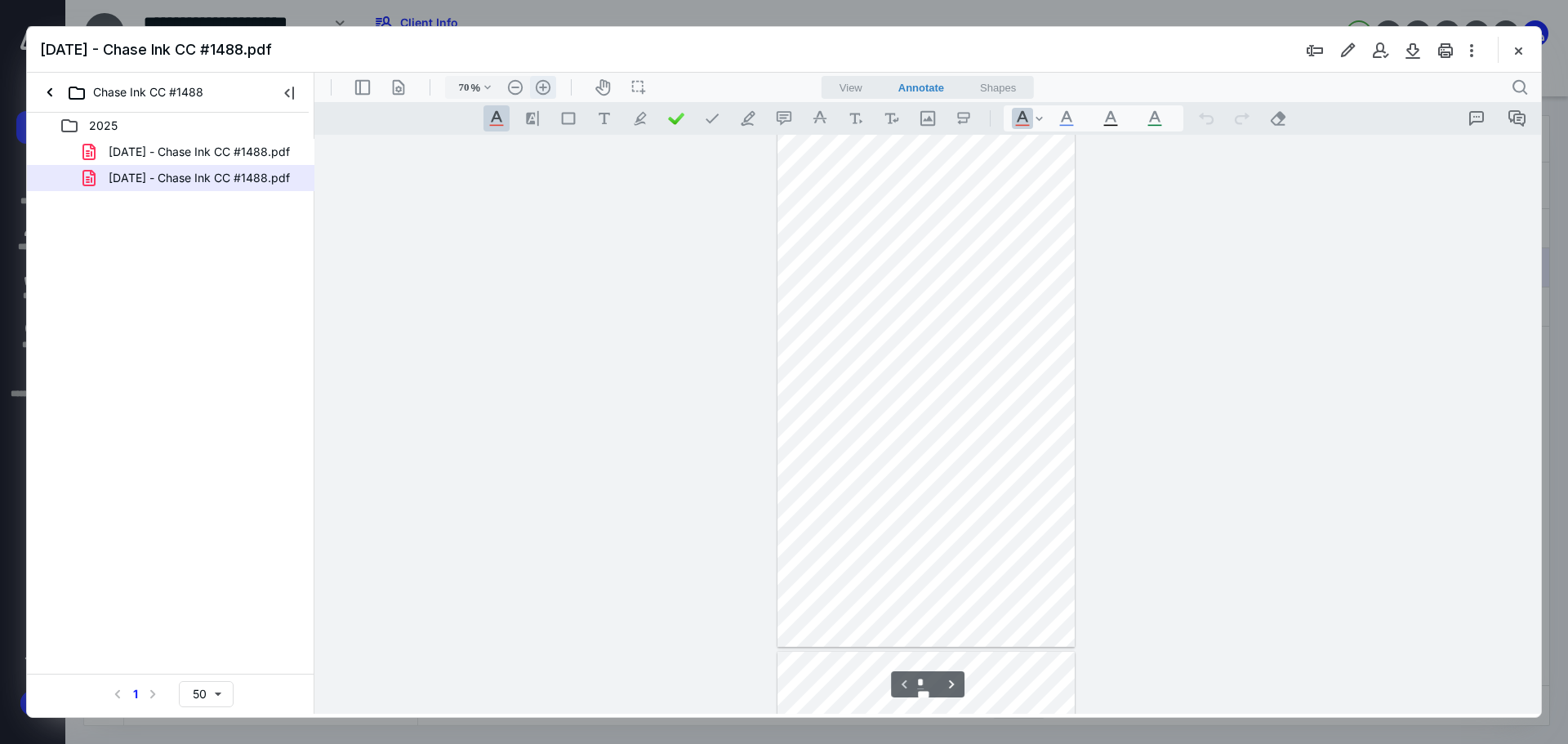 click on ".cls-1{fill:#abb0c4;} icon - header - zoom - in - line" at bounding box center [543, 87] 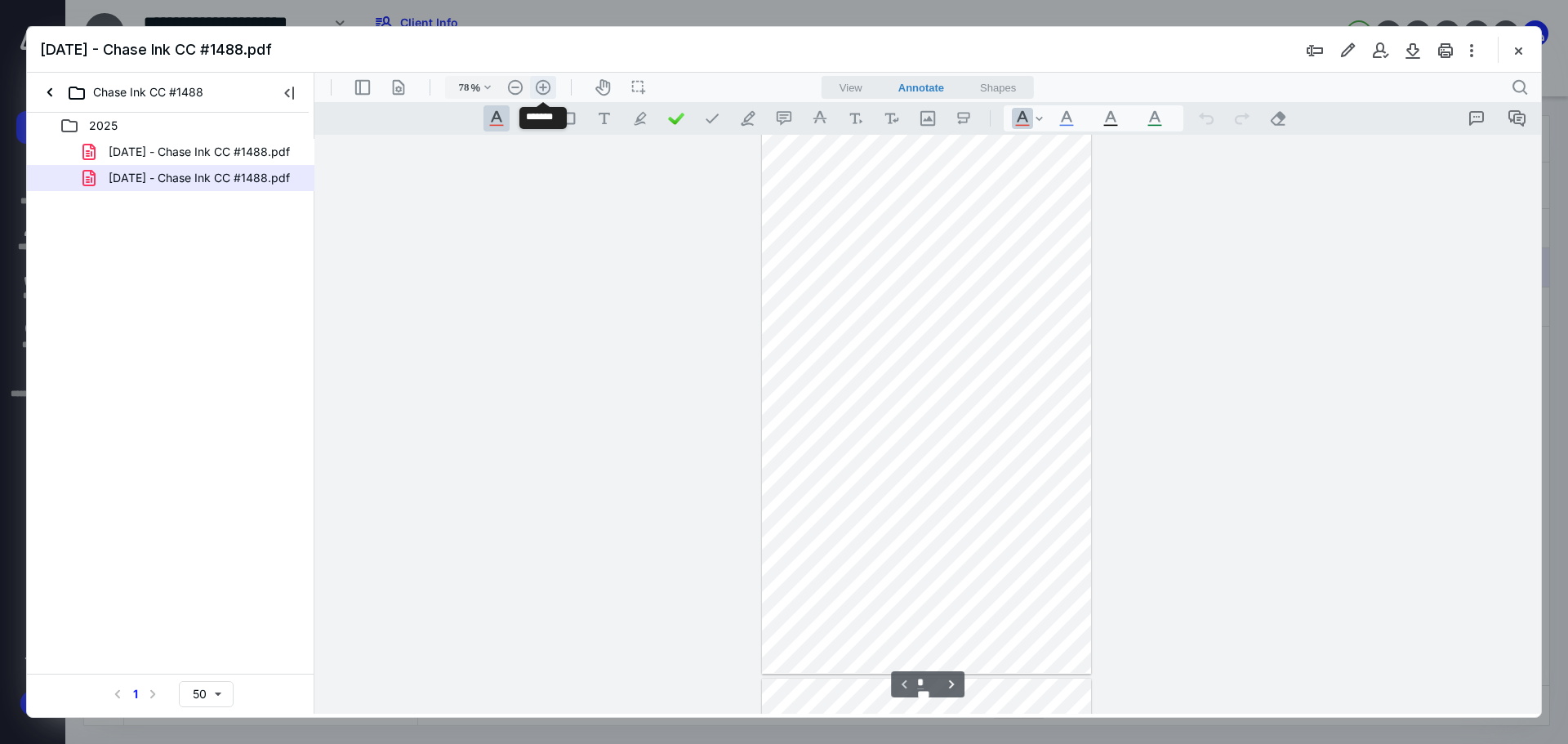 click on ".cls-1{fill:#abb0c4;} icon - header - zoom - in - line" at bounding box center [543, 87] 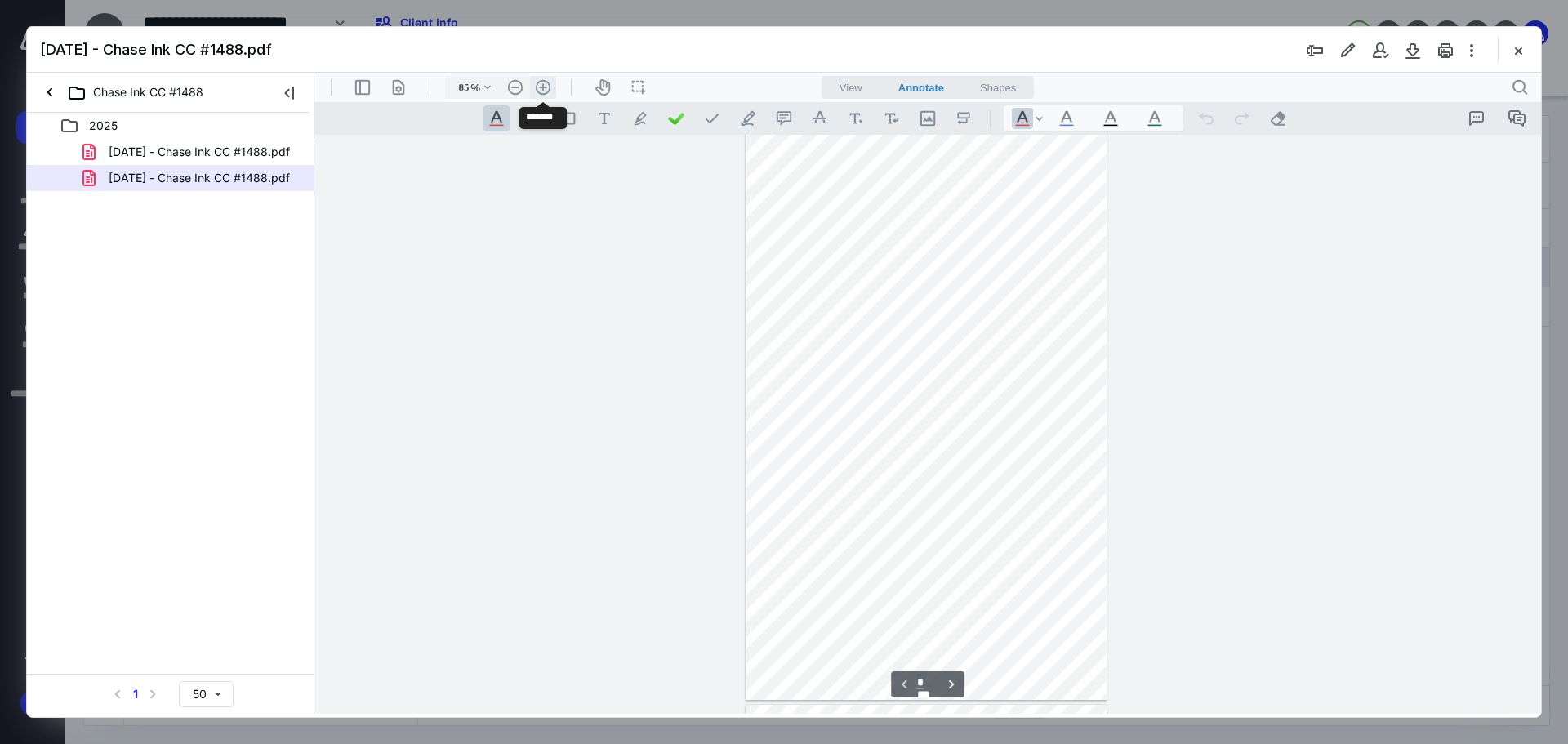 click on ".cls-1{fill:#abb0c4;} icon - header - zoom - in - line" at bounding box center (543, 87) 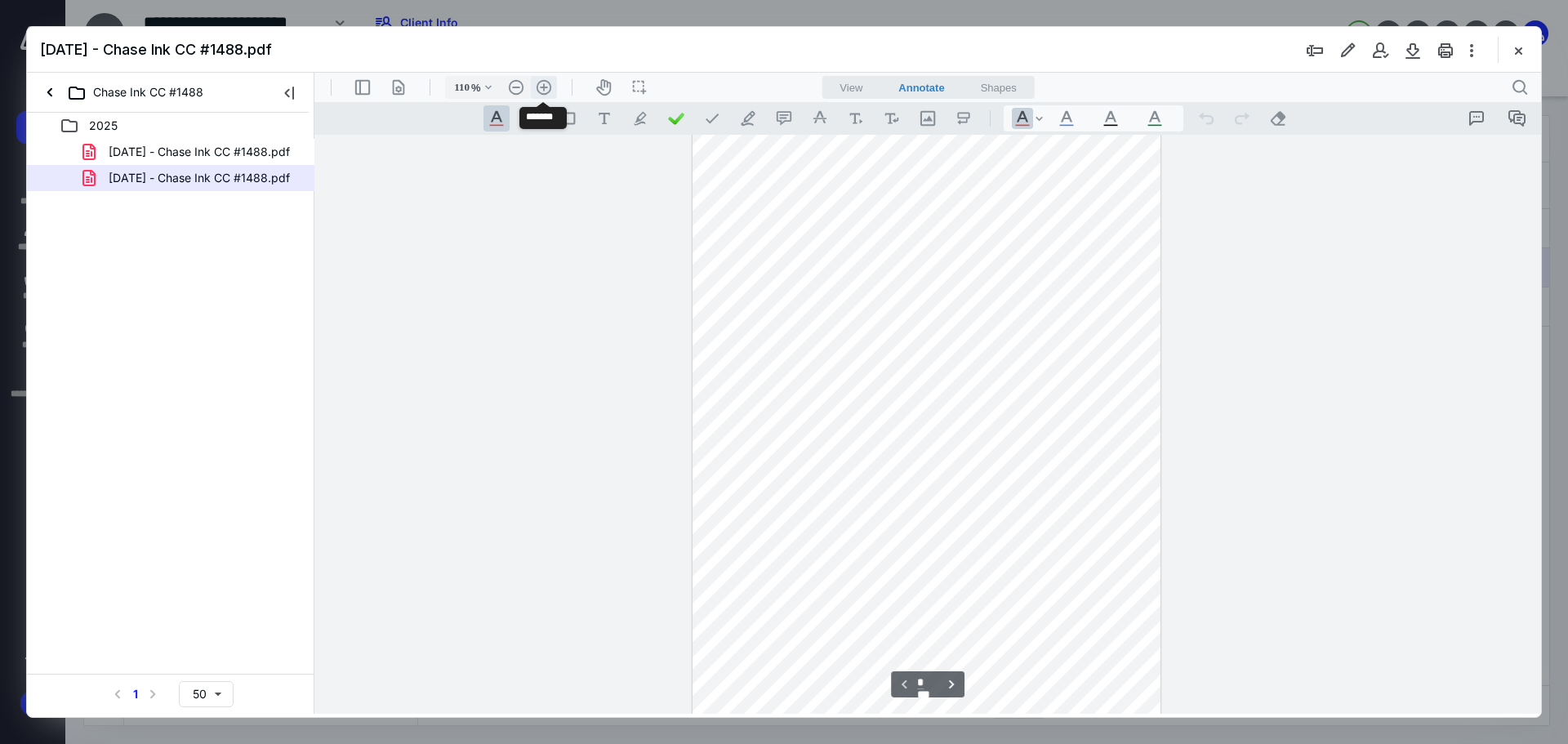 click on ".cls-1{fill:#abb0c4;} icon - header - zoom - in - line" at bounding box center (544, 87) 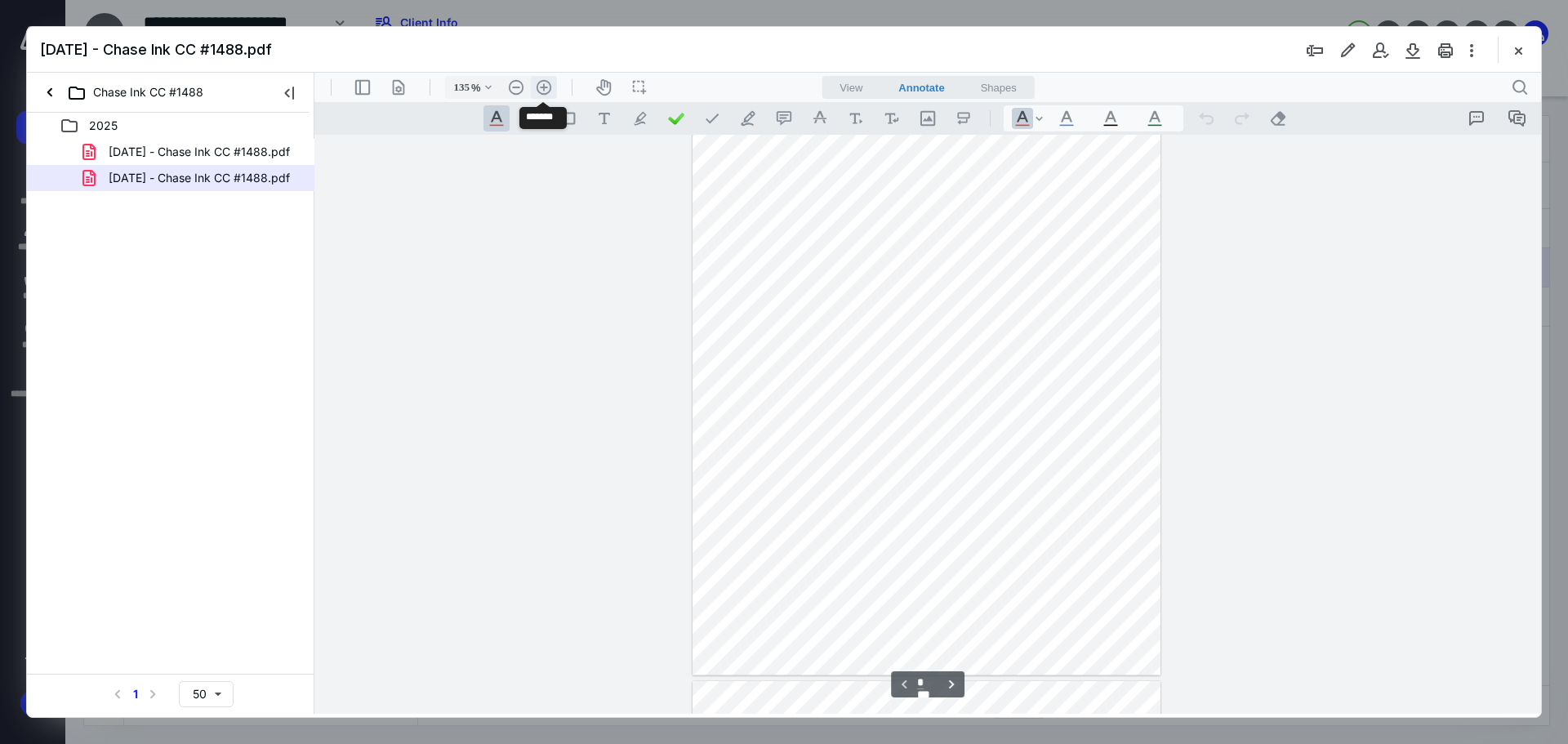 click on ".cls-1{fill:#abb0c4;} icon - header - zoom - in - line" at bounding box center [544, 87] 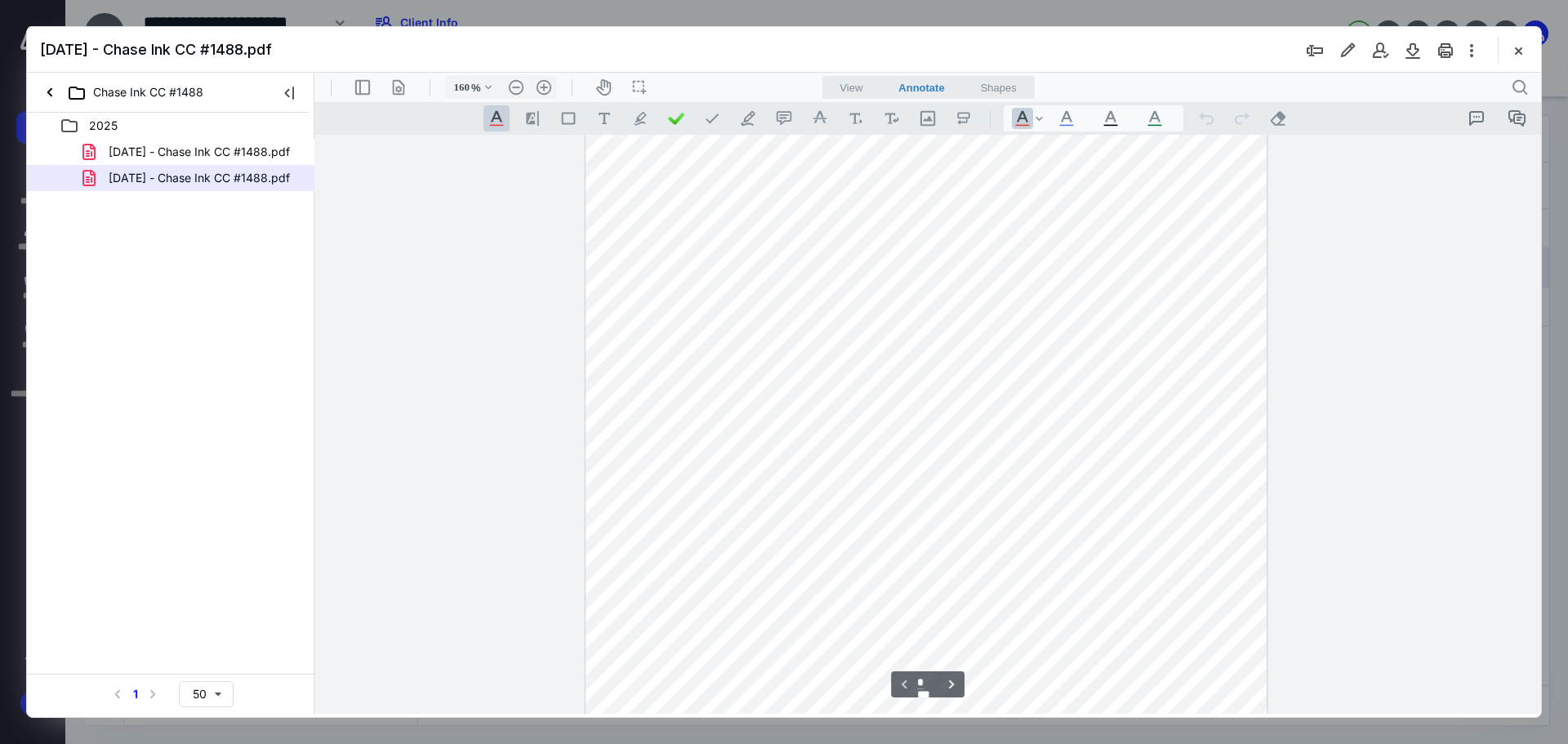 scroll, scrollTop: 156, scrollLeft: 0, axis: vertical 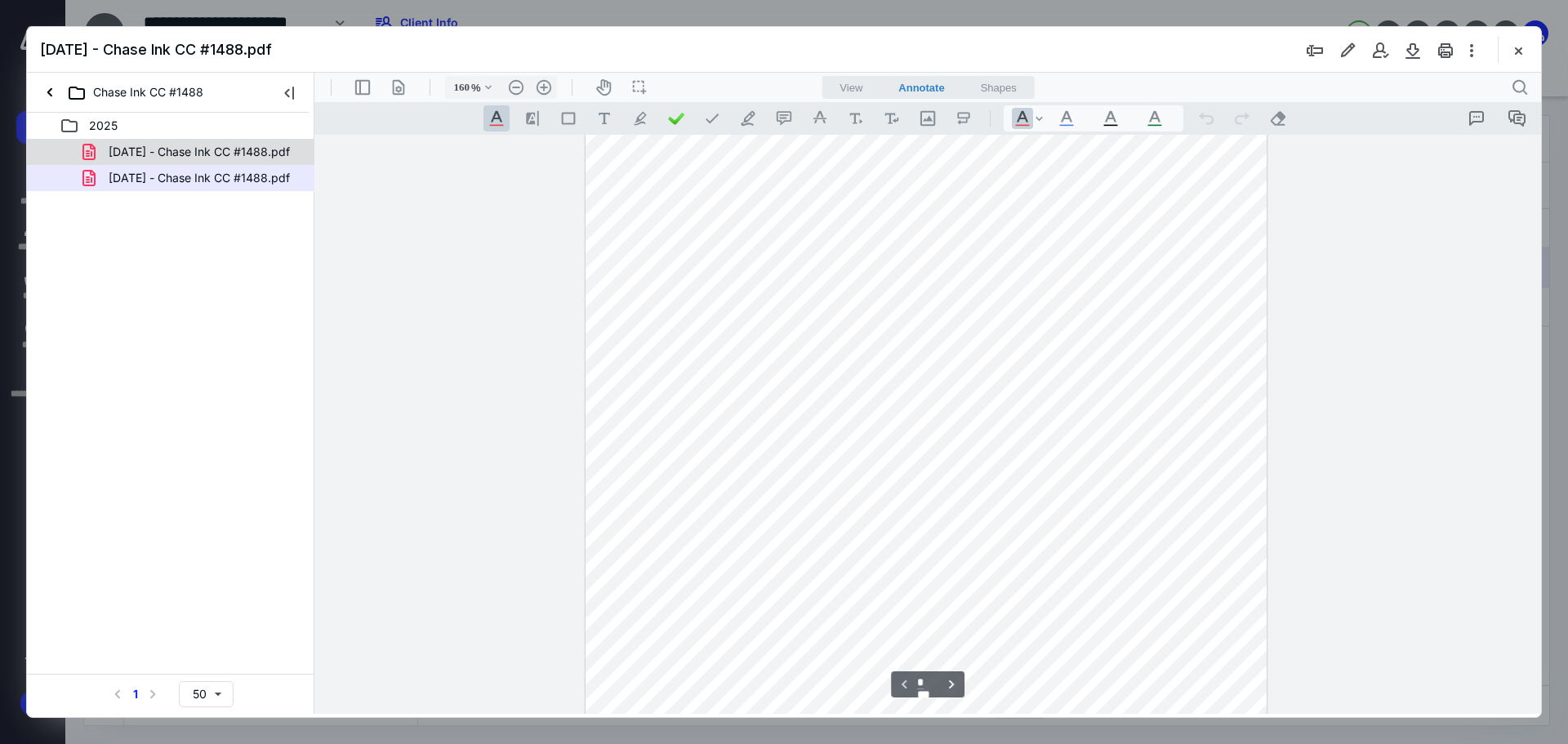 click on "[DATE] - Chase Ink CC #1488.pdf" at bounding box center [199, 152] 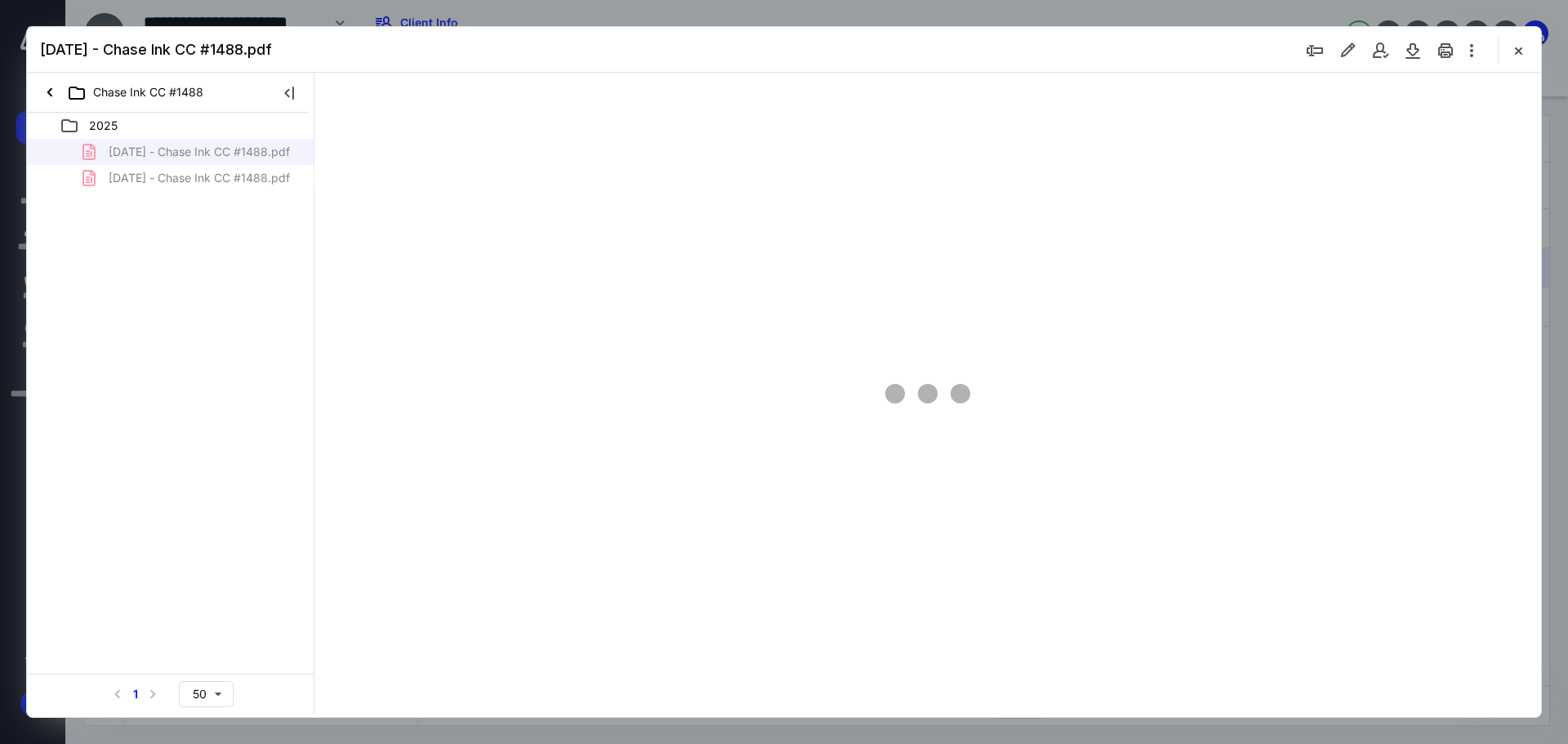 scroll, scrollTop: 65, scrollLeft: 0, axis: vertical 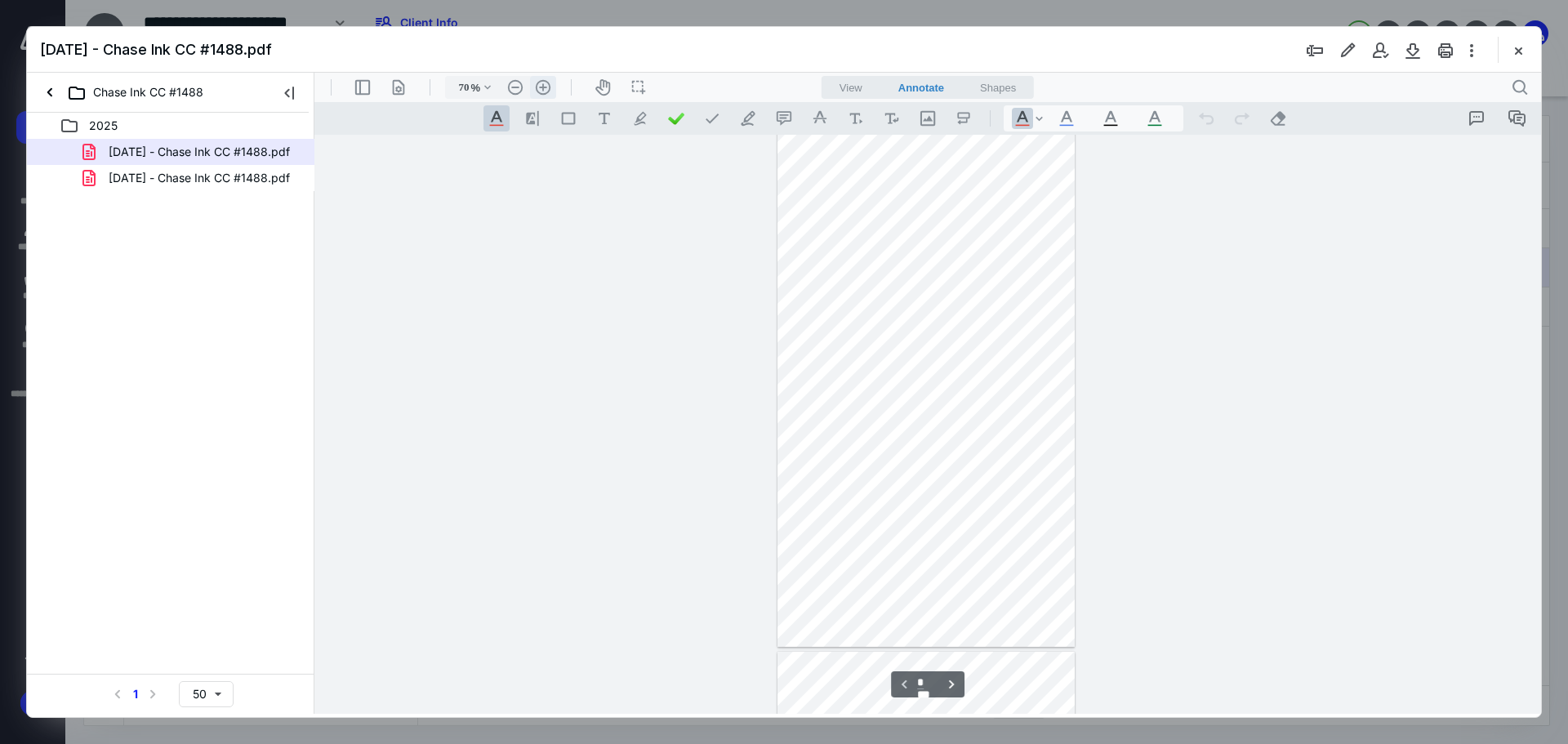 click on ".cls-1{fill:#abb0c4;} icon - header - zoom - in - line" at bounding box center (543, 87) 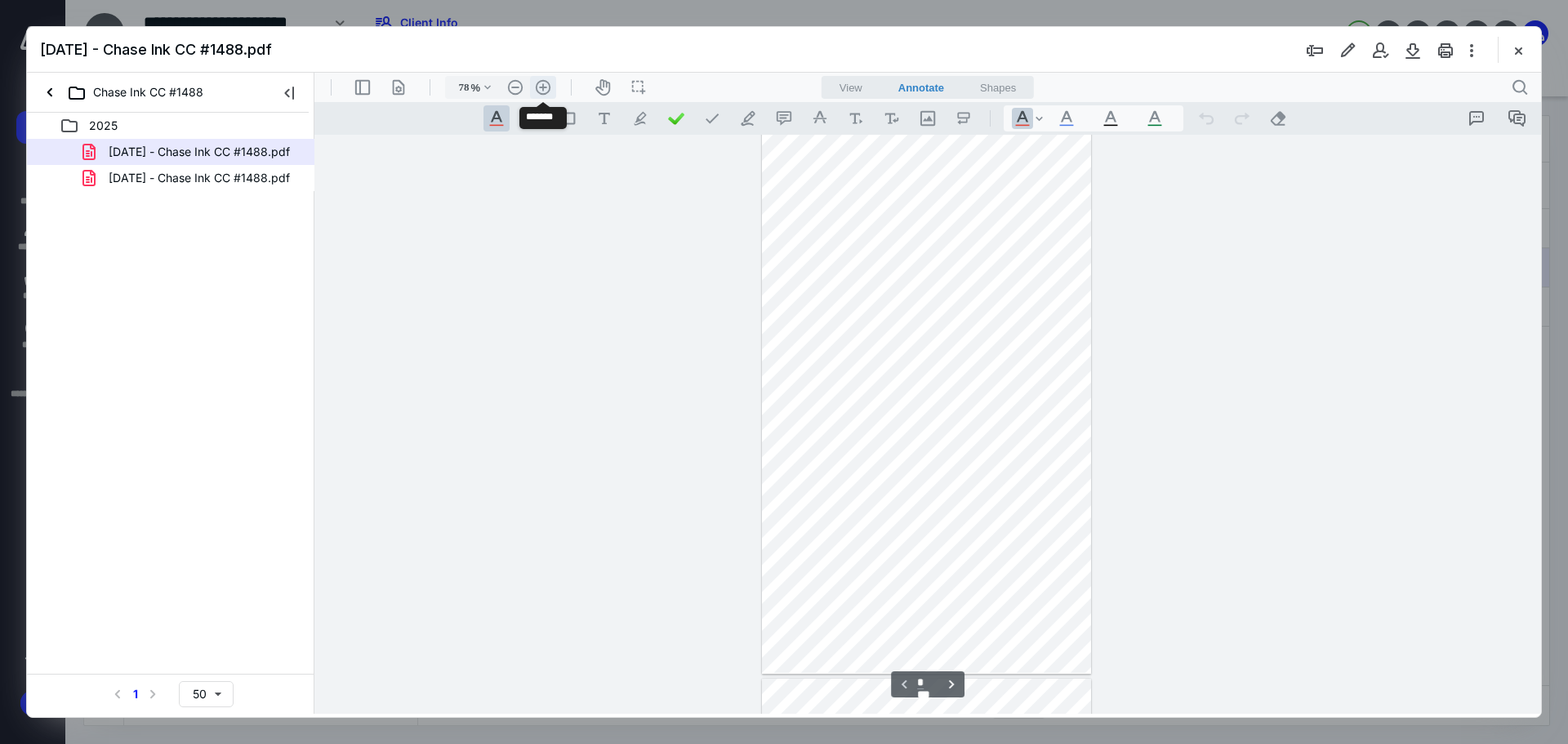 click on ".cls-1{fill:#abb0c4;} icon - header - zoom - in - line" at bounding box center [543, 87] 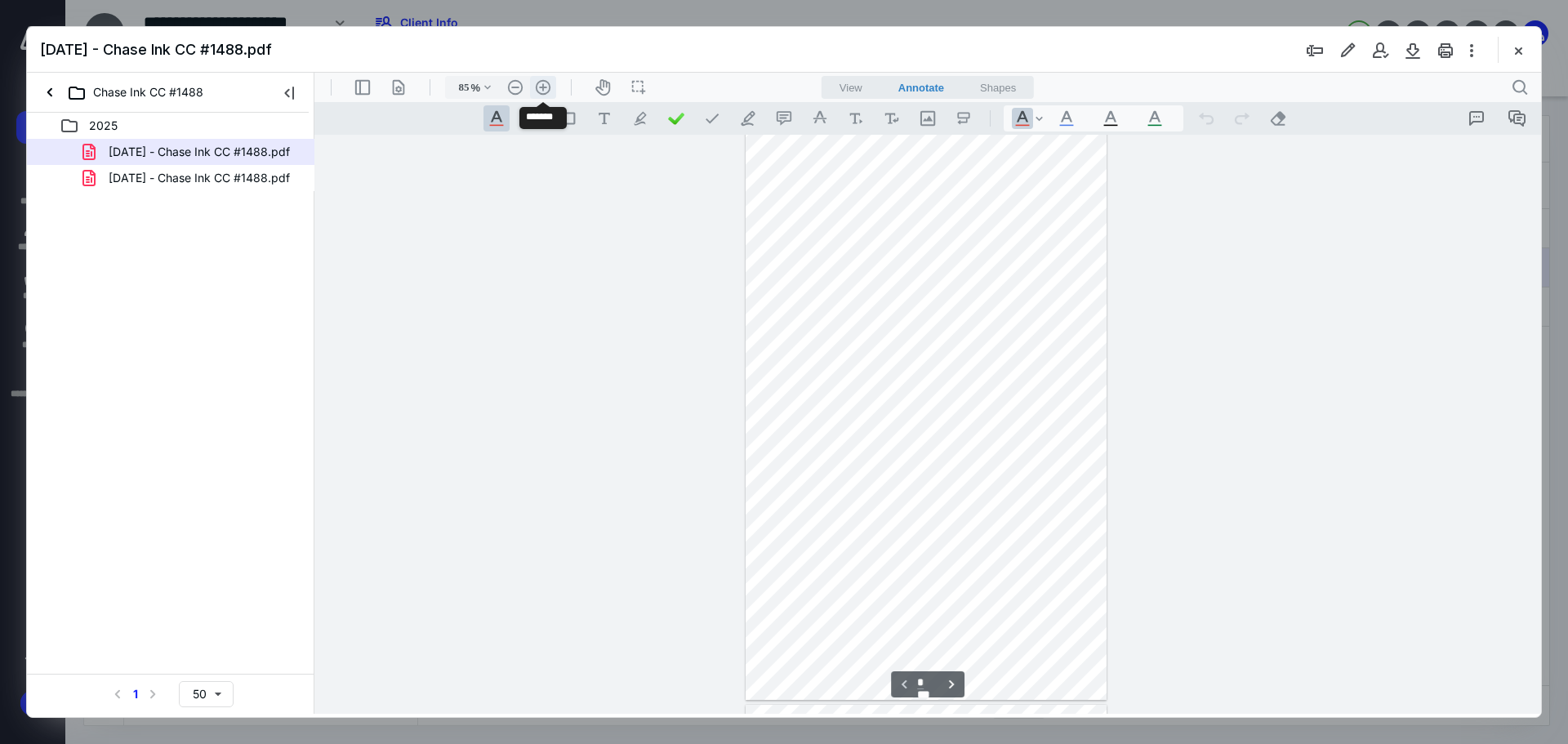 click on ".cls-1{fill:#abb0c4;} icon - header - zoom - in - line" at bounding box center [543, 87] 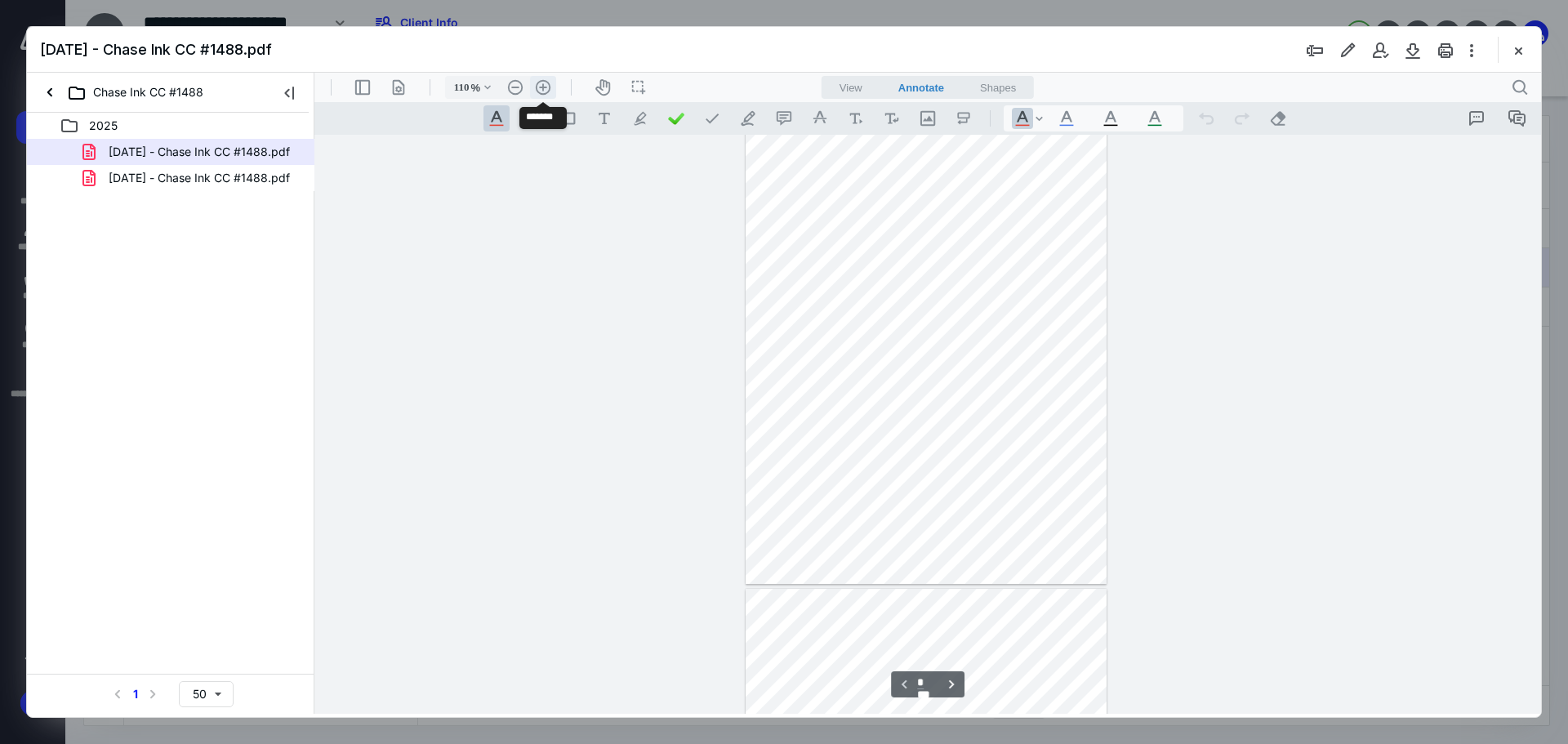 click on ".cls-1{fill:#abb0c4;} icon - header - zoom - in - line" at bounding box center (543, 87) 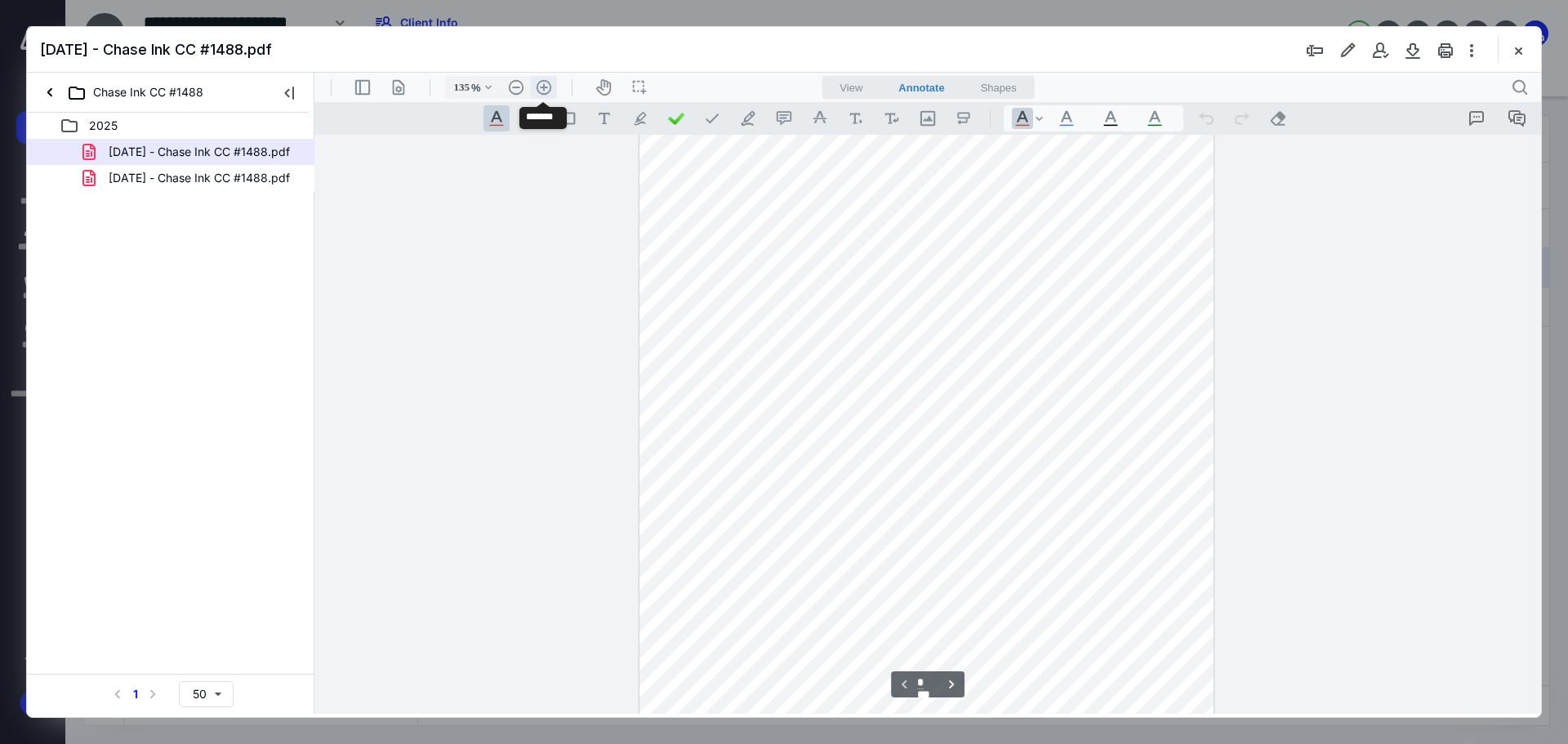 click on ".cls-1{fill:#abb0c4;} icon - header - zoom - in - line" at bounding box center [544, 87] 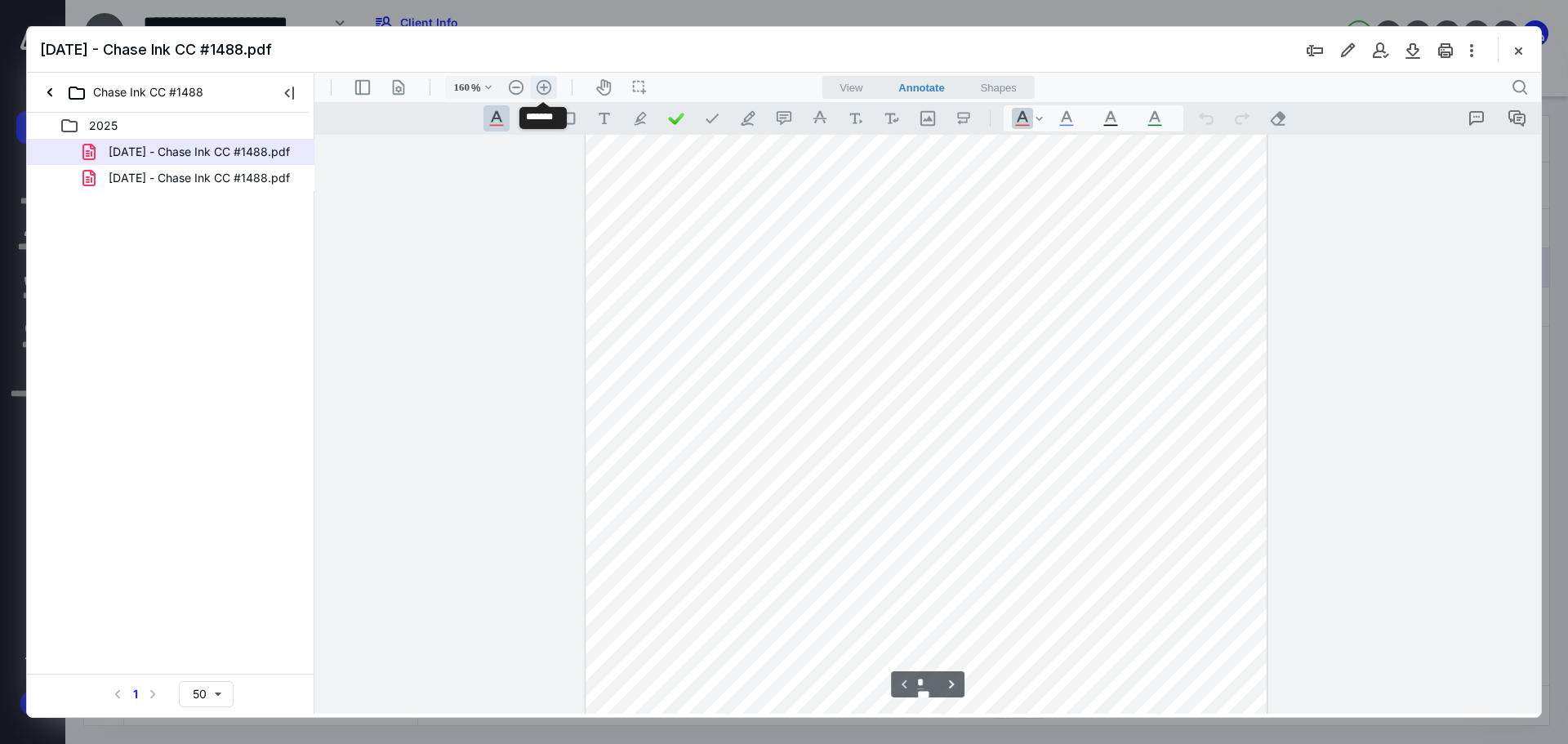 click on ".cls-1{fill:#abb0c4;} icon - header - zoom - in - line" at bounding box center (544, 87) 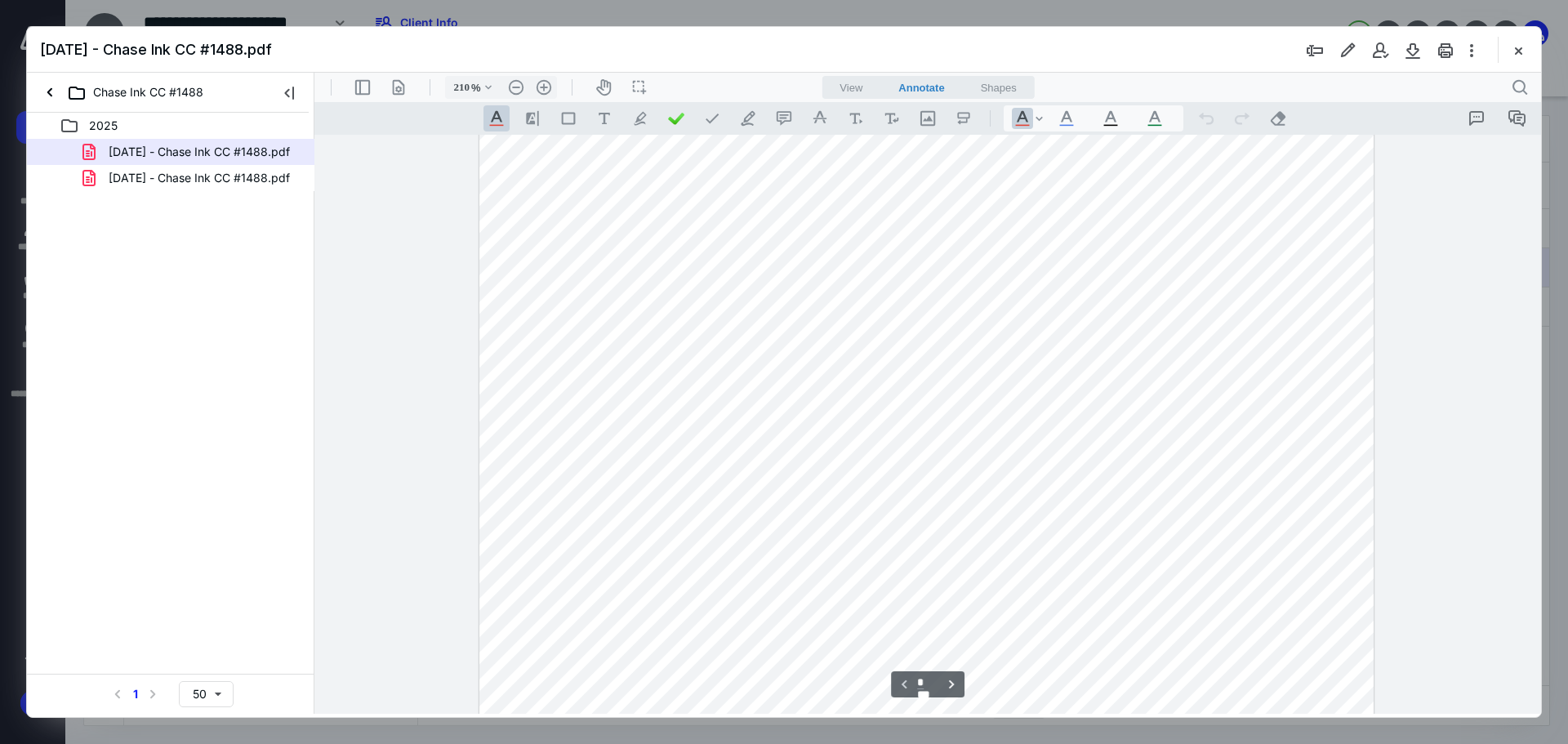 scroll, scrollTop: 306, scrollLeft: 0, axis: vertical 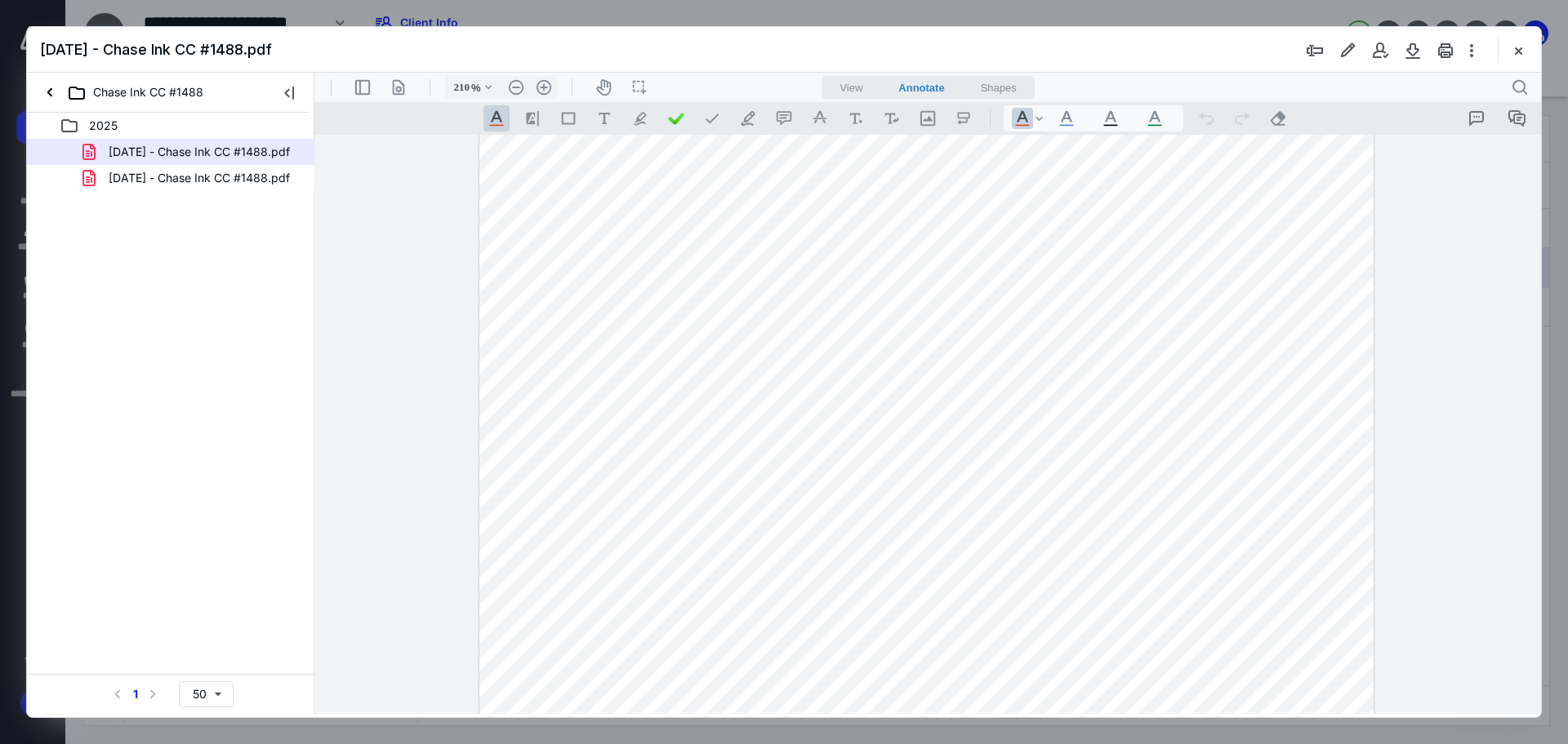 click at bounding box center [928, 424] 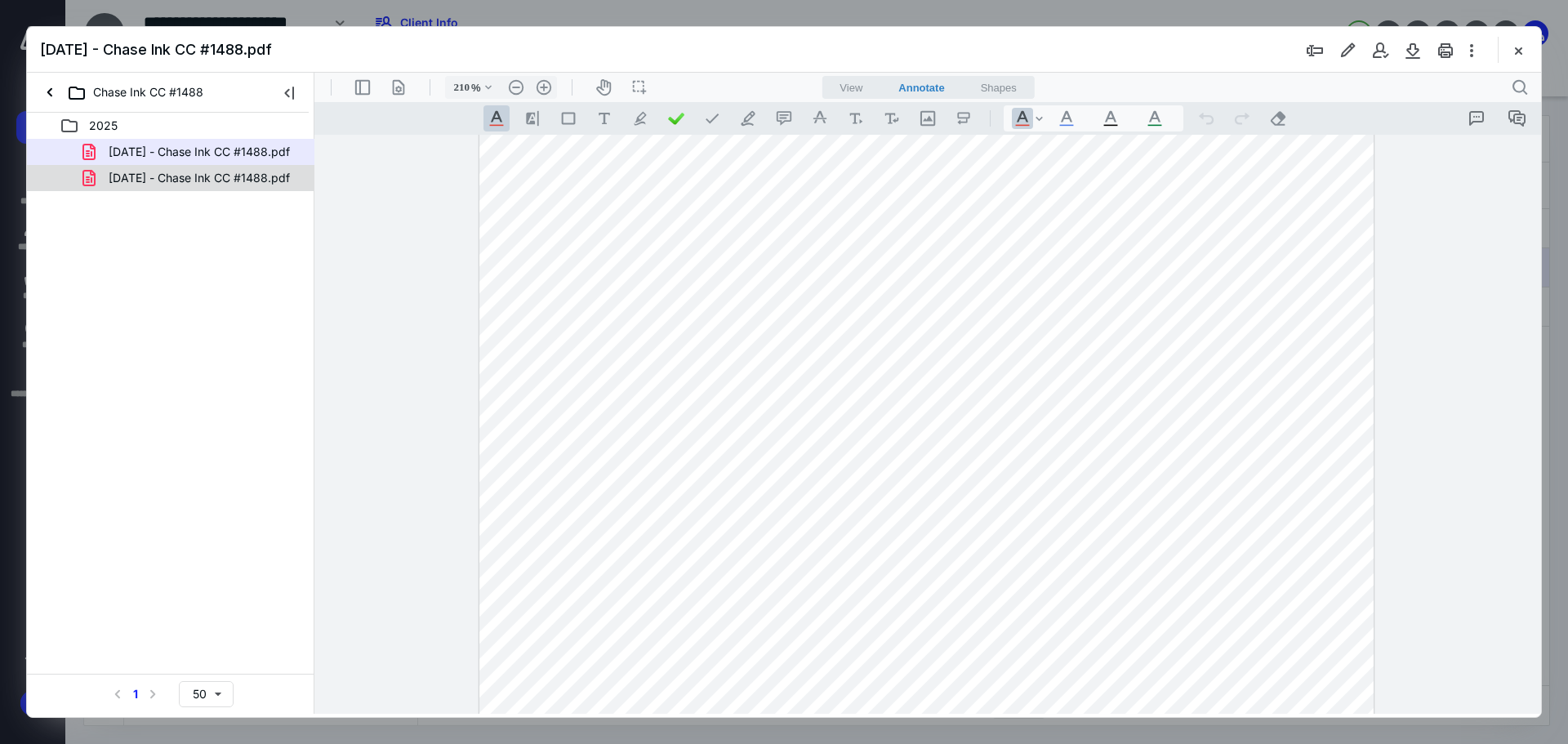 click on "[DATE] - Chase Ink CC #1488.pdf" at bounding box center [199, 178] 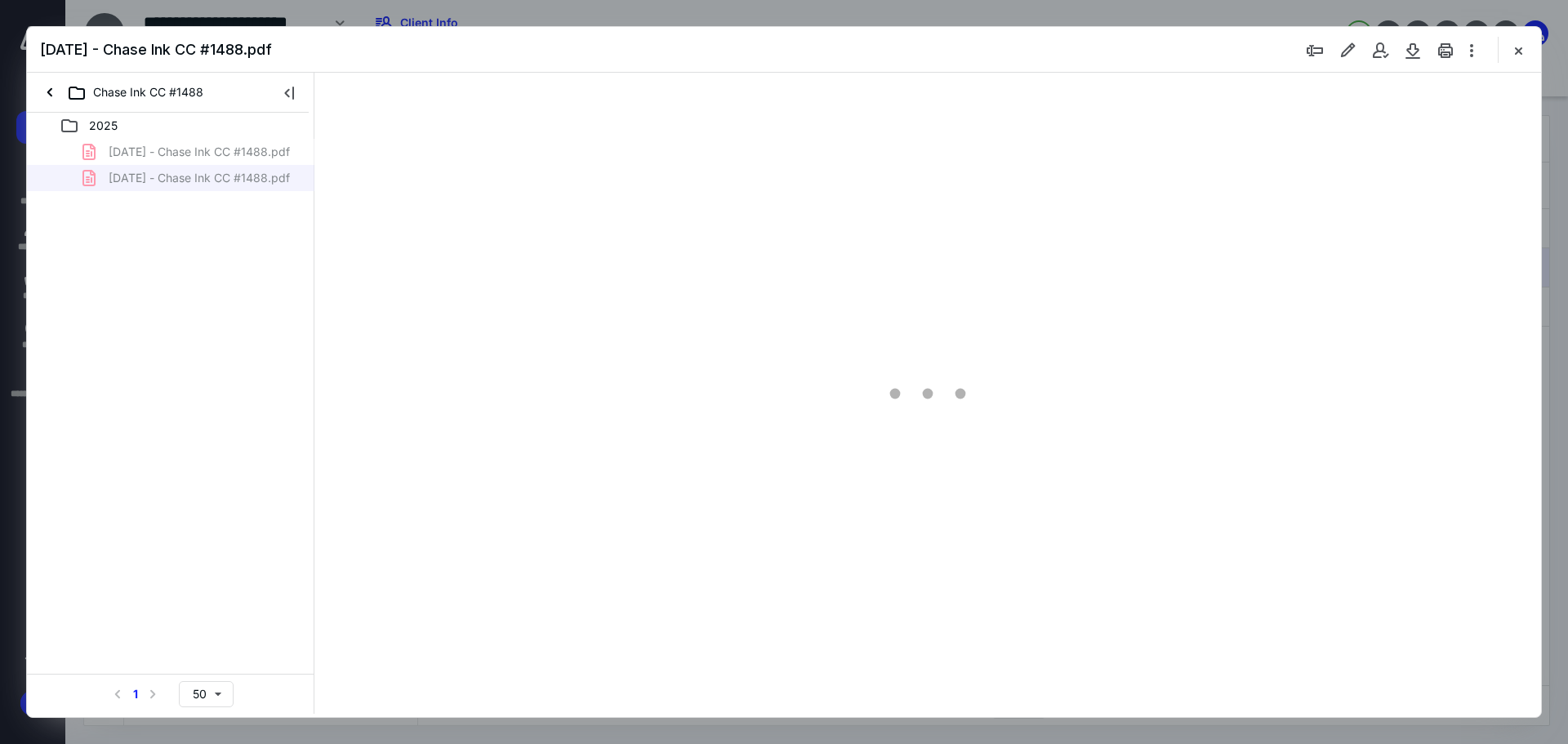 scroll, scrollTop: 65, scrollLeft: 0, axis: vertical 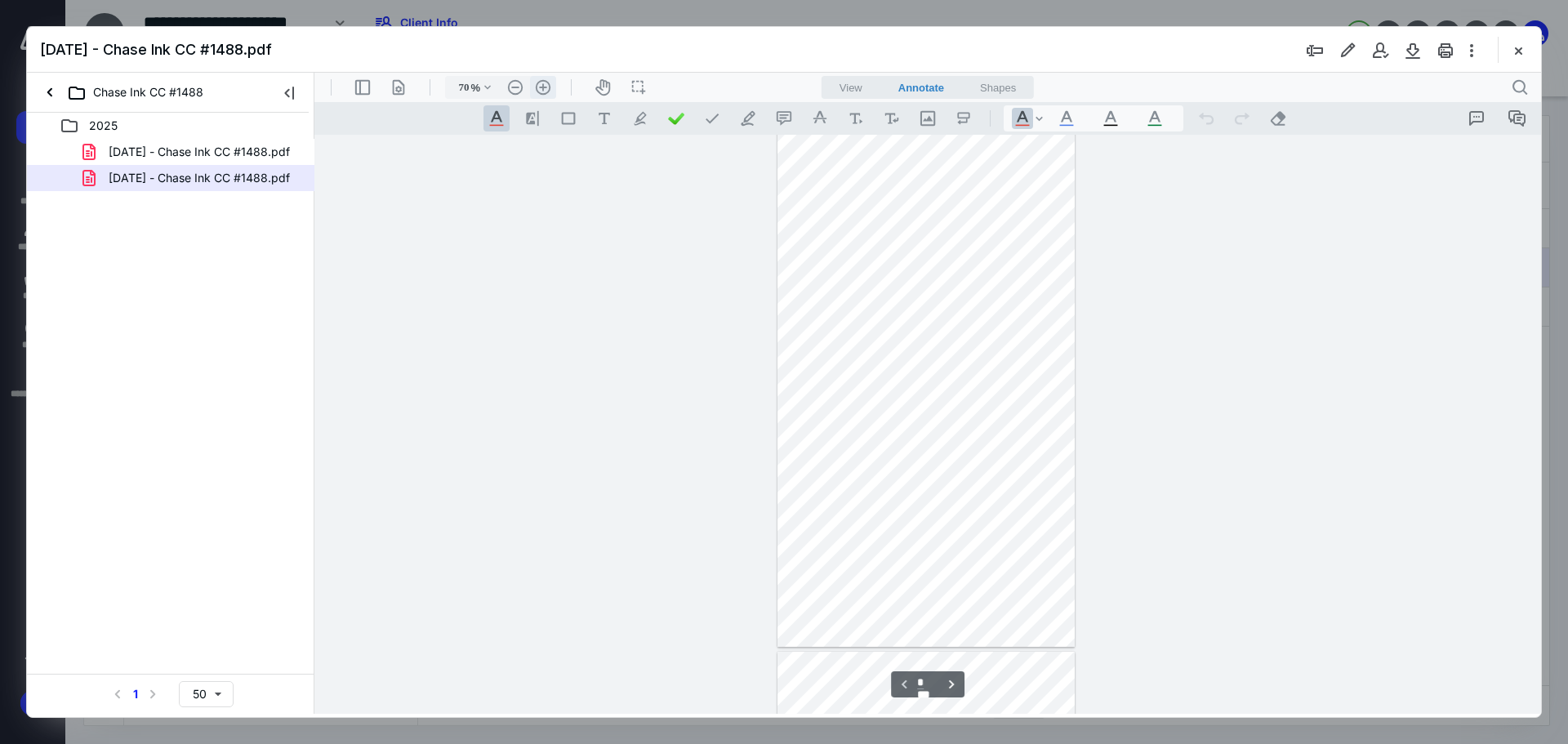 click on ".cls-1{fill:#abb0c4;} icon - header - zoom - in - line" at bounding box center (543, 87) 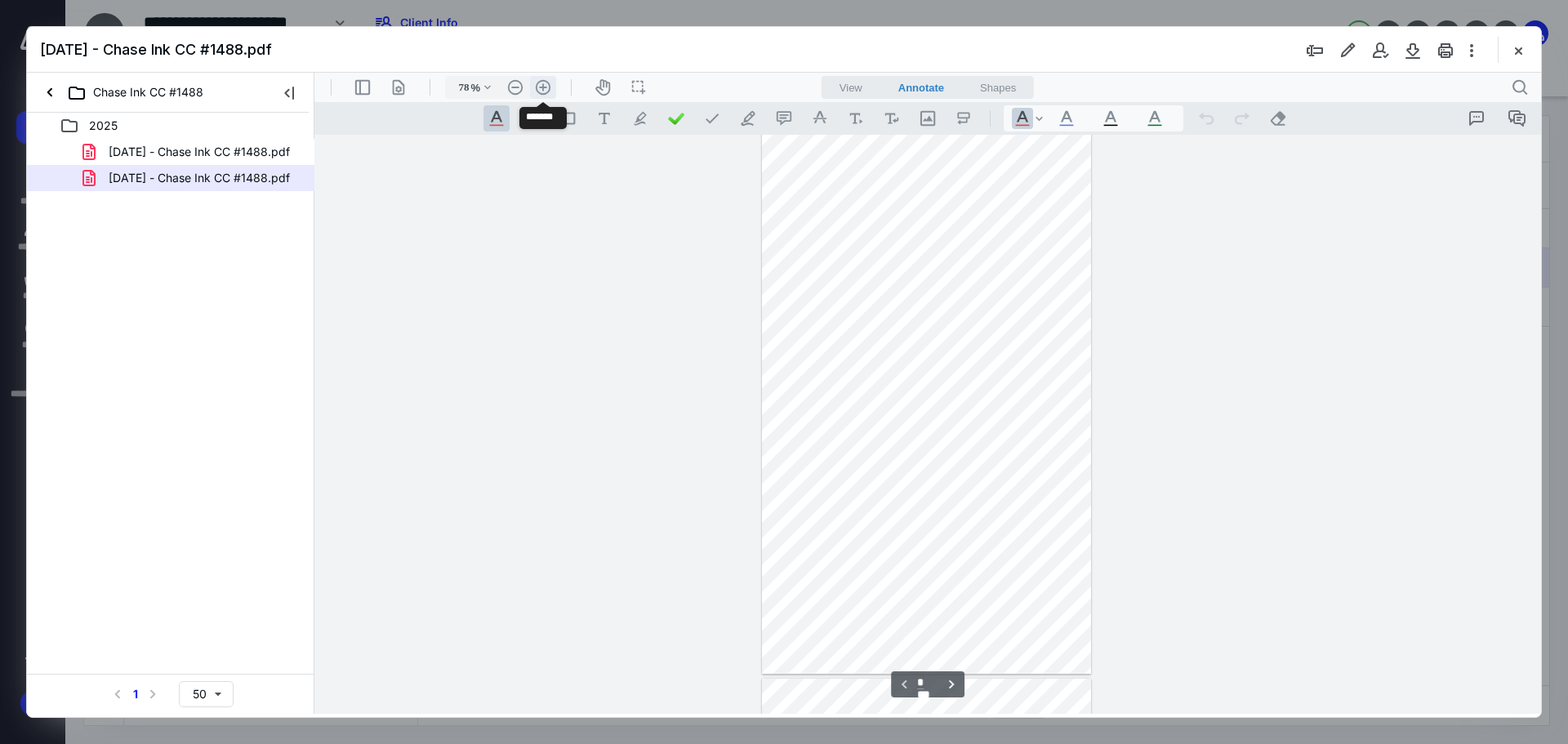 click on ".cls-1{fill:#abb0c4;} icon - header - zoom - in - line" at bounding box center [543, 87] 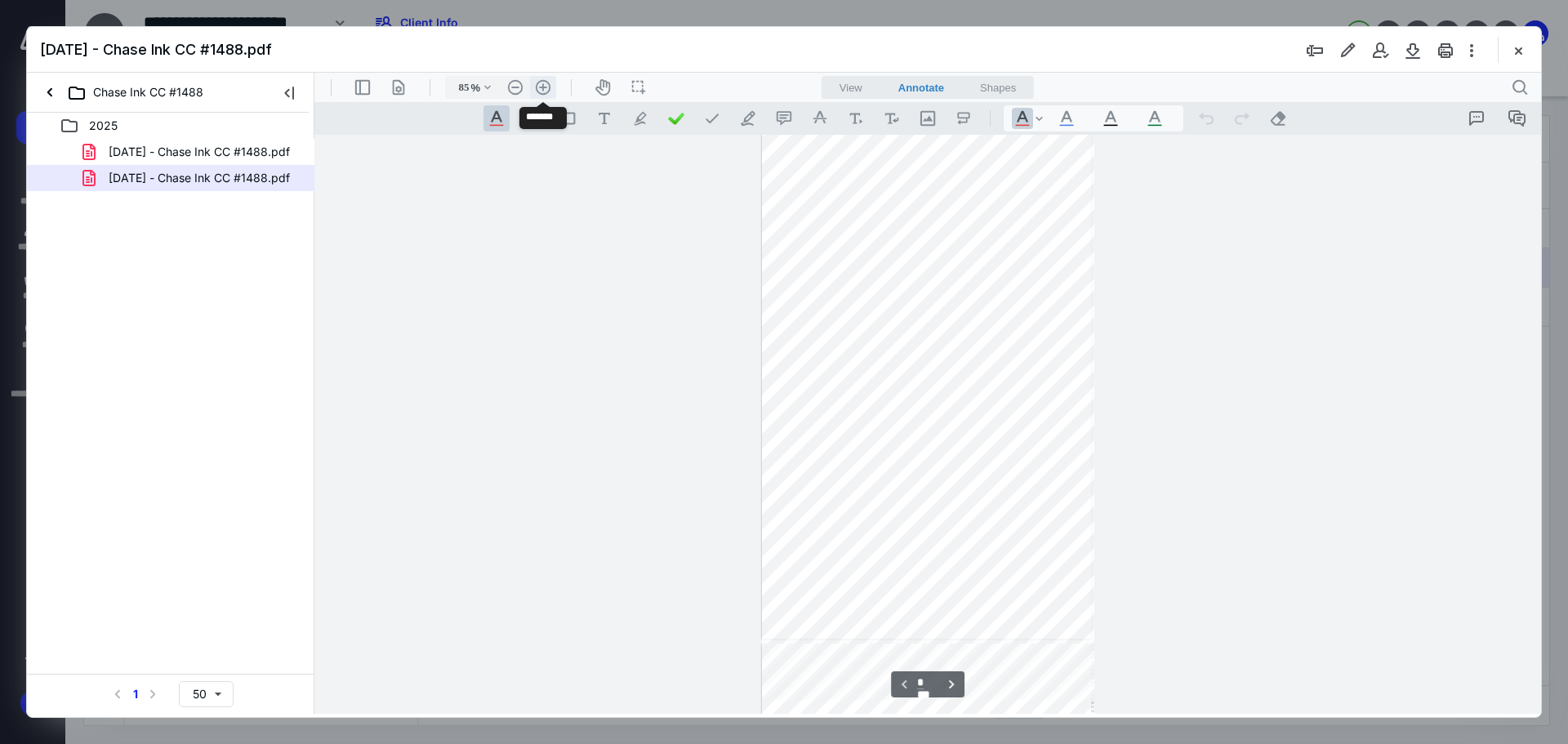click on ".cls-1{fill:#abb0c4;} icon - header - zoom - in - line" at bounding box center [543, 87] 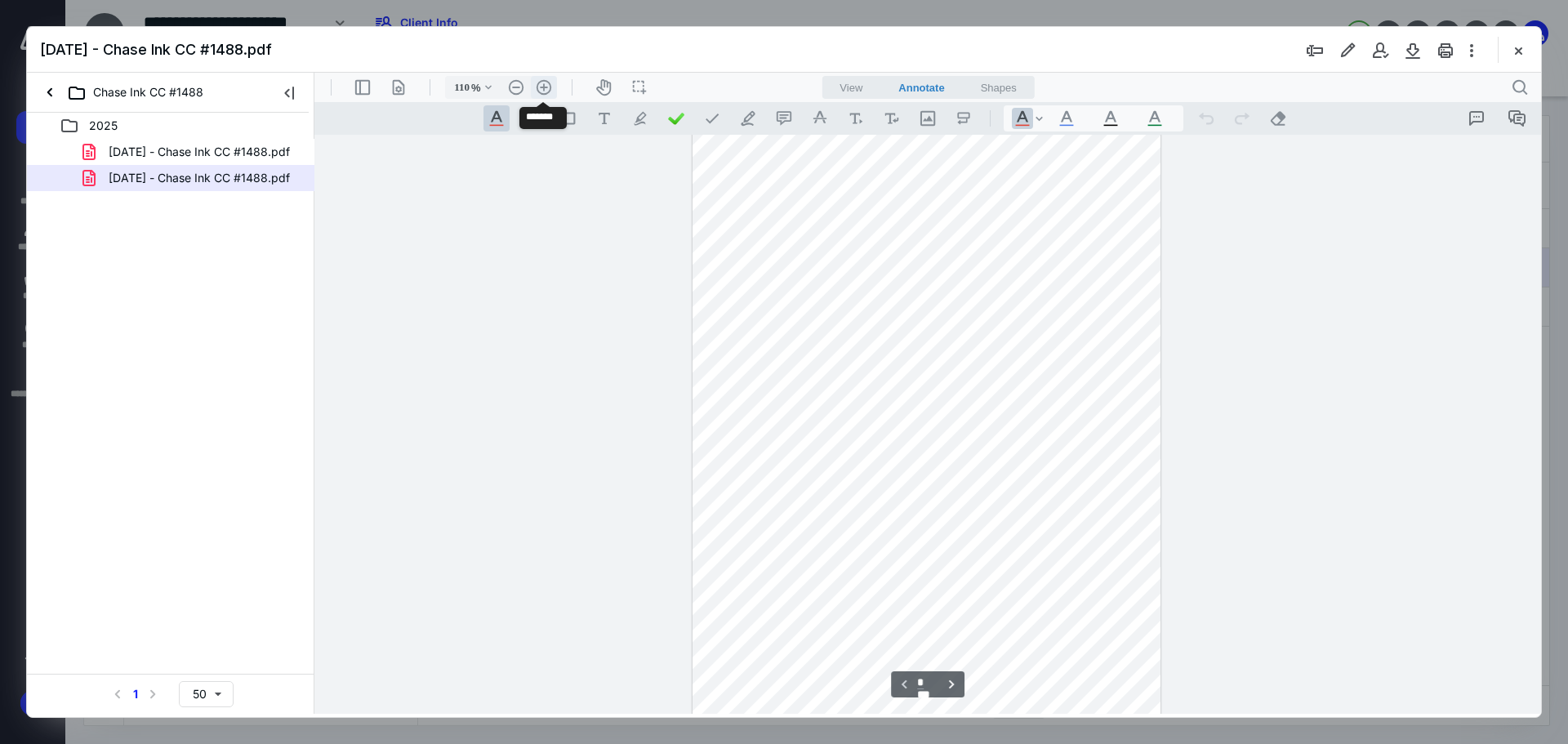 click on ".cls-1{fill:#abb0c4;} icon - header - zoom - in - line" at bounding box center [544, 87] 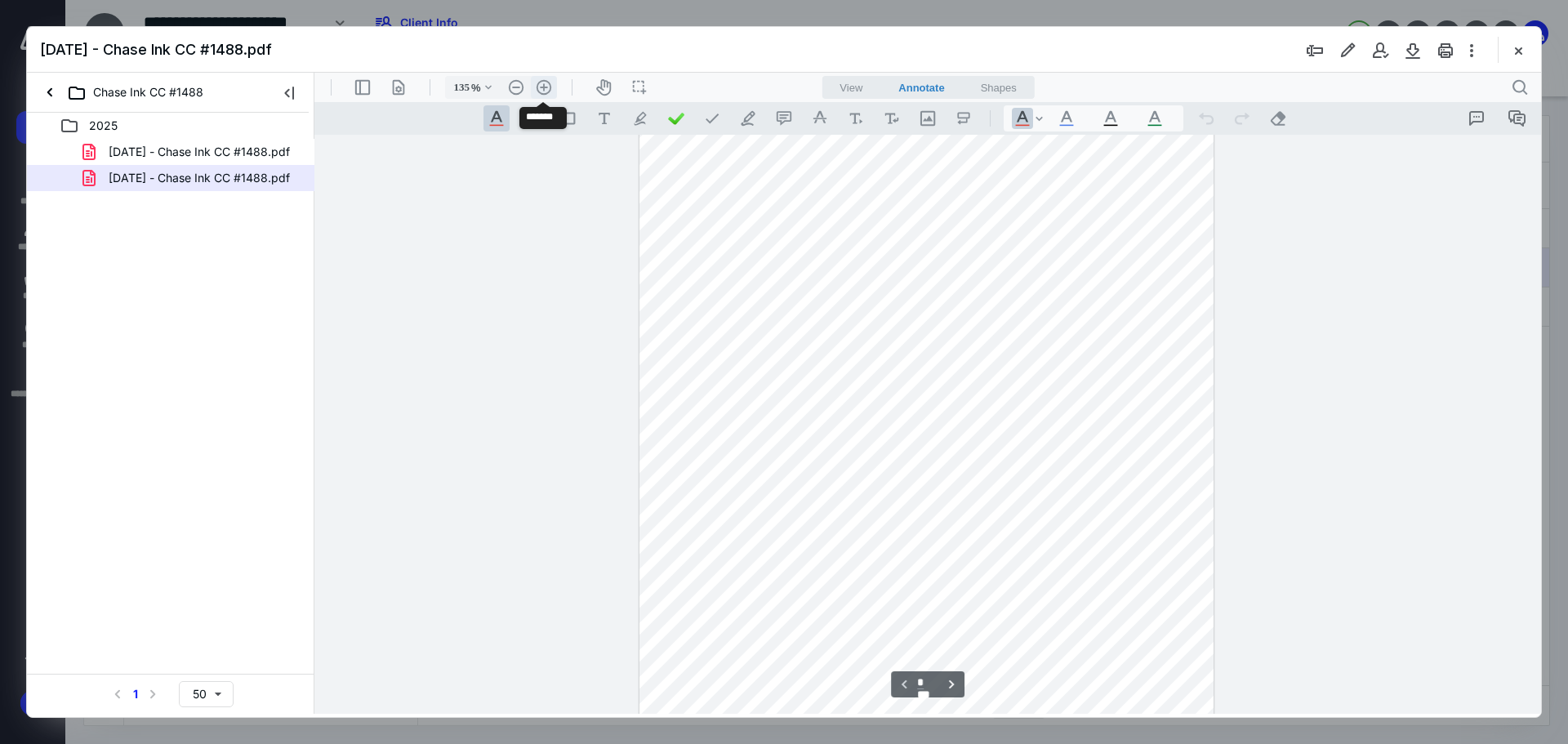 click on ".cls-1{fill:#abb0c4;} icon - header - zoom - in - line" at bounding box center (544, 87) 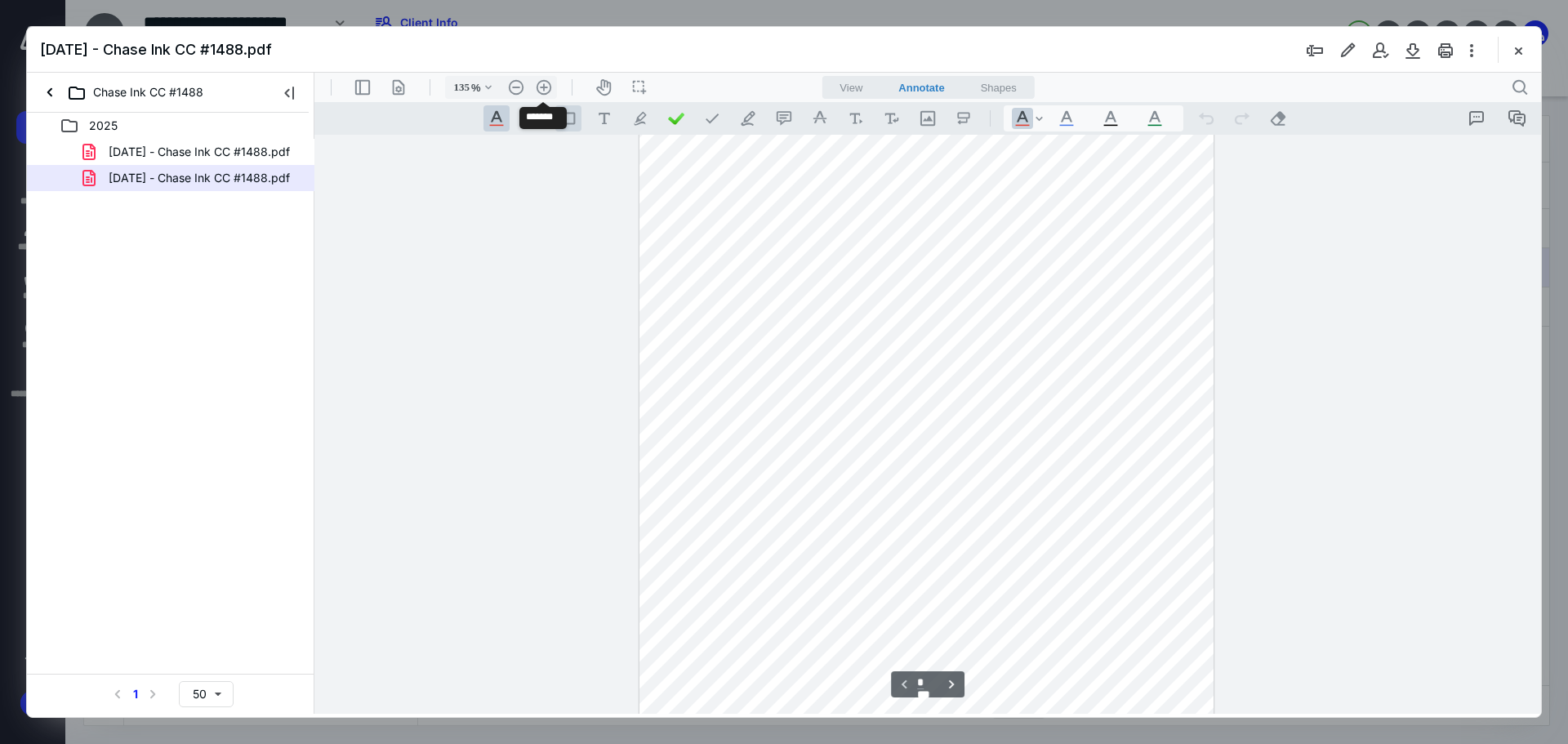 type on "160" 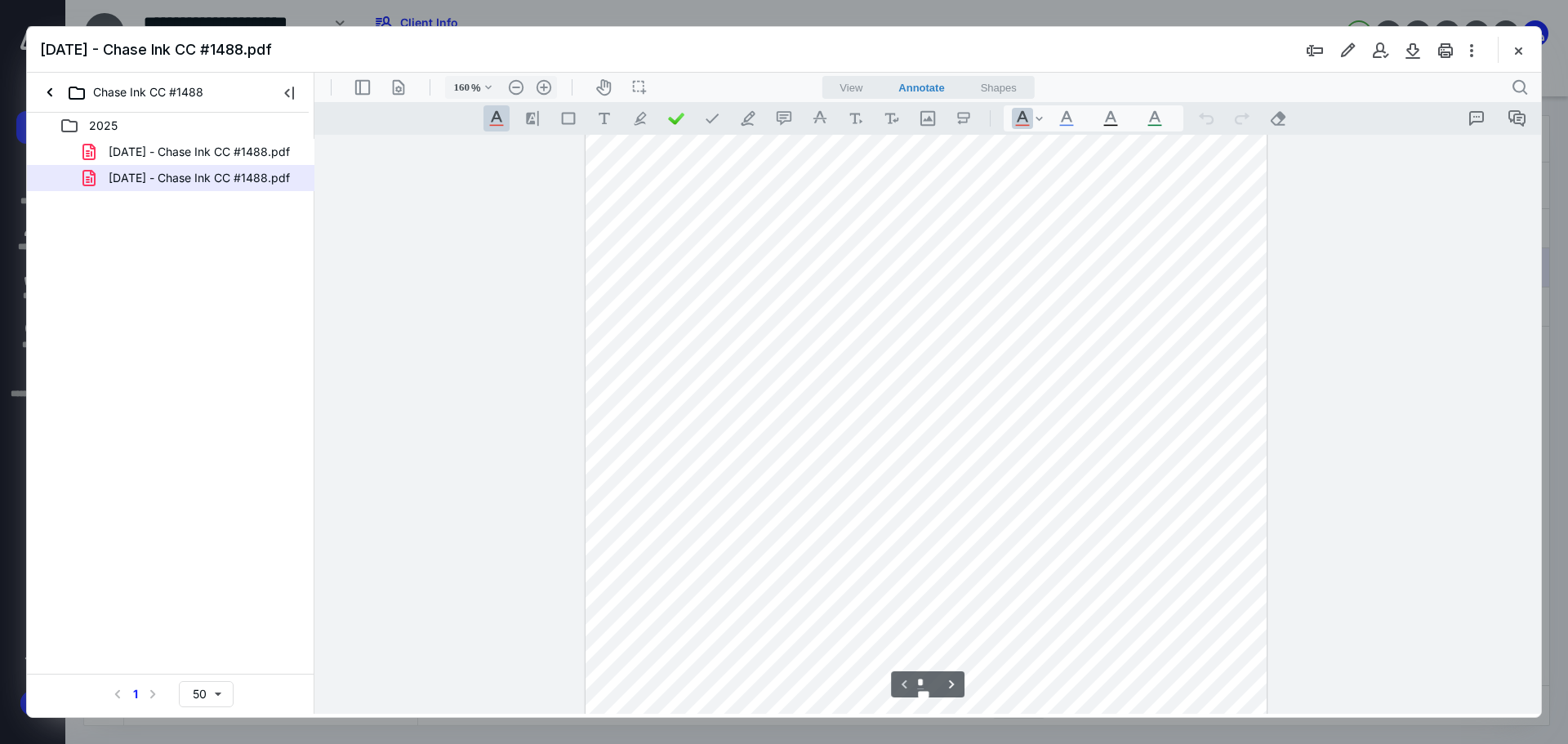 scroll, scrollTop: 238, scrollLeft: 0, axis: vertical 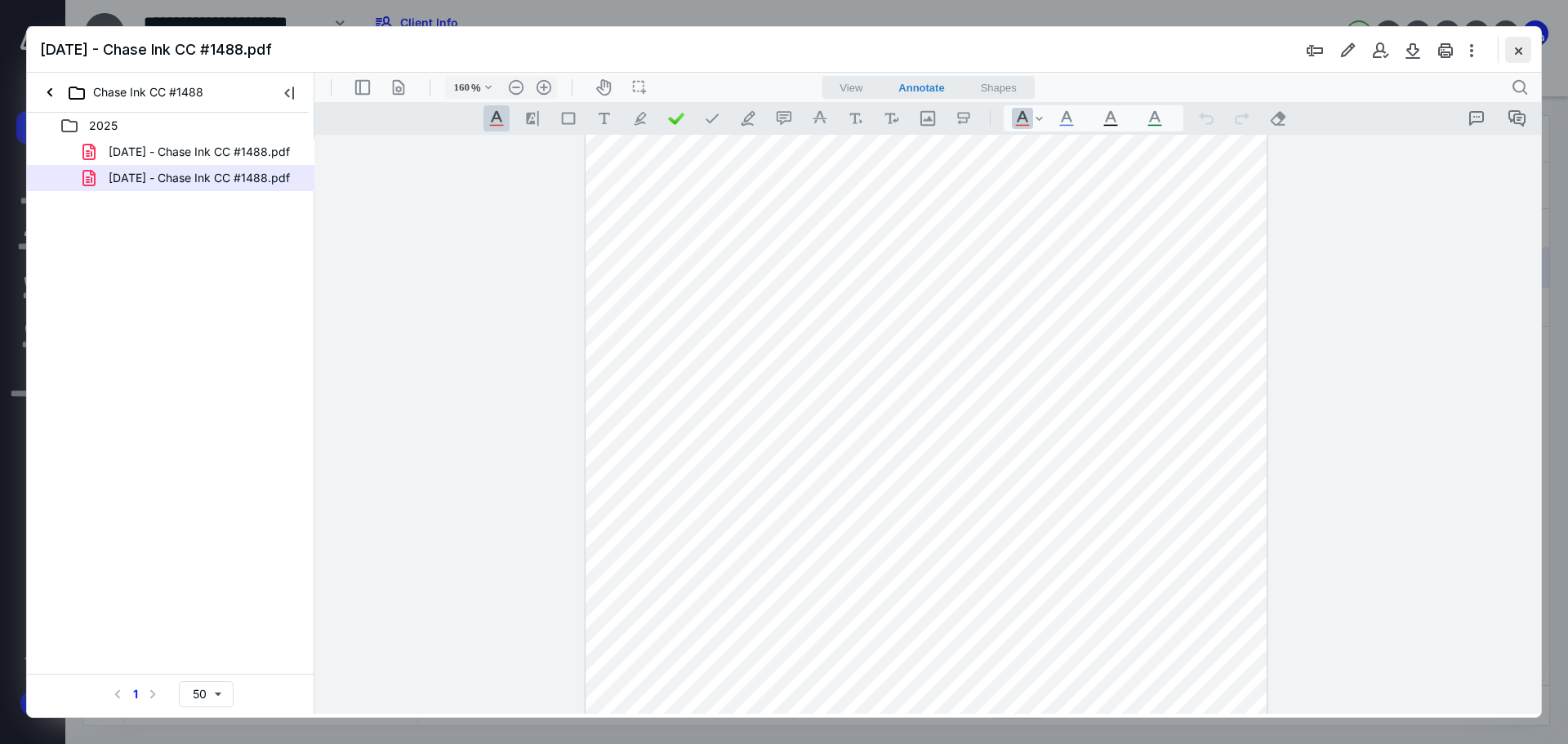 click at bounding box center (1518, 50) 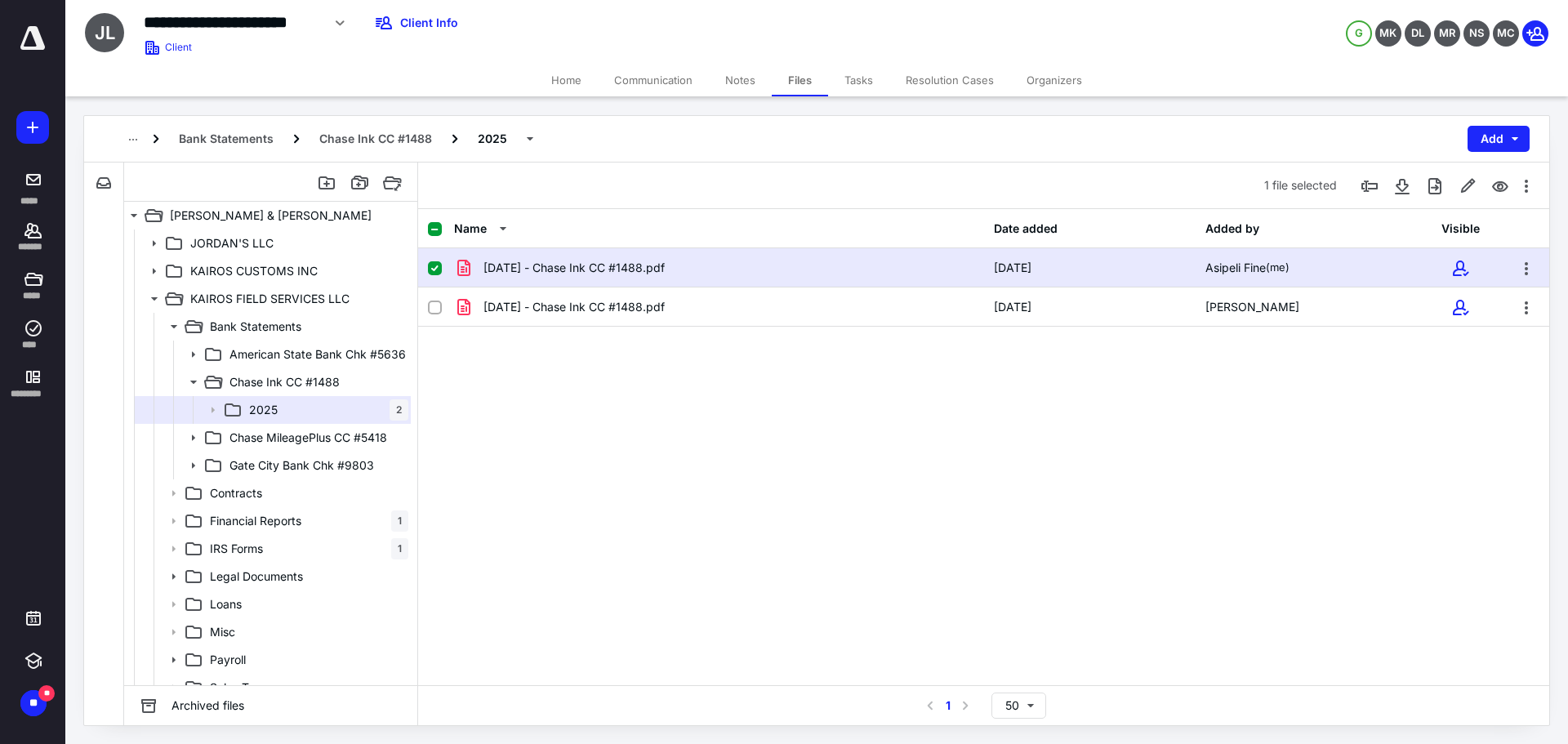 click on "[DATE] - Chase Ink CC #1488.pdf [DATE] Asipeli Fine  (me) [DATE] - Chase Ink CC #1488.pdf [DATE] [PERSON_NAME]" at bounding box center (983, 371) 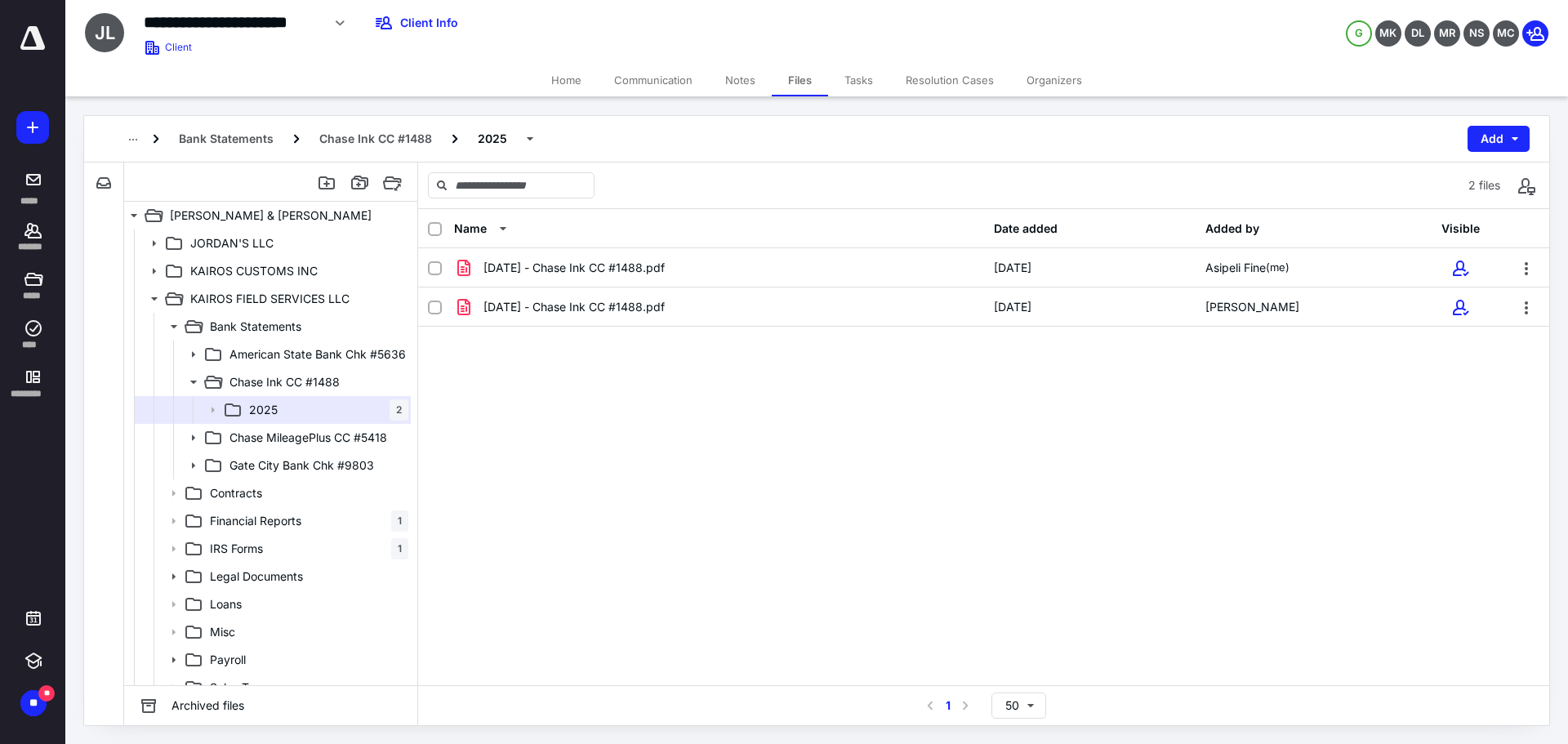 click on "[DATE] - Chase Ink CC #1488.pdf [DATE] Asipeli Fine  (me) [DATE] - Chase Ink CC #1488.pdf [DATE] [PERSON_NAME]" at bounding box center [983, 371] 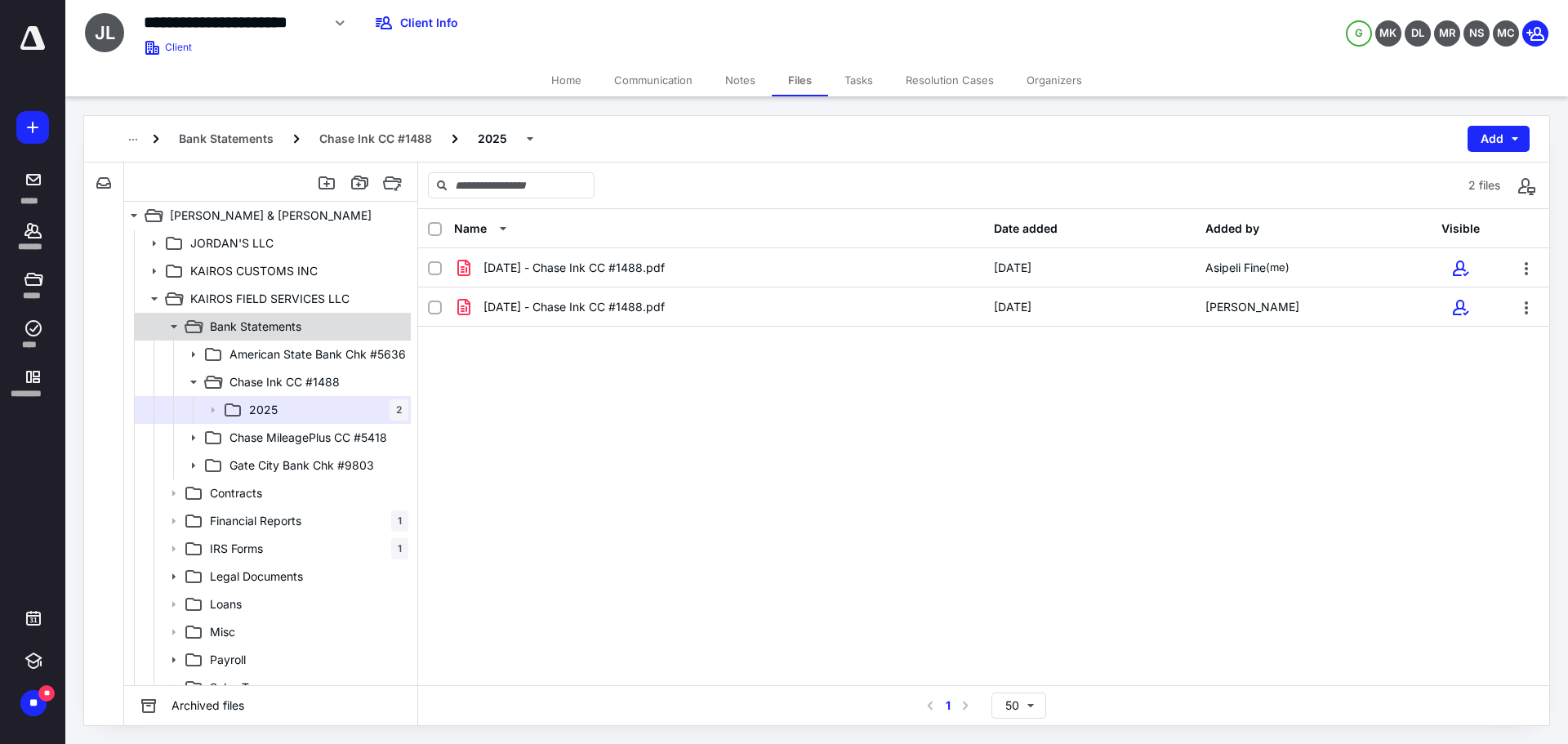 click on "Bank Statements" at bounding box center (256, 327) 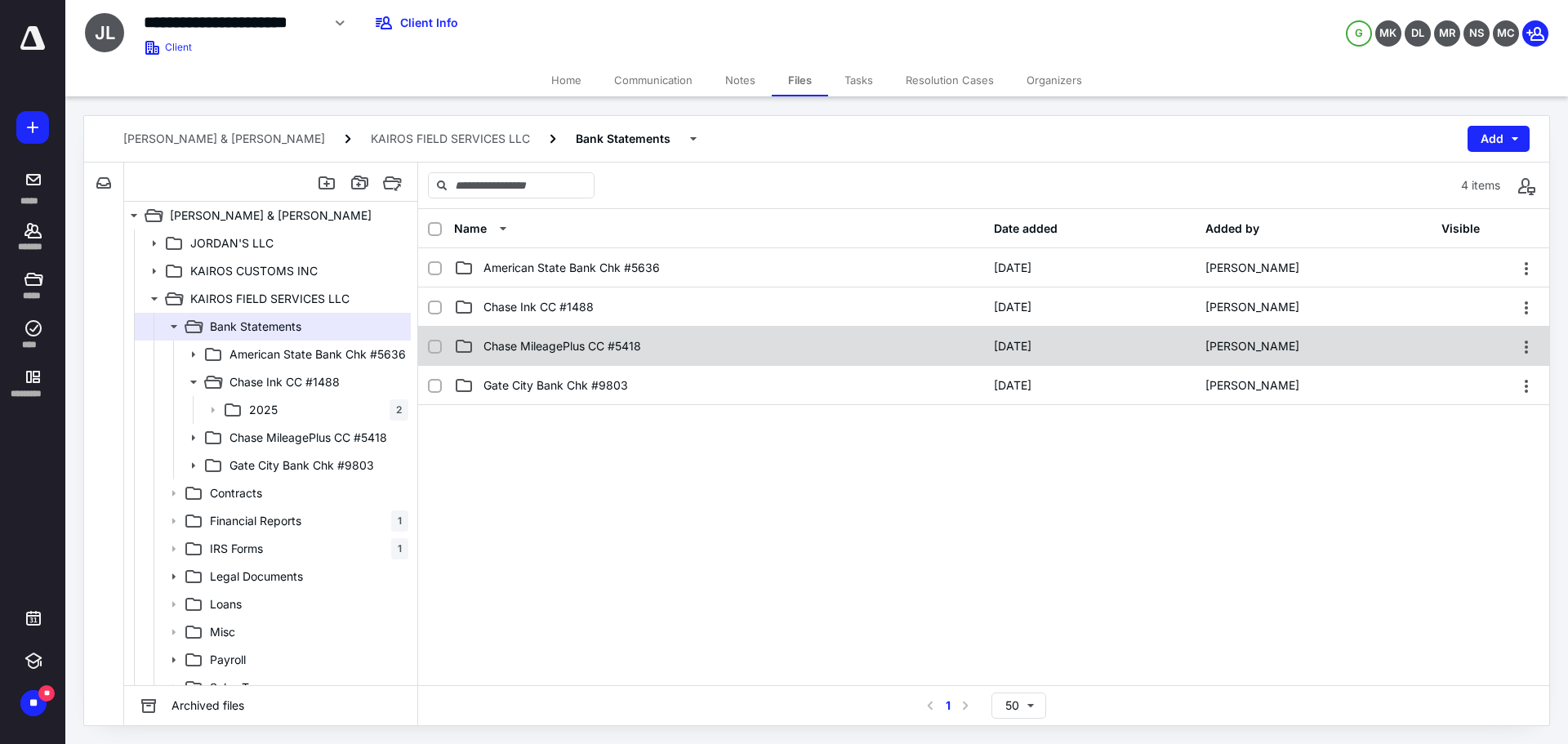 click on "Chase MileagePlus CC #5418" at bounding box center [562, 346] 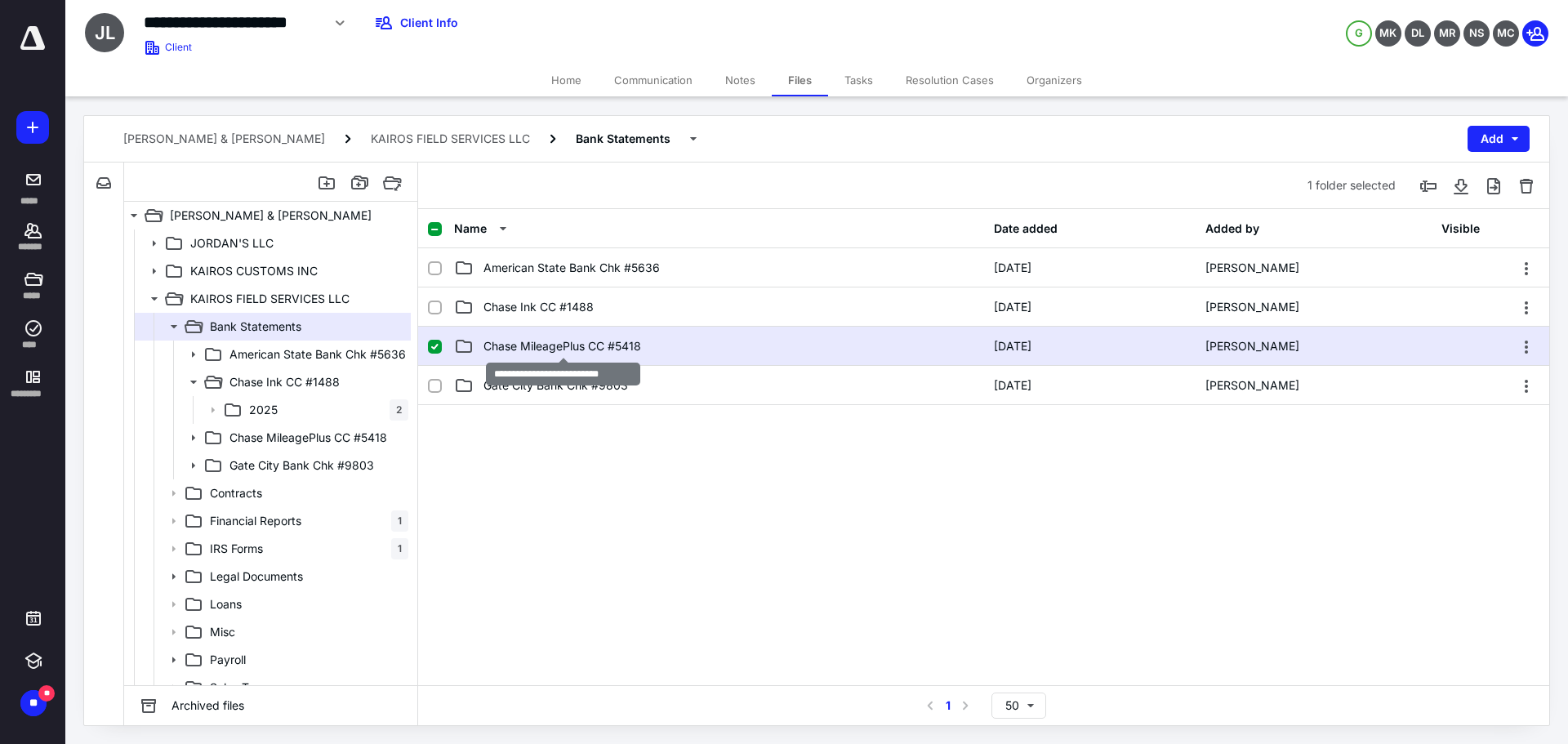 click on "Chase MileagePlus CC #5418" at bounding box center [562, 346] 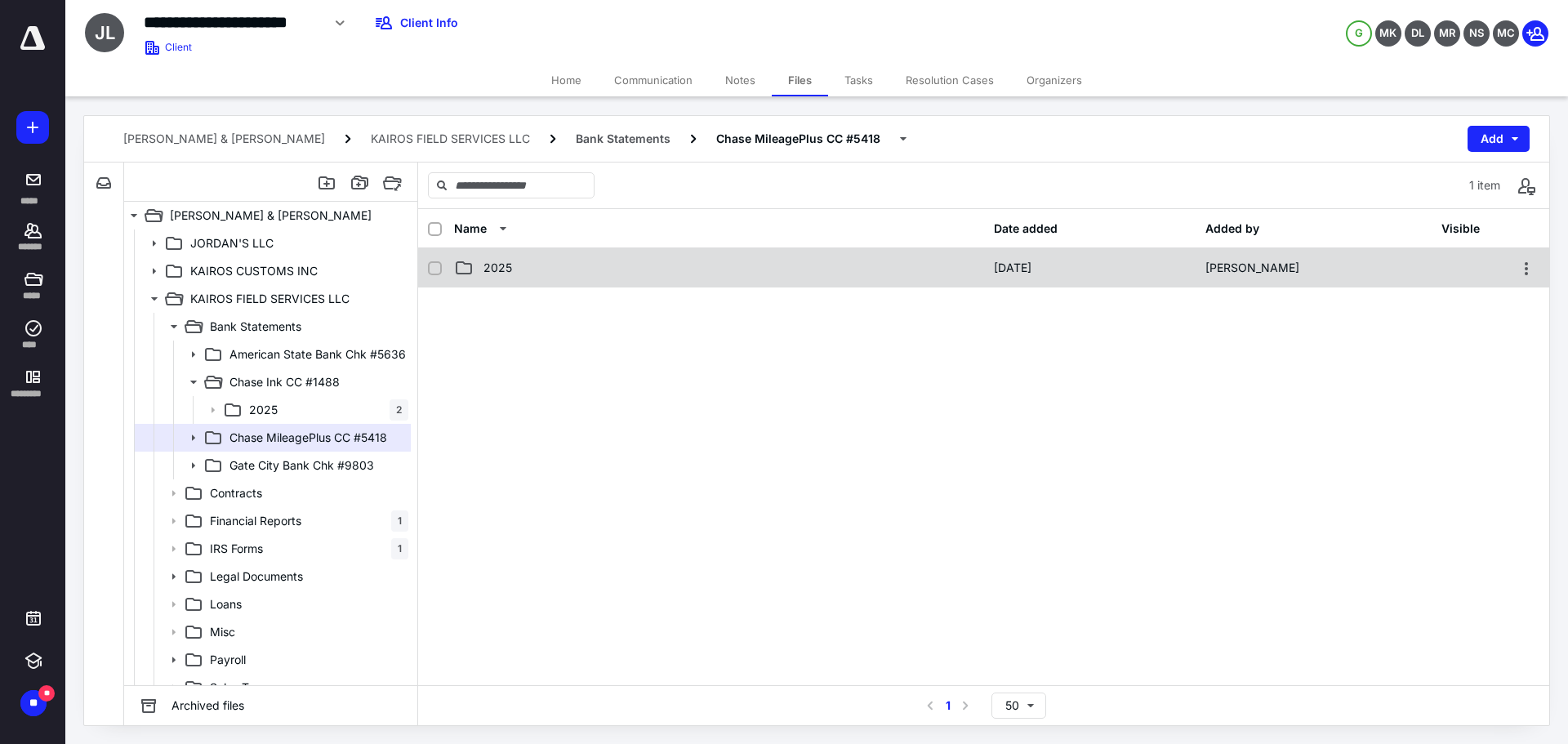 click on "2025 [DATE] [PERSON_NAME]" at bounding box center (983, 268) 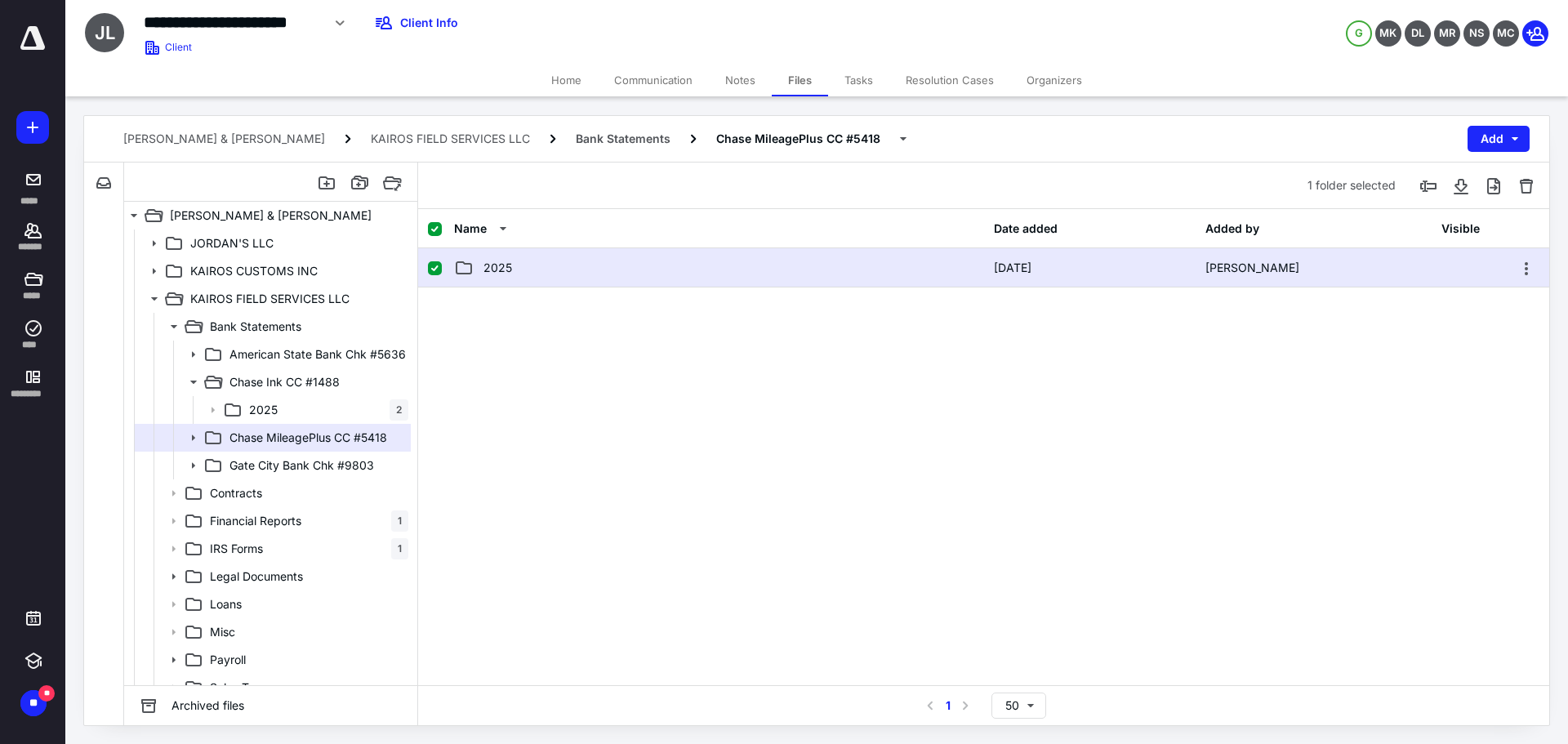 click on "2025 [DATE] [PERSON_NAME]" at bounding box center (983, 268) 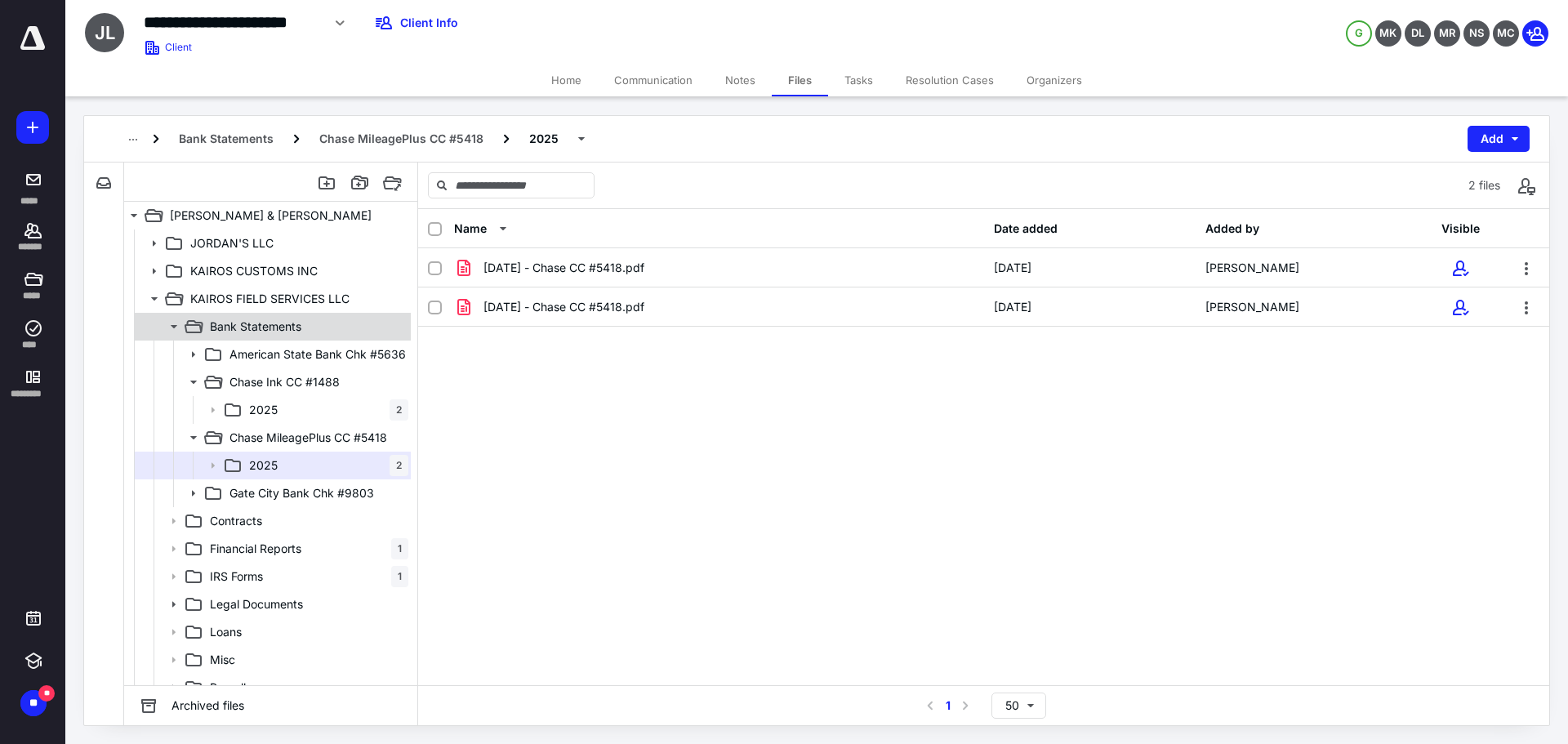 click on "Bank Statements" at bounding box center (256, 327) 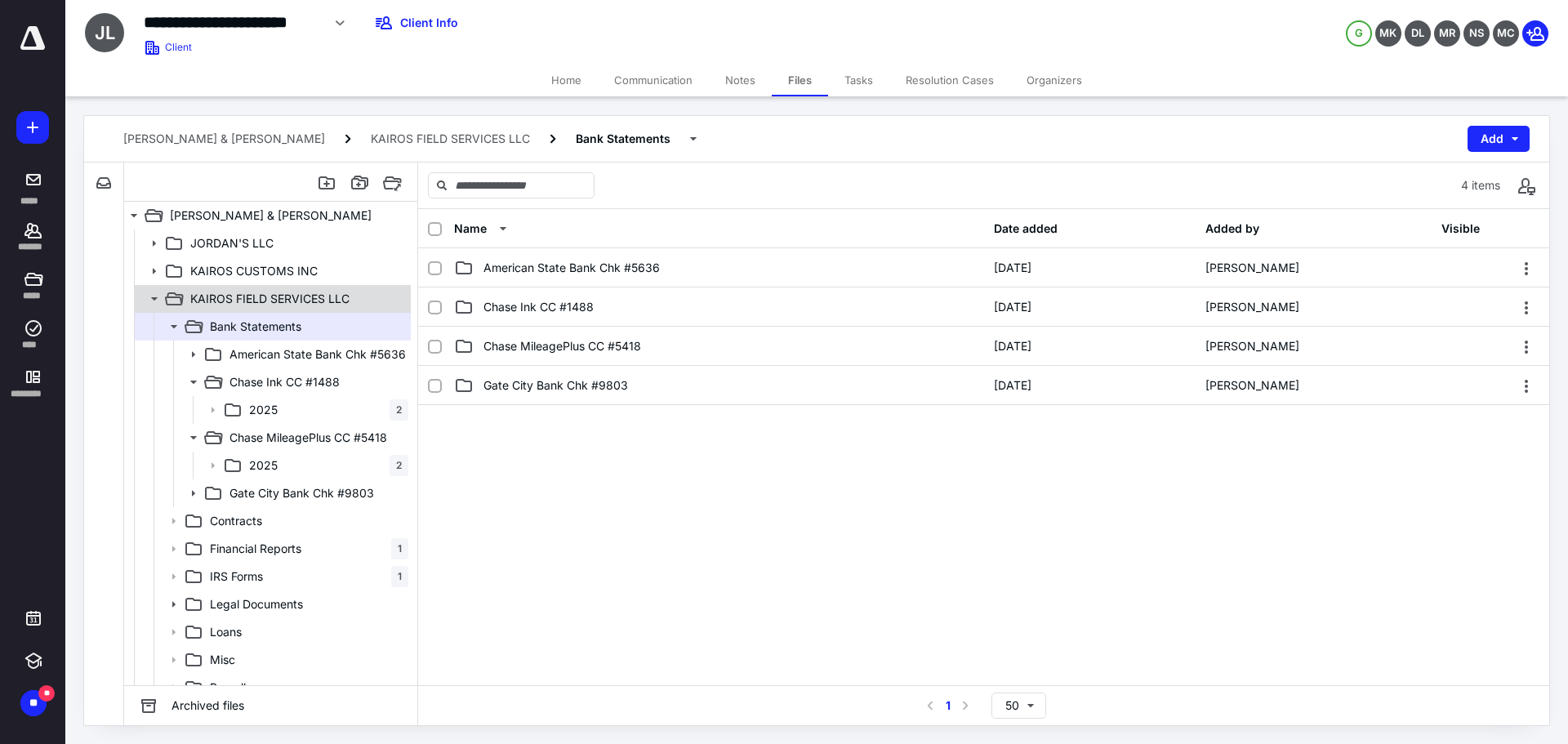 click on "KAIROS FIELD SERVICES LLC" at bounding box center (270, 299) 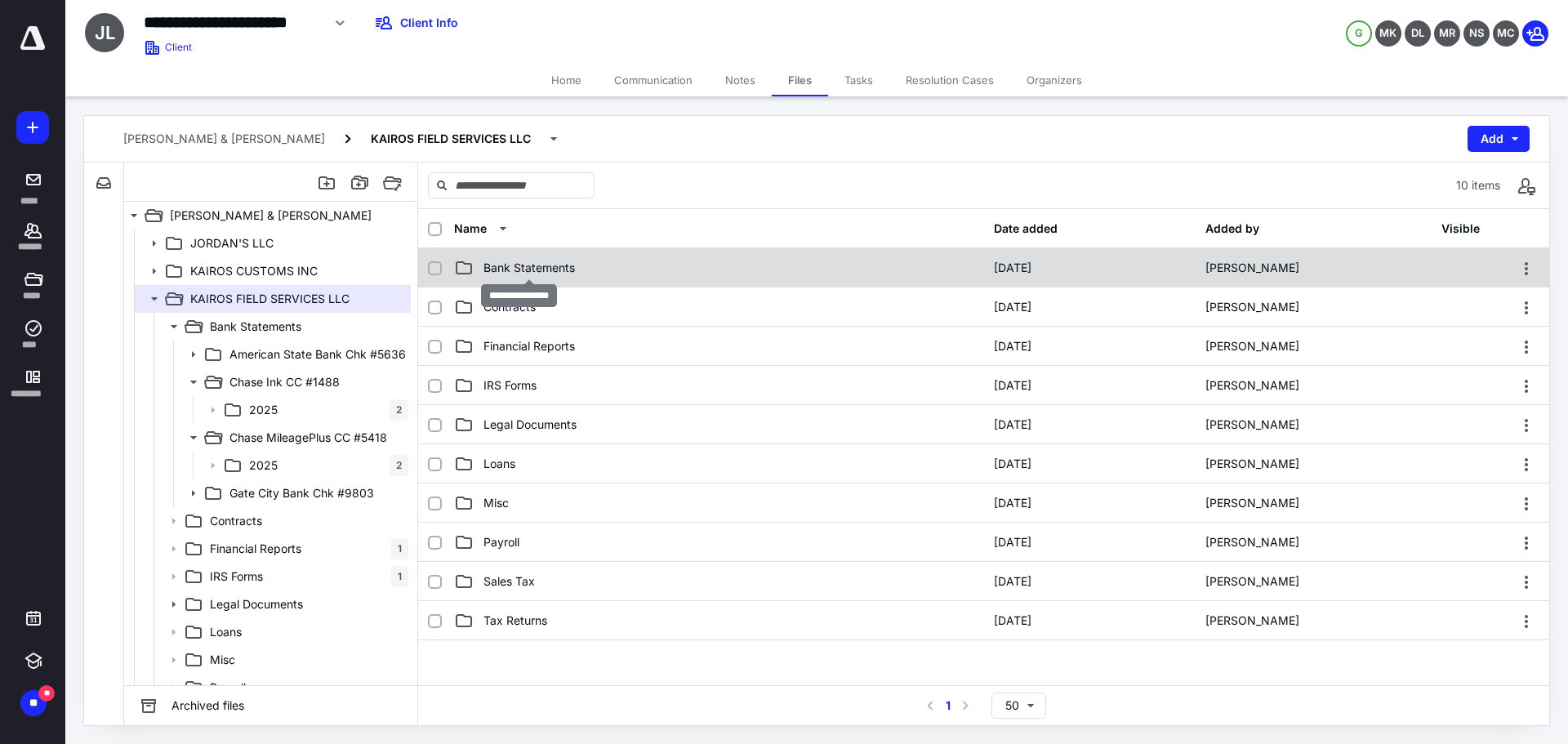 click on "Bank Statements" at bounding box center (529, 268) 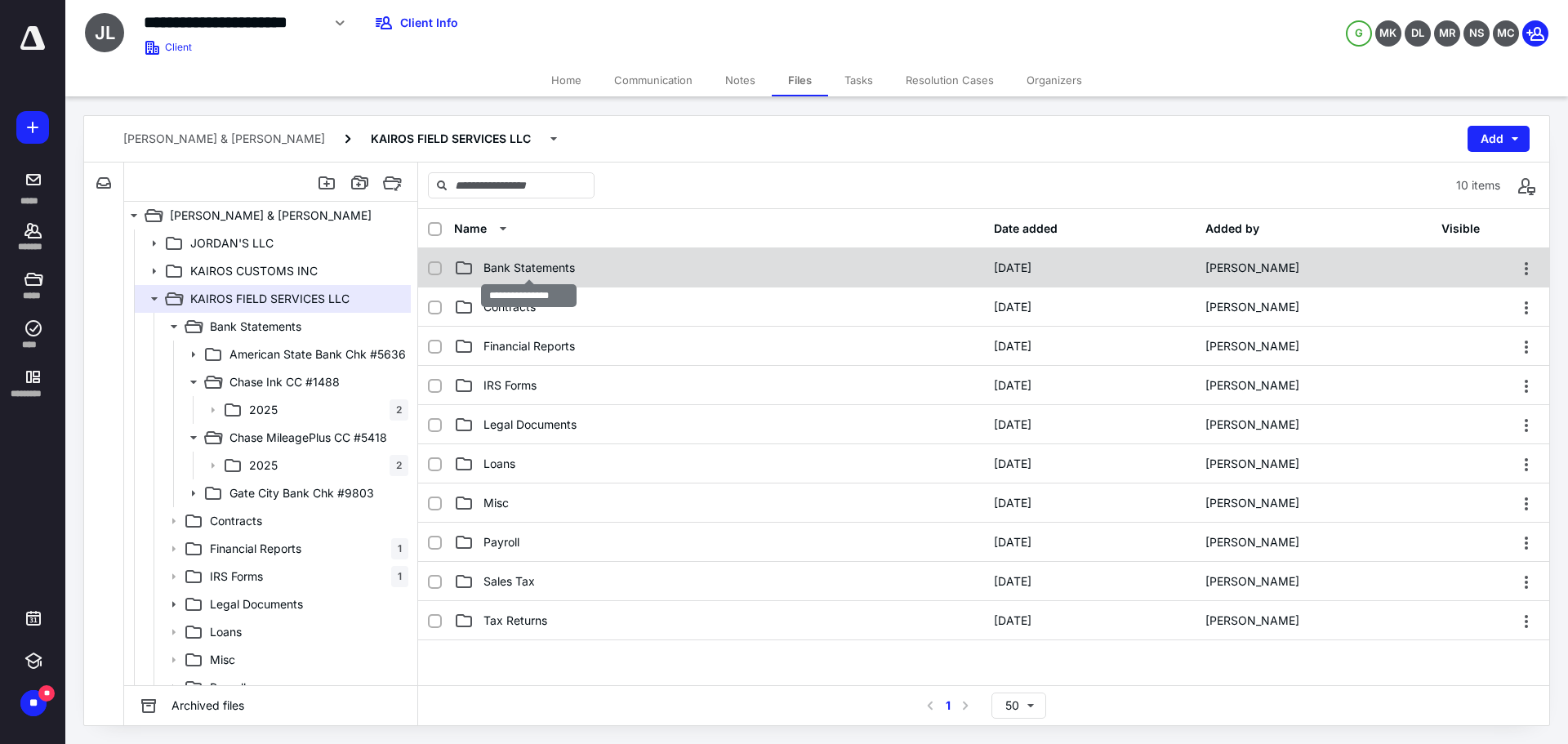 click on "Bank Statements" at bounding box center [529, 268] 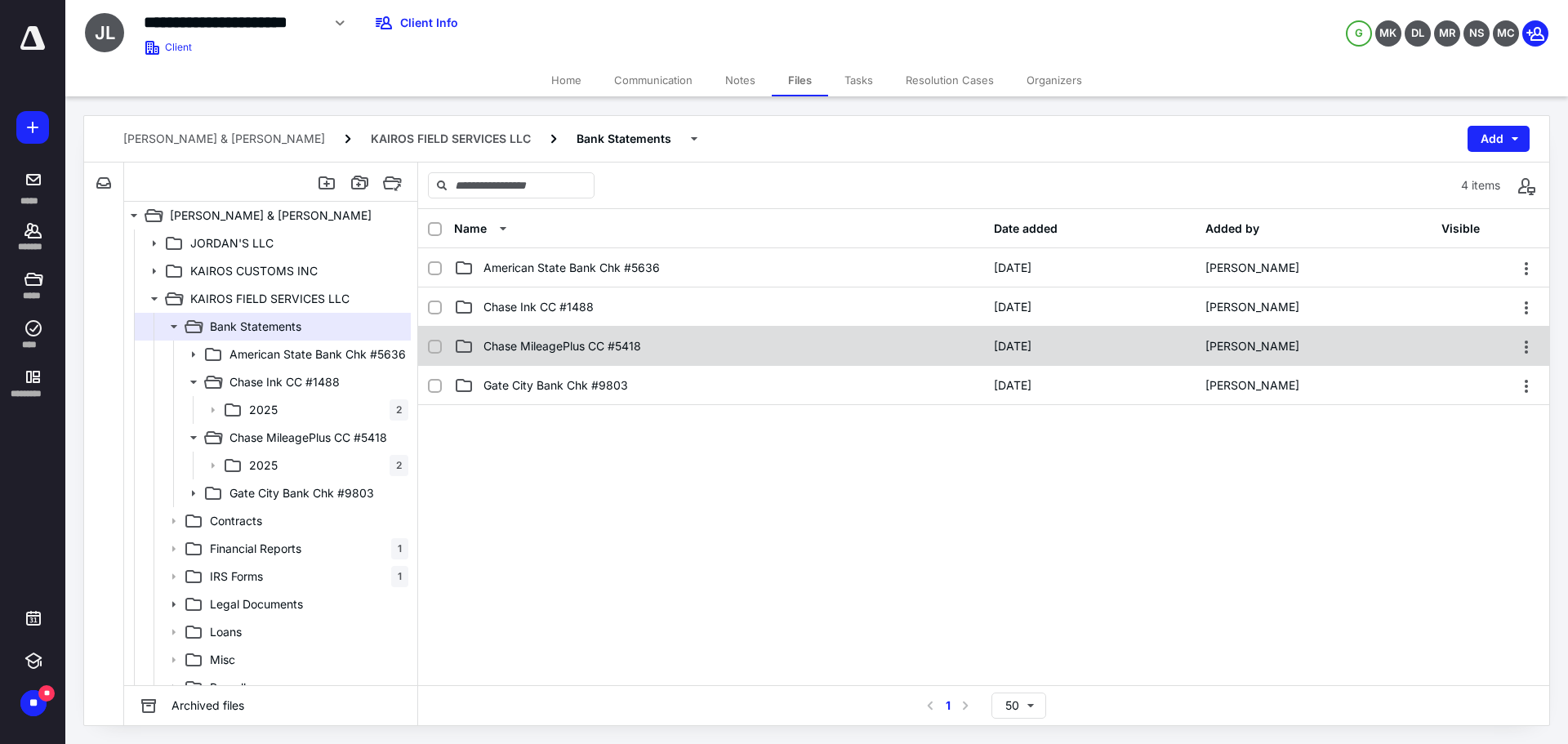 click on "Chase MileagePlus CC #5418" at bounding box center (562, 346) 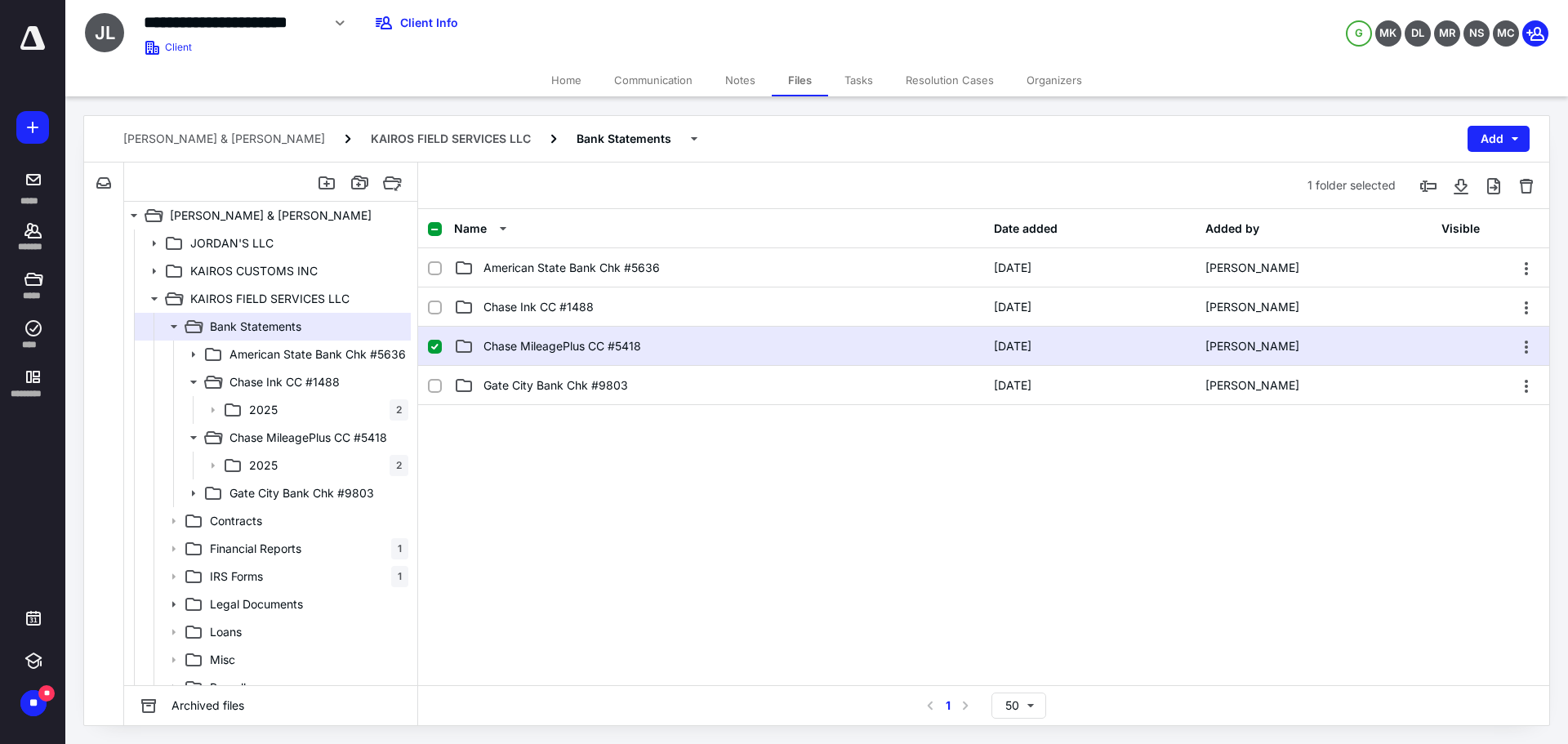 click on "Chase MileagePlus CC #5418" at bounding box center [562, 346] 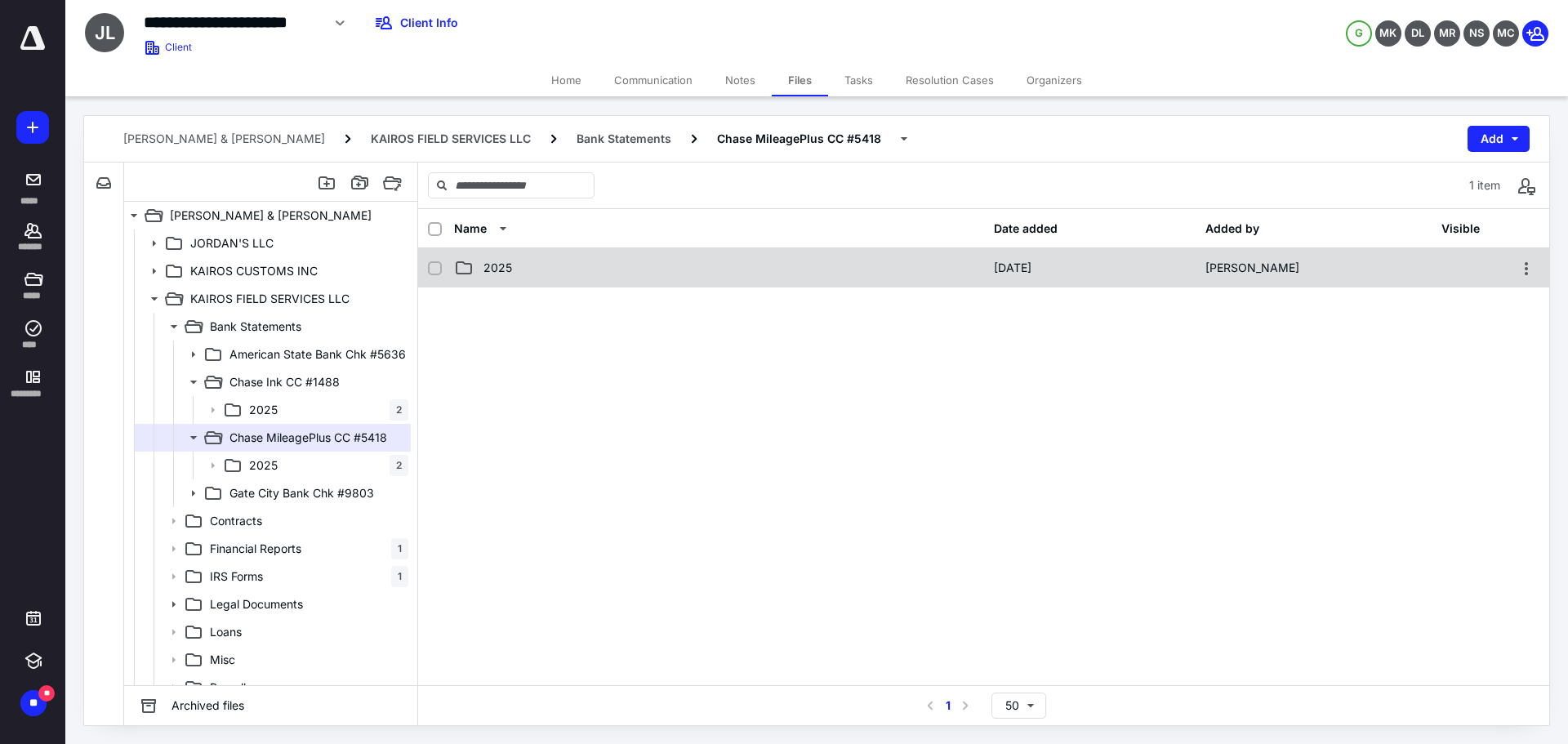 click on "2025 [DATE] [PERSON_NAME]" at bounding box center [983, 268] 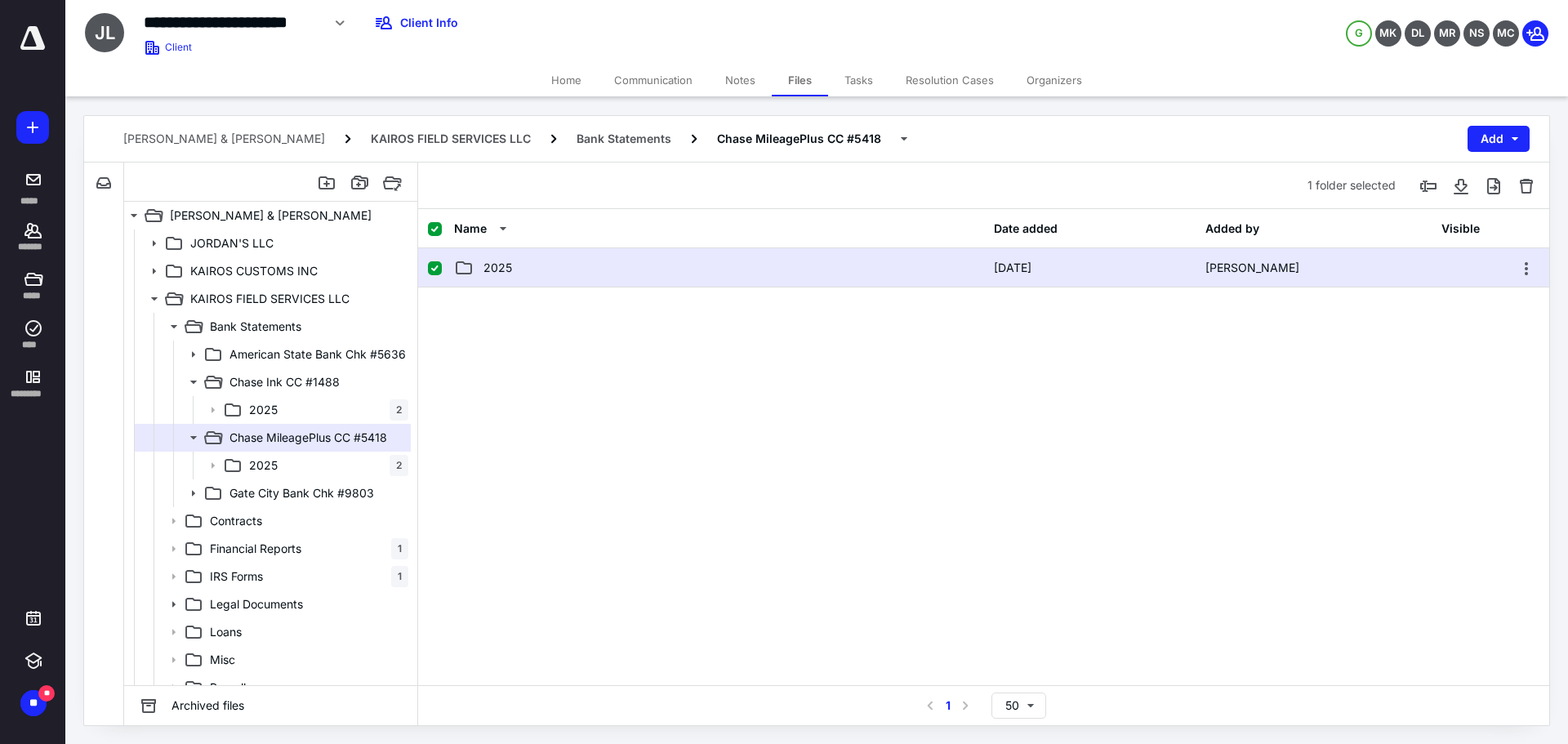 click on "2025 [DATE] [PERSON_NAME]" at bounding box center [983, 268] 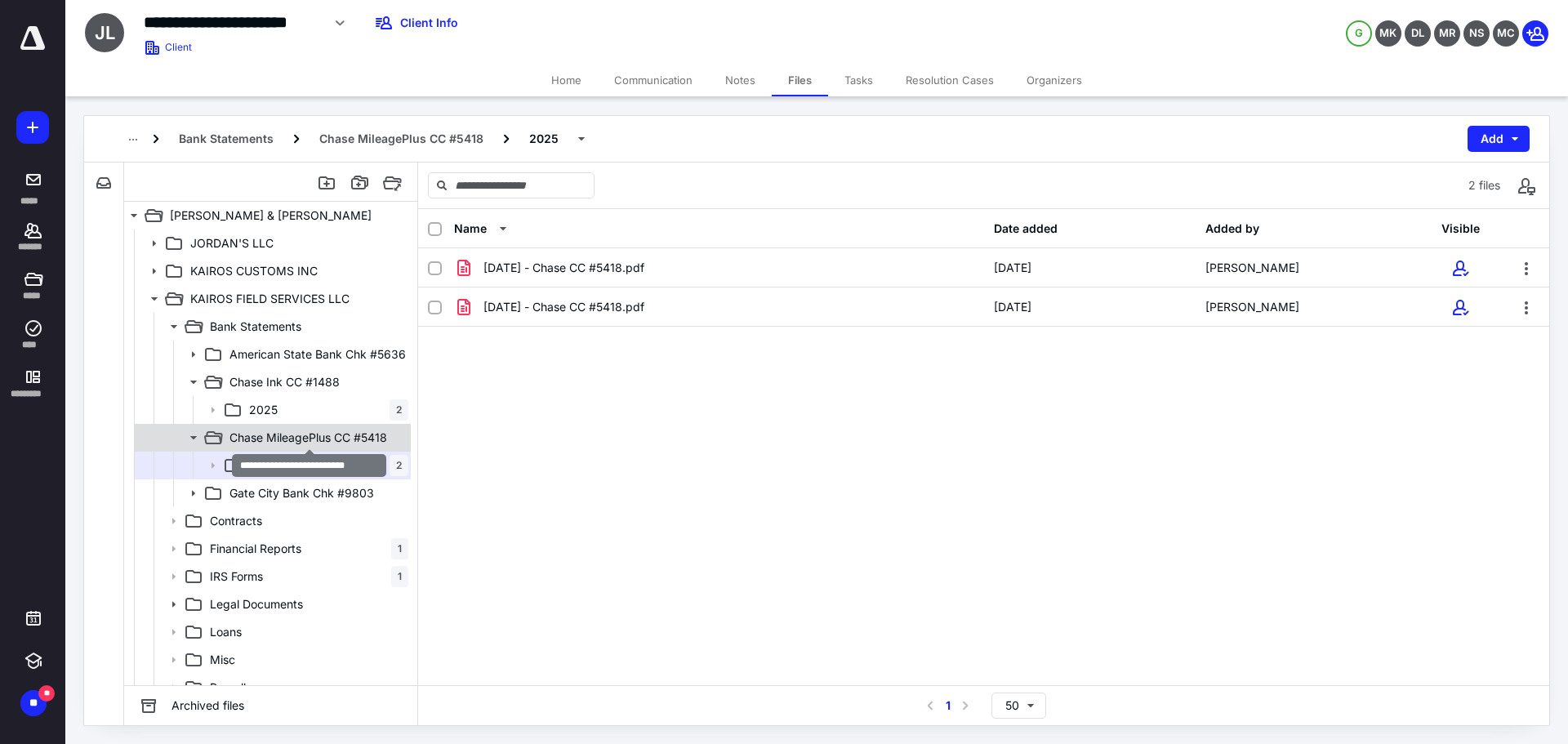 click on "Chase MileagePlus CC #5418" at bounding box center (308, 438) 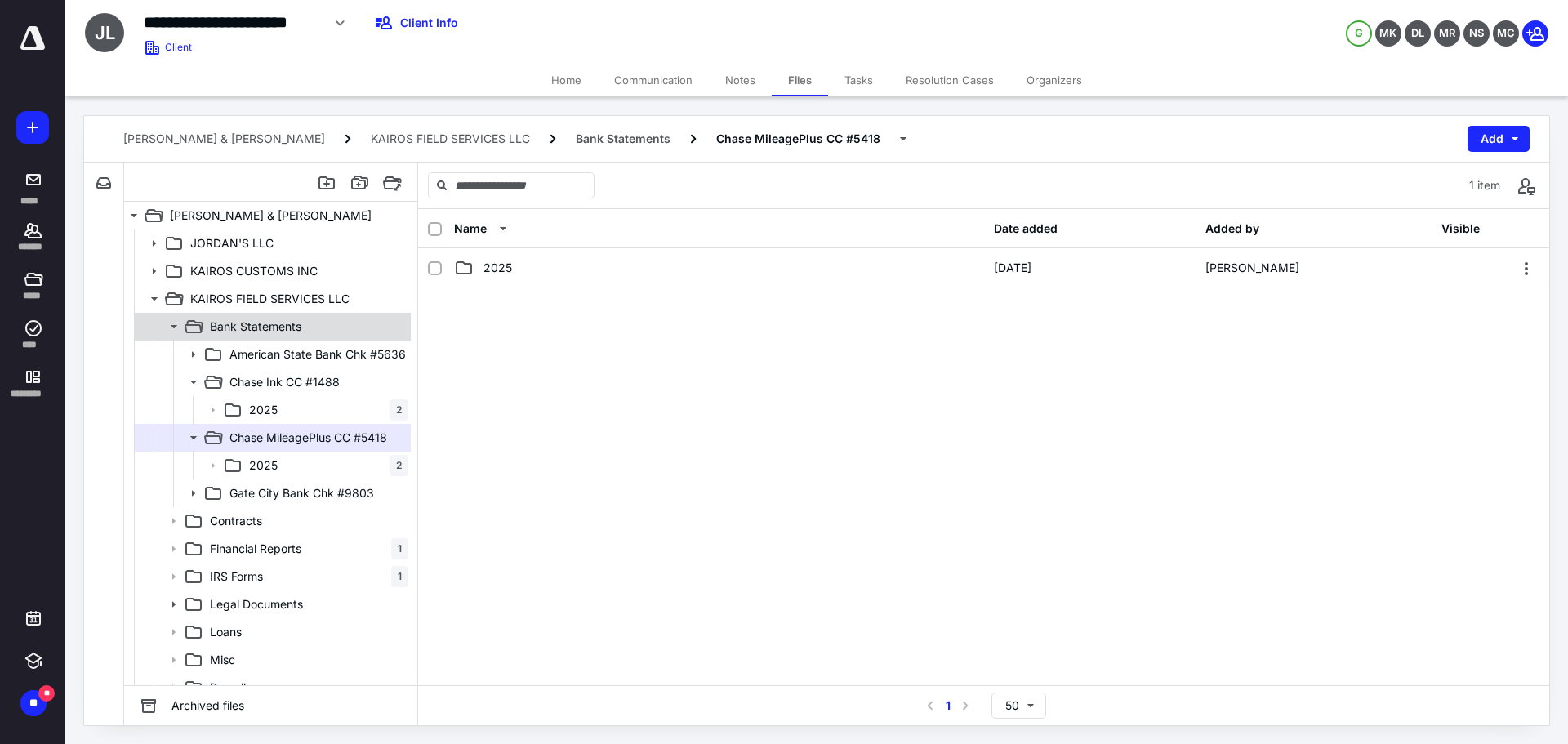 click on "Bank Statements" at bounding box center (256, 327) 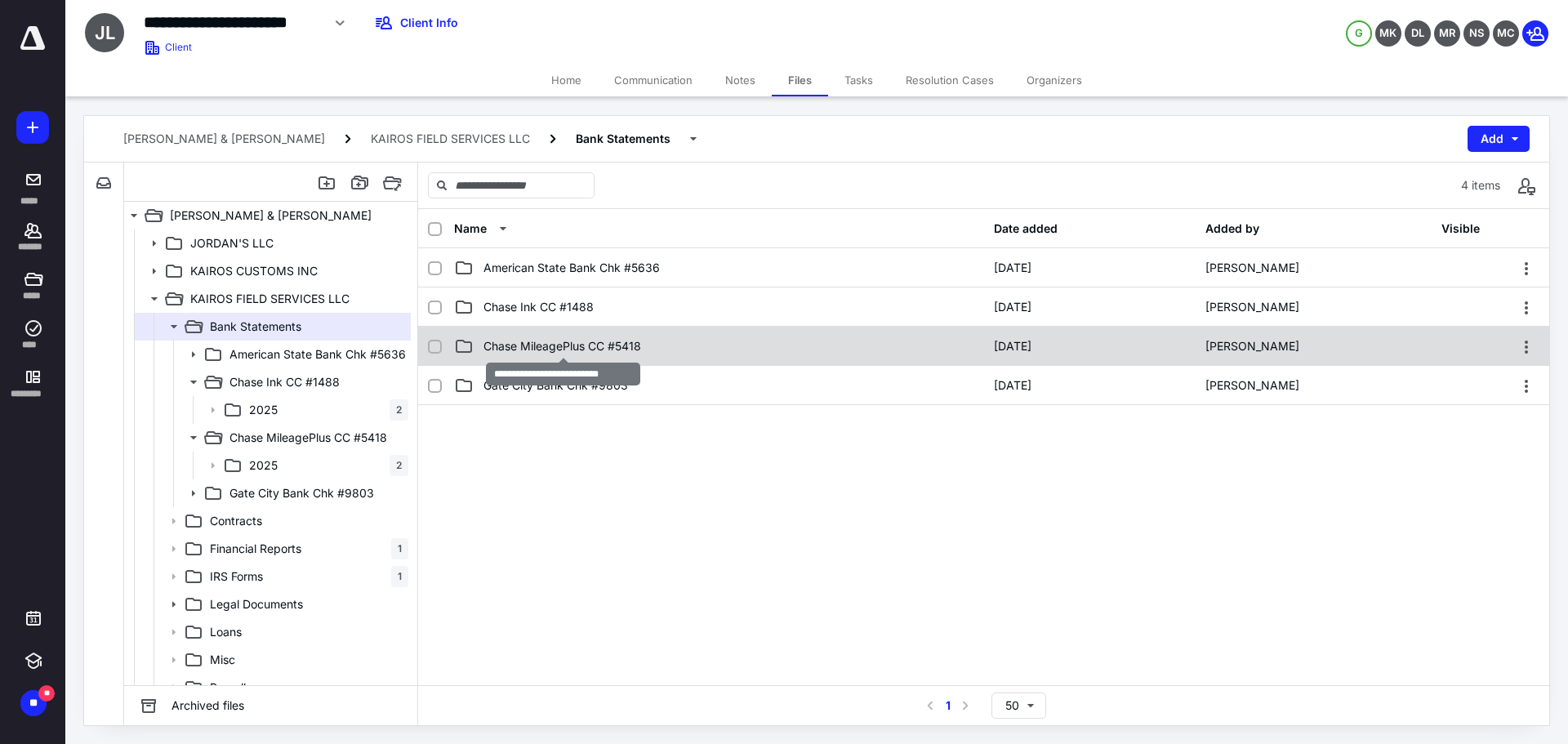checkbox on "true" 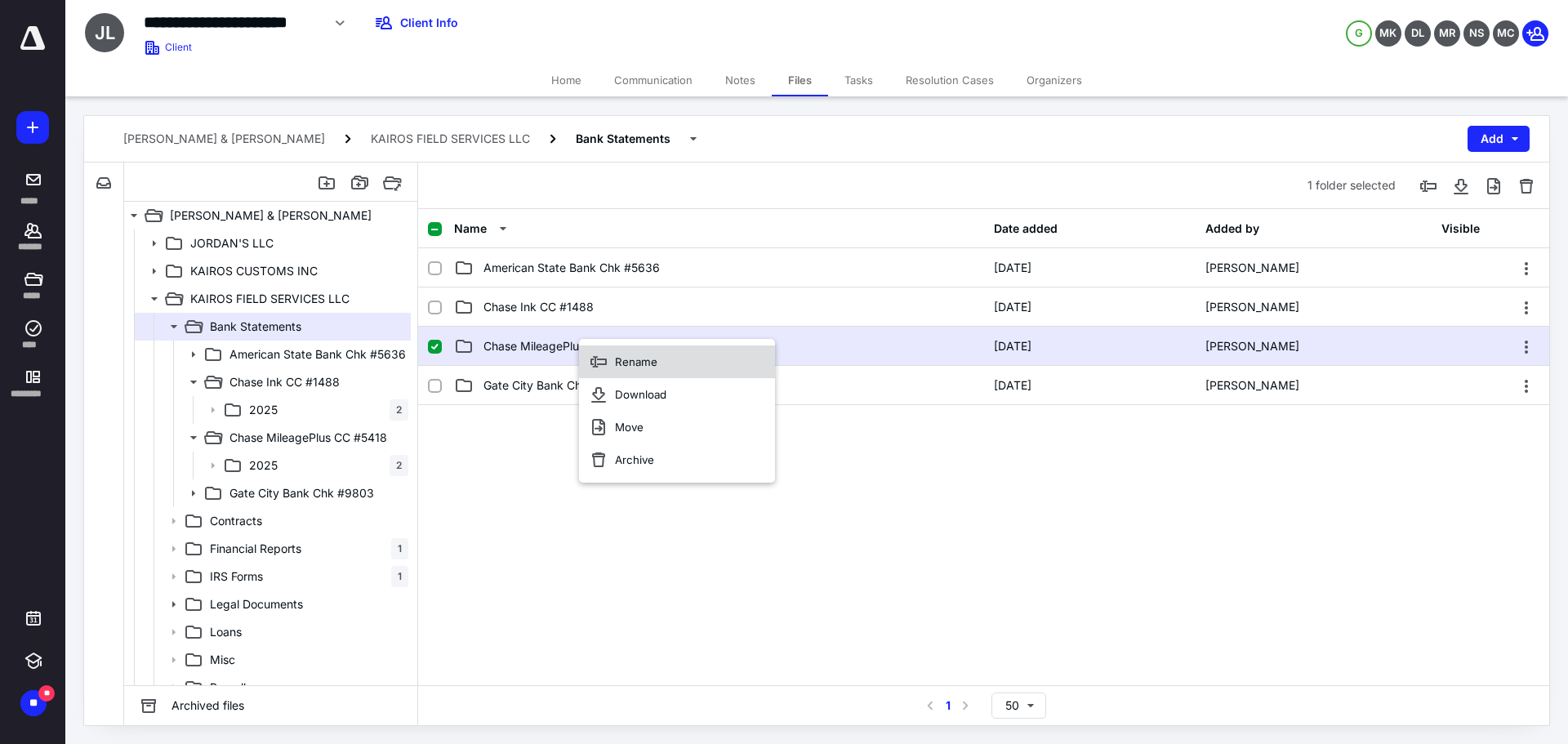 click on "Rename" at bounding box center [636, 362] 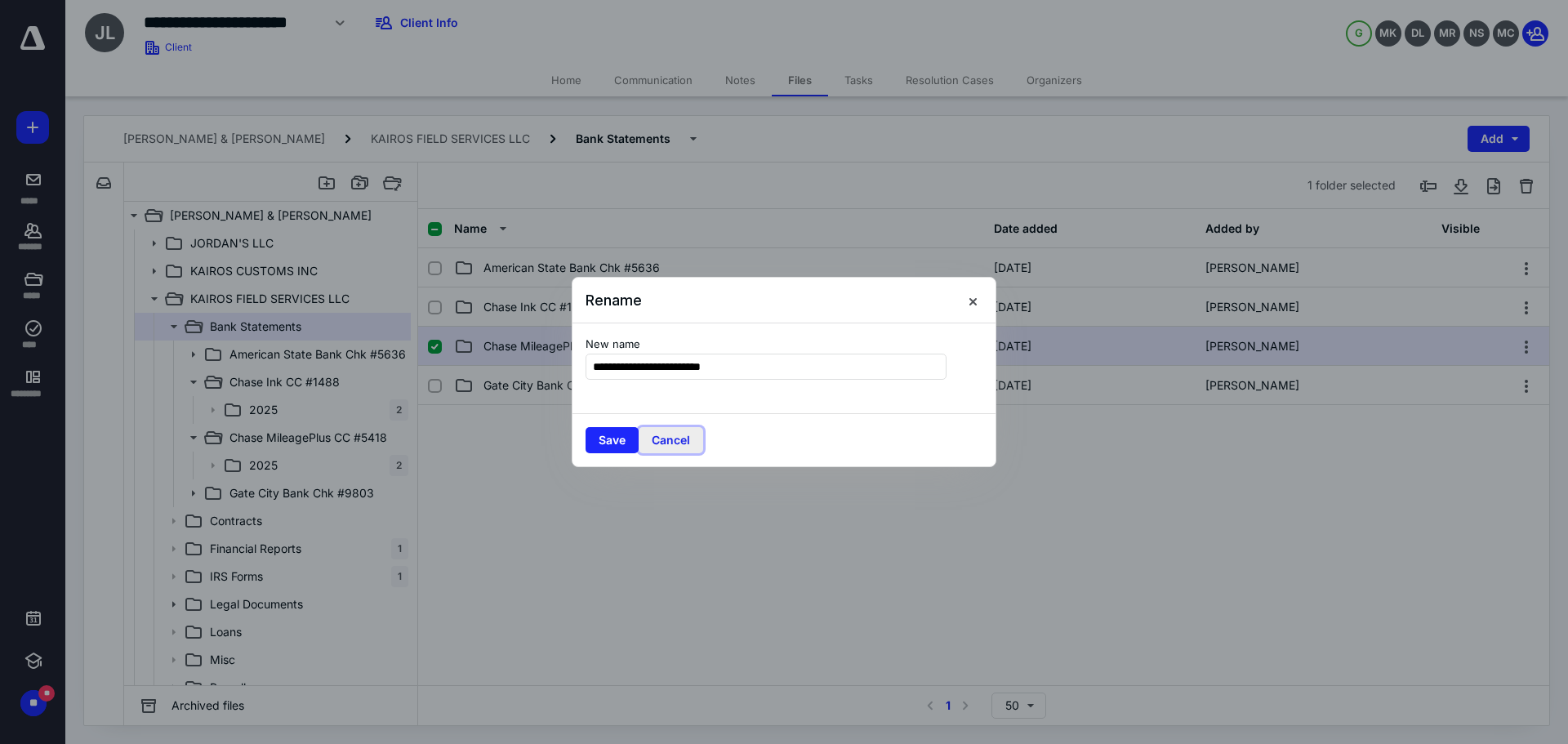 click on "Cancel" at bounding box center [670, 440] 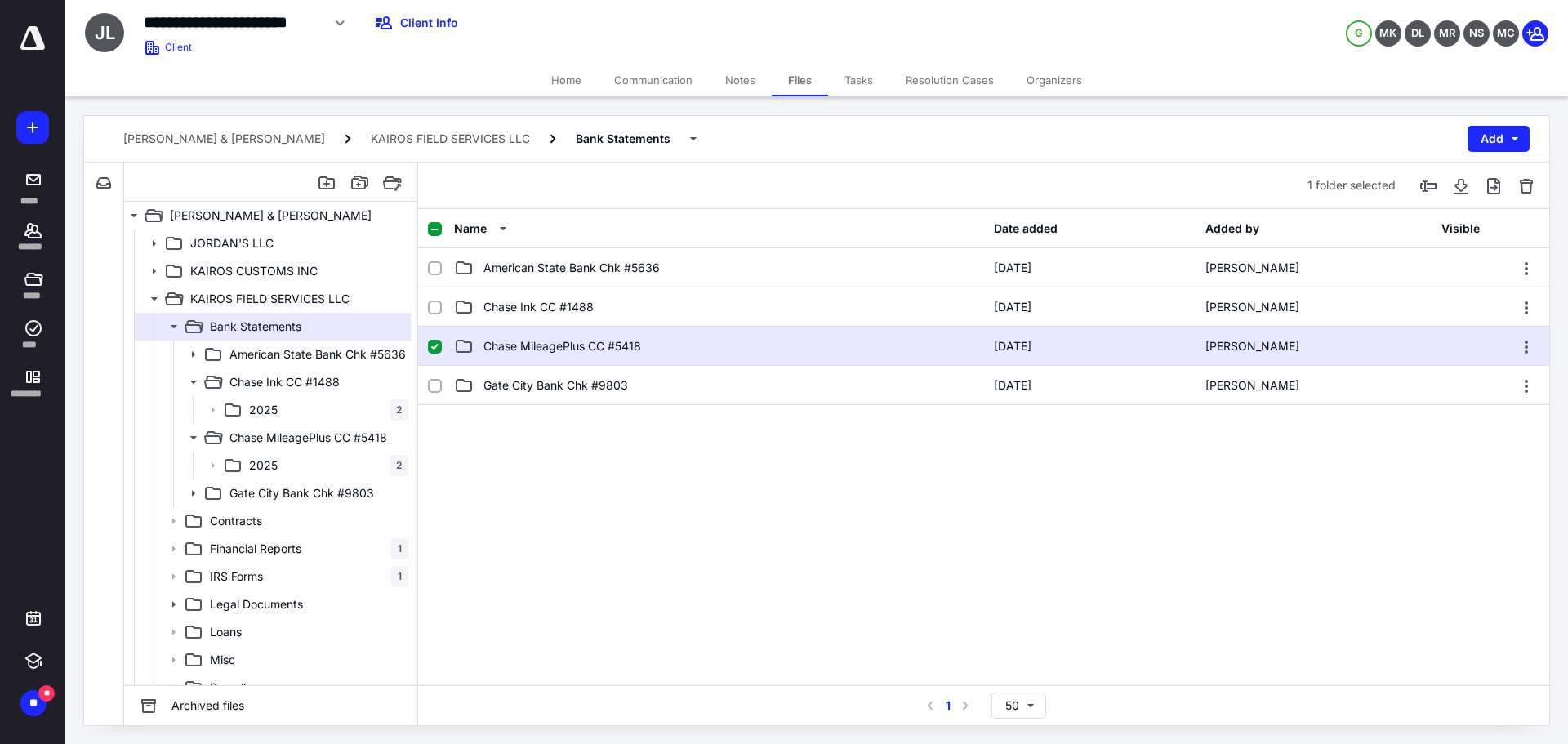 click on "Chase MileagePlus CC #5418" at bounding box center [719, 346] 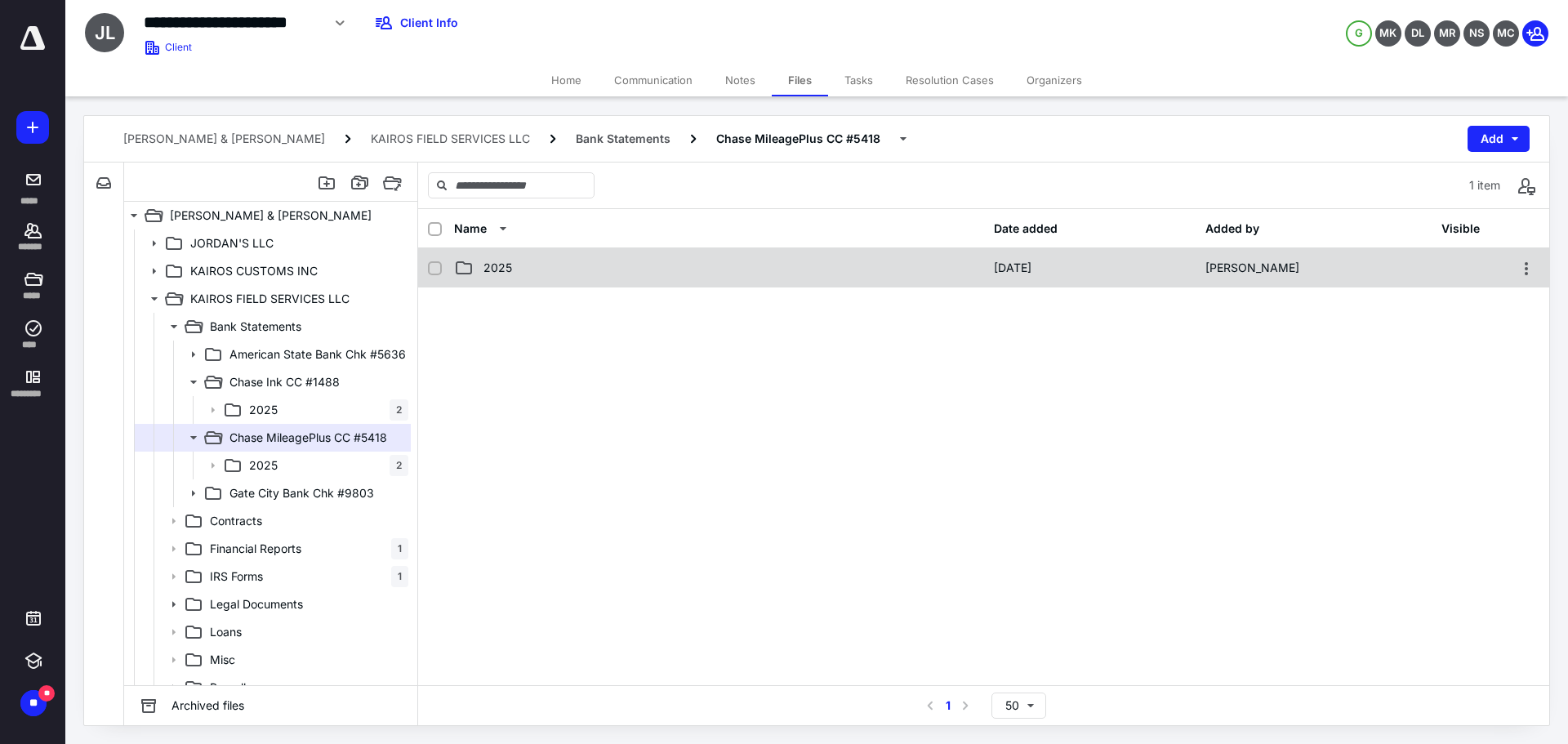 click on "2025" at bounding box center (719, 268) 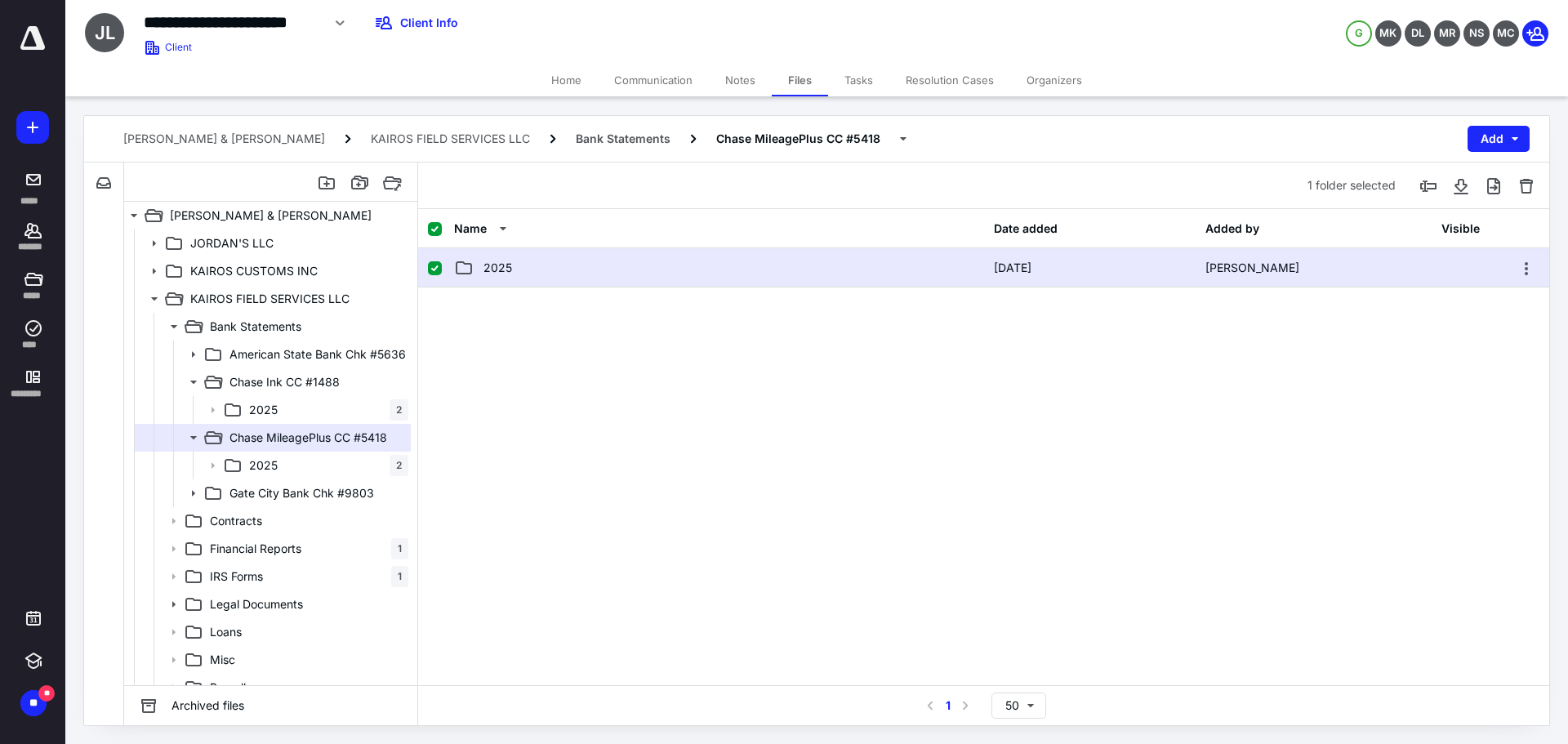 click on "2025" at bounding box center [719, 268] 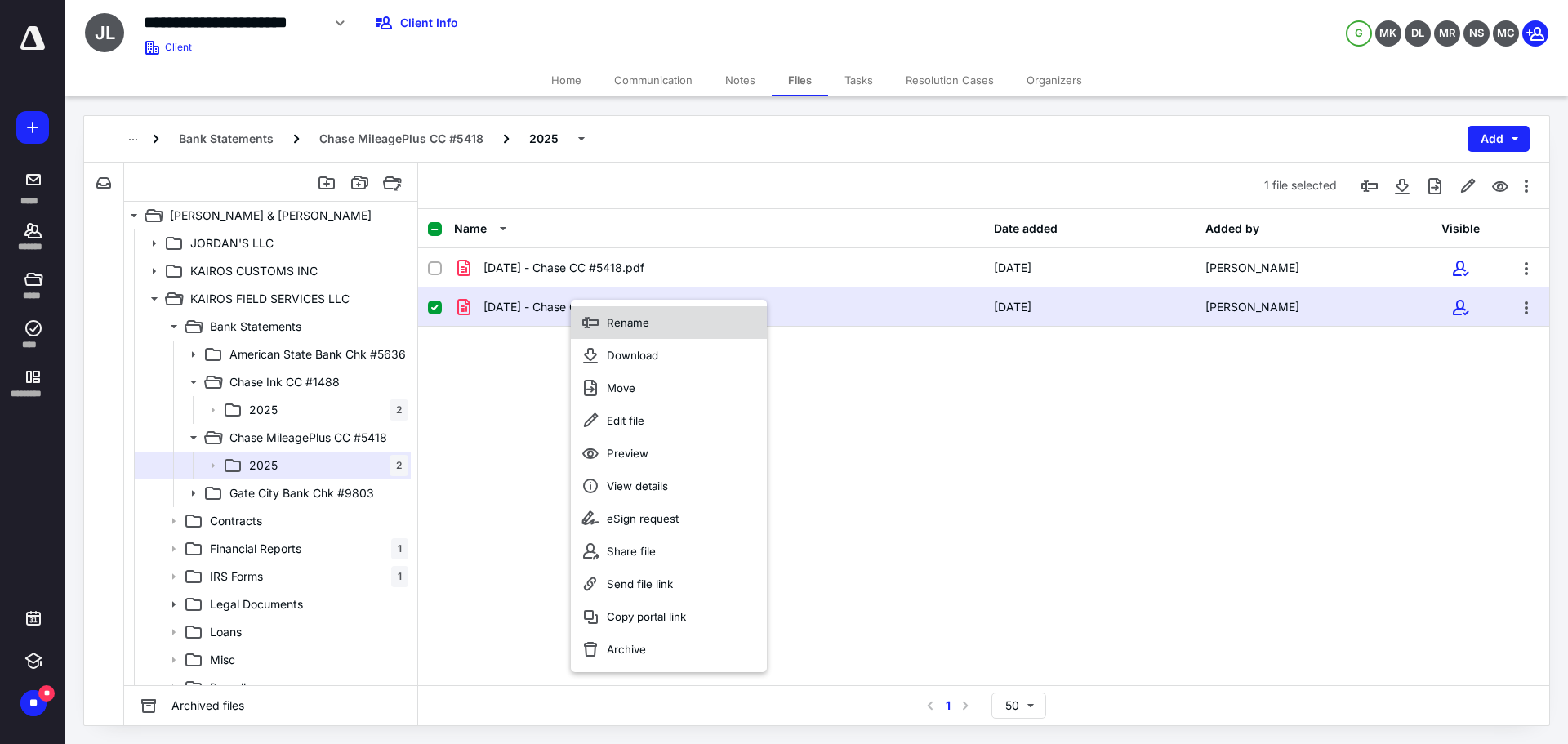 click on "Rename" at bounding box center (669, 323) 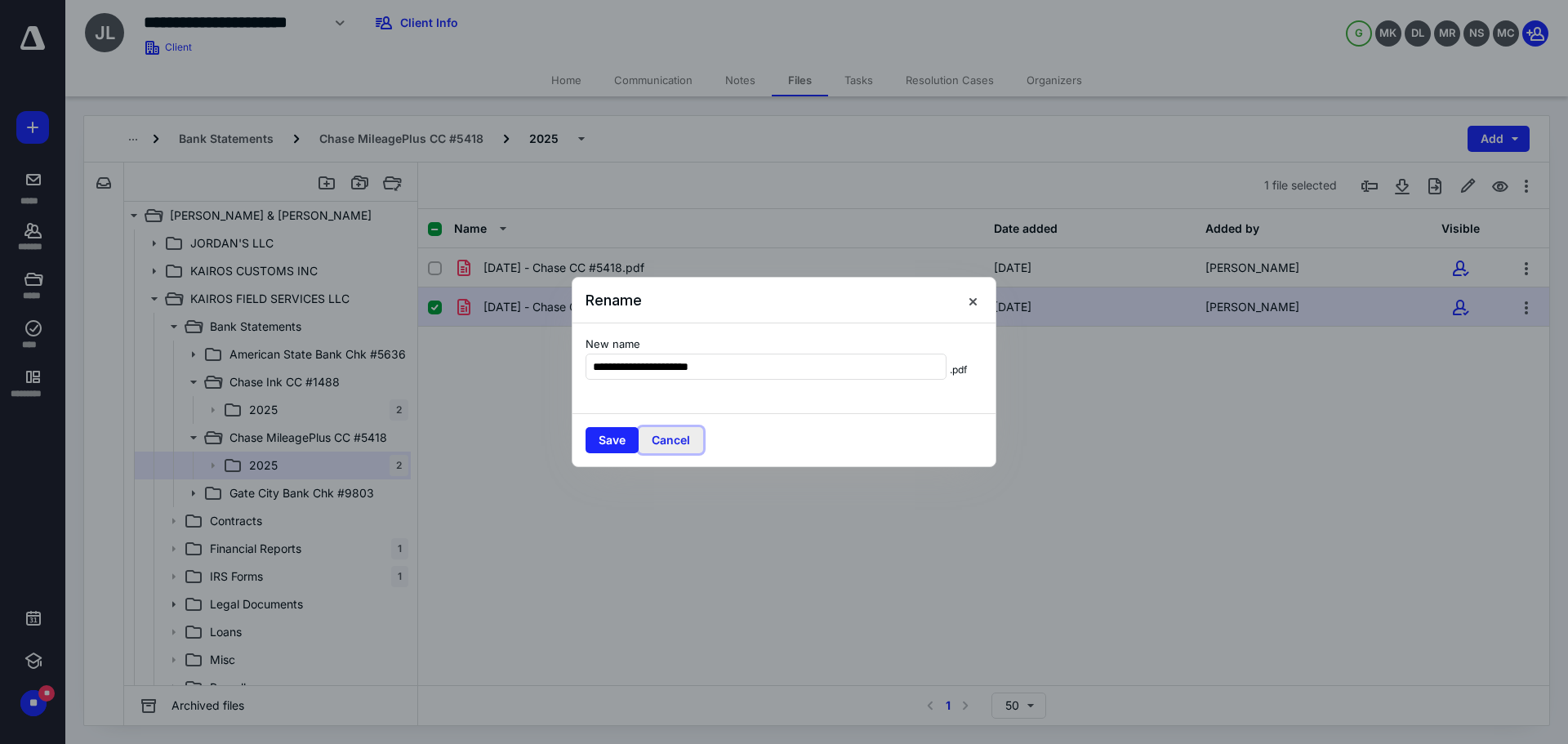 click on "Cancel" at bounding box center (670, 440) 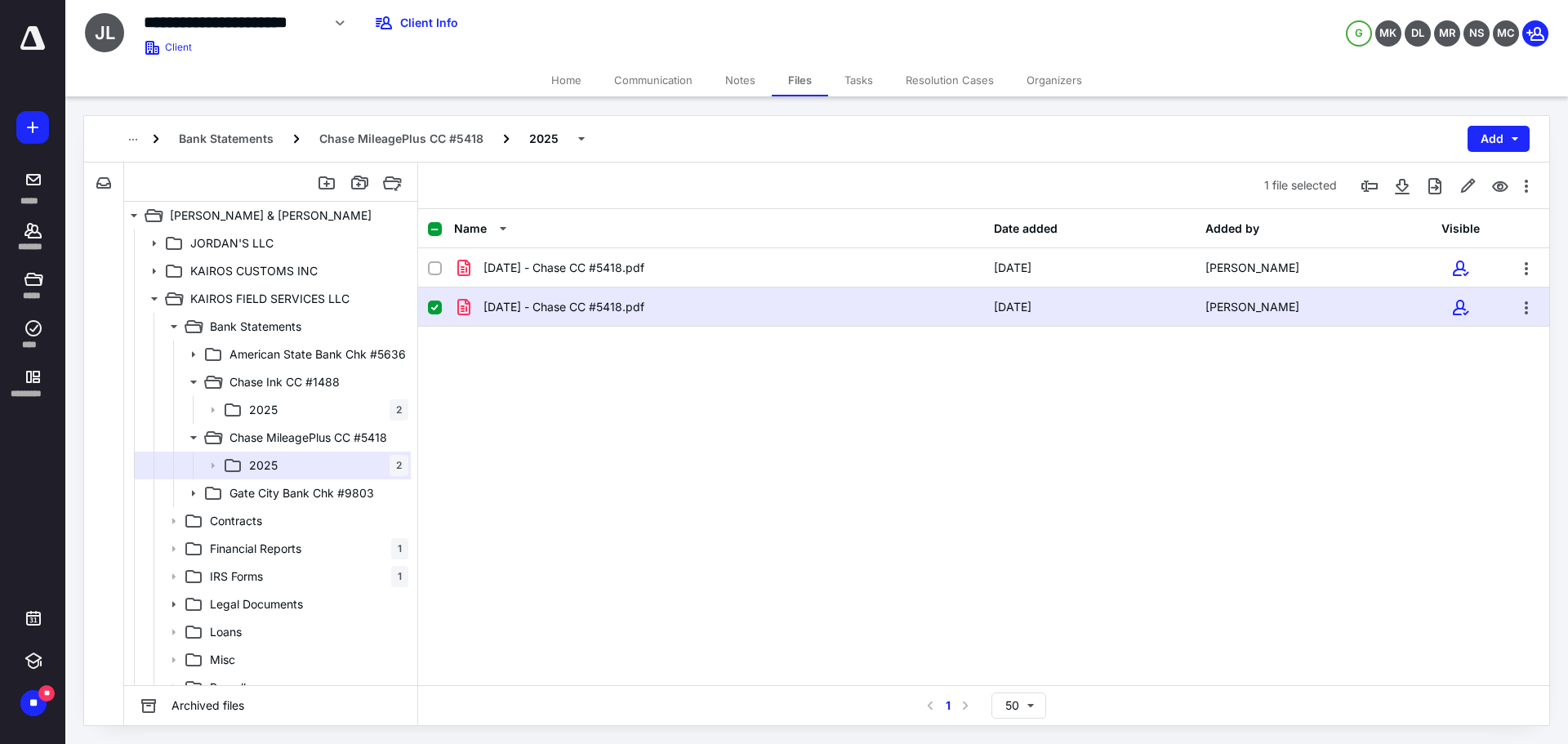 click on "[DATE] - Chase CC #5418.pdf [DATE] [PERSON_NAME] [DATE] - Chase CC #5418.pdf [DATE] [PERSON_NAME]" at bounding box center [983, 371] 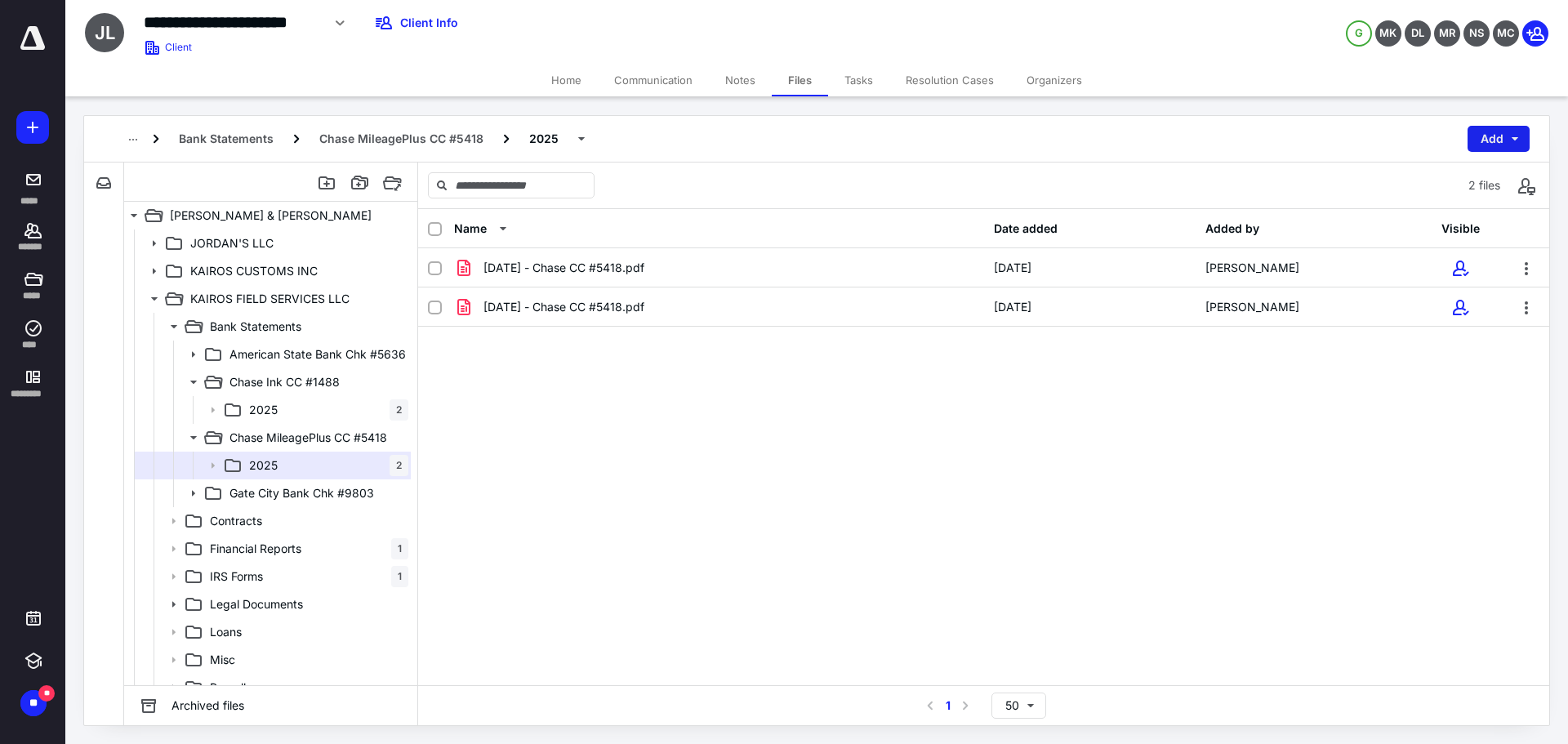 click on "Add" at bounding box center (1499, 139) 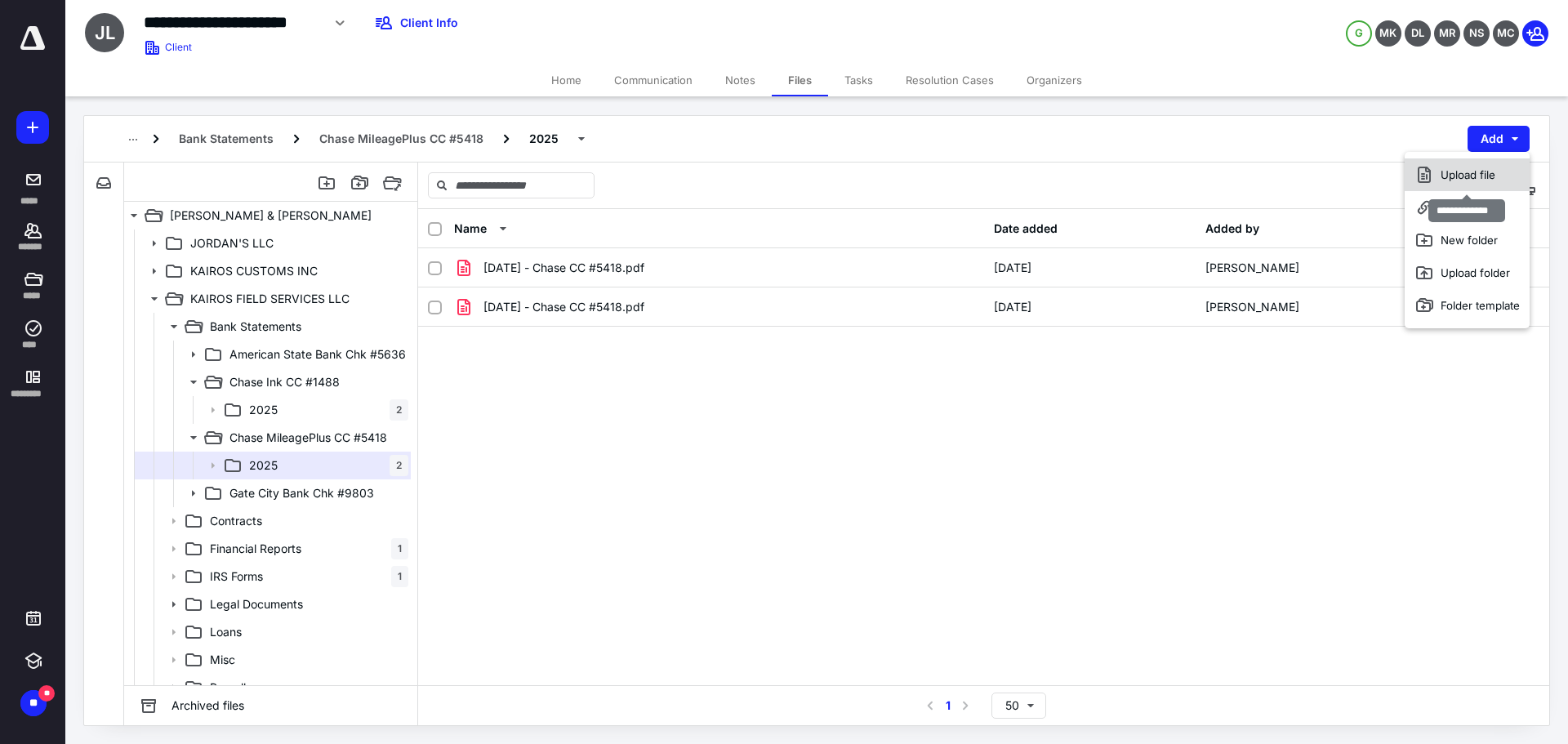 click on "Upload file" at bounding box center (1467, 175) 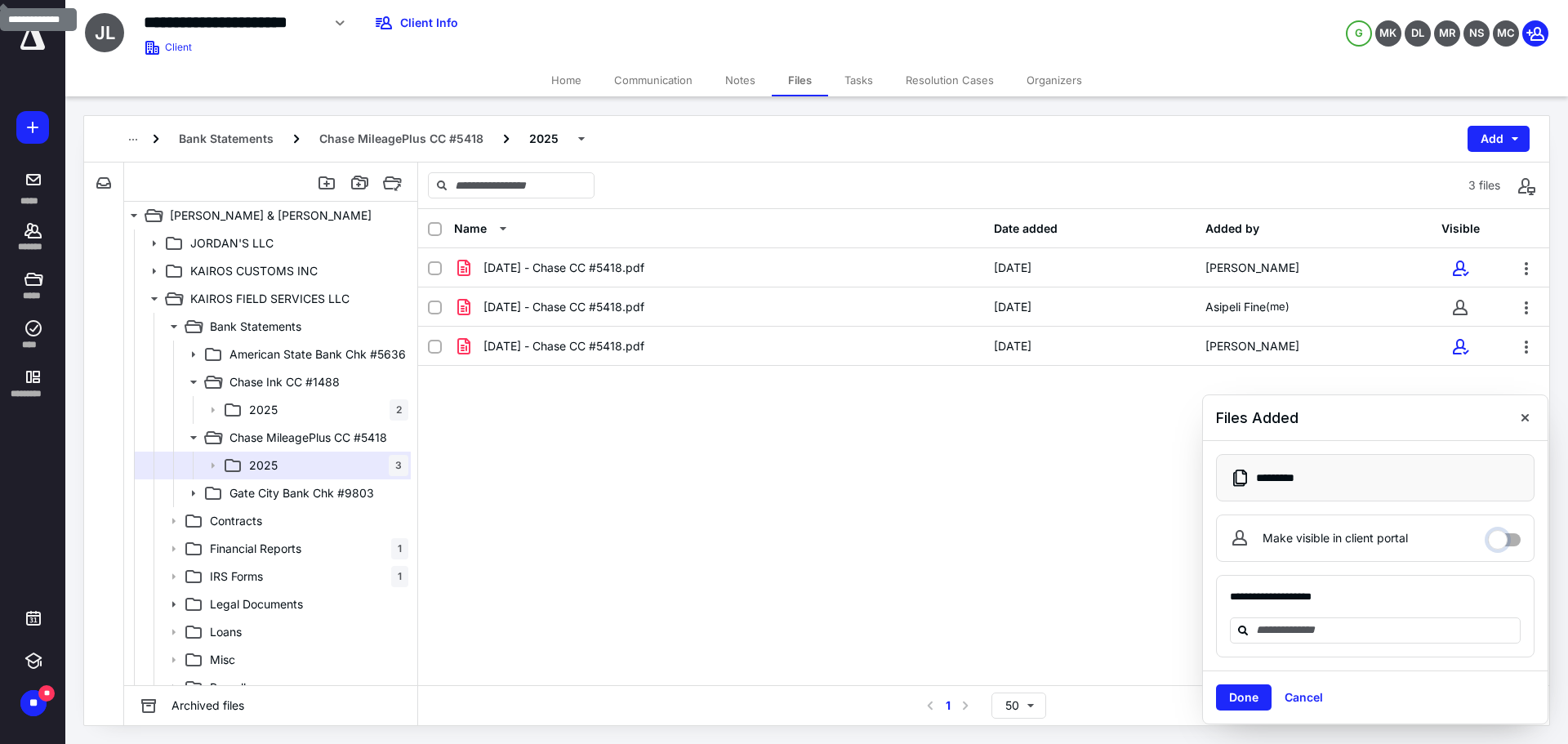 click on "Make visible in client portal" at bounding box center (1504, 536) 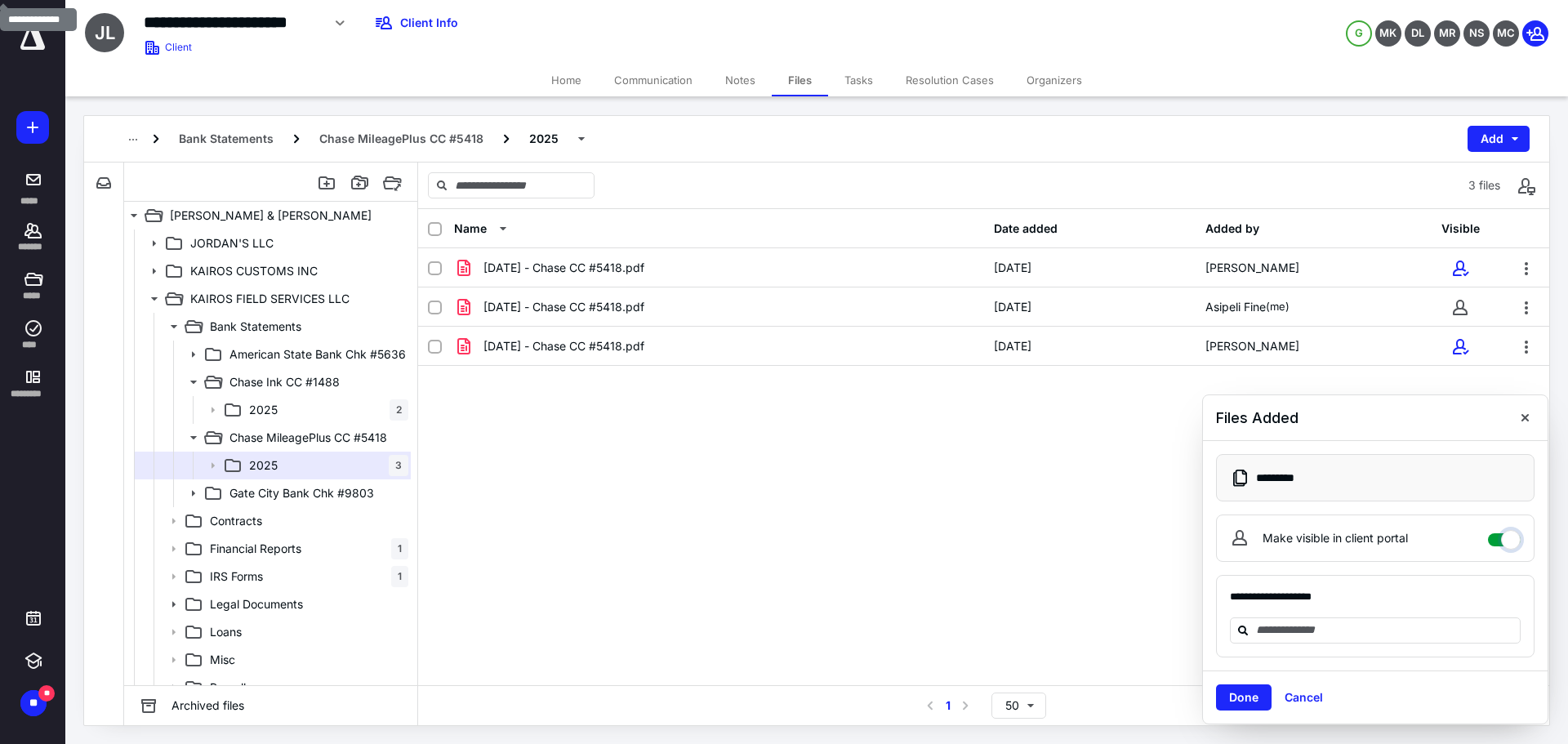 checkbox on "****" 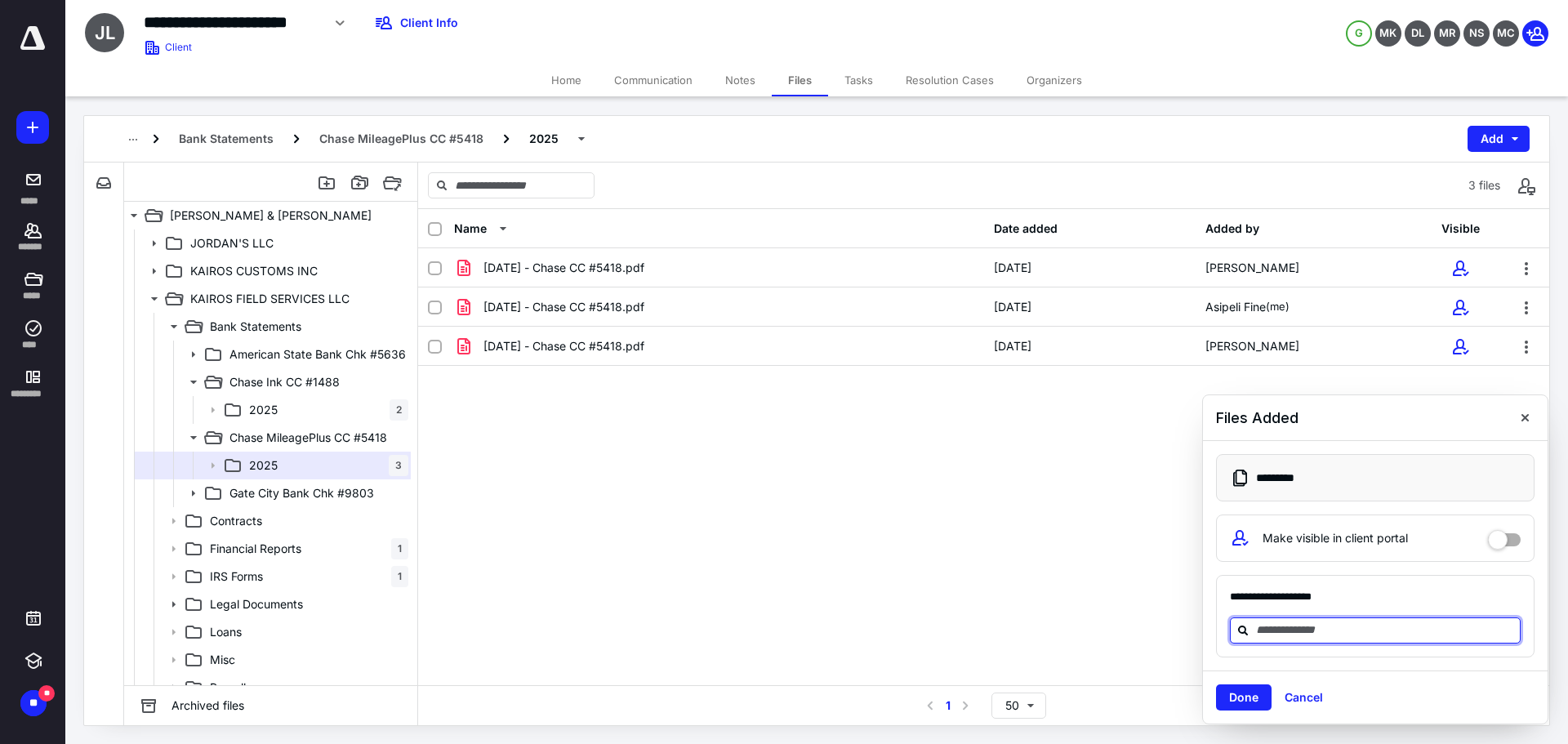 click at bounding box center [1385, 630] 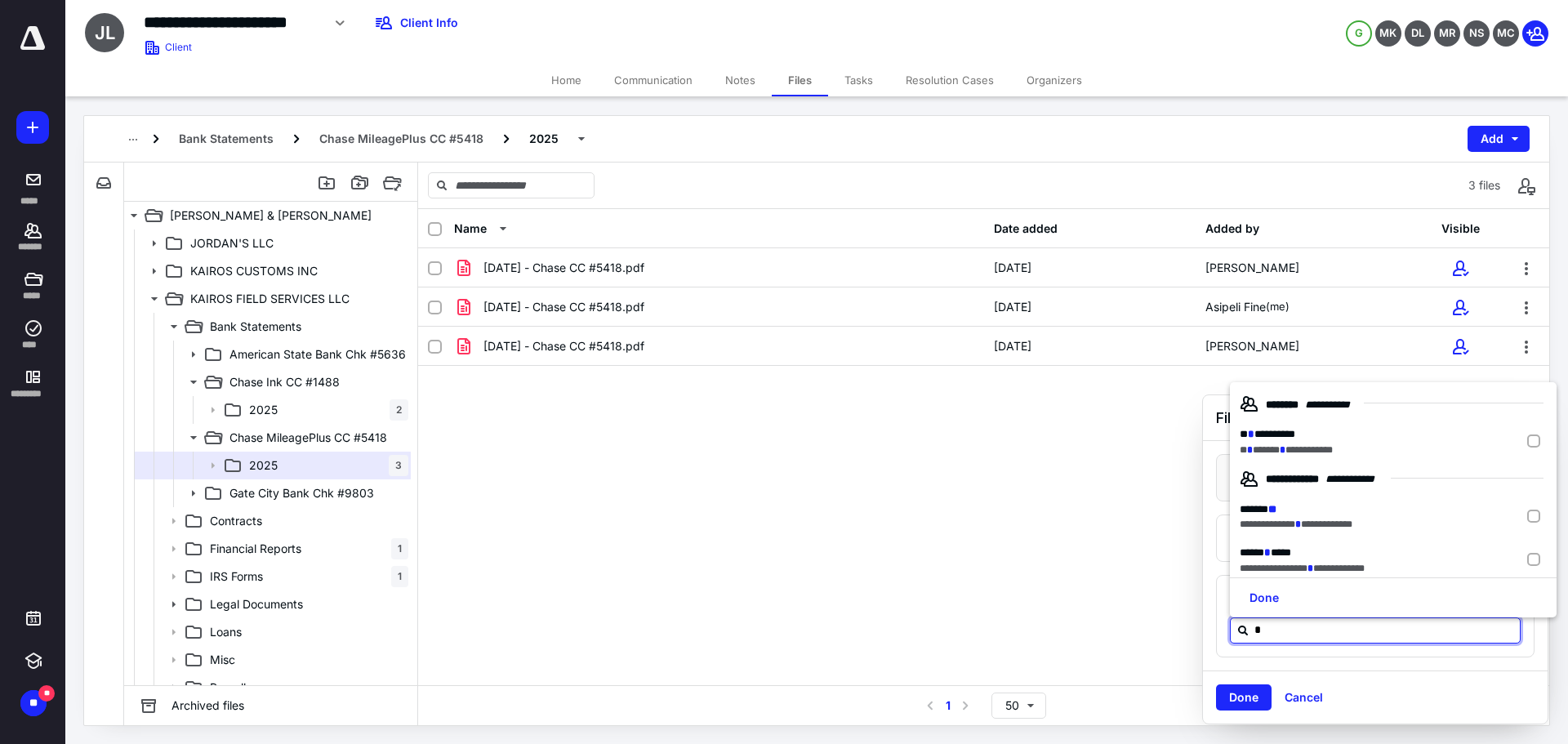 type on "**" 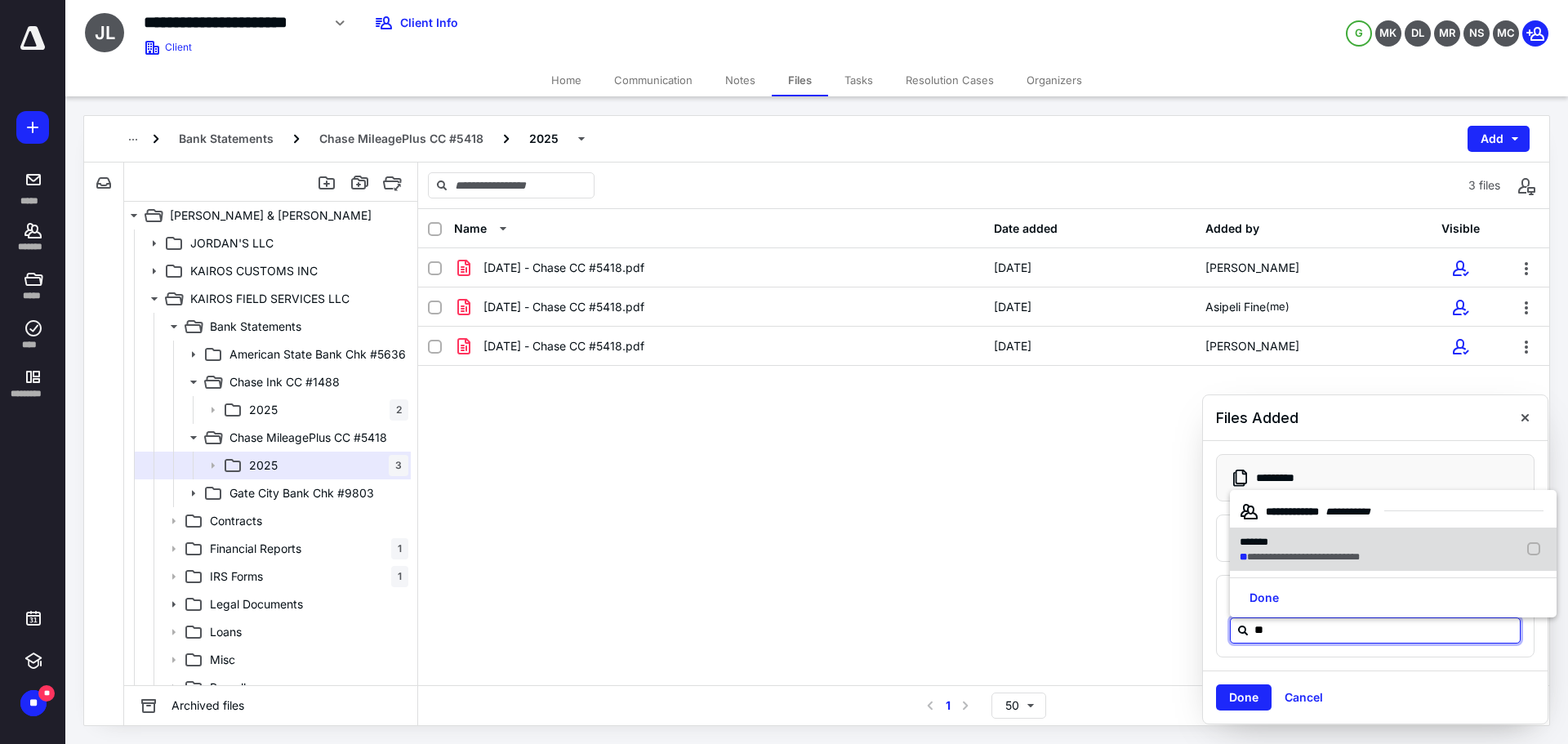click on "**********" at bounding box center [1303, 557] 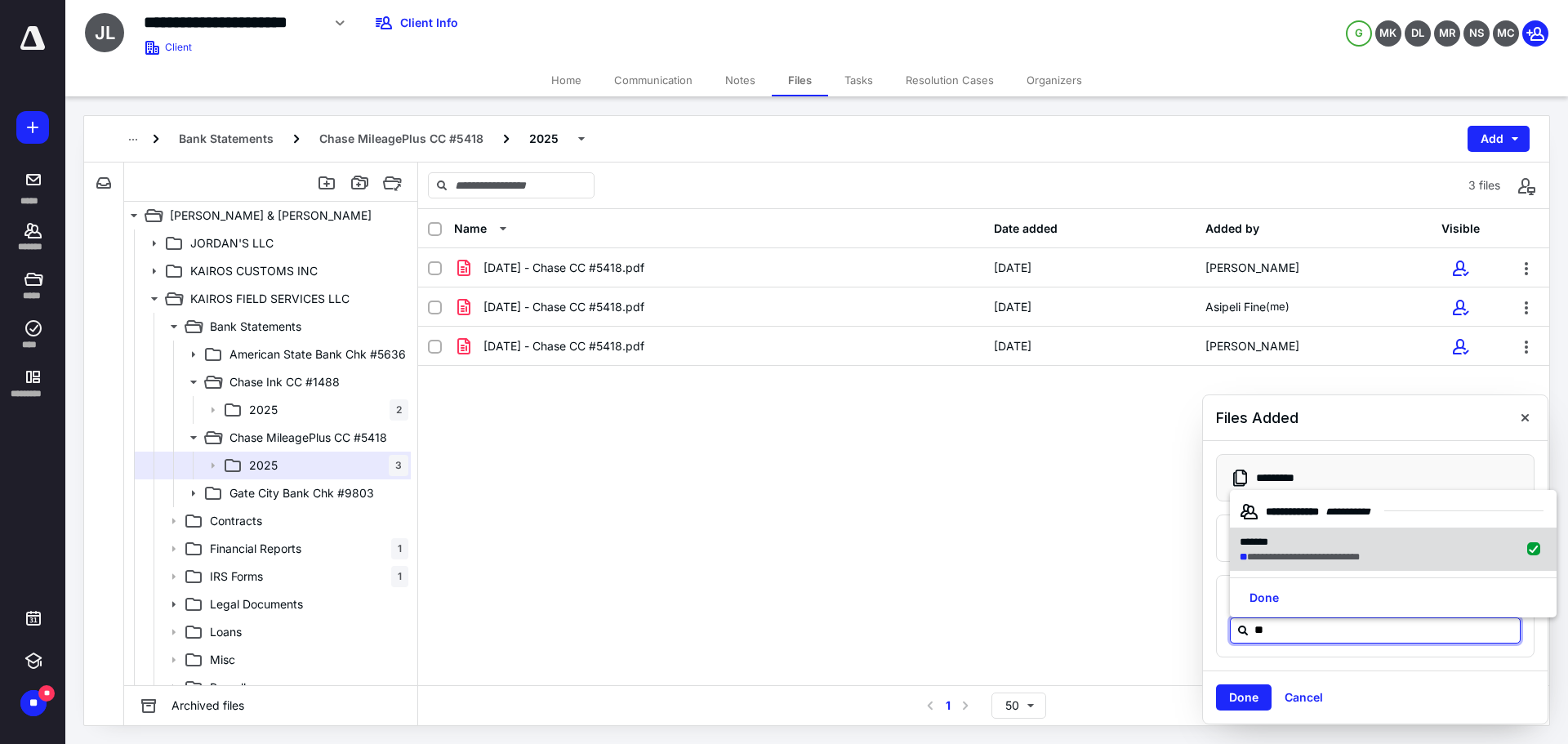 checkbox on "true" 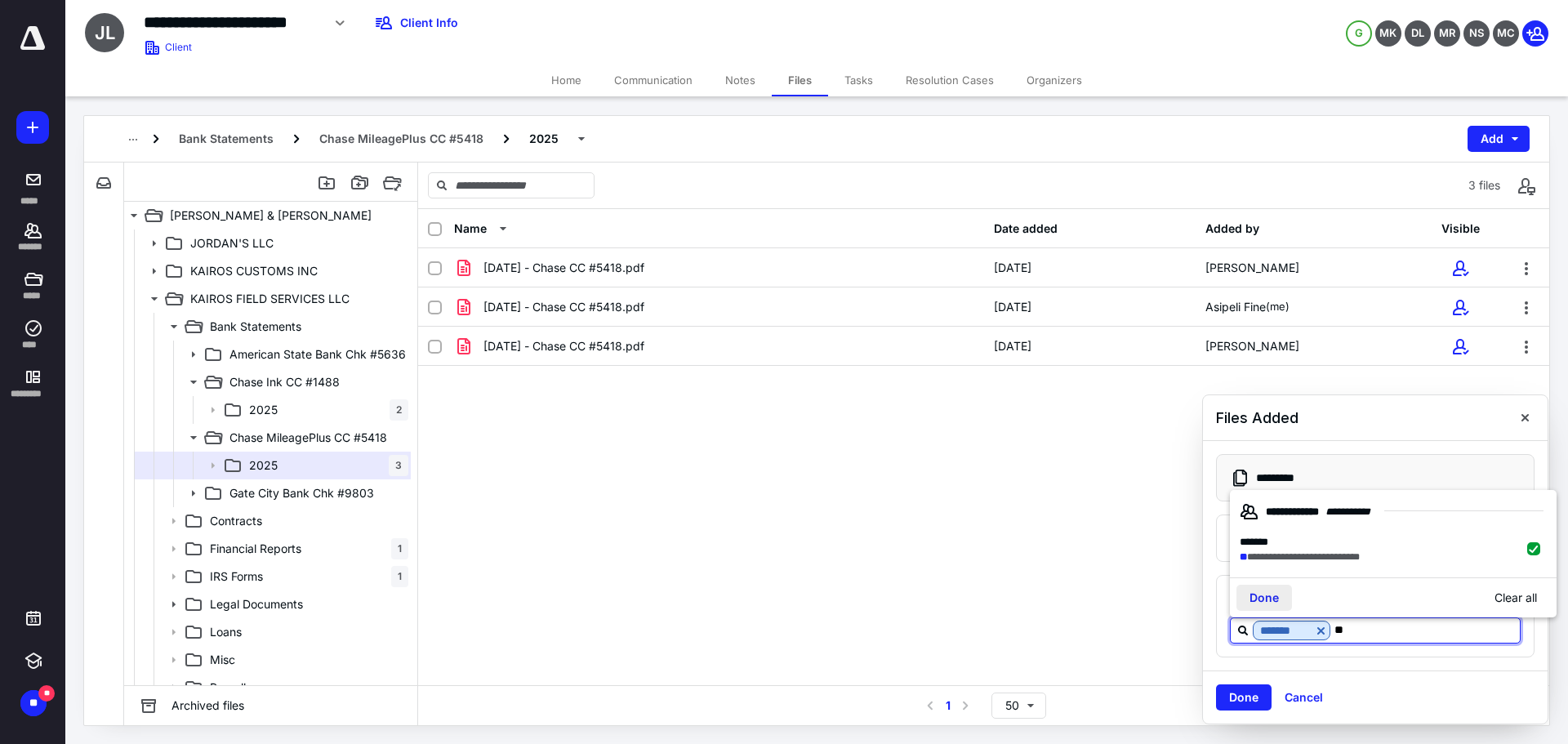 type on "**" 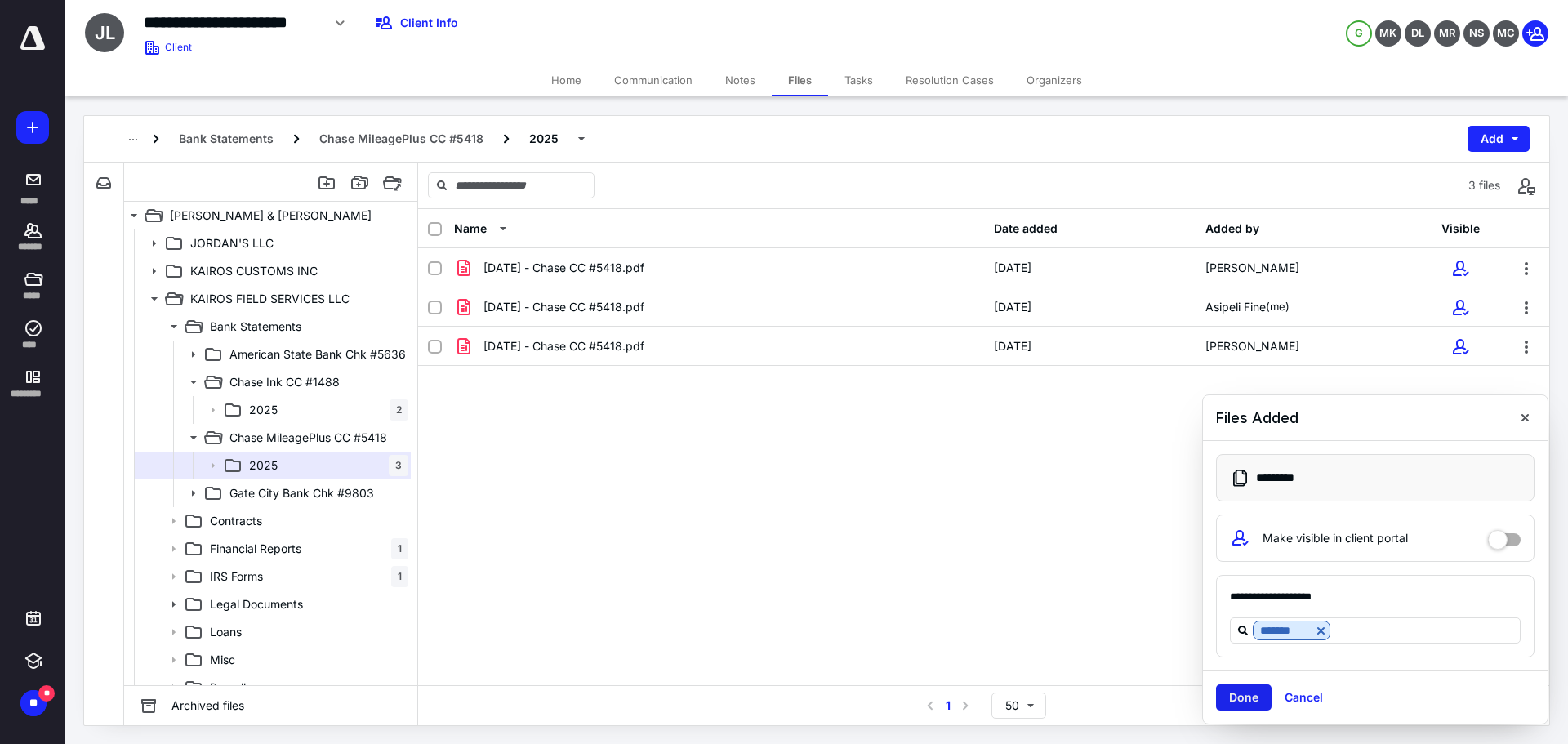 click on "Done" at bounding box center (1244, 697) 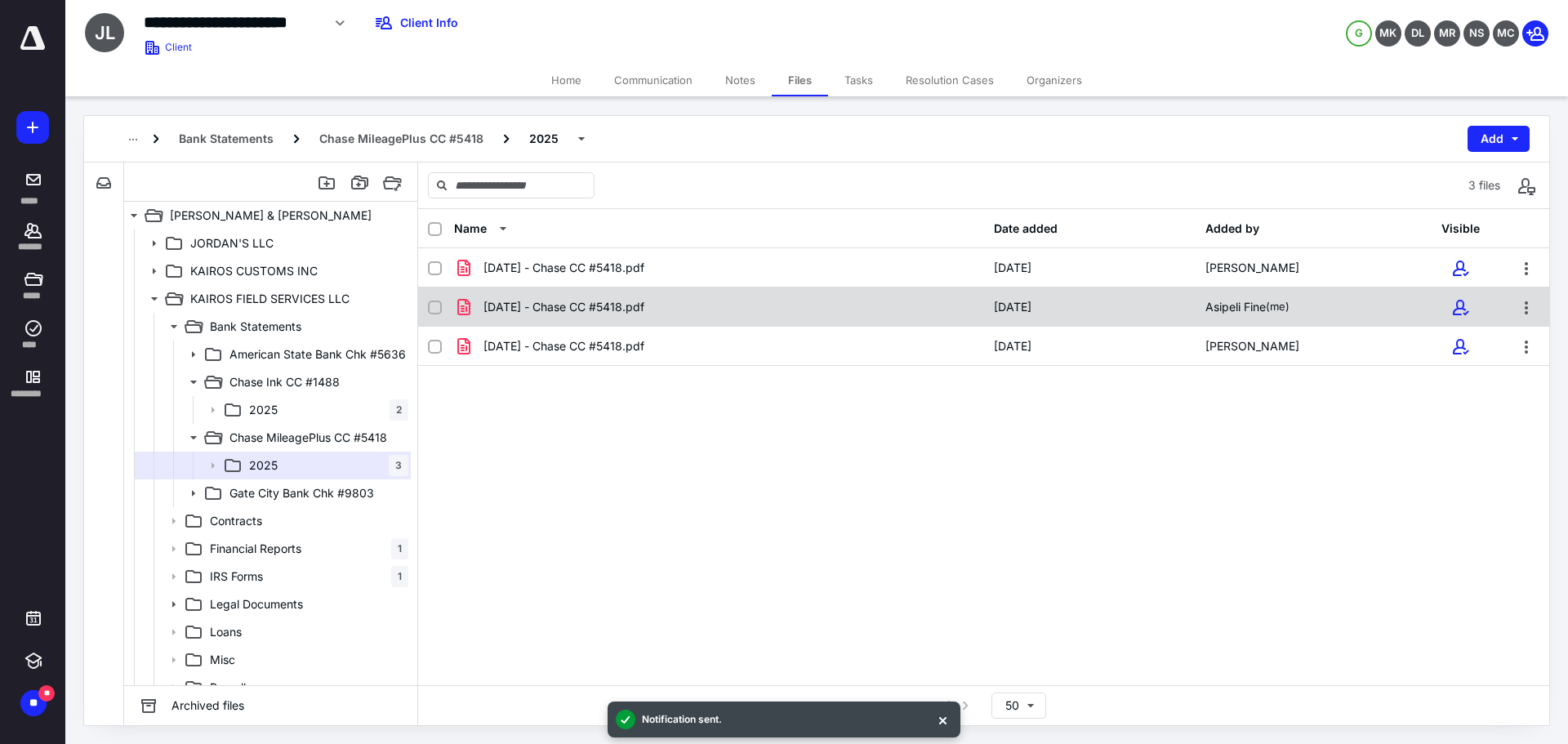 click on "[DATE] - Chase CC #5418.pdf [DATE] Asipeli Fine  (me)" at bounding box center (983, 307) 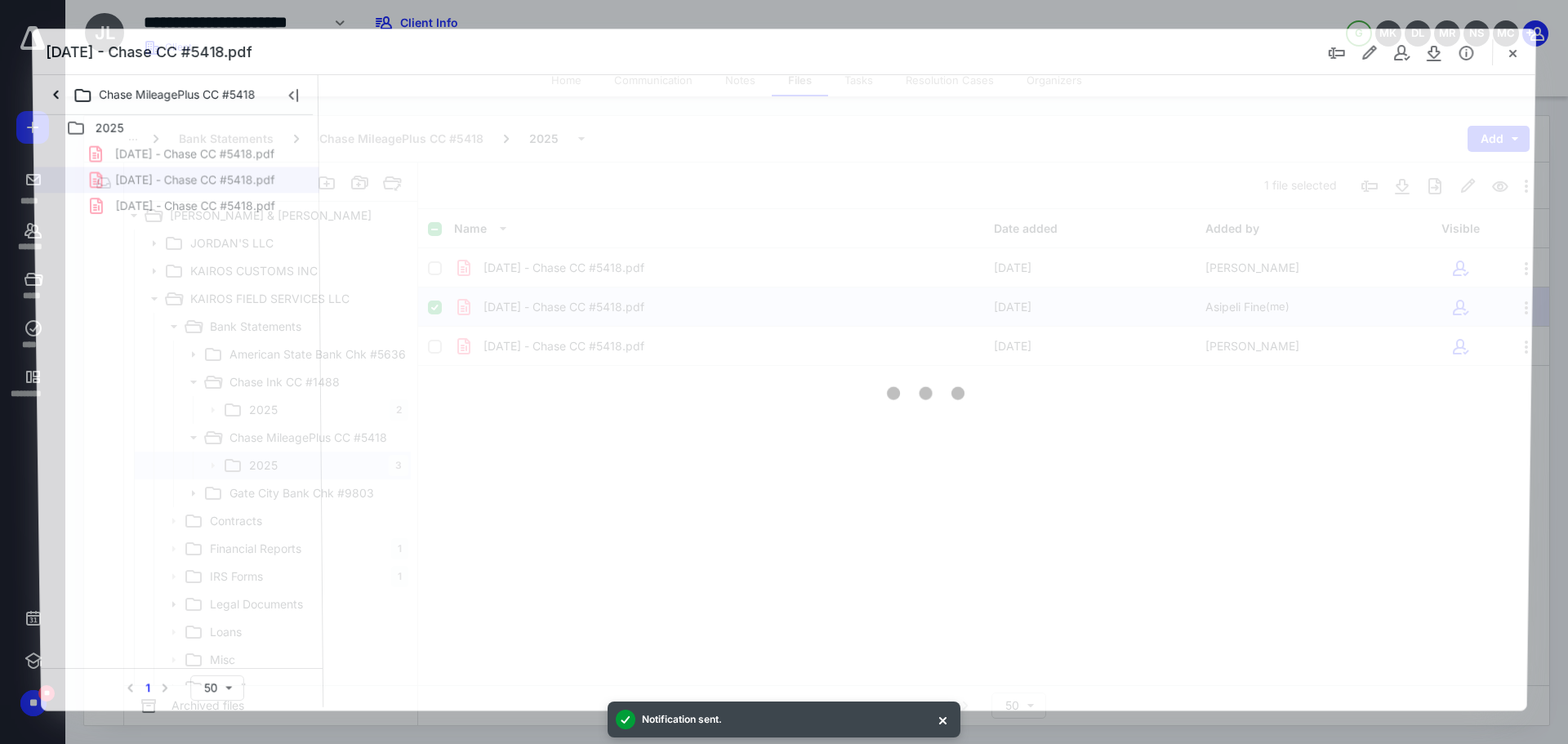 scroll, scrollTop: 0, scrollLeft: 0, axis: both 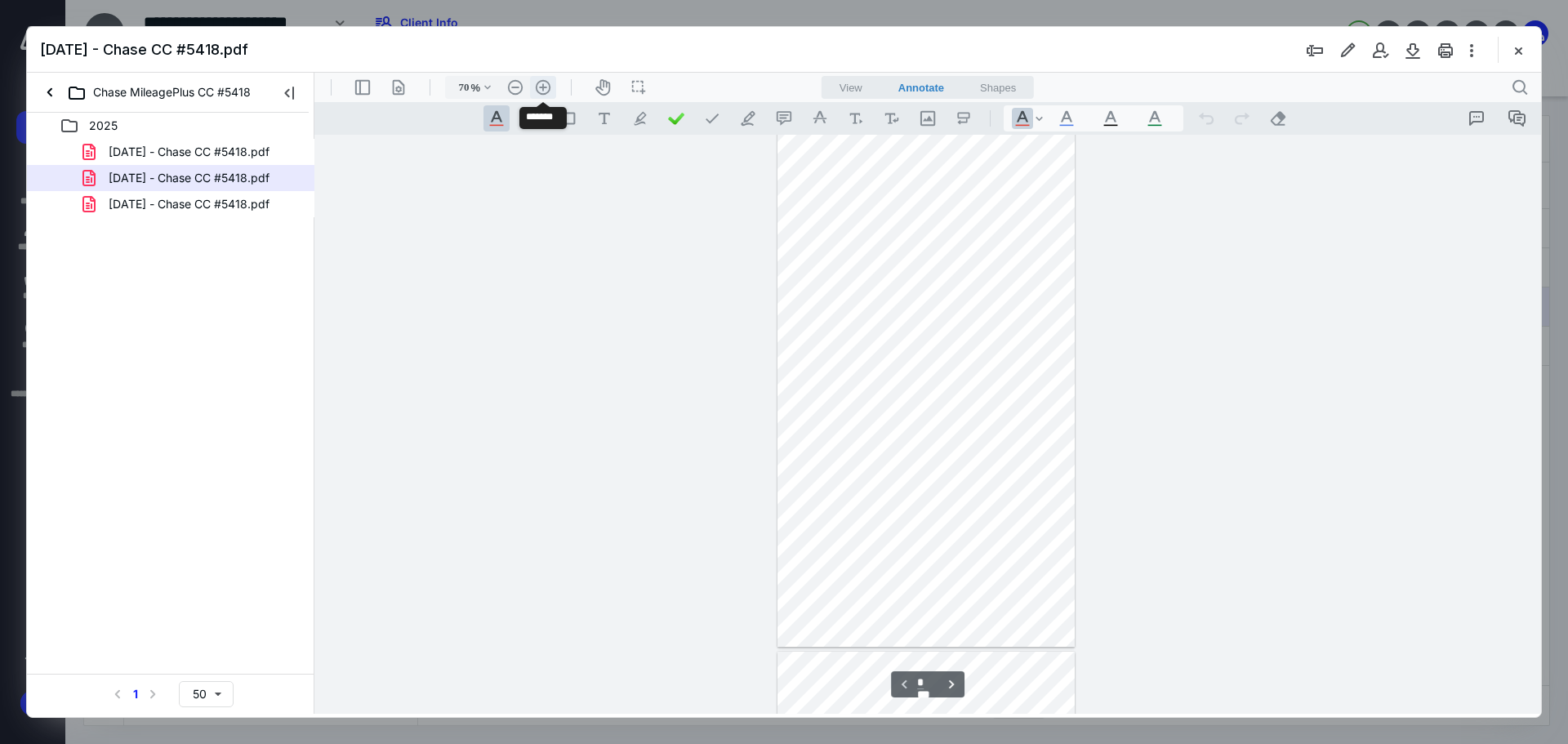 click on ".cls-1{fill:#abb0c4;} icon - header - zoom - in - line" at bounding box center (543, 87) 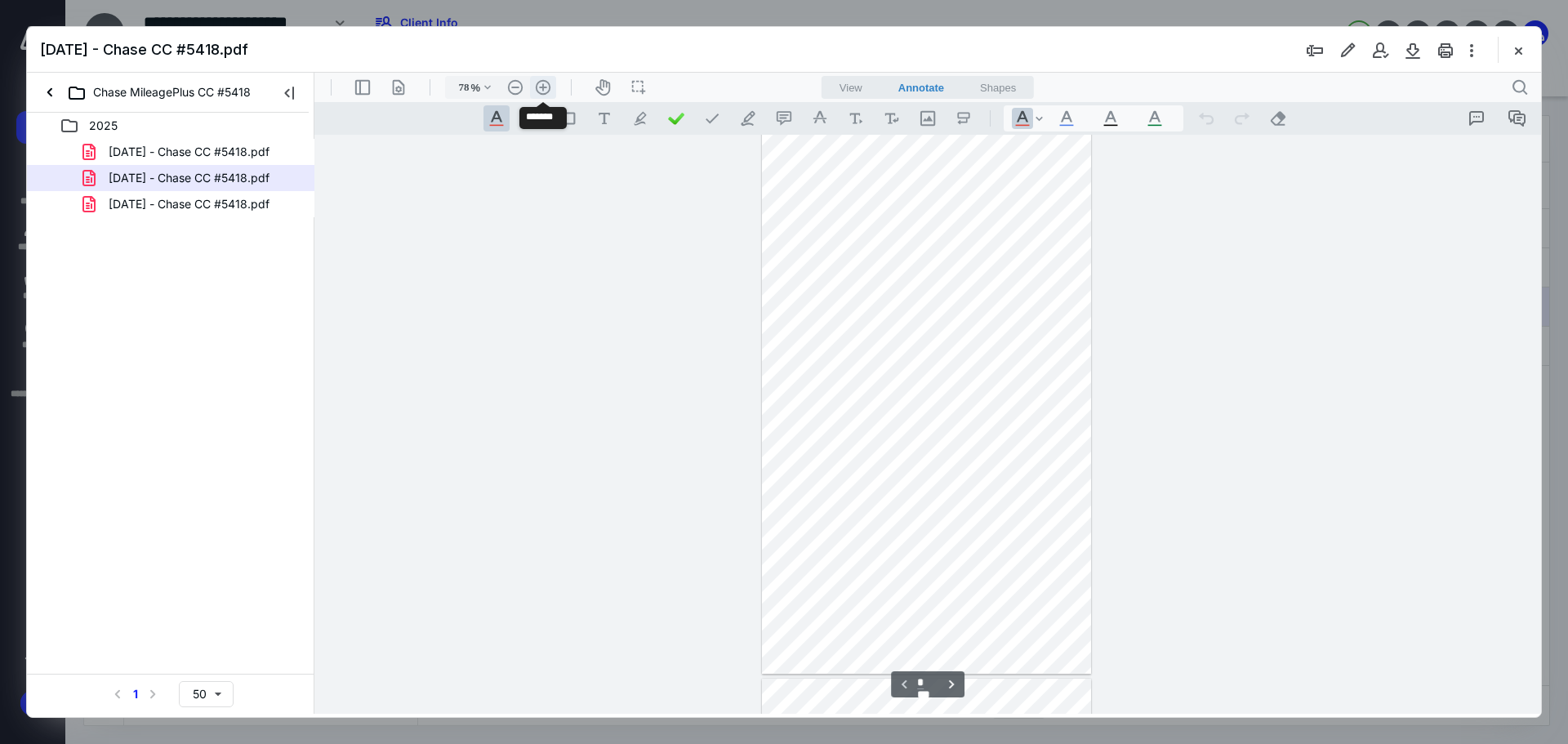 click on ".cls-1{fill:#abb0c4;} icon - header - zoom - in - line" at bounding box center (543, 87) 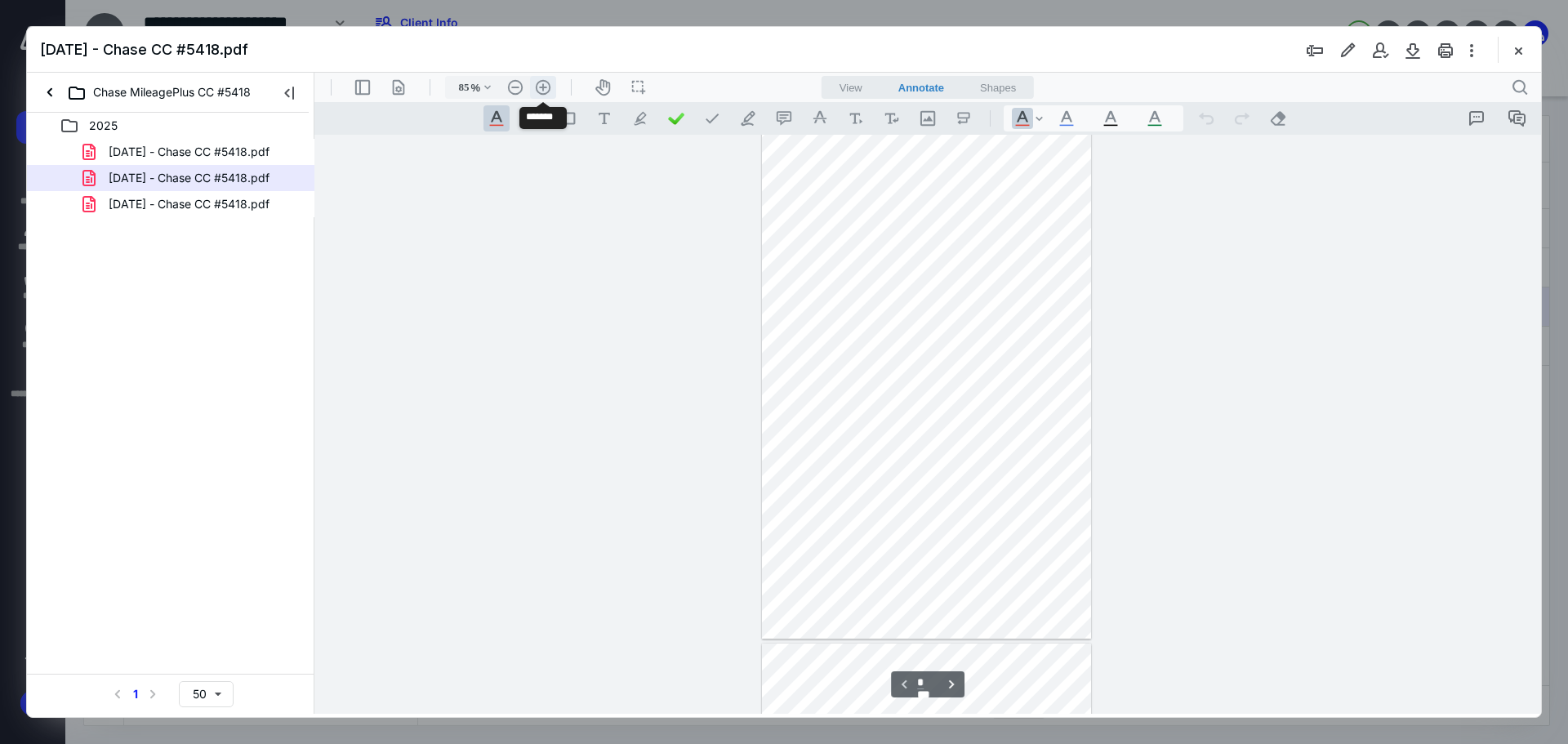 click on ".cls-1{fill:#abb0c4;} icon - header - zoom - in - line" at bounding box center (543, 87) 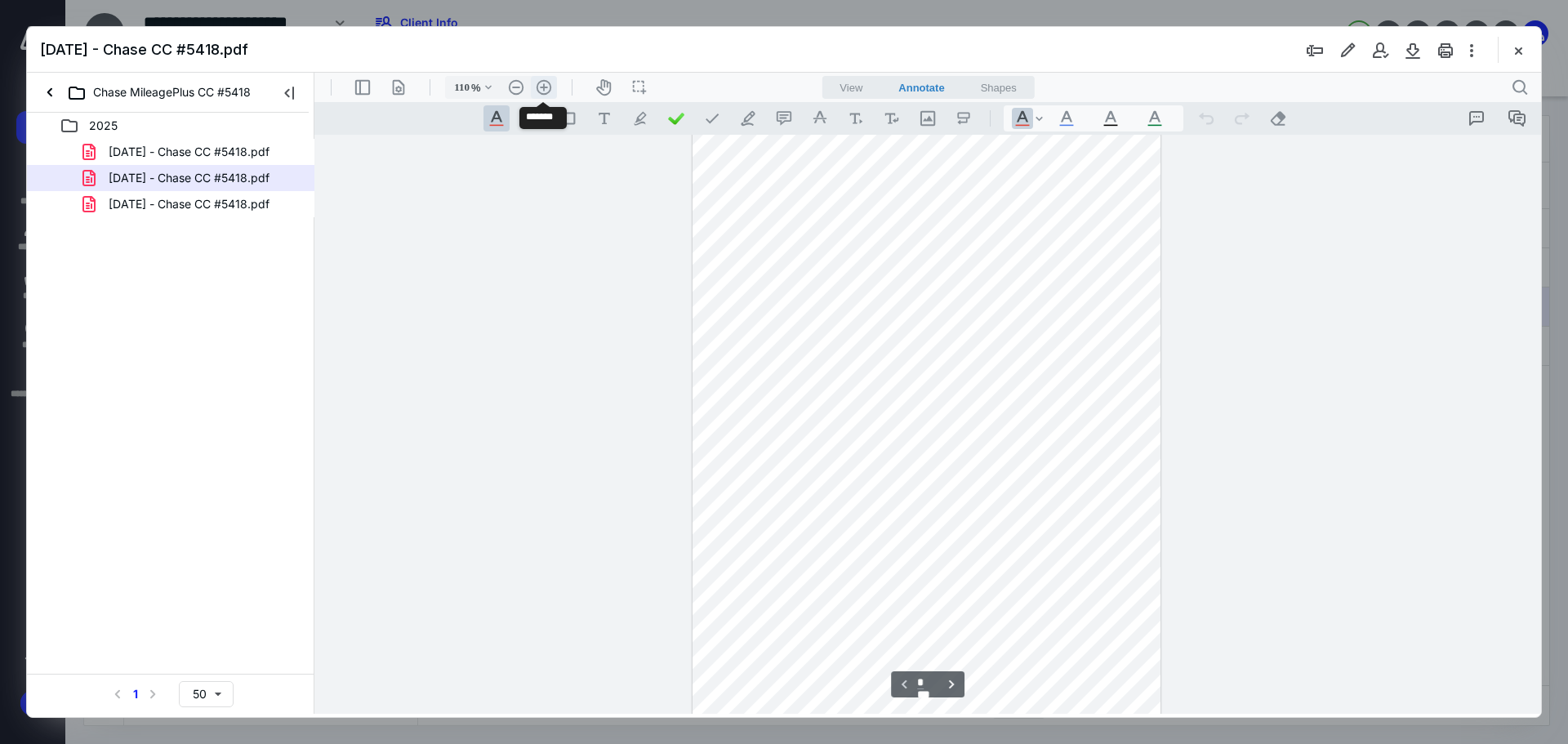 click on ".cls-1{fill:#abb0c4;} icon - header - zoom - in - line" at bounding box center (544, 87) 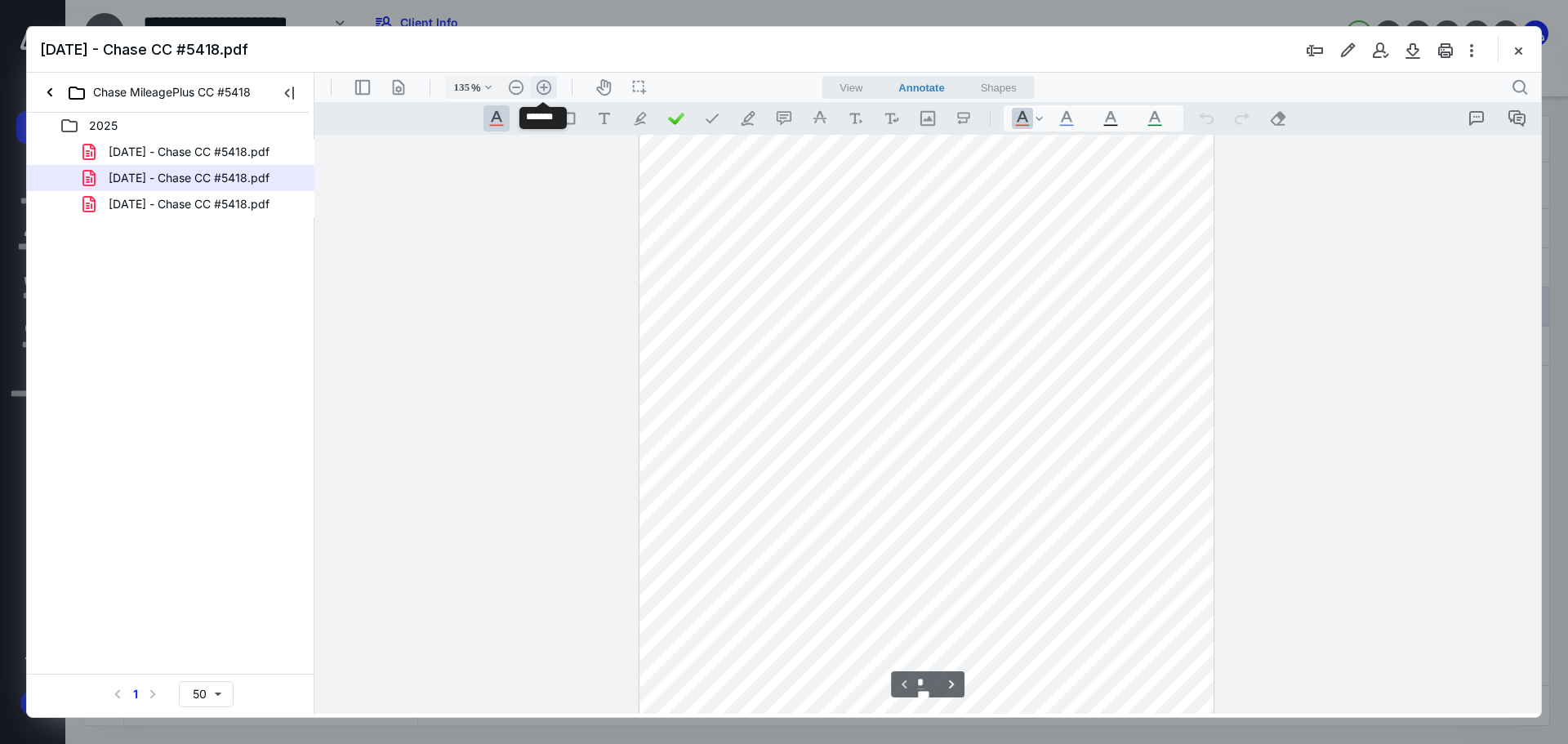 click on ".cls-1{fill:#abb0c4;} icon - header - zoom - in - line" at bounding box center (544, 87) 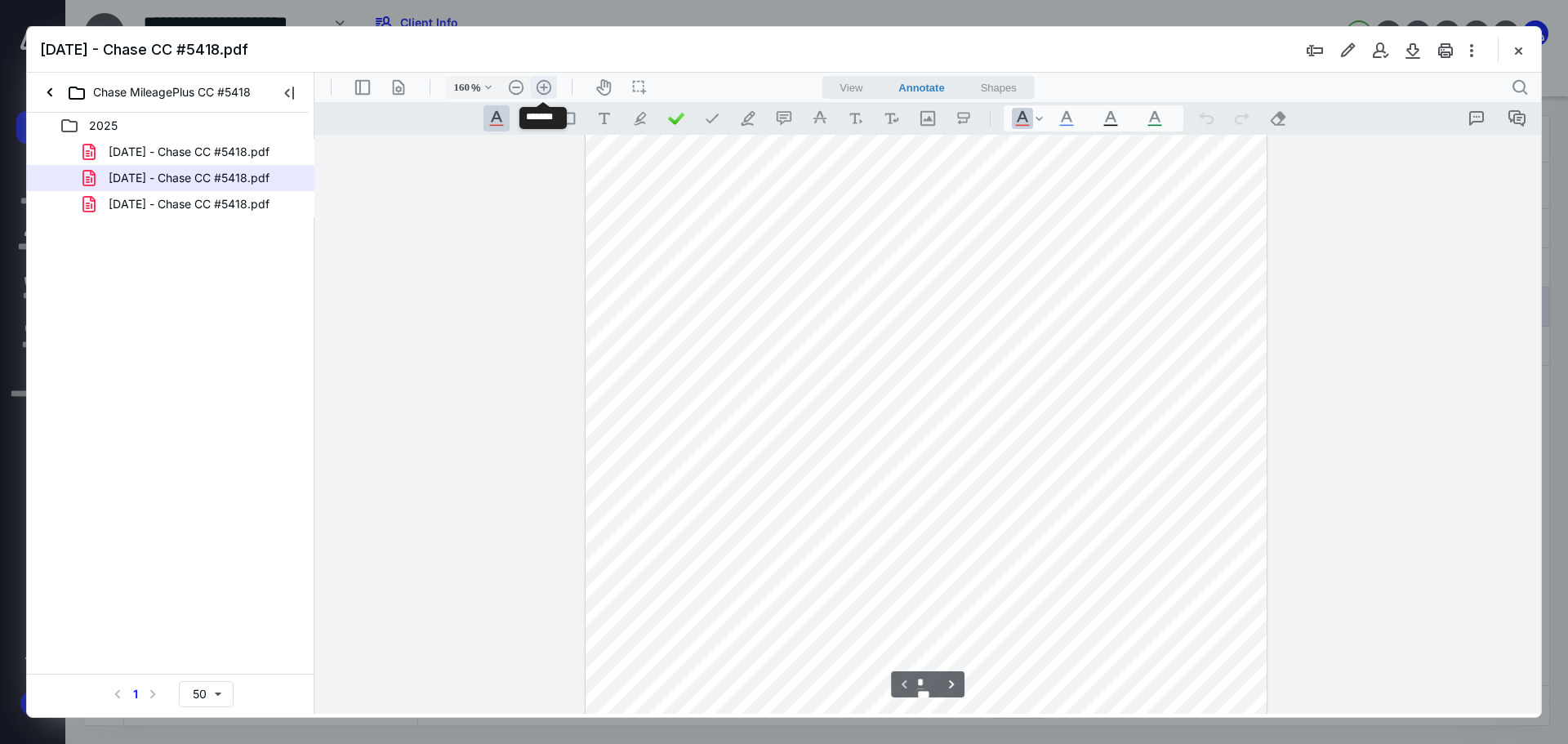 click on ".cls-1{fill:#abb0c4;} icon - header - zoom - in - line" at bounding box center [544, 87] 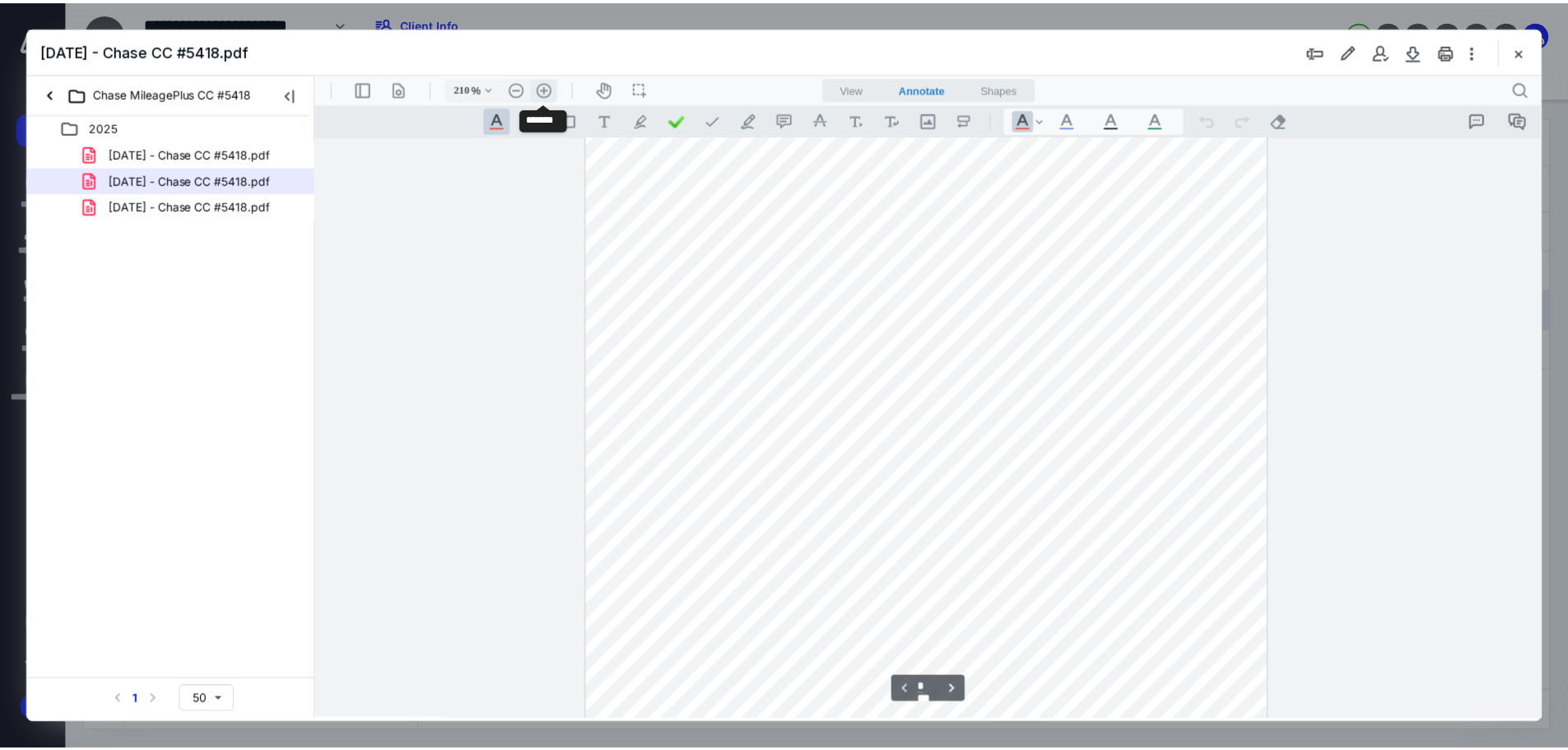 scroll, scrollTop: 720, scrollLeft: 0, axis: vertical 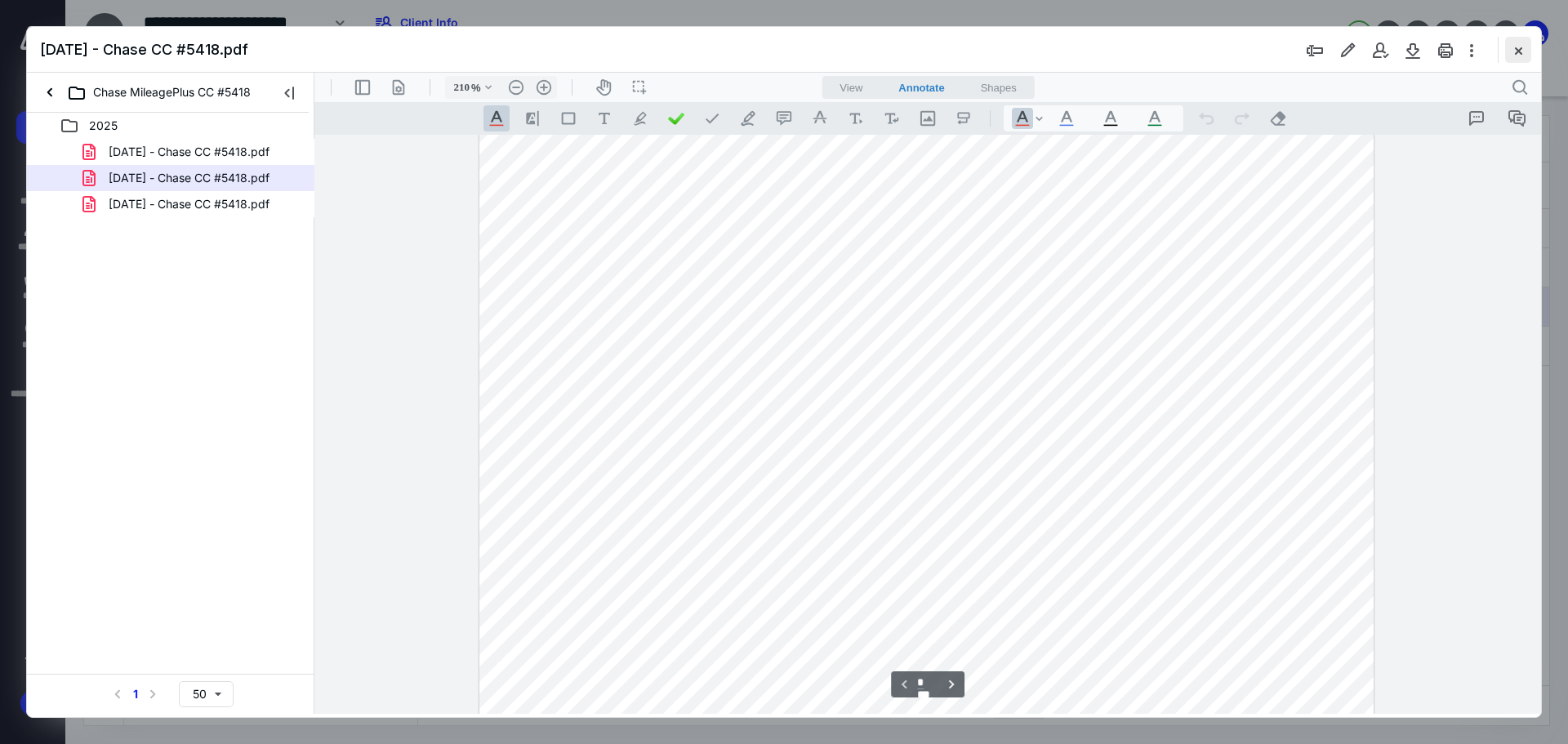 click at bounding box center [1518, 50] 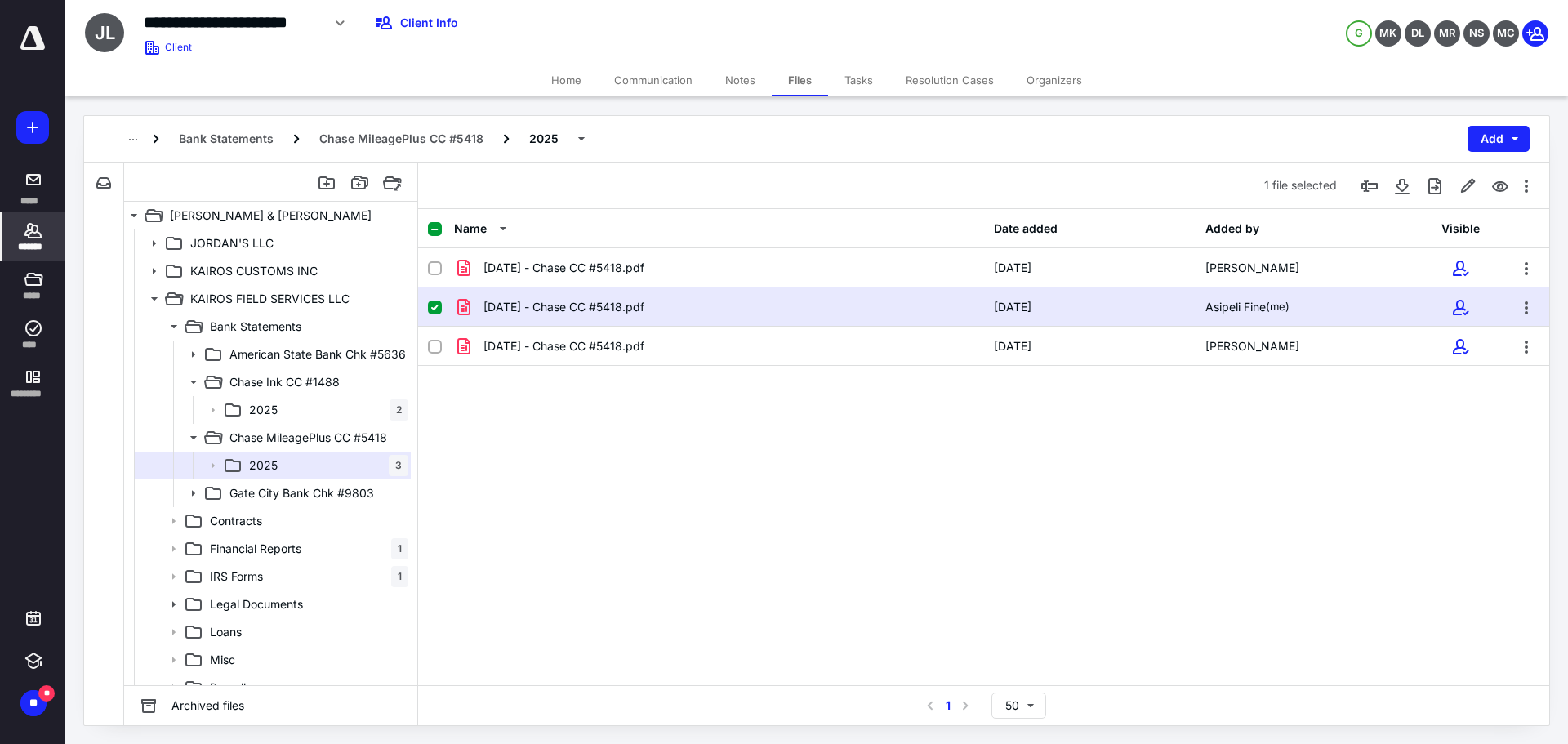 click 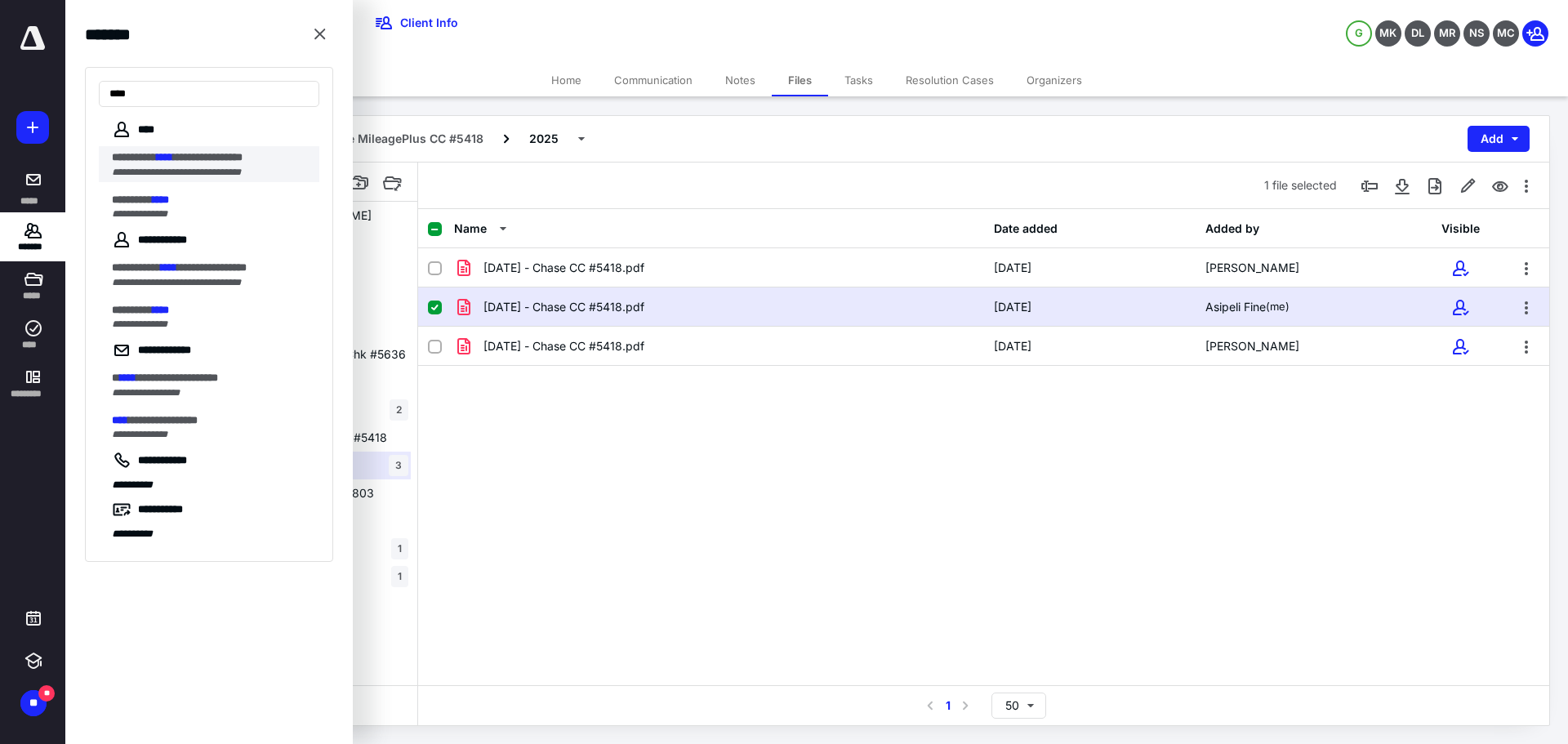 type on "****" 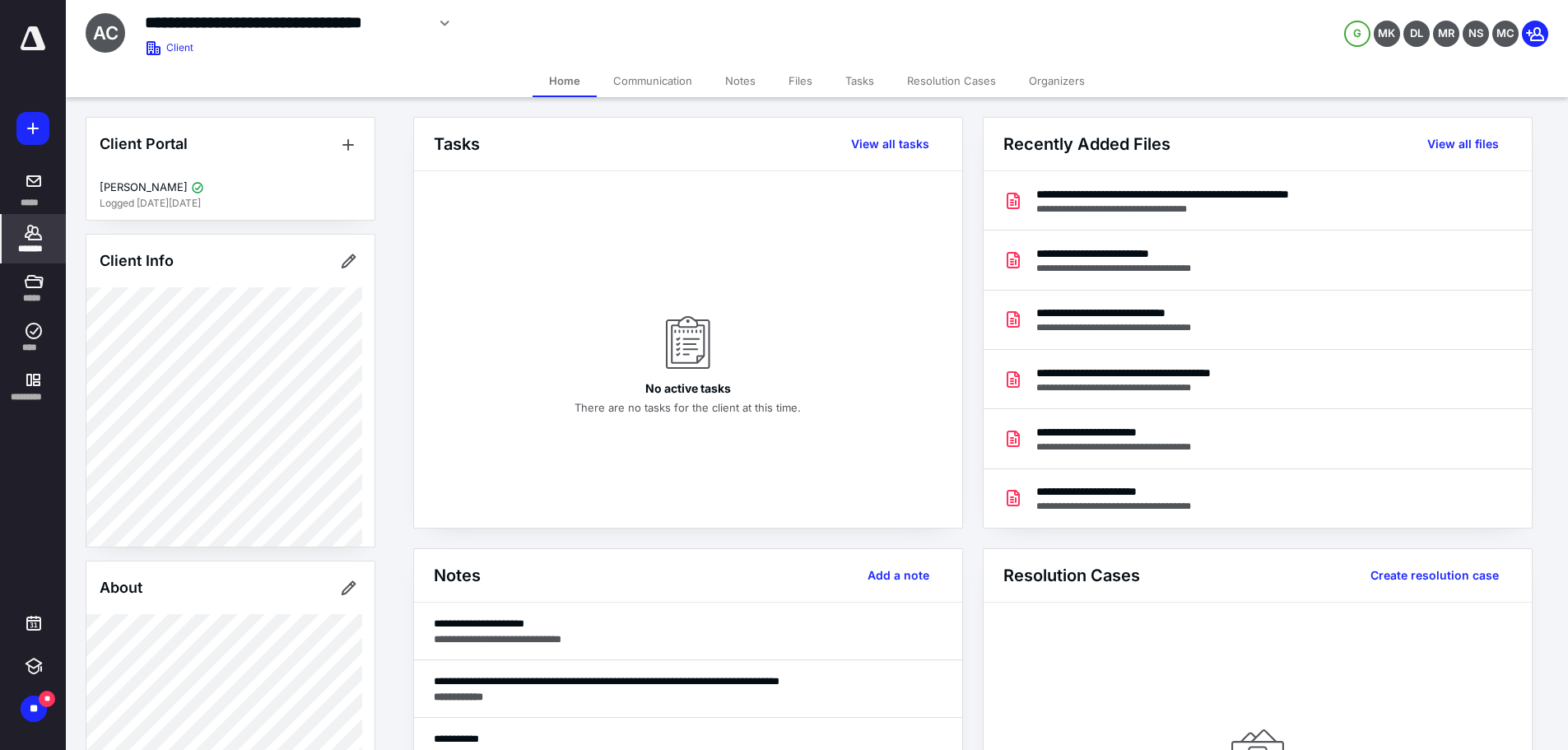 click on "**********" at bounding box center [285, 22] 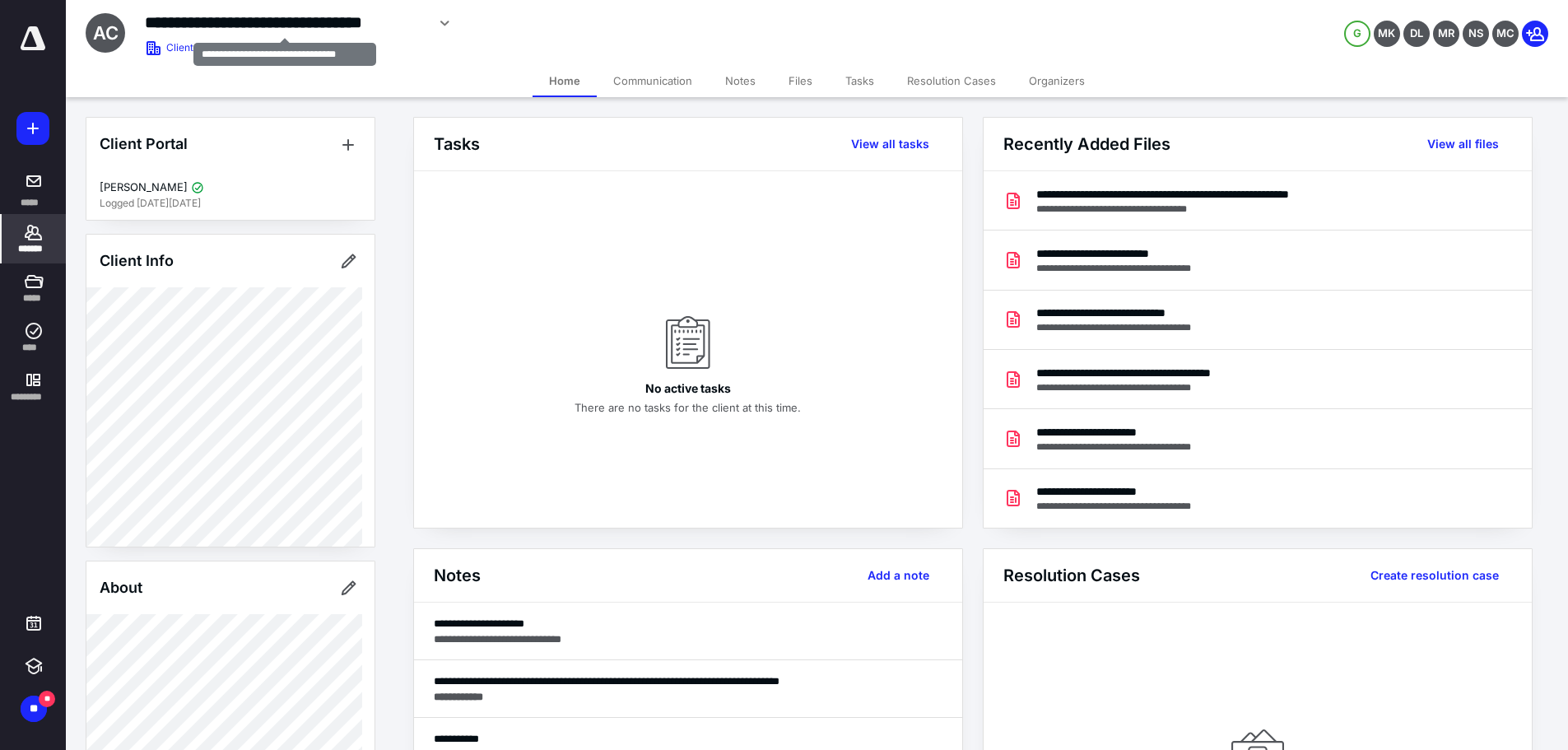 click on "**********" at bounding box center (285, 22) 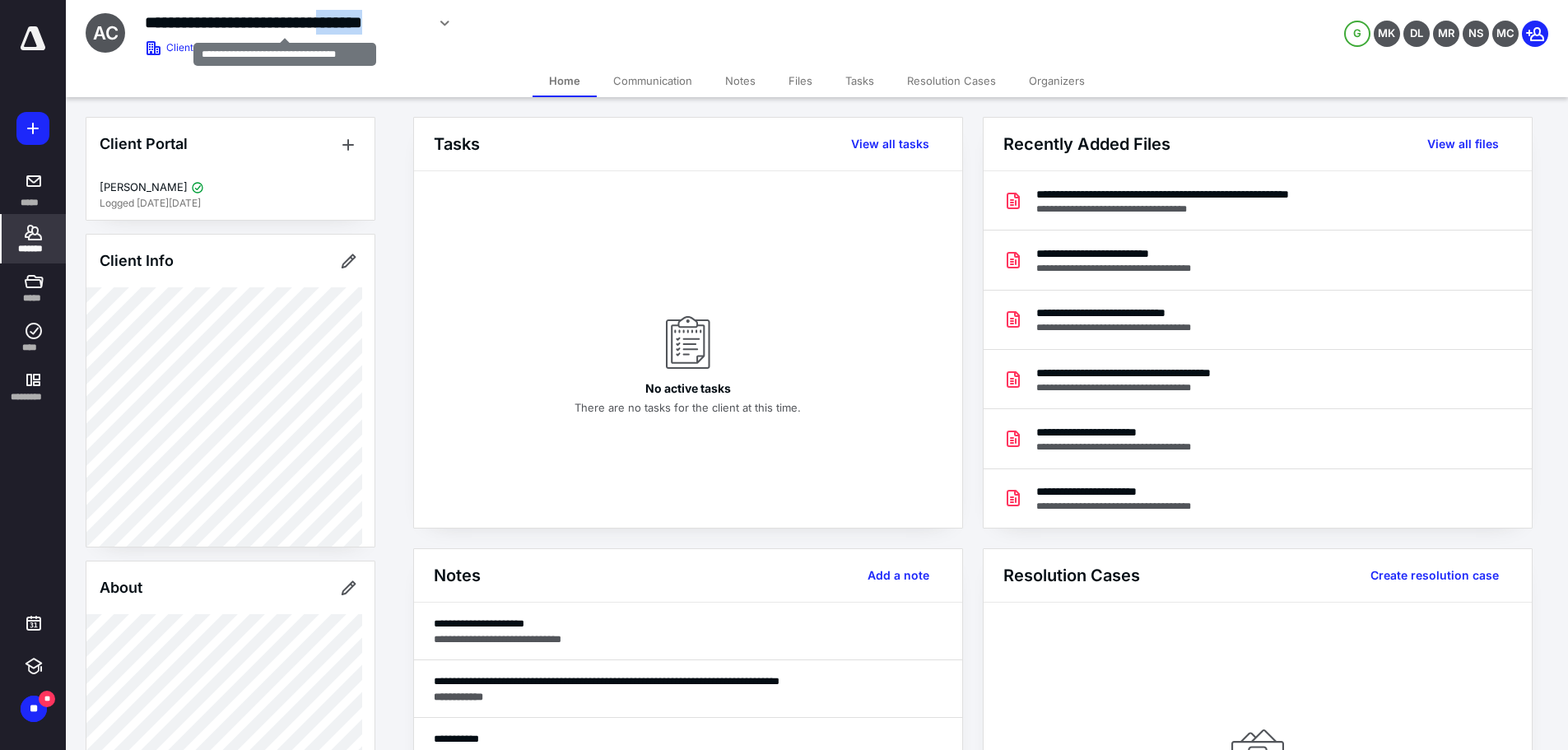 click on "**********" at bounding box center (285, 22) 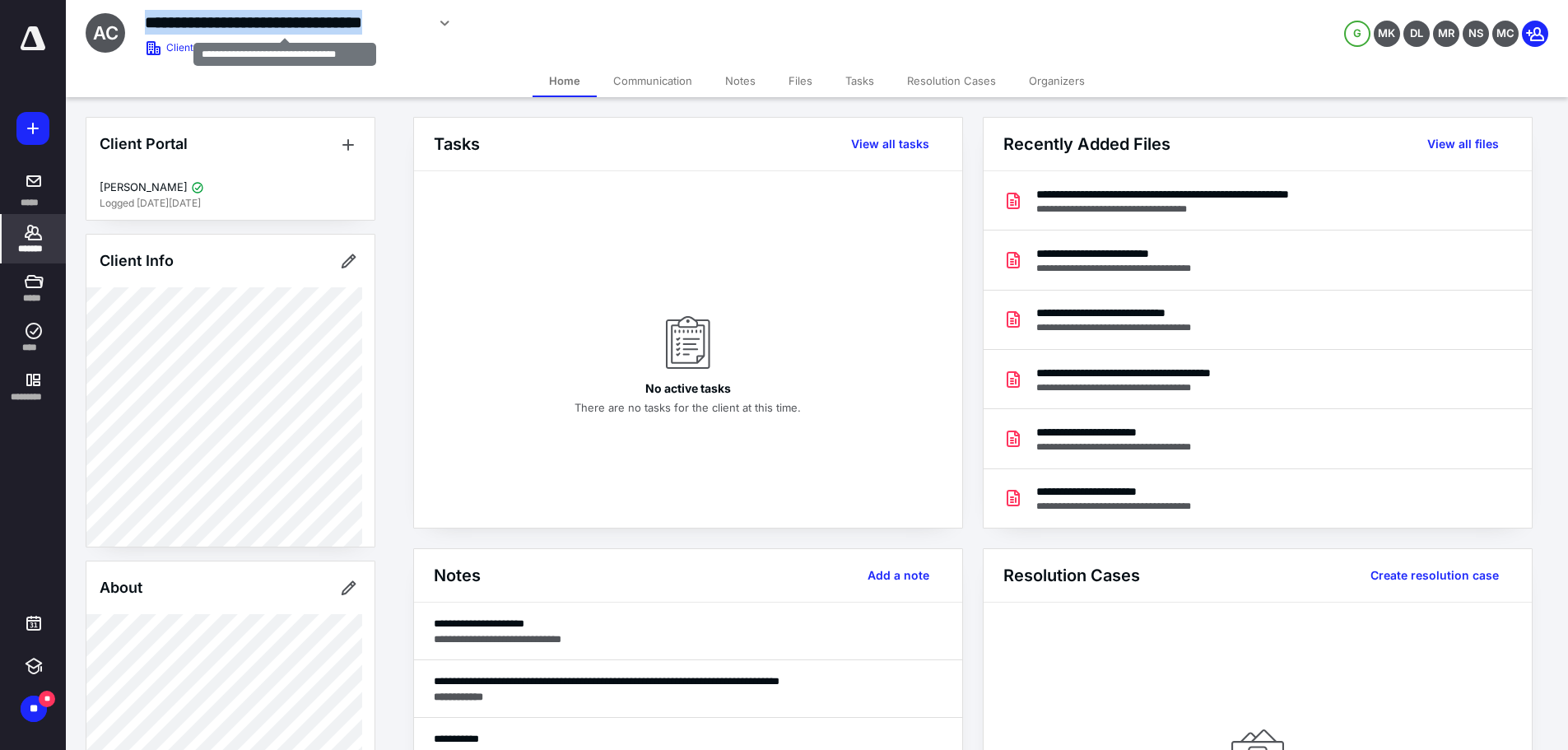 click on "**********" at bounding box center (285, 22) 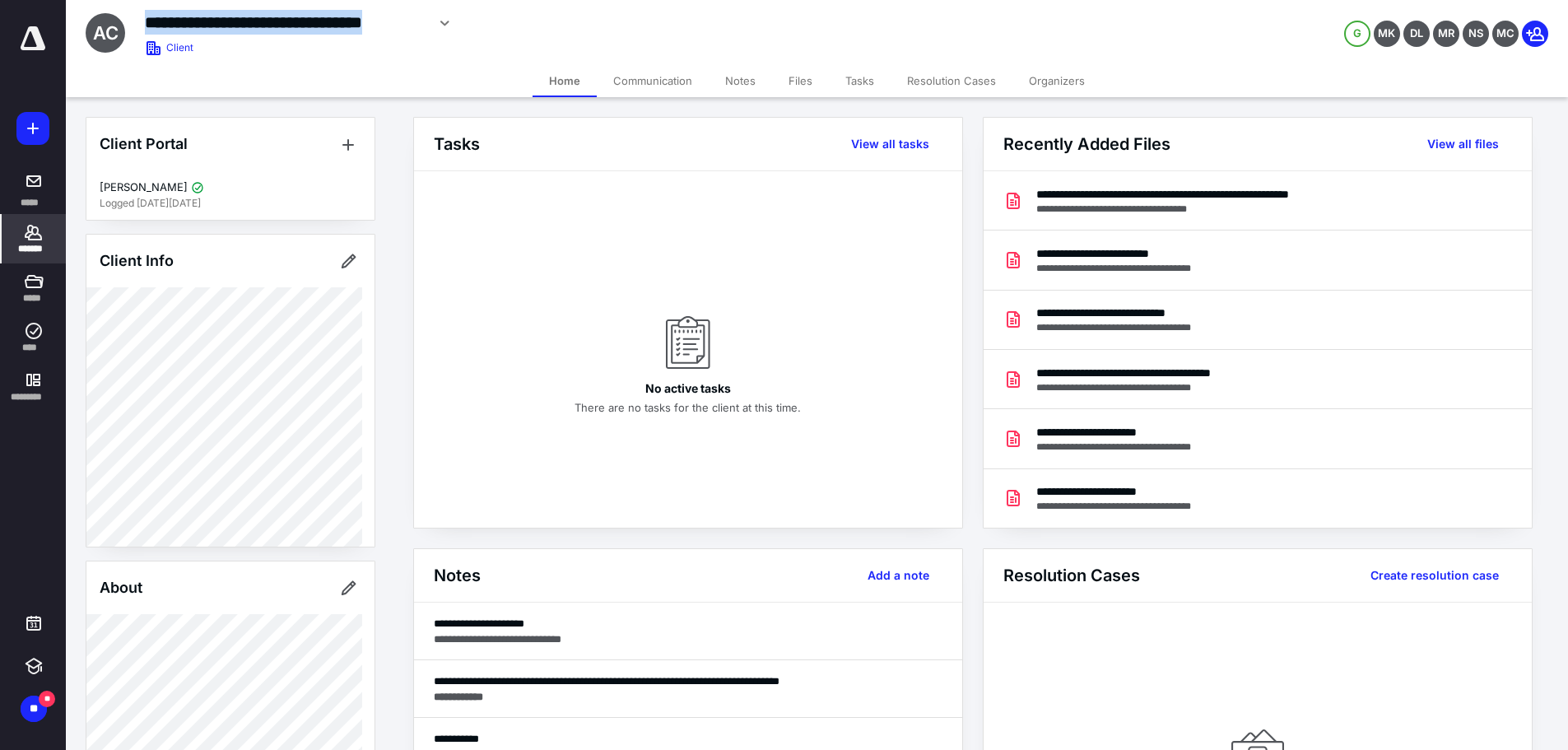 click on "Files" at bounding box center [800, 81] 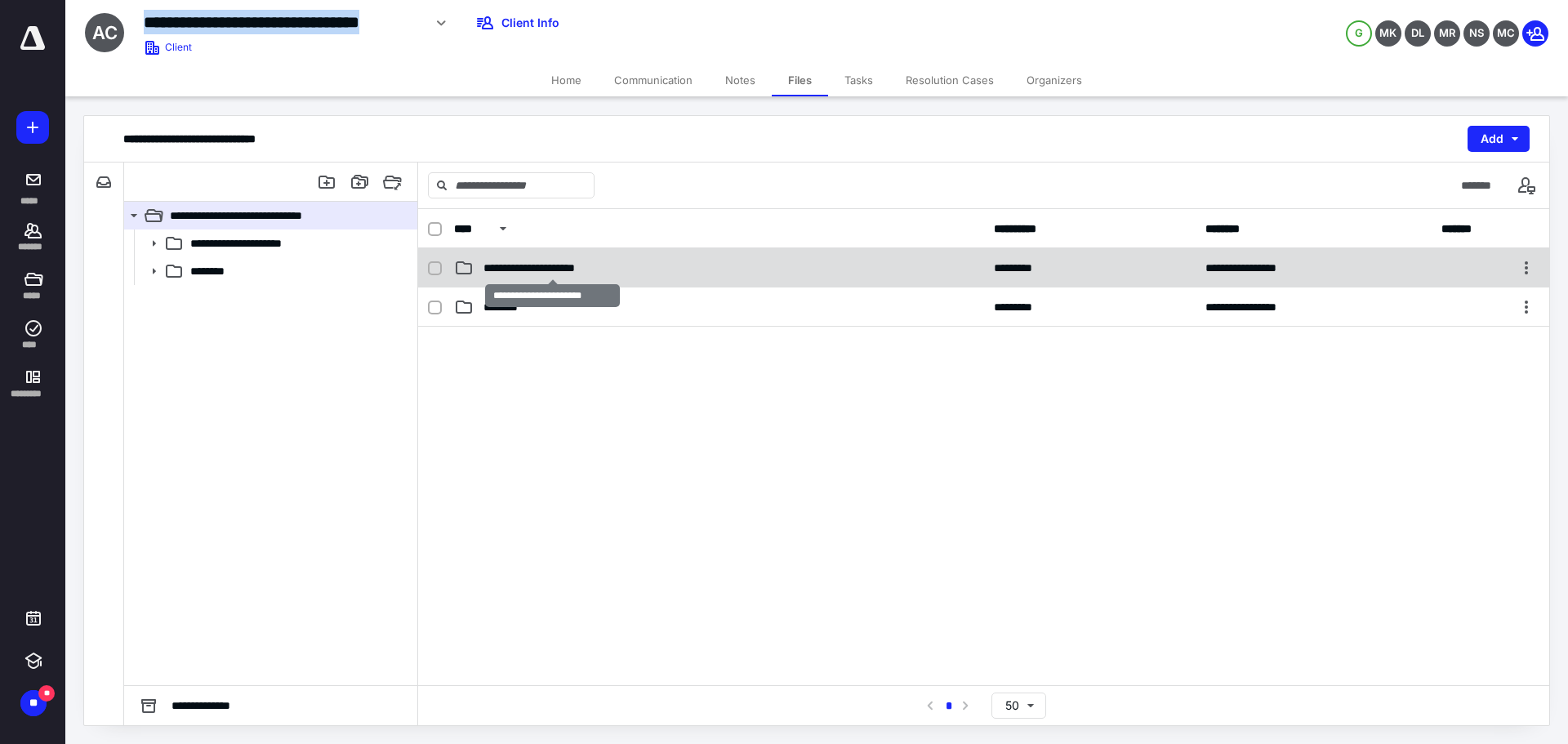 click on "**********" at bounding box center (552, 268) 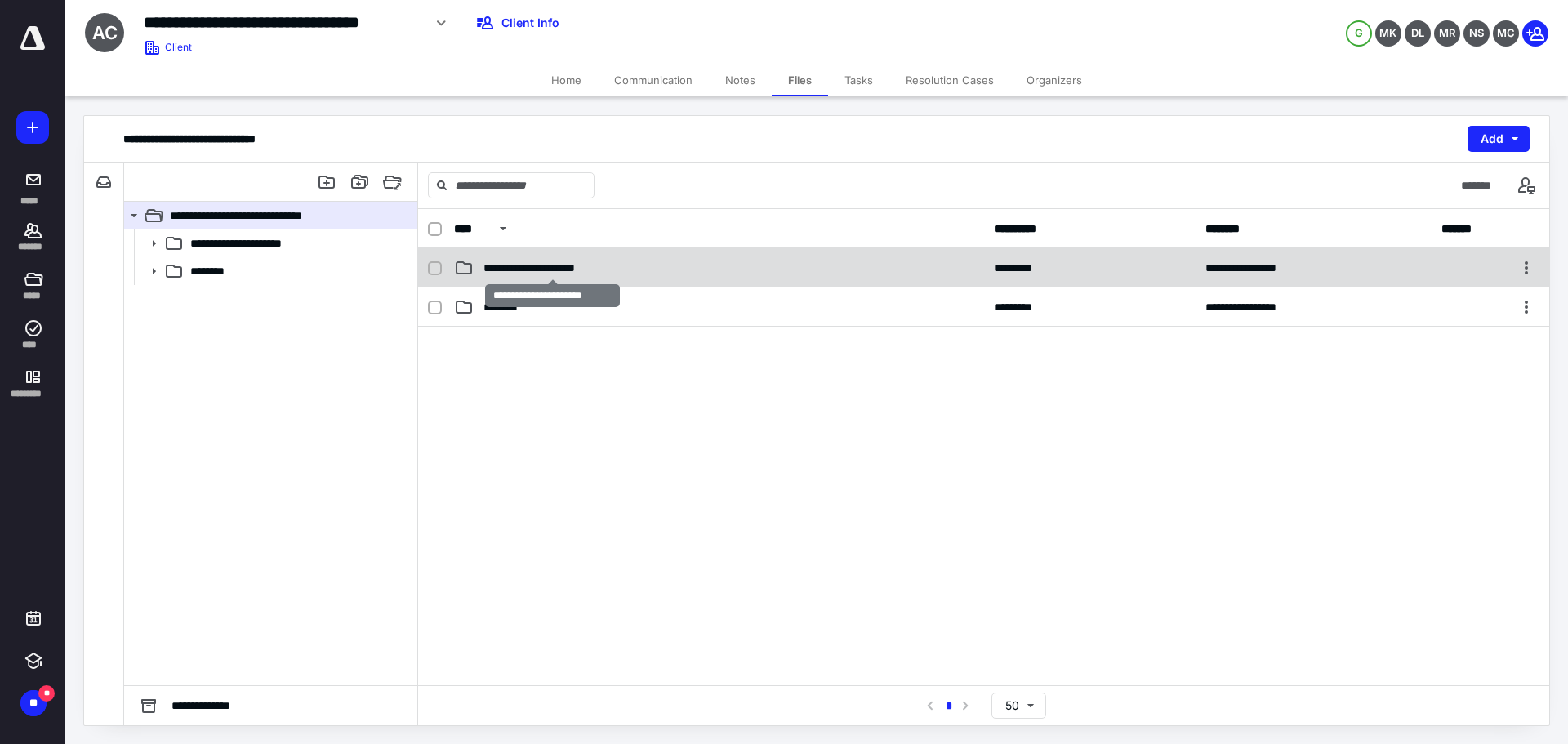 click on "**********" at bounding box center [552, 268] 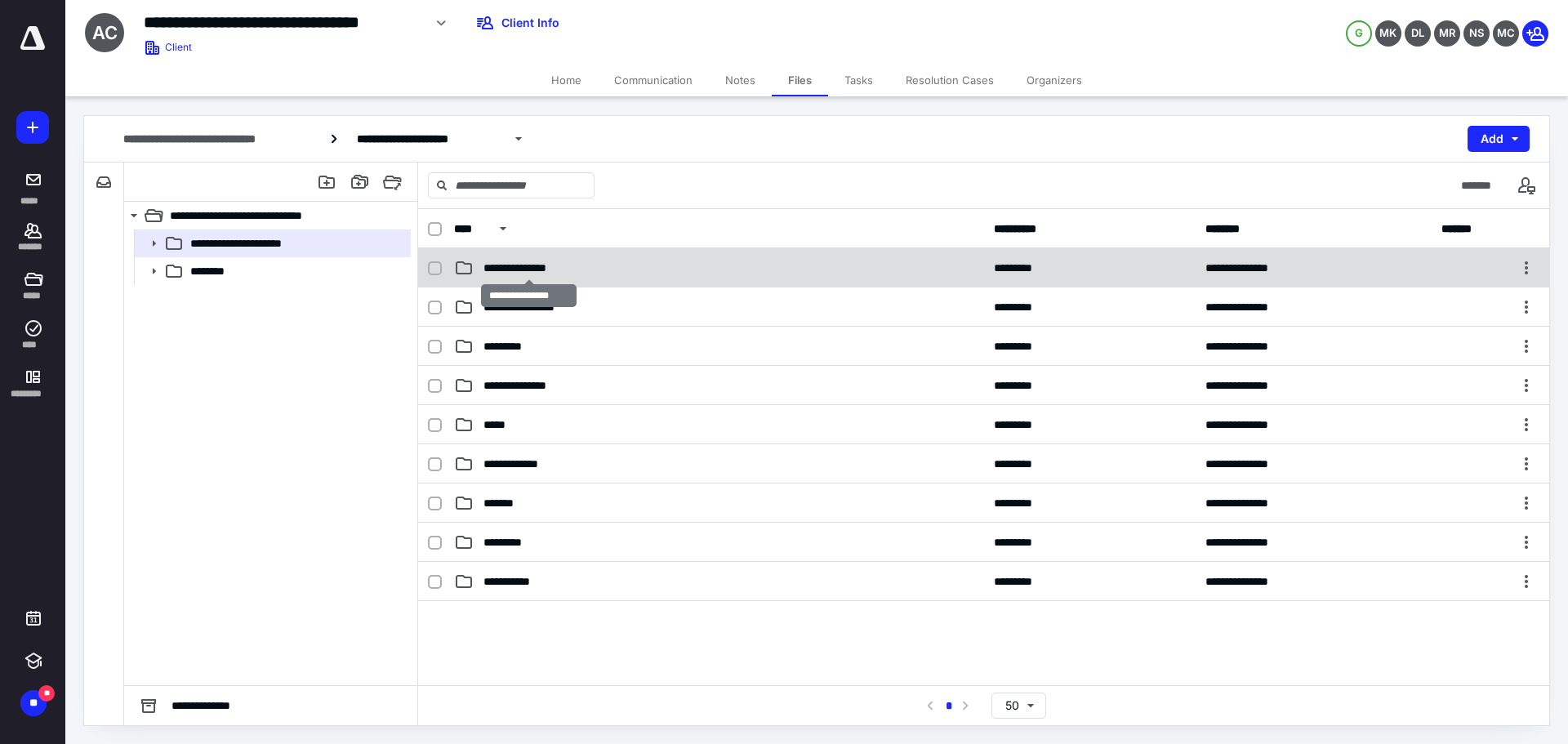 click on "**********" at bounding box center (529, 268) 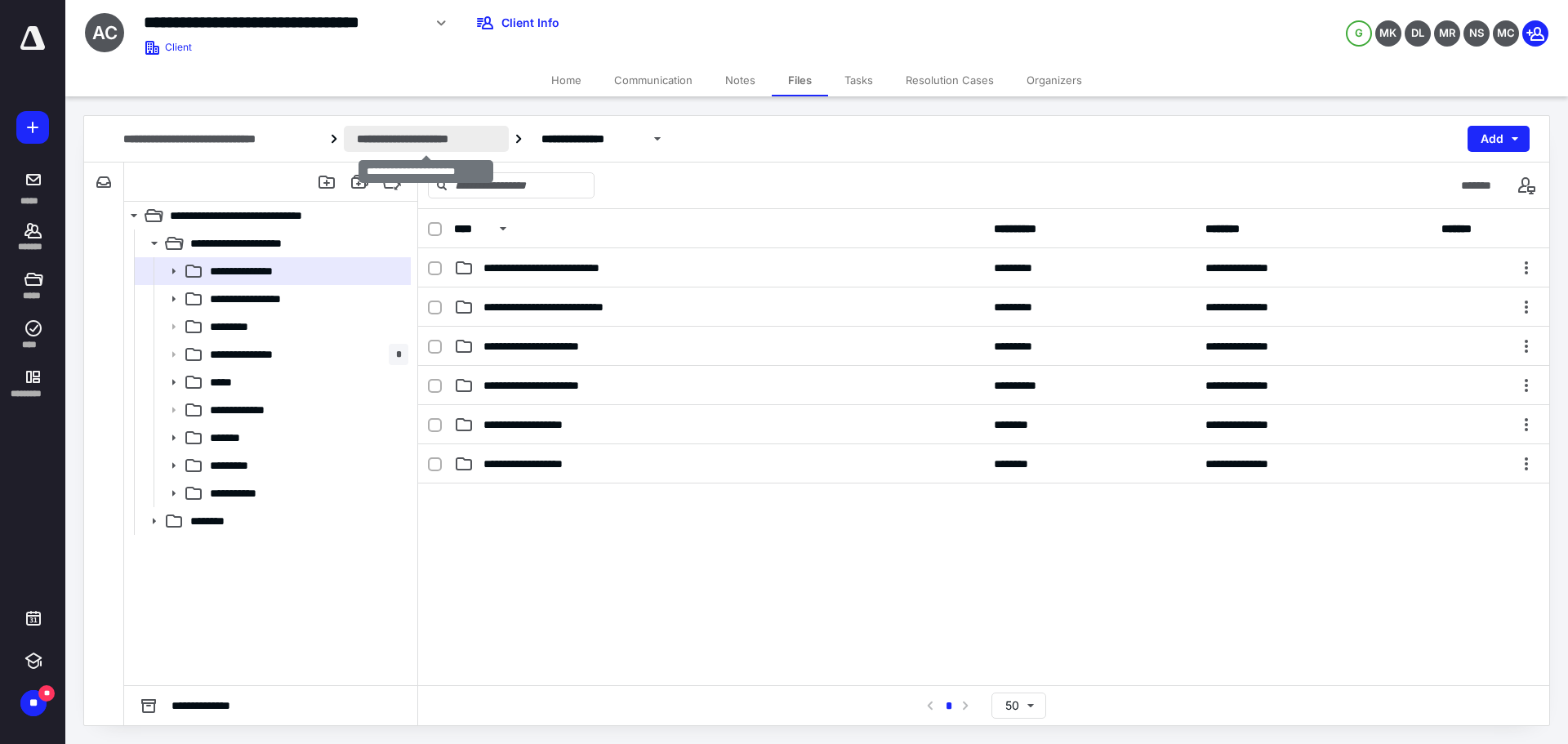 click on "**********" at bounding box center [426, 139] 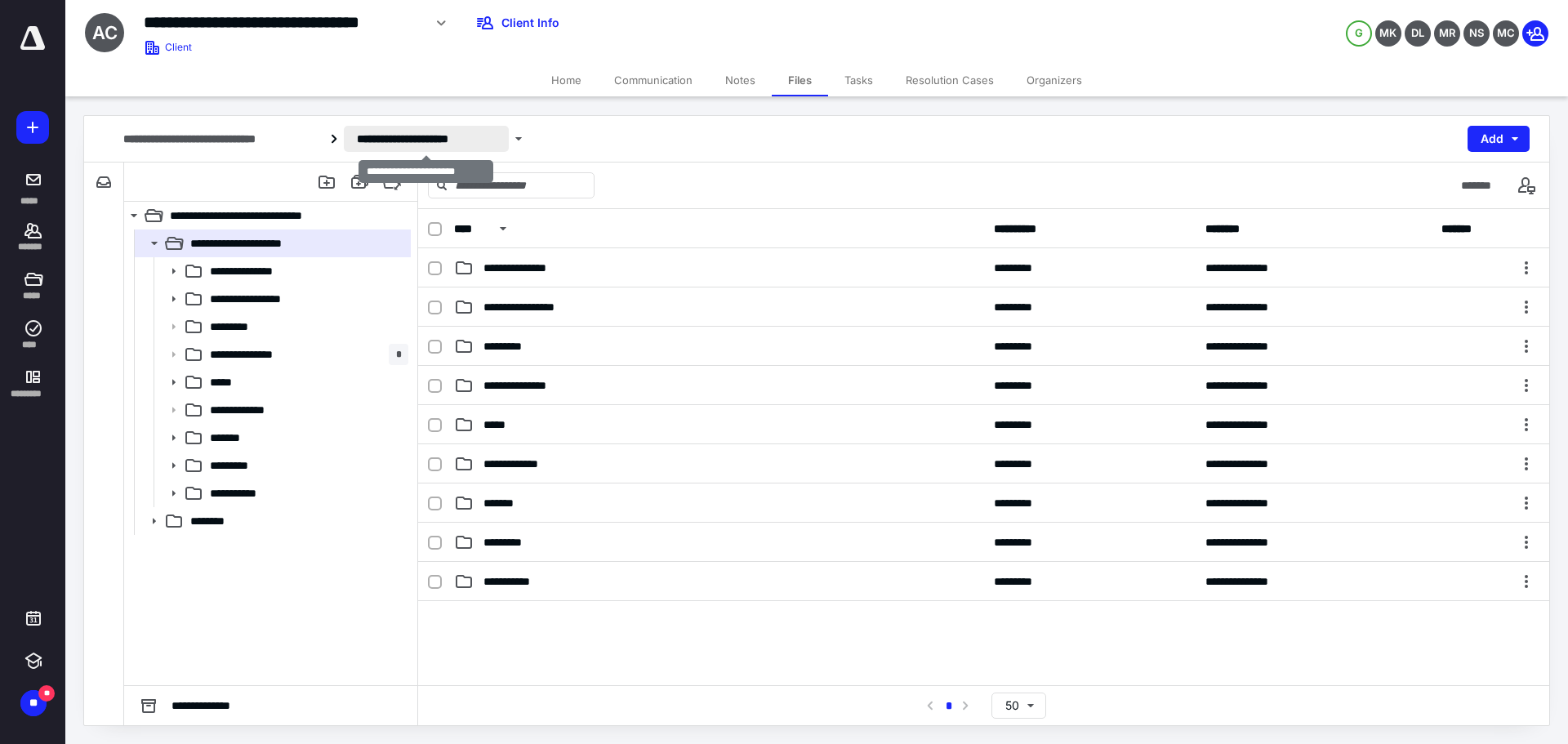 click on "**********" at bounding box center [426, 139] 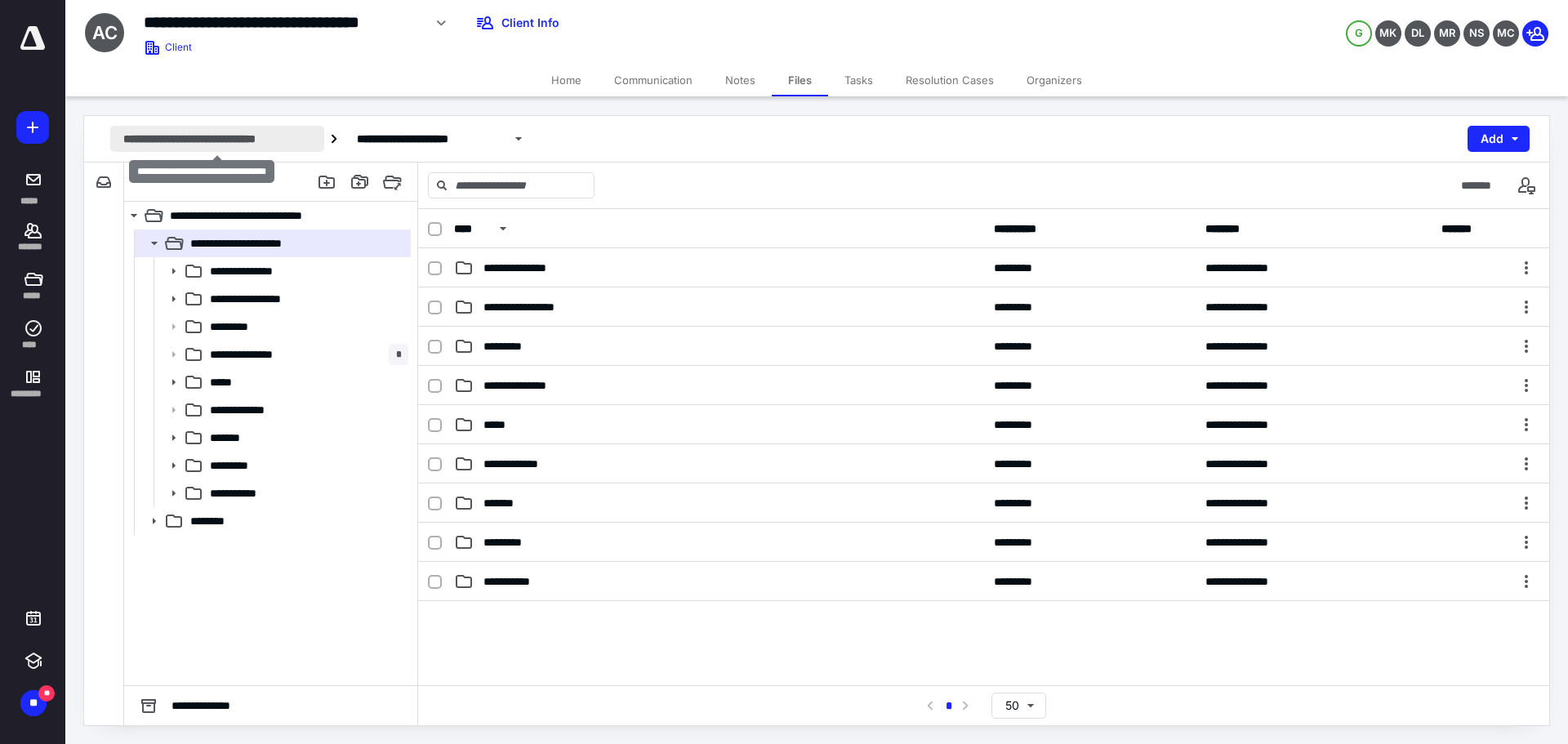 click on "**********" at bounding box center (217, 139) 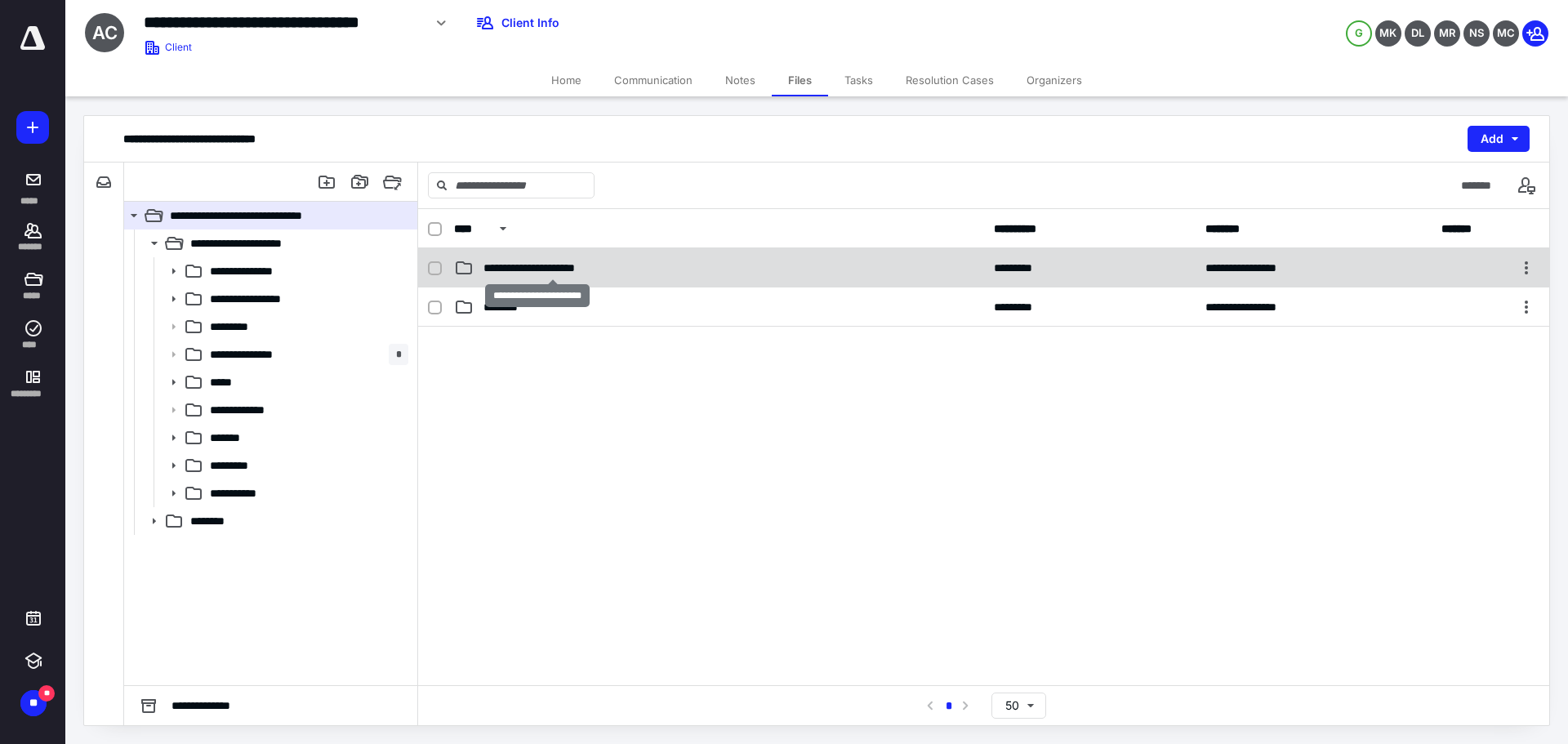 checkbox on "true" 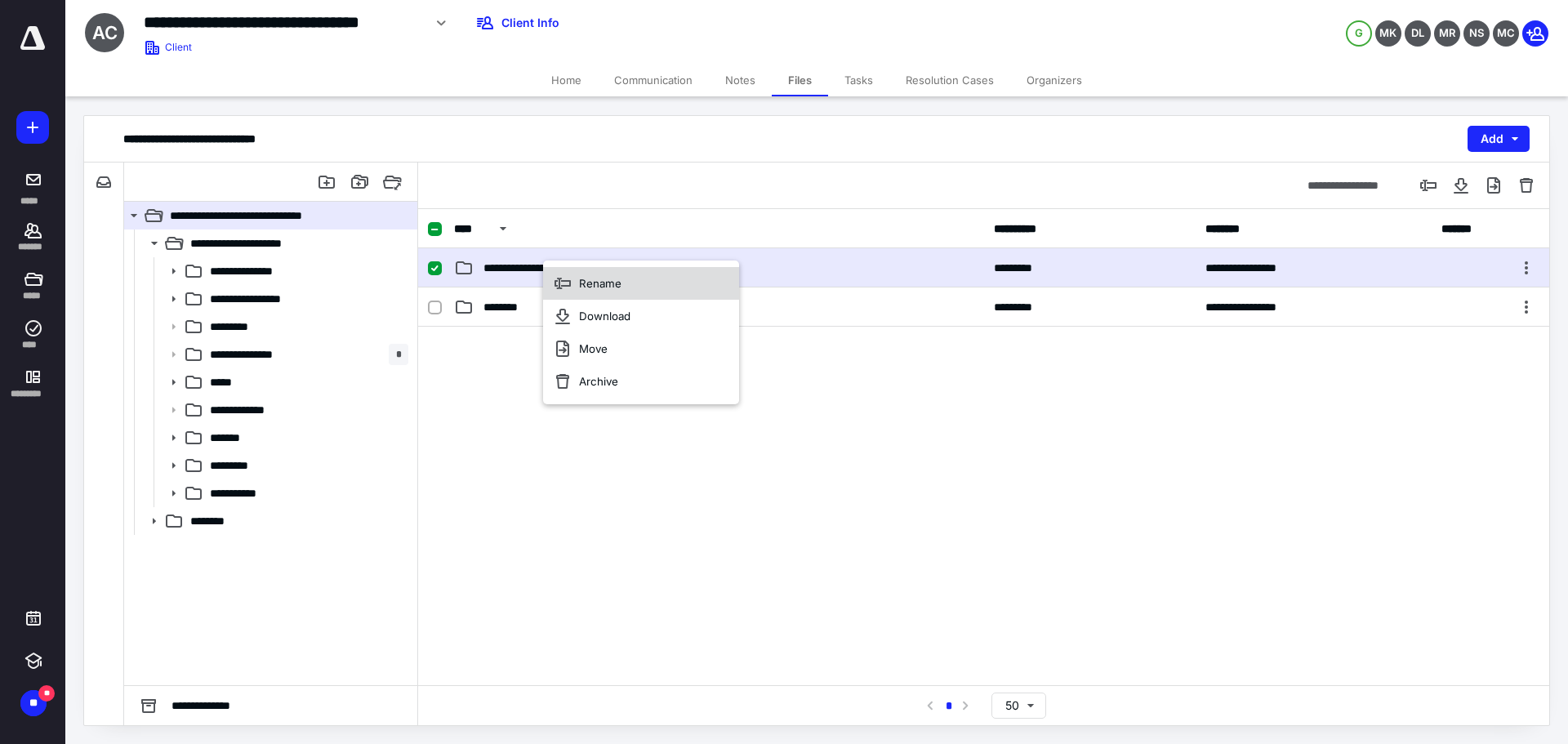 click on "Rename" at bounding box center (600, 283) 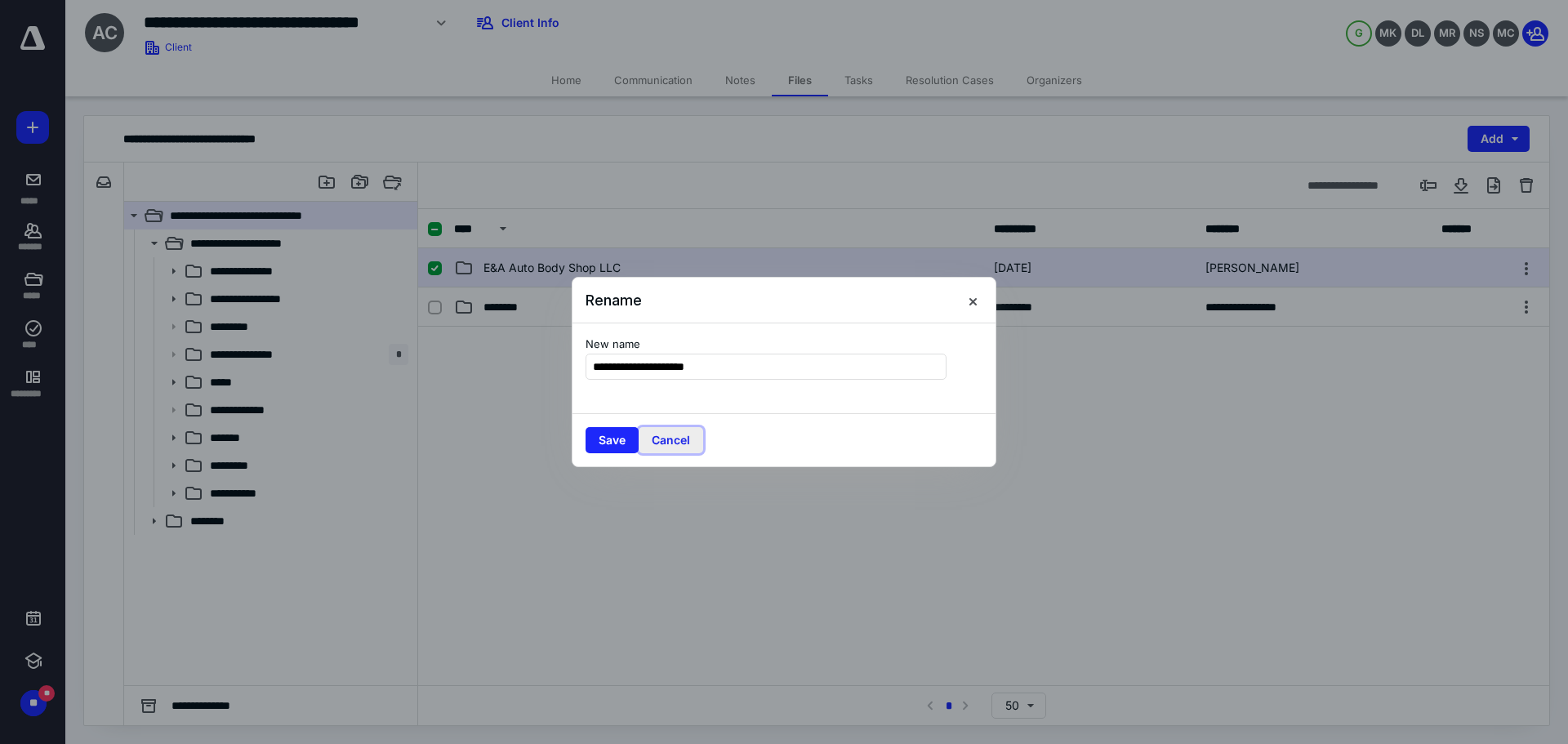 click on "Cancel" at bounding box center (670, 440) 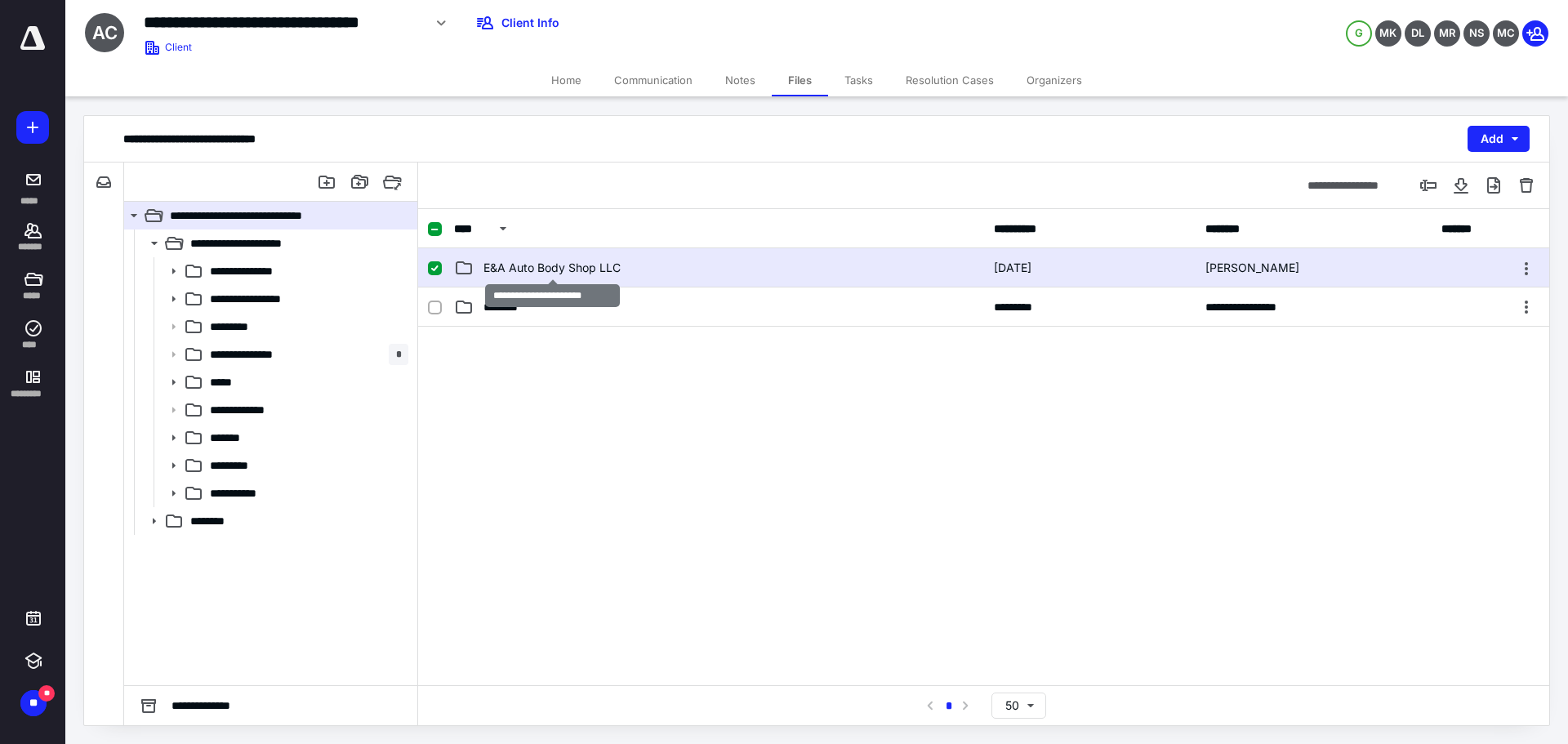 click on "E&A Auto Body Shop LLC" at bounding box center [552, 268] 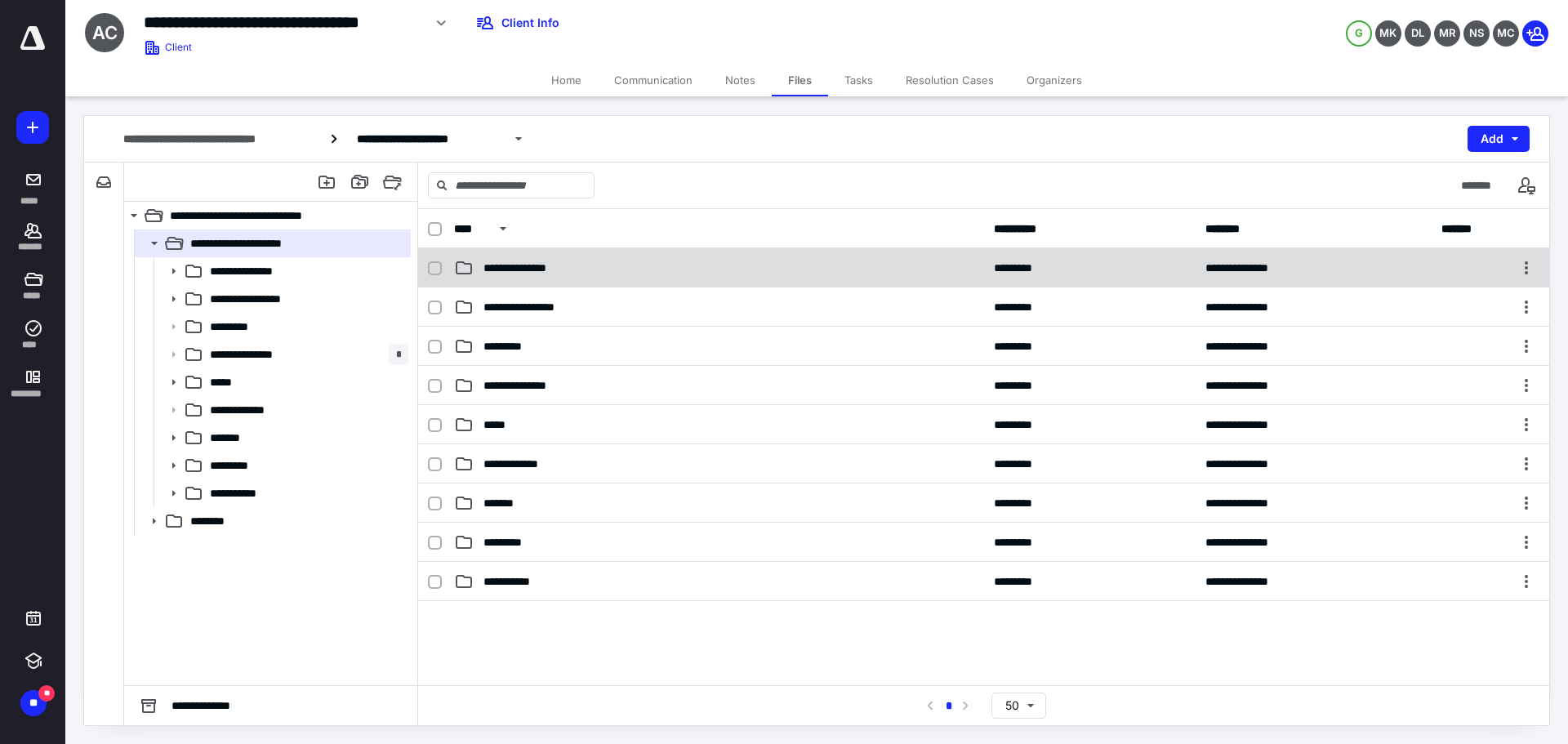 checkbox on "true" 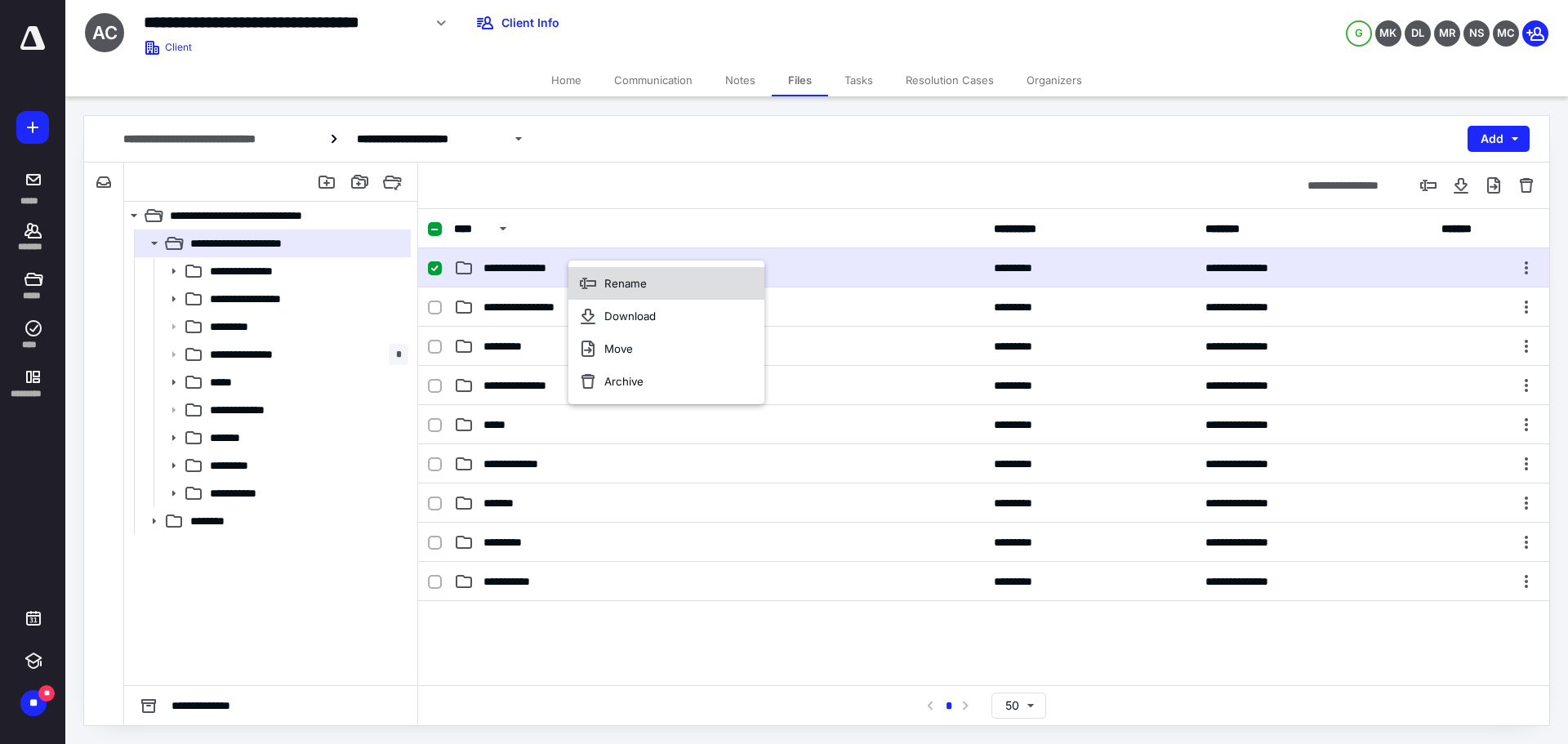click on "Rename" at bounding box center (626, 283) 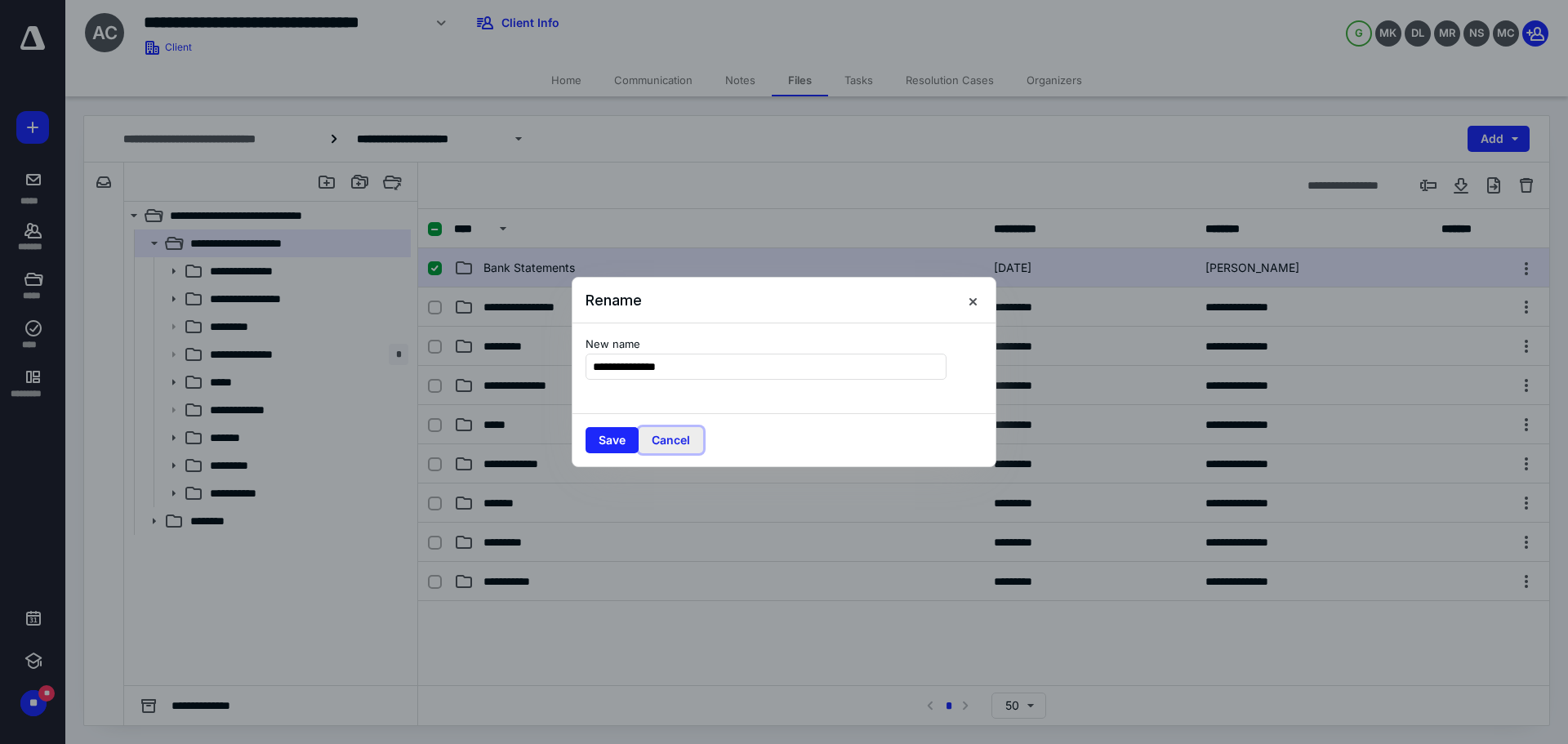 click on "Cancel" at bounding box center (670, 440) 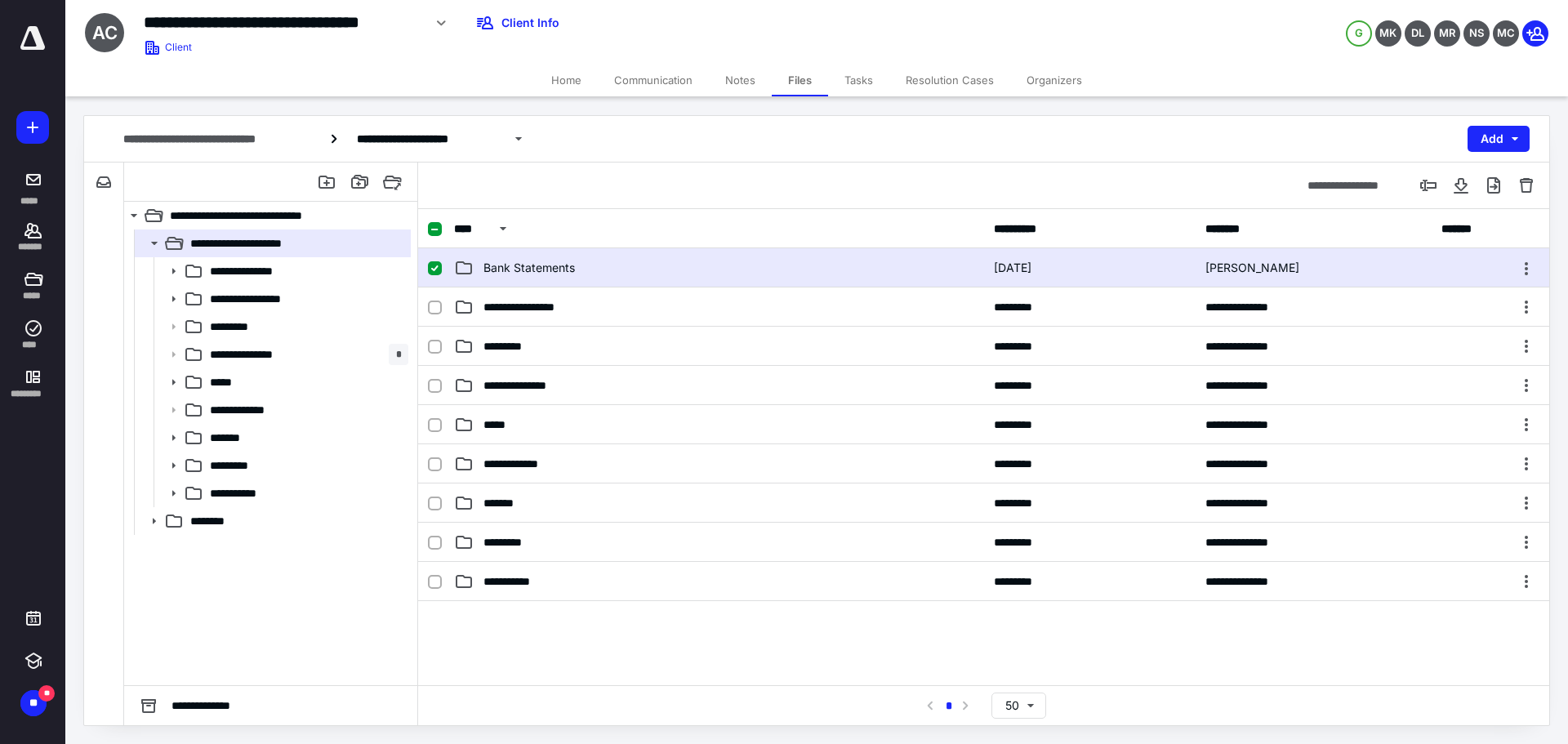 click on "Bank Statements" at bounding box center [529, 268] 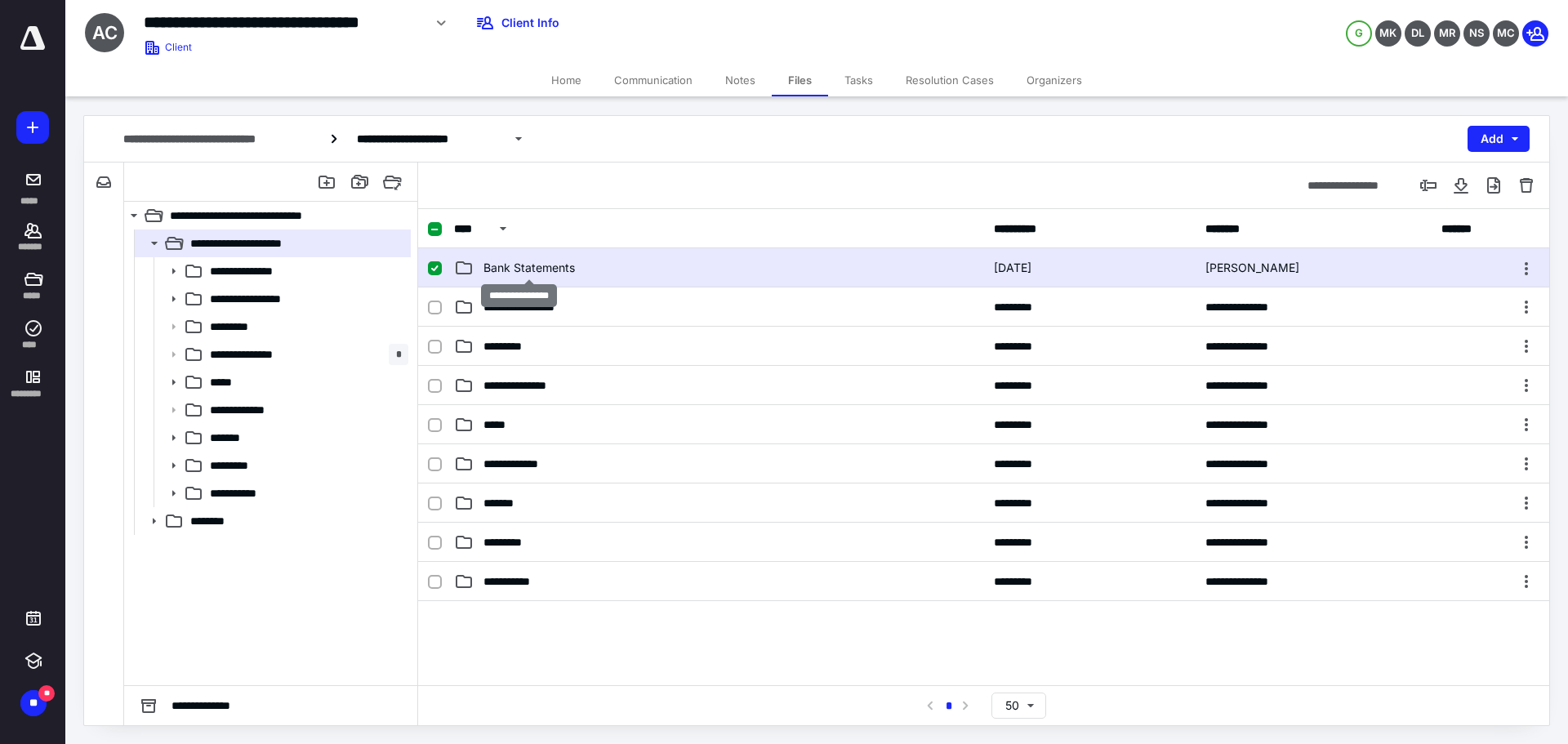 click on "Bank Statements" at bounding box center [529, 268] 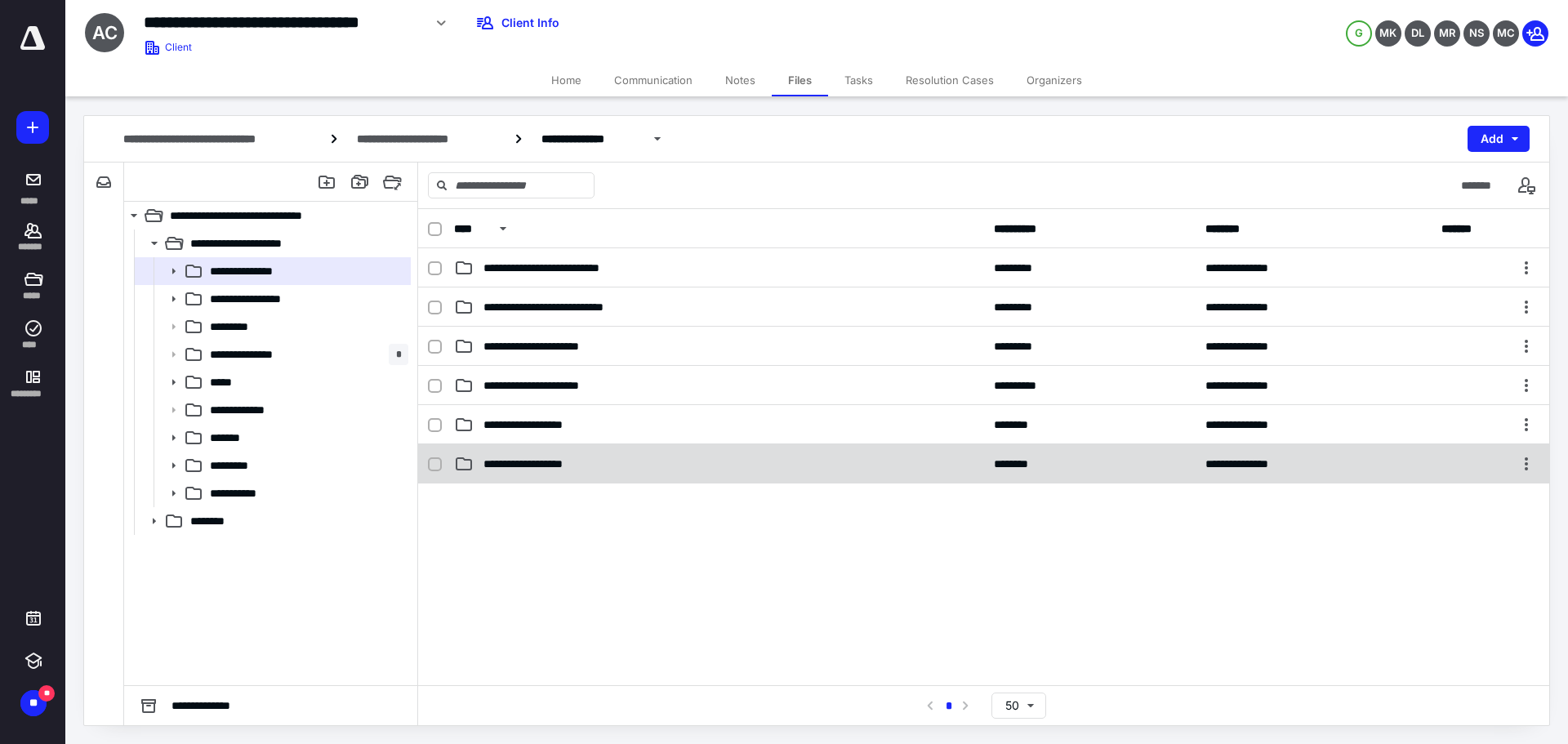 checkbox on "true" 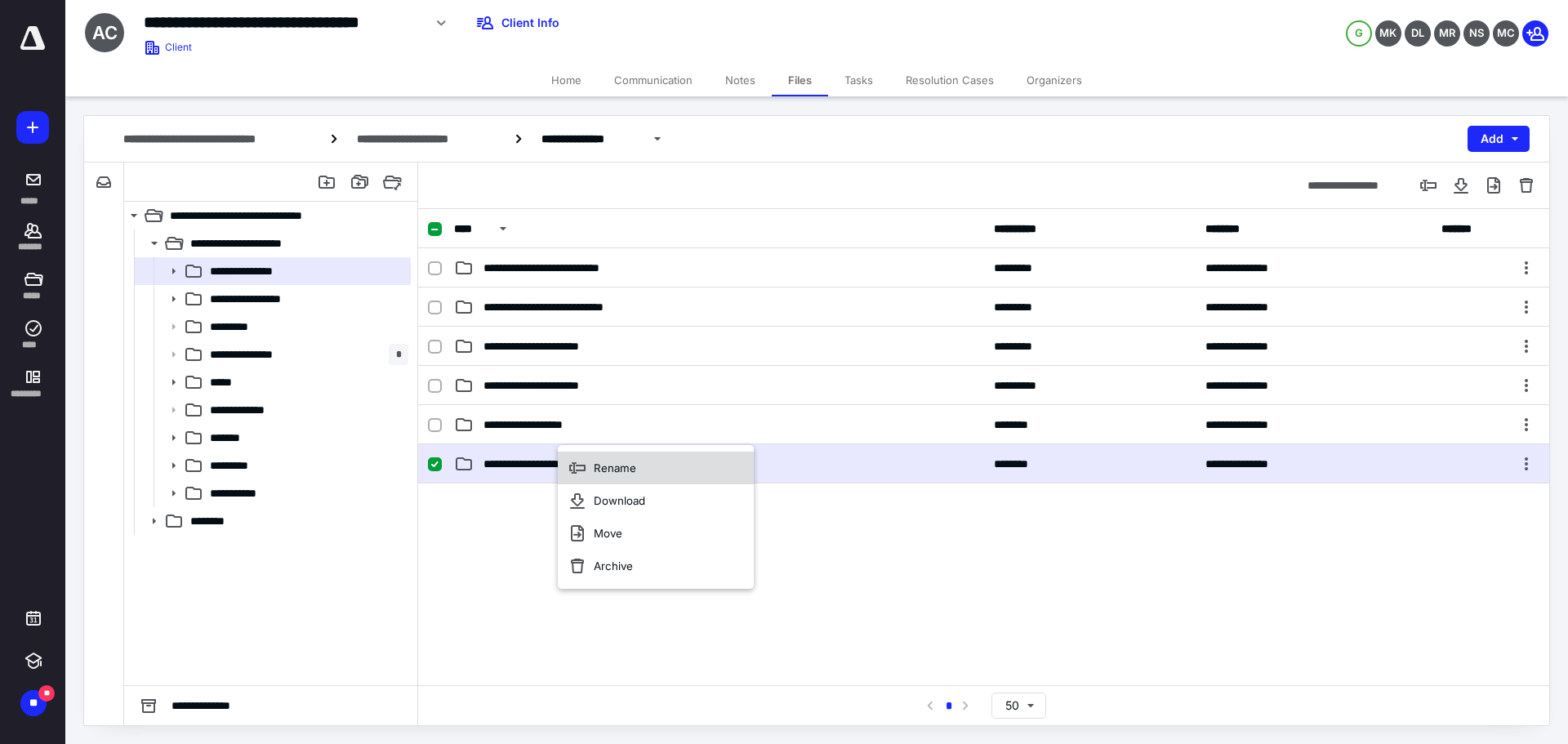 click on "Rename" at bounding box center [615, 468] 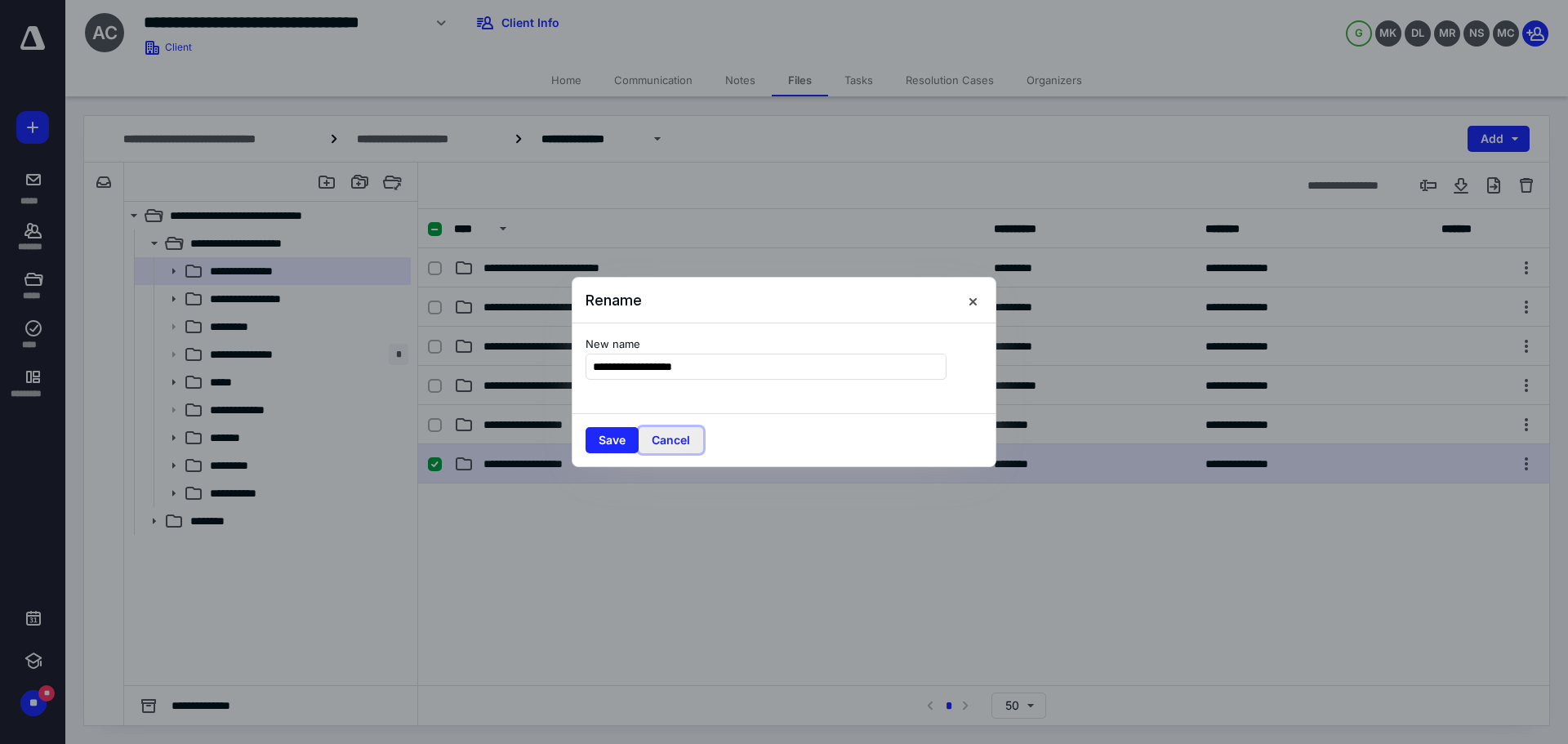 click on "Cancel" at bounding box center [670, 440] 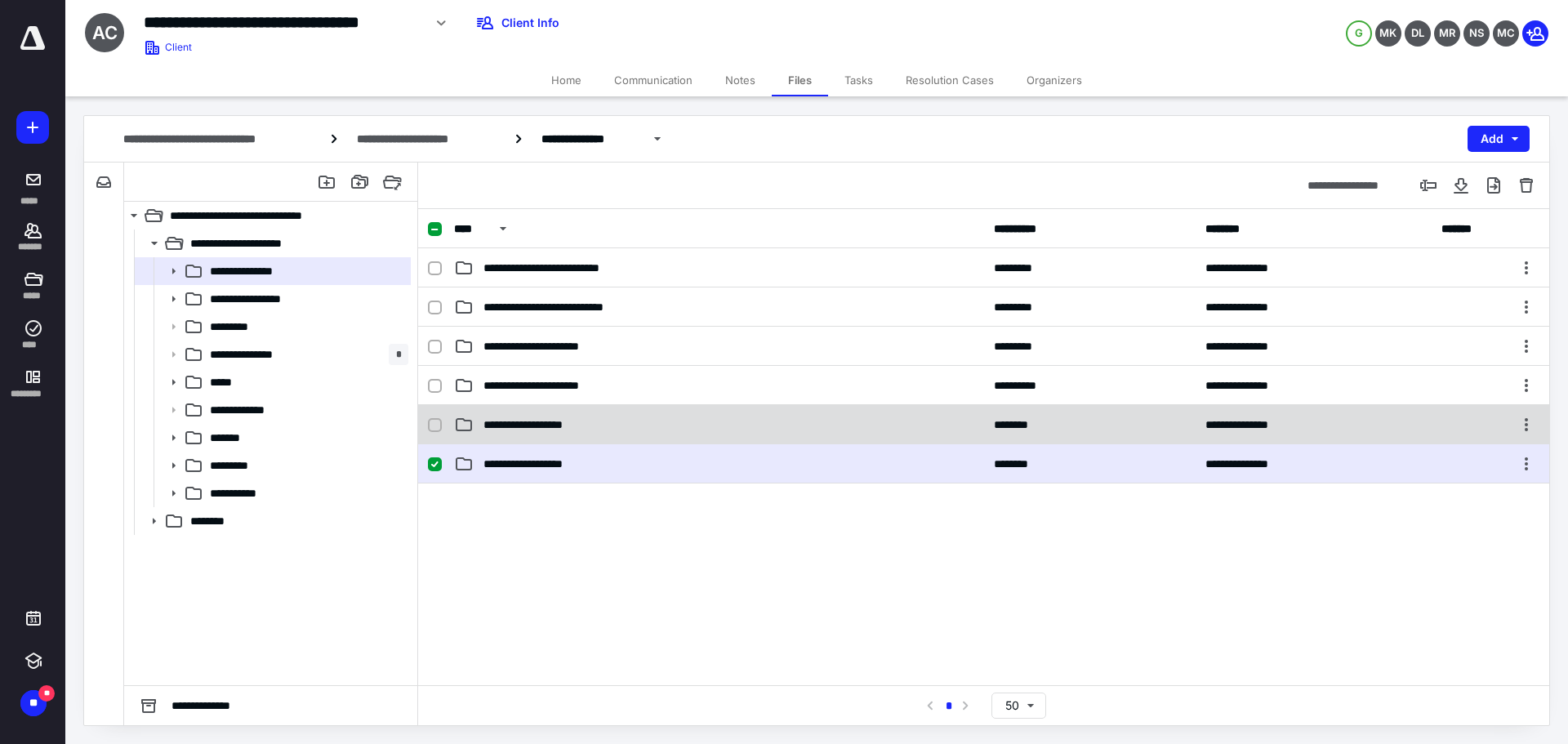 click on "**********" at bounding box center [541, 425] 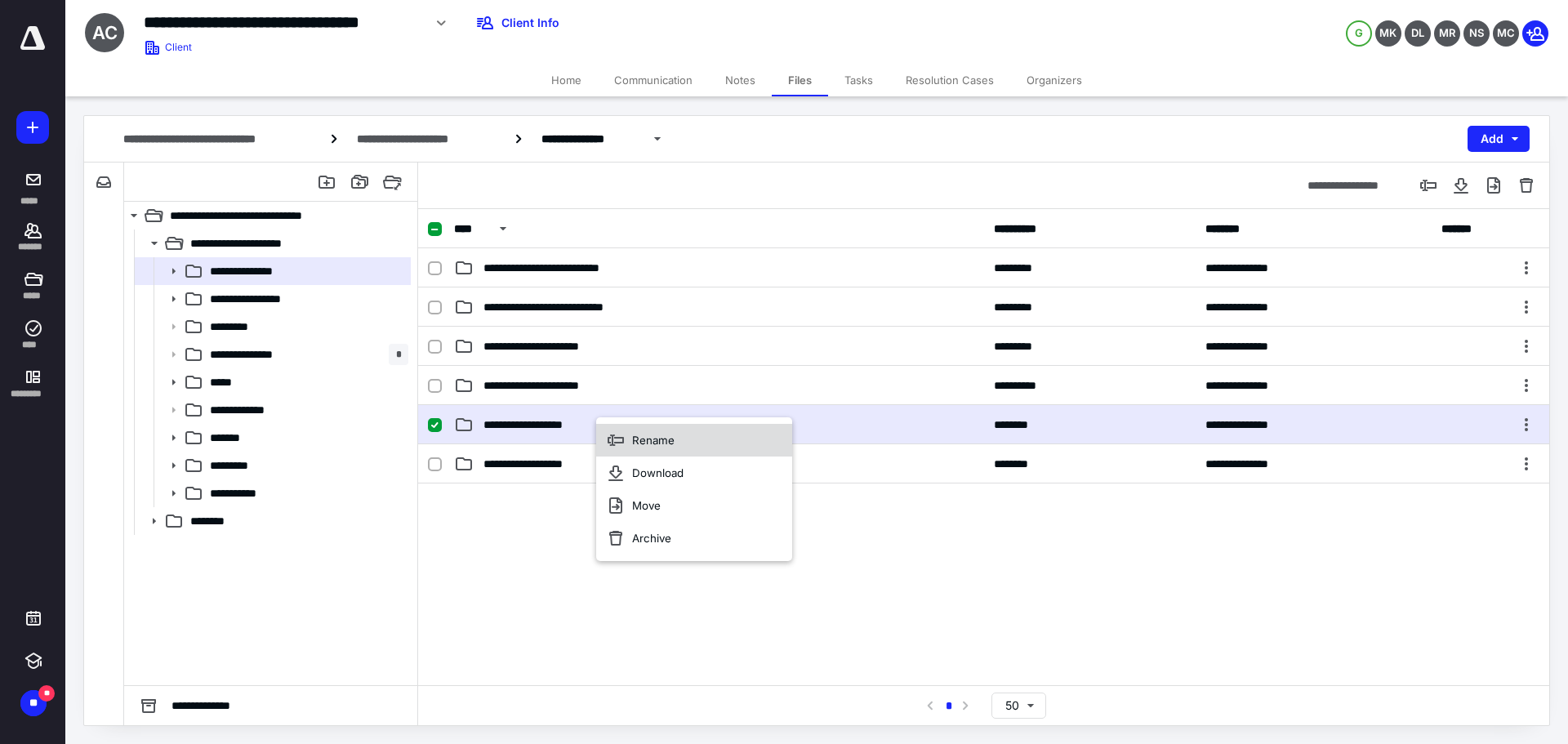 click on "Rename" at bounding box center [653, 440] 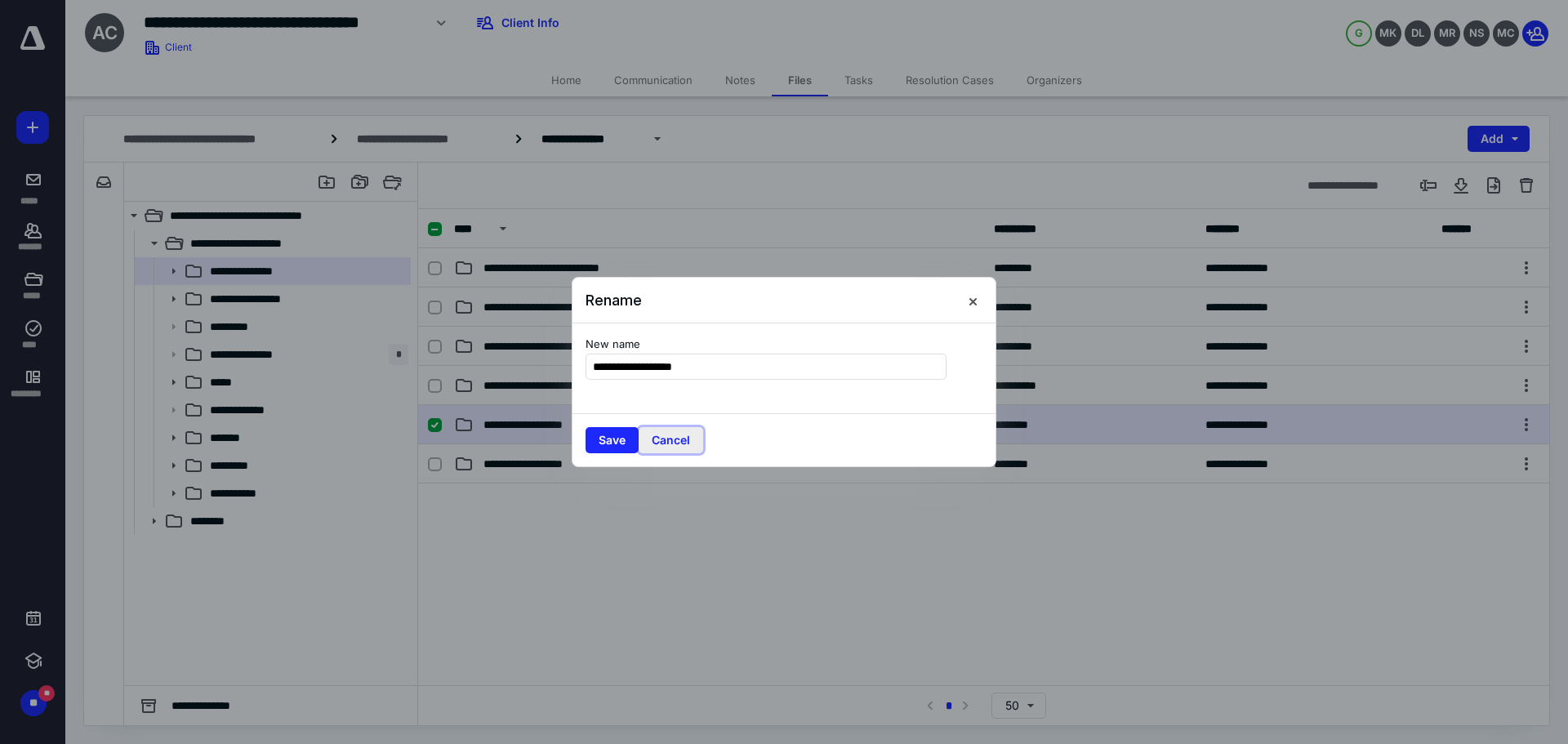 click on "Cancel" at bounding box center [670, 440] 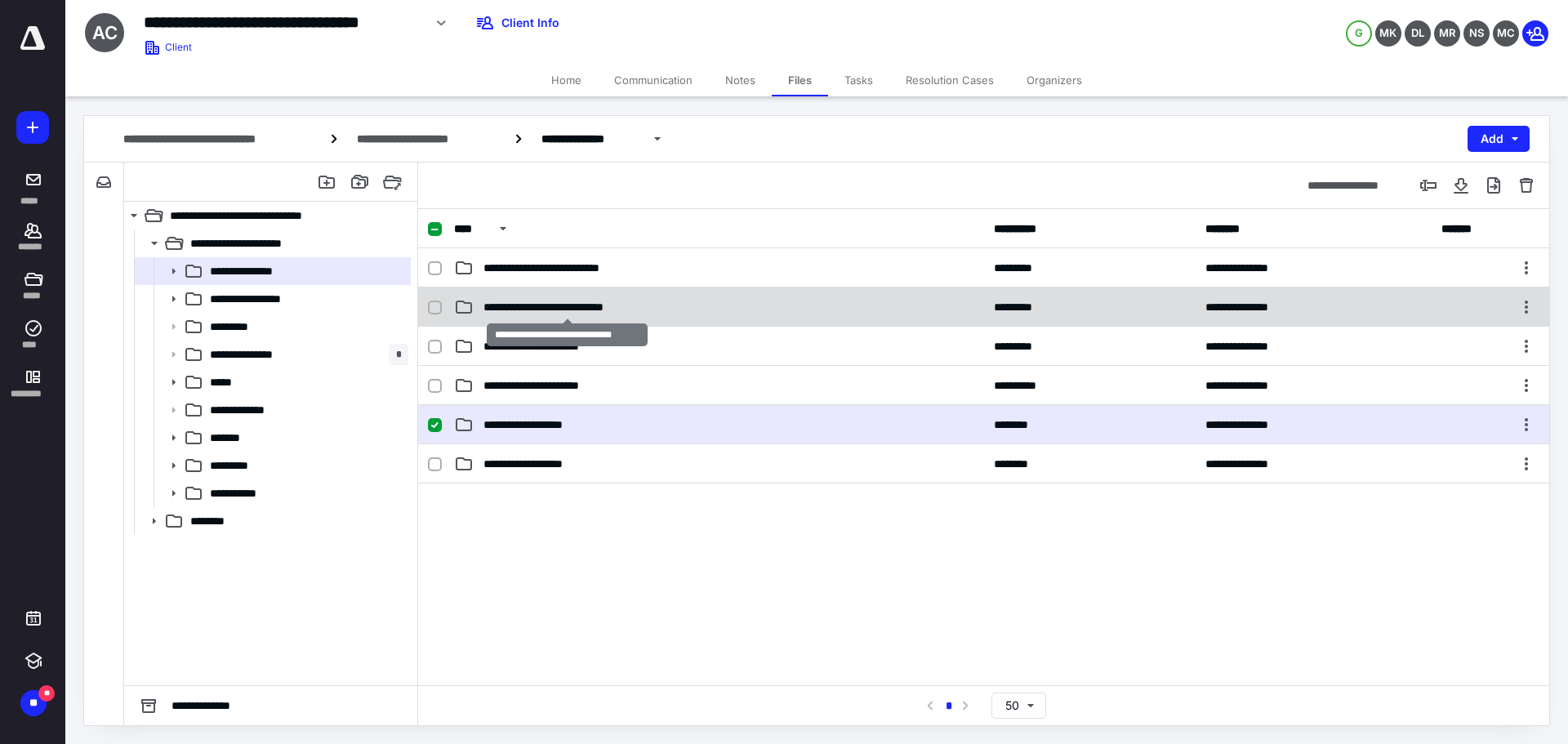 click on "**********" at bounding box center (567, 307) 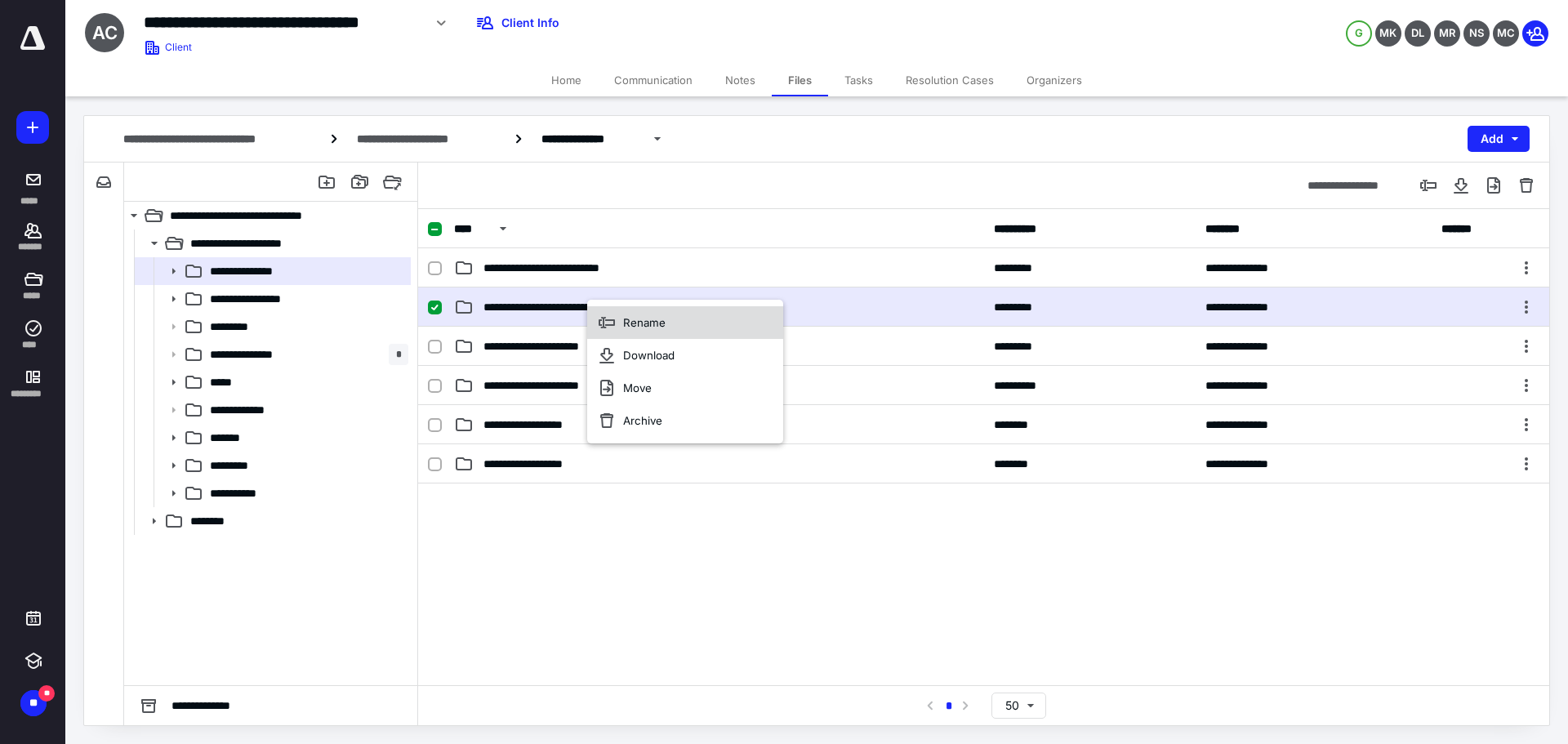 click on "Rename" at bounding box center (685, 323) 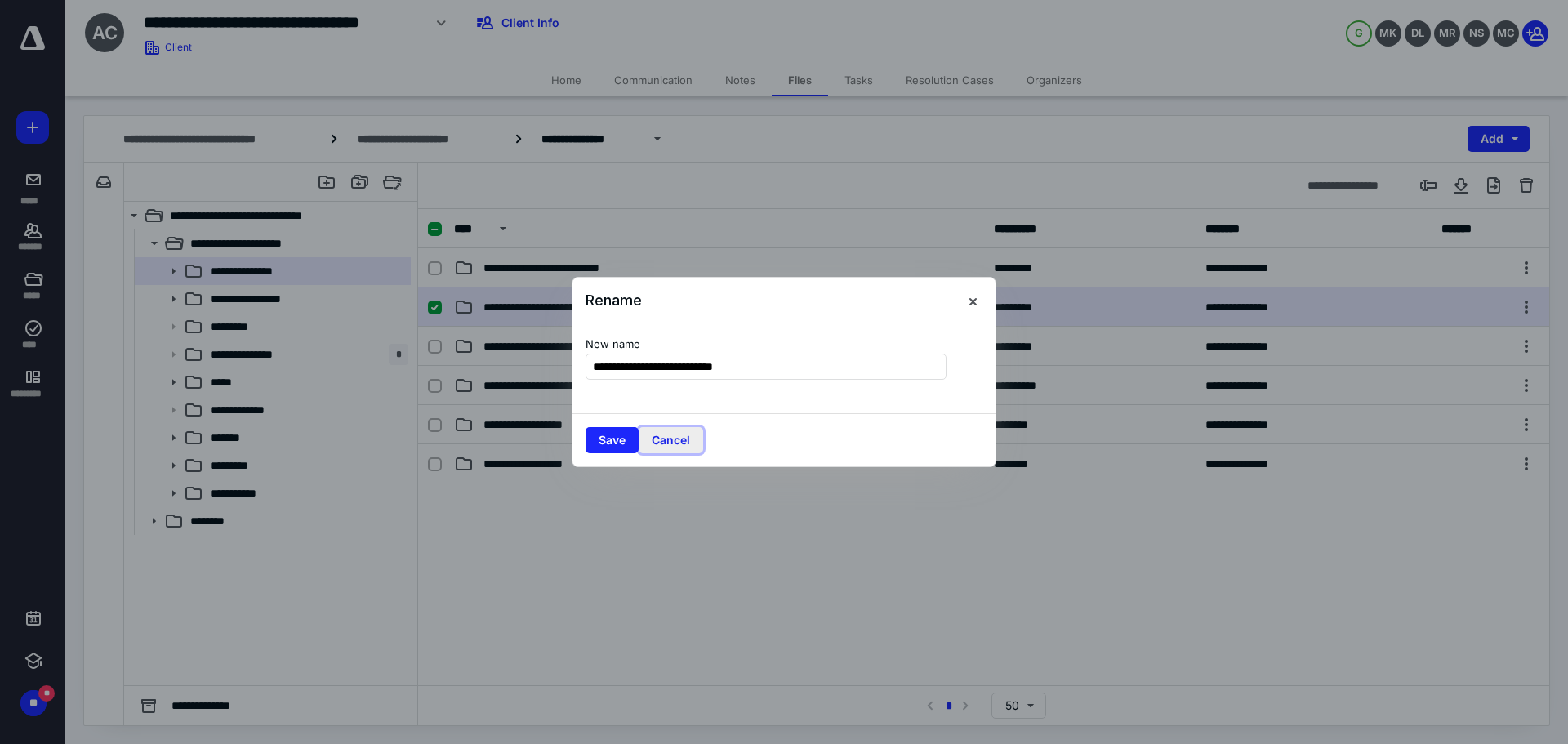 click on "Cancel" at bounding box center [670, 440] 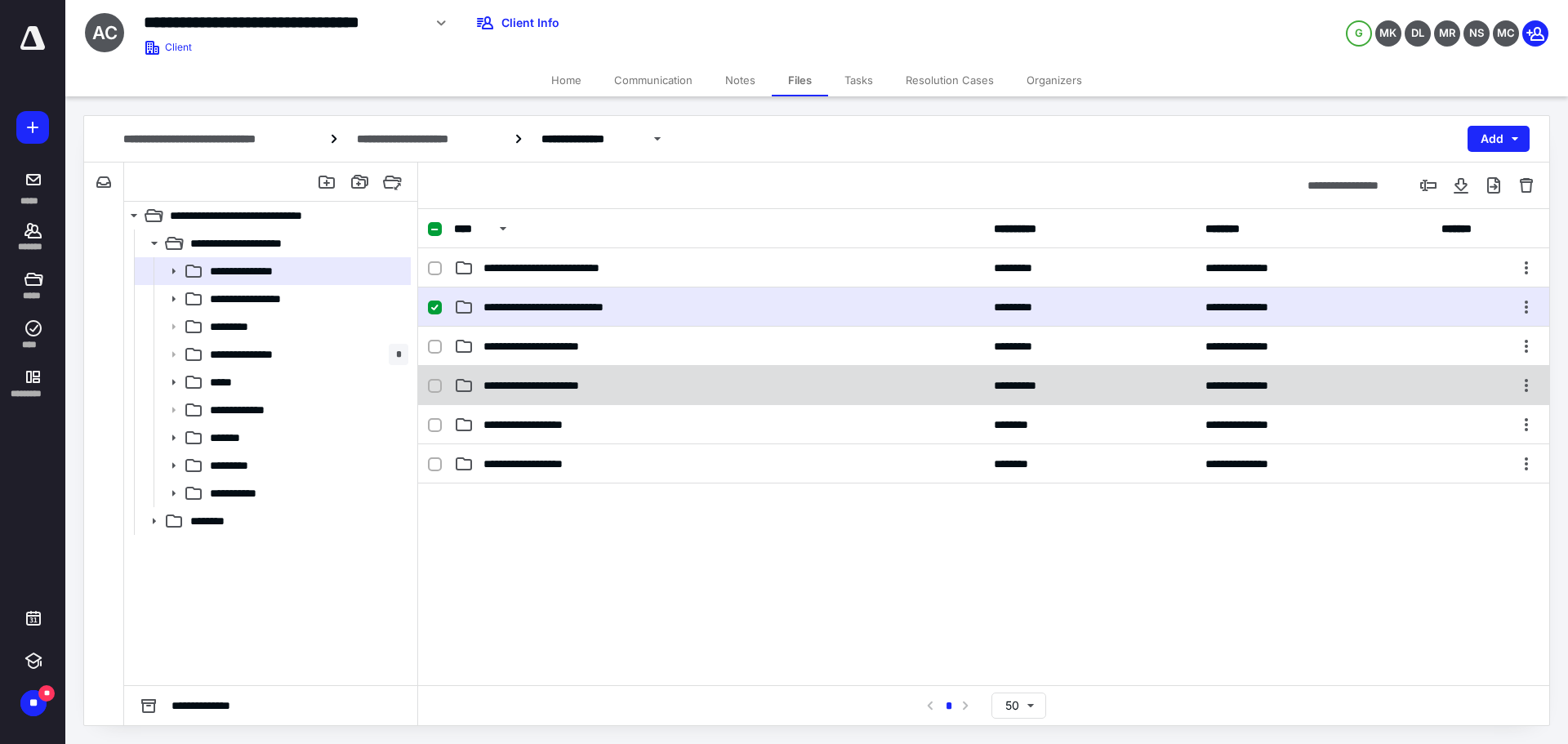 click on "**********" at bounding box center [552, 385] 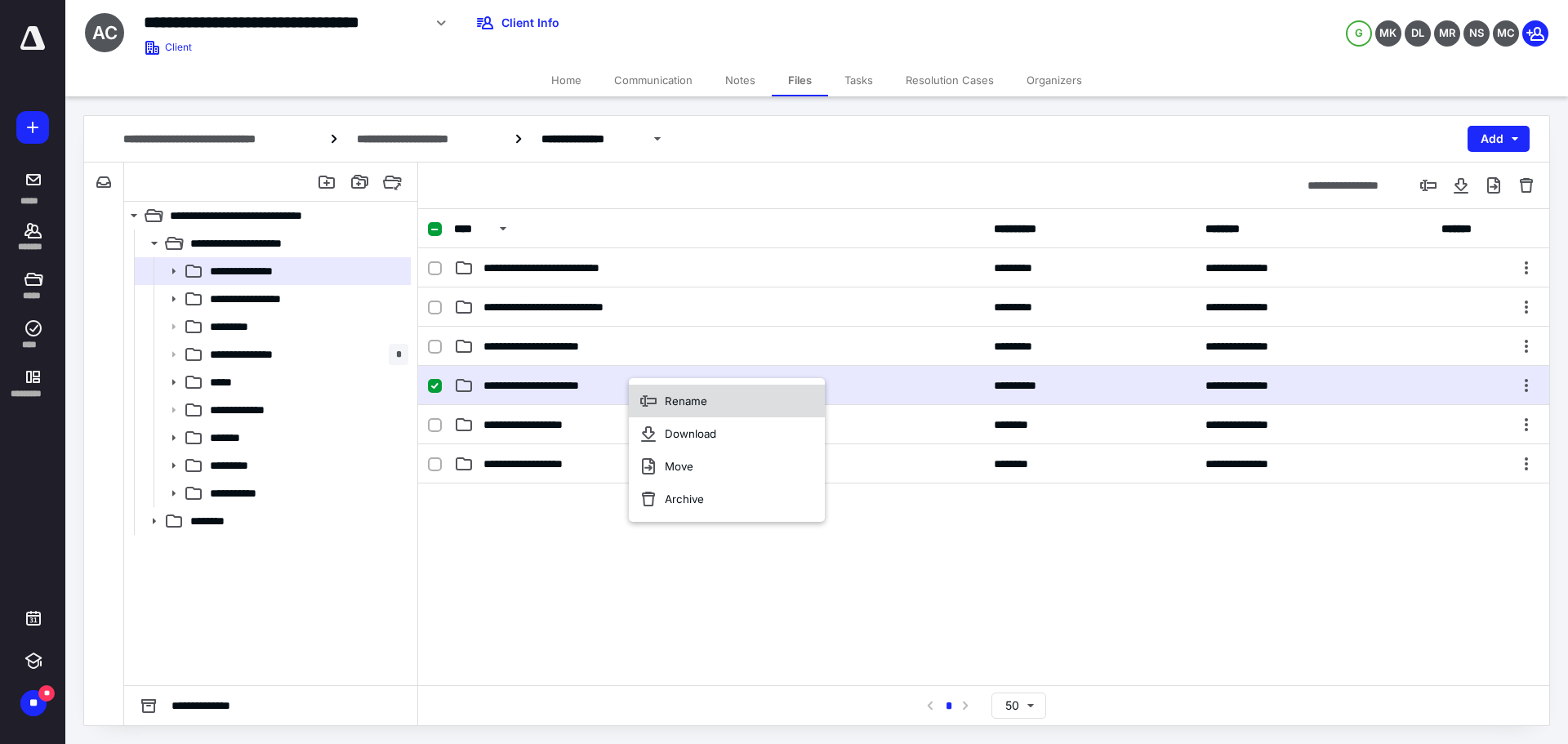 click on "Rename" at bounding box center (686, 401) 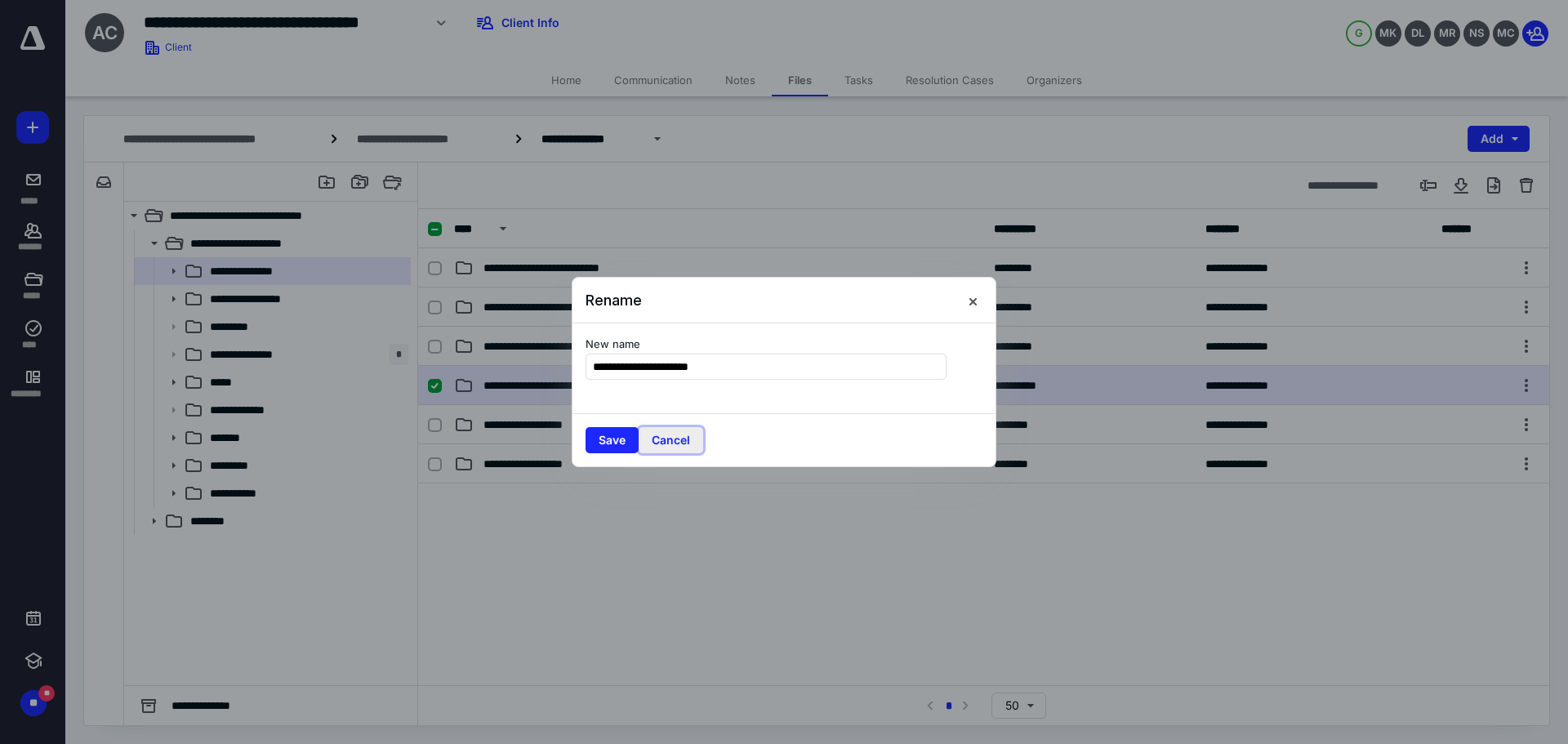 click on "Cancel" at bounding box center (670, 440) 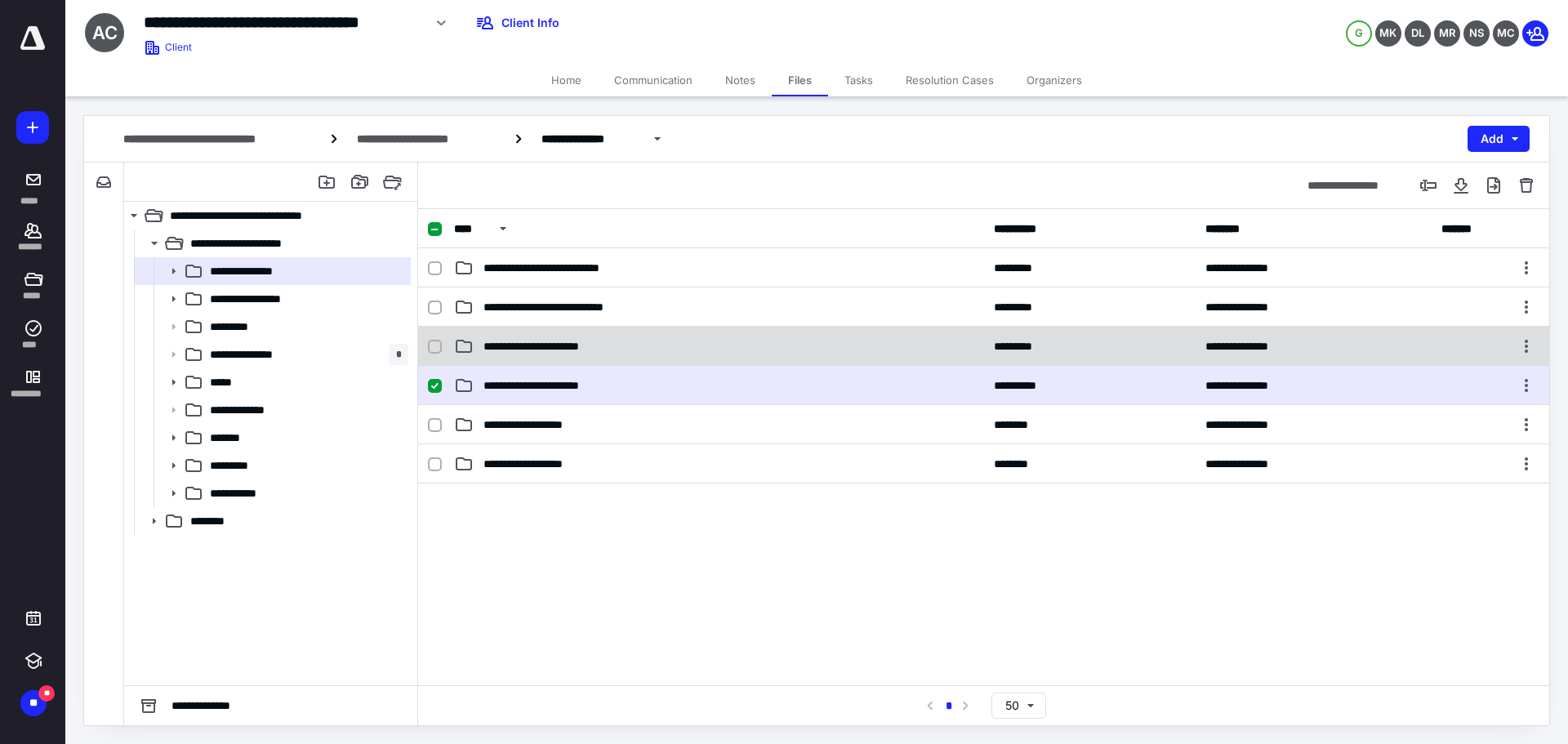 click on "**********" at bounding box center [719, 346] 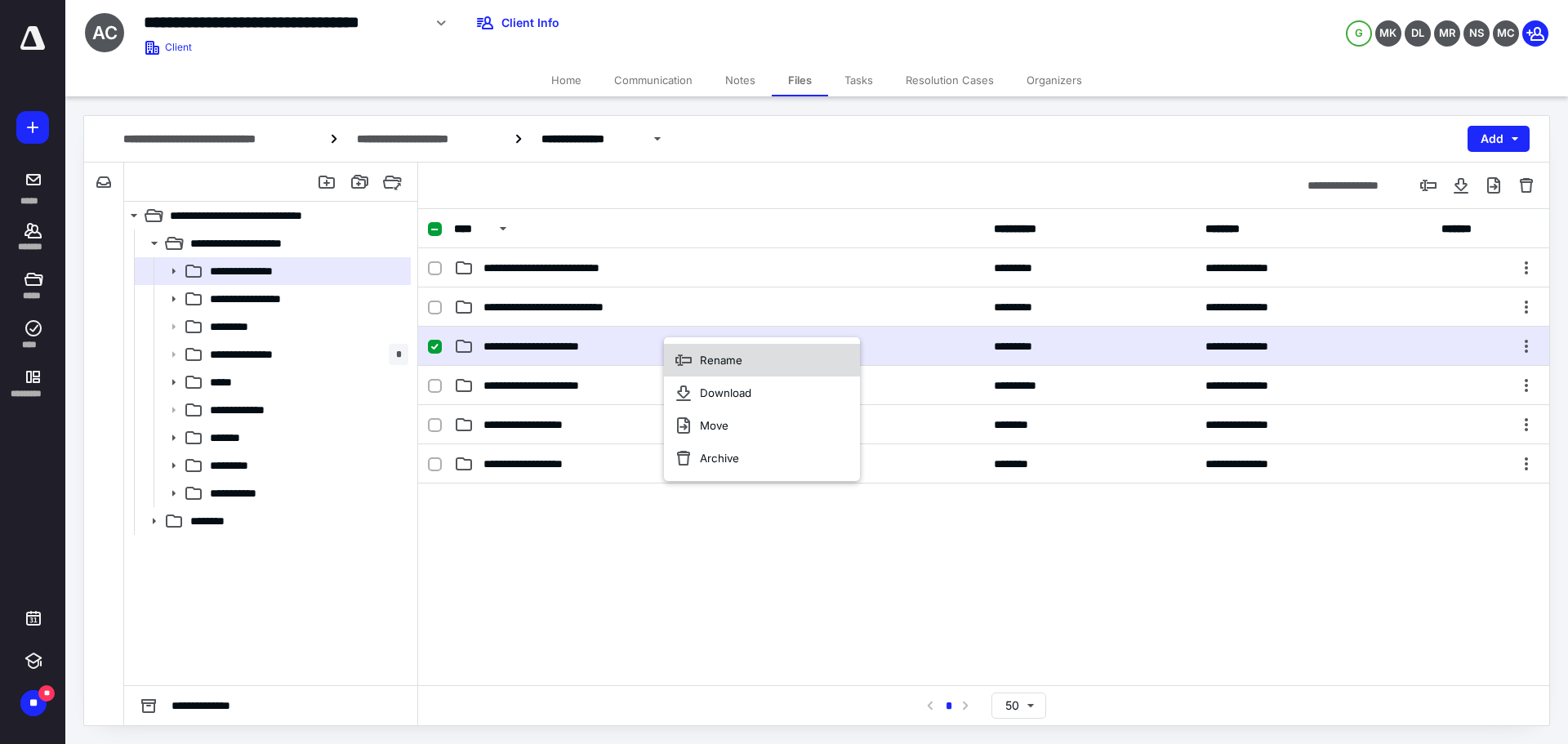 click on "Rename" at bounding box center [721, 360] 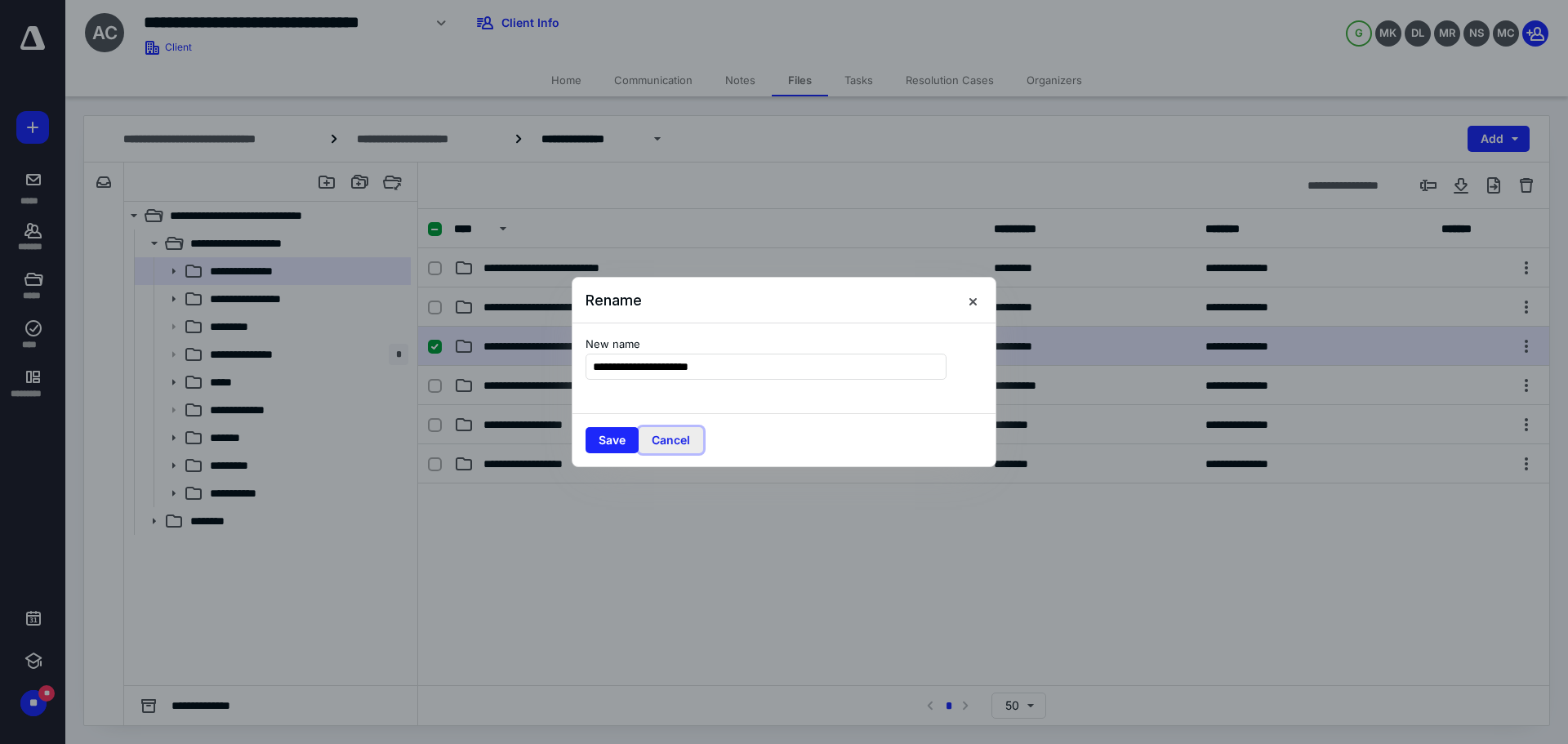 click on "Cancel" at bounding box center [670, 440] 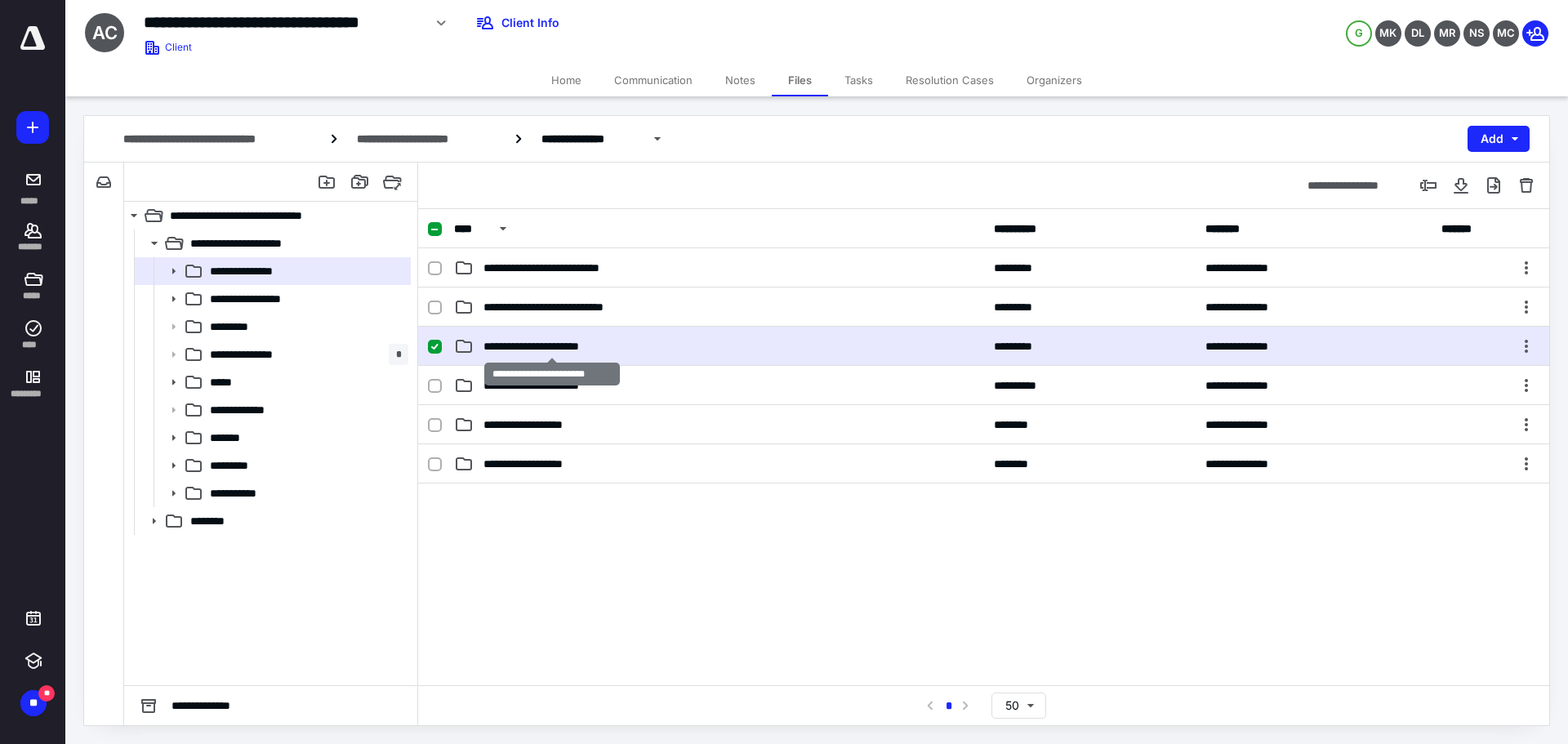 click on "**********" at bounding box center [552, 346] 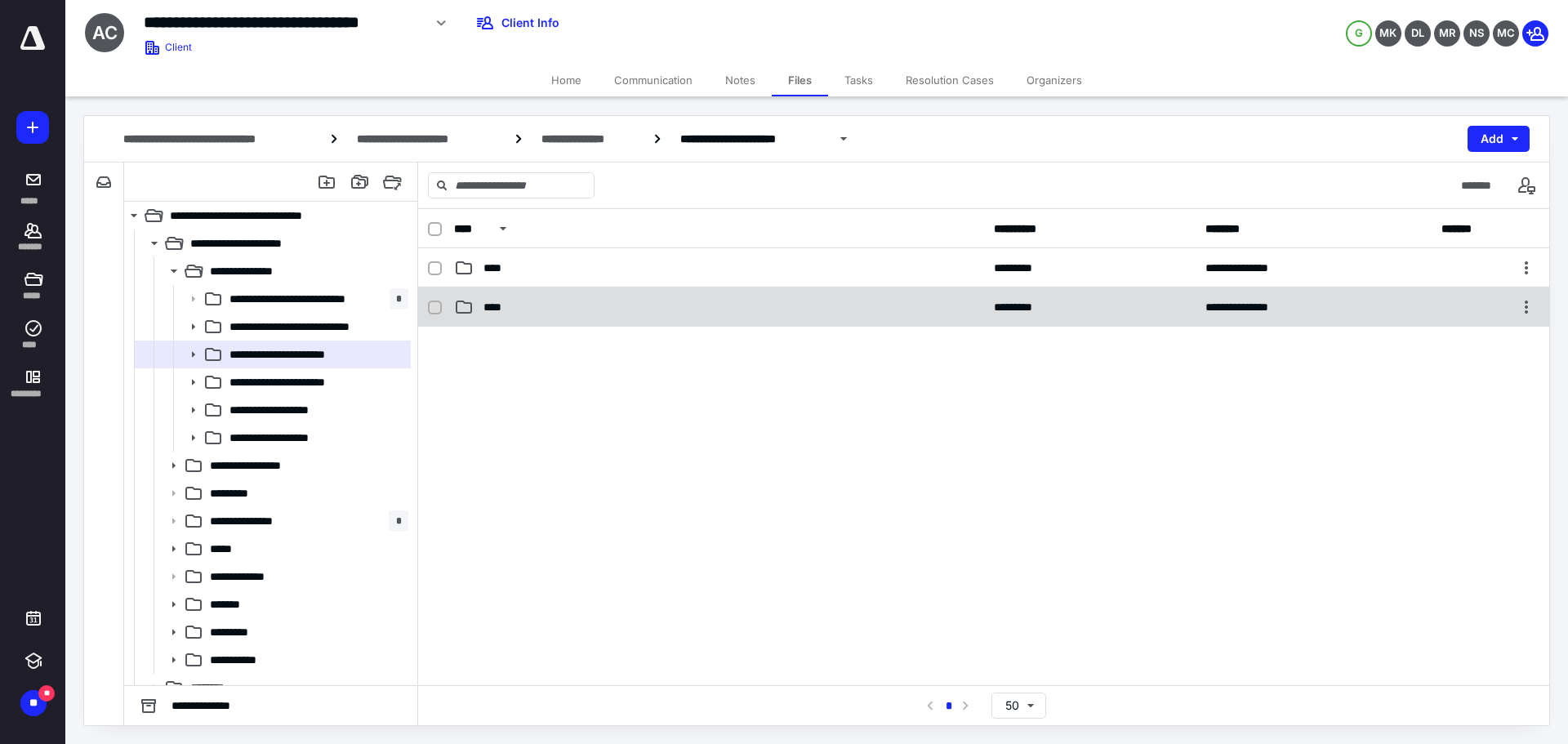 click on "****" at bounding box center [719, 307] 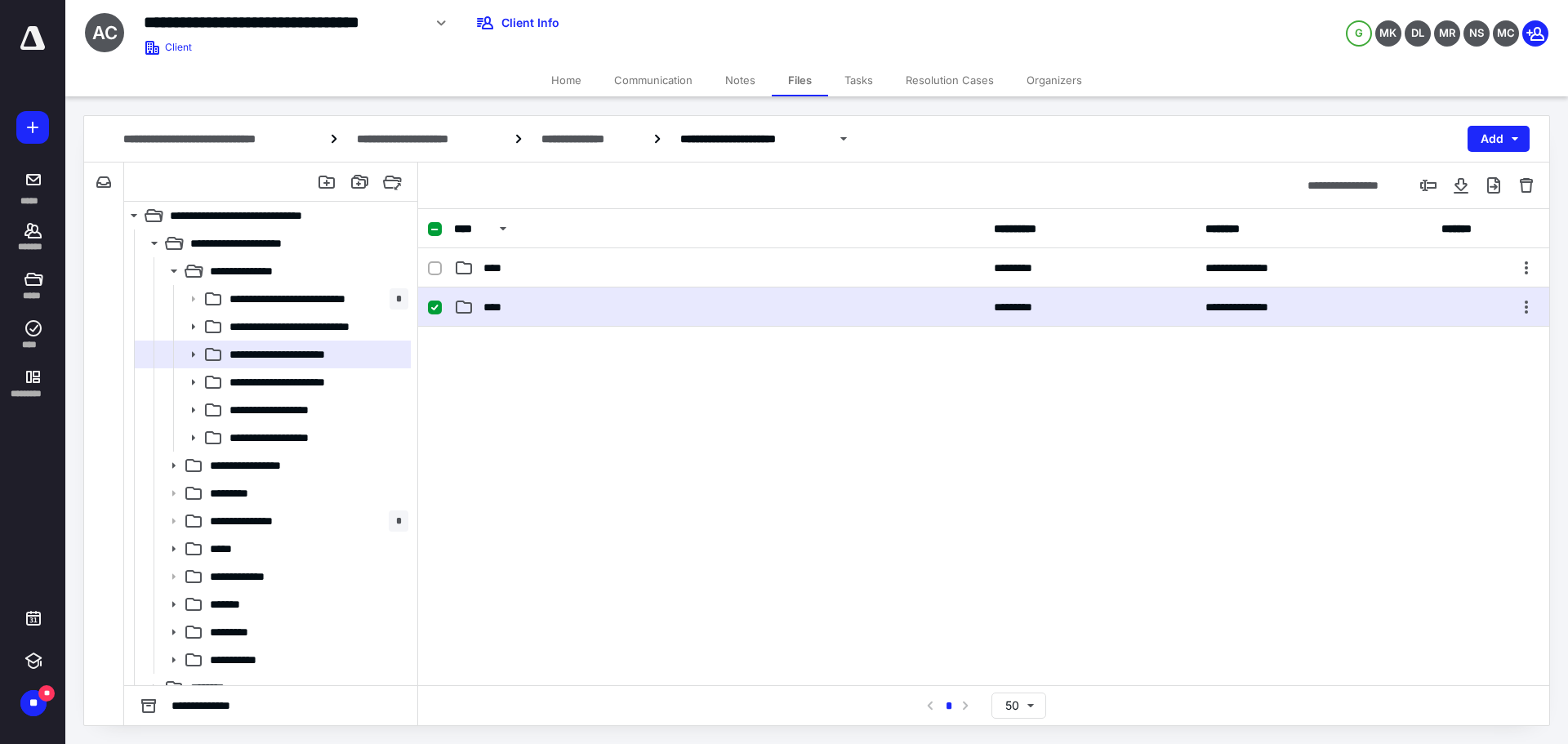 click on "****" at bounding box center [719, 307] 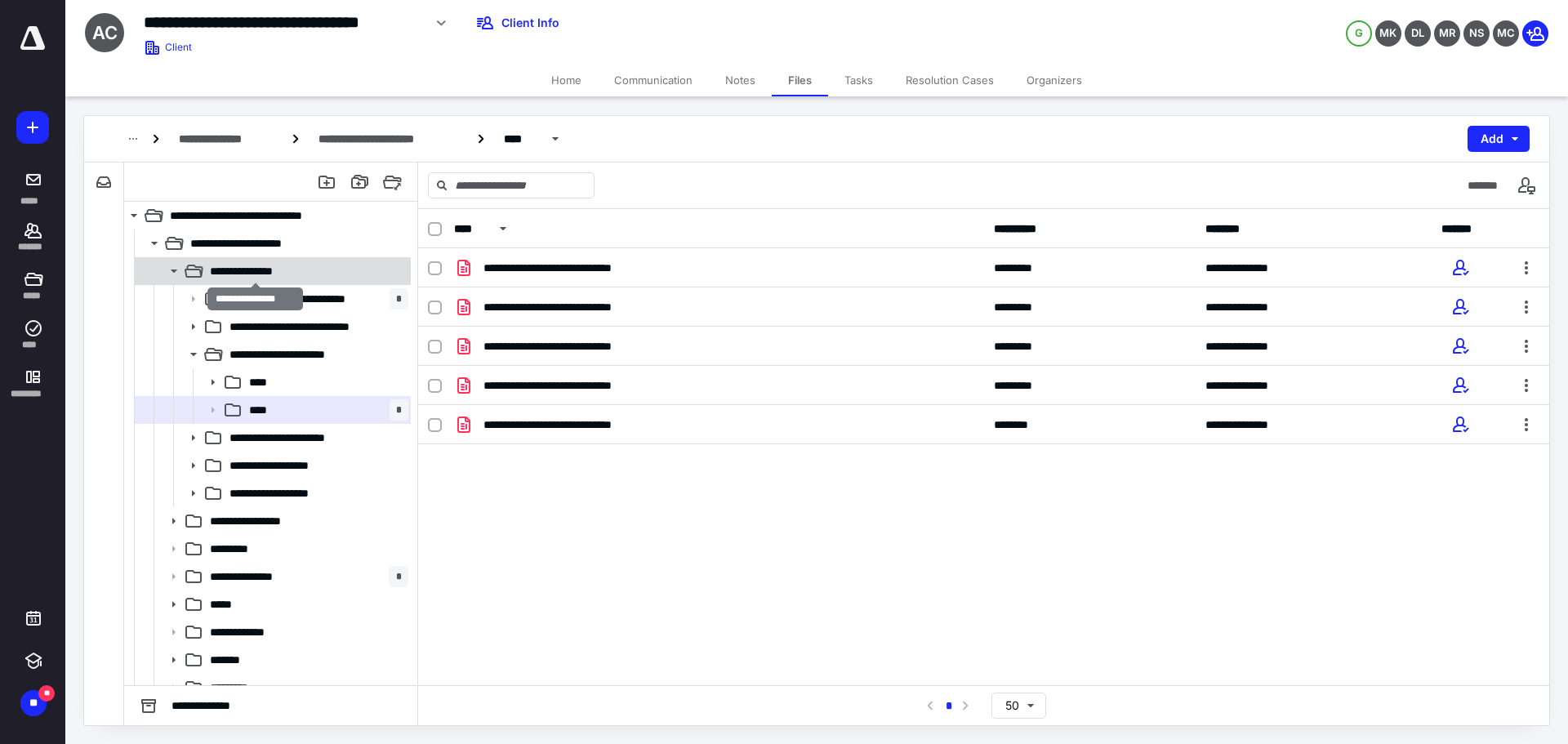 click on "**********" at bounding box center [256, 271] 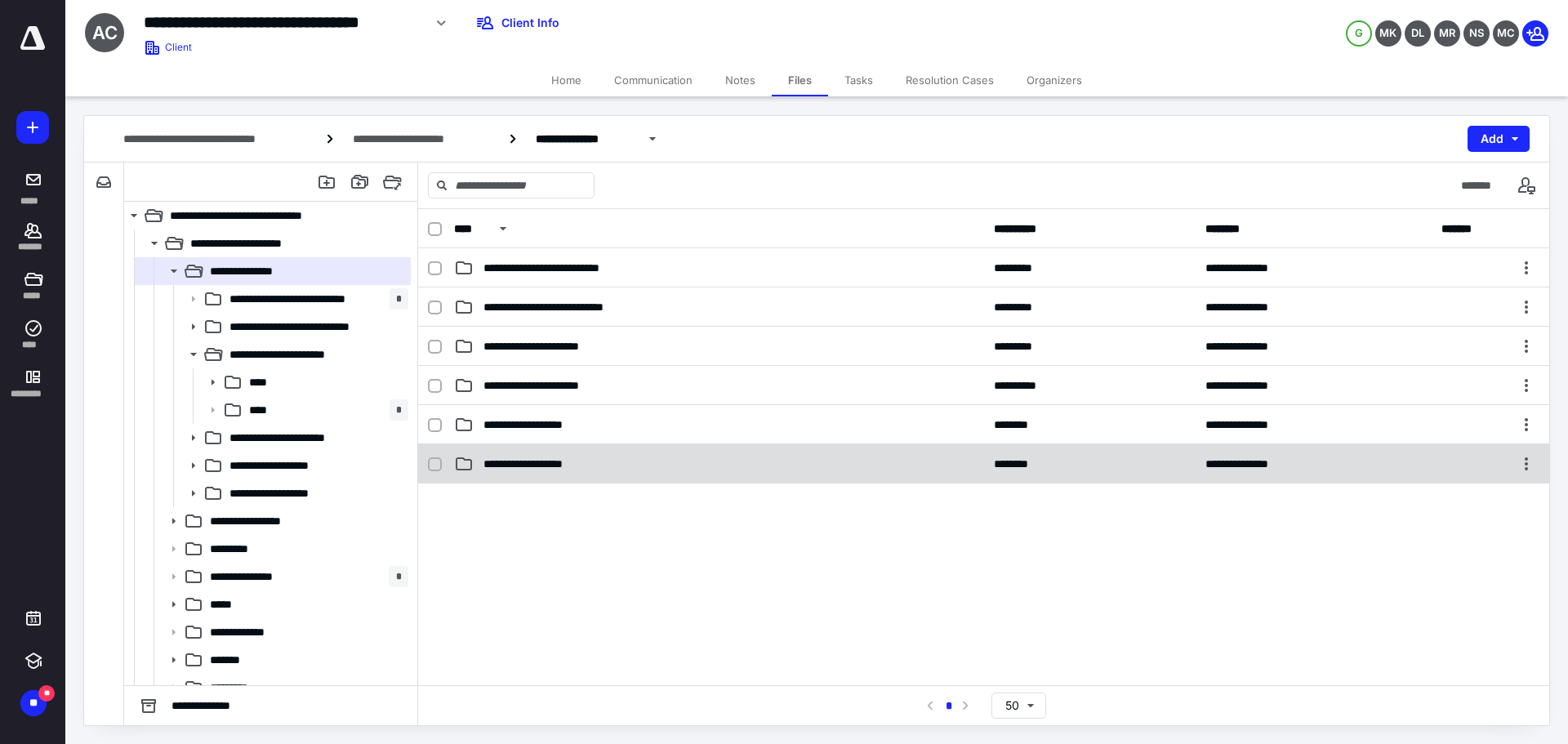click on "**********" at bounding box center [719, 464] 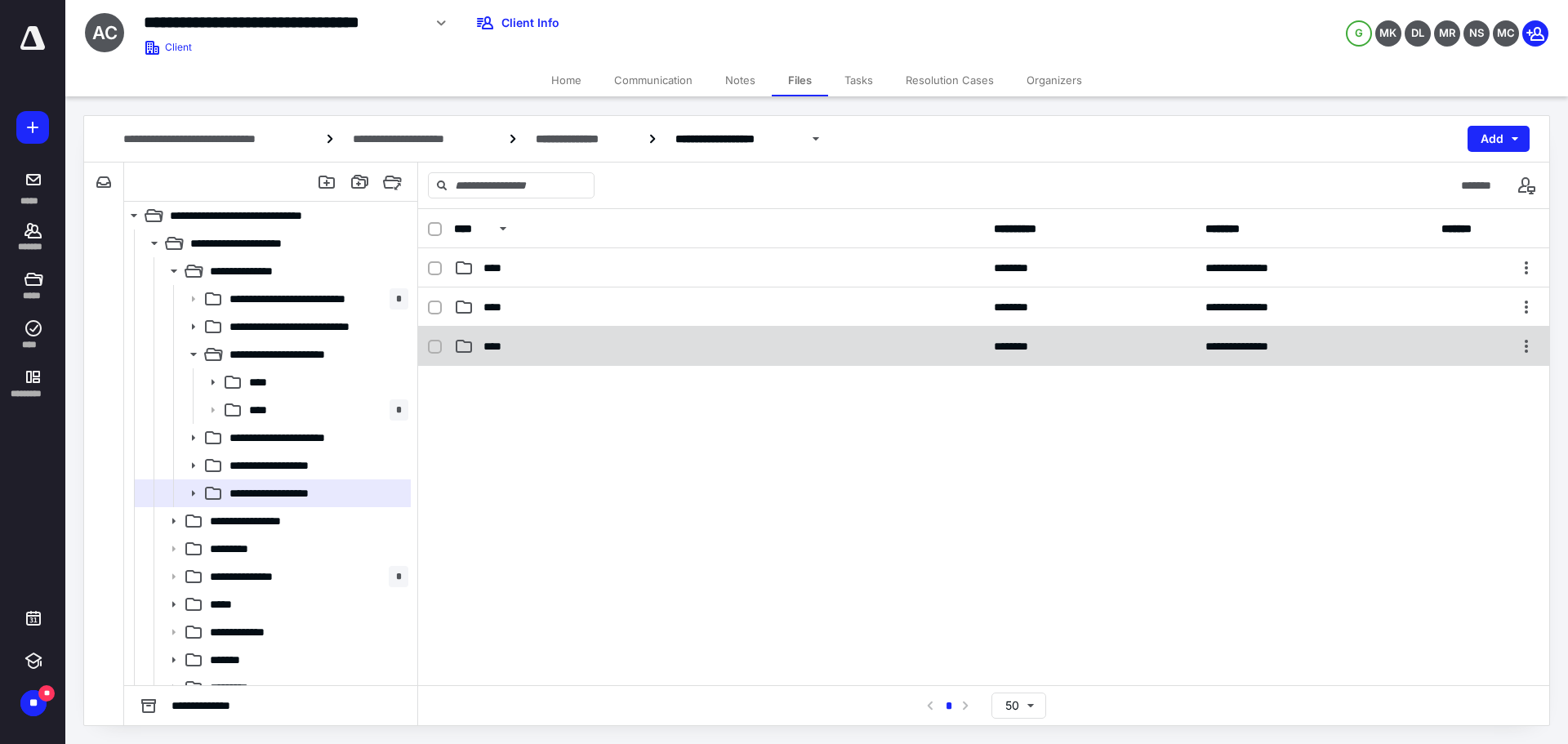 click on "**********" at bounding box center [983, 346] 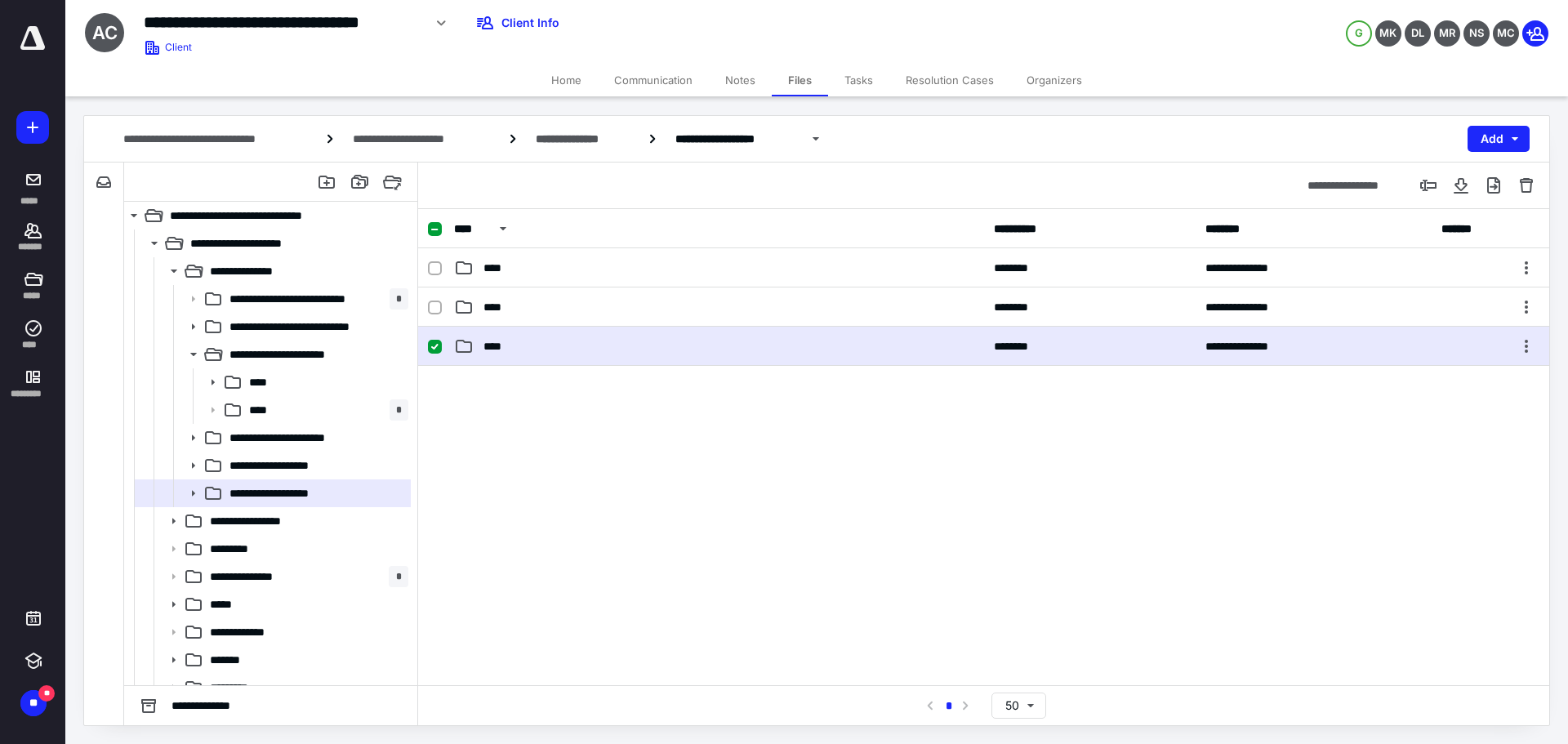 click on "**********" at bounding box center [983, 346] 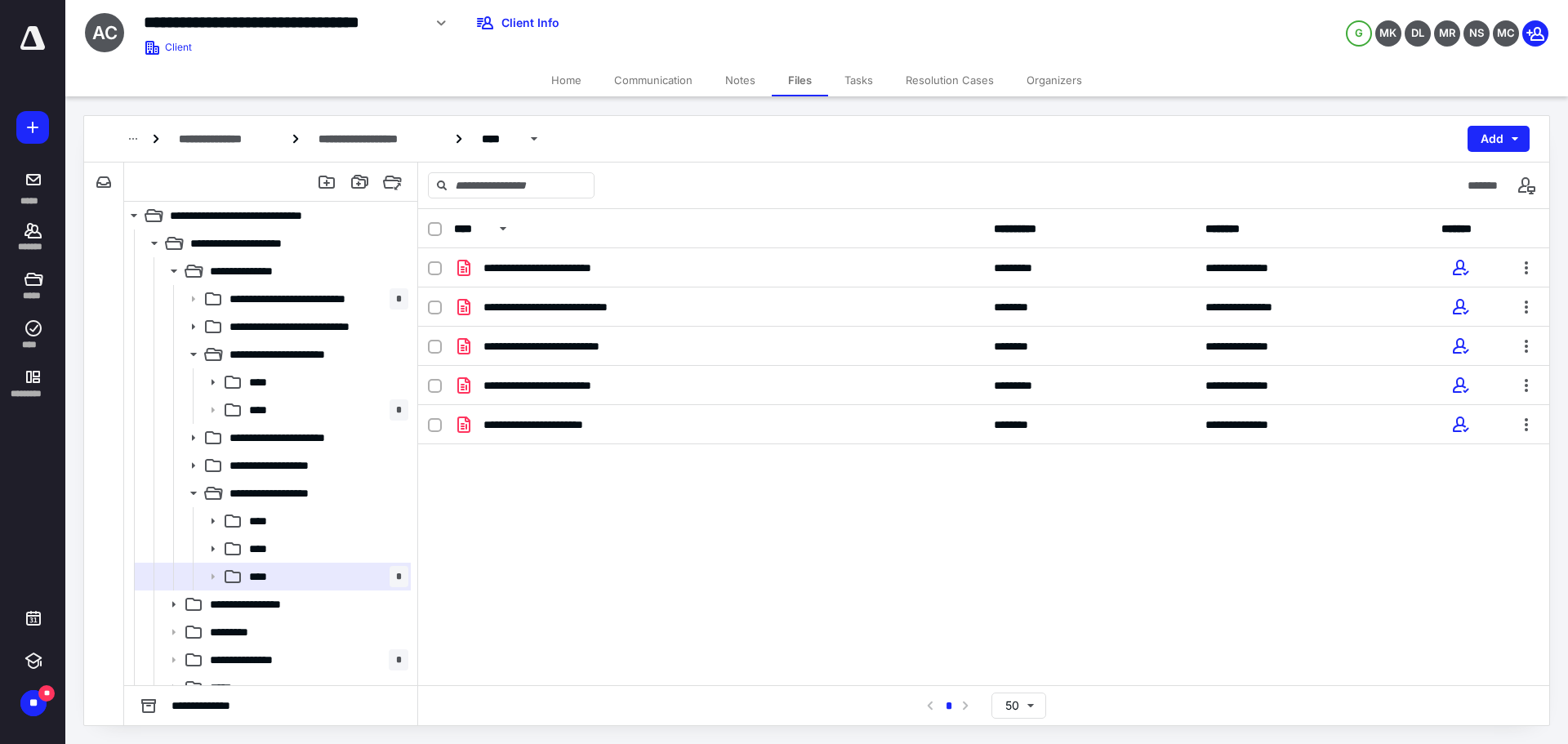 click on "Notes" at bounding box center (740, 80) 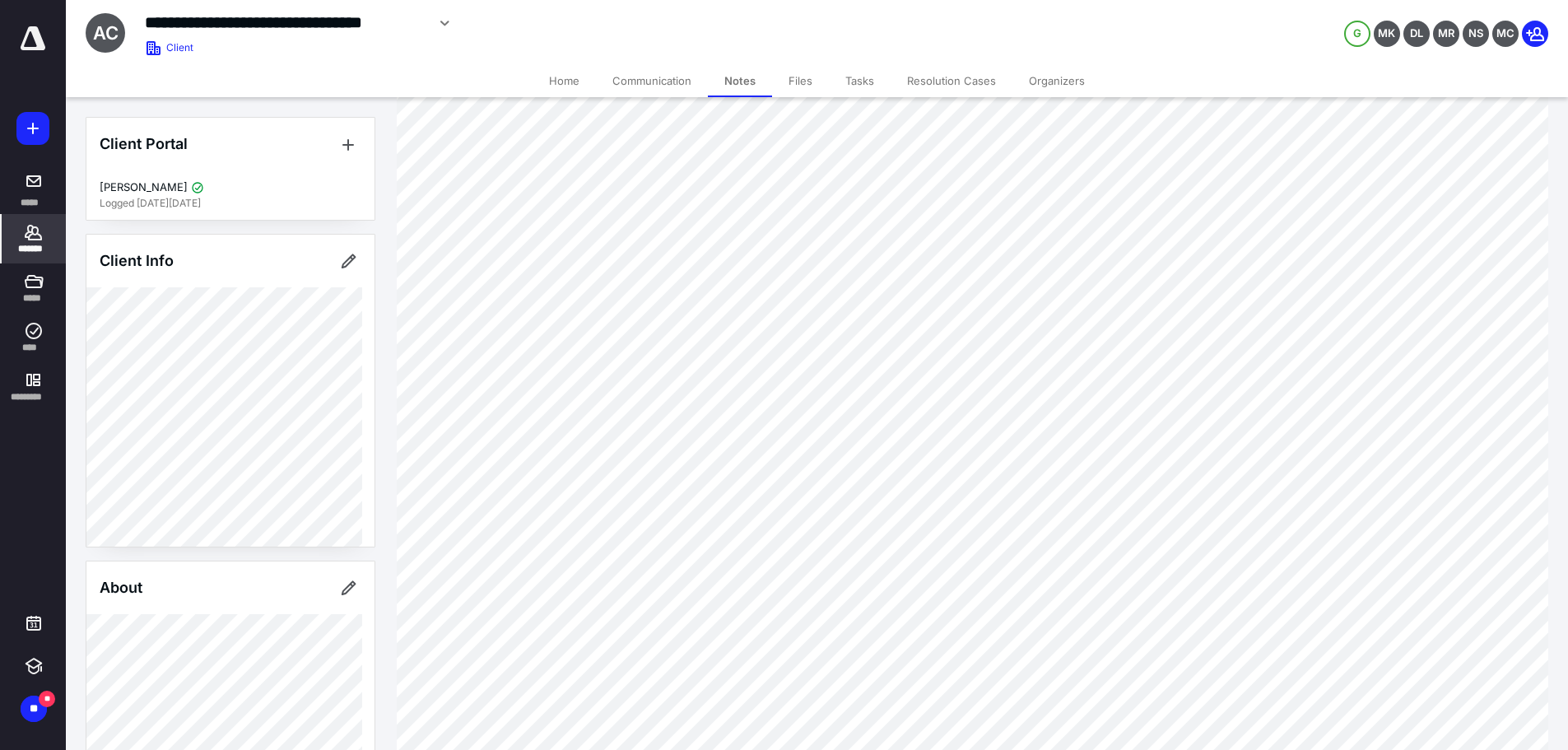 scroll, scrollTop: 338, scrollLeft: 0, axis: vertical 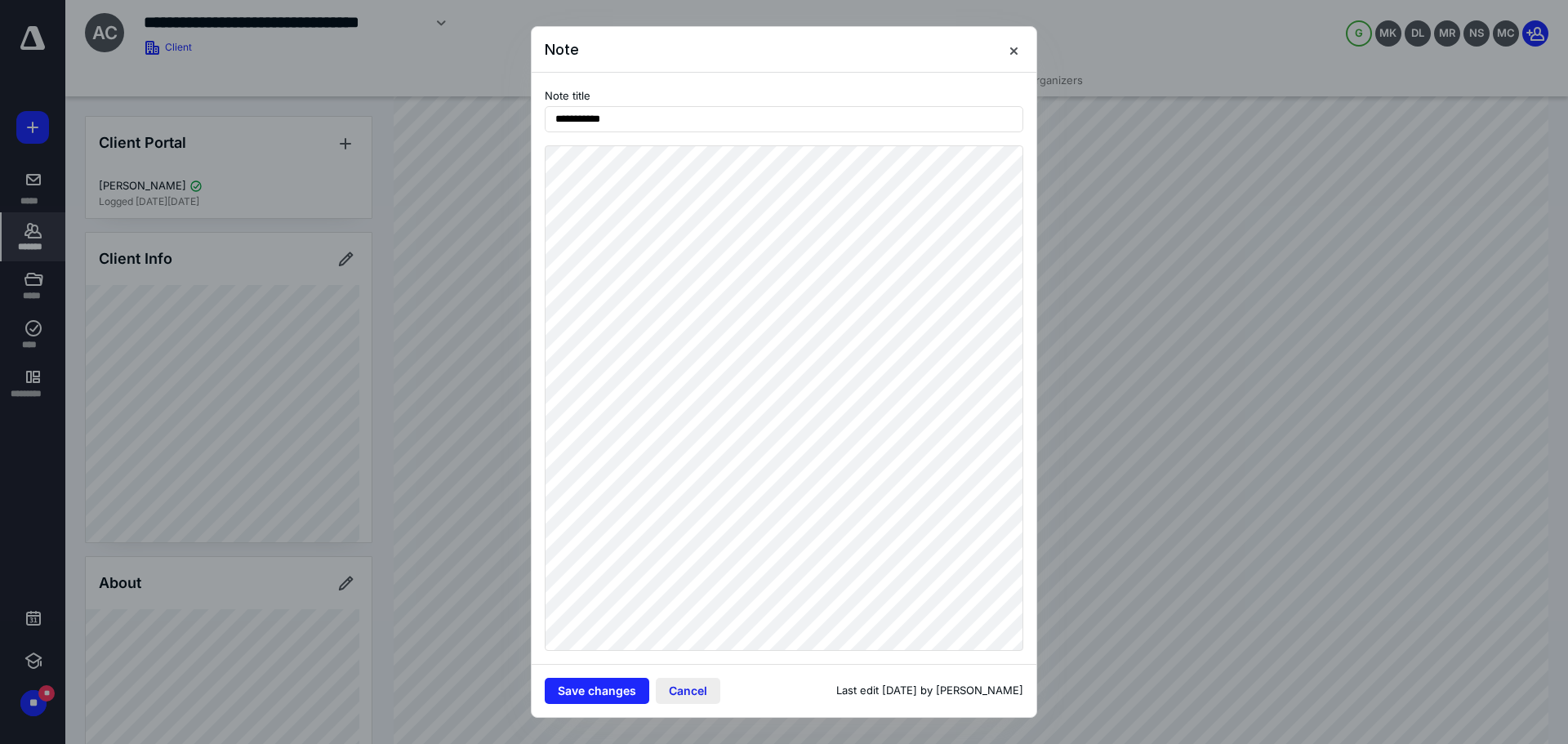 click on "Cancel" at bounding box center (688, 691) 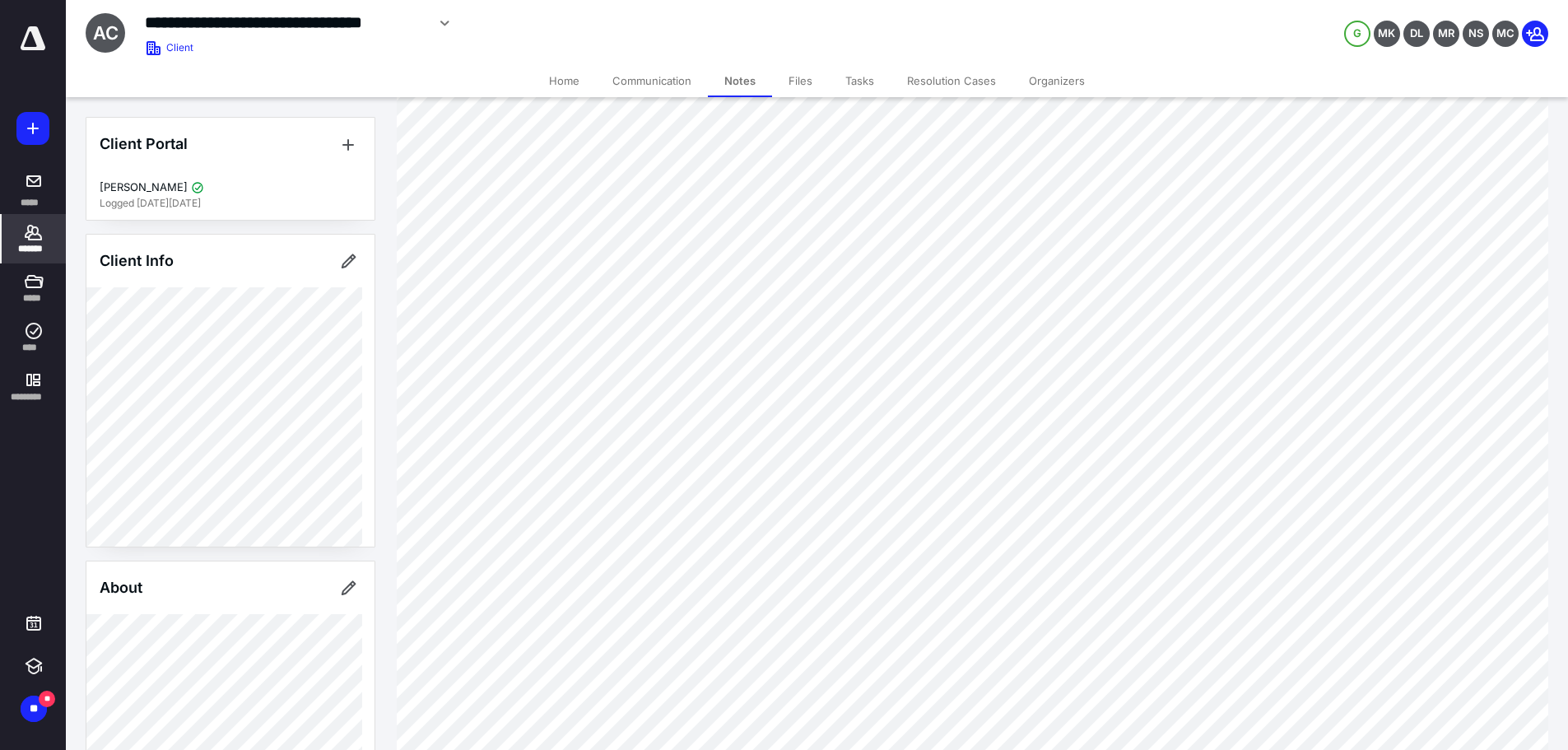 click on "Files" at bounding box center [800, 81] 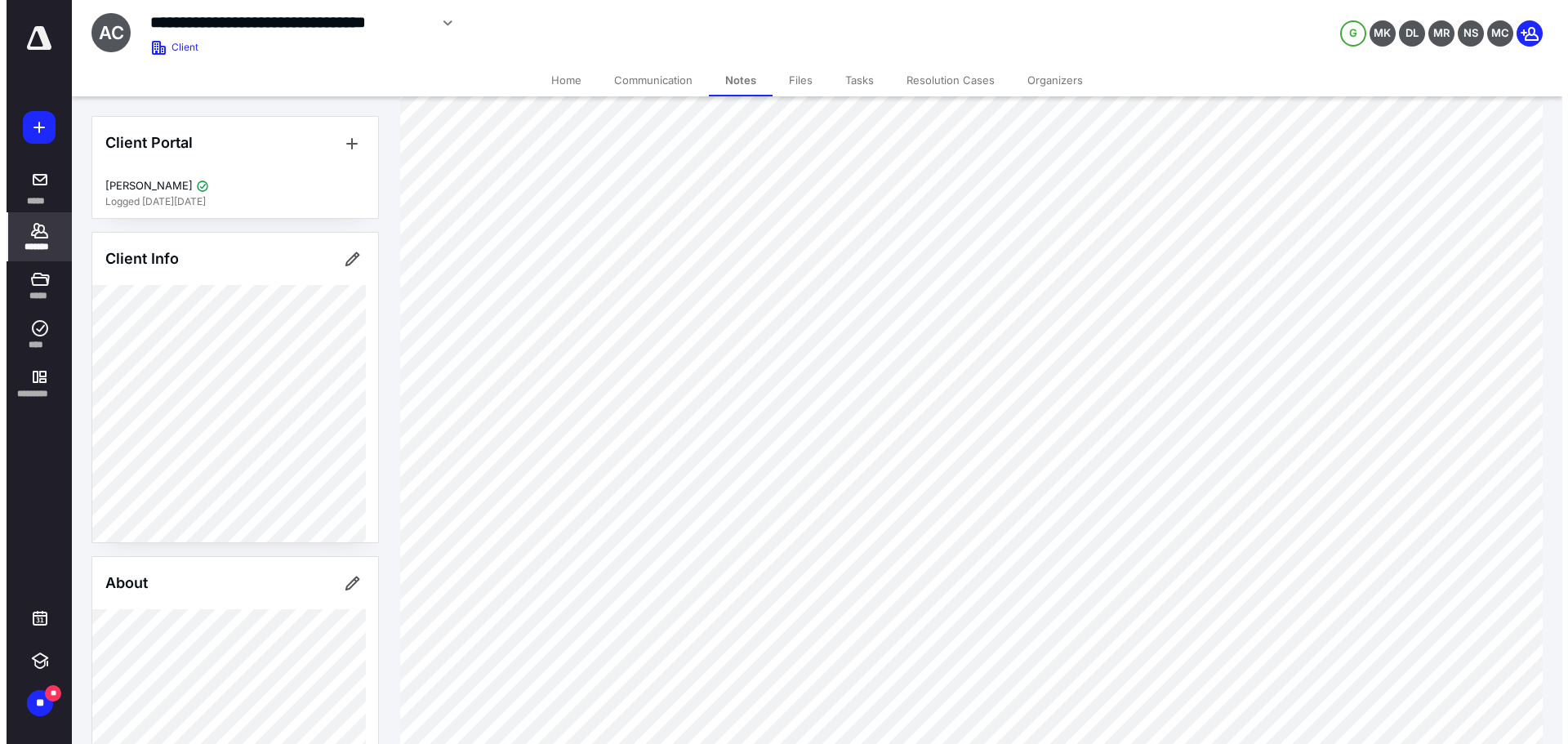 scroll, scrollTop: 0, scrollLeft: 0, axis: both 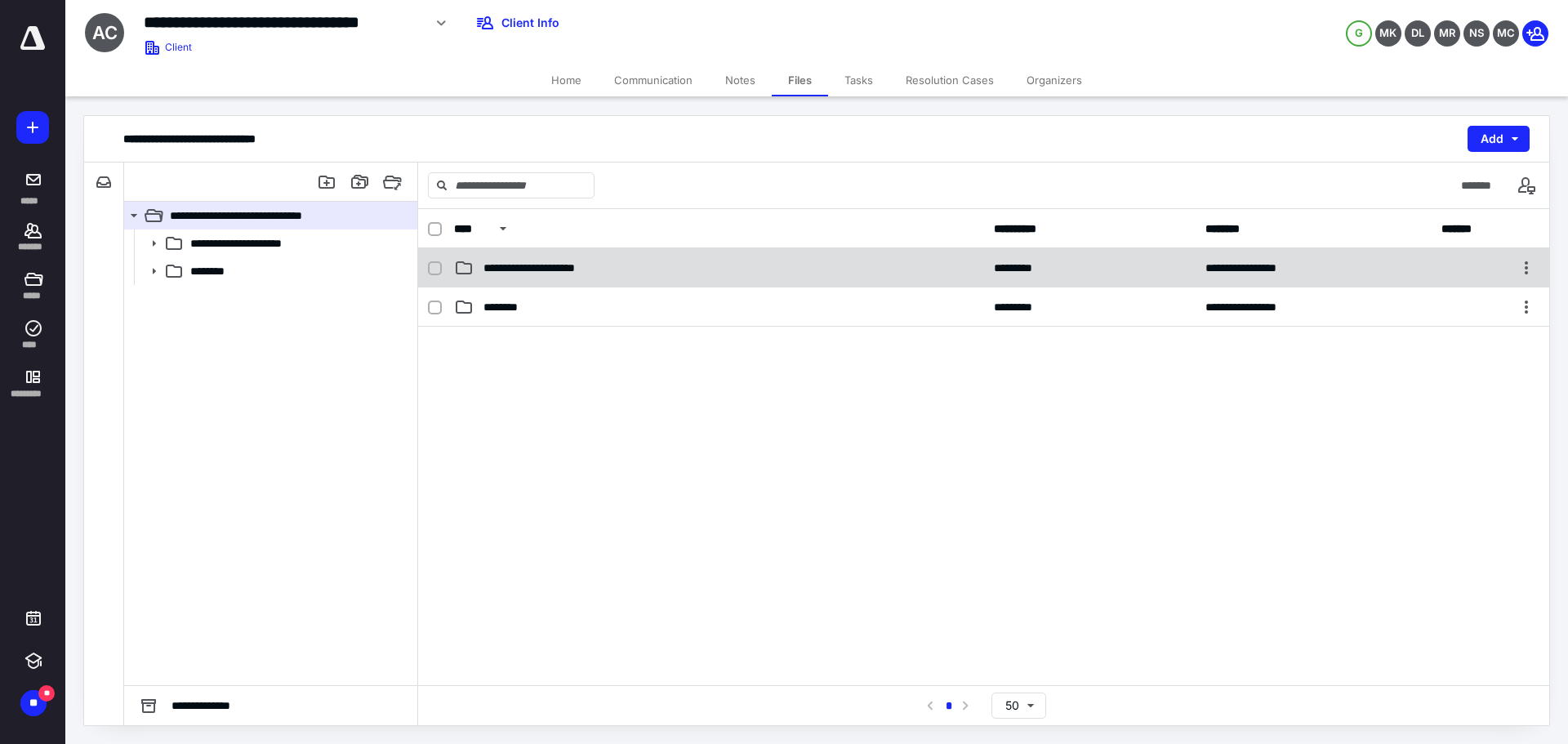 click on "**********" at bounding box center (983, 268) 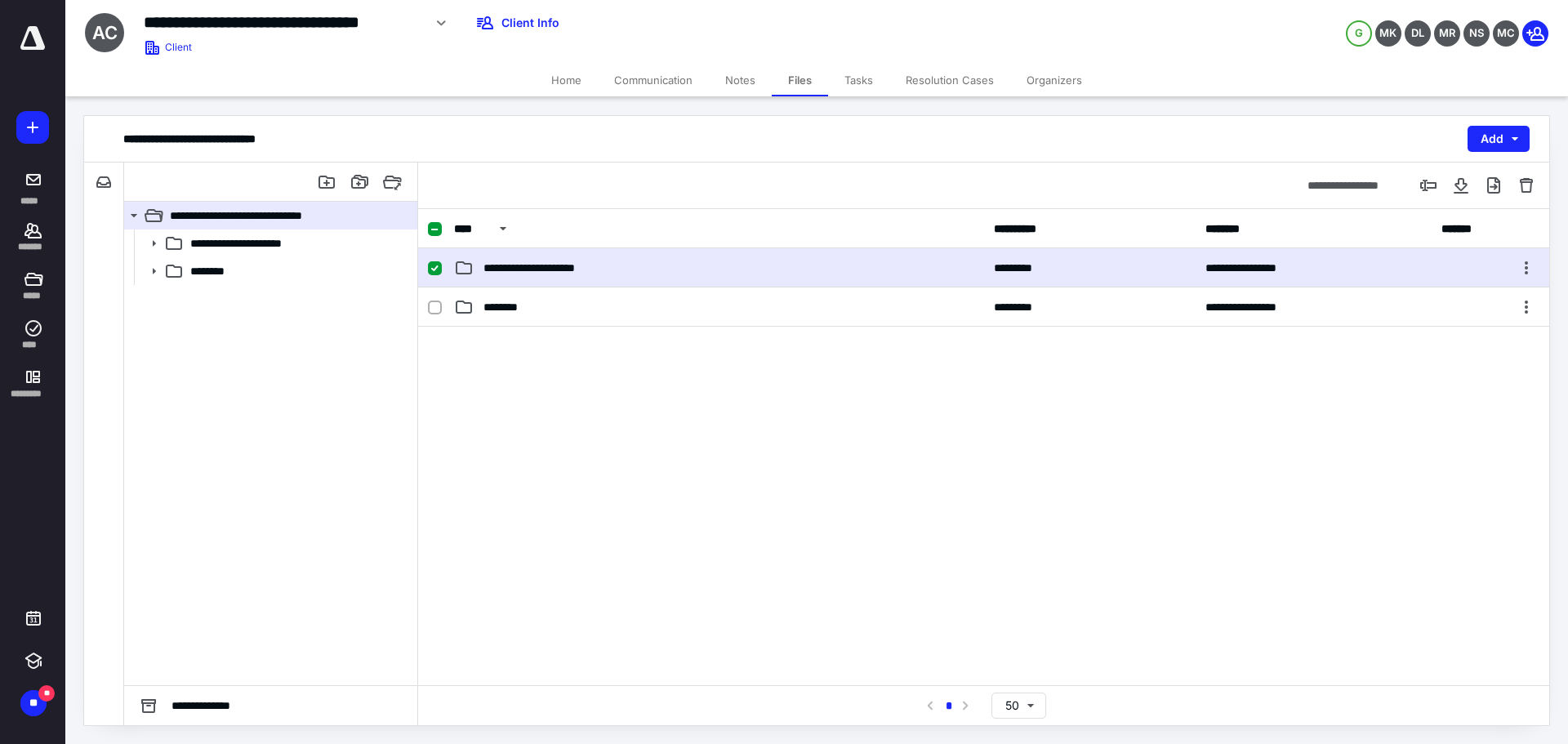 click on "**********" at bounding box center [983, 268] 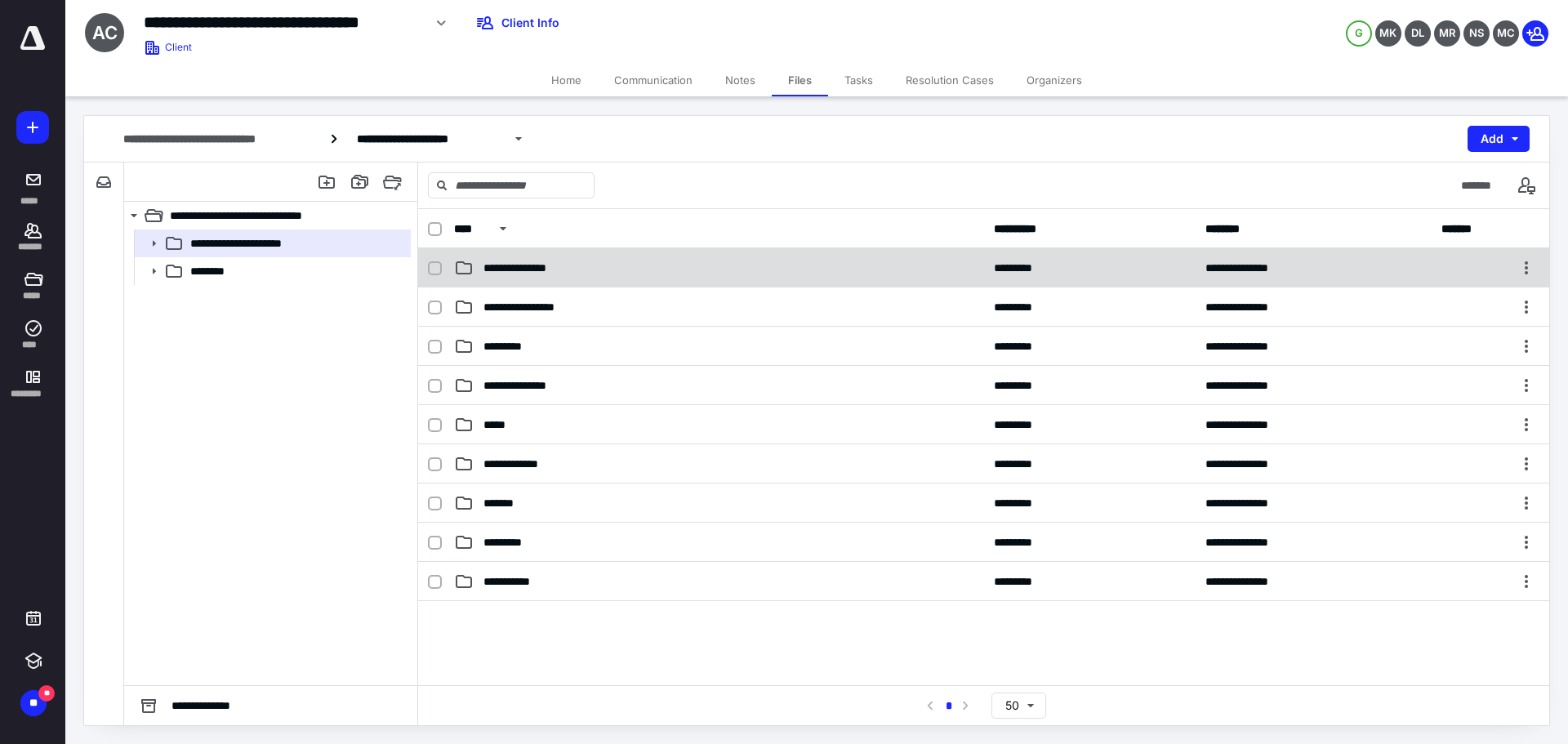 click on "**********" at bounding box center [529, 268] 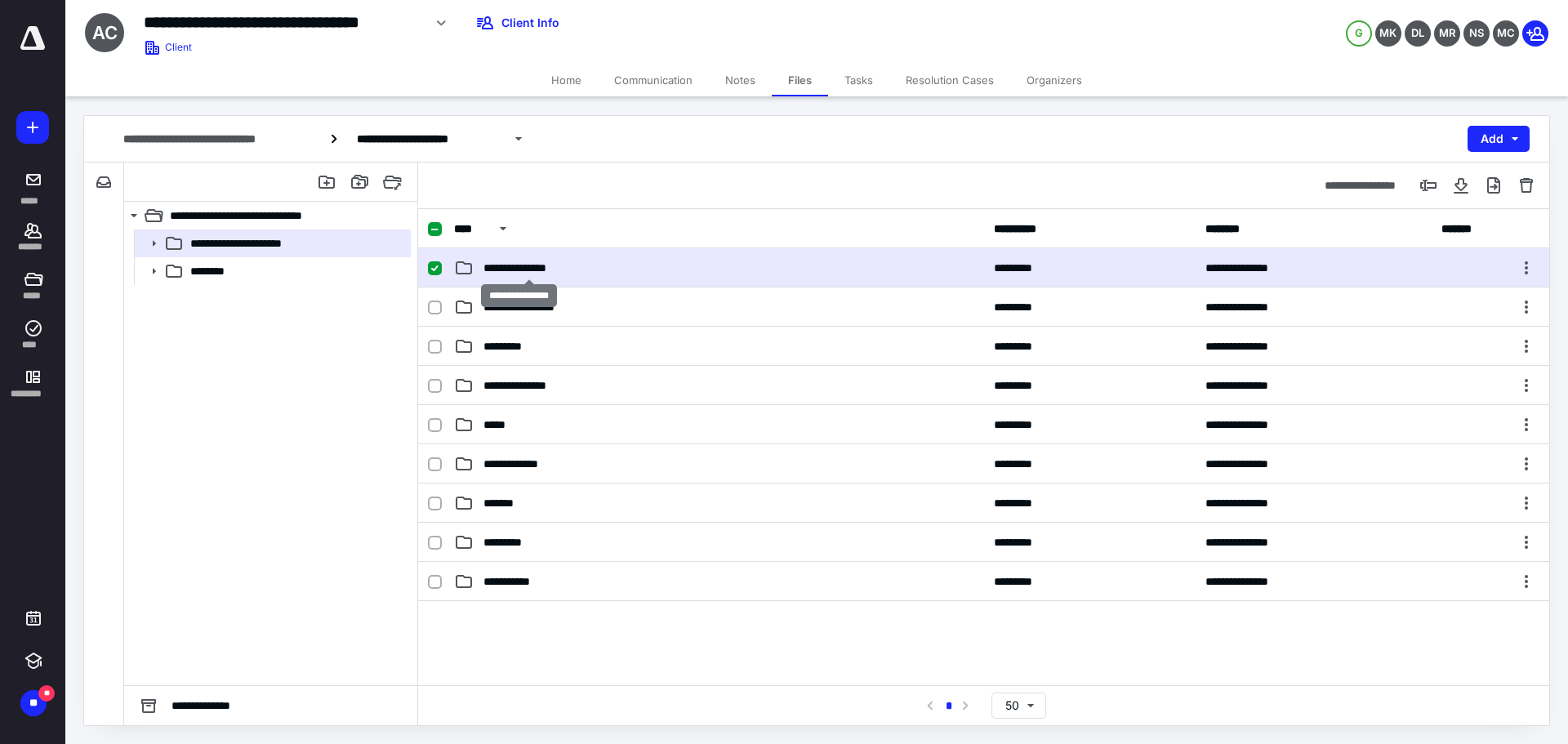 click on "**********" at bounding box center (529, 268) 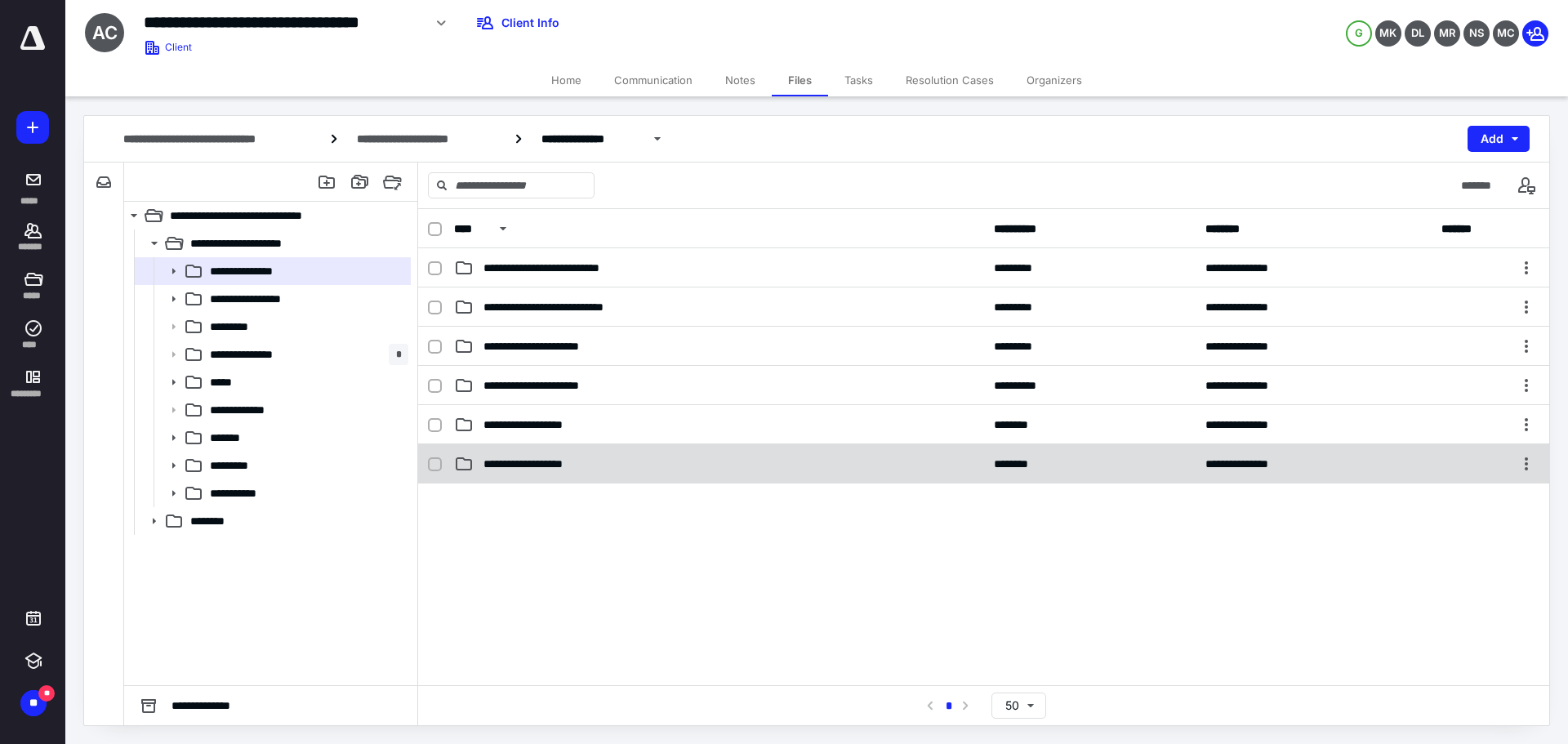 click on "**********" at bounding box center [719, 464] 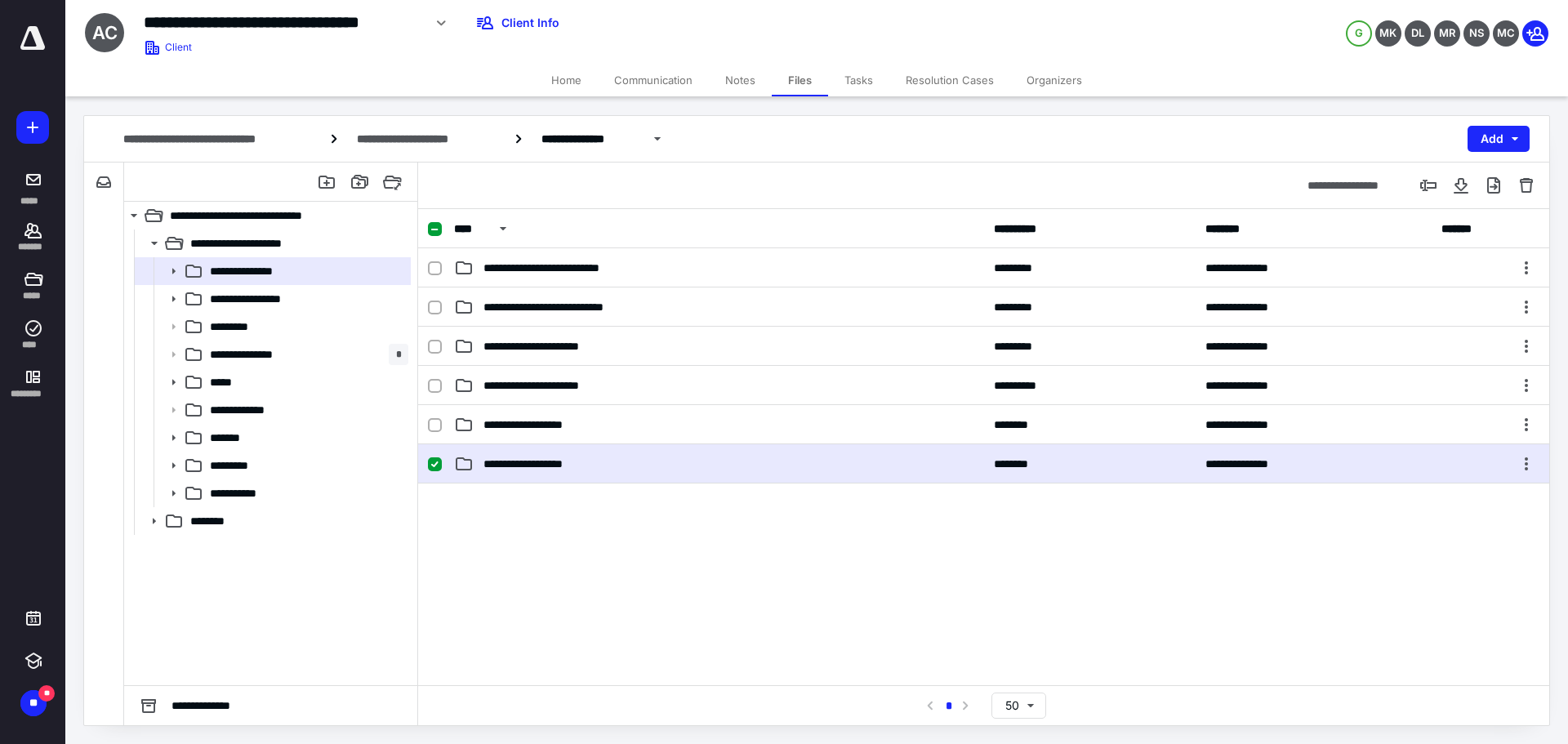 click on "**********" at bounding box center (719, 464) 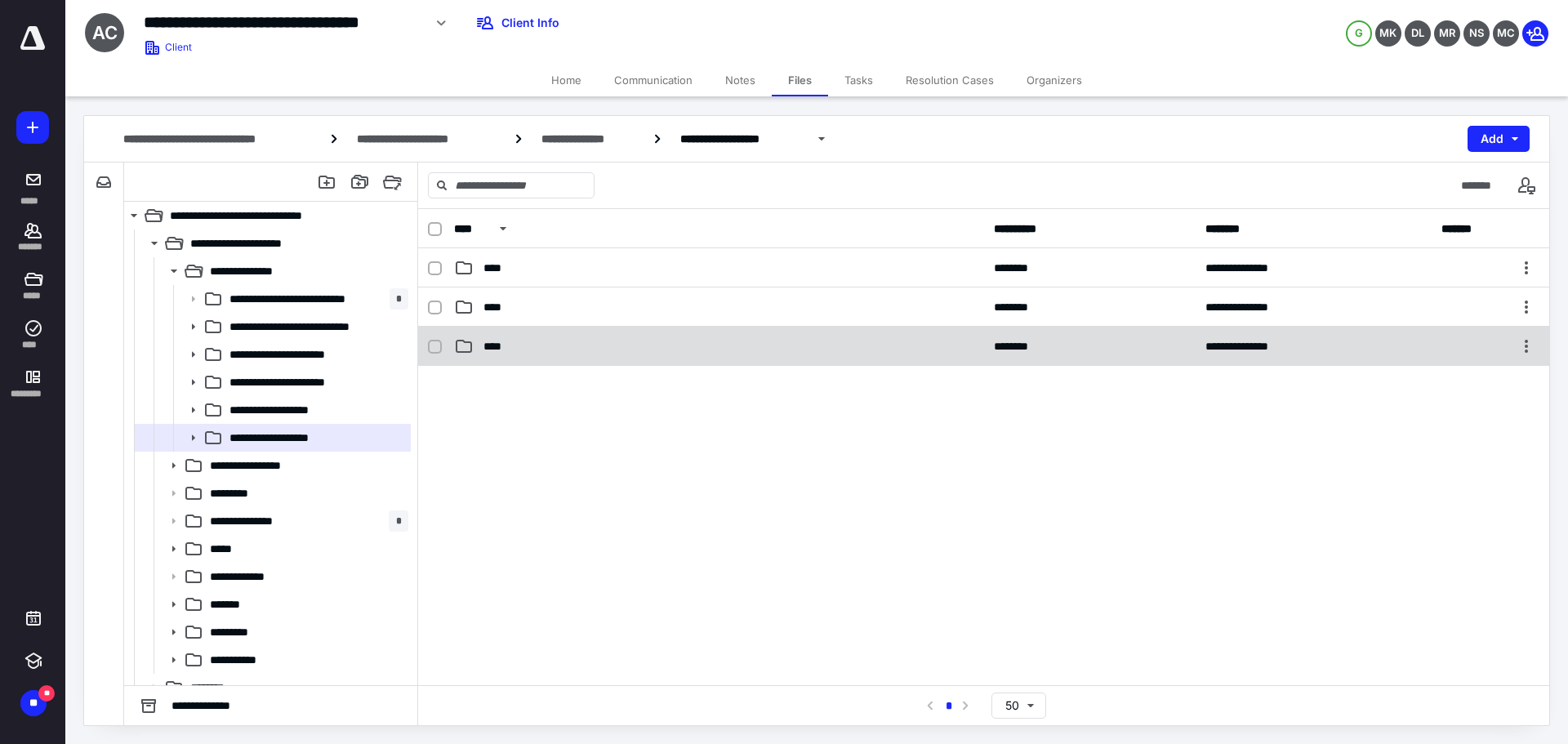 click on "****" at bounding box center (719, 346) 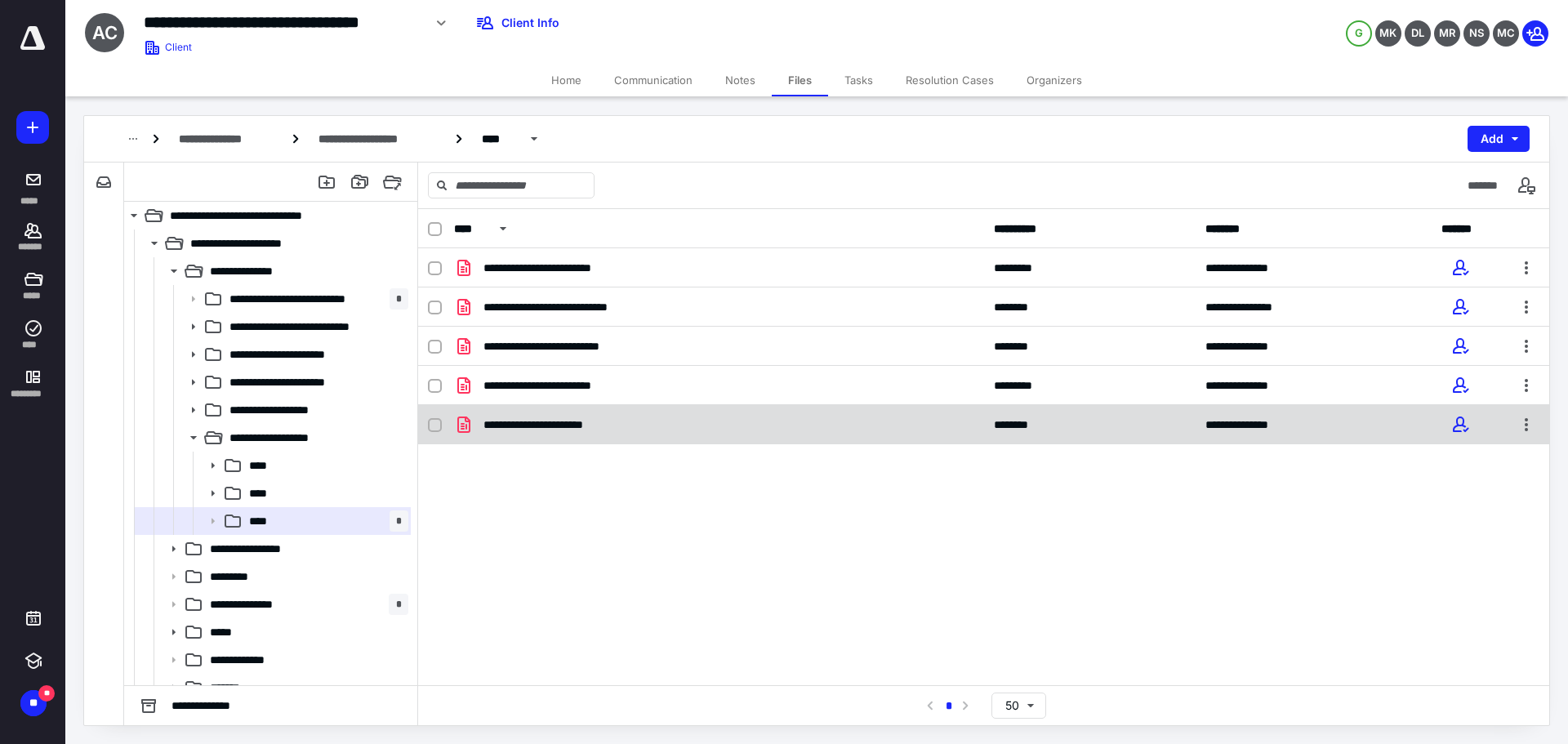 click on "**********" at bounding box center [554, 425] 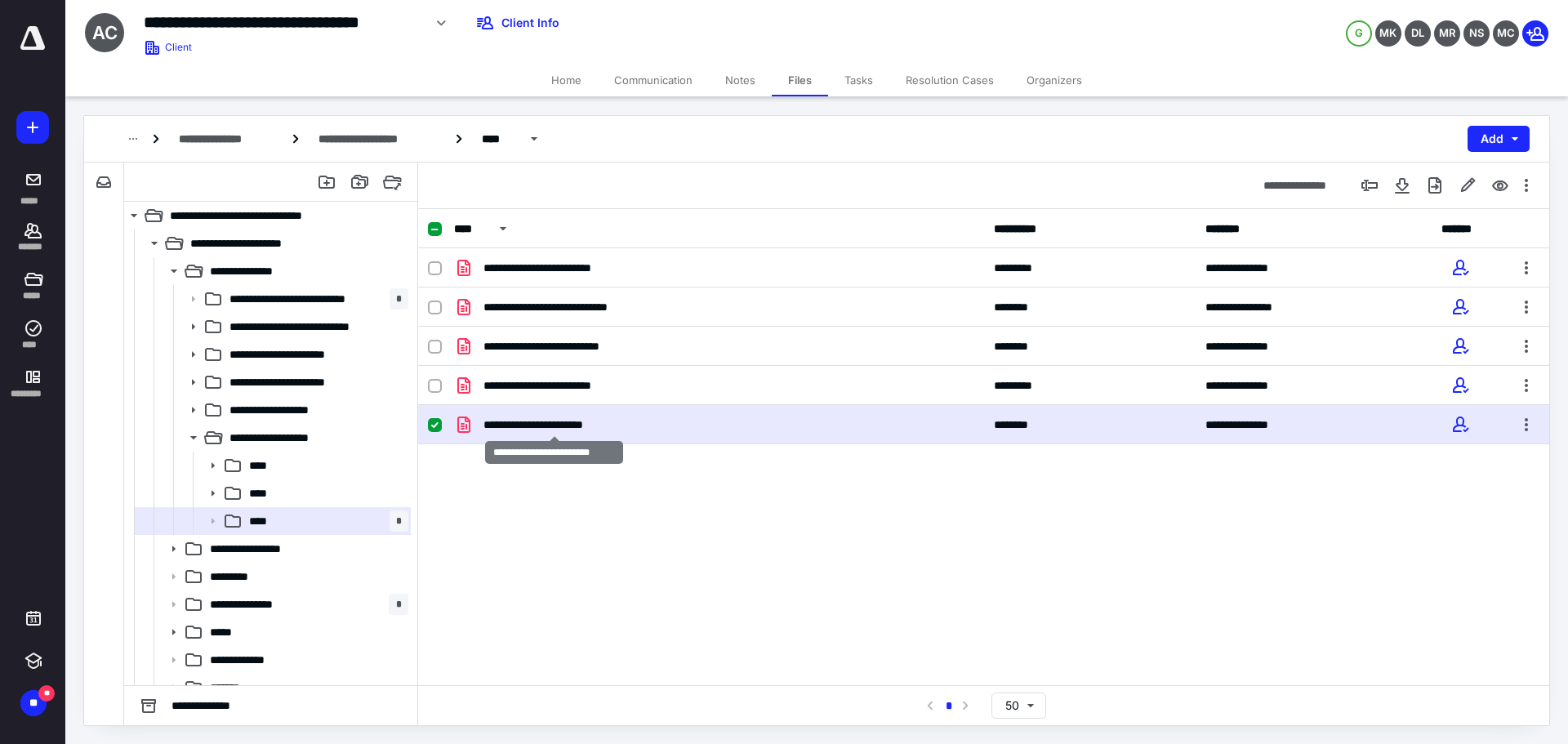 click on "**********" at bounding box center [554, 425] 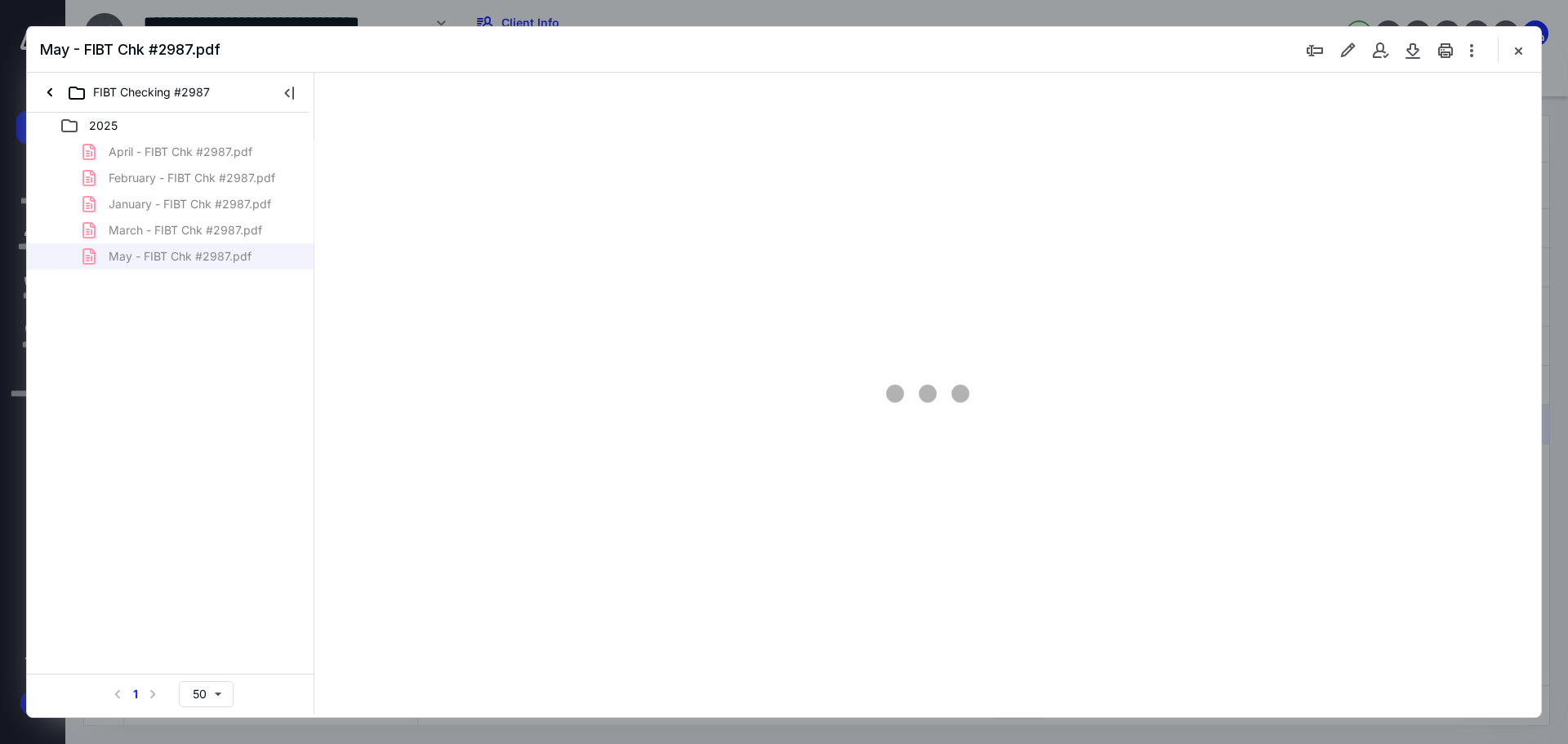 scroll, scrollTop: 0, scrollLeft: 0, axis: both 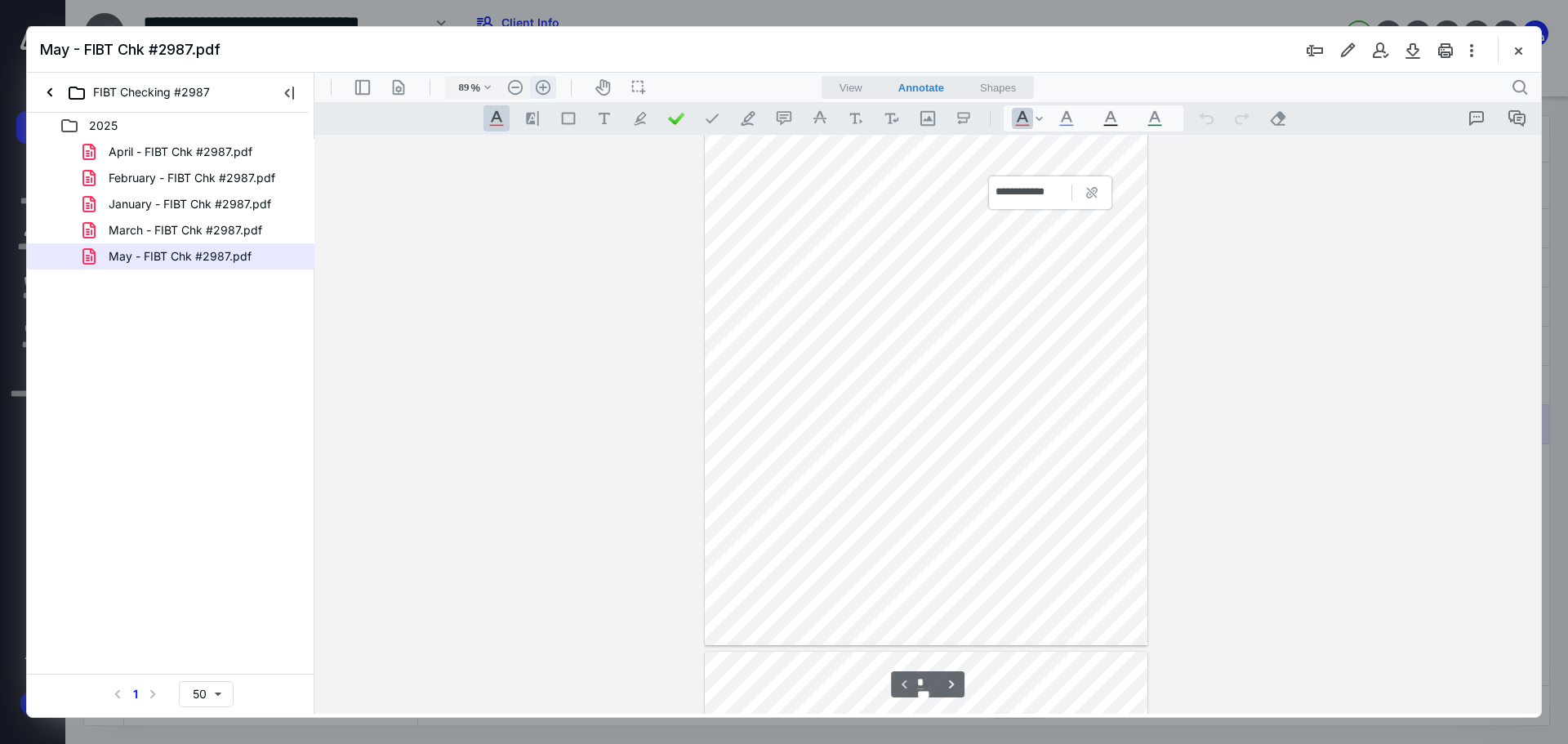 click on ".cls-1{fill:#abb0c4;} icon - header - zoom - in - line" at bounding box center (543, 87) 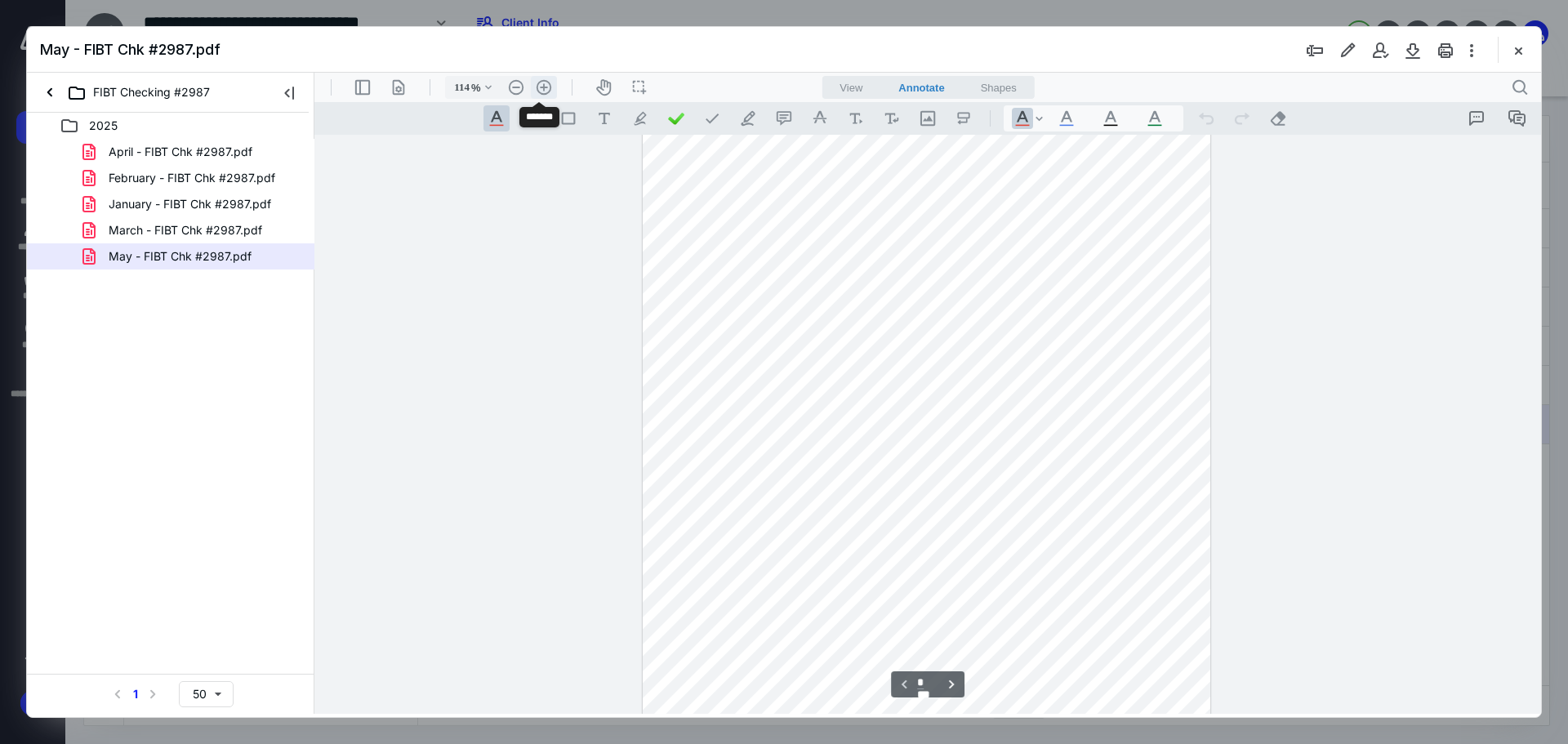 click on ".cls-1{fill:#abb0c4;} icon - header - zoom - in - line" at bounding box center (544, 87) 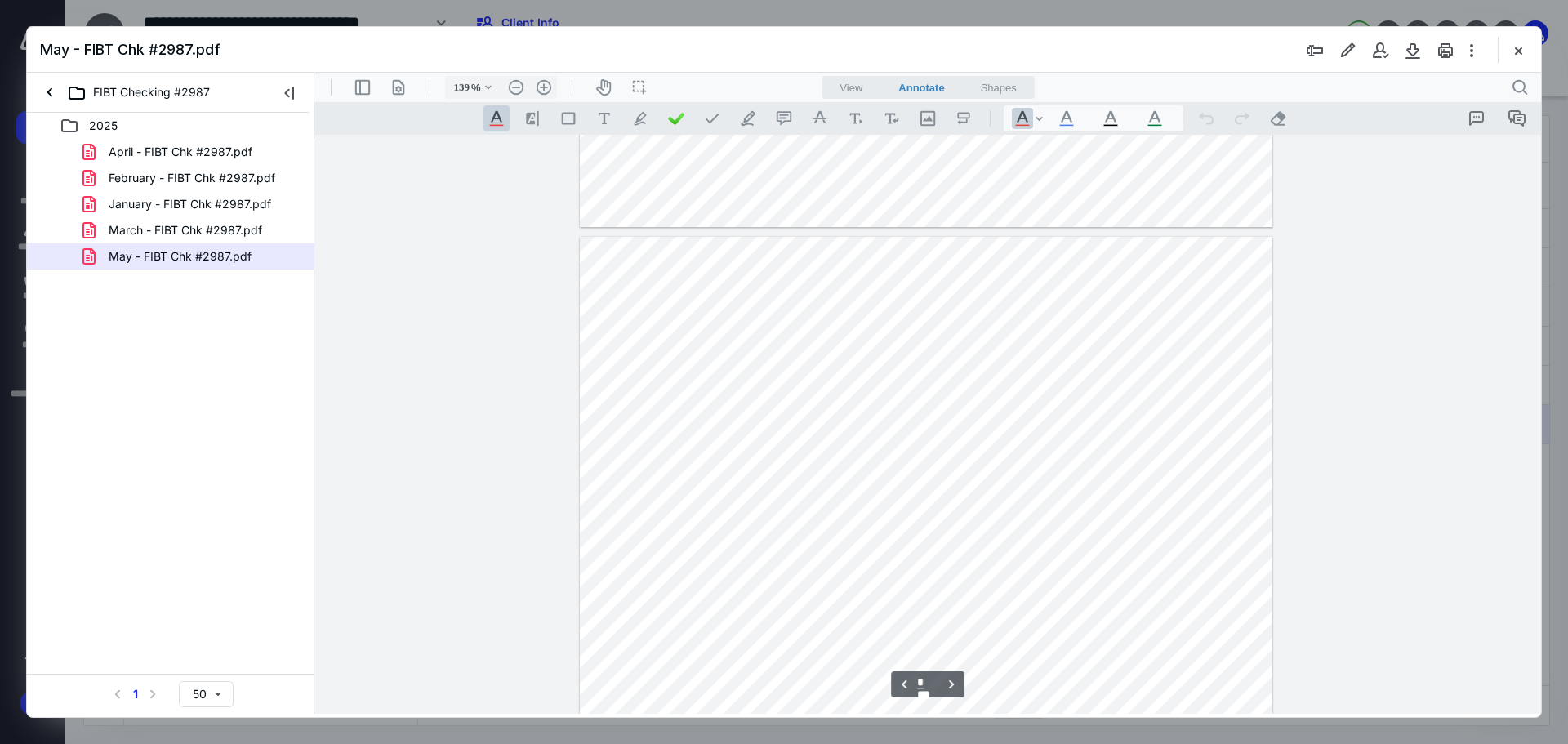 scroll, scrollTop: 1715, scrollLeft: 0, axis: vertical 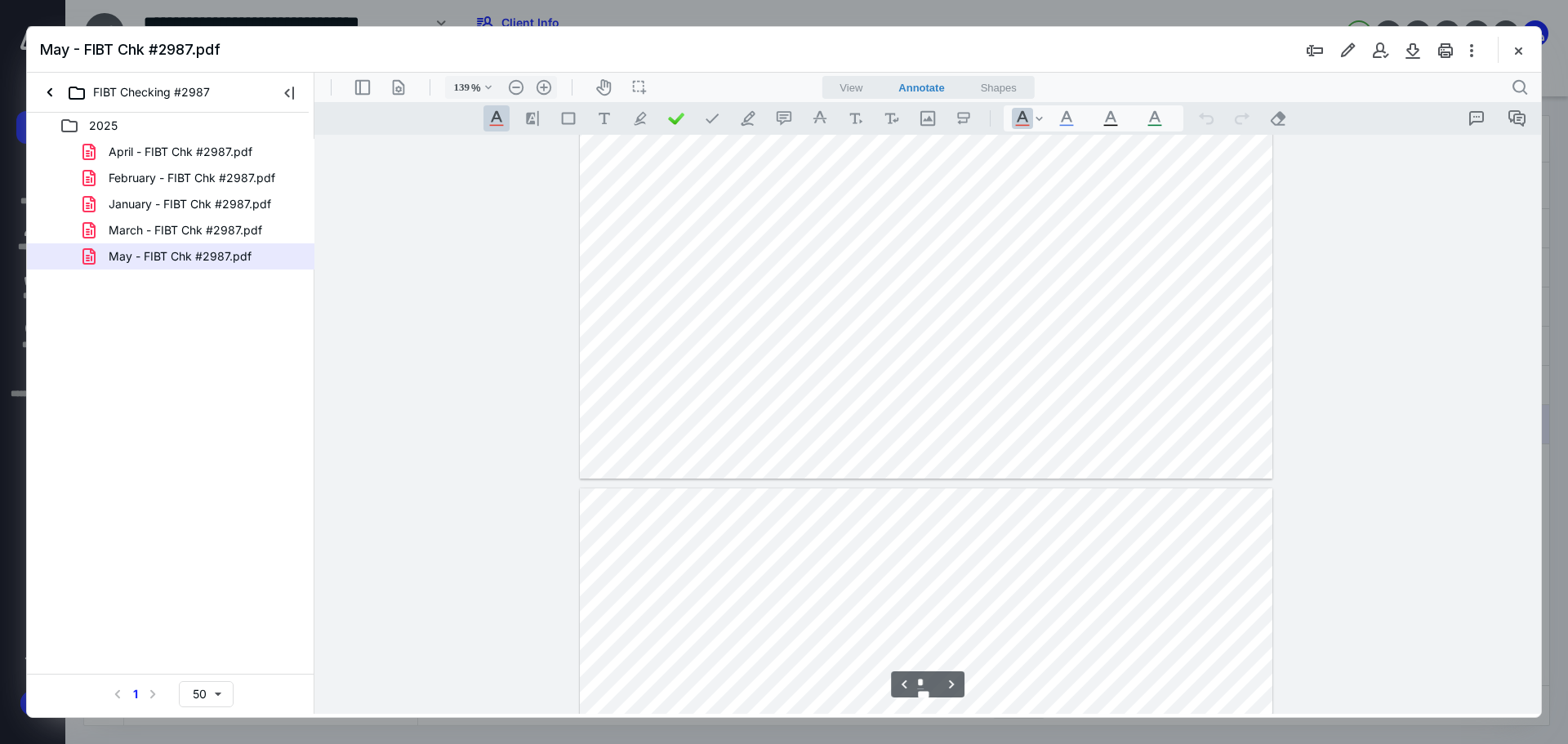 type on "*" 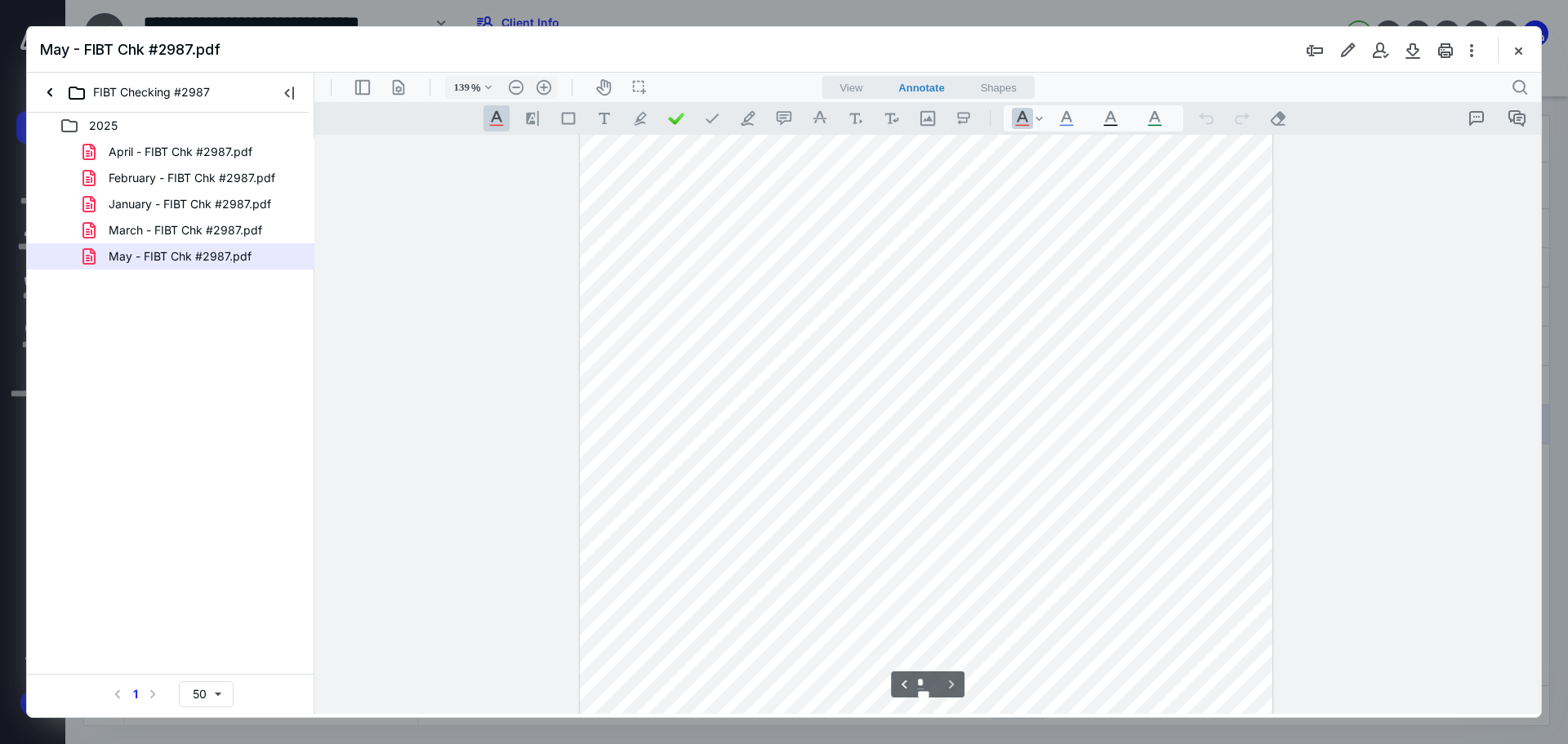 scroll, scrollTop: 2858, scrollLeft: 0, axis: vertical 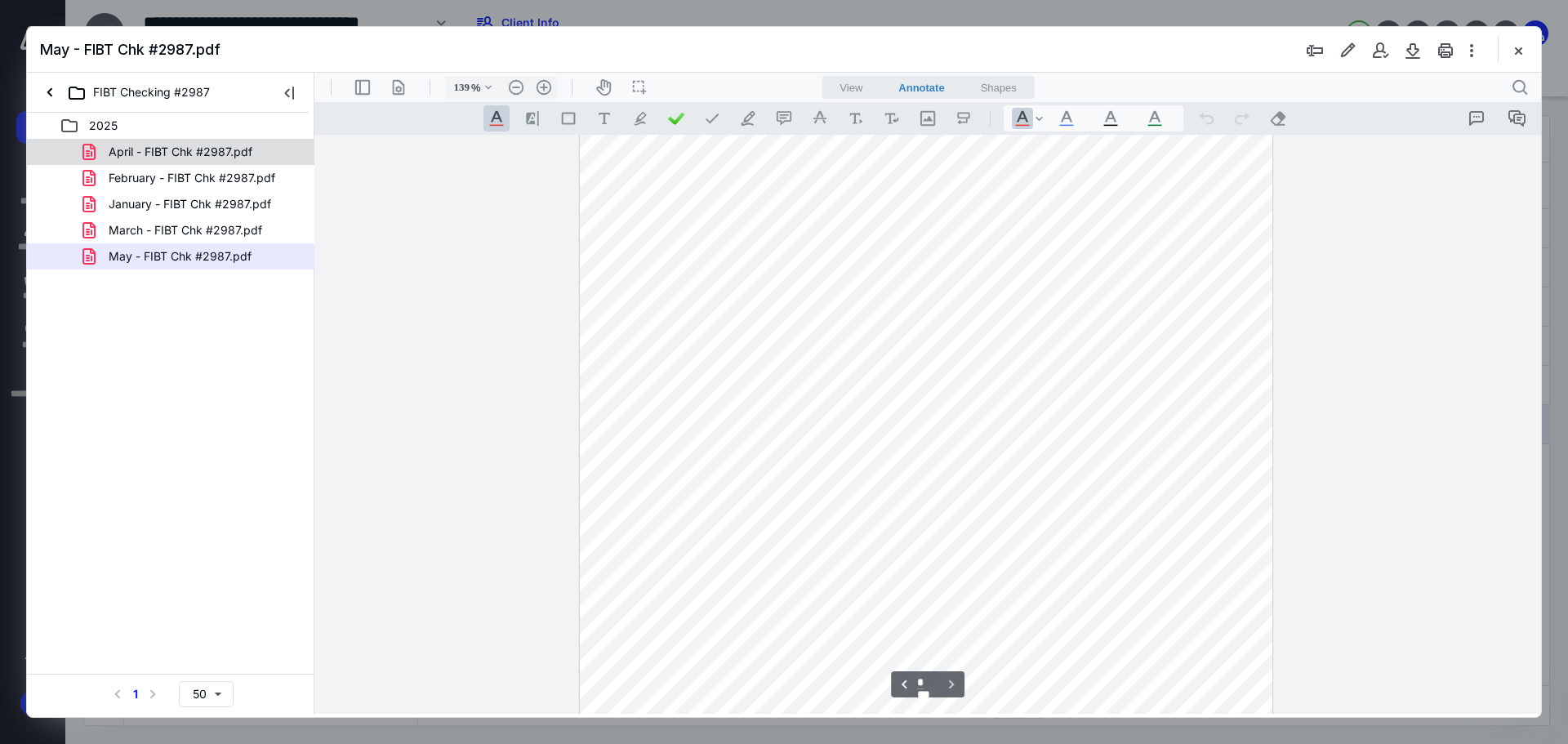 click on "April - FIBT Chk #2987.pdf" at bounding box center (180, 152) 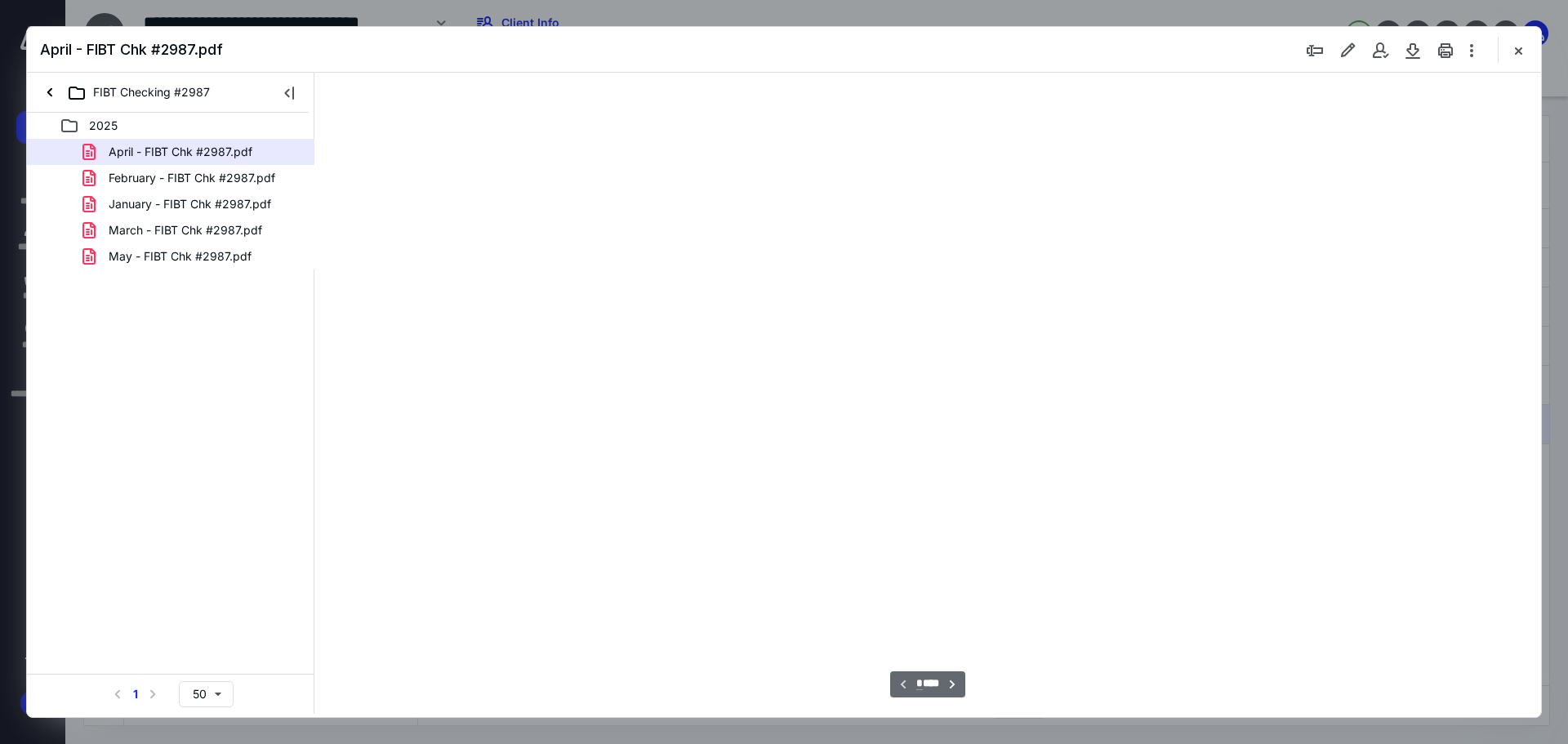 scroll, scrollTop: 65, scrollLeft: 0, axis: vertical 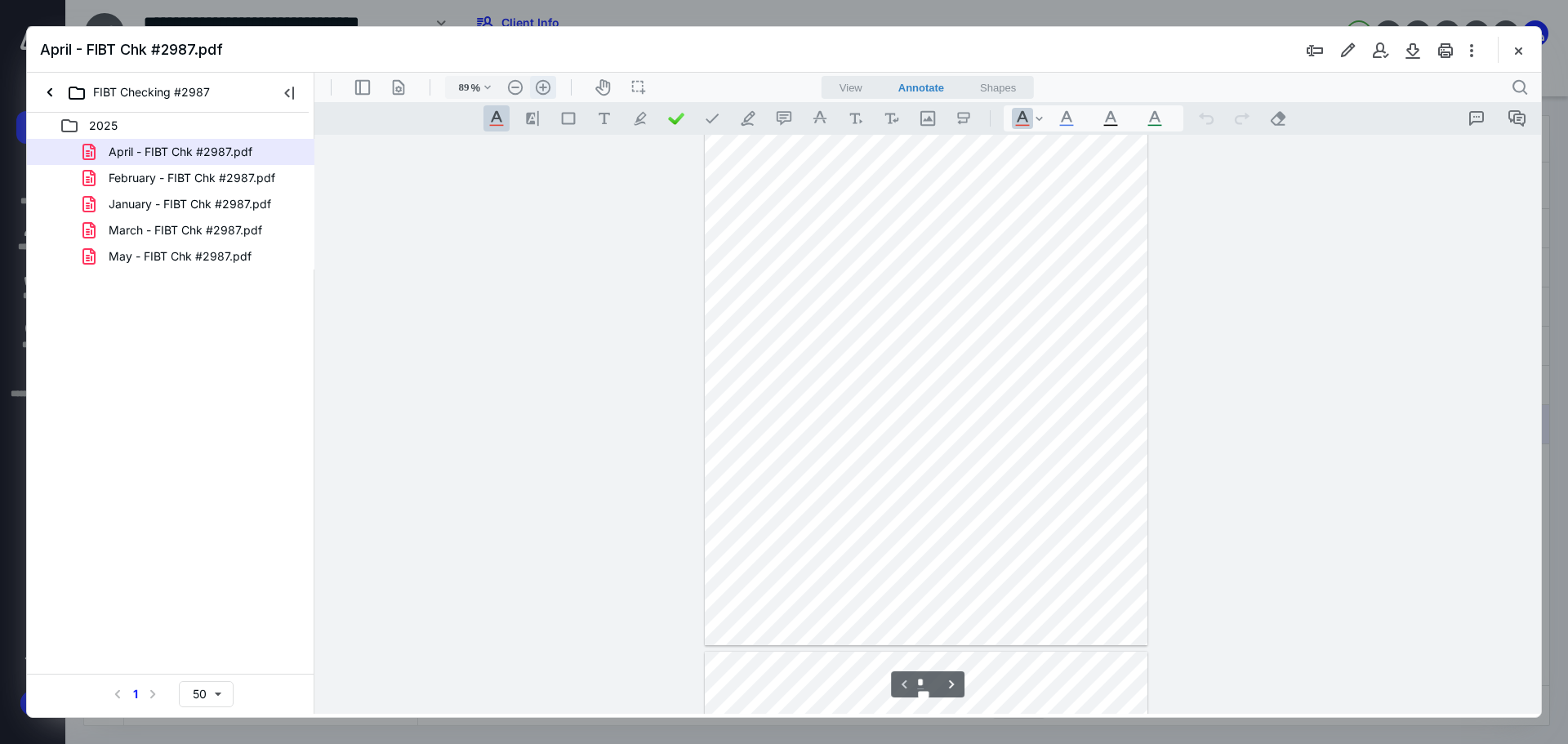 click on ".cls-1{fill:#abb0c4;} icon - header - zoom - in - line" at bounding box center (543, 87) 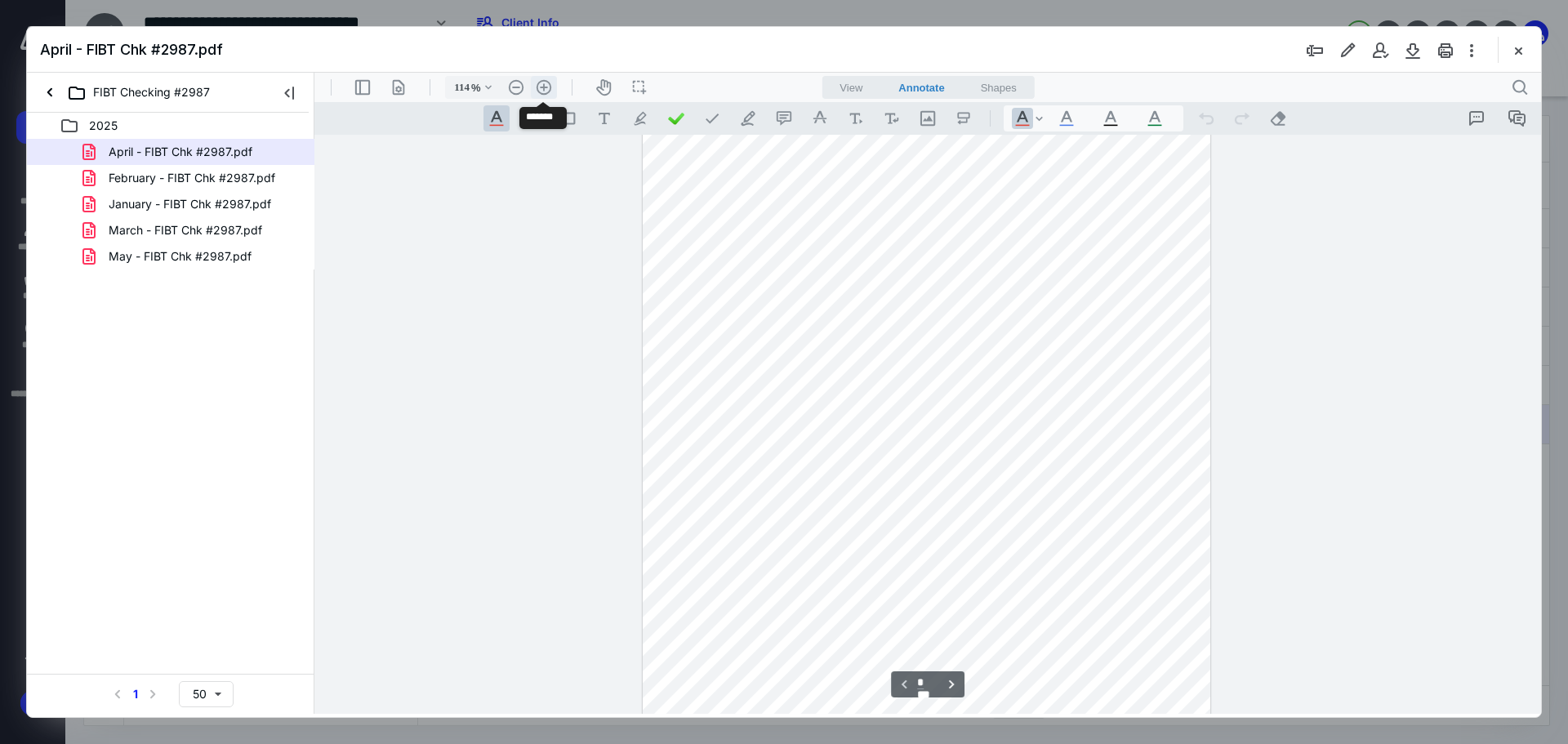 click on ".cls-1{fill:#abb0c4;} icon - header - zoom - in - line" at bounding box center [544, 87] 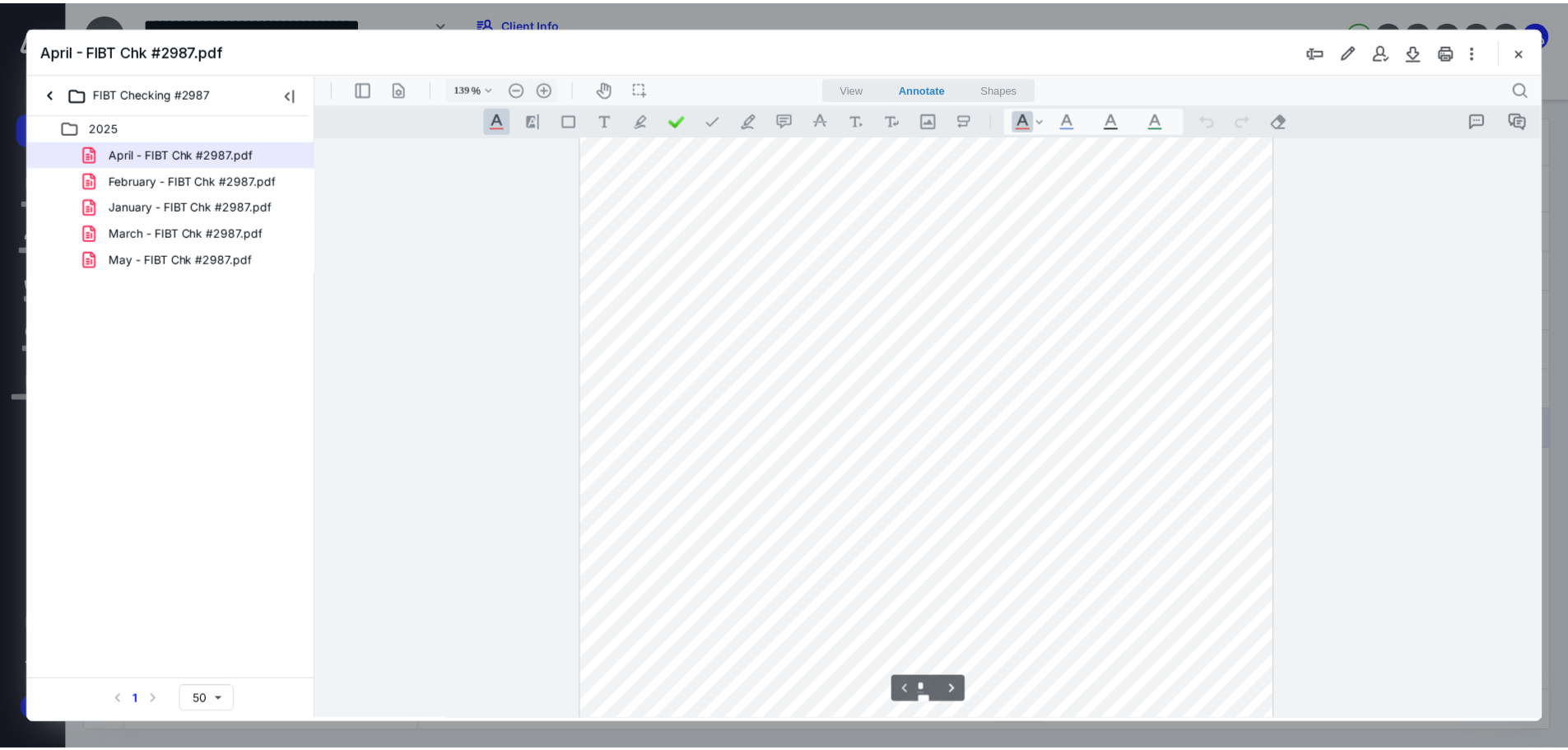 scroll, scrollTop: 0, scrollLeft: 0, axis: both 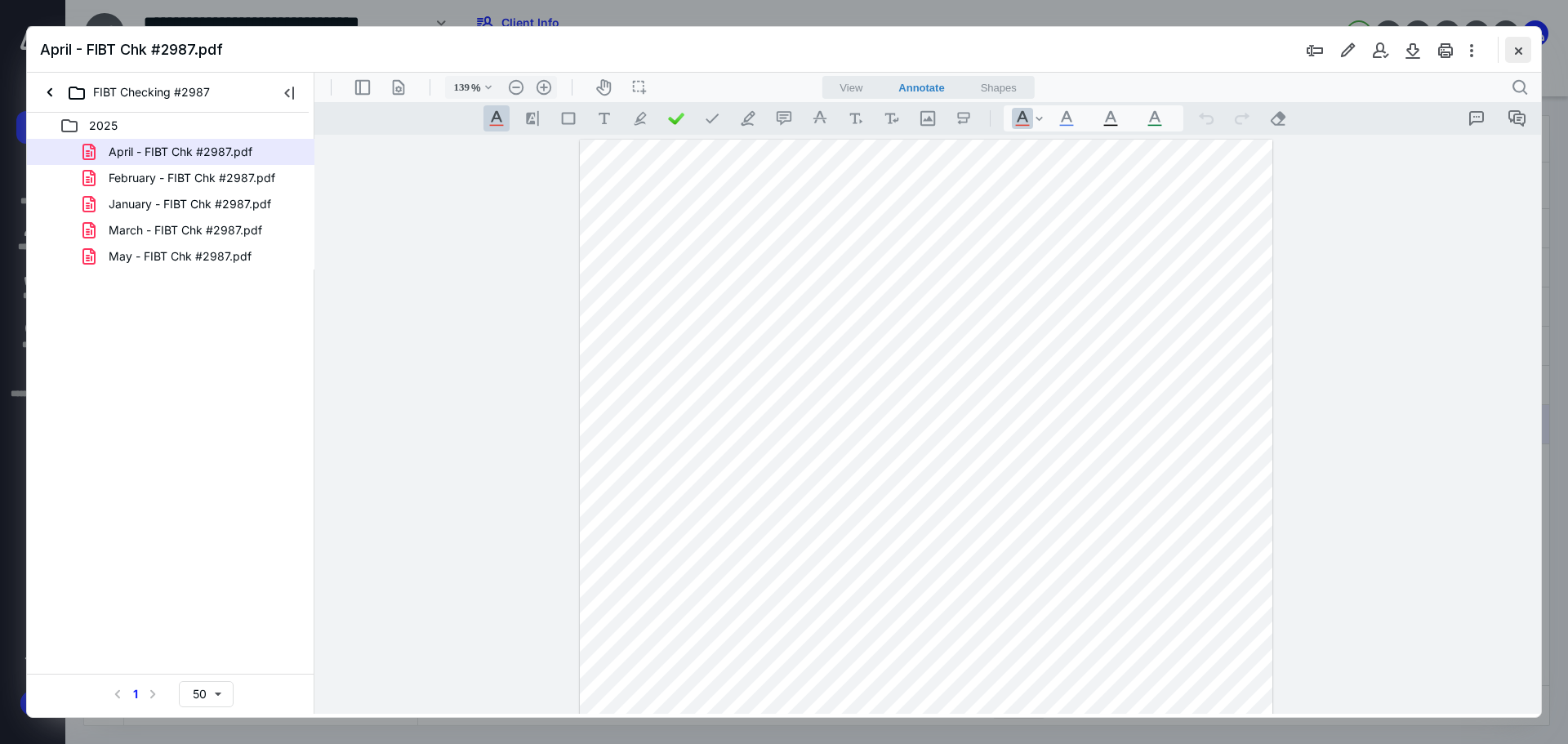 click at bounding box center (1518, 50) 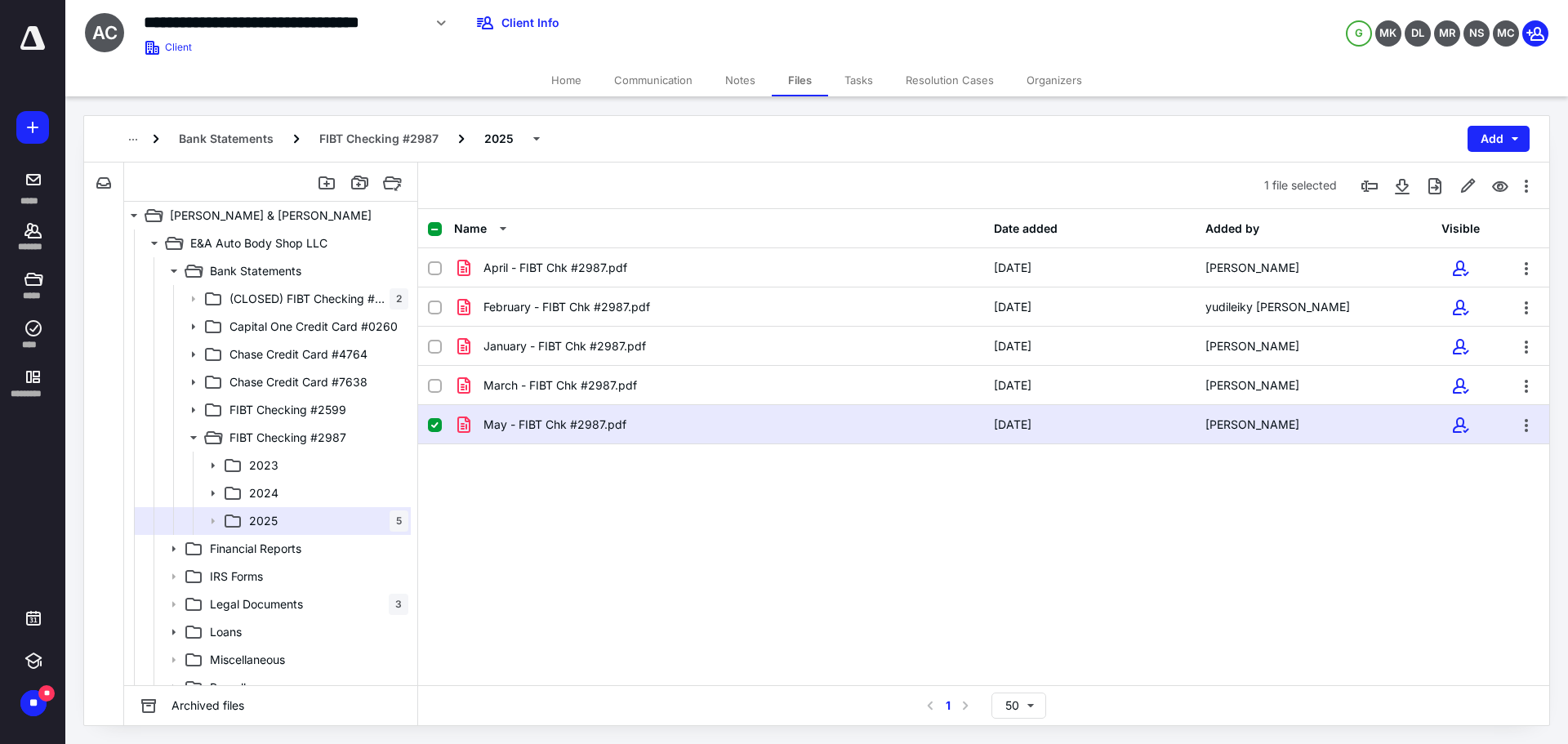 click on "Name Date added Added by Visible April - FIBT Chk #2987.pdf [DATE] [PERSON_NAME] February - FIBT Chk  #2987.pdf [DATE] yudileiky [PERSON_NAME] January - FIBT Chk #2987.pdf [DATE] [PERSON_NAME] March - FIBT Chk #2987.pdf [DATE] [PERSON_NAME] May - FIBT Chk #2987.pdf [DATE] [PERSON_NAME]" at bounding box center (983, 447) 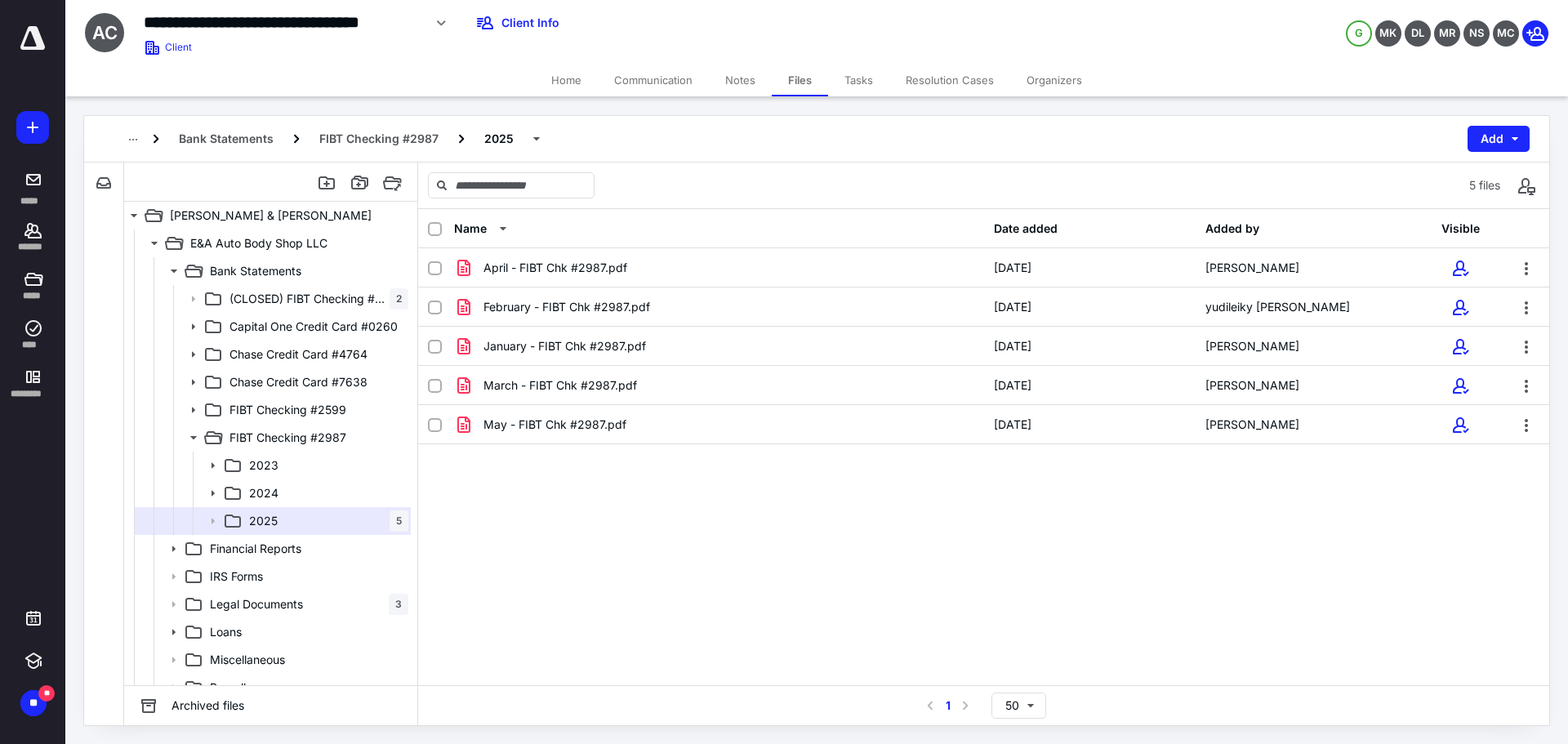 click on "Name Date added Added by Visible April - FIBT Chk #2987.pdf [DATE] [PERSON_NAME] February - FIBT Chk  #2987.pdf [DATE] yudileiky [PERSON_NAME] January - FIBT Chk #2987.pdf [DATE] [PERSON_NAME] March - FIBT Chk #2987.pdf [DATE] [PERSON_NAME] May - FIBT Chk #2987.pdf [DATE] [PERSON_NAME]" at bounding box center [983, 447] 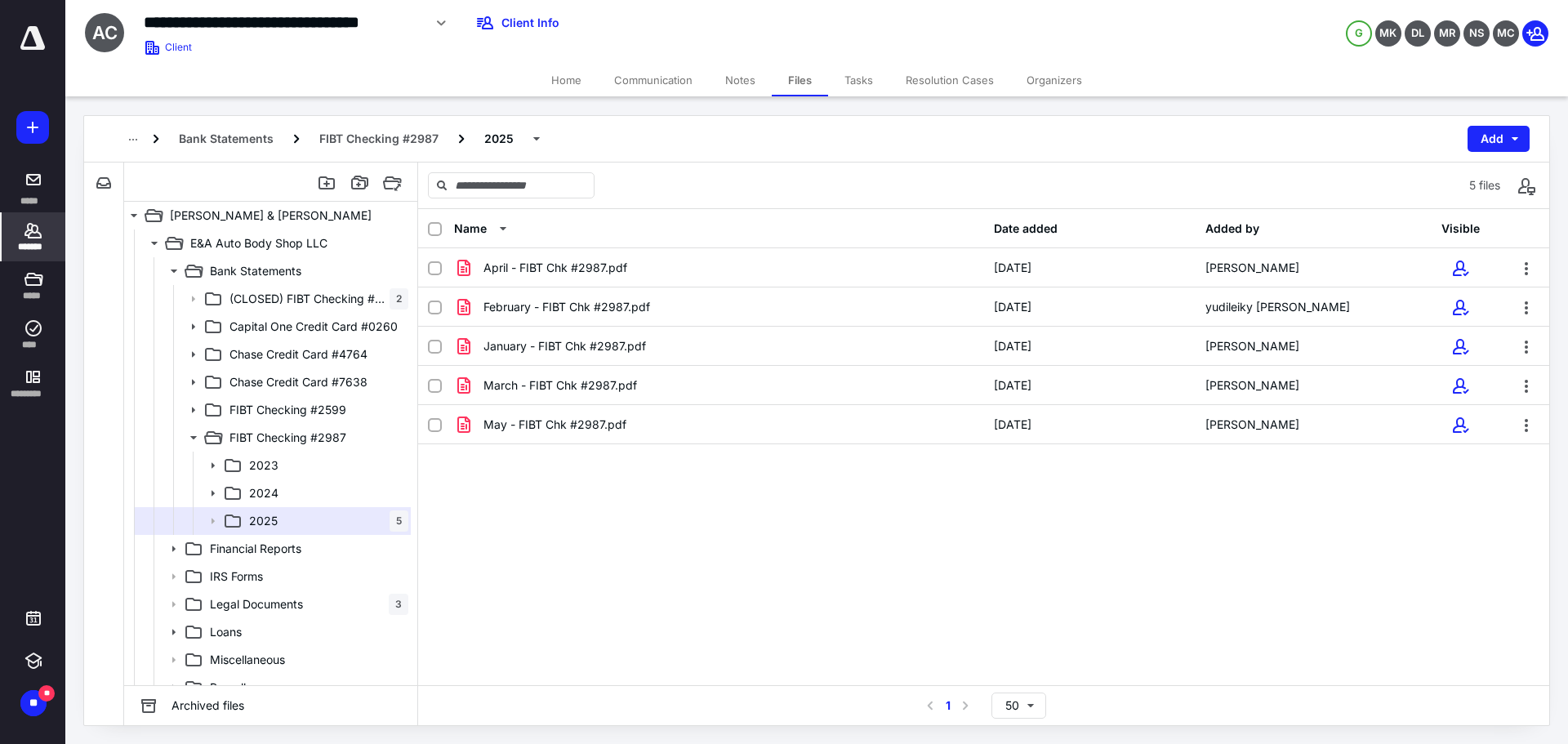 click on "*******" at bounding box center (33, 237) 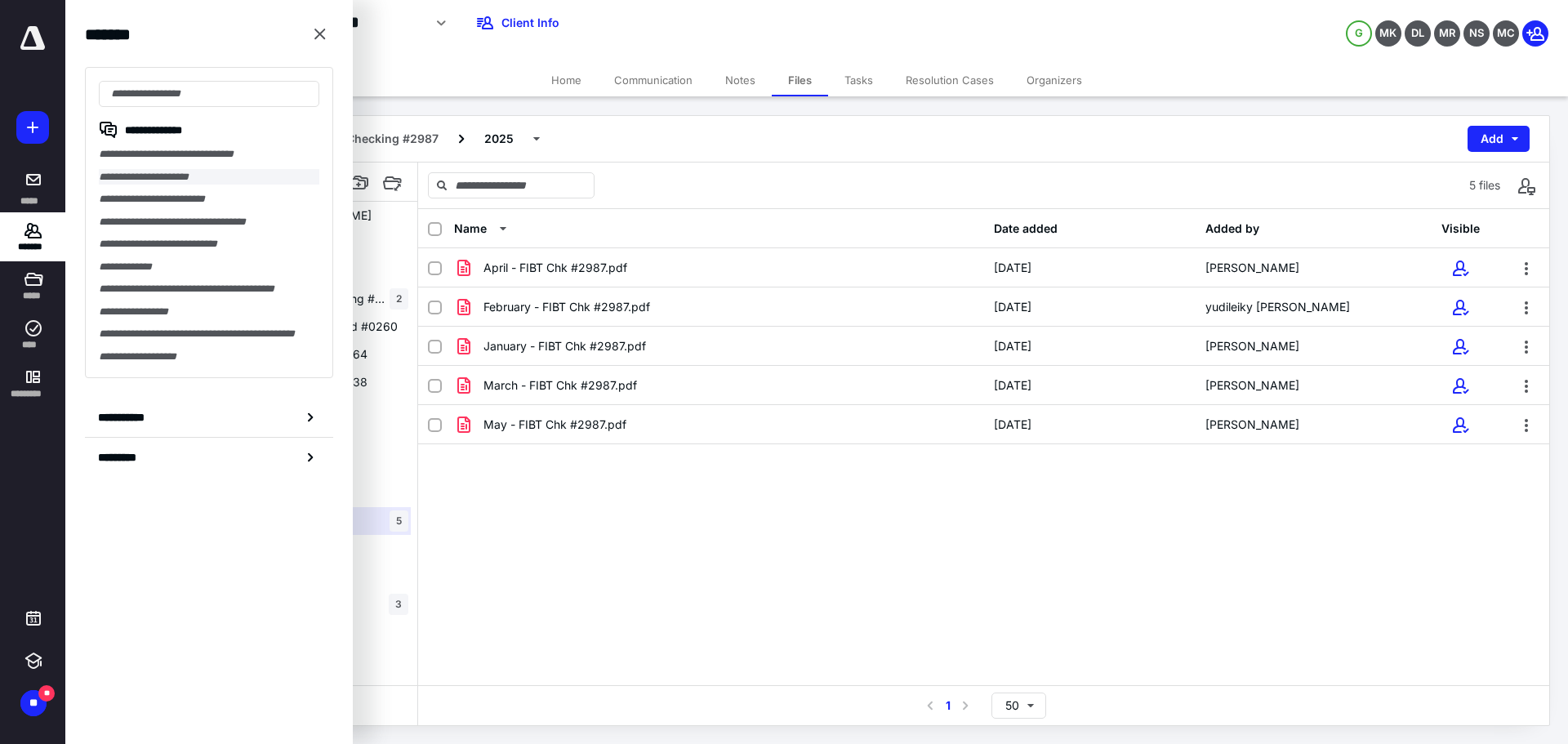 click on "**********" at bounding box center [209, 177] 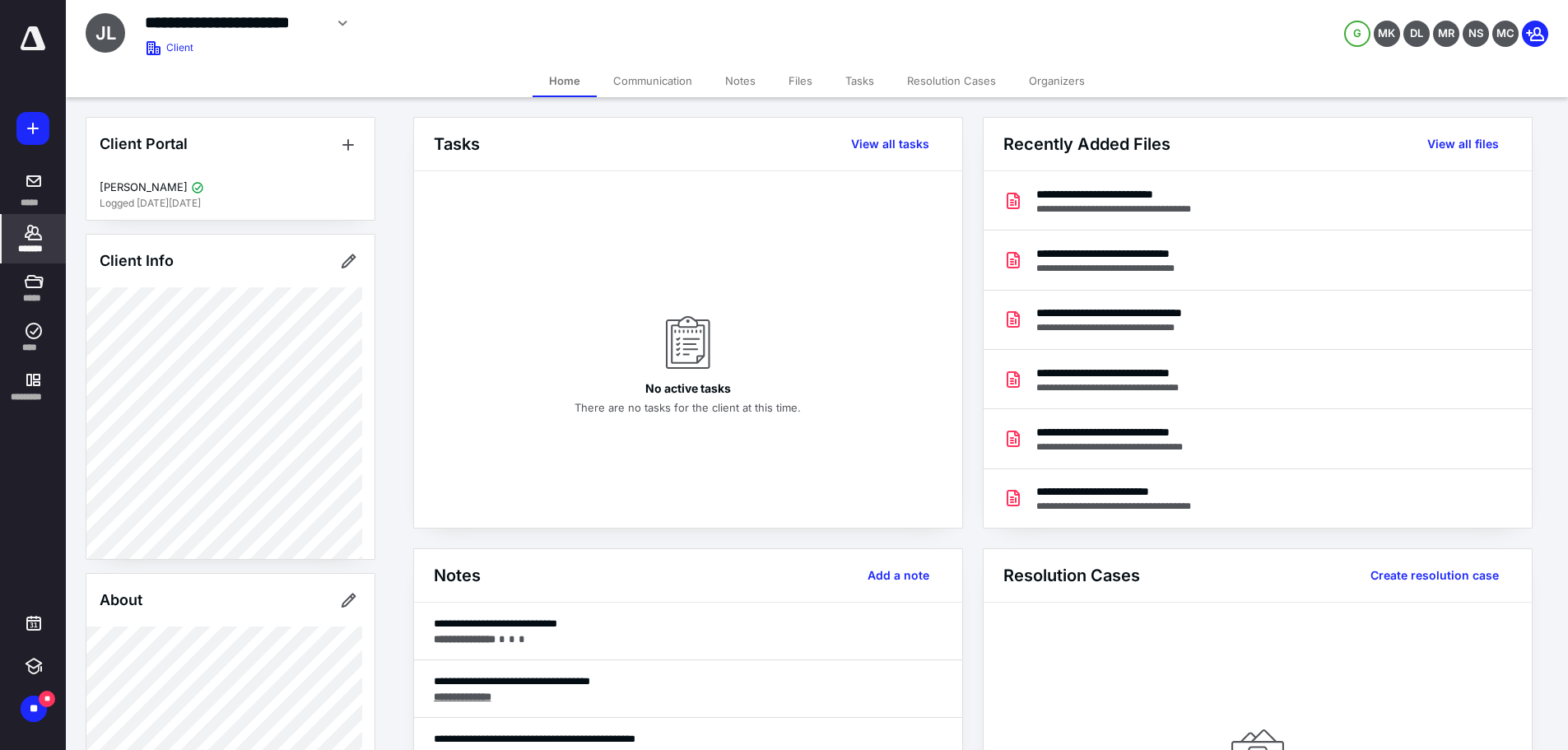 click on "Files" at bounding box center [800, 81] 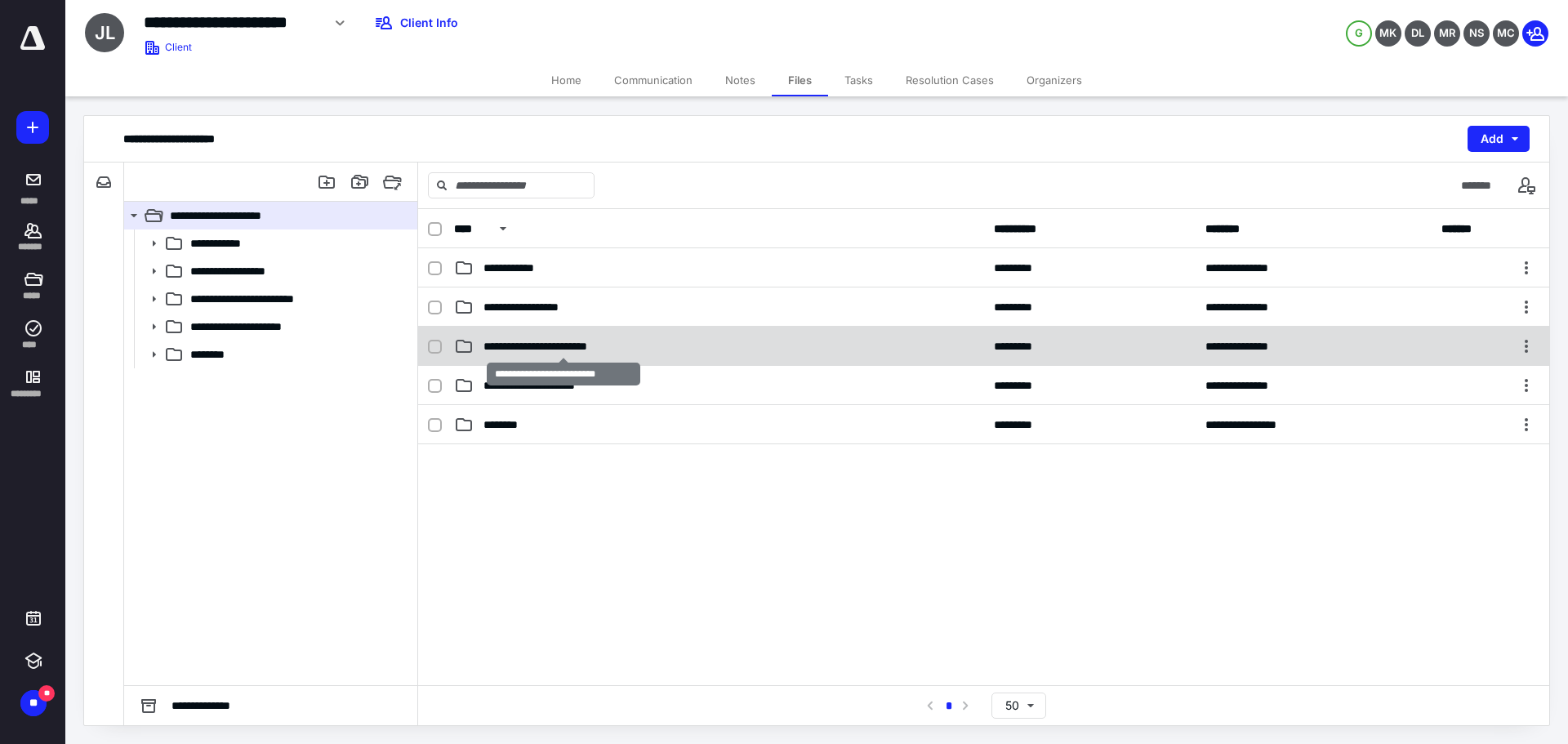 click on "**********" at bounding box center (563, 346) 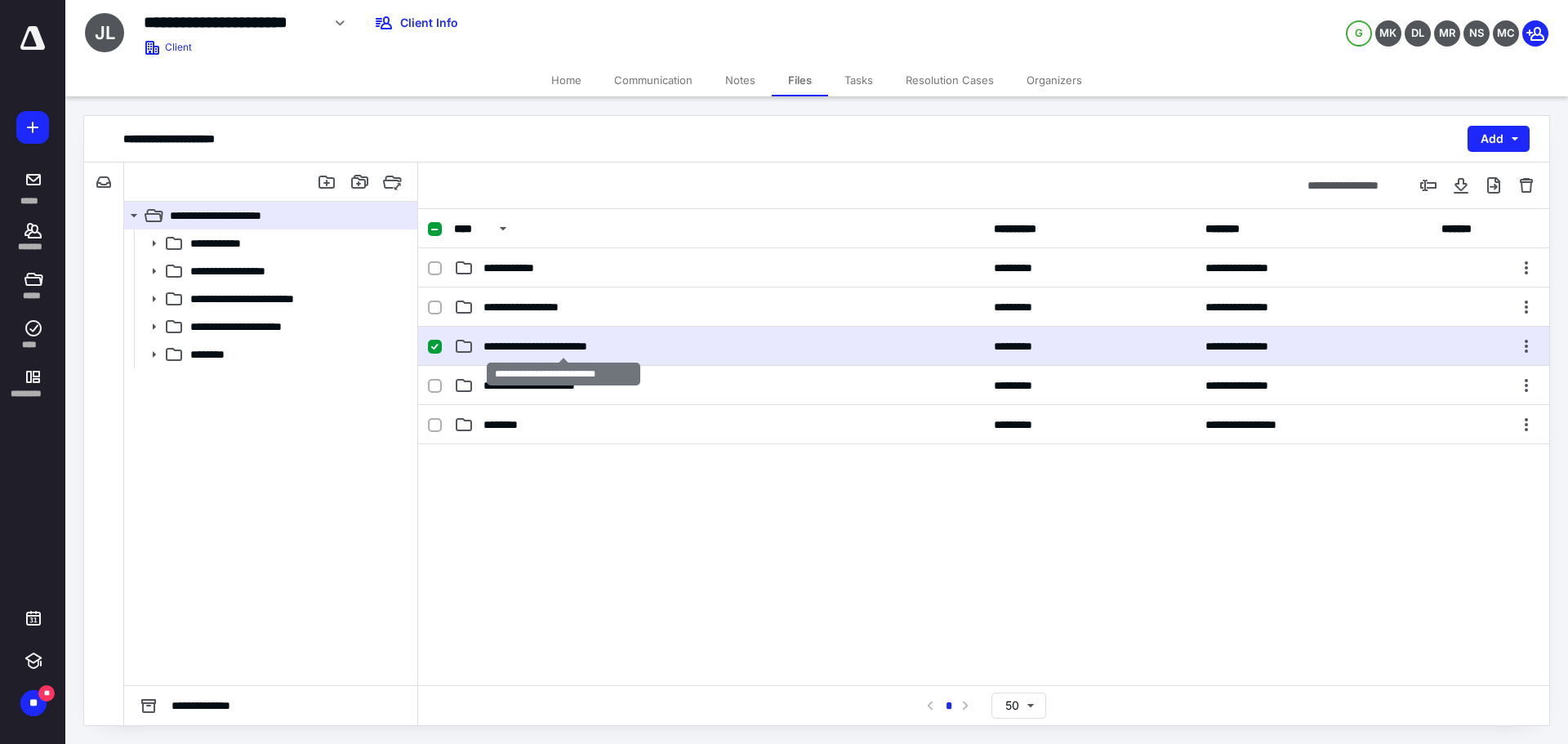 click on "**********" at bounding box center [563, 346] 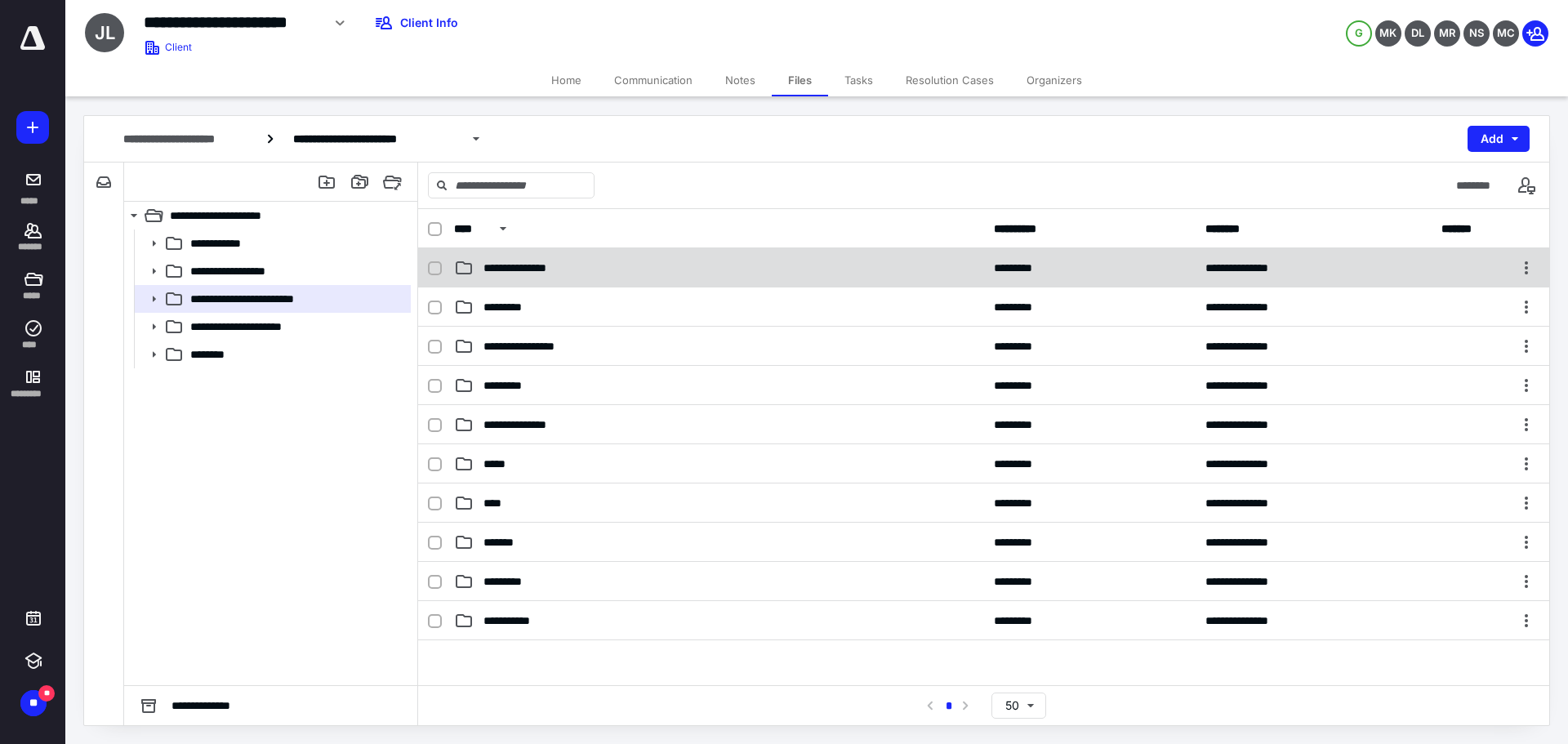 click on "**********" at bounding box center [719, 268] 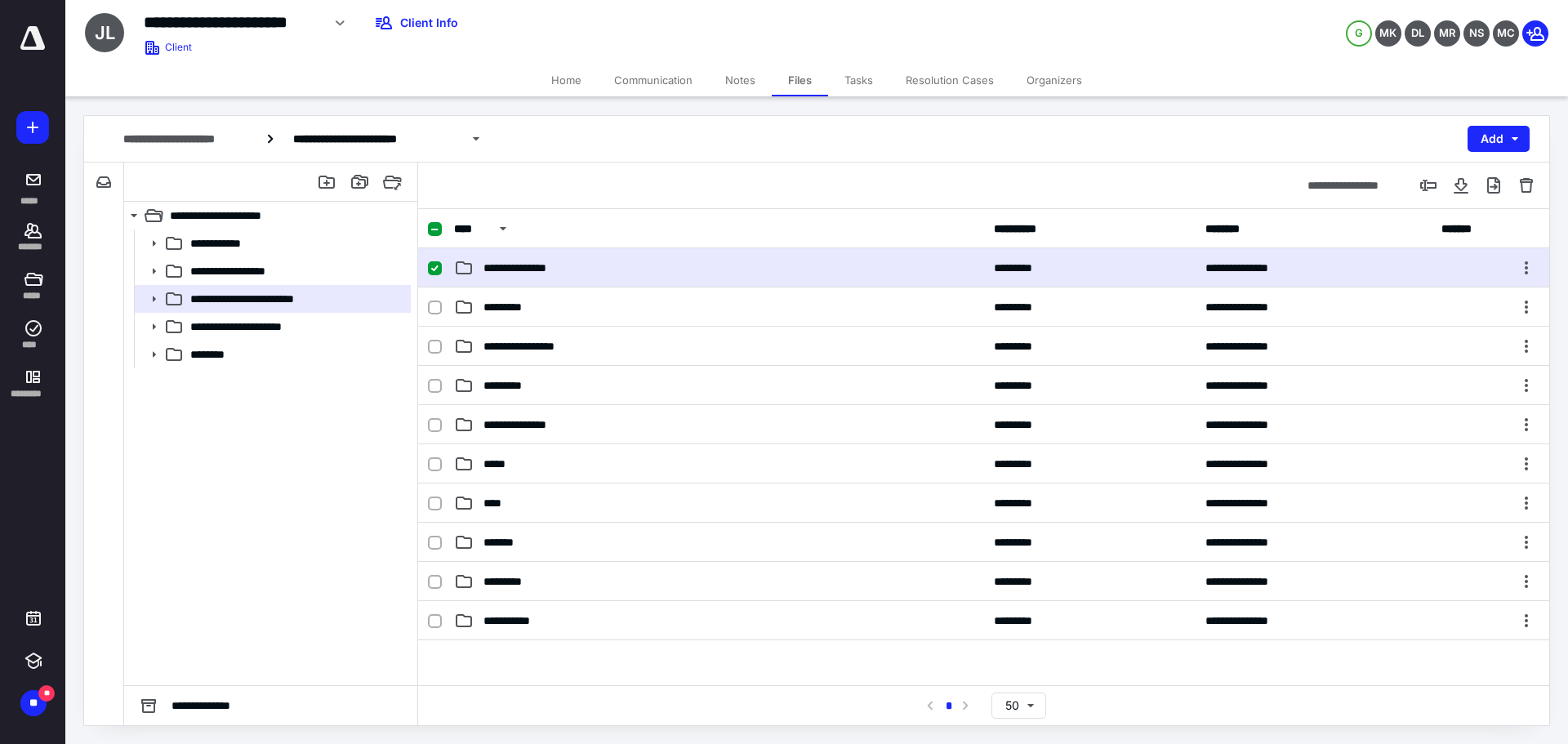 click on "**********" at bounding box center [719, 268] 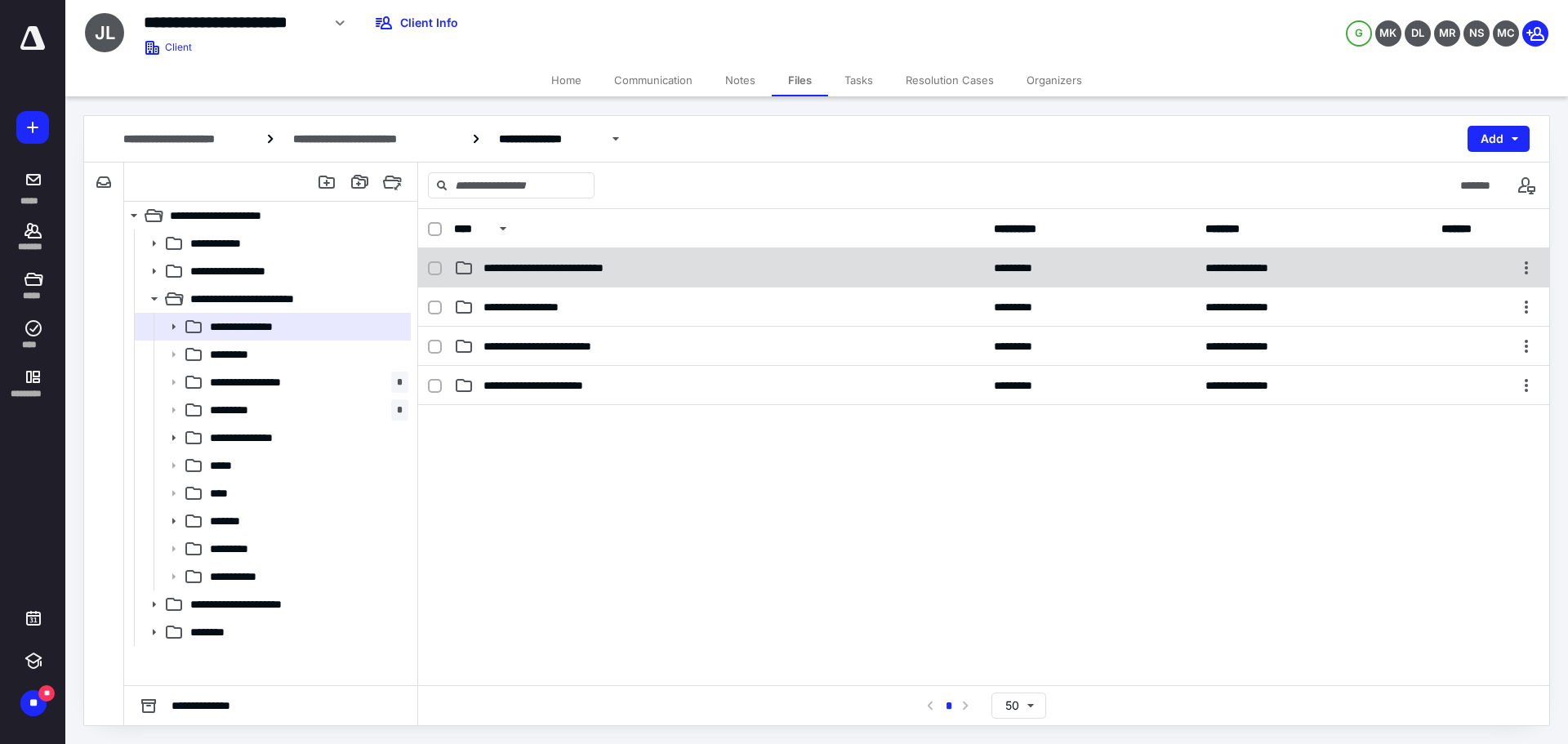 click on "**********" at bounding box center (983, 268) 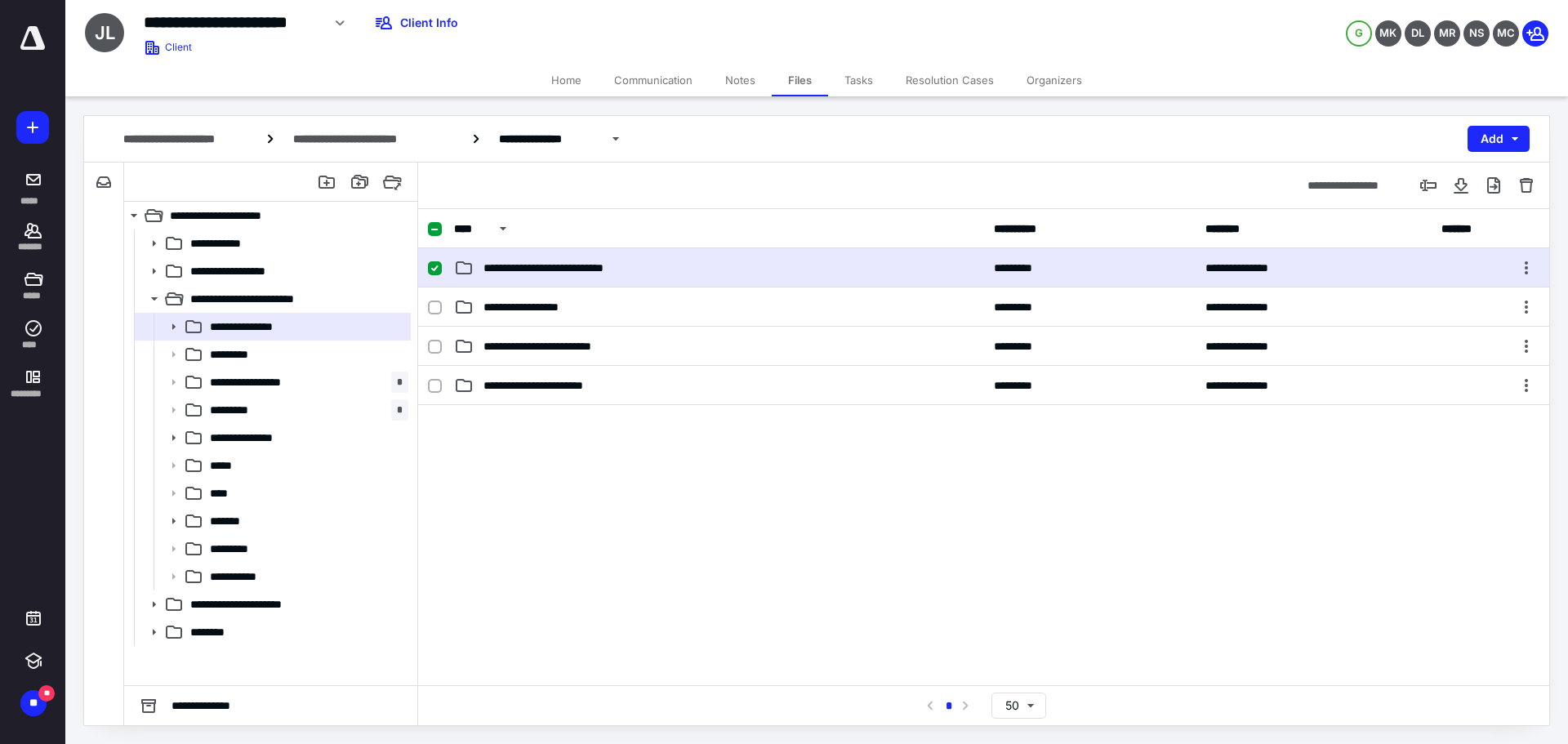 click on "**********" at bounding box center [983, 268] 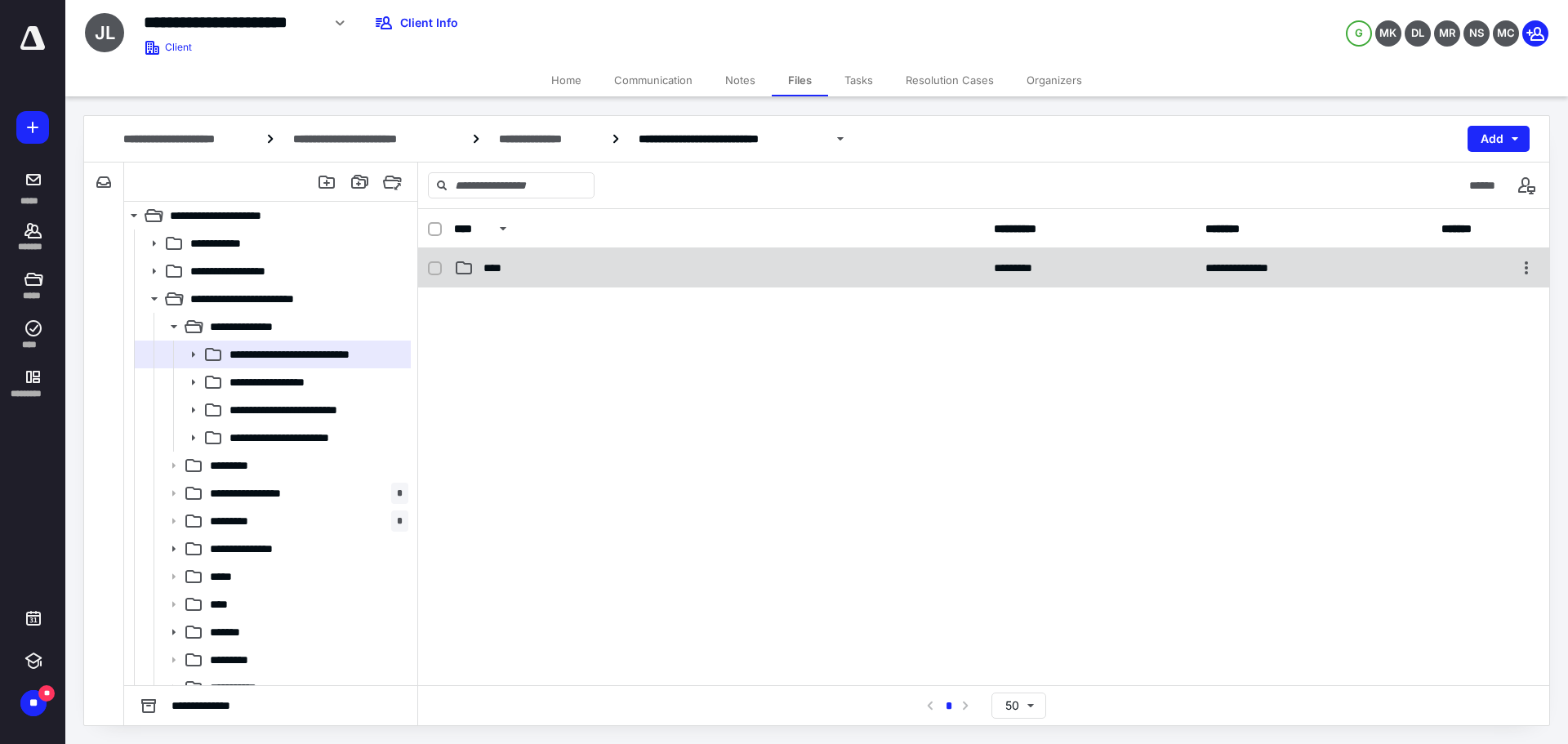click on "**********" at bounding box center [983, 268] 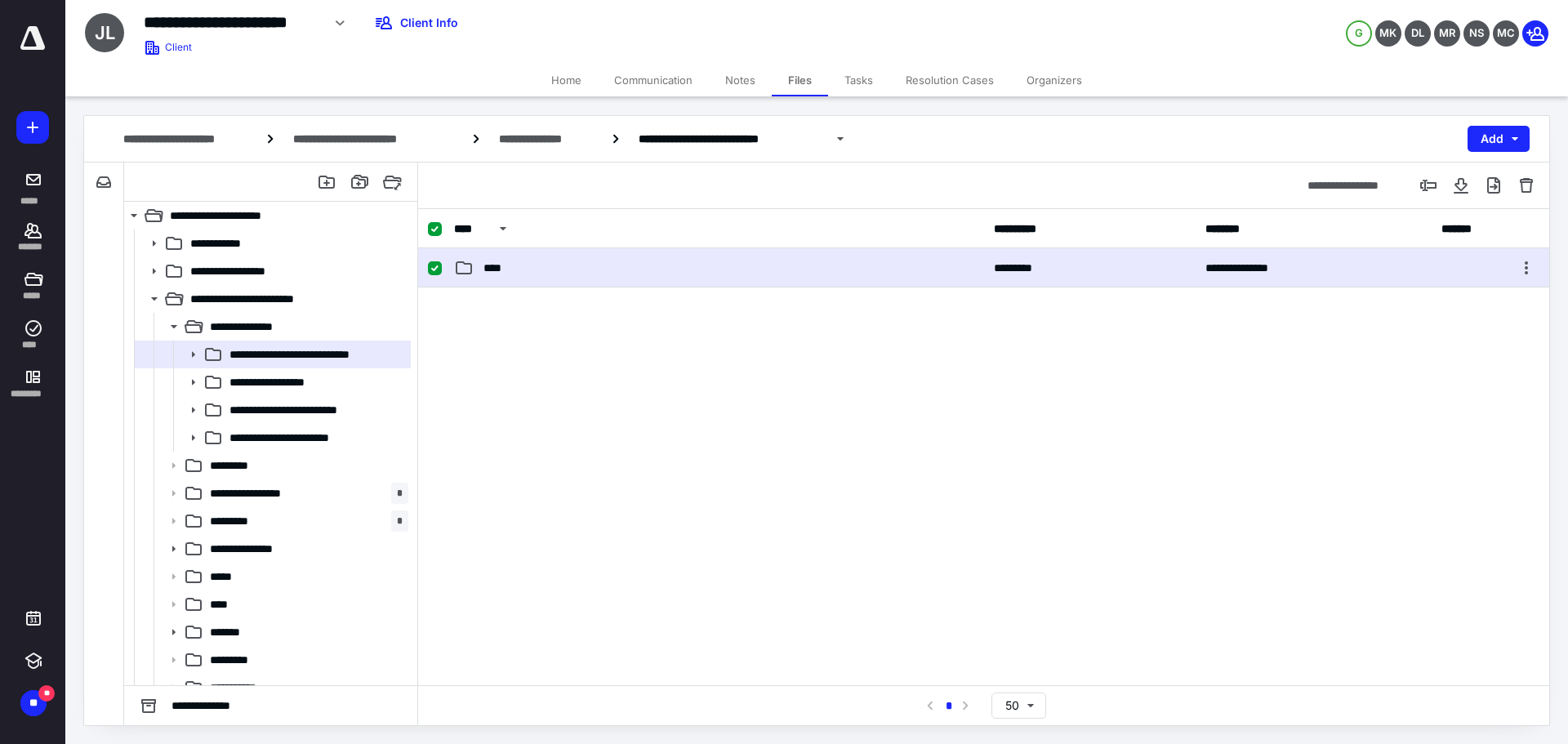 click on "**********" at bounding box center [983, 268] 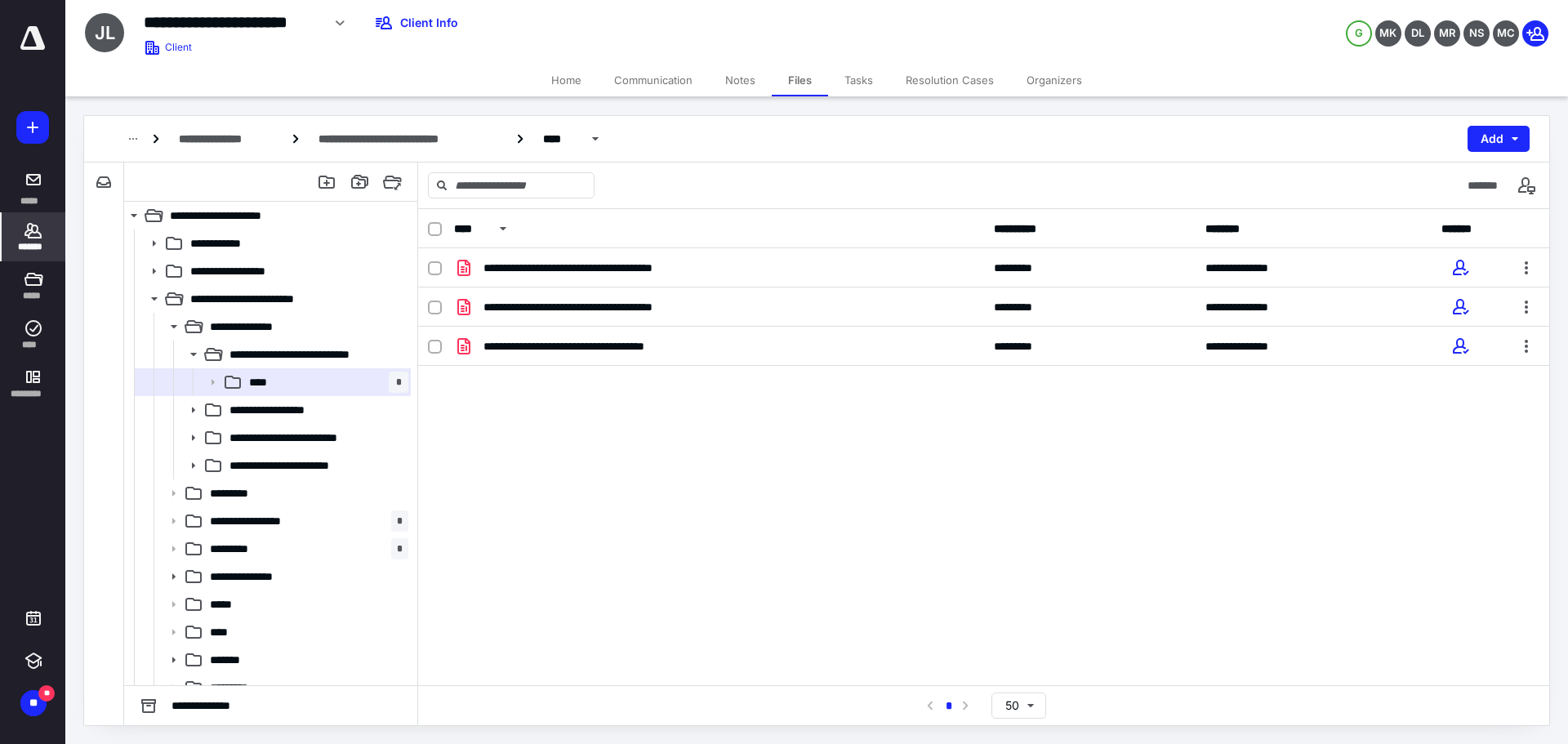 click on "*******" at bounding box center (33, 237) 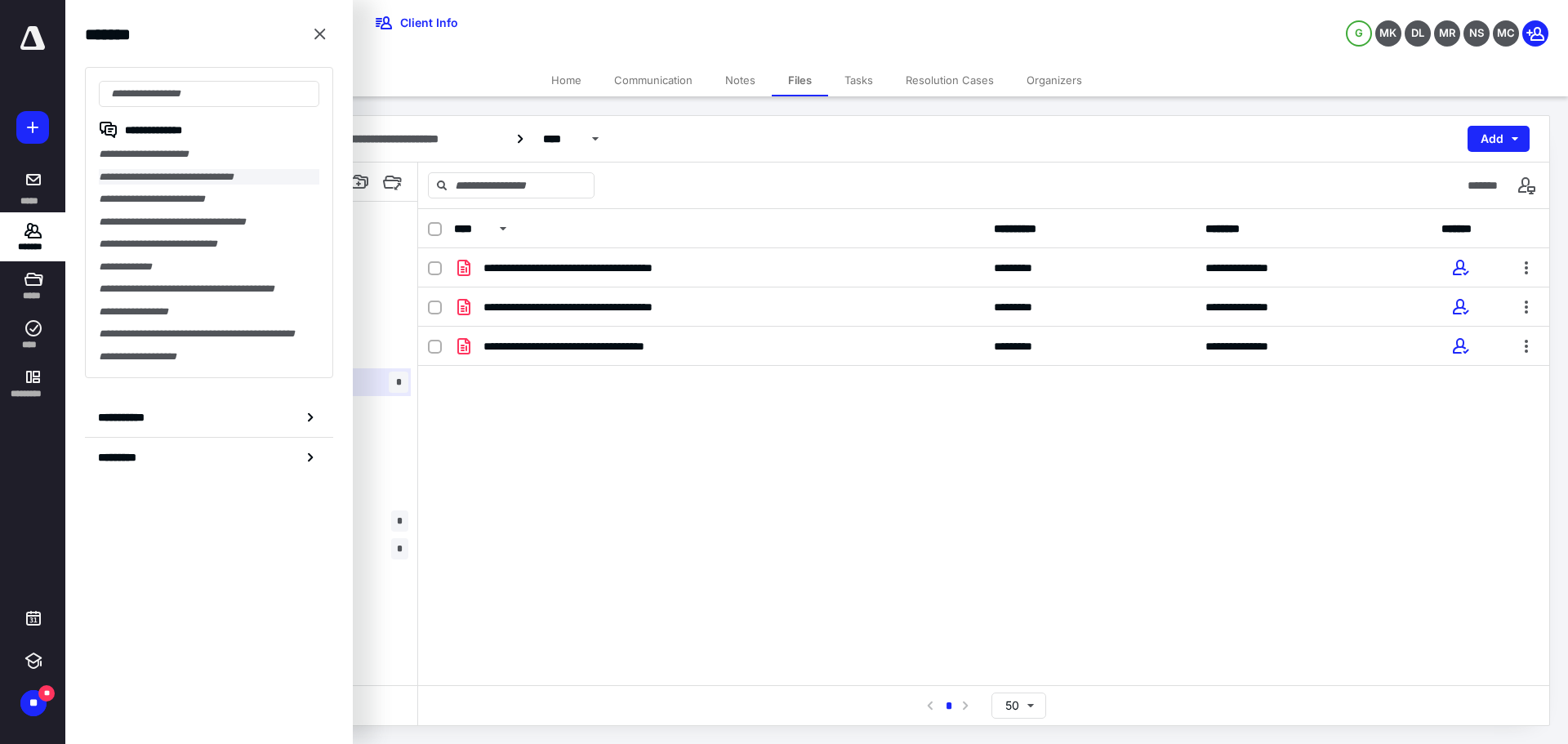 click on "**********" at bounding box center (209, 177) 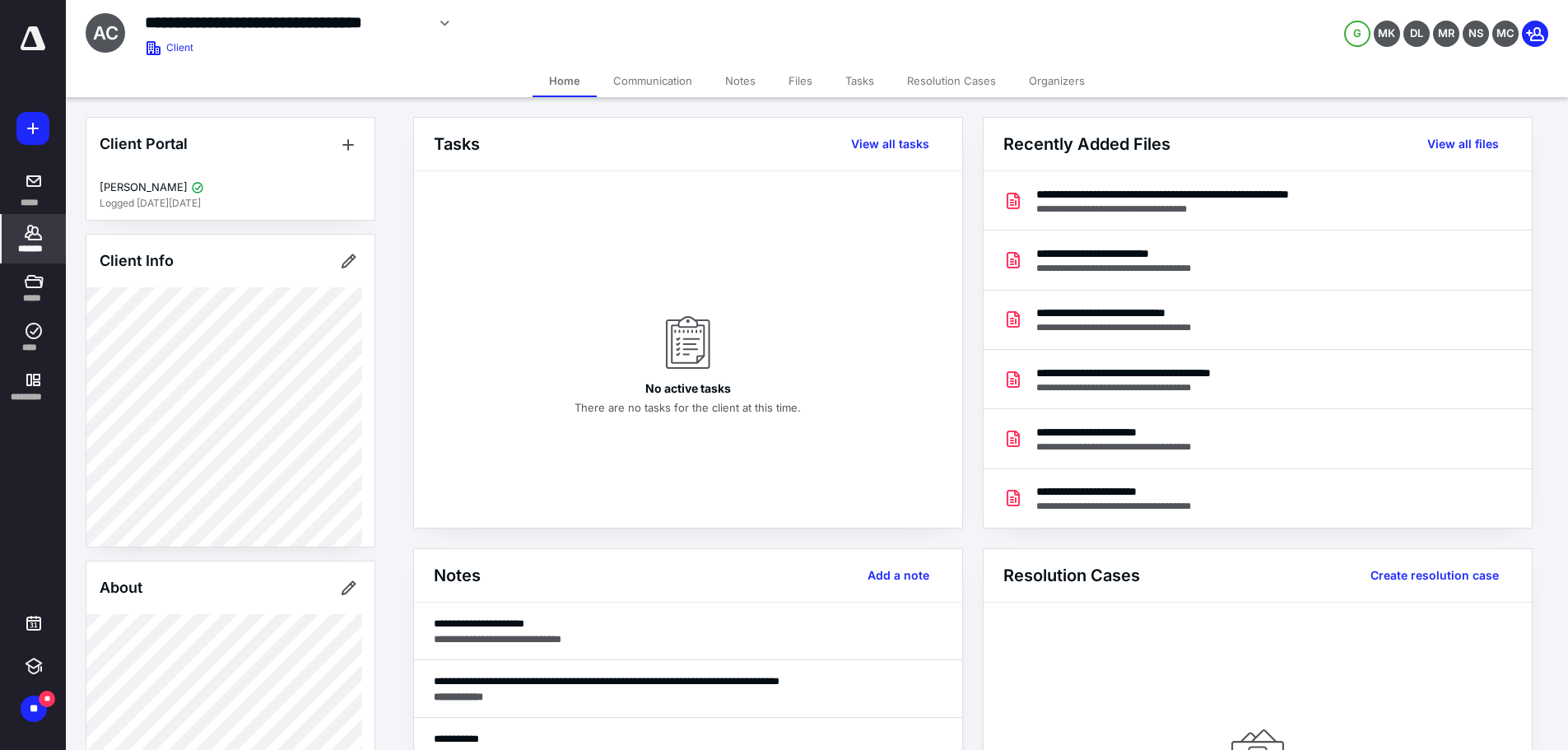 click on "Files" at bounding box center (800, 81) 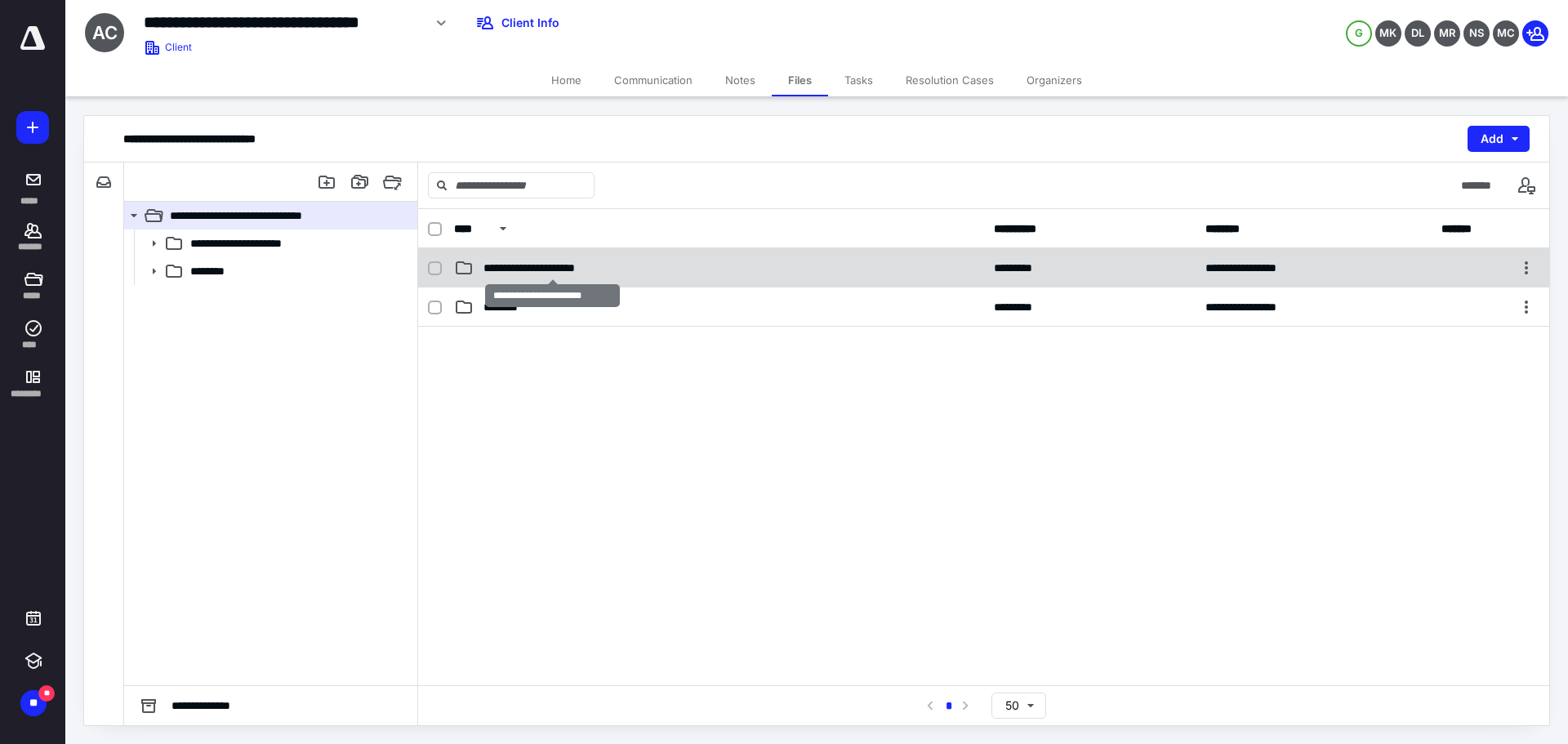 click on "**********" at bounding box center (552, 268) 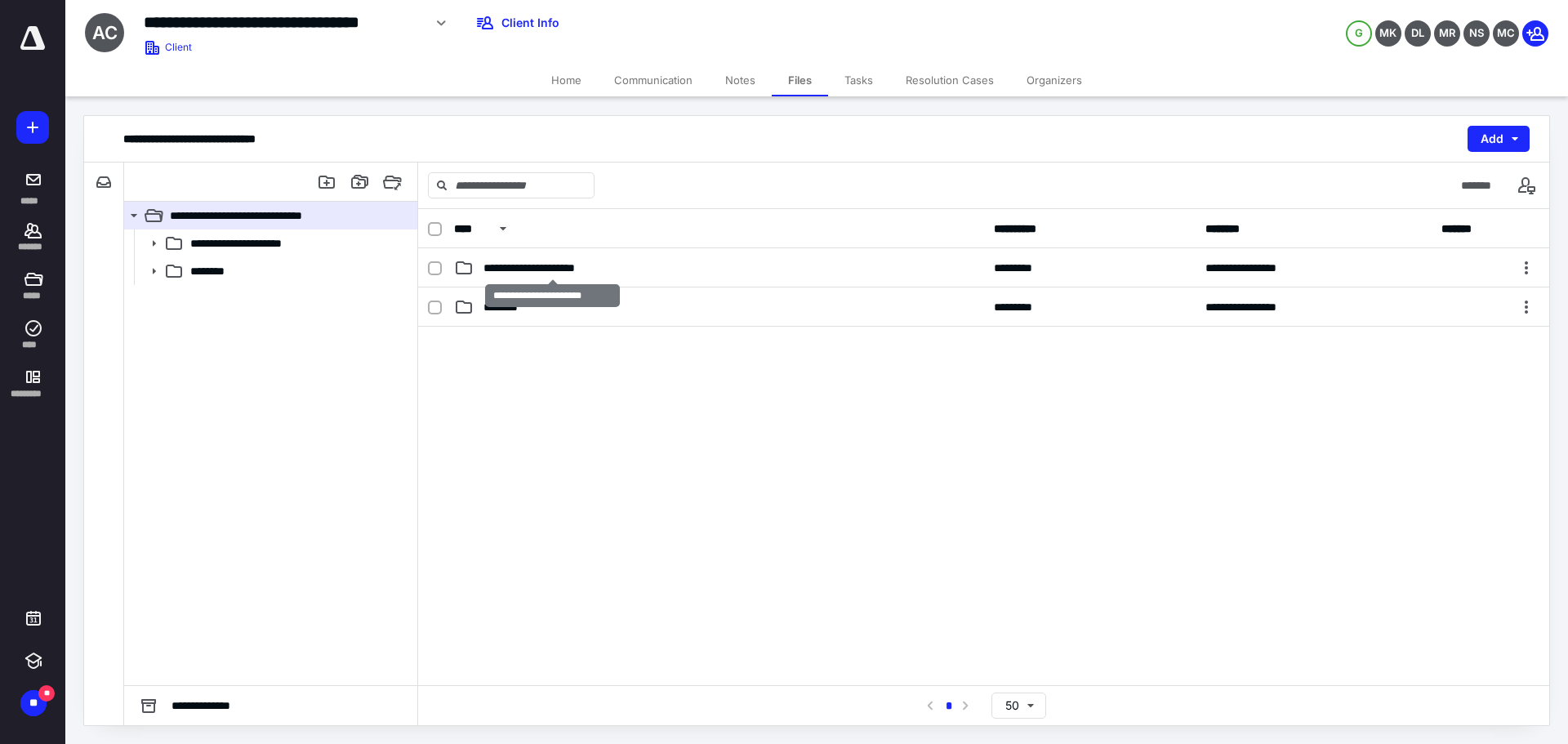 click on "**********" at bounding box center [552, 268] 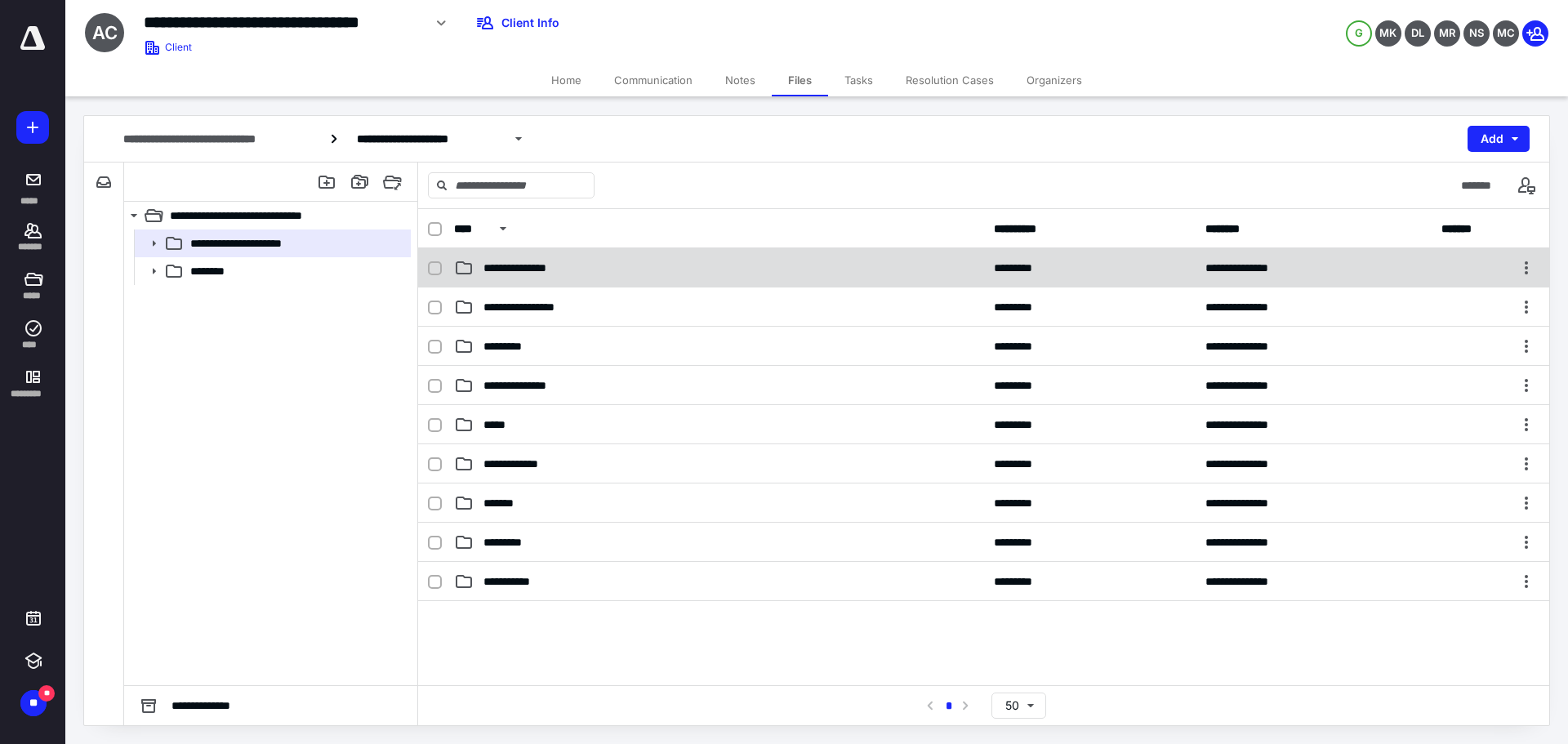 click on "**********" at bounding box center [719, 268] 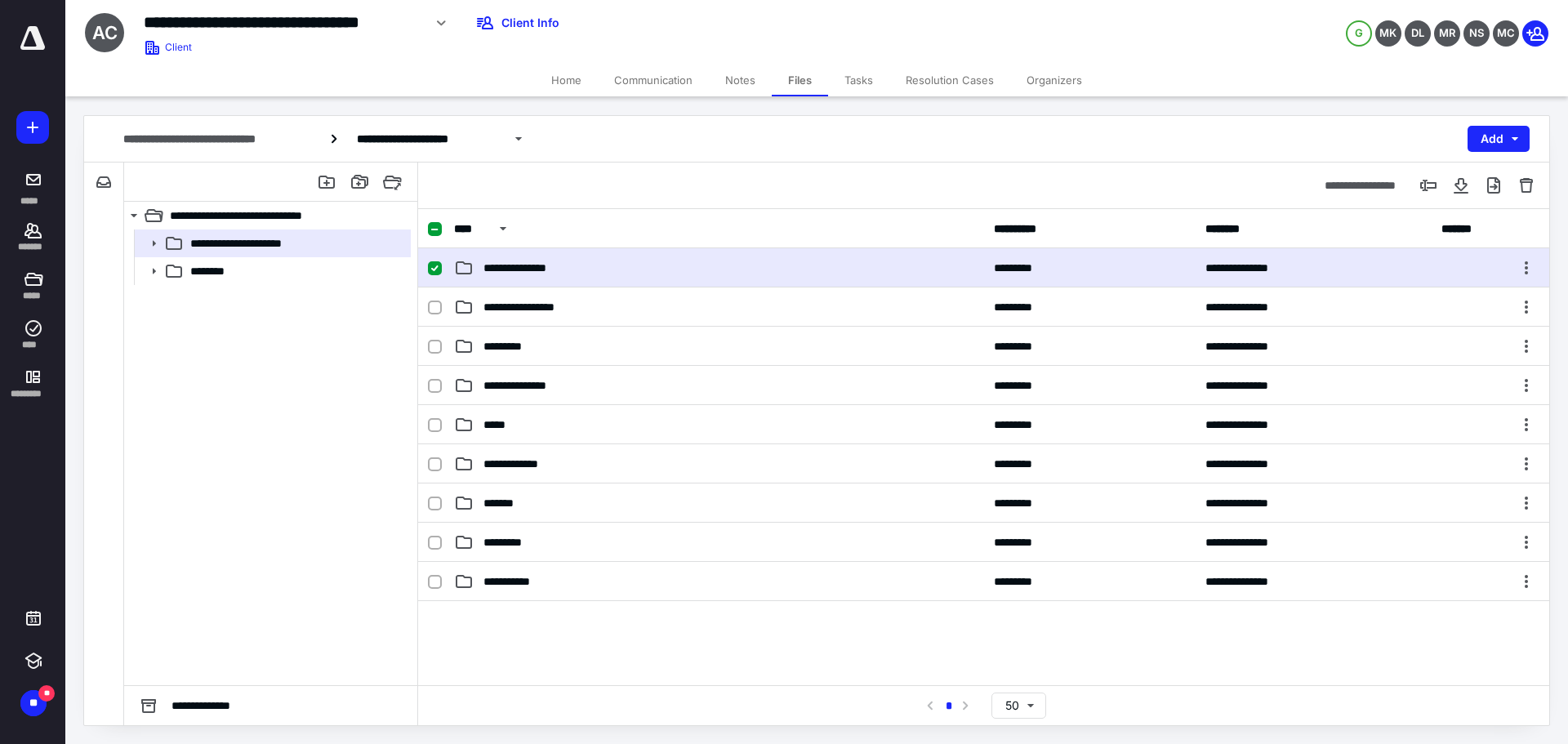 click on "**********" at bounding box center (719, 268) 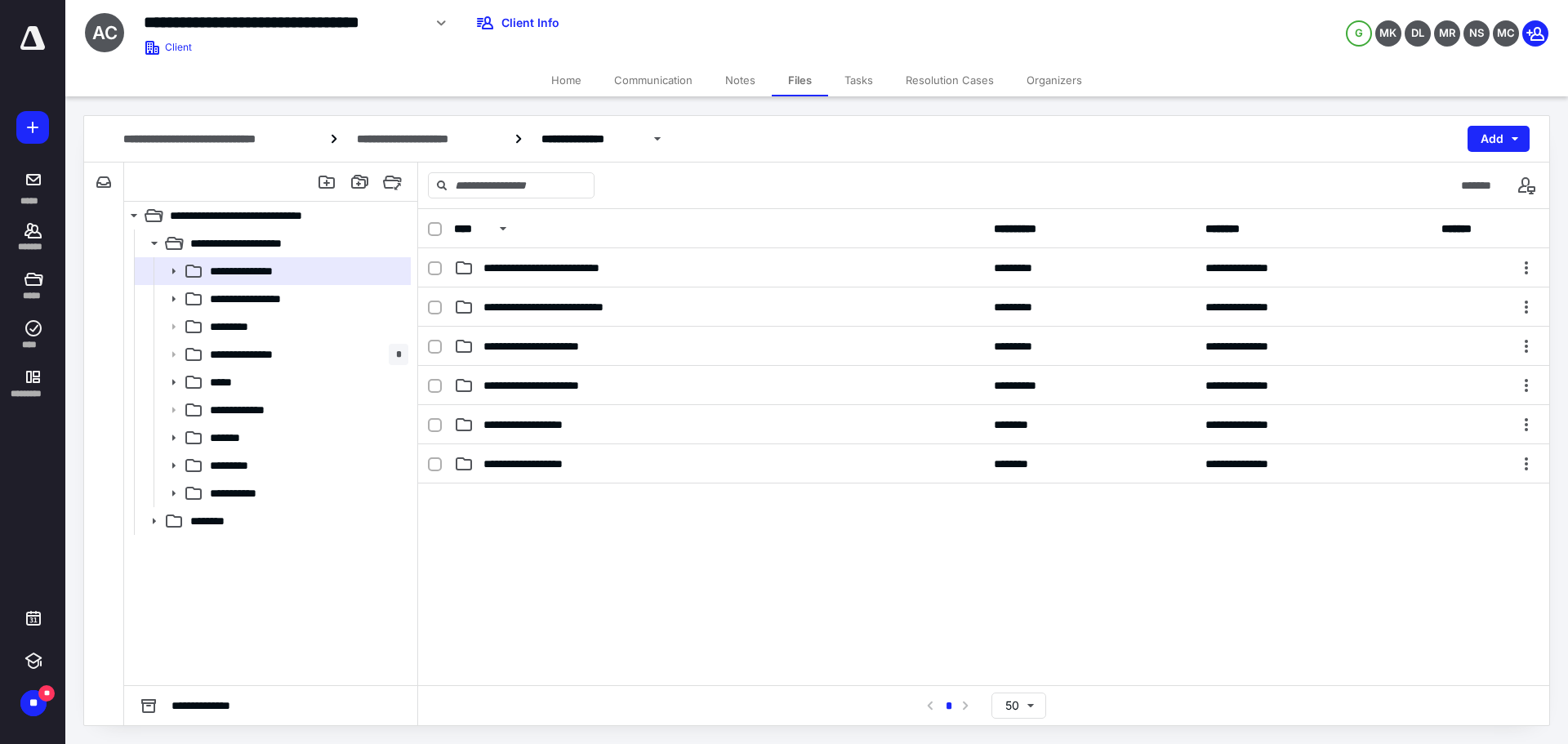 click on "Notes" at bounding box center [740, 80] 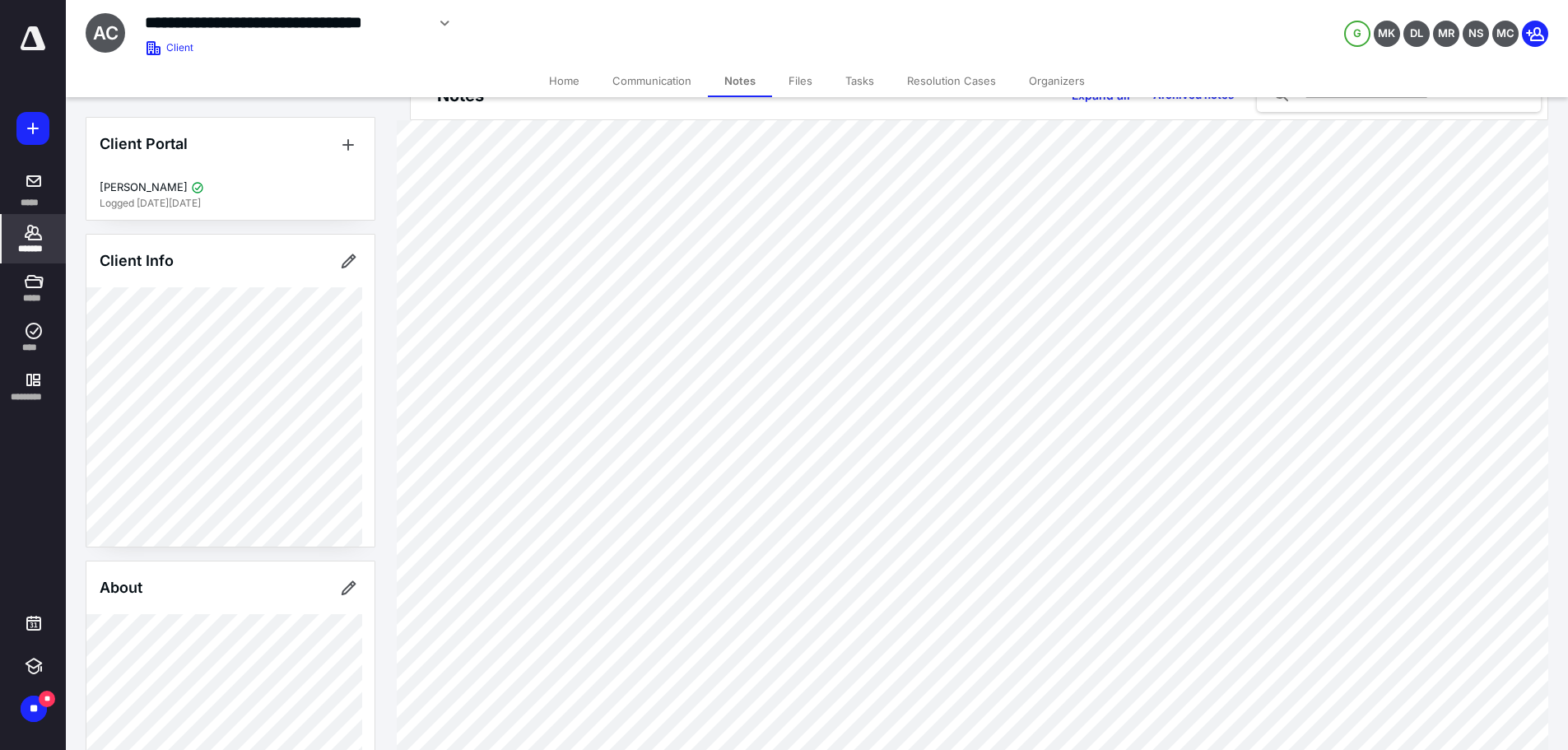 scroll, scrollTop: 82, scrollLeft: 0, axis: vertical 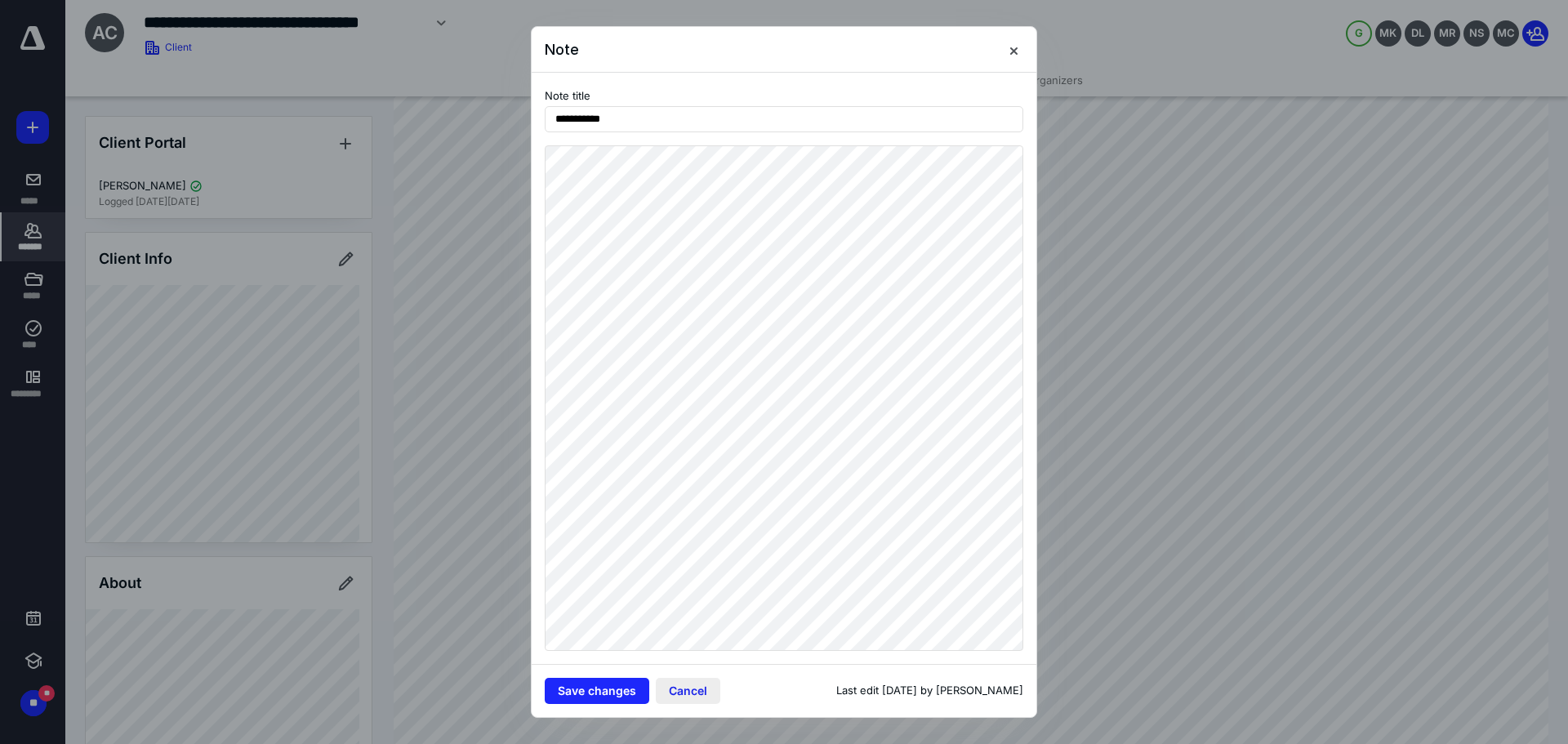click on "Cancel" at bounding box center (688, 691) 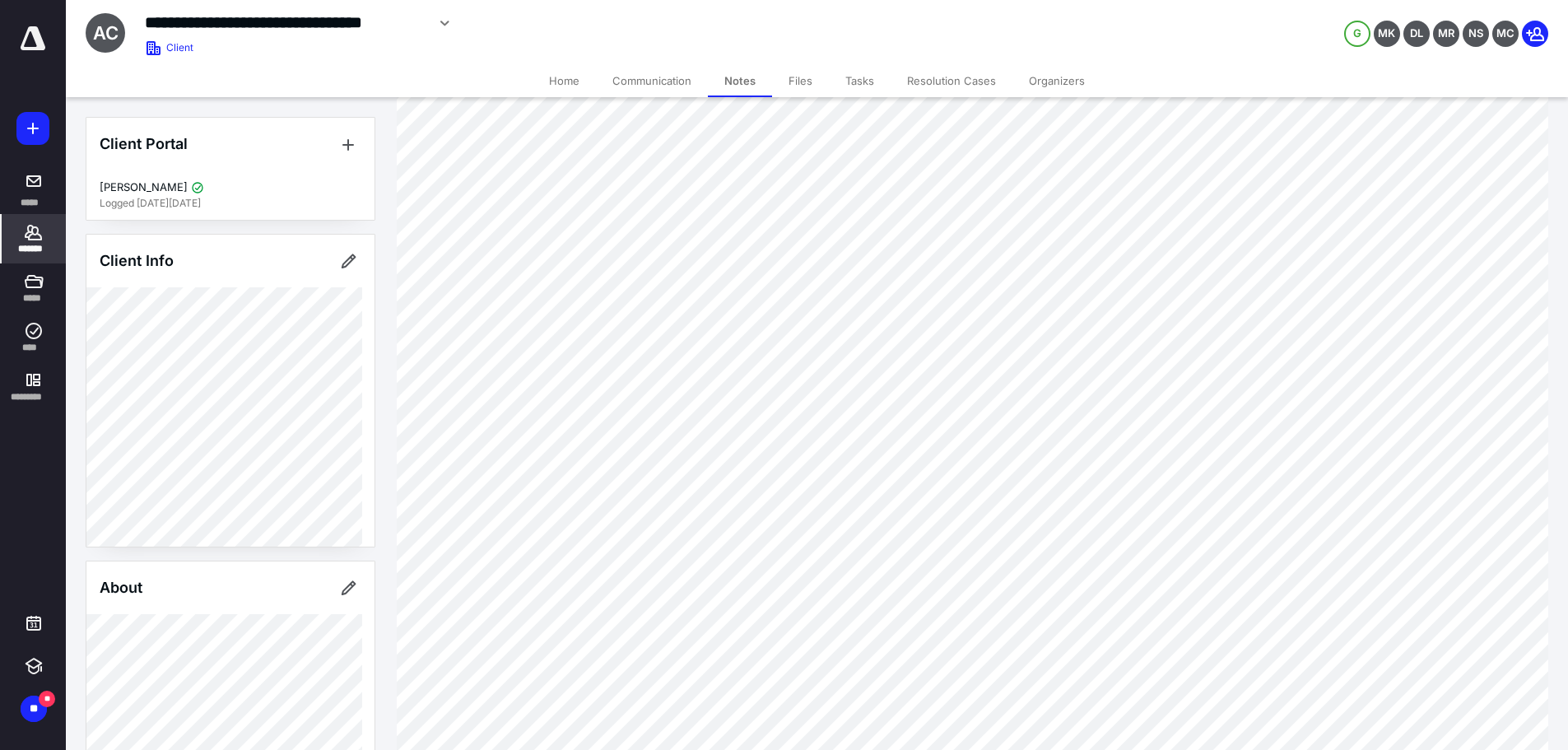 click on "Files" at bounding box center [800, 81] 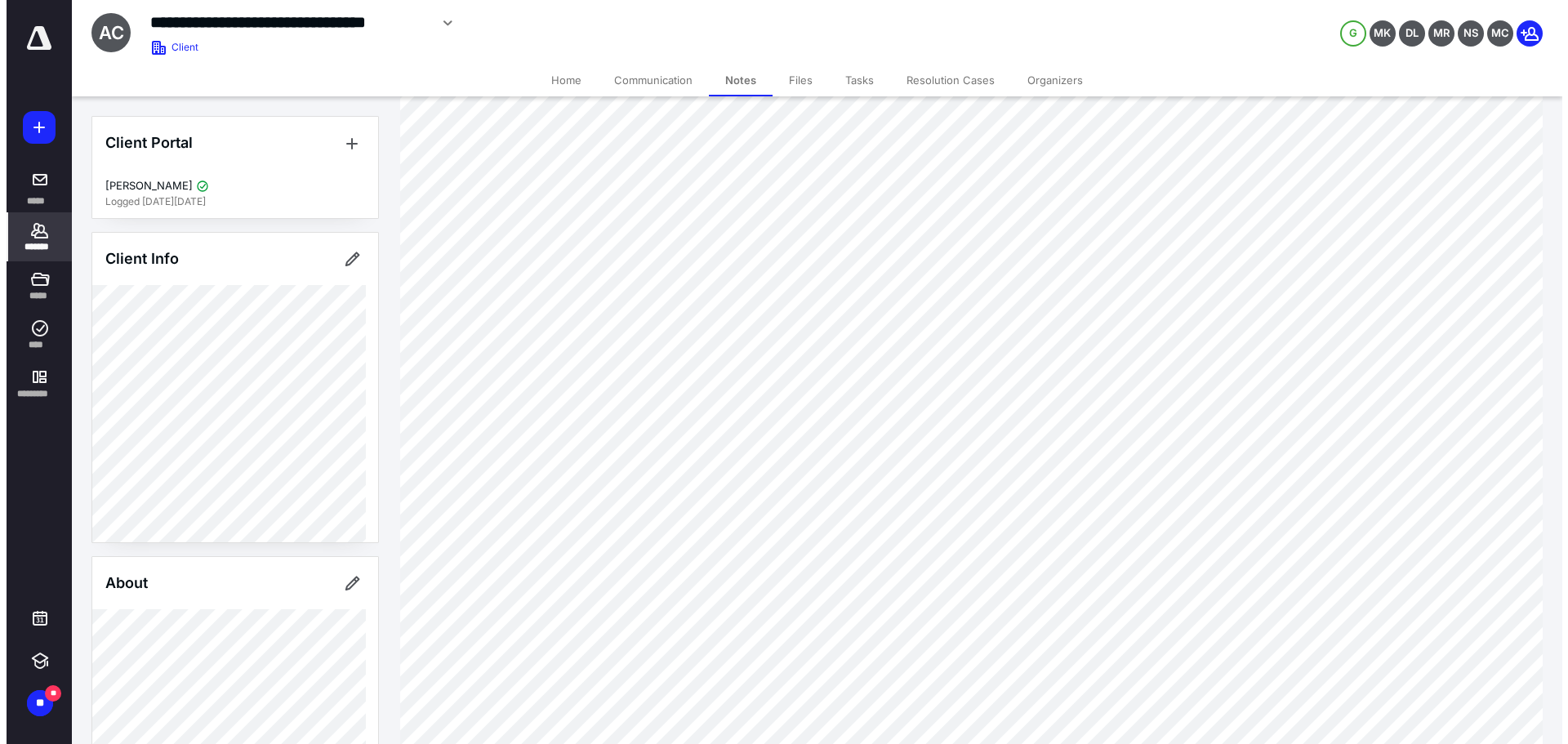 scroll, scrollTop: 0, scrollLeft: 0, axis: both 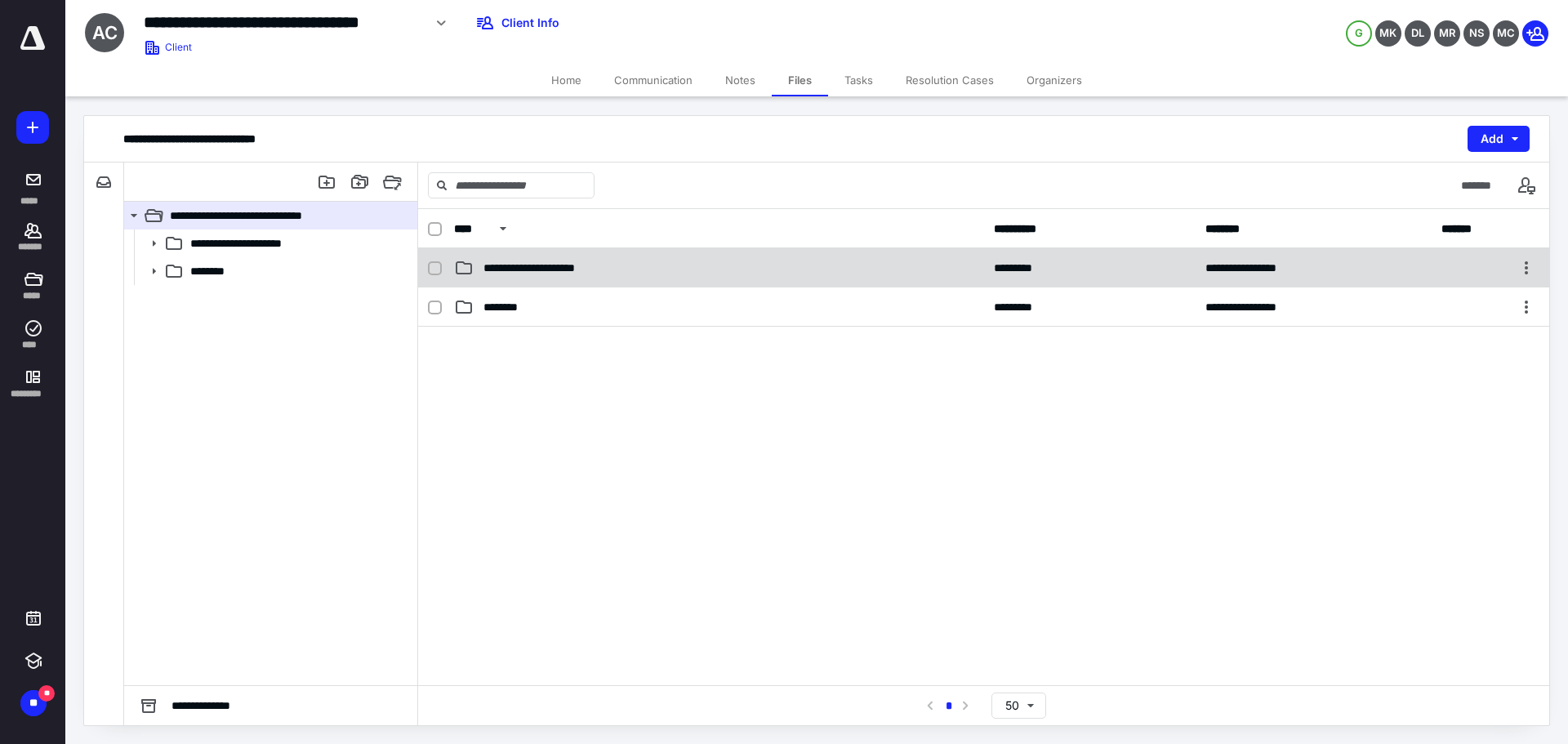 click on "**********" at bounding box center (983, 268) 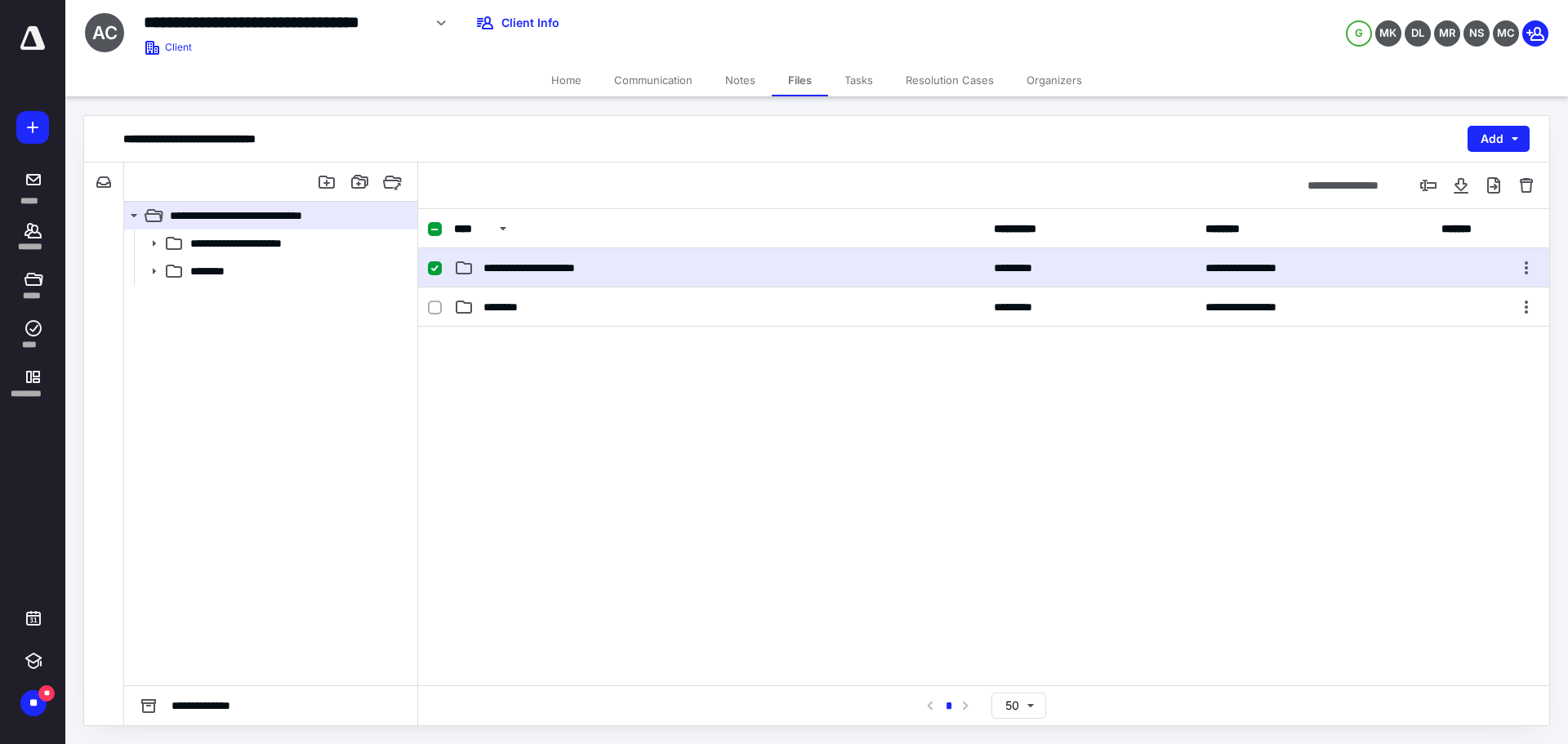 click on "**********" at bounding box center [983, 268] 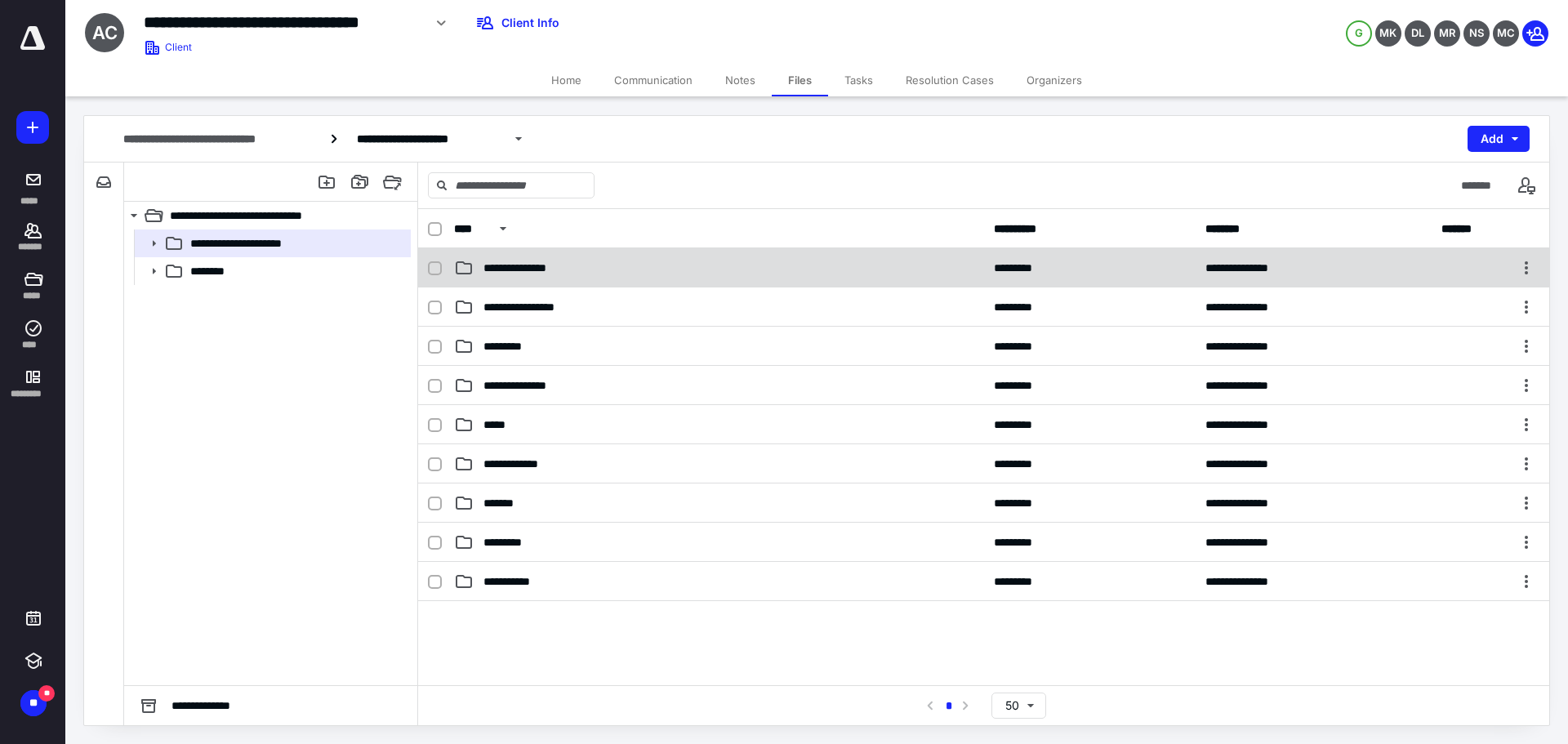 click on "**********" at bounding box center [983, 268] 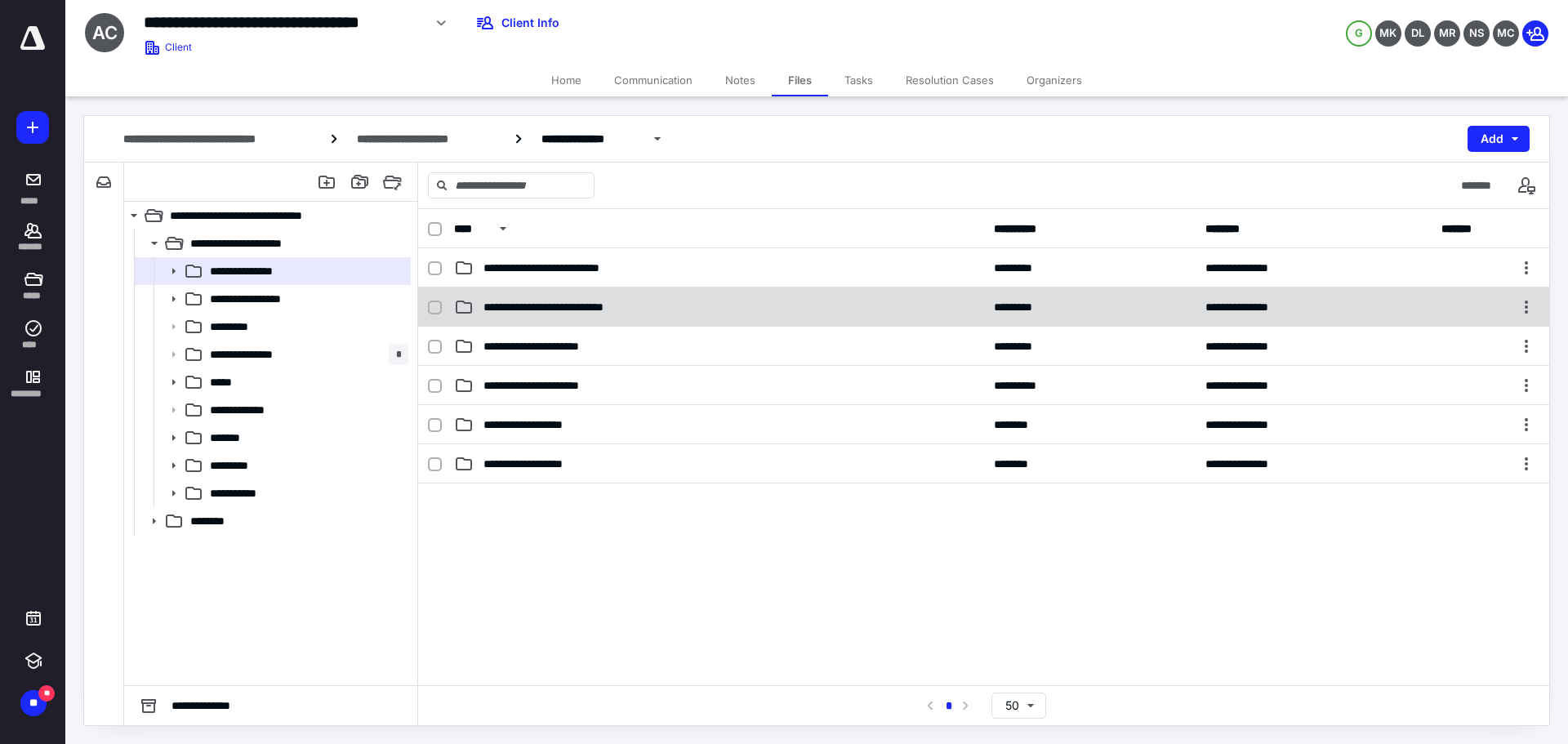 click on "**********" at bounding box center (567, 307) 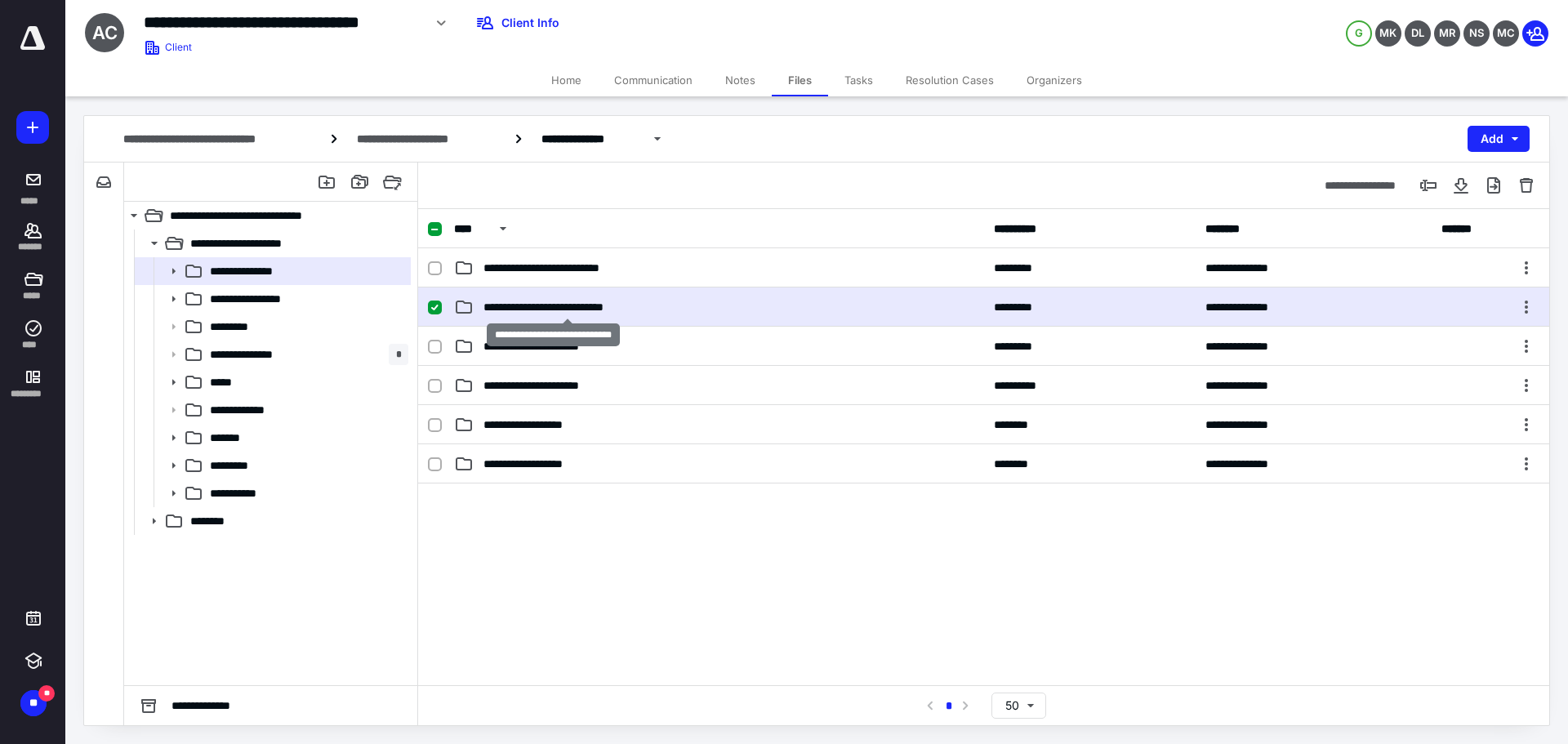 click on "**********" at bounding box center [567, 307] 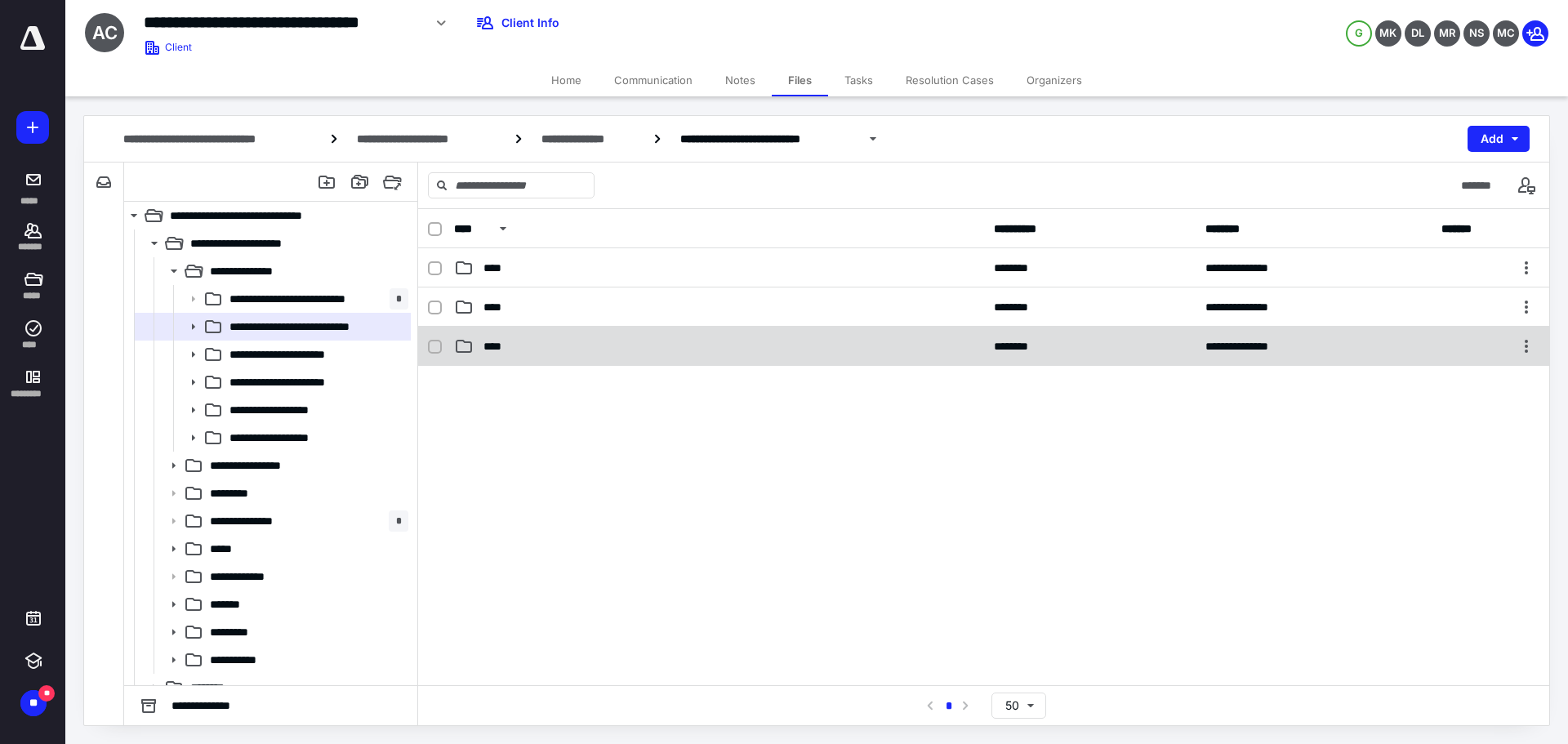 click on "**********" at bounding box center (983, 346) 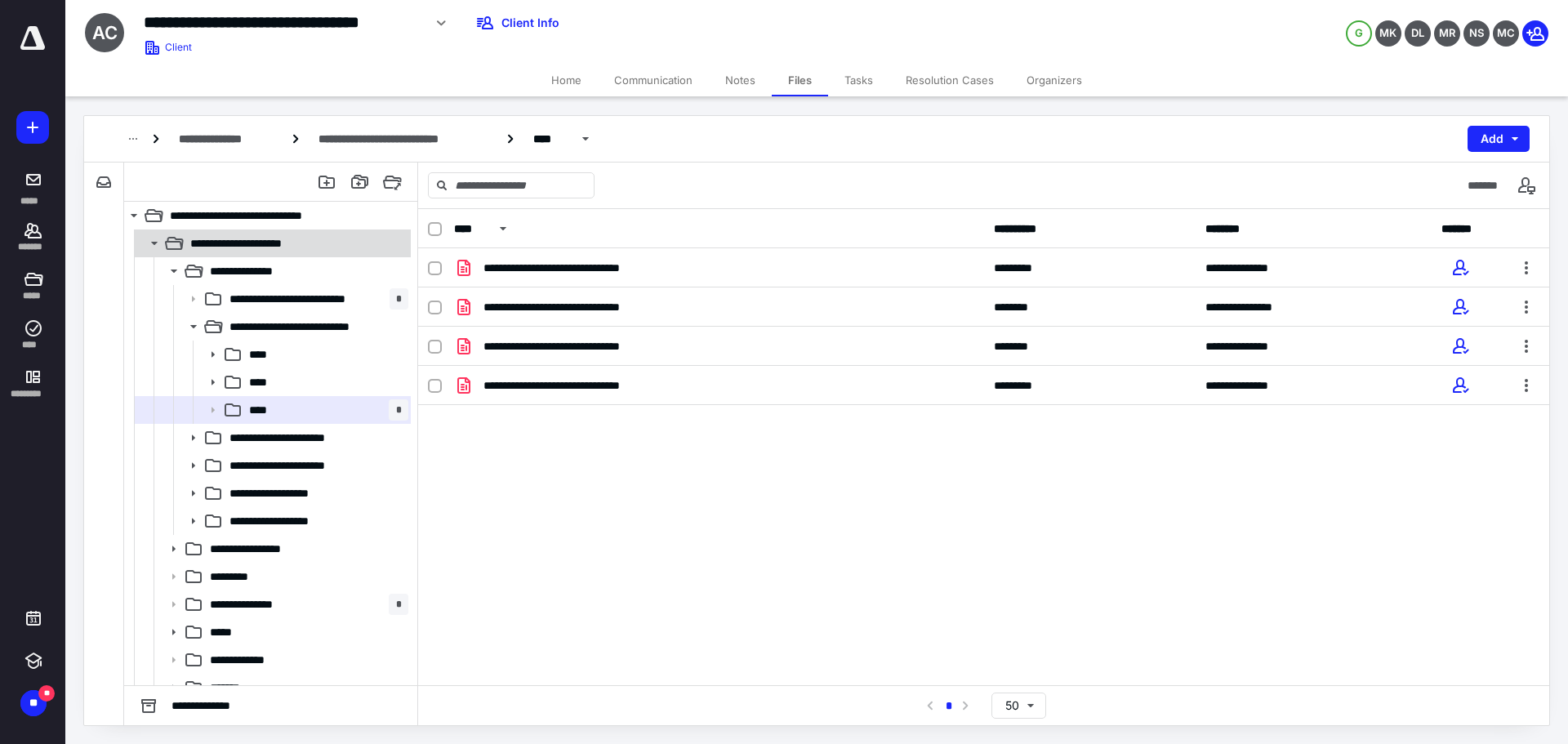click on "**********" at bounding box center [271, 243] 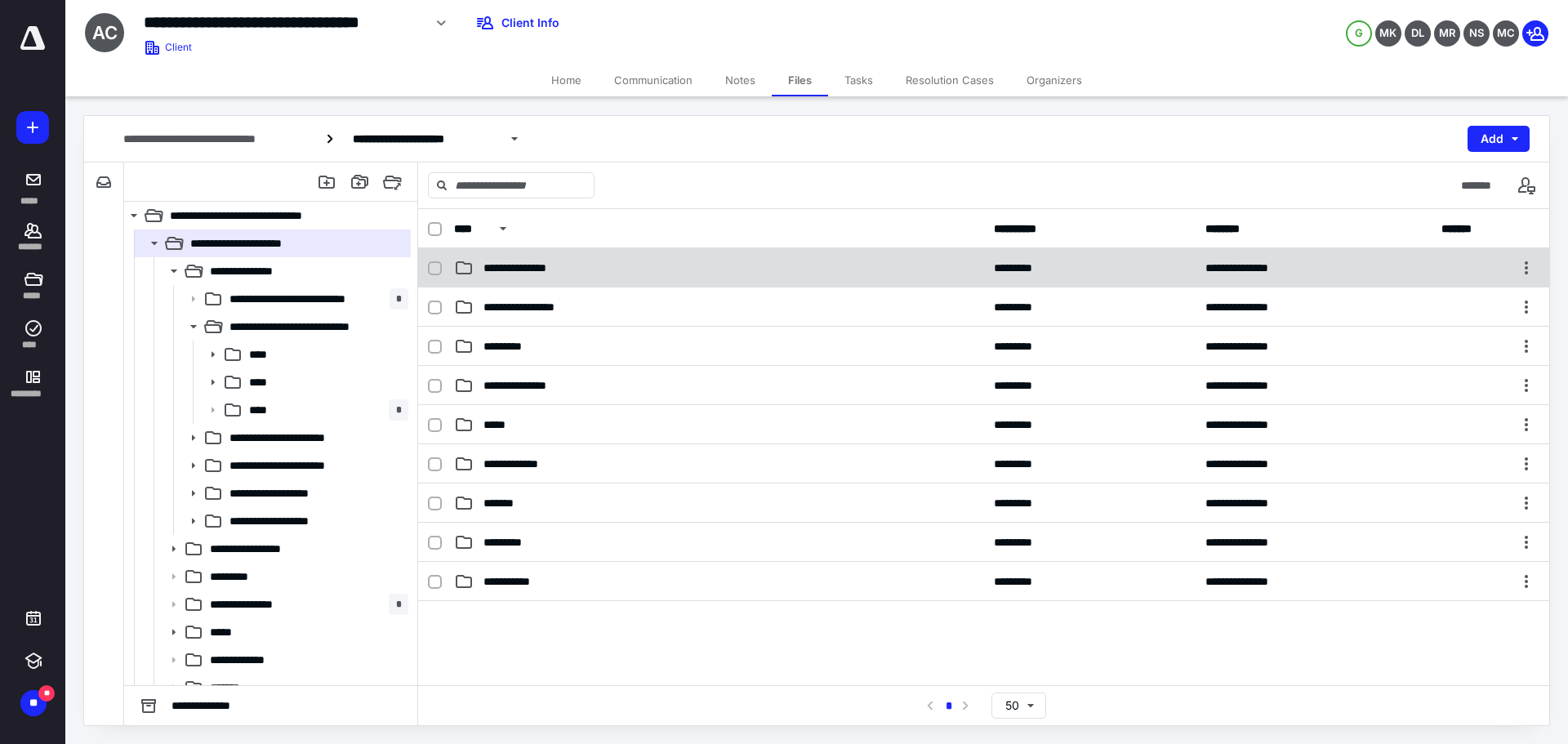 click on "**********" at bounding box center (983, 268) 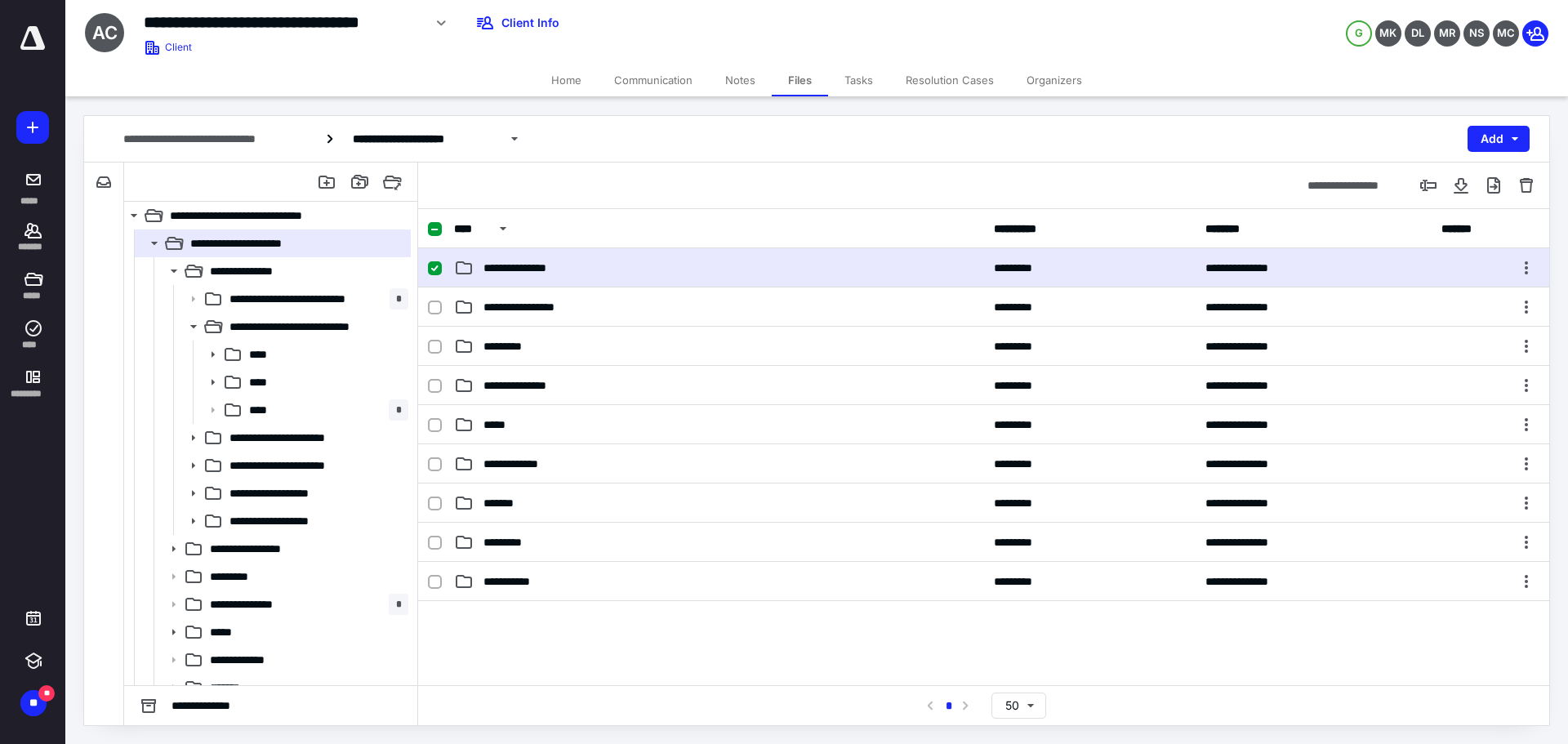 click on "**********" at bounding box center [983, 268] 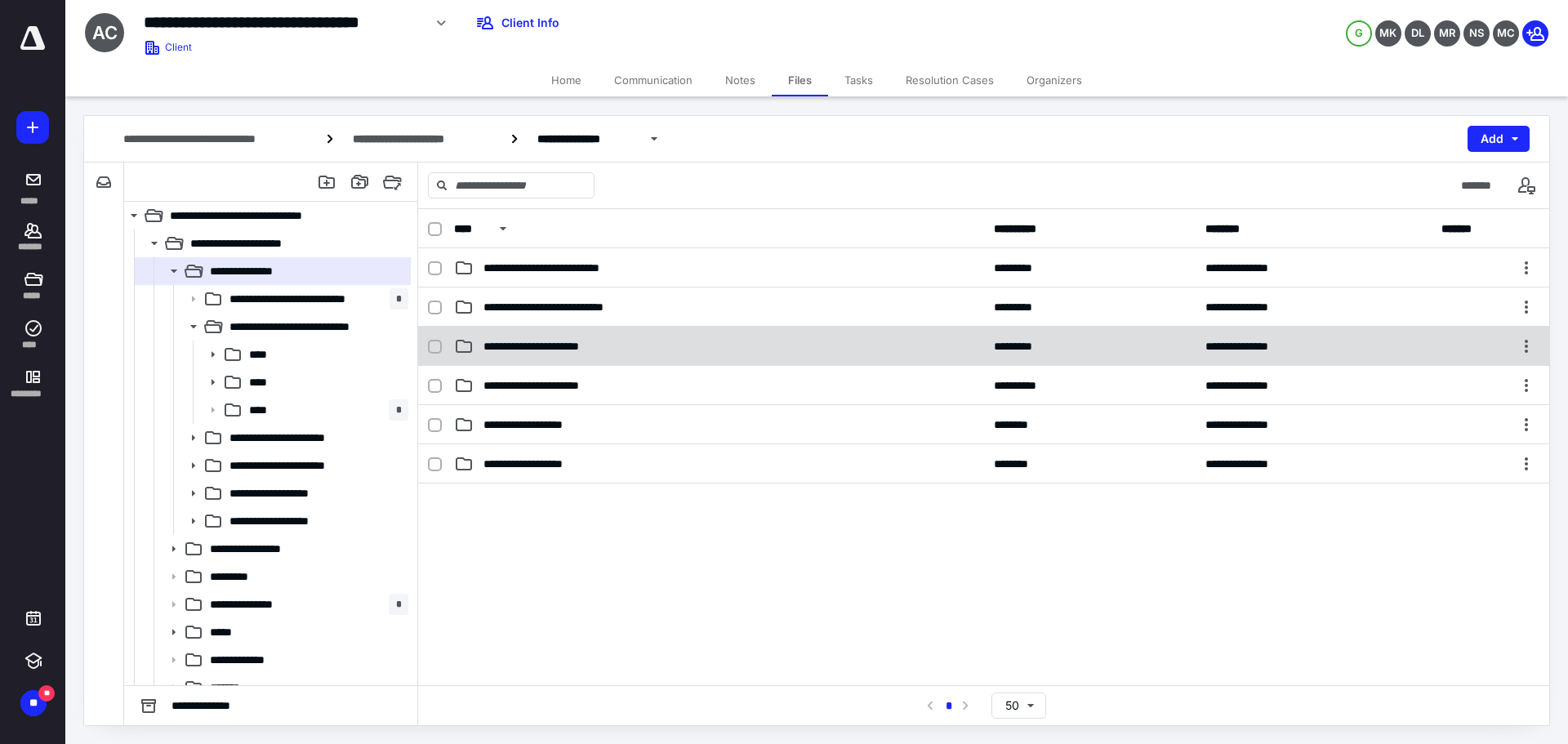 click on "**********" at bounding box center [552, 346] 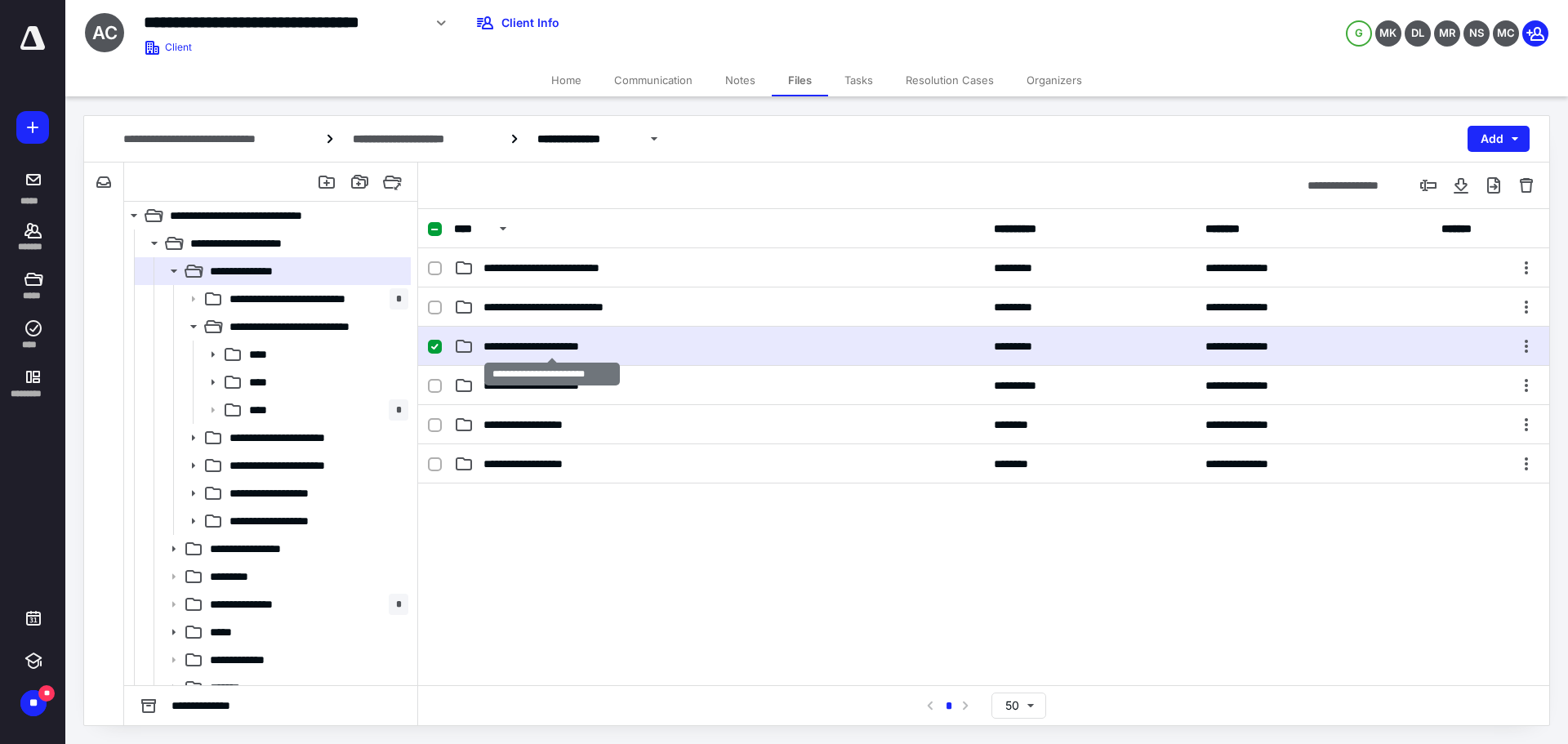 click on "**********" at bounding box center [552, 346] 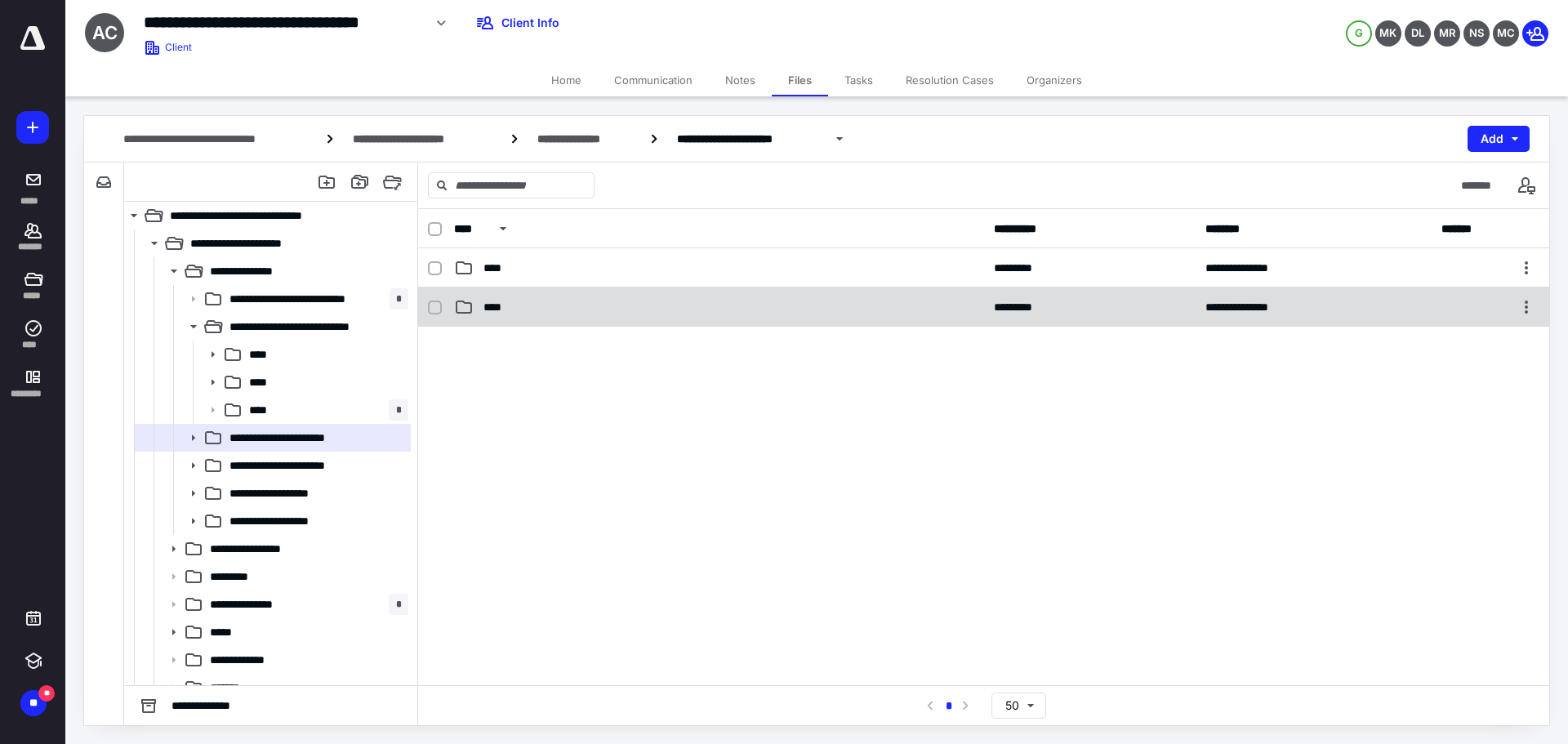 click on "**********" at bounding box center [983, 307] 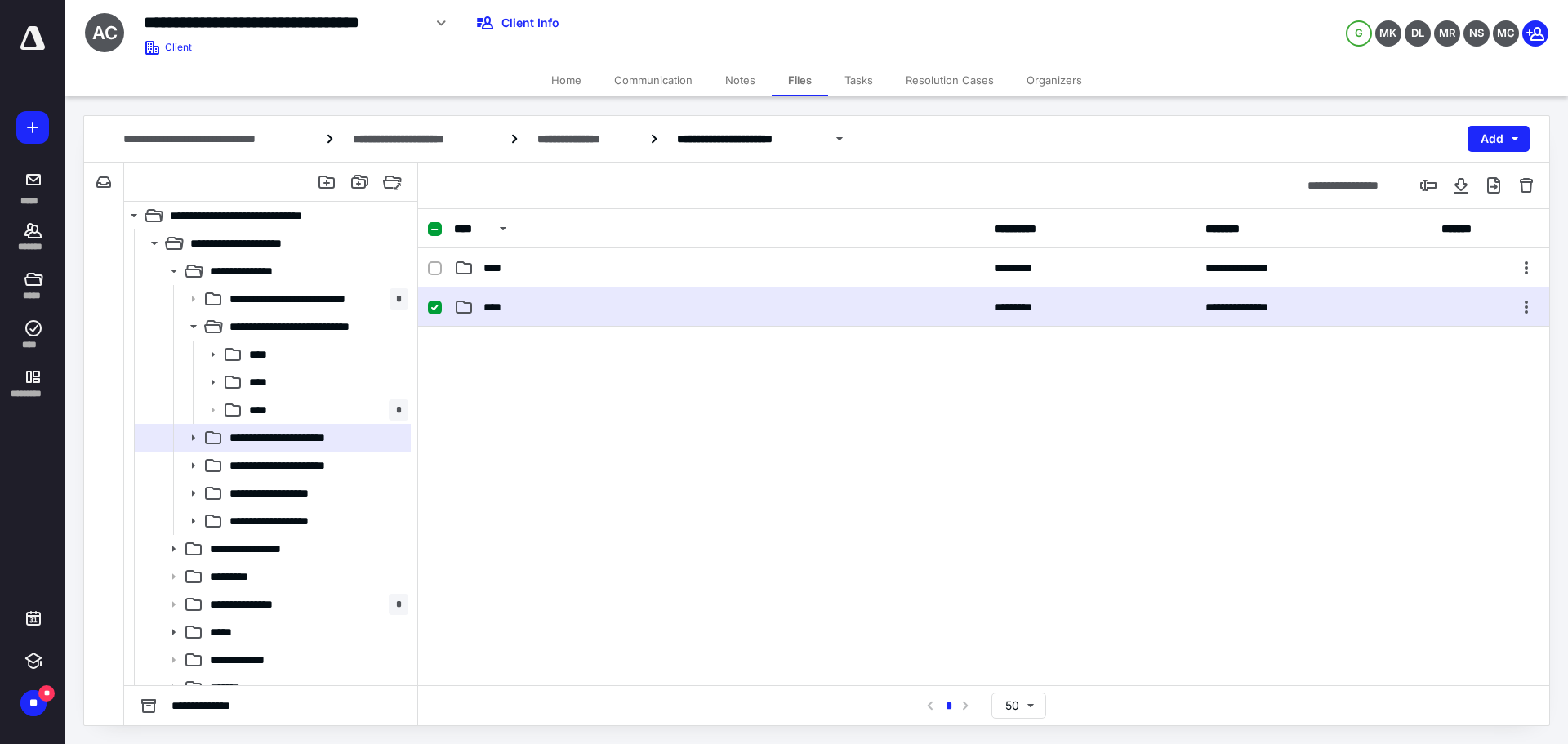 click on "**********" at bounding box center (983, 307) 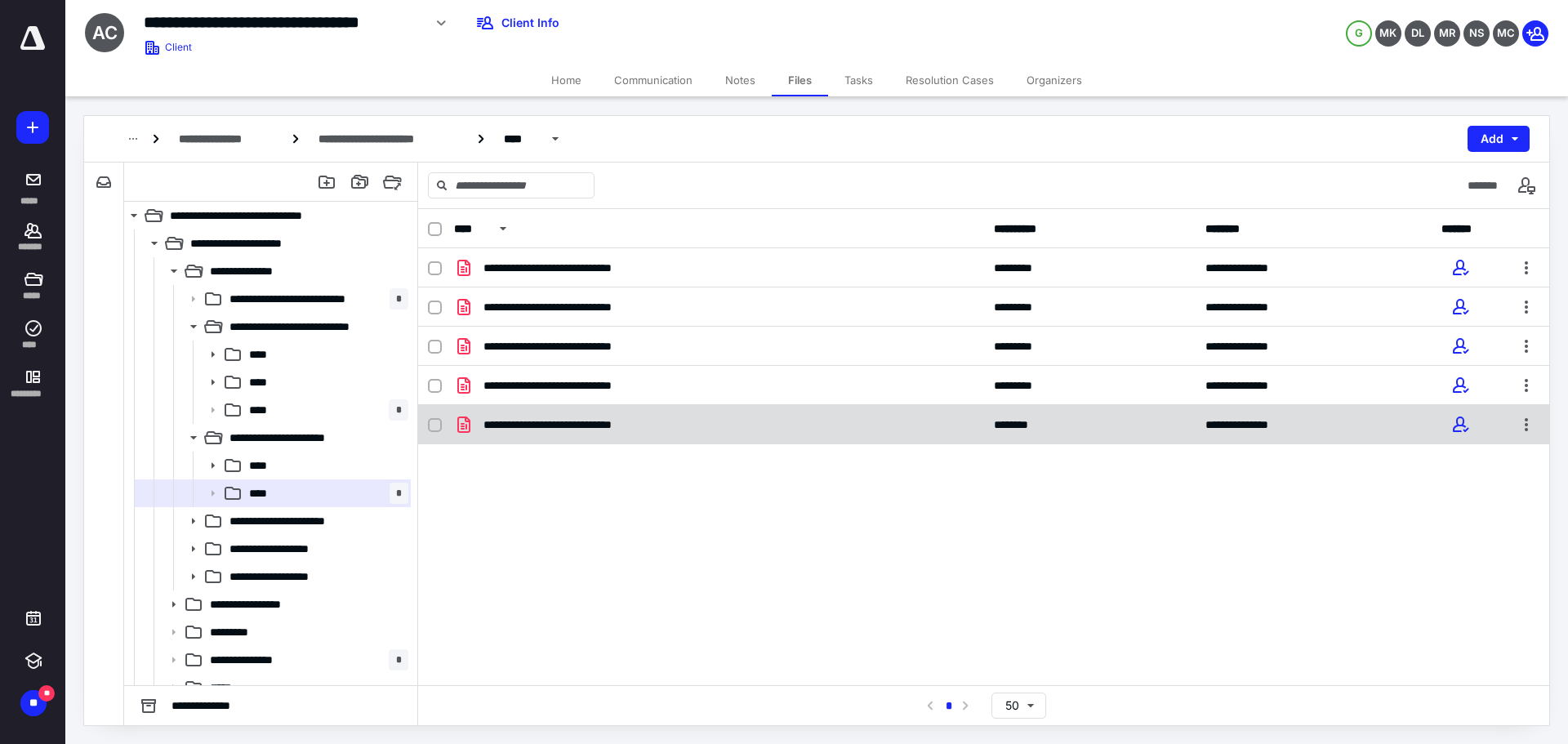 click on "**********" at bounding box center (719, 425) 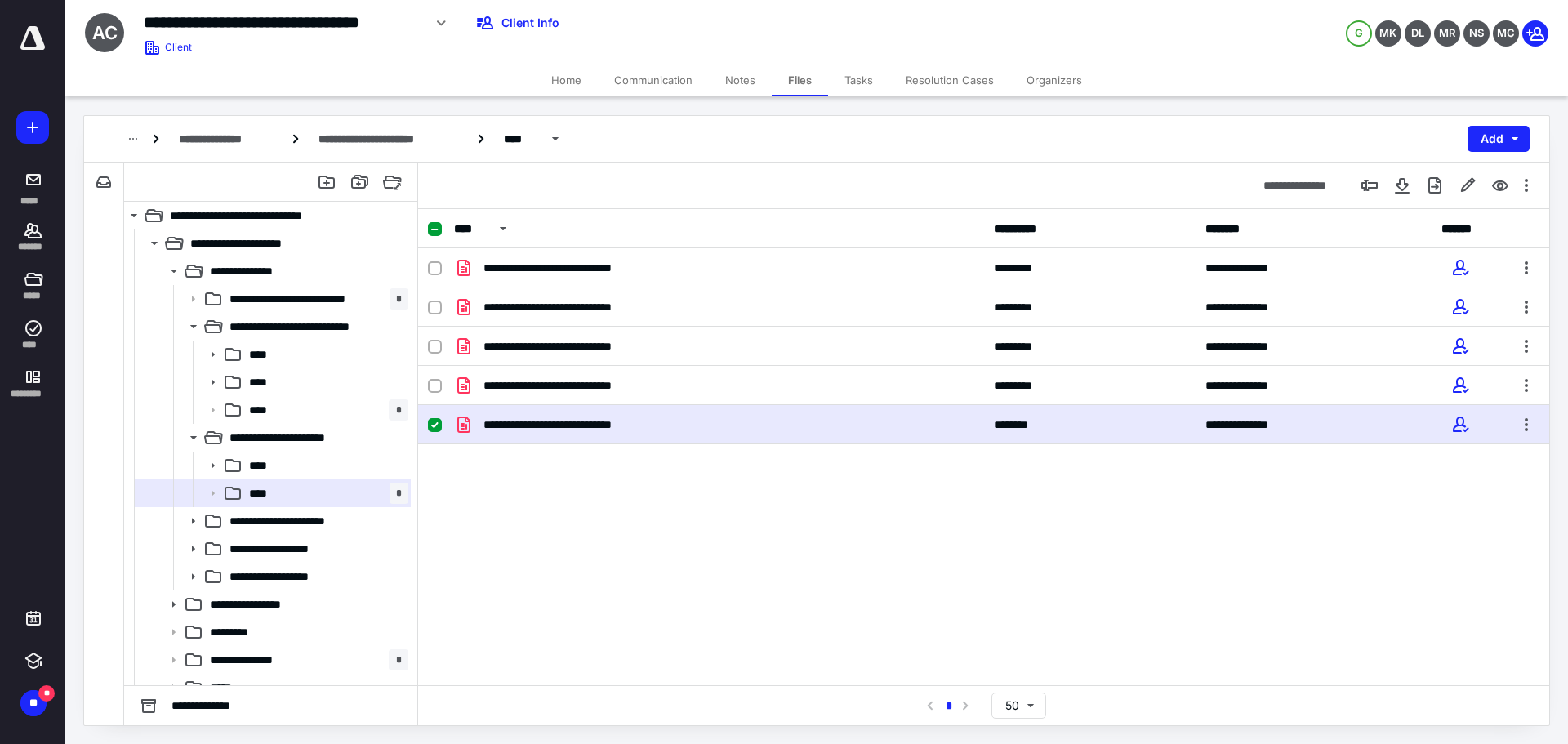 click on "**********" at bounding box center (719, 425) 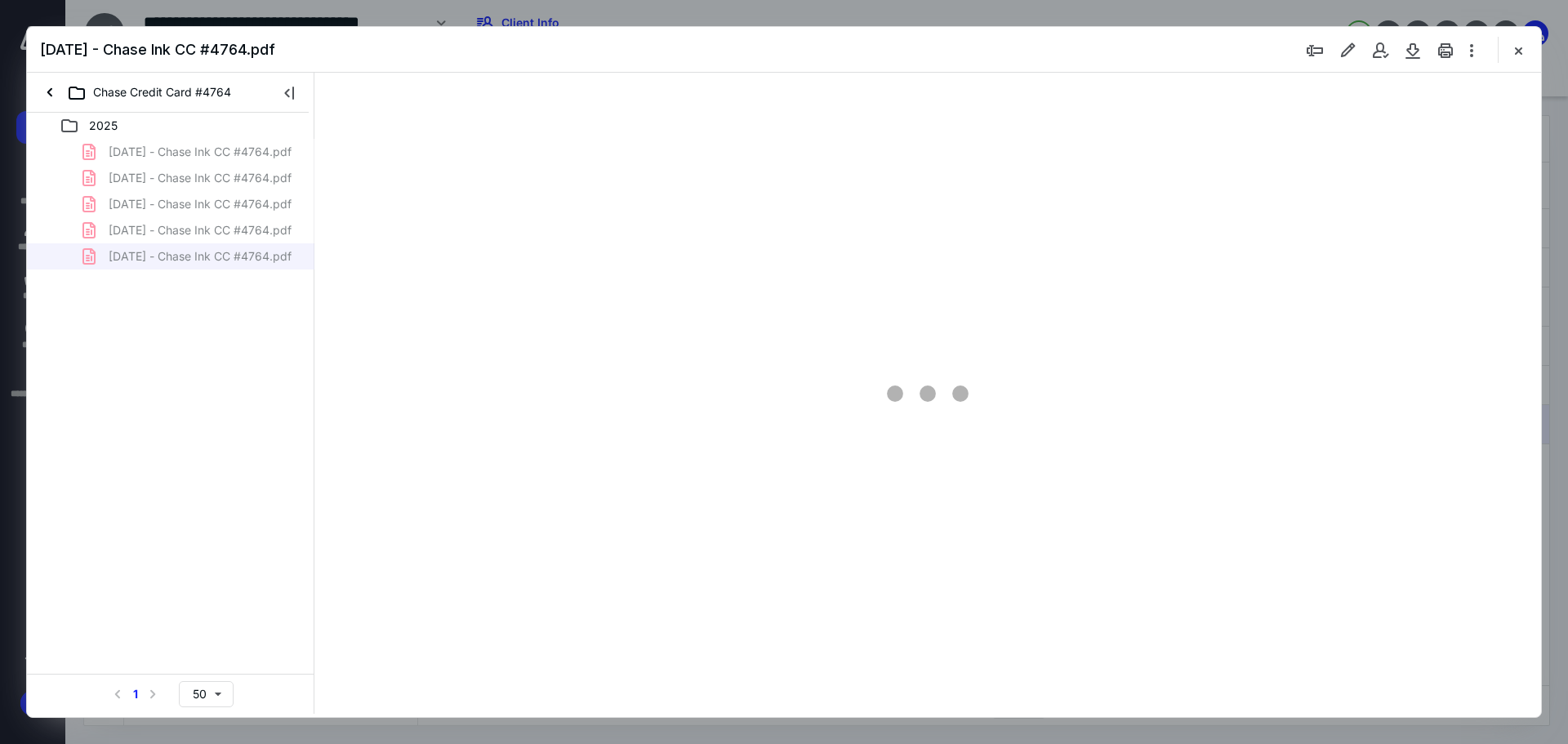 scroll, scrollTop: 0, scrollLeft: 0, axis: both 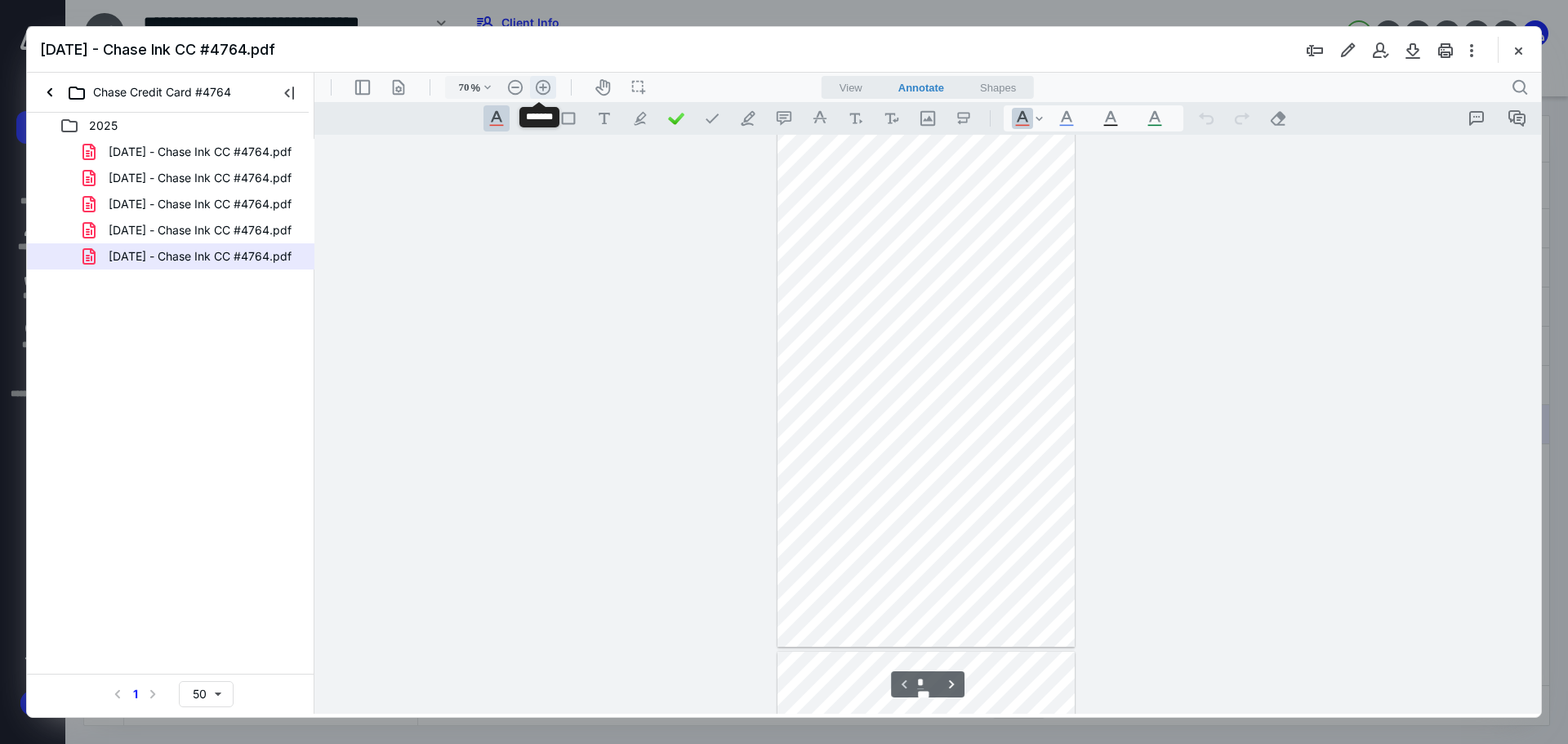 click on ".cls-1{fill:#abb0c4;} icon - header - zoom - in - line" at bounding box center (543, 87) 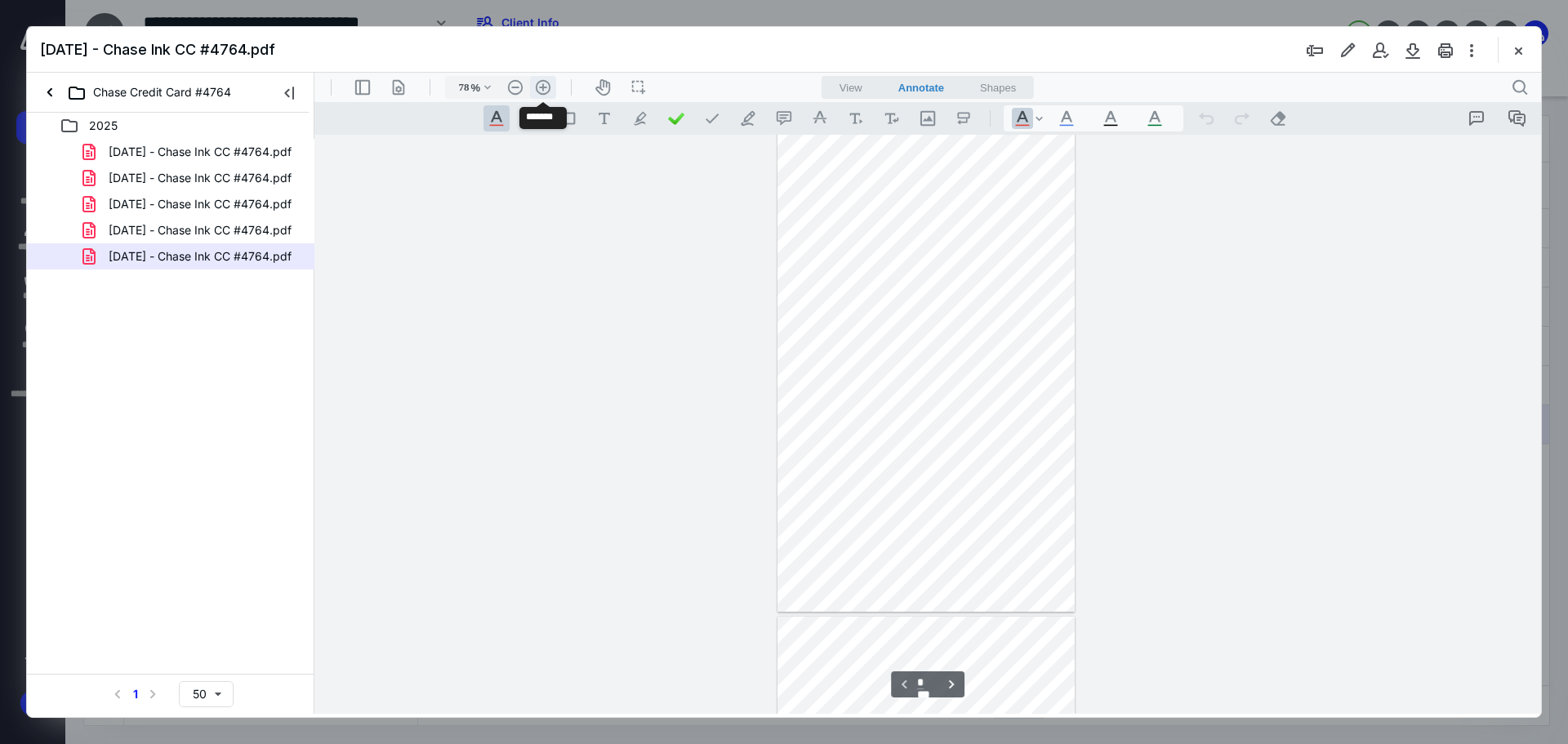 click on ".cls-1{fill:#abb0c4;} icon - header - zoom - in - line" at bounding box center [543, 87] 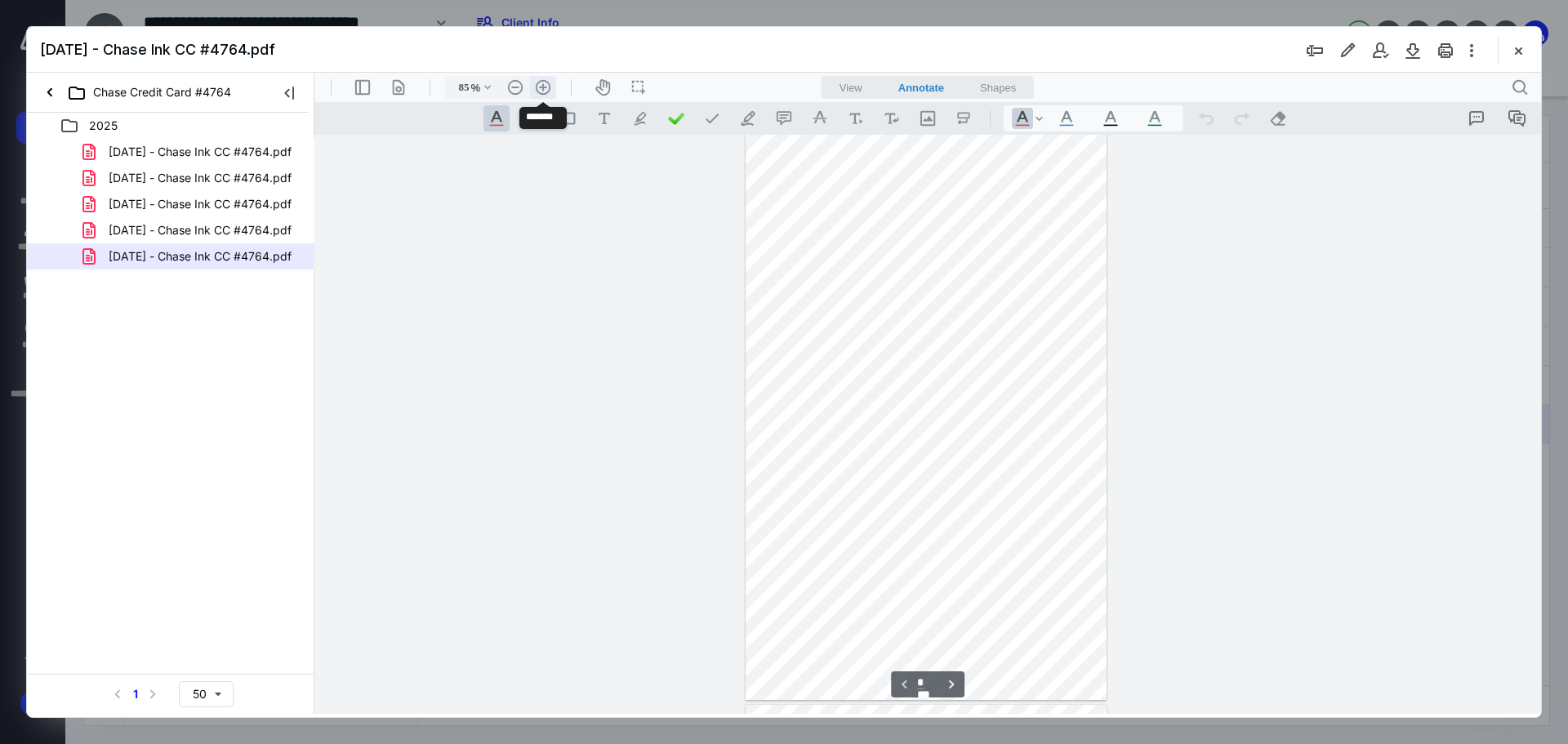 click on ".cls-1{fill:#abb0c4;} icon - header - zoom - in - line" at bounding box center [543, 87] 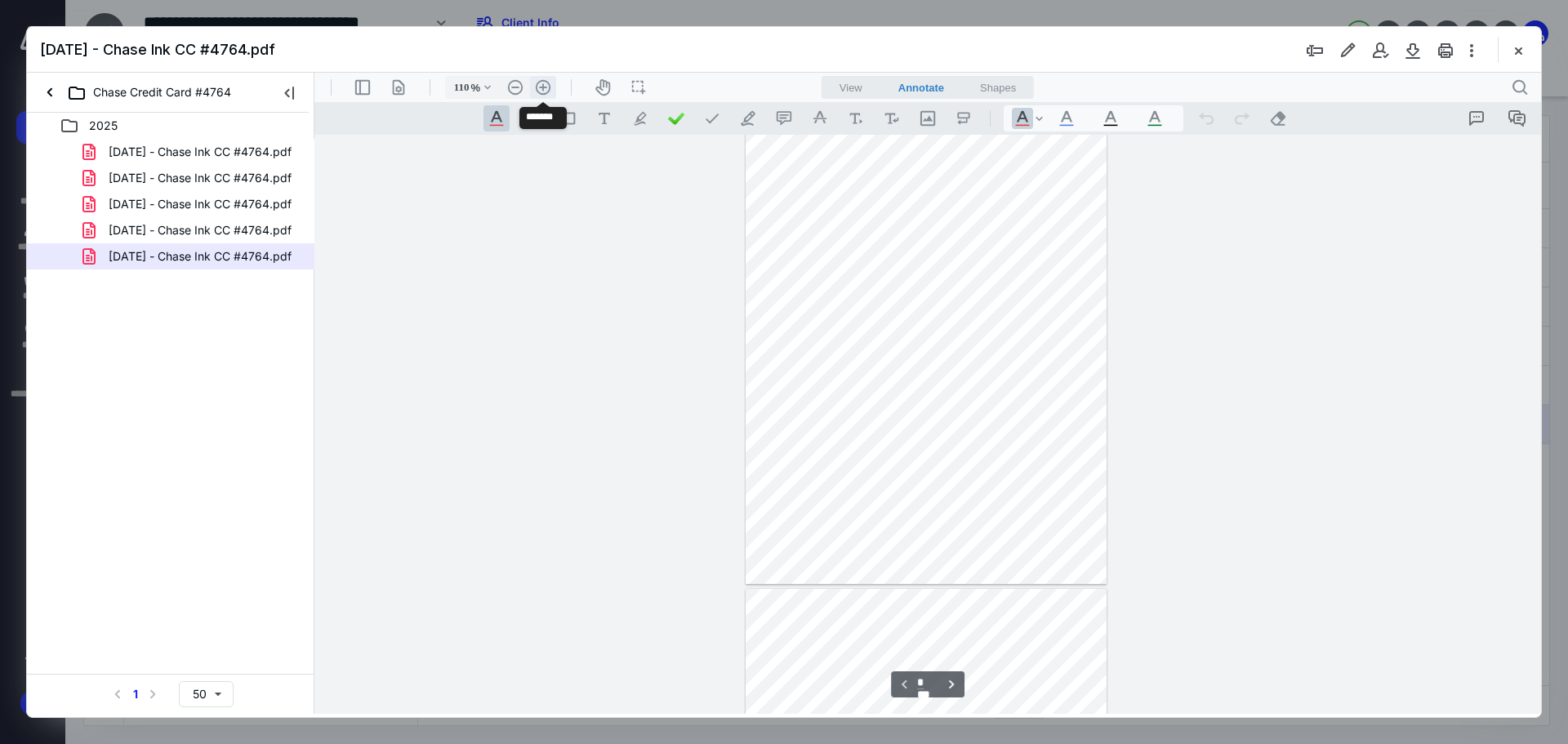 click on ".cls-1{fill:#abb0c4;} icon - header - zoom - in - line" at bounding box center [543, 87] 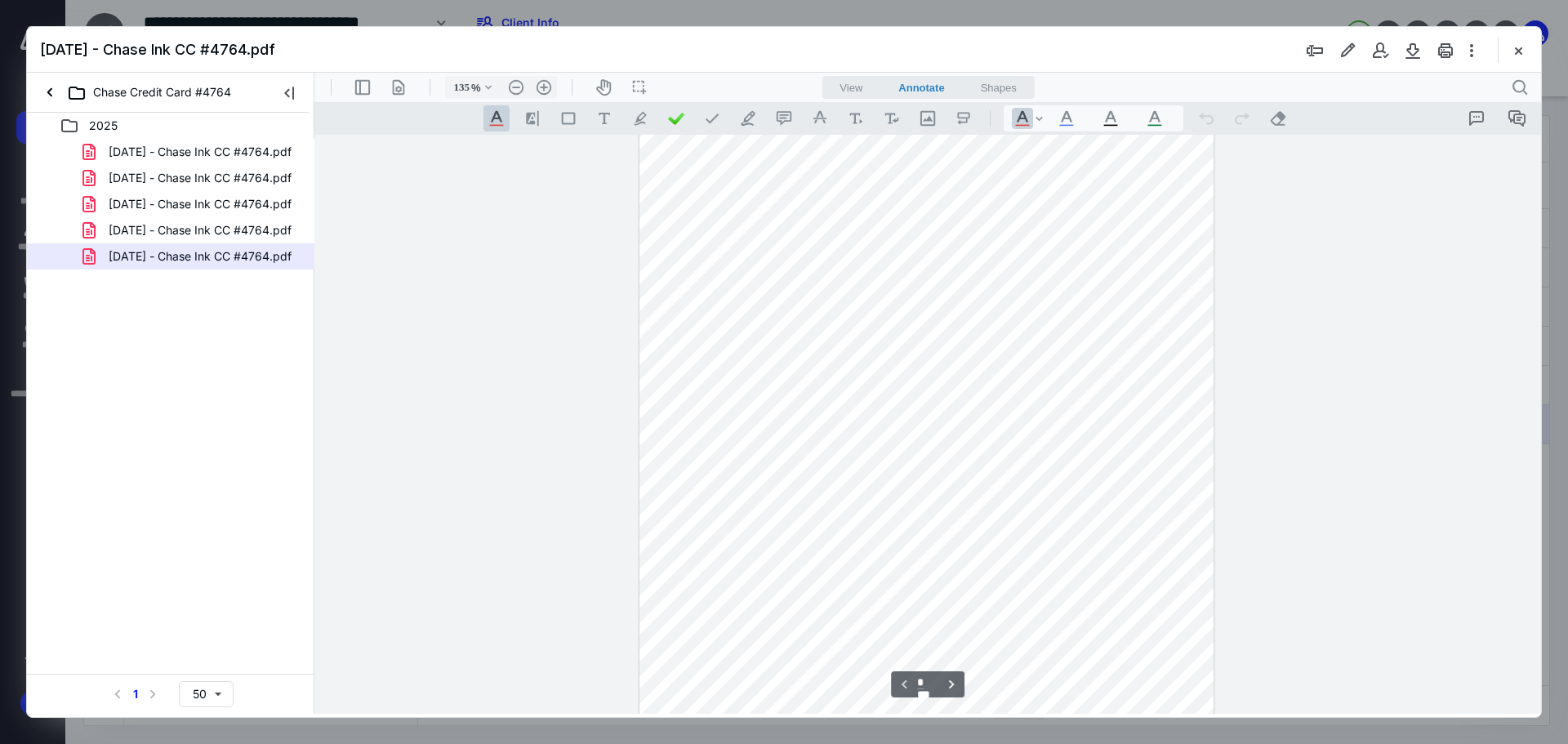 scroll, scrollTop: 122, scrollLeft: 0, axis: vertical 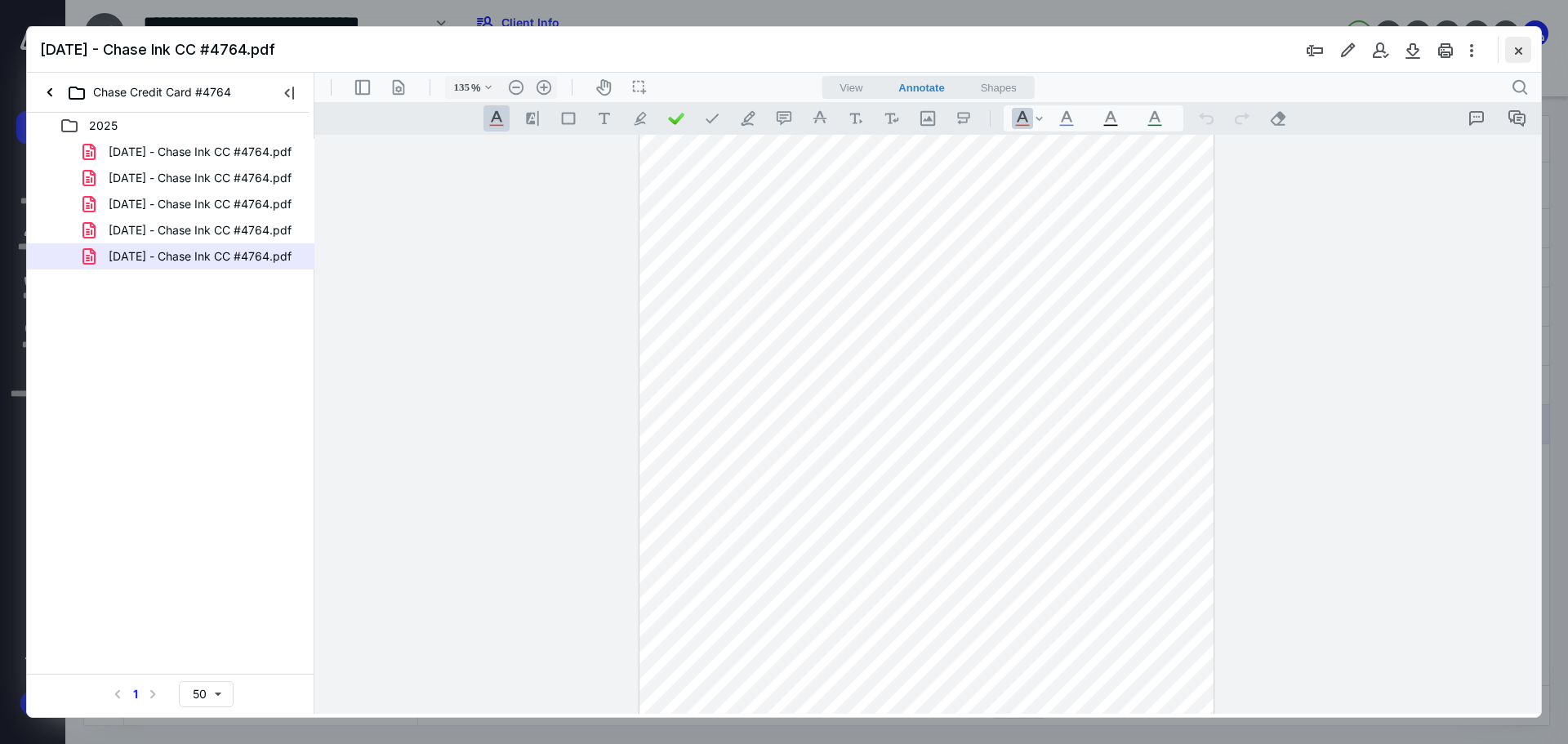 click at bounding box center (1518, 50) 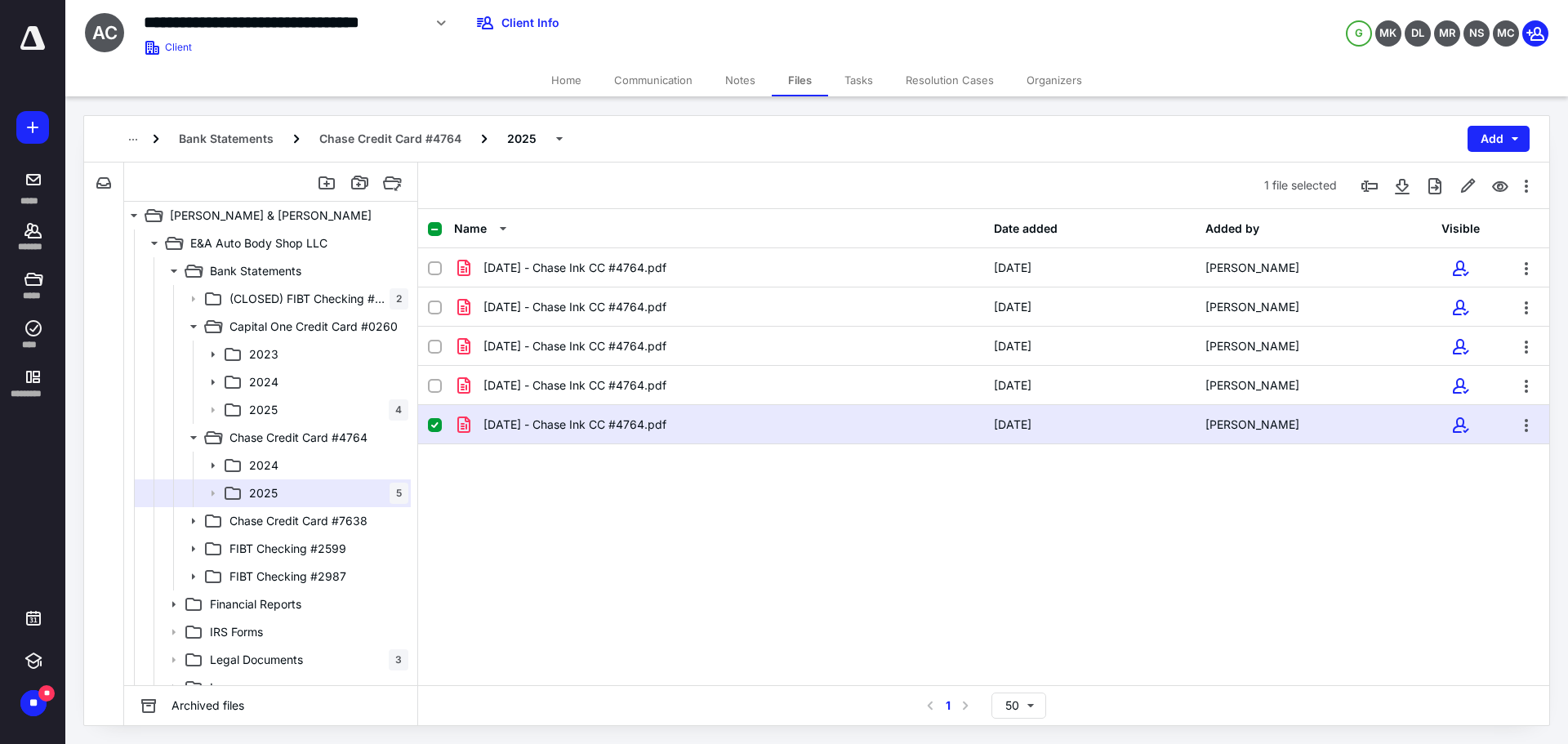 click on "Name Date added Added by Visible [DATE] - Chase Ink CC #4764.pdf [DATE] [PERSON_NAME] [DATE] - Chase Ink CC #4764.pdf [DATE] [PERSON_NAME] [DATE] - Chase Ink CC #4764.pdf [DATE] [PERSON_NAME] [DATE] - Chase Ink CC #4764.pdf [DATE] [PERSON_NAME] [DATE] - Chase Ink CC #4764.pdf [DATE] [PERSON_NAME]" at bounding box center (983, 447) 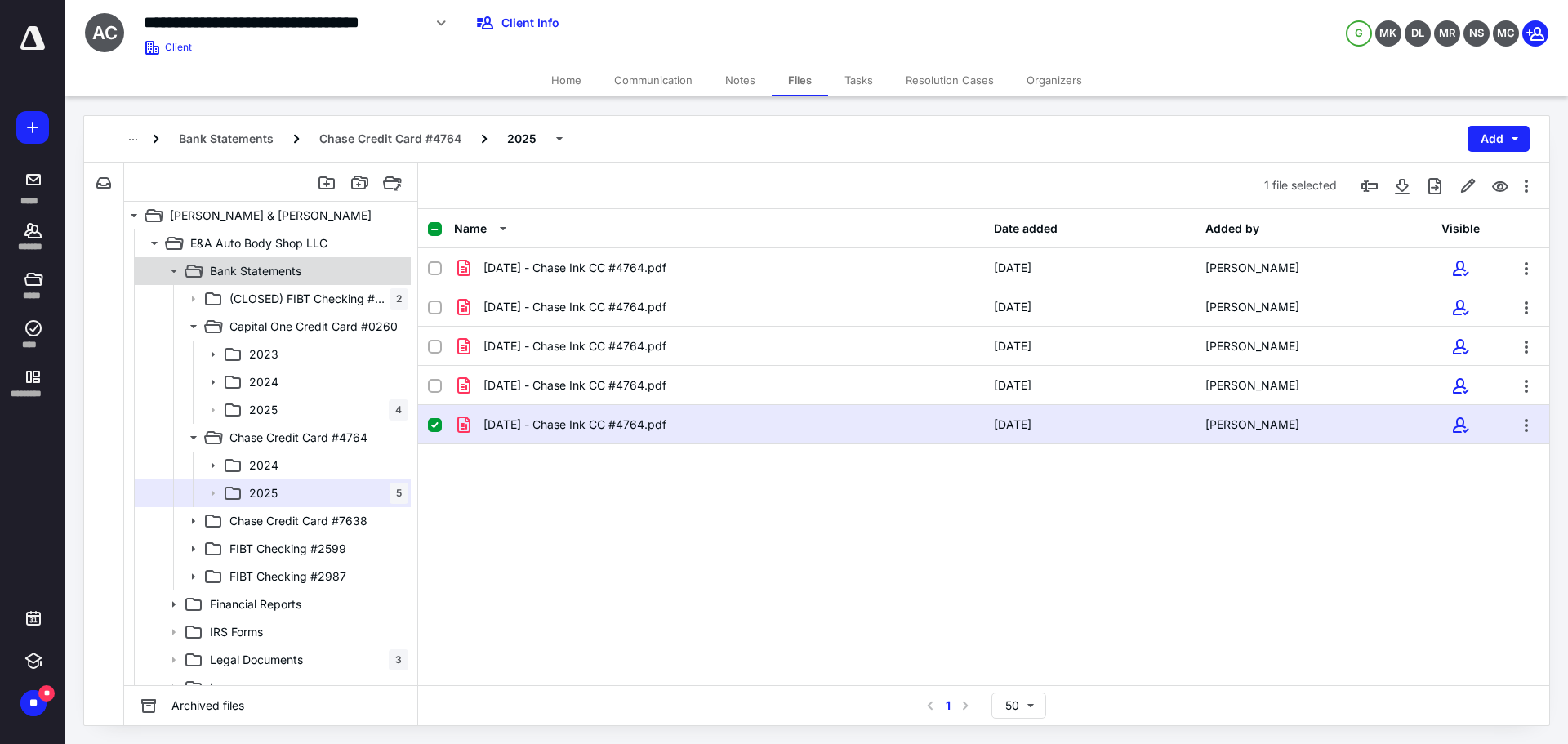 click on "Bank Statements" at bounding box center [256, 271] 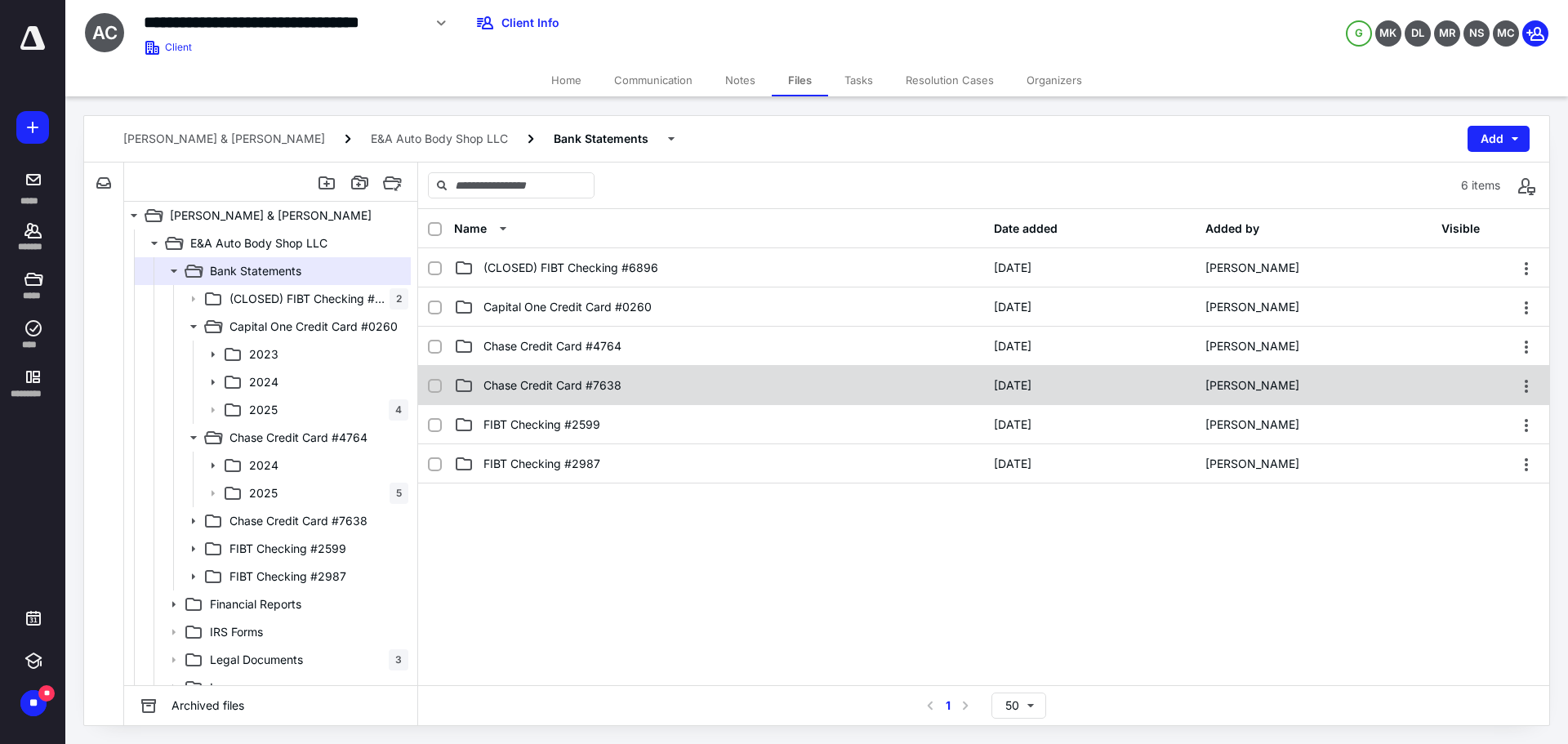 click on "Chase Credit Card #7638" at bounding box center (719, 385) 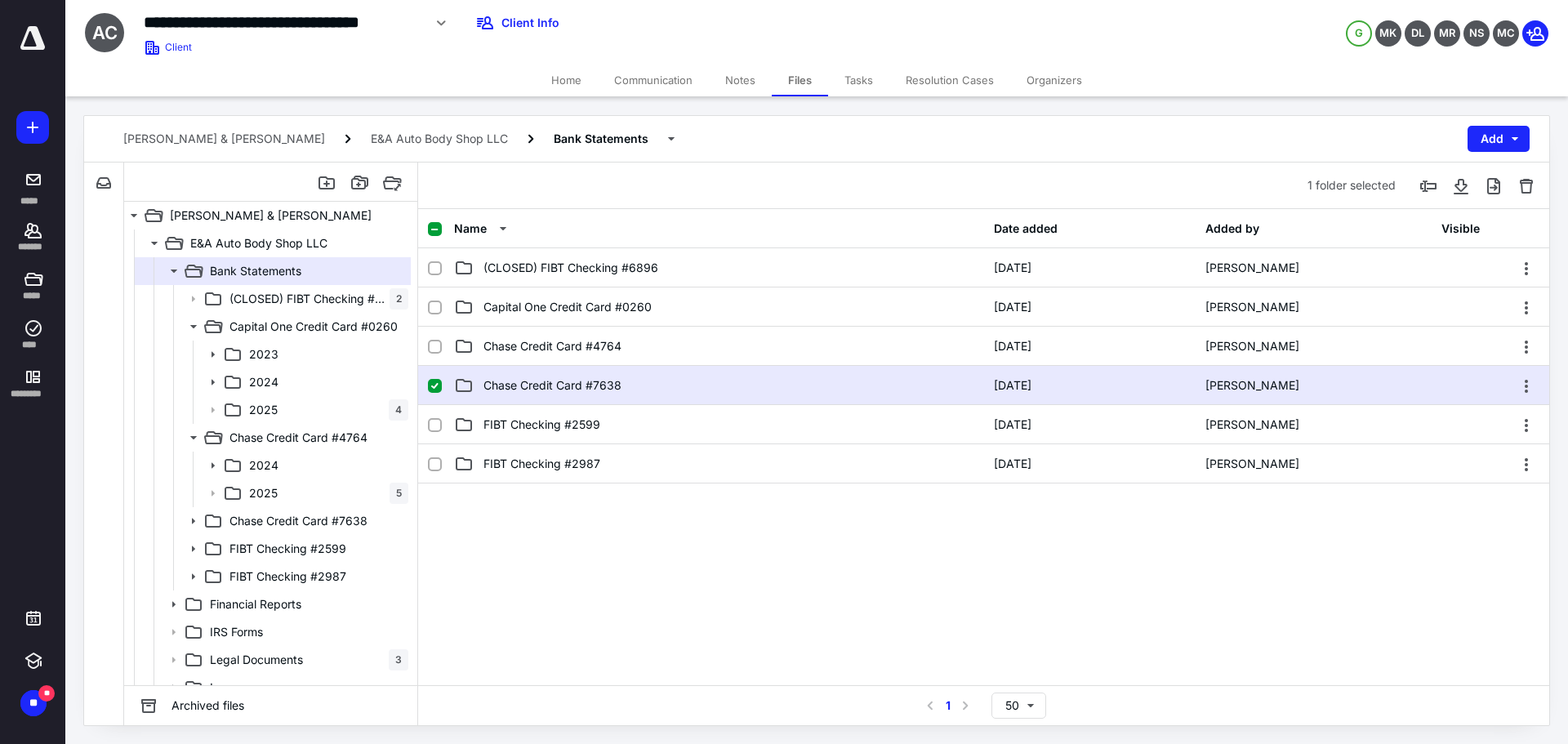 click on "Chase Credit Card #7638" at bounding box center [719, 385] 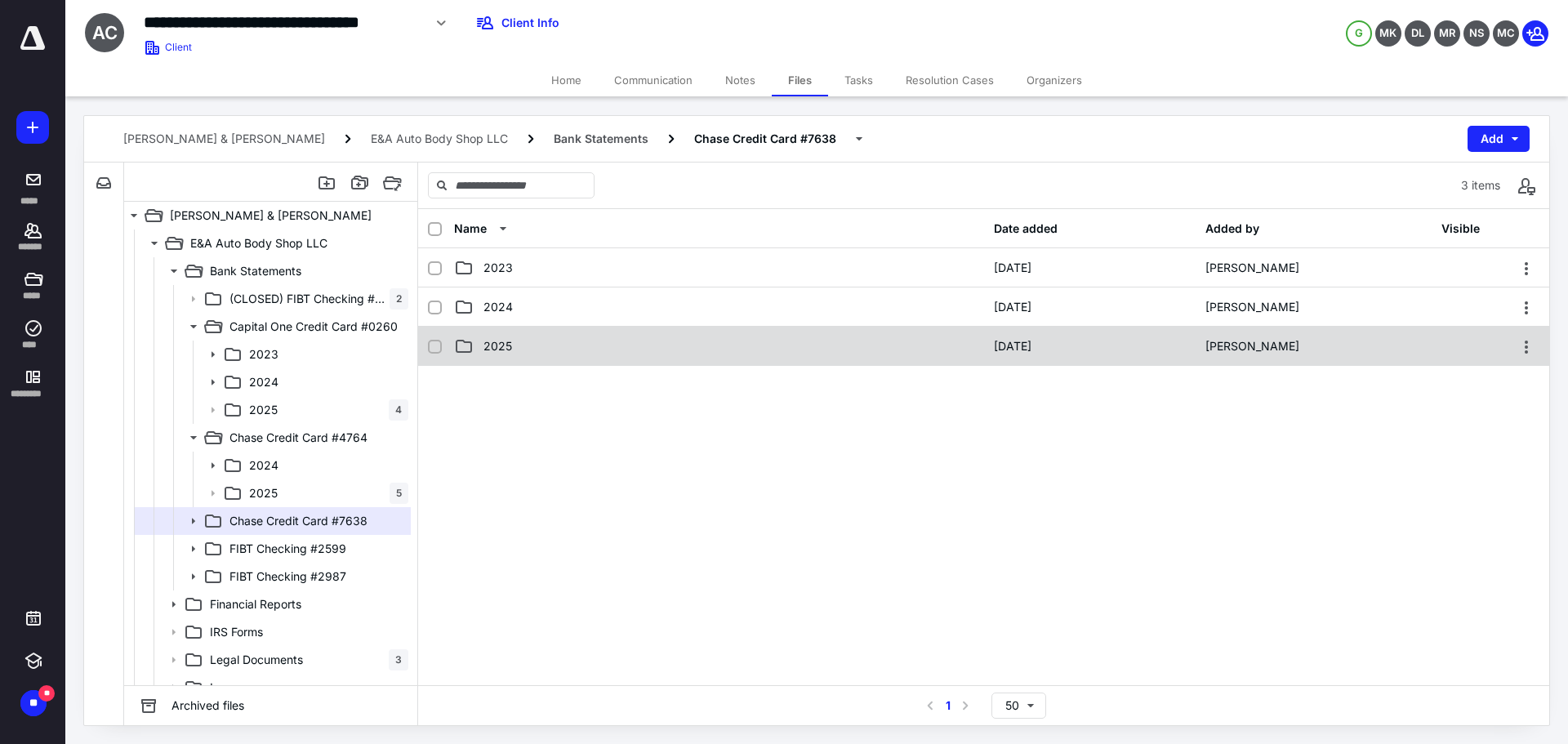 click on "2025" at bounding box center (719, 346) 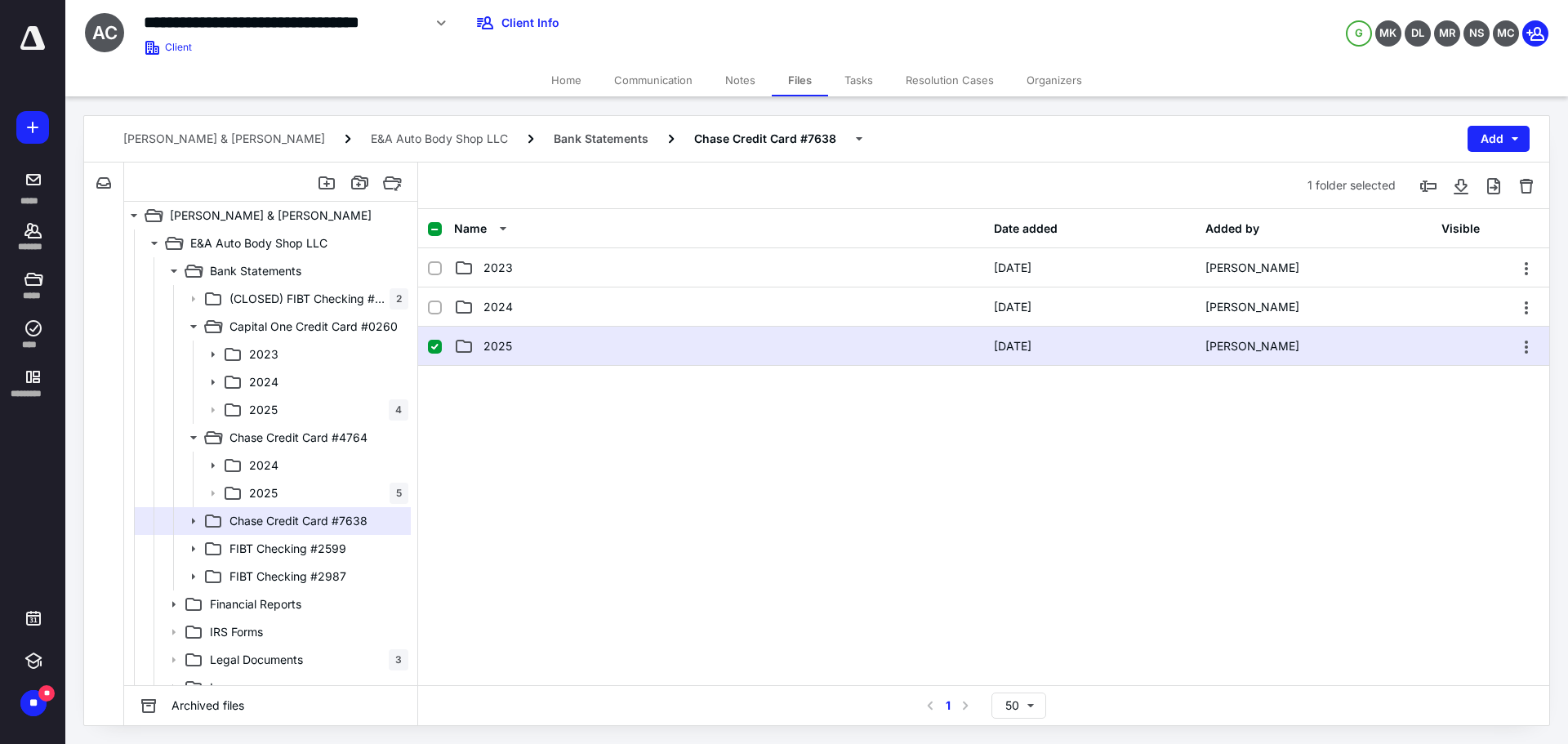 click on "2025" at bounding box center (719, 346) 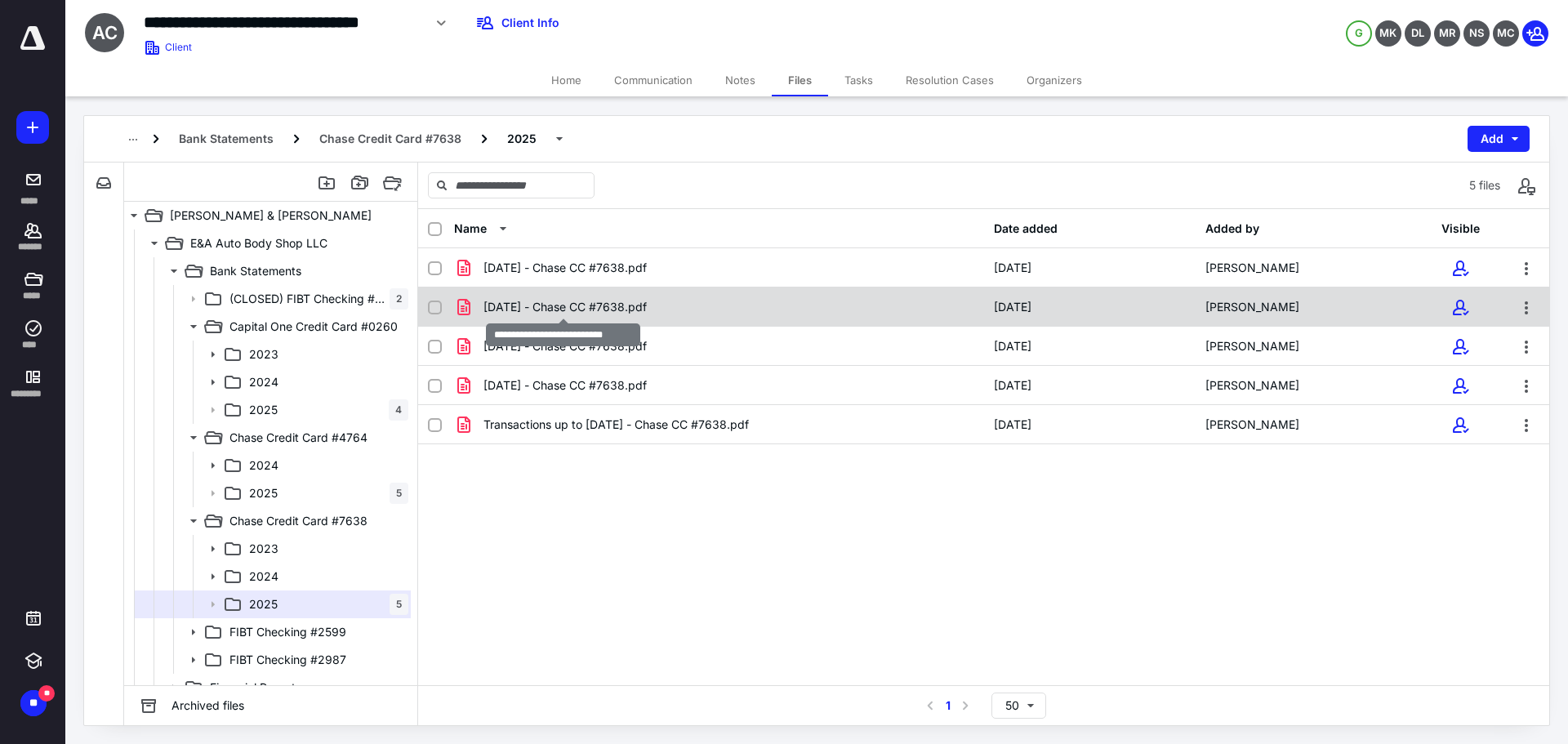 click on "[DATE] - Chase CC #7638.pdf" at bounding box center [565, 307] 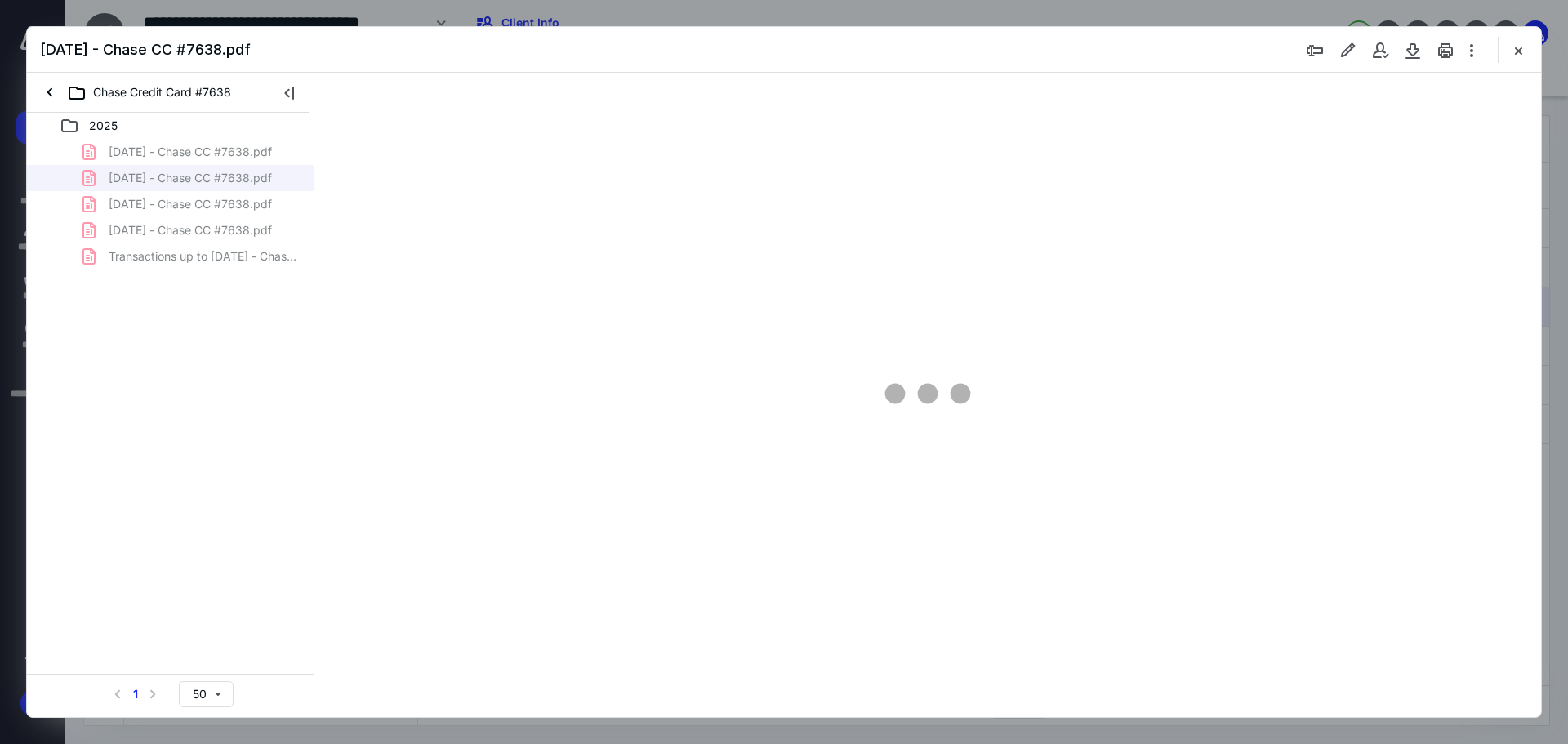 scroll, scrollTop: 0, scrollLeft: 0, axis: both 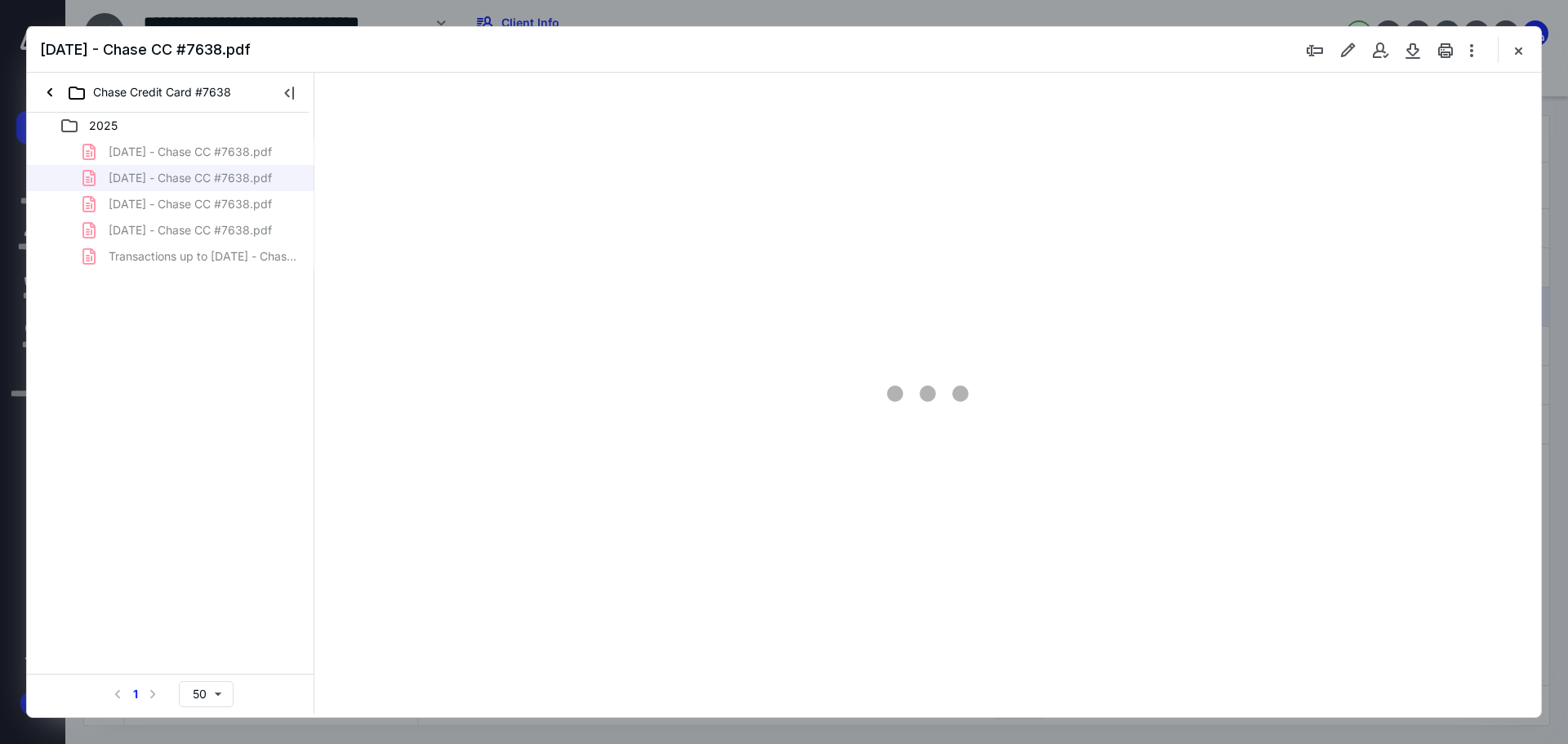 type on "70" 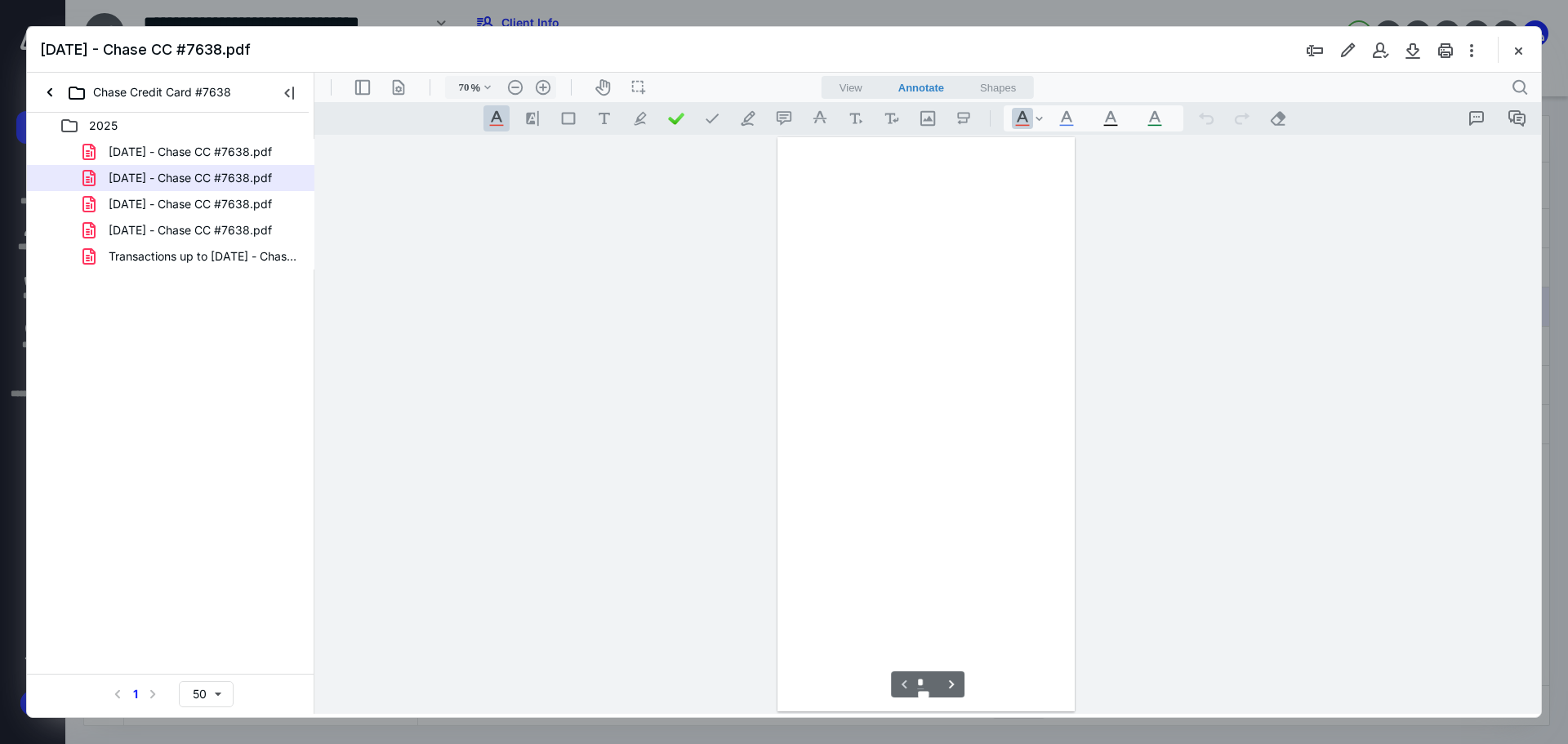 scroll, scrollTop: 65, scrollLeft: 0, axis: vertical 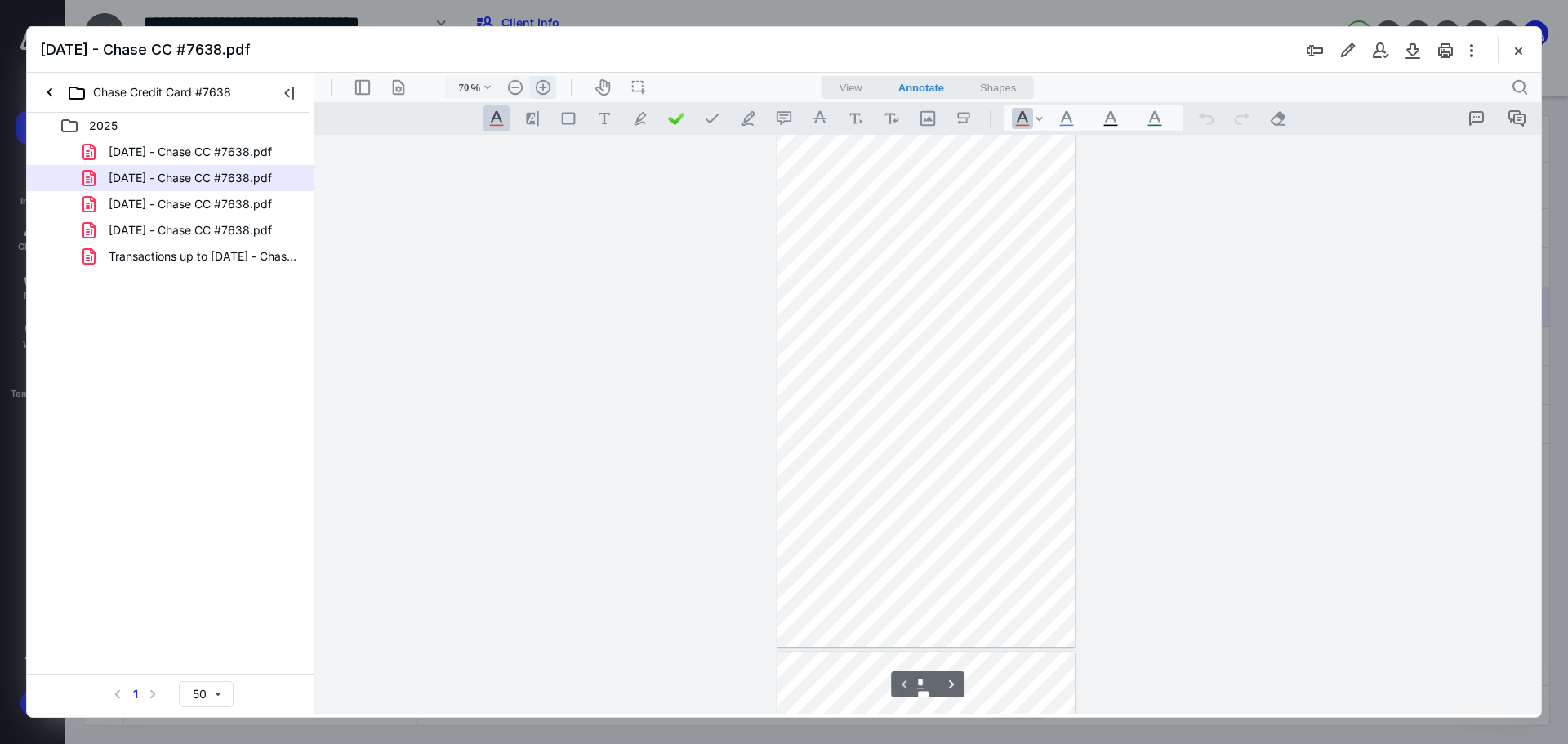 click on ".cls-1{fill:#abb0c4;} icon - header - zoom - in - line" at bounding box center [543, 87] 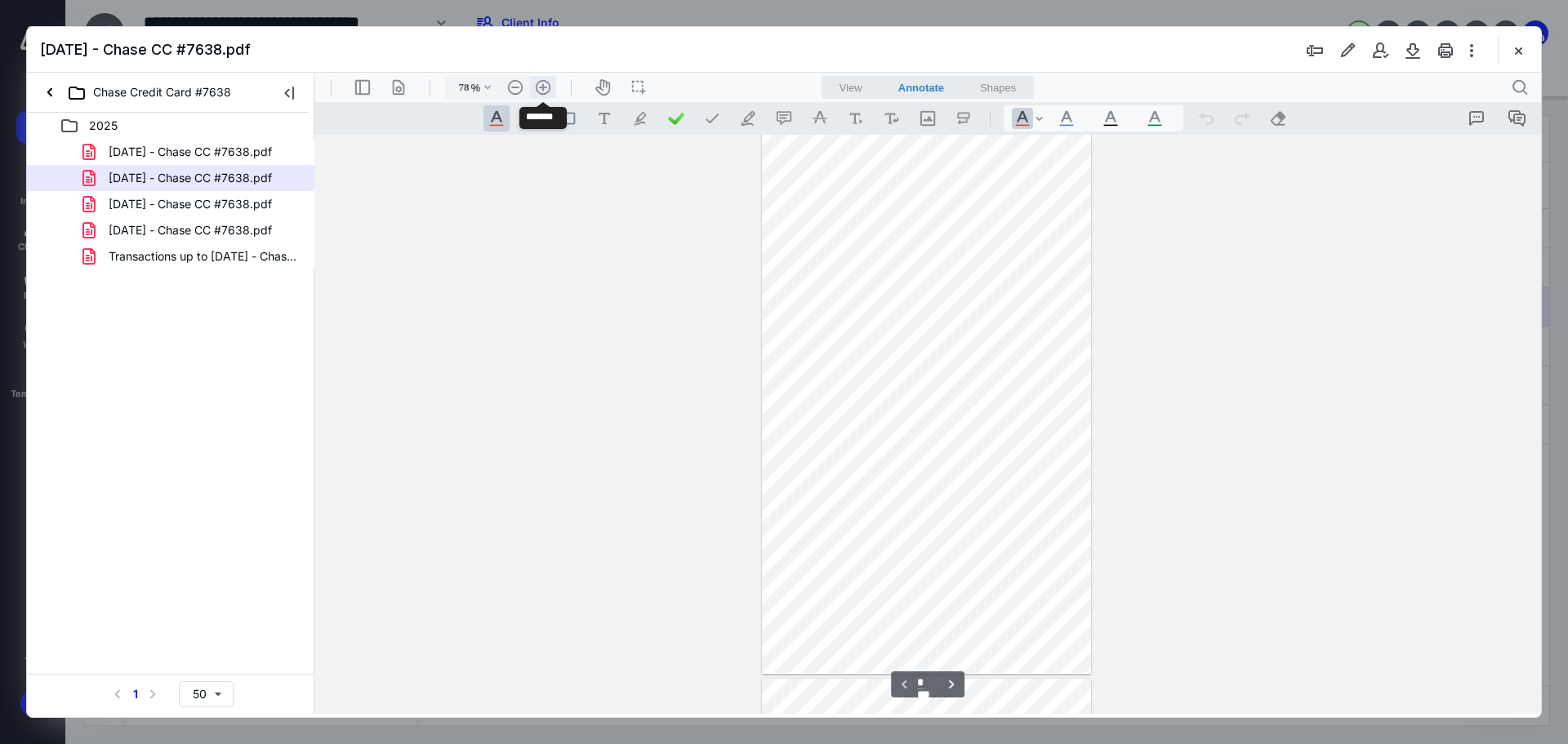 click on ".cls-1{fill:#abb0c4;} icon - header - zoom - in - line" at bounding box center [543, 87] 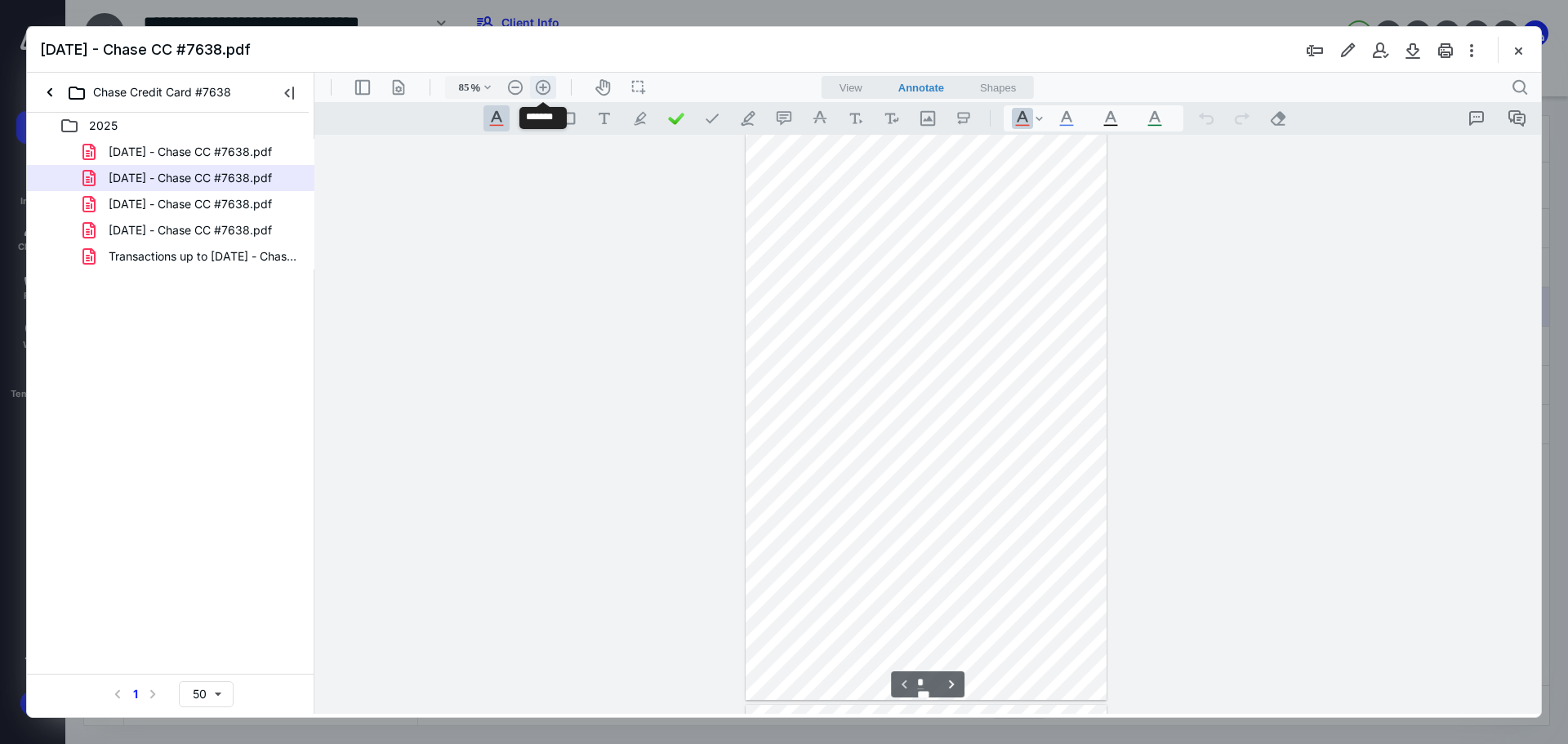 click on ".cls-1{fill:#abb0c4;} icon - header - zoom - in - line" at bounding box center (543, 87) 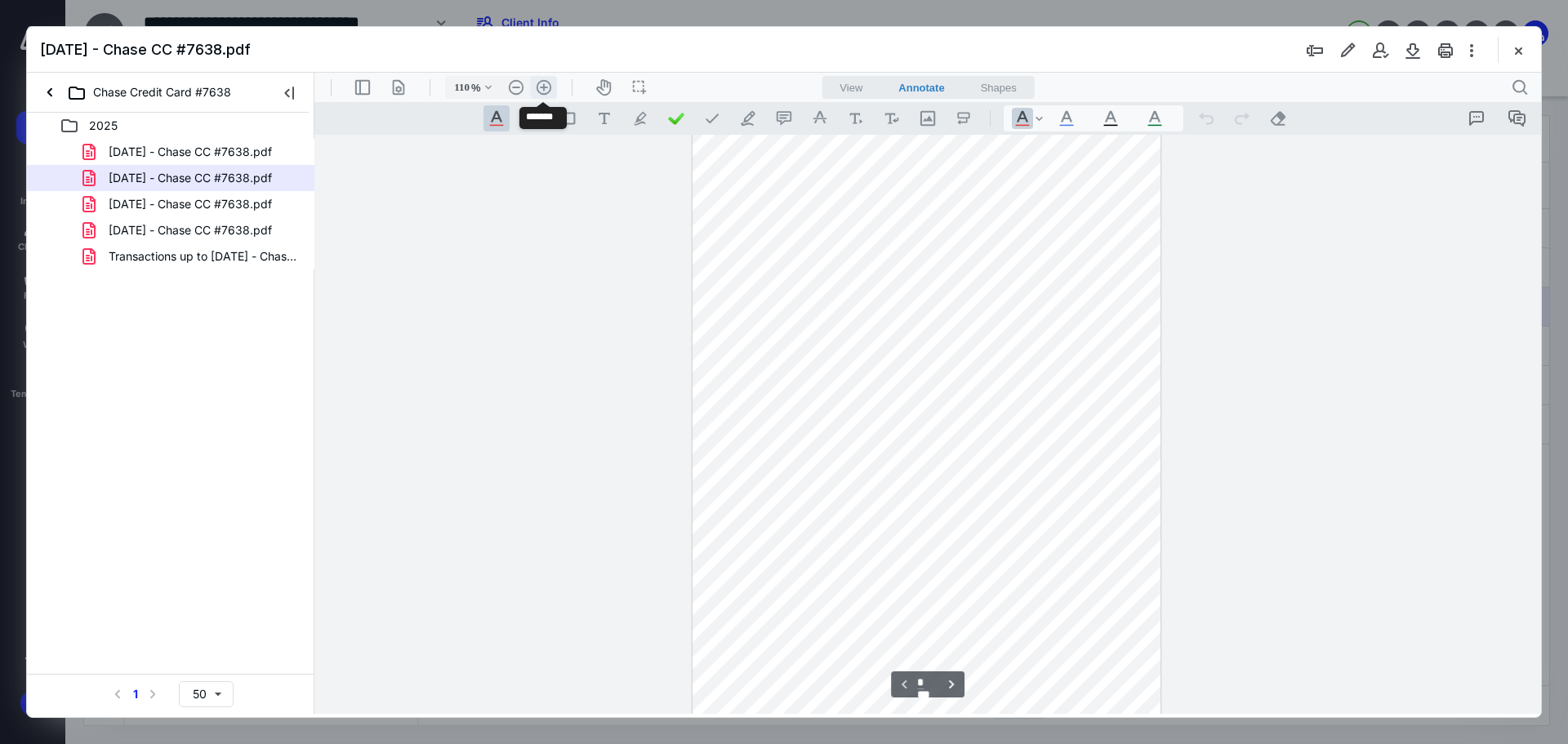 click on ".cls-1{fill:#abb0c4;} icon - header - zoom - in - line" at bounding box center [544, 87] 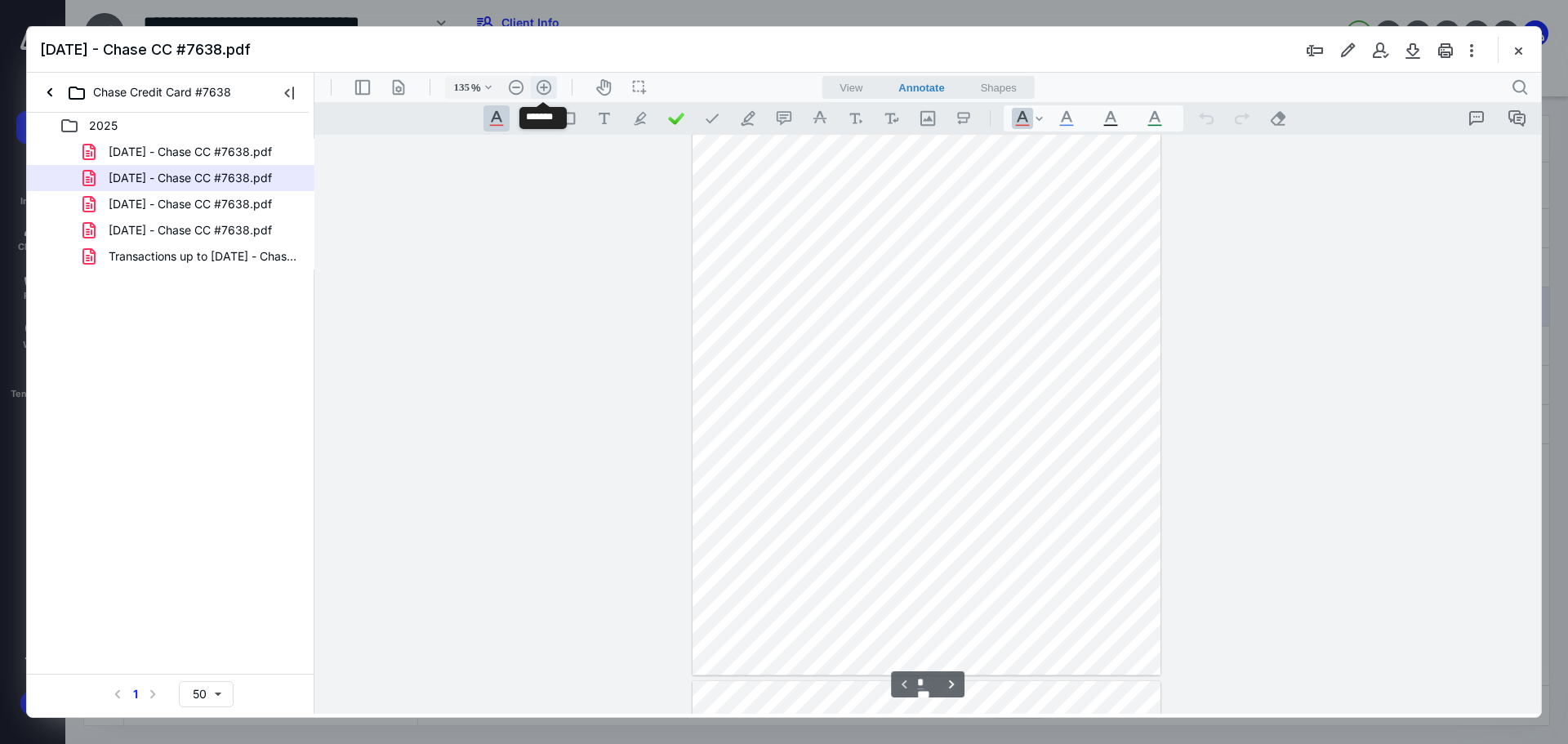 click on ".cls-1{fill:#abb0c4;} icon - header - zoom - in - line" at bounding box center [544, 87] 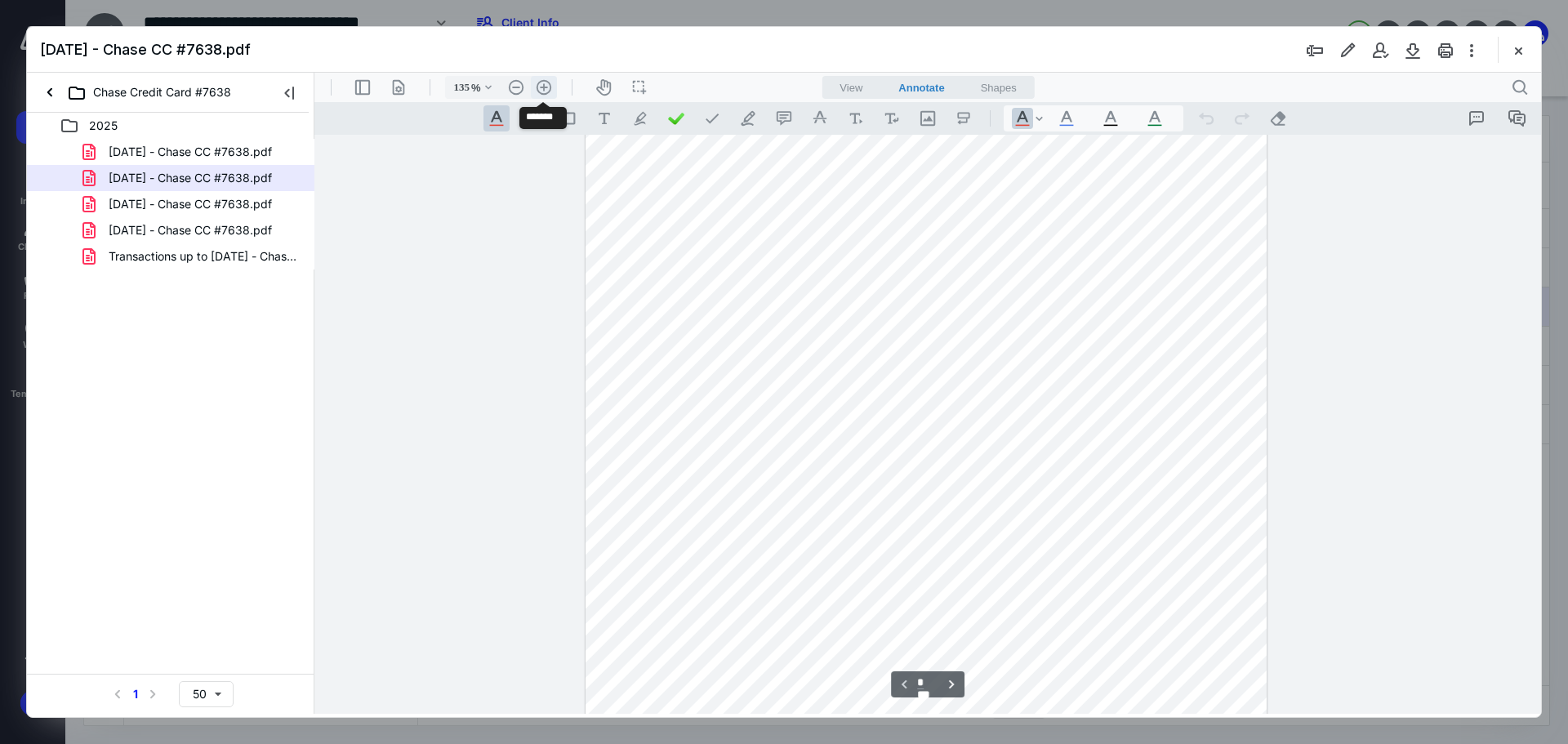 type on "160" 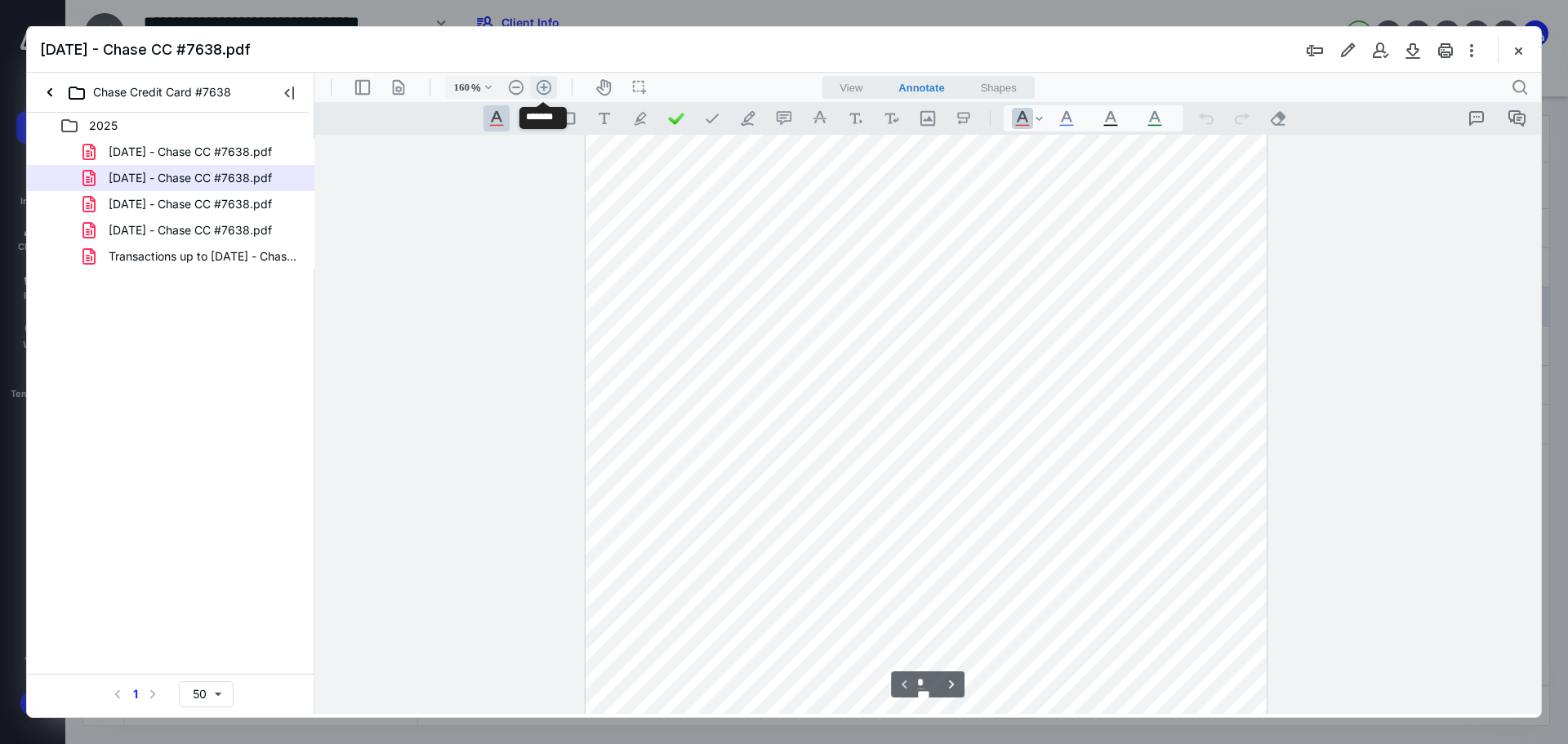 scroll, scrollTop: 483, scrollLeft: 0, axis: vertical 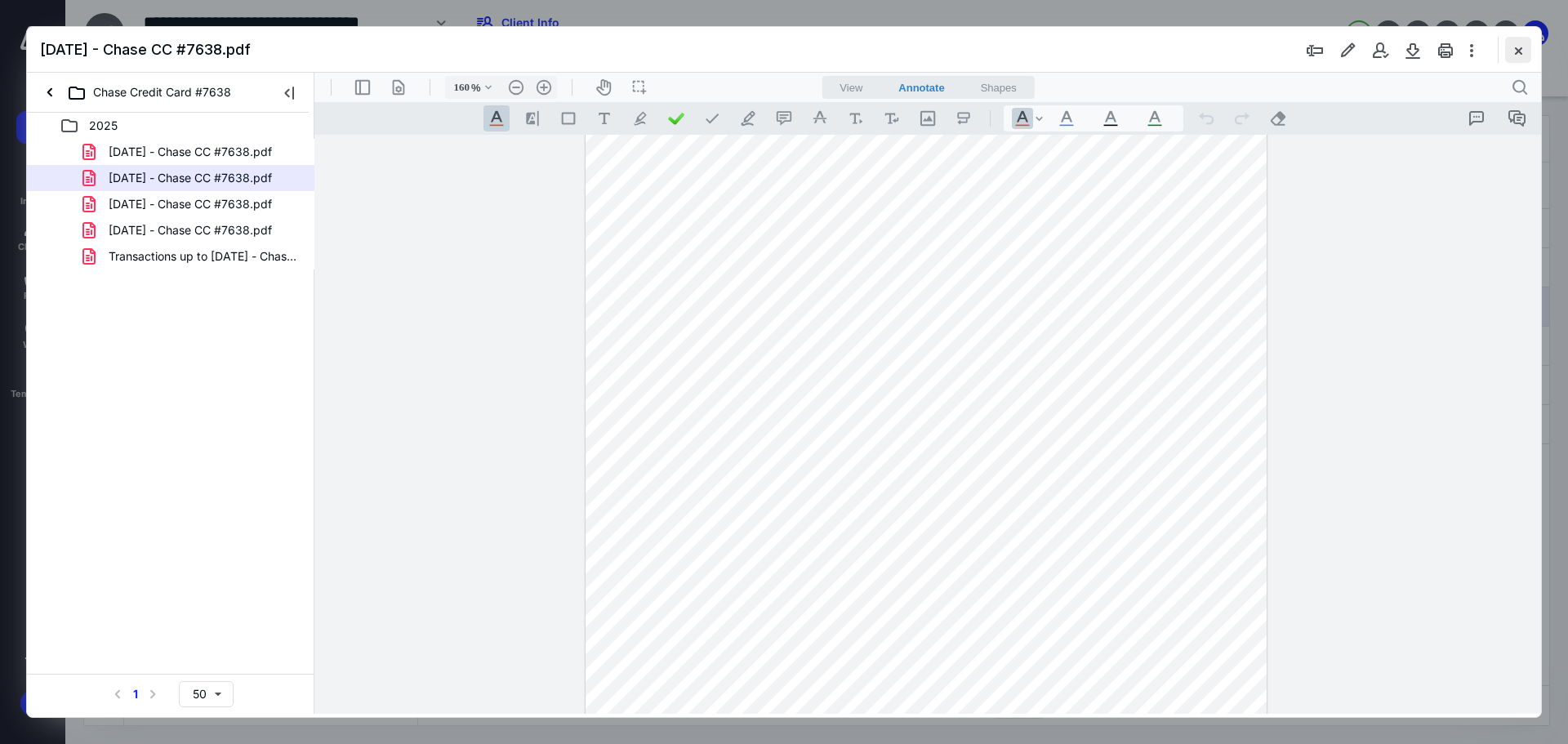 click at bounding box center [1518, 50] 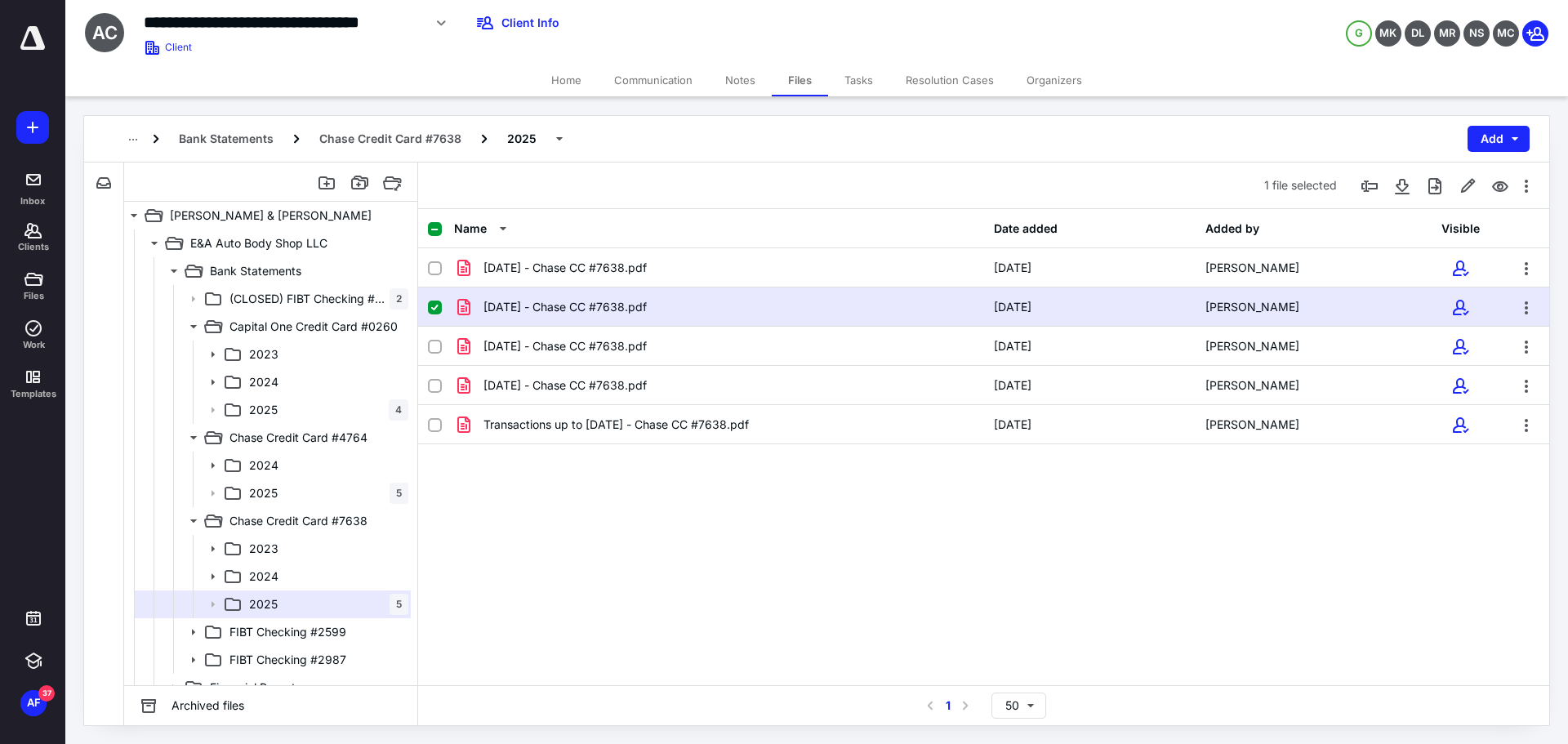 click on "Name Date added Added by Visible Apr 12 - Chase CC #7638.pdf 4/16/2025 Nicole Stanbury Jun 12 - Chase CC #7638.pdf 6/16/2025 Nicole Stanbury Mar 12 - Chase CC #7638.pdf 3/14/2025 Nicole Stanbury May 12 - Chase CC #7638.pdf 5/14/2025 Nicole Stanbury Transactions up to Feb 12 - Chase CC #7638.pdf 2/21/2025 Nicole Stanbury" at bounding box center (983, 447) 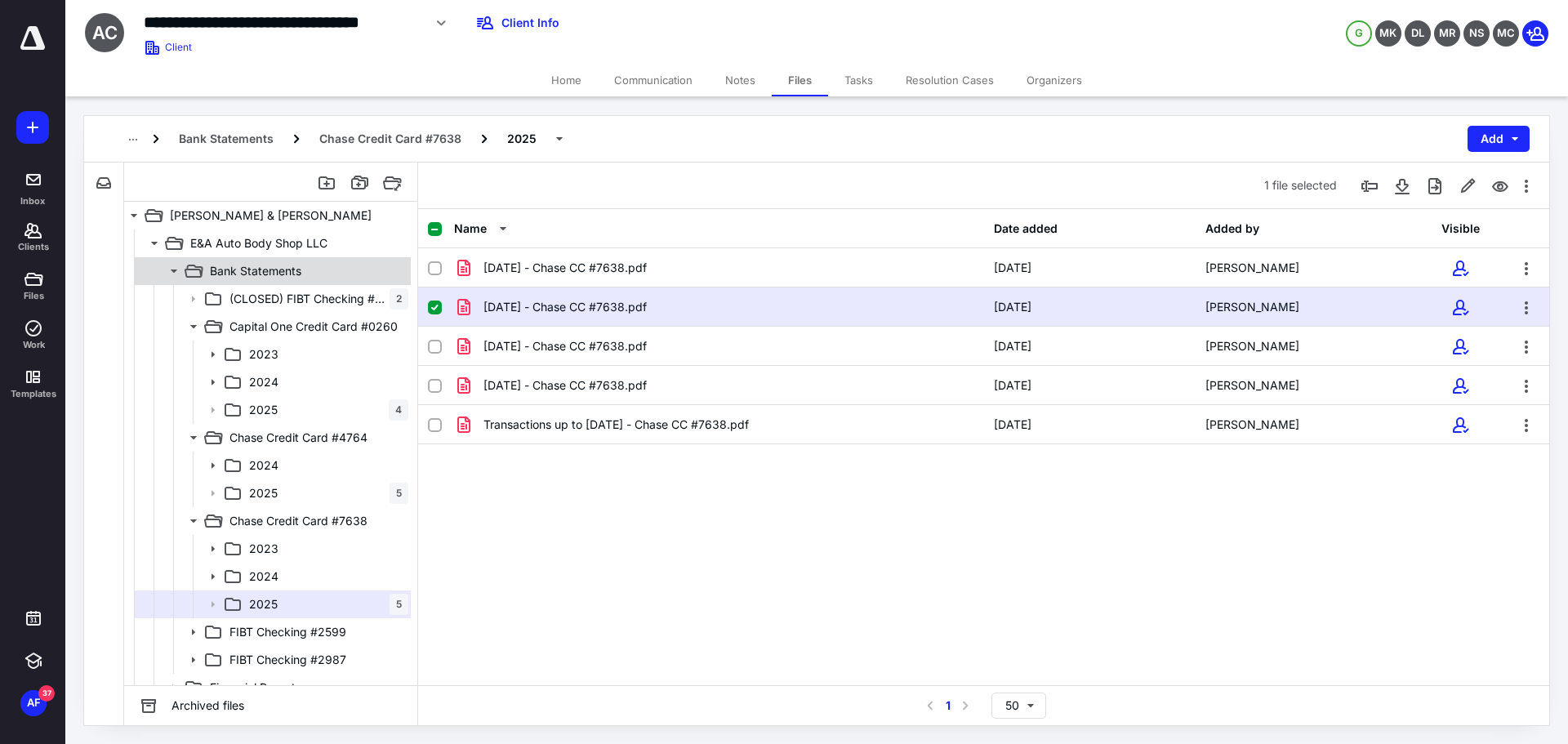 click on "Bank Statements" at bounding box center (256, 271) 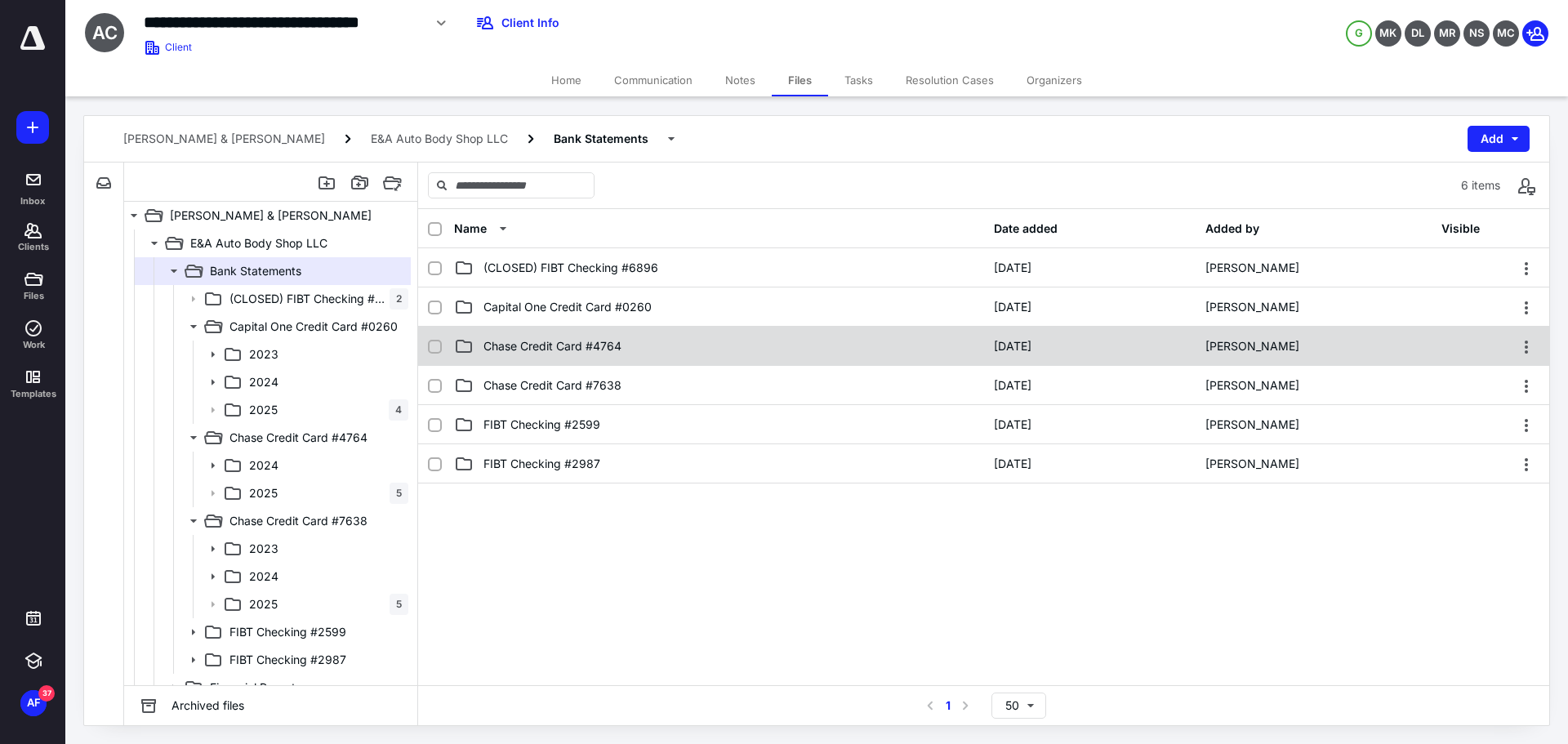 click on "Chase Credit Card #4764 12/9/2024 Nelsi Hernandez" at bounding box center (983, 346) 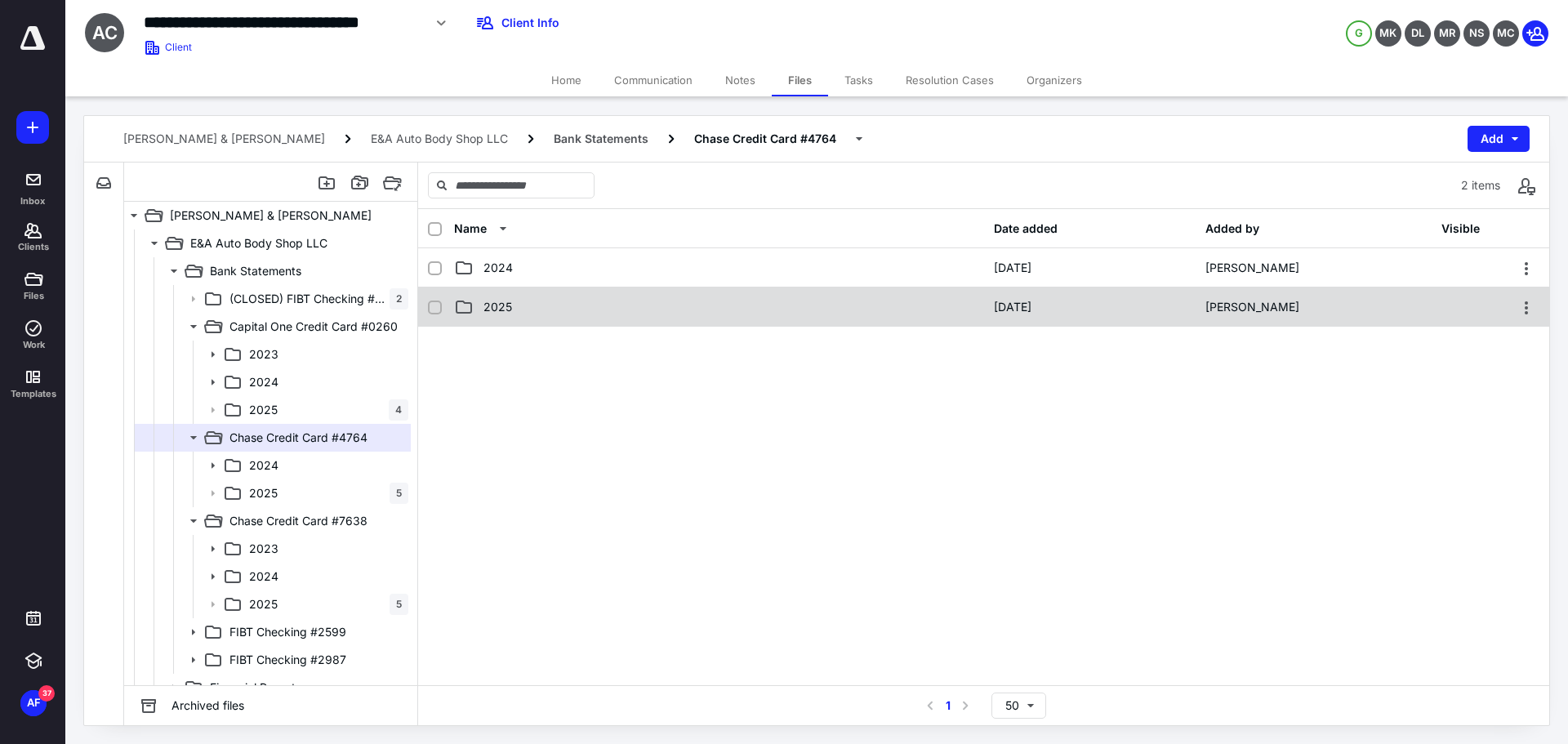 click on "2025" at bounding box center [719, 307] 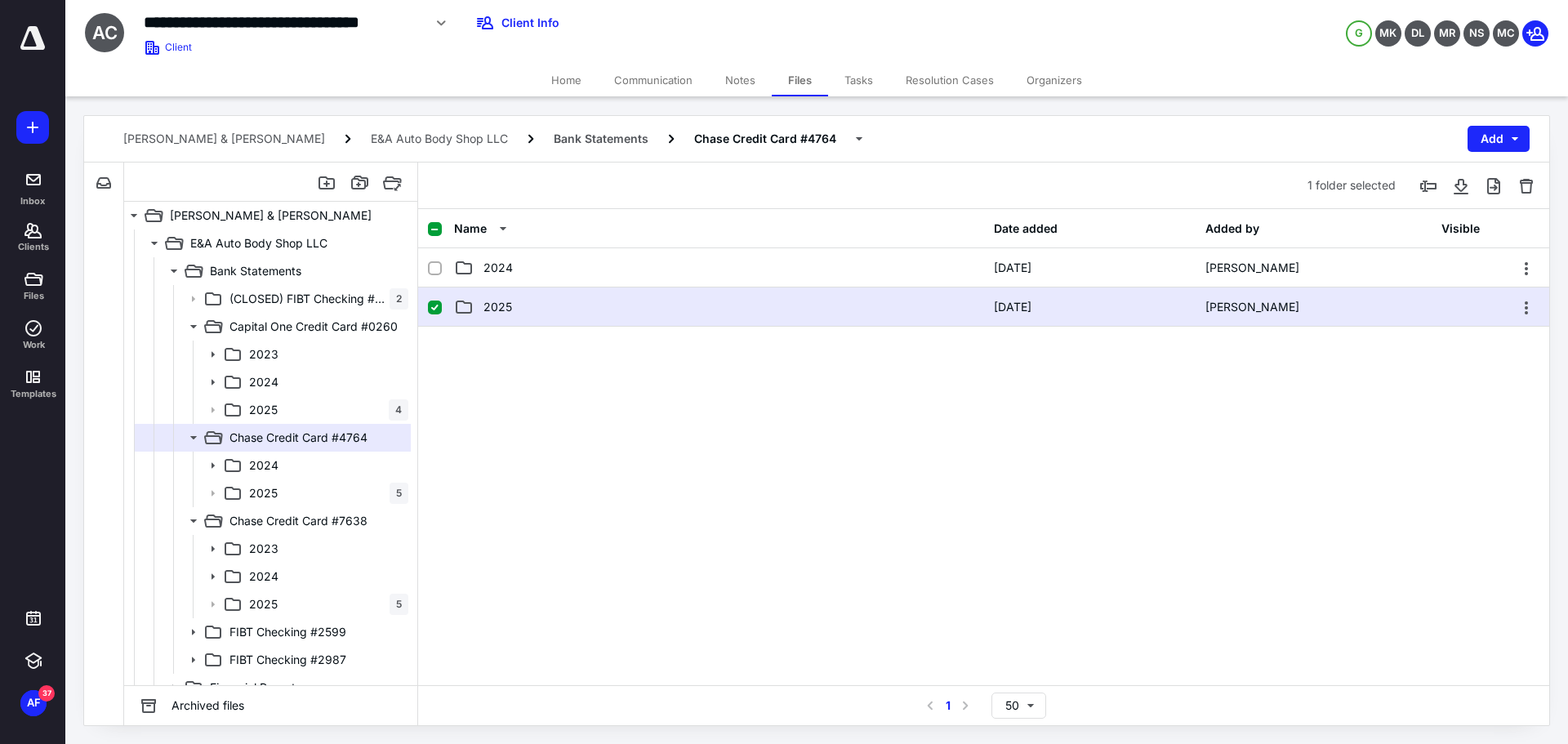 click on "2025" at bounding box center [719, 307] 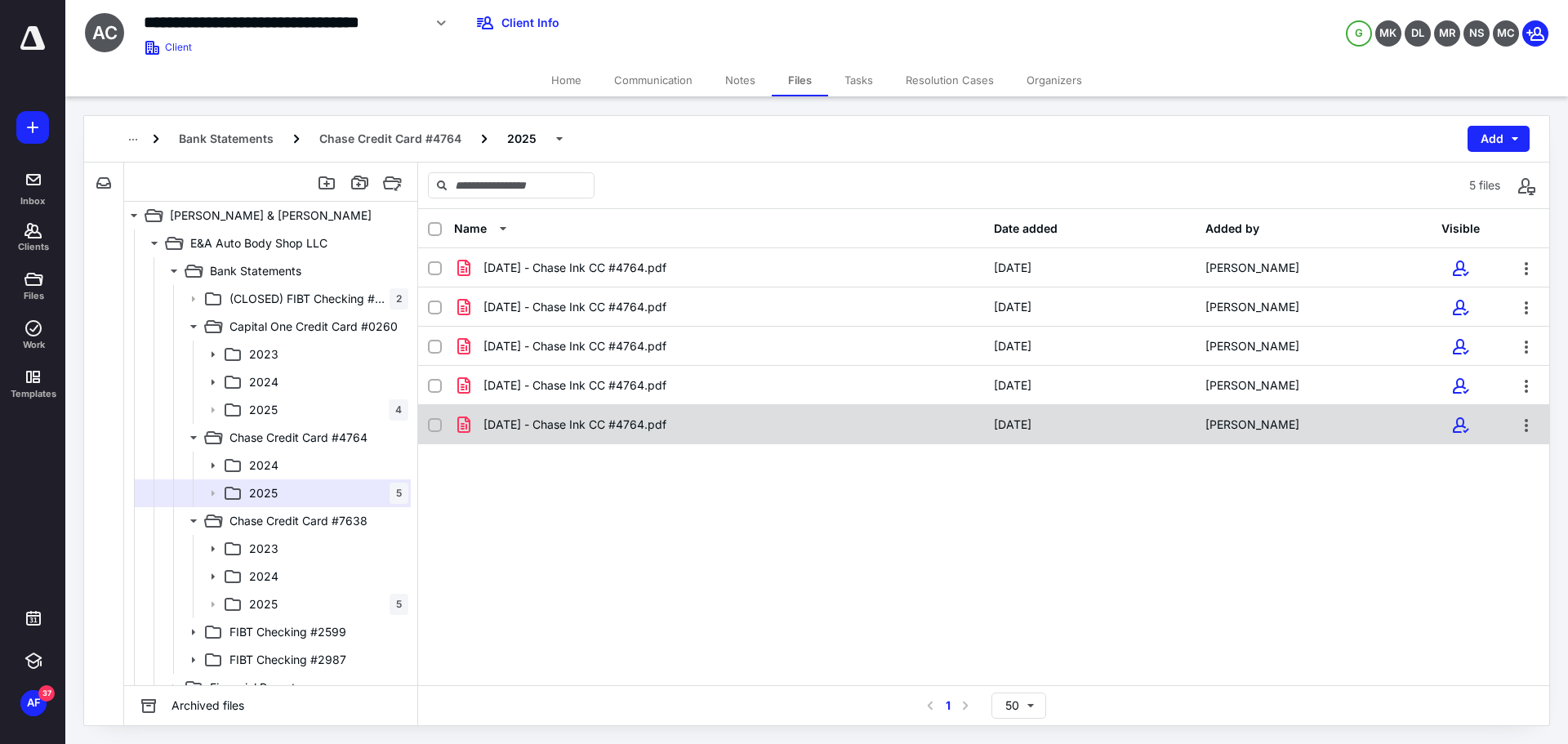 checkbox on "true" 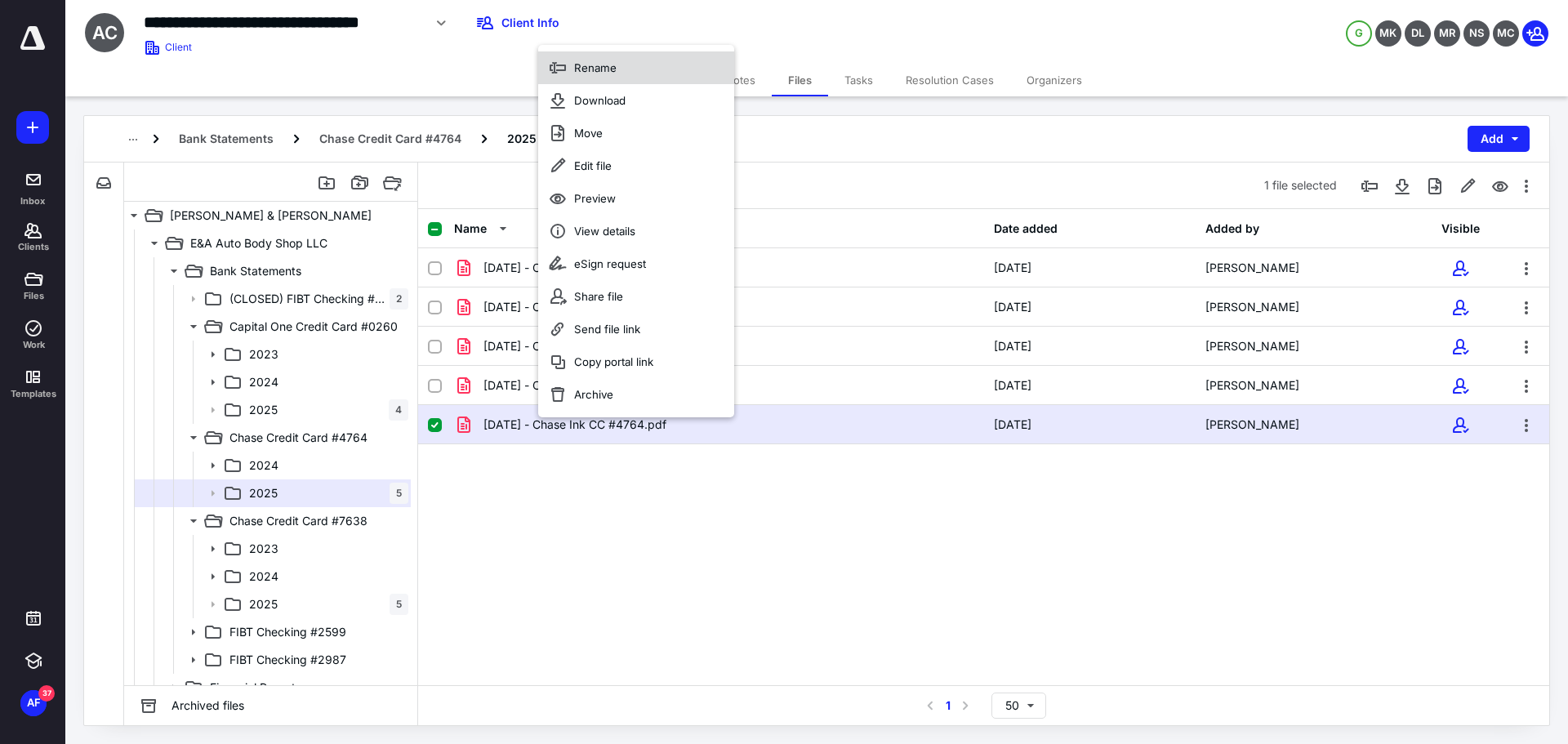 click on "Rename" at bounding box center (595, 68) 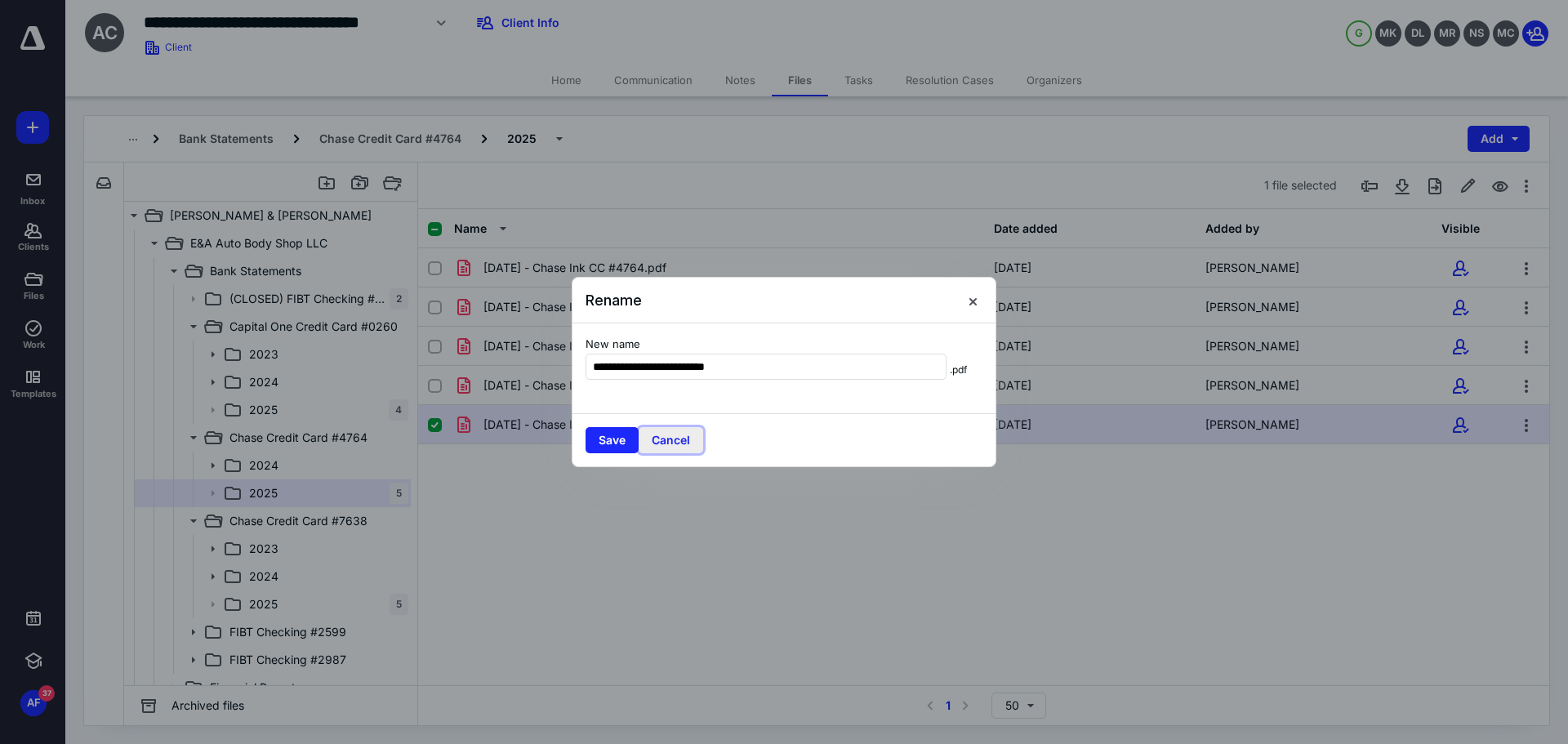 click on "Cancel" at bounding box center (670, 440) 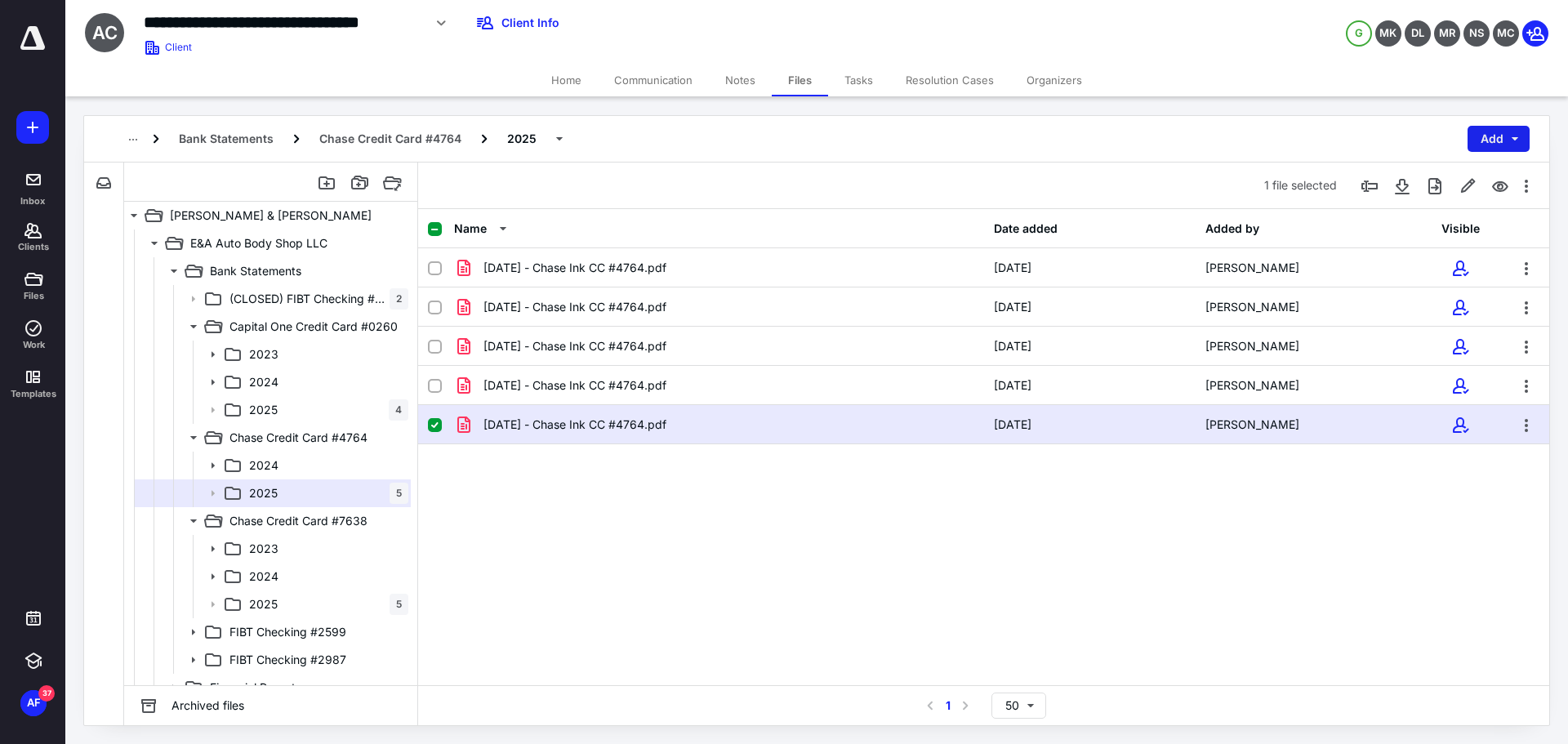click on "Add" at bounding box center (1499, 139) 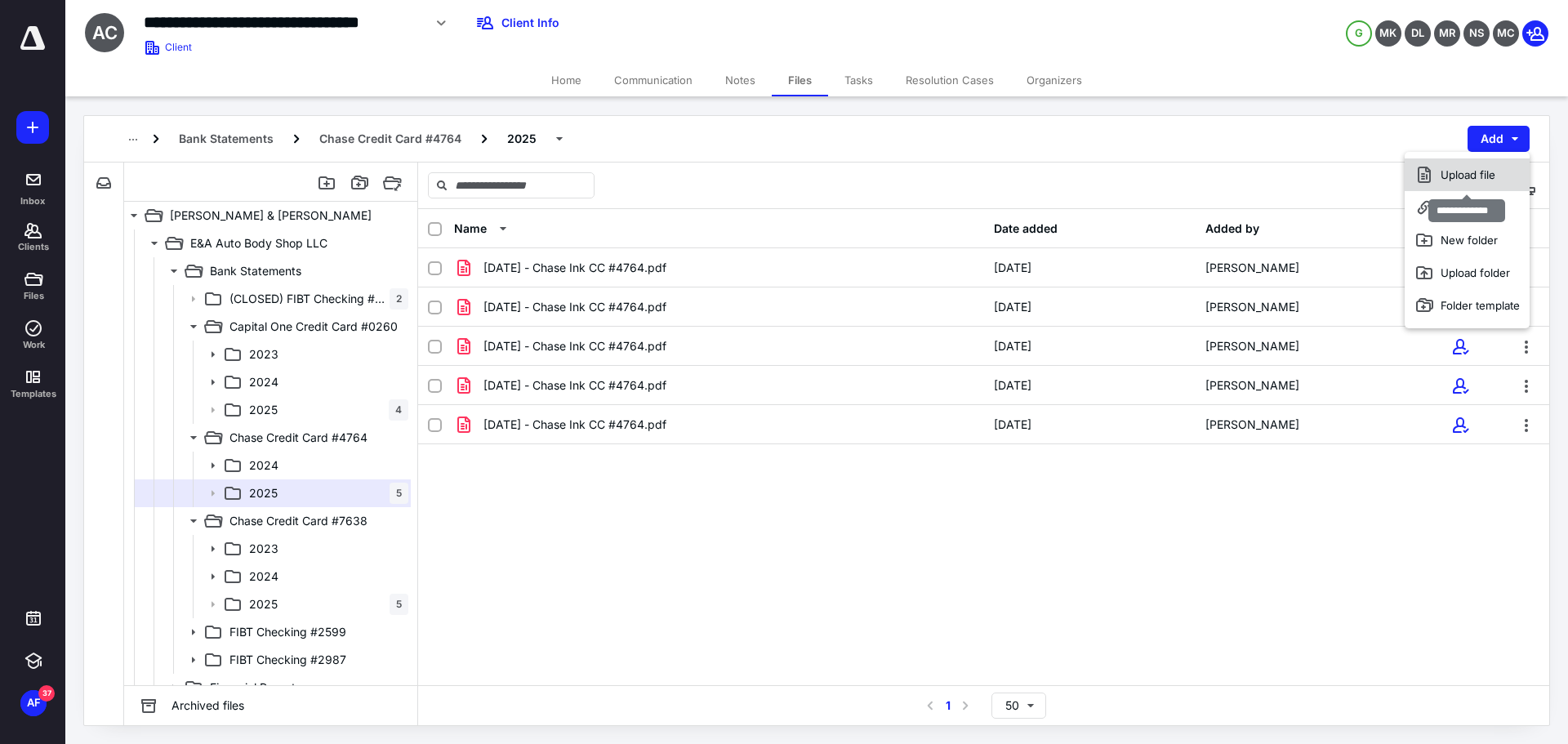 click on "Upload file" at bounding box center (1467, 175) 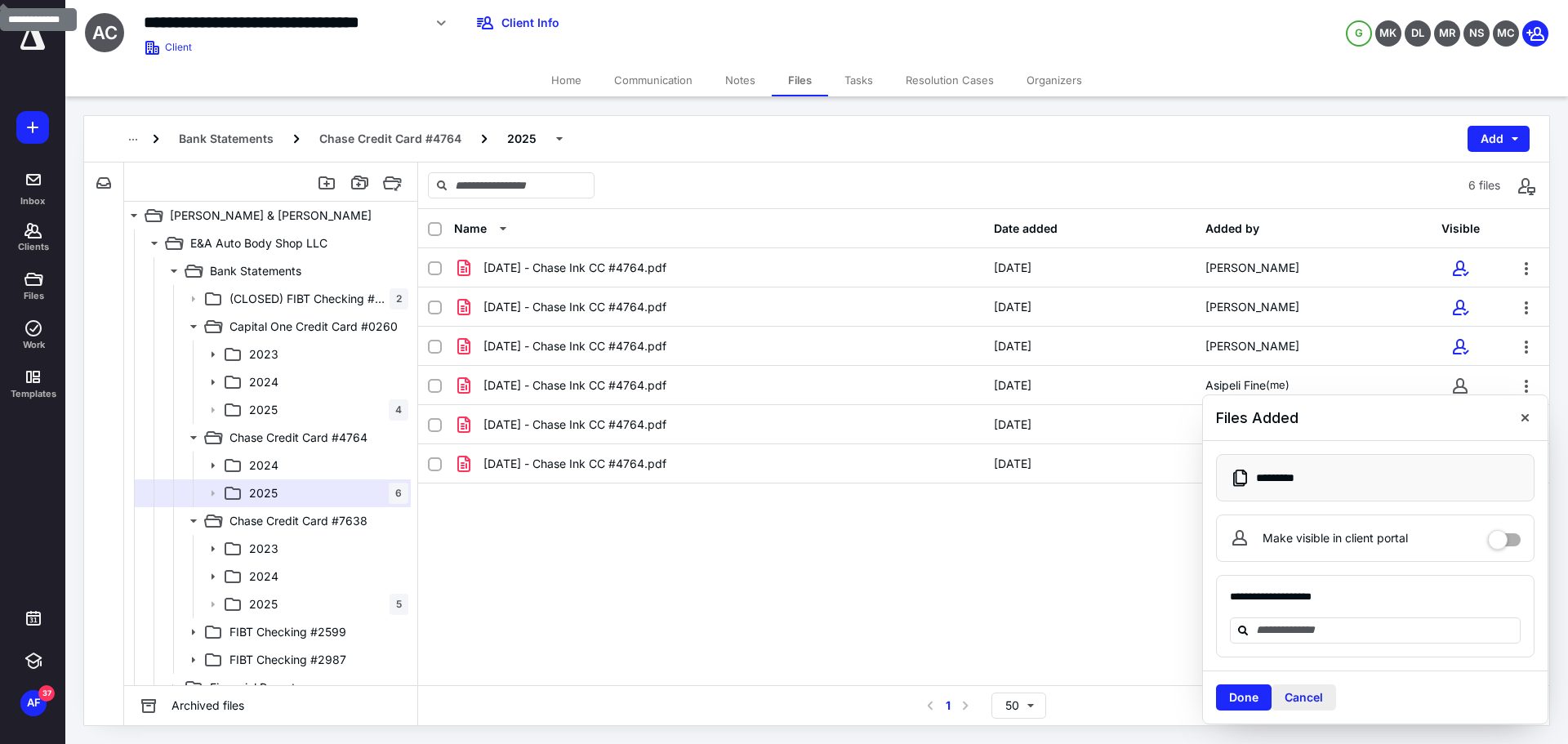 click on "Cancel" at bounding box center (1303, 697) 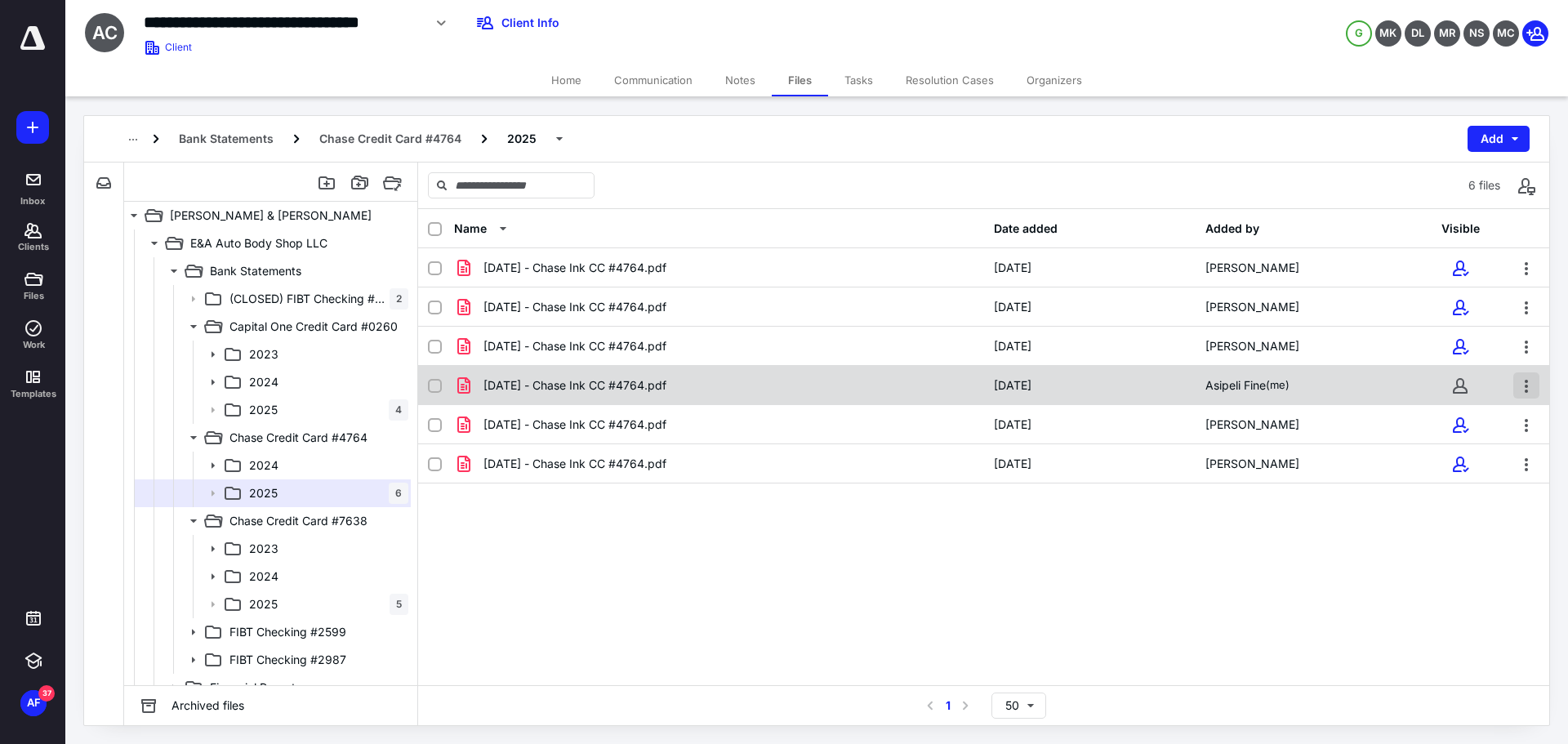 click at bounding box center [1526, 385] 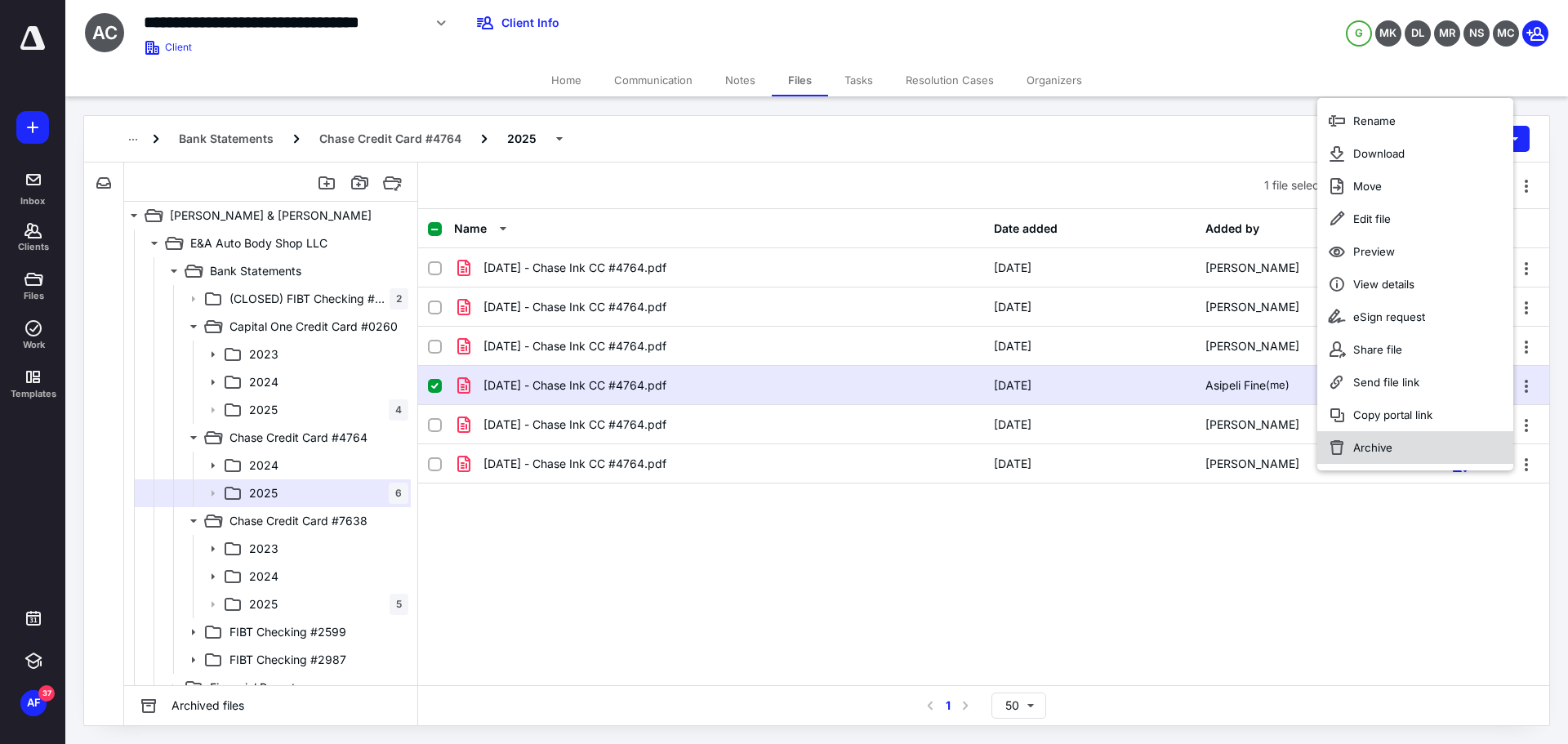 click on "Archive" at bounding box center (1415, 448) 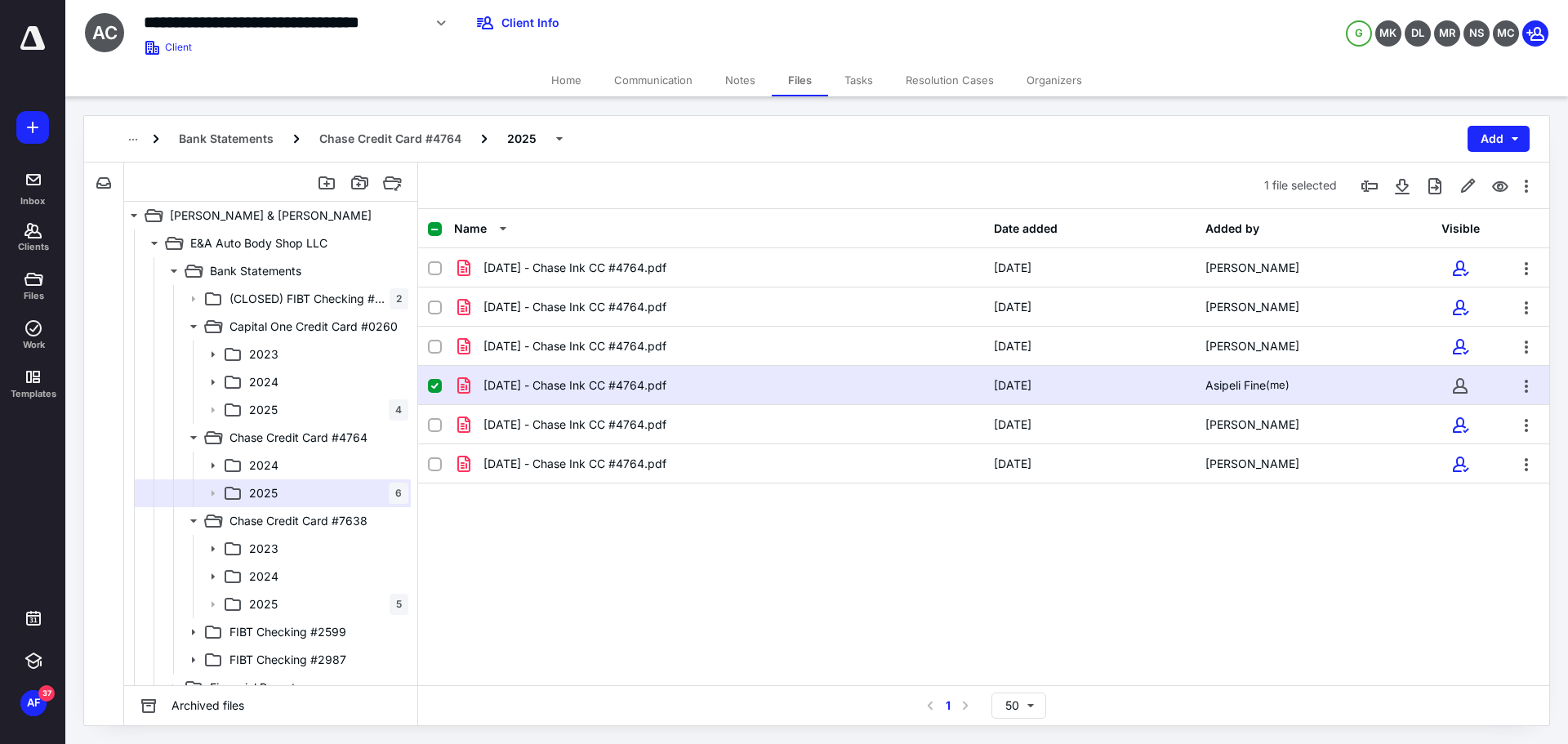 checkbox on "false" 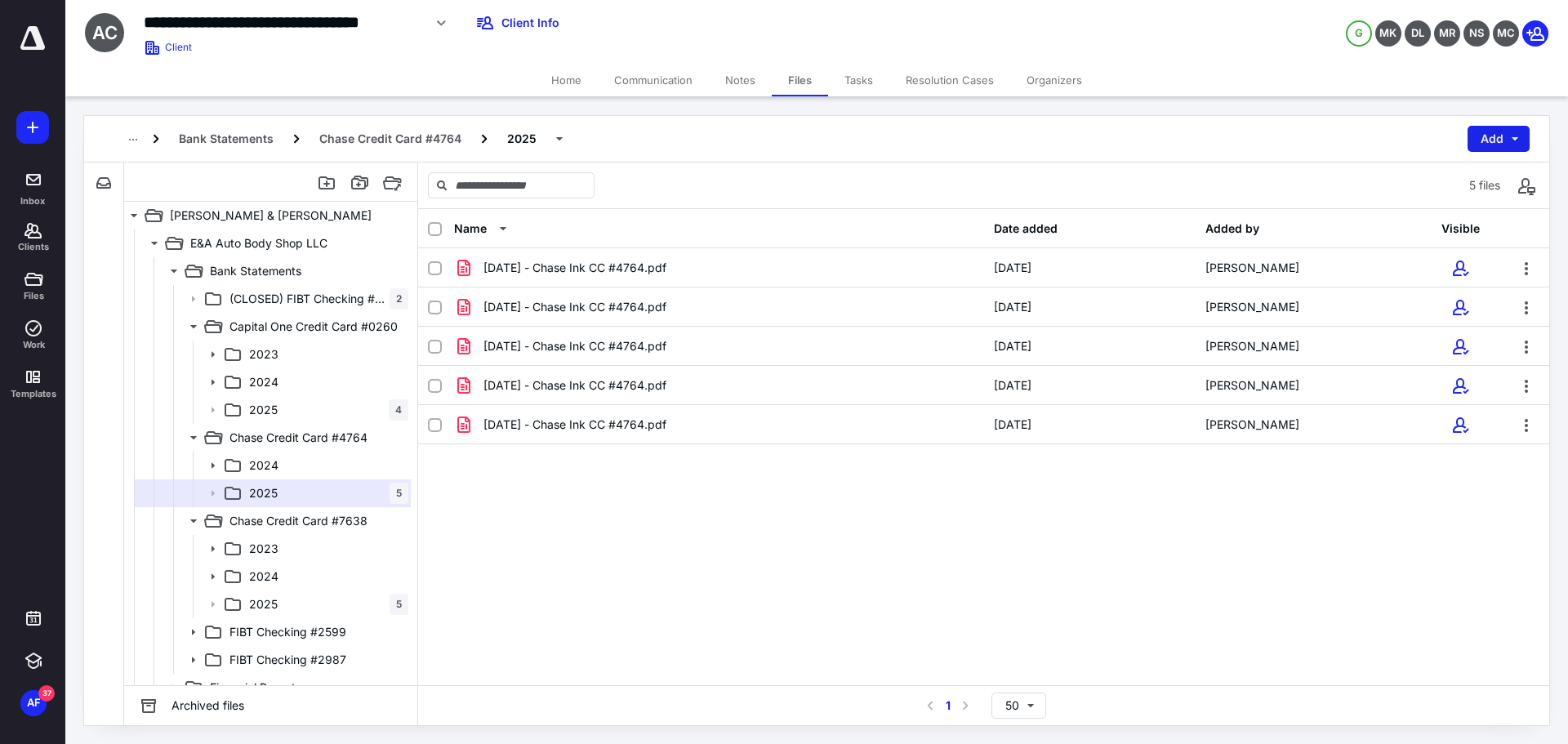 click on "Add" at bounding box center (1499, 139) 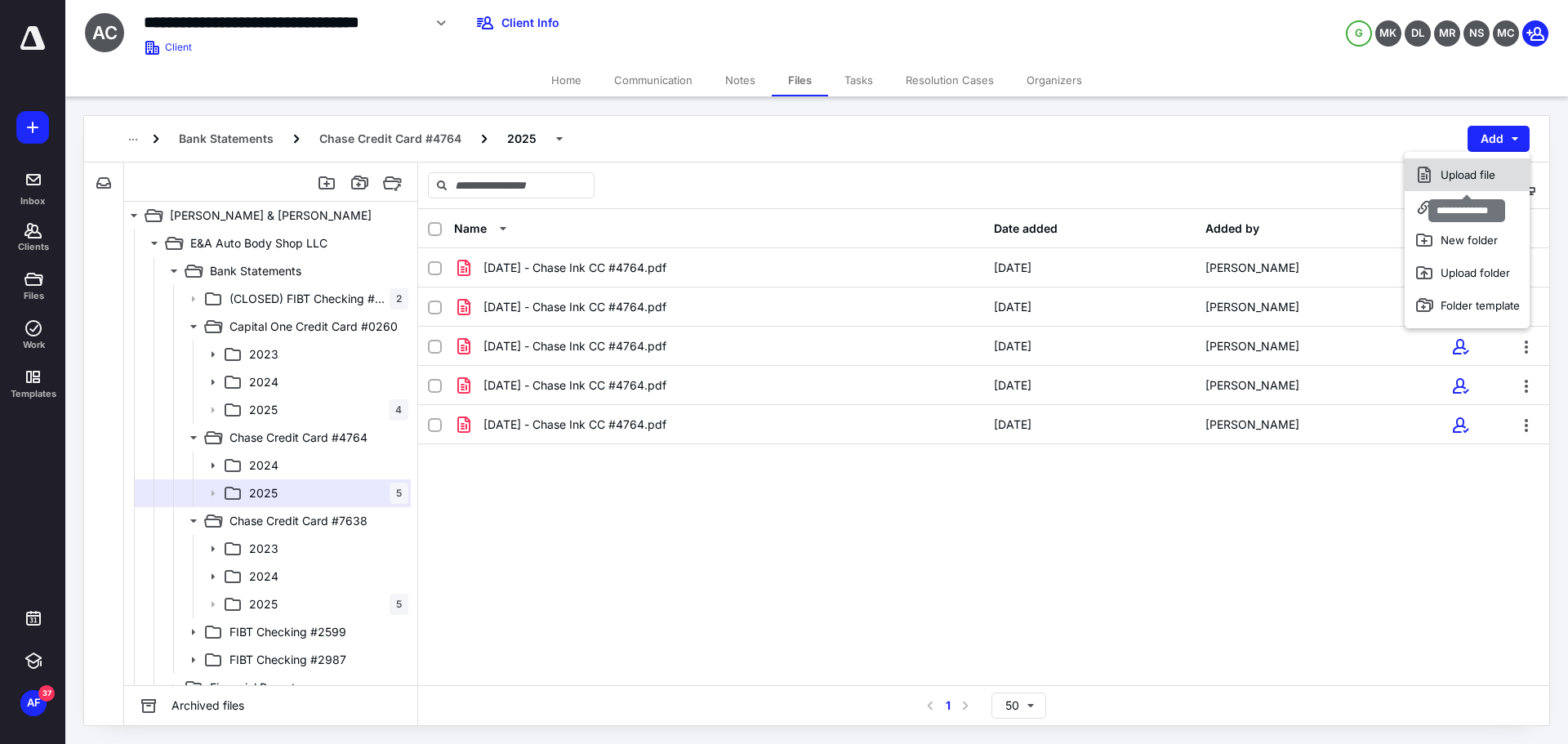 click on "Upload file" at bounding box center [1467, 175] 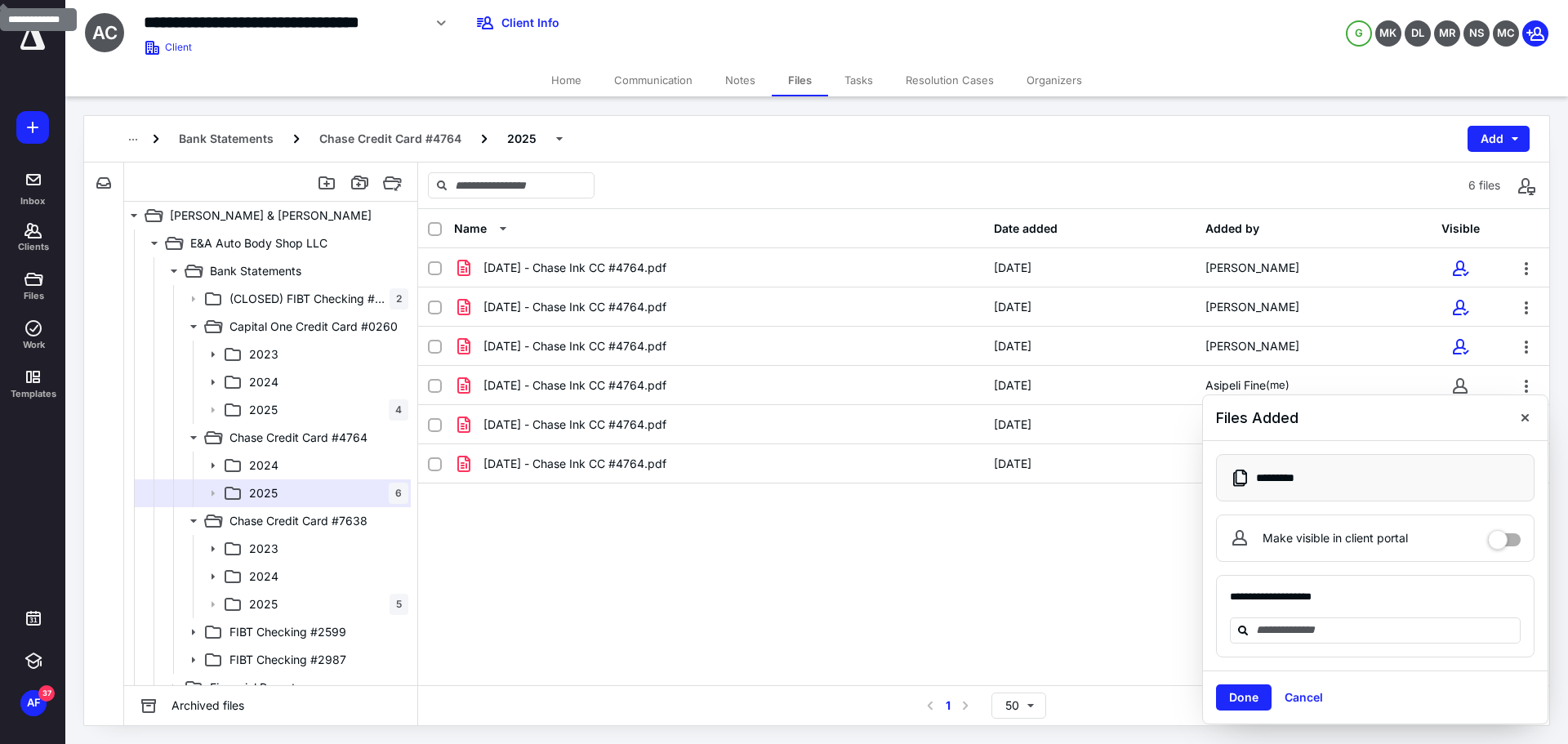 click at bounding box center (1504, 538) 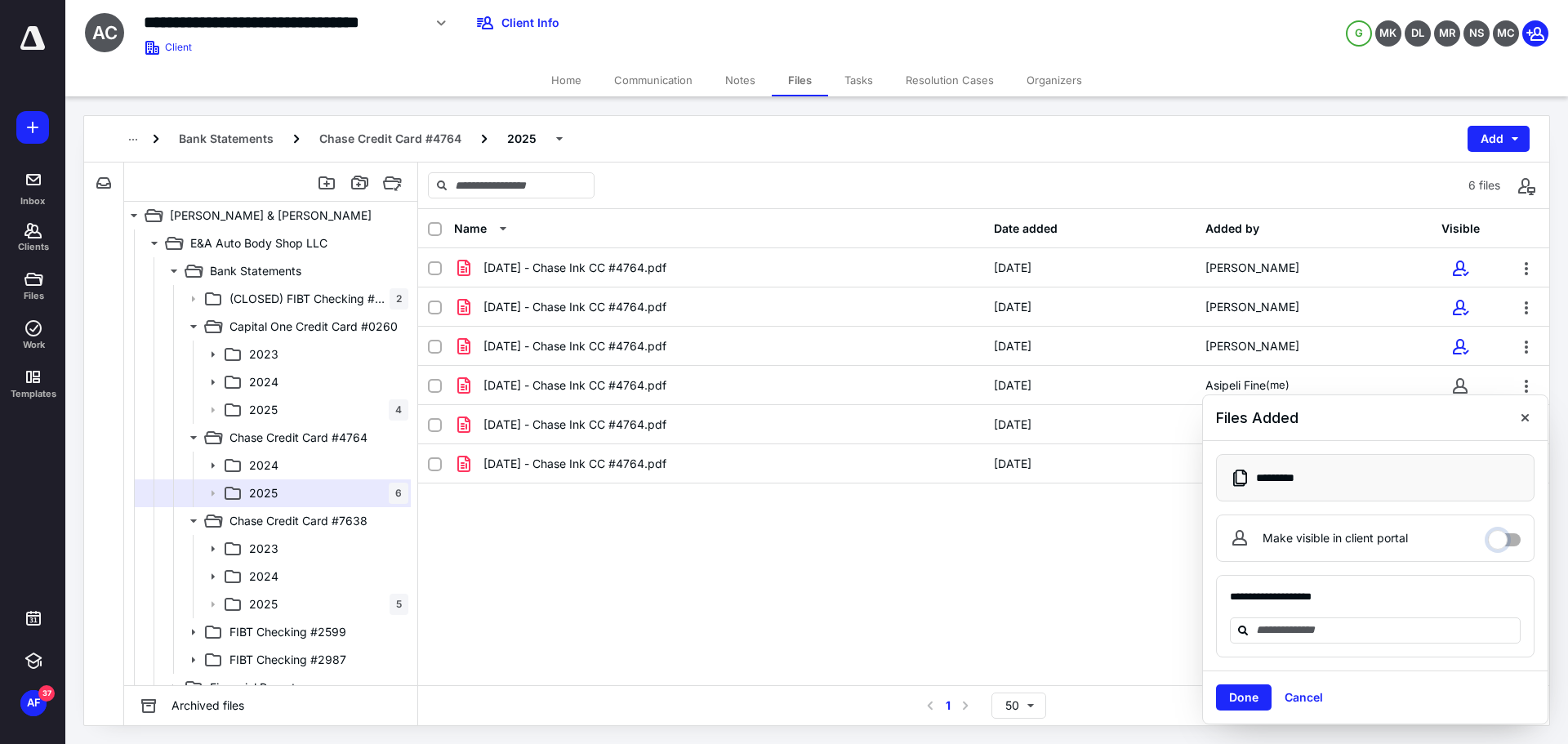 click on "Make visible in client portal" at bounding box center (1504, 536) 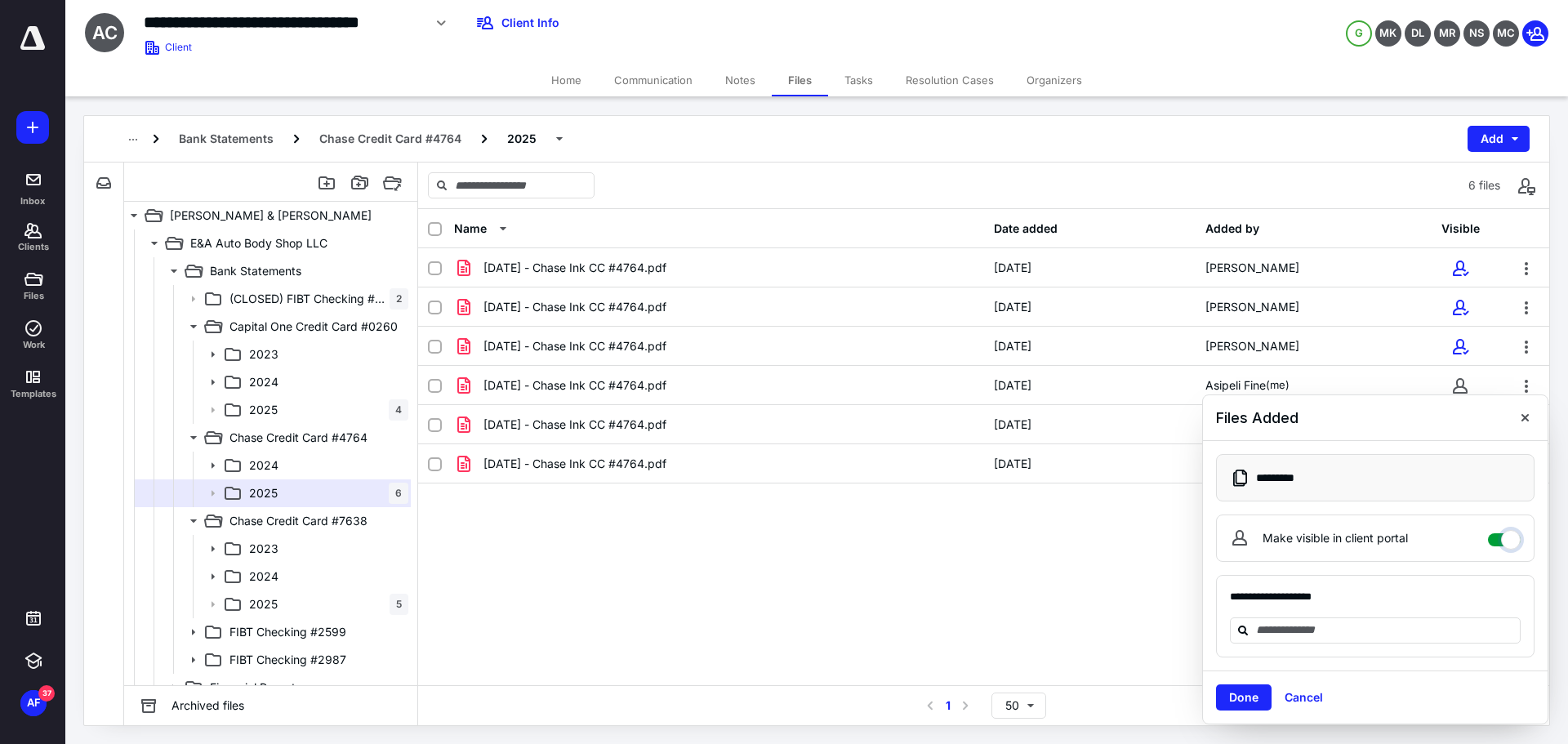 checkbox on "****" 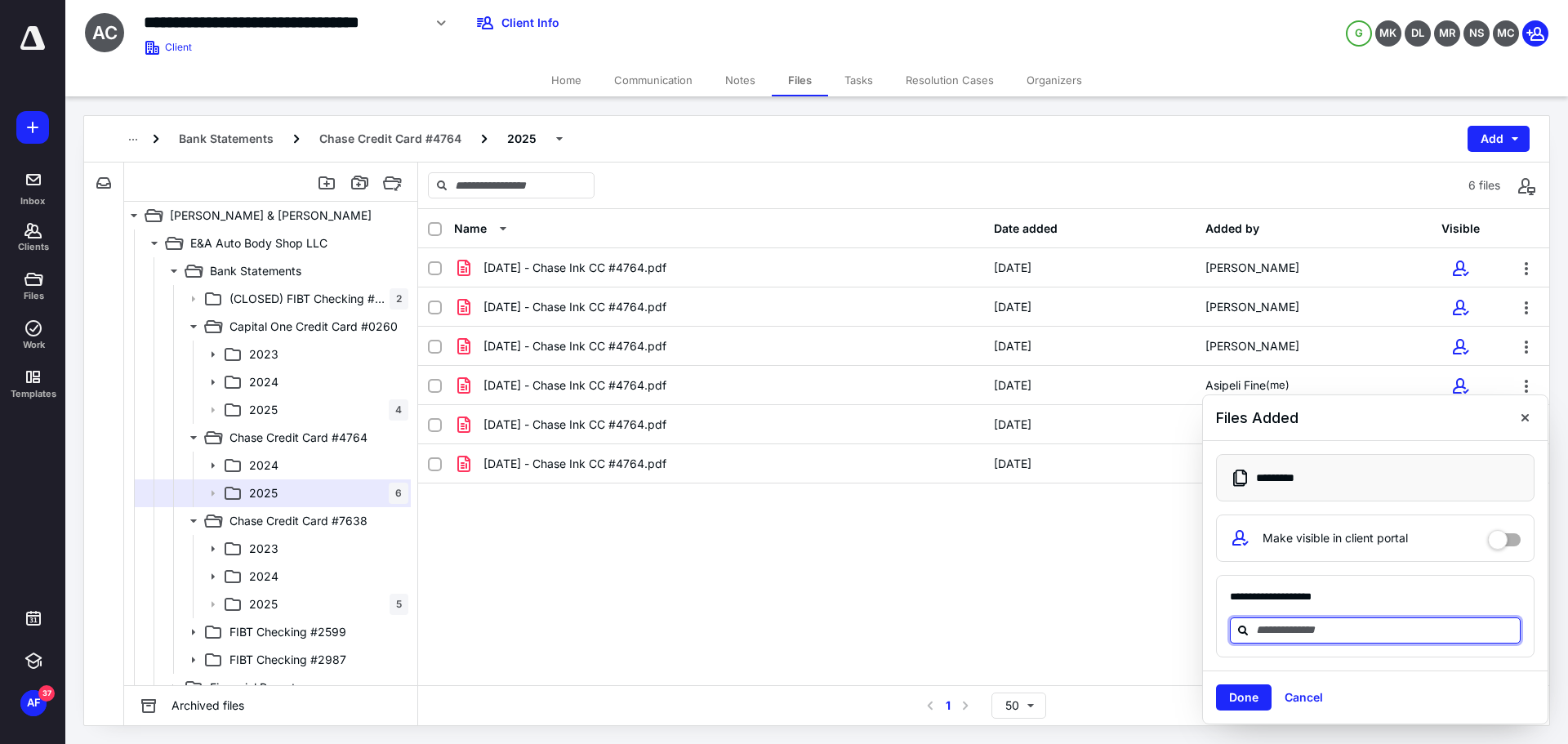 click at bounding box center (1385, 630) 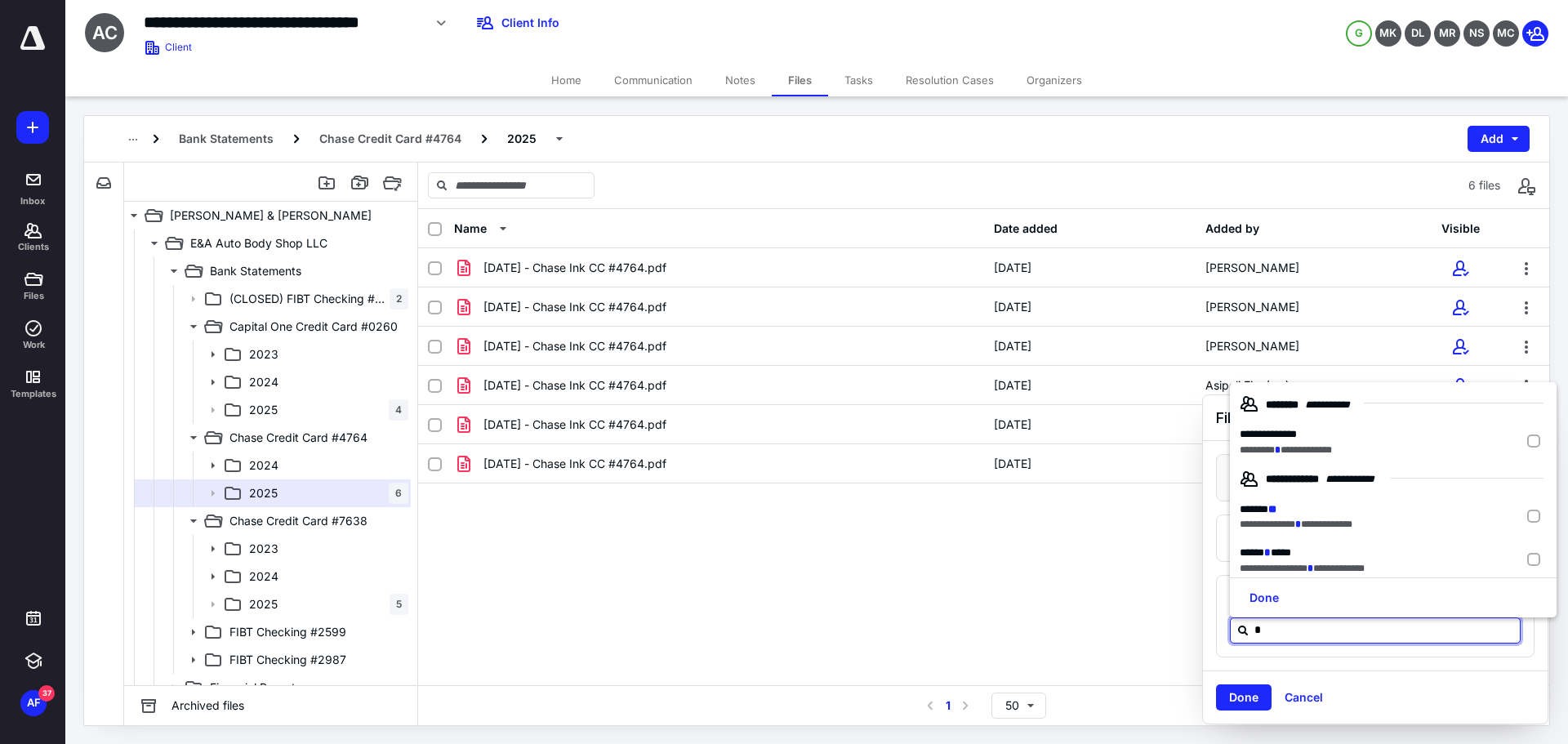type on "**" 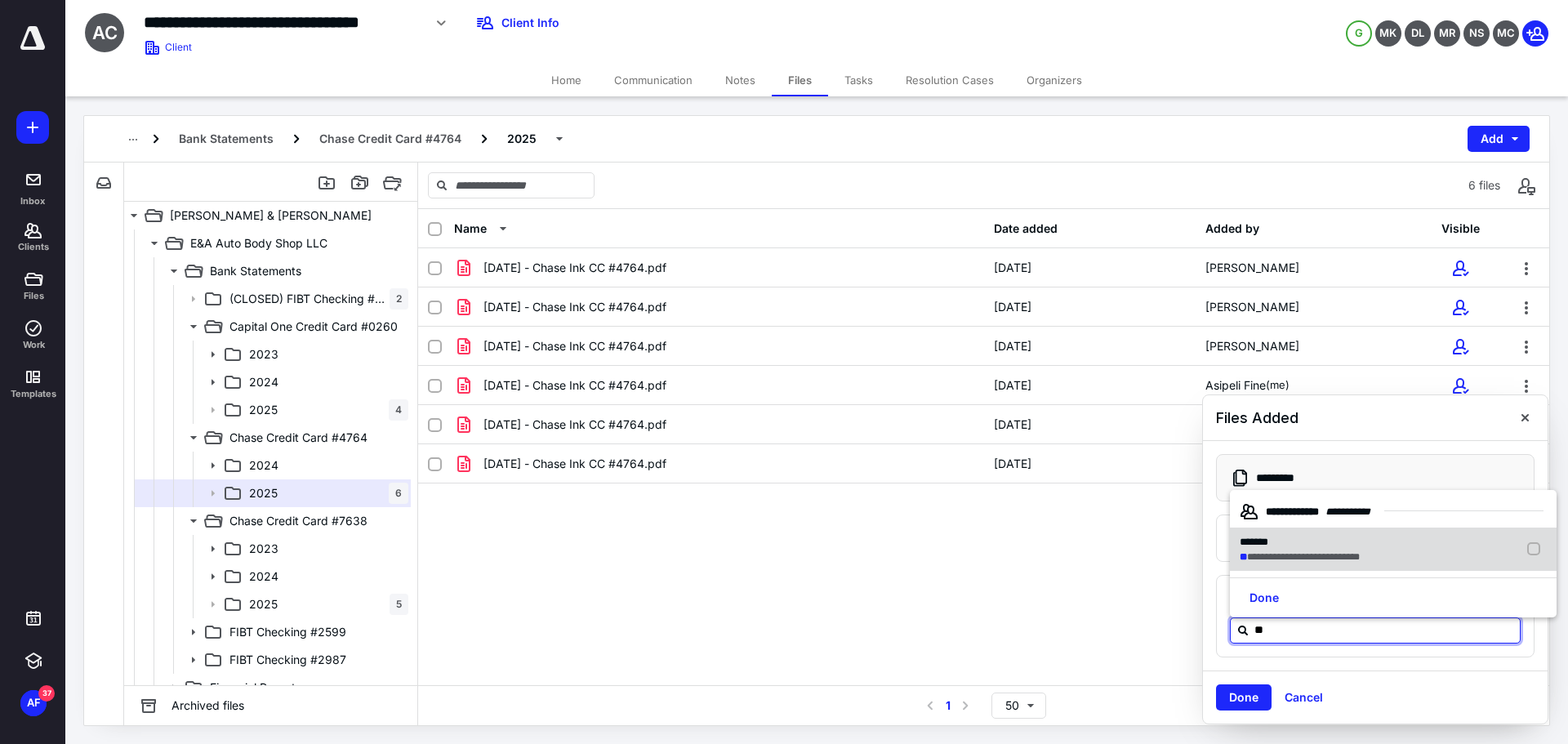 click on "**********" at bounding box center [1303, 557] 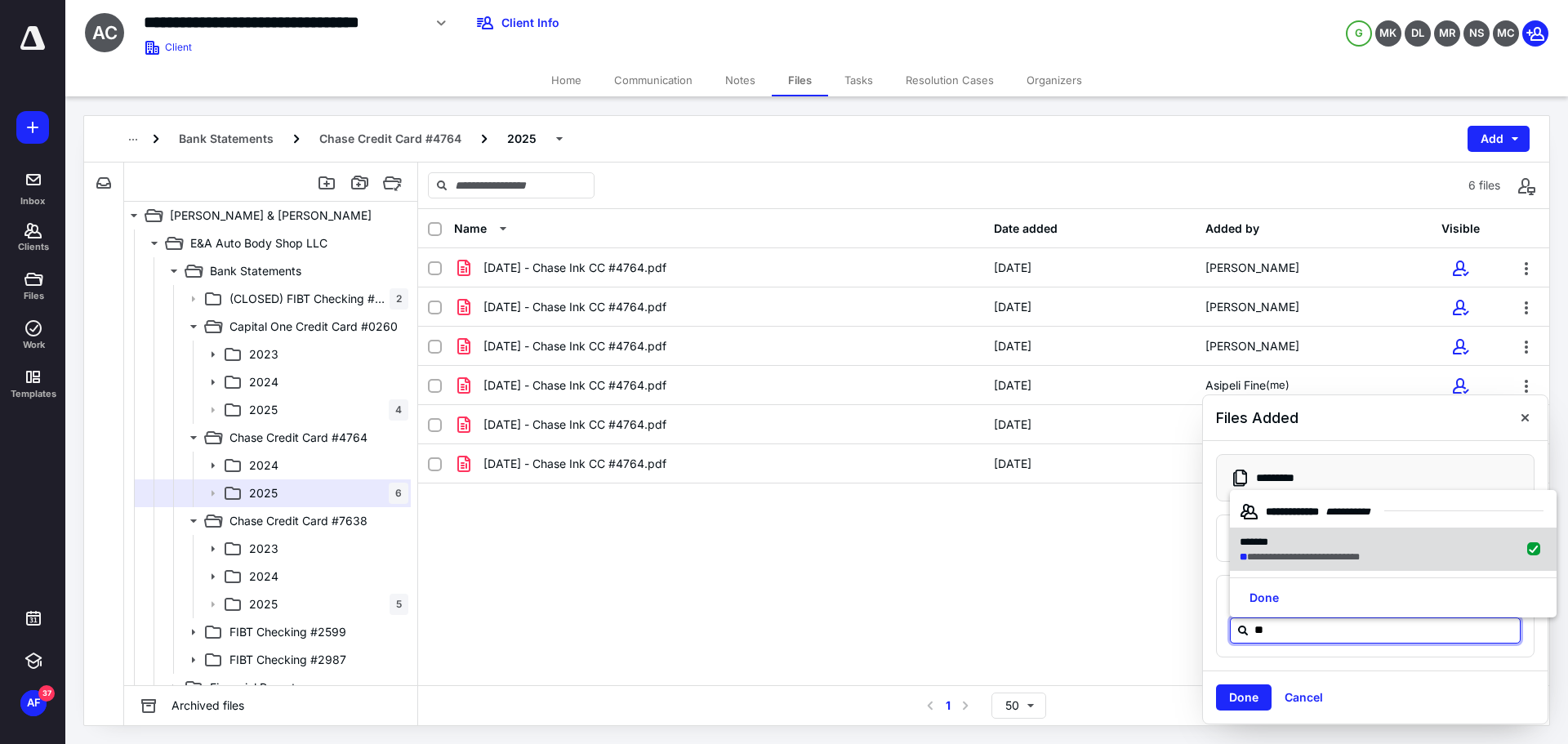 checkbox on "true" 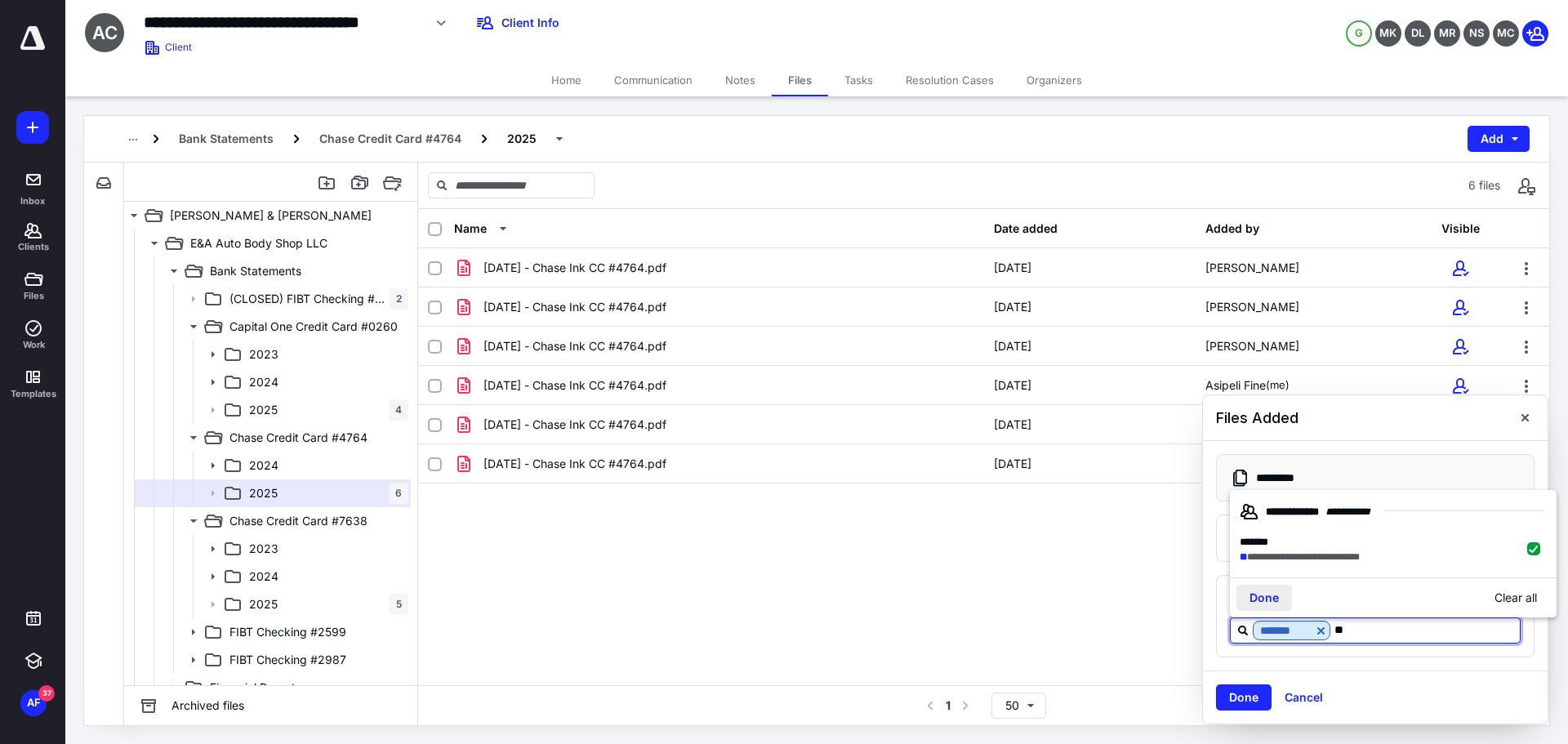 type on "**" 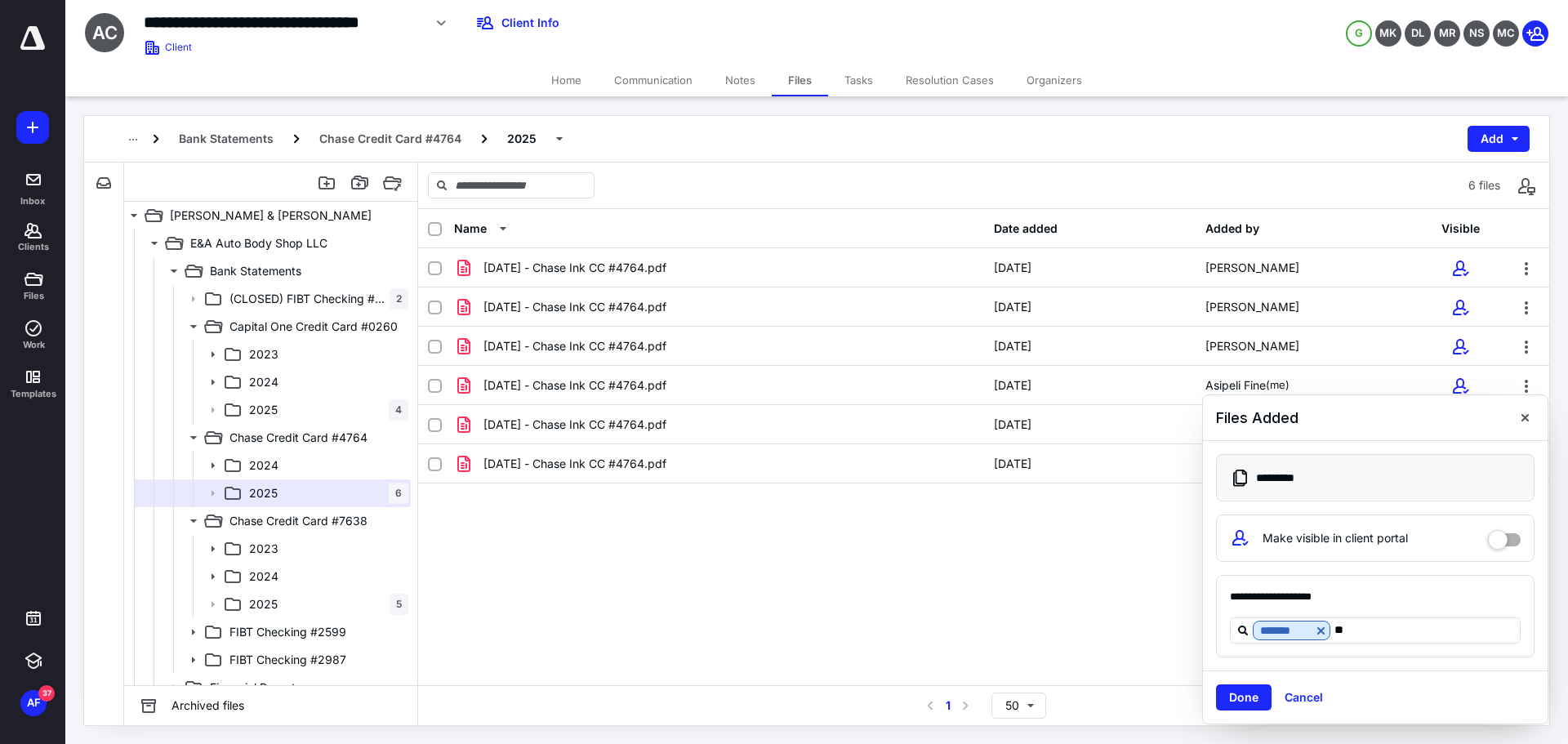 type 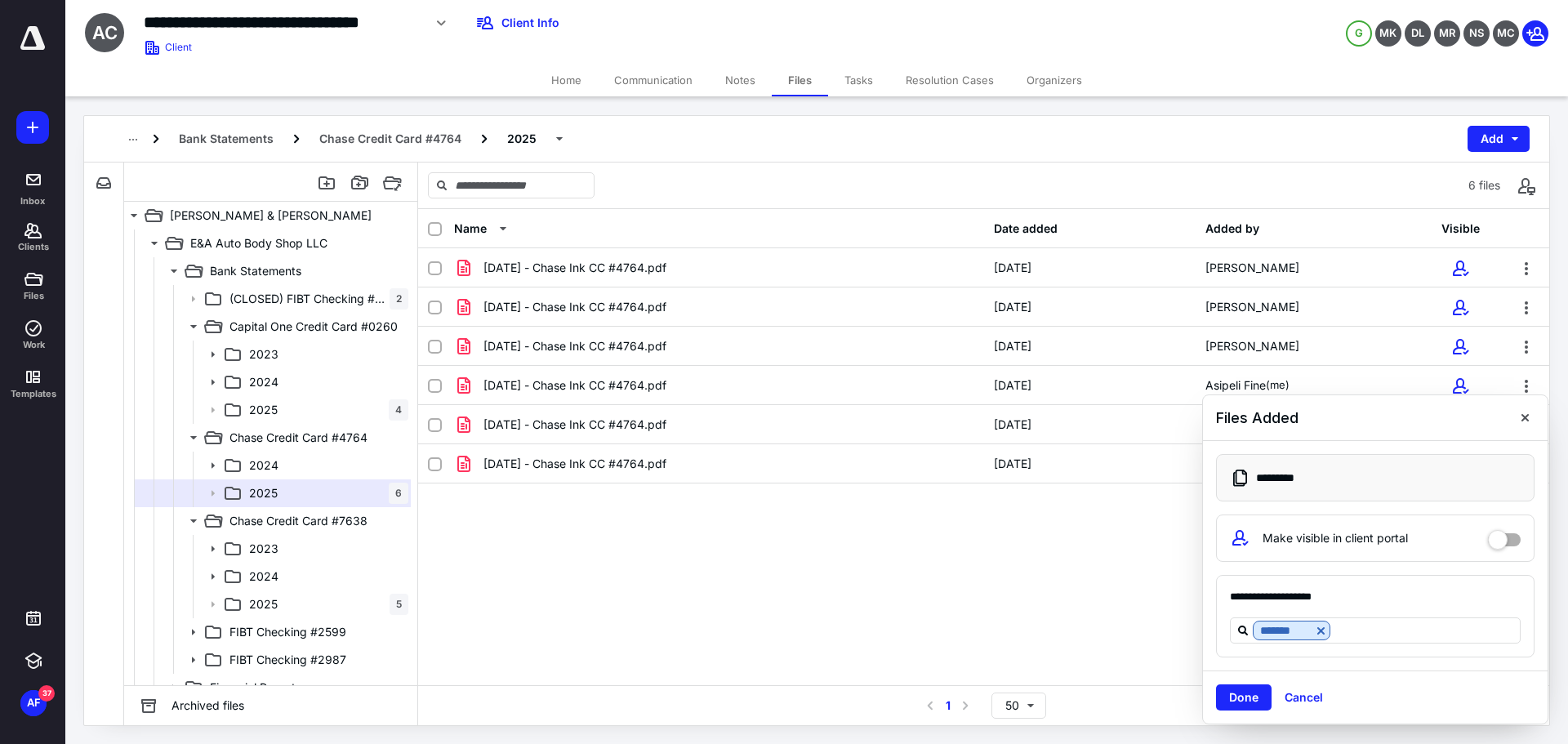 click on "Done" at bounding box center (1244, 697) 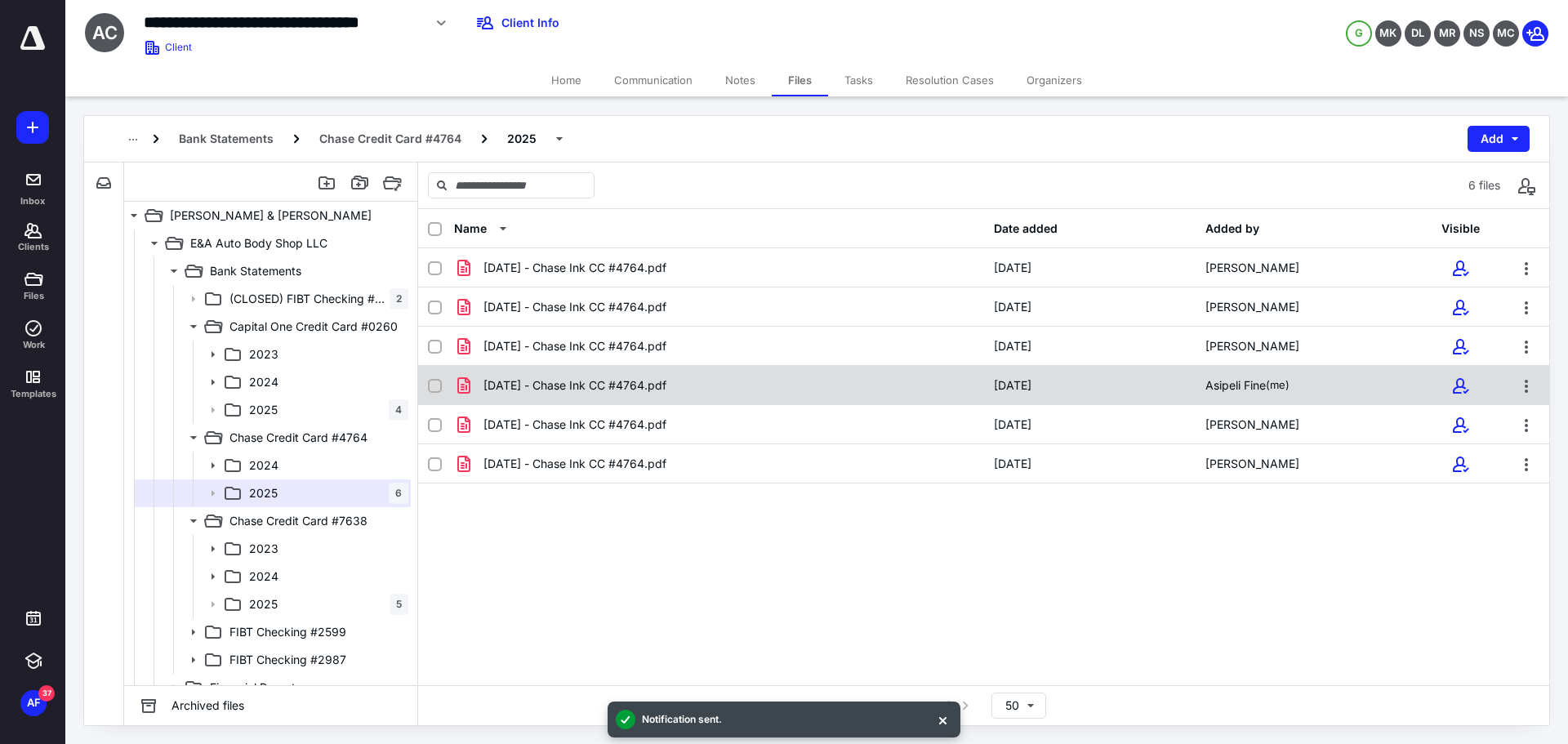 click on "Jun 19 - Chase Ink CC #4764.pdf 7/10/2025 Asipeli Fine  (me)" at bounding box center [983, 385] 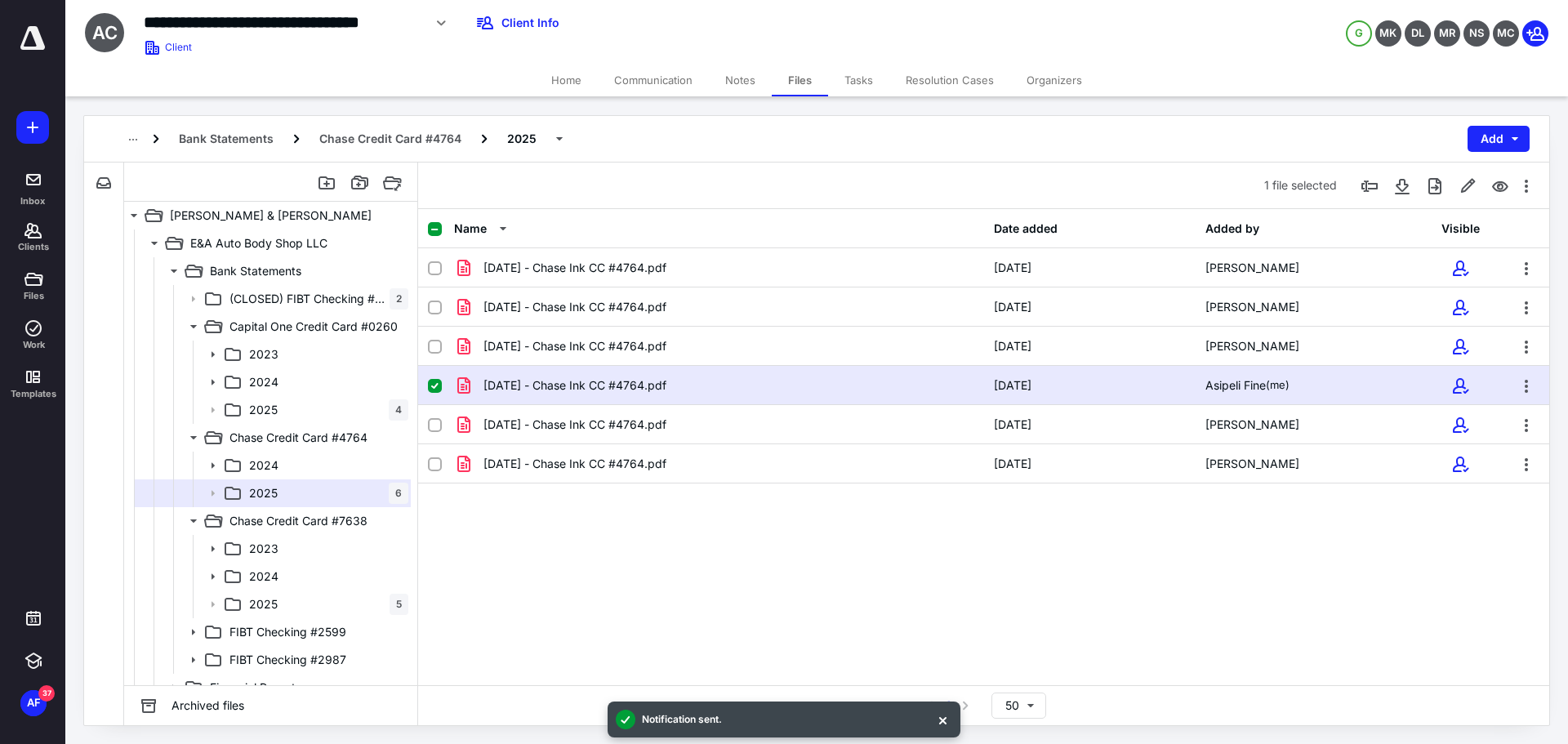 click on "Jun 19 - Chase Ink CC #4764.pdf 7/10/2025 Asipeli Fine  (me)" at bounding box center (983, 385) 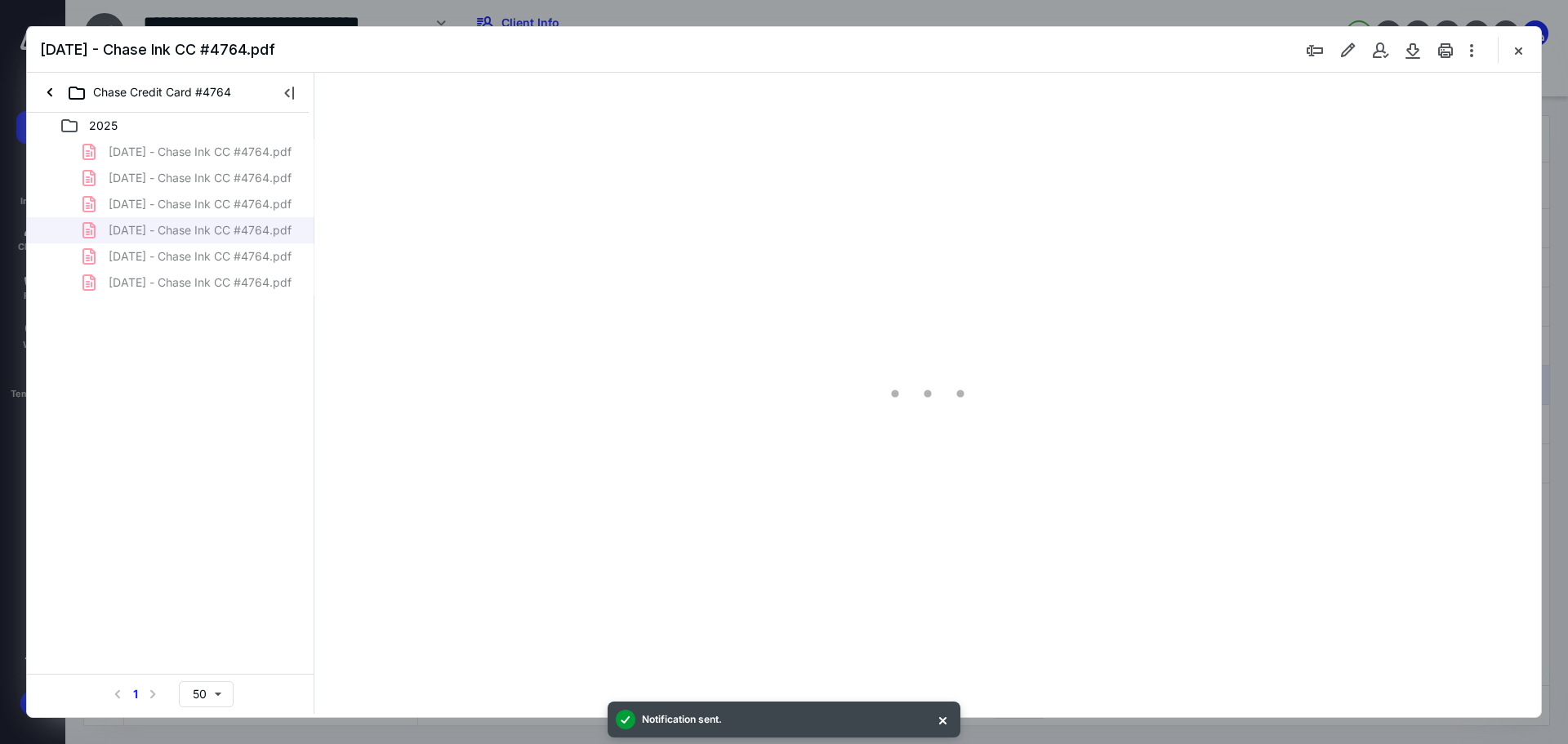 scroll, scrollTop: 0, scrollLeft: 0, axis: both 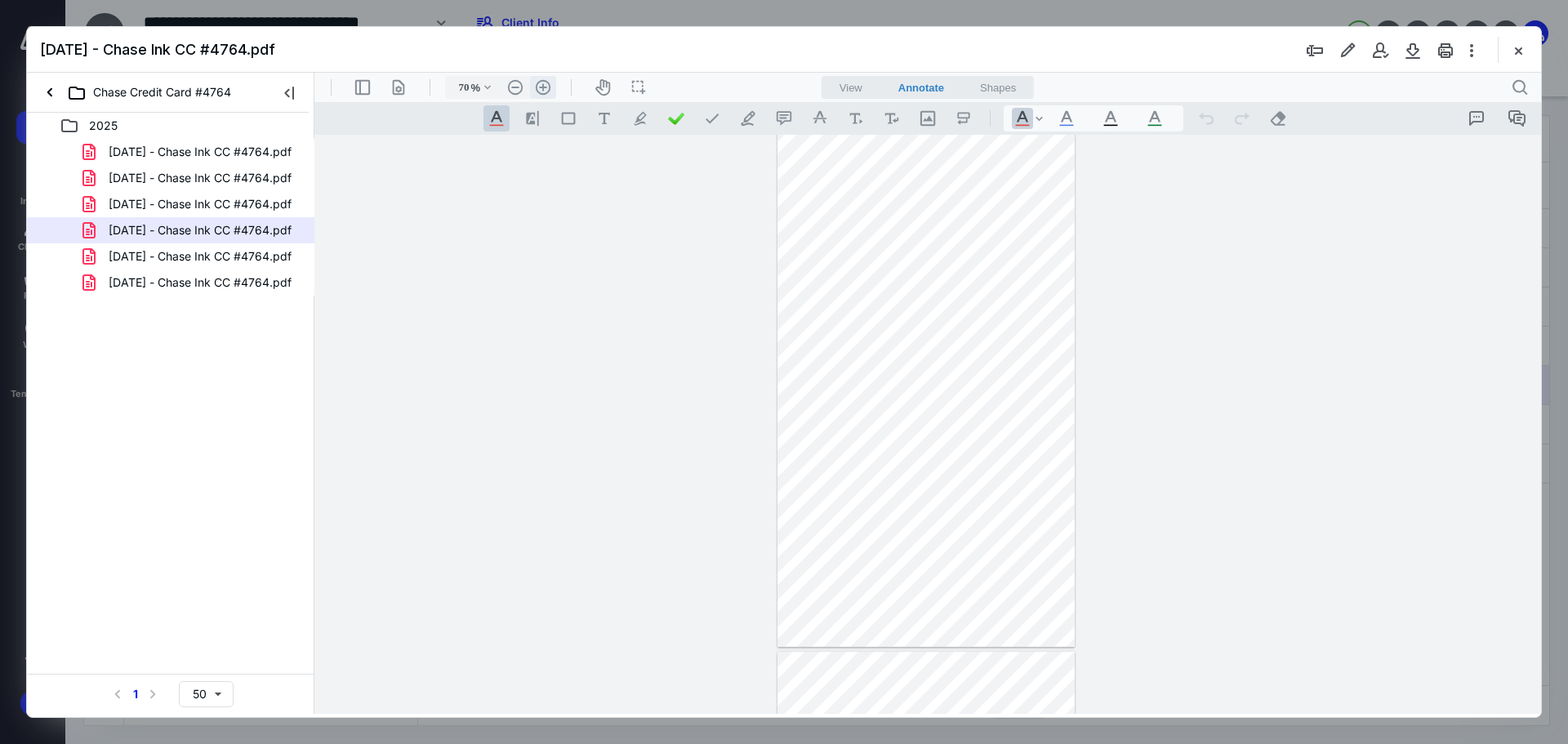 click on ".cls-1{fill:#abb0c4;} icon - header - zoom - in - line" at bounding box center [543, 87] 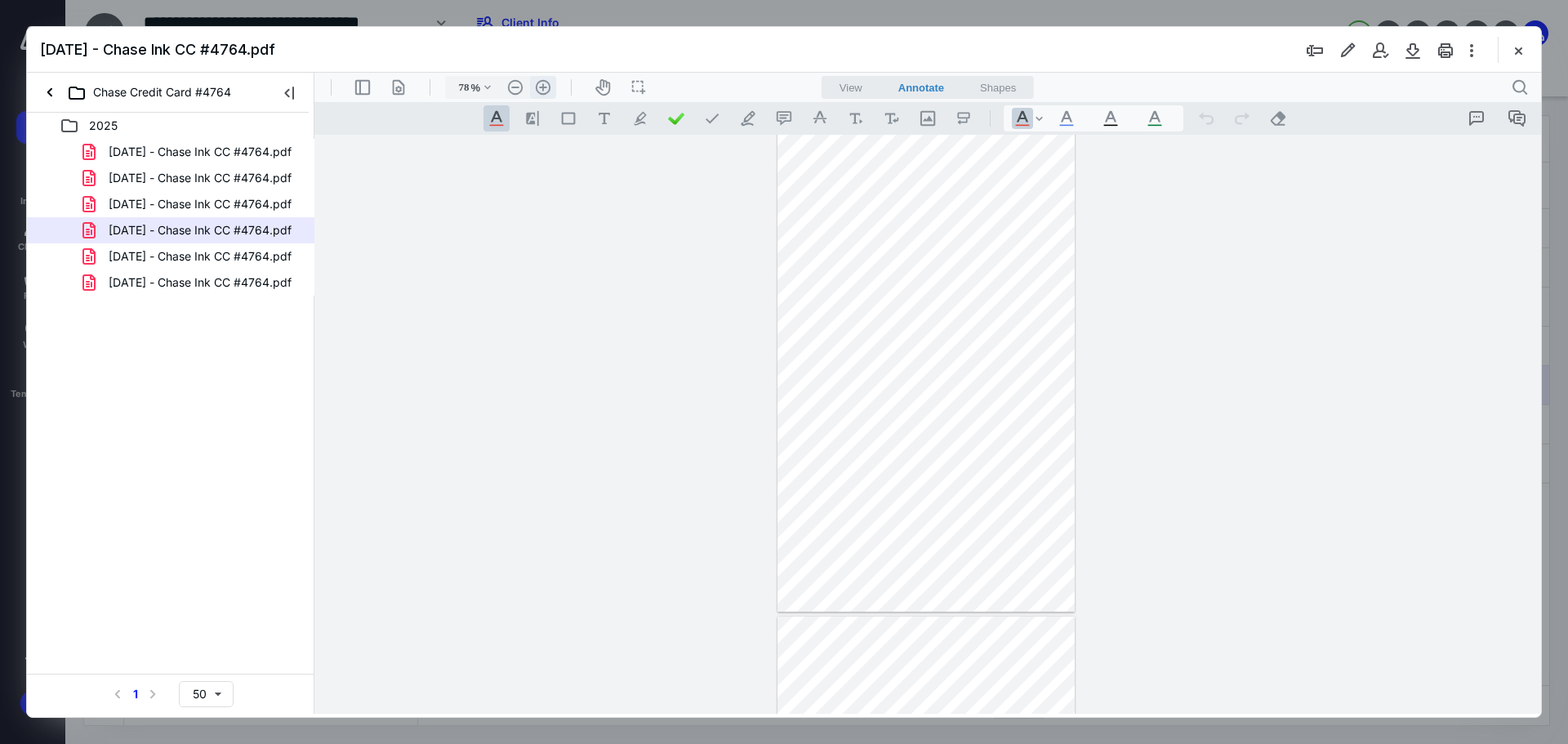 click on ".cls-1{fill:#abb0c4;} icon - header - zoom - in - line" at bounding box center (543, 87) 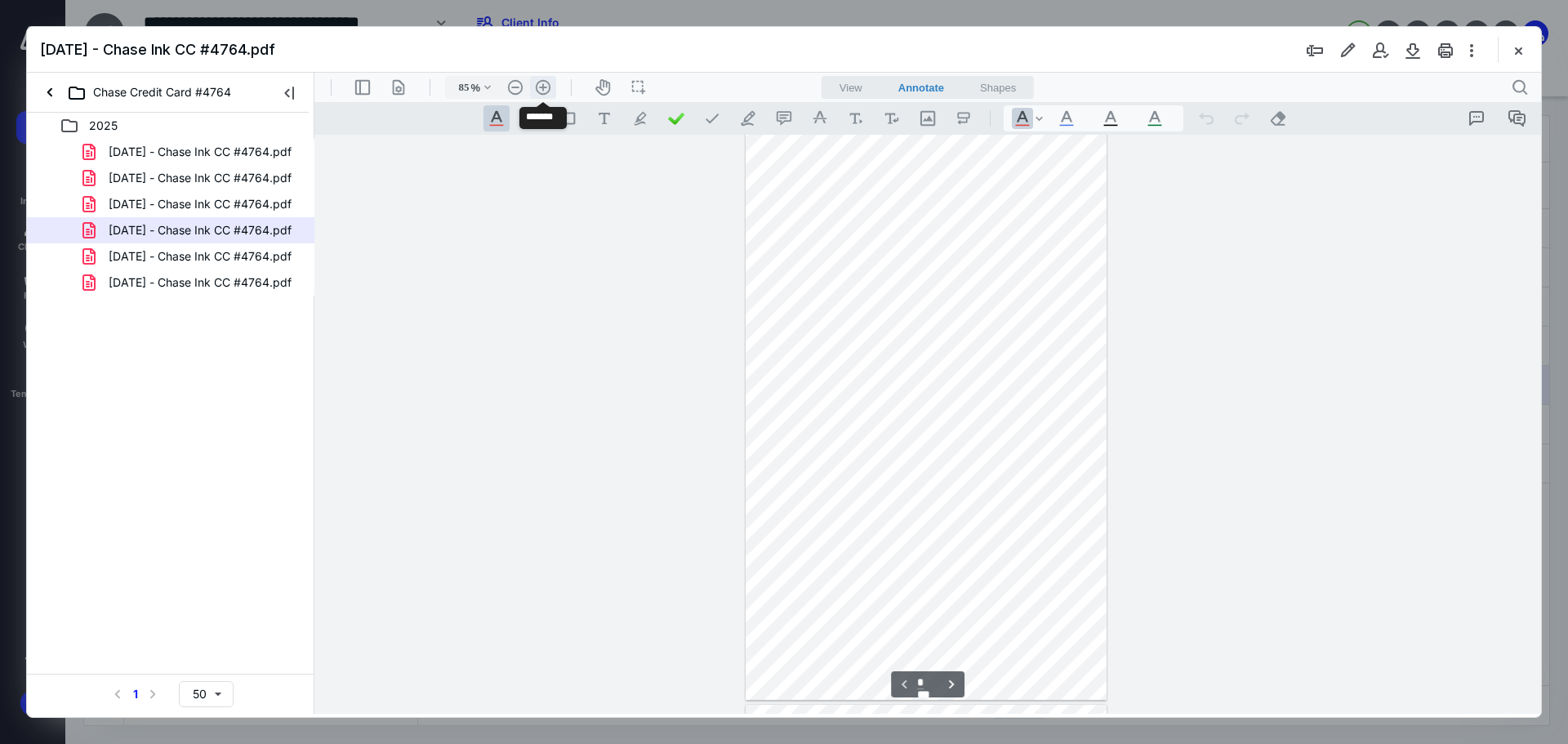 click on ".cls-1{fill:#abb0c4;} icon - header - zoom - in - line" at bounding box center (543, 87) 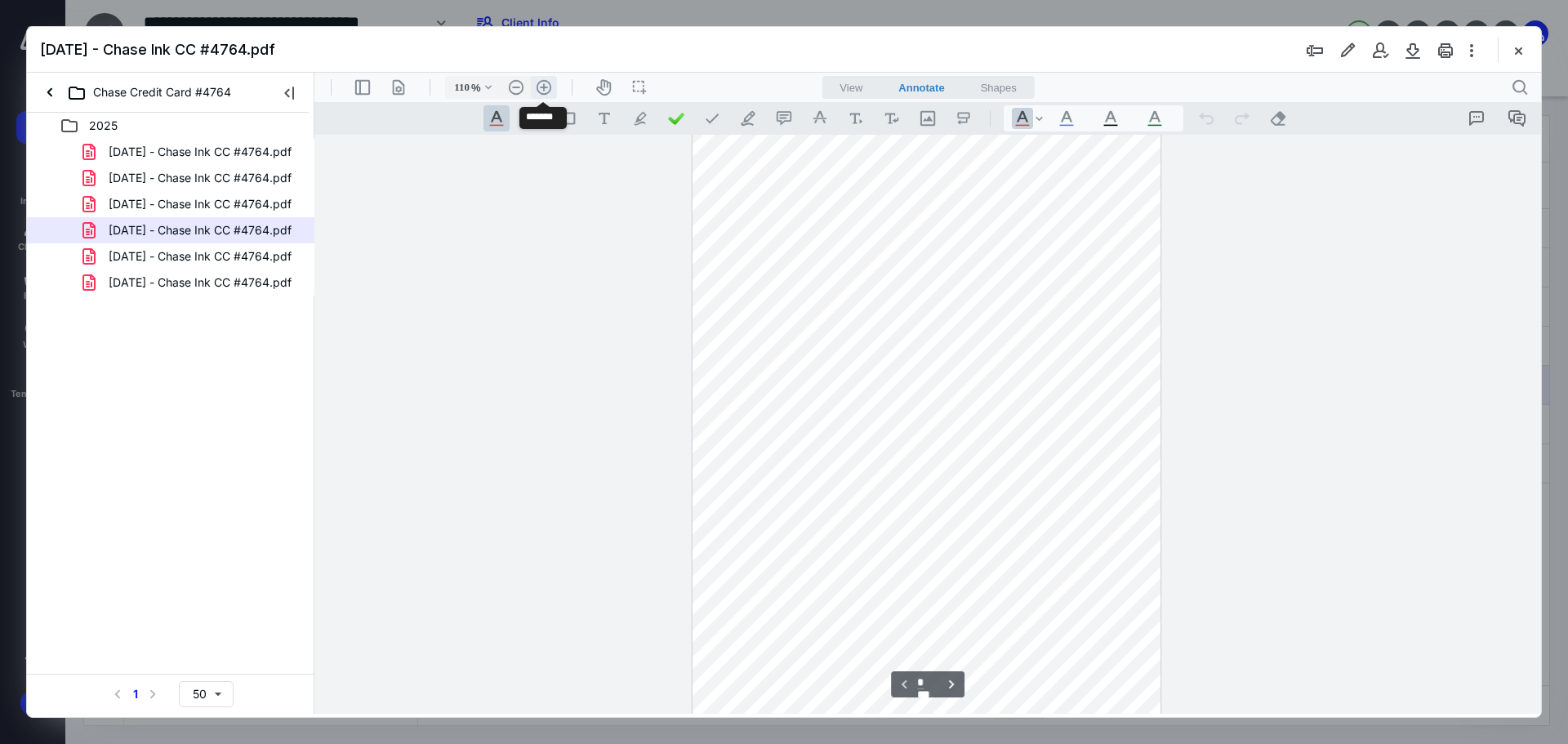 click on ".cls-1{fill:#abb0c4;} icon - header - zoom - in - line" at bounding box center (544, 87) 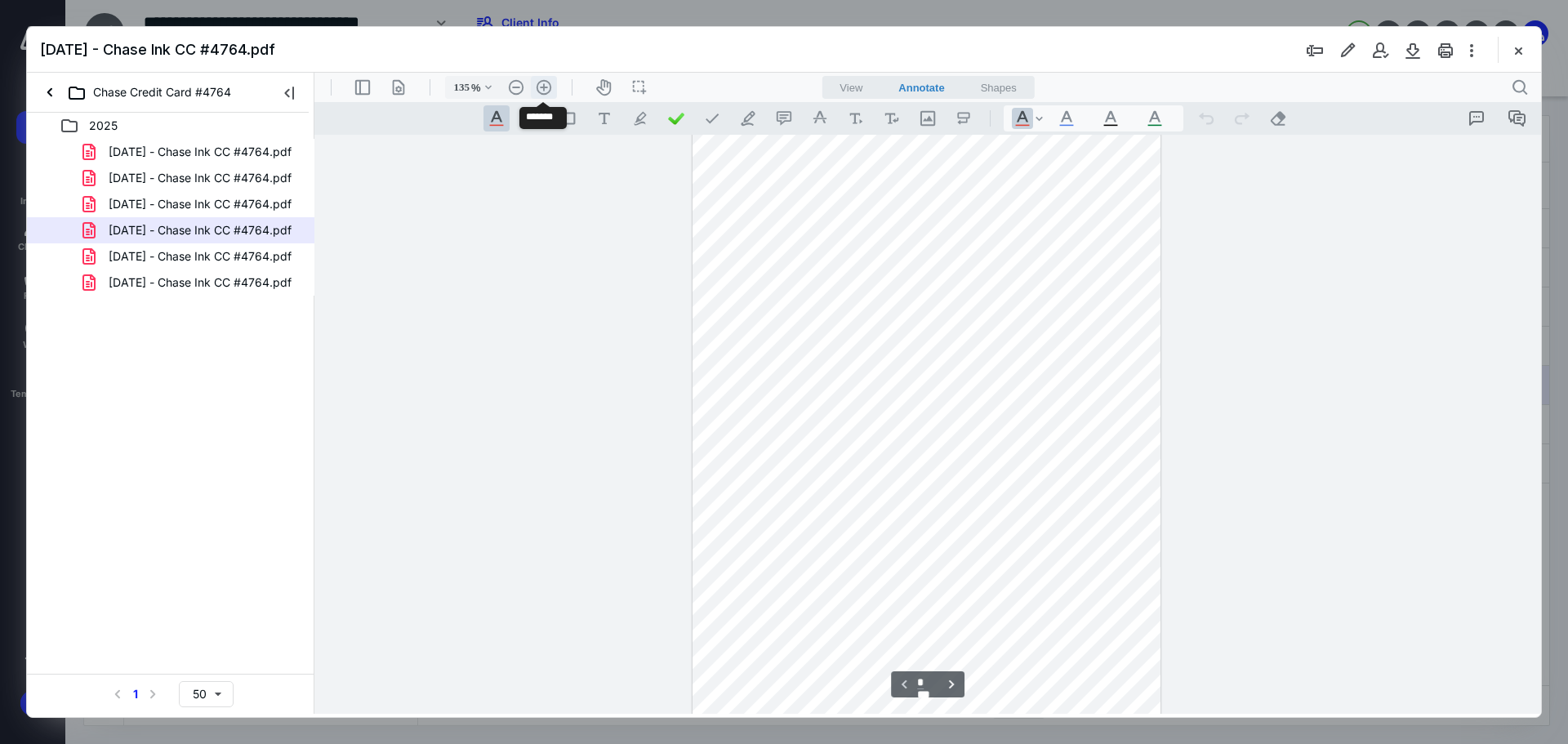 click on ".cls-1{fill:#abb0c4;} icon - header - zoom - in - line" at bounding box center [544, 87] 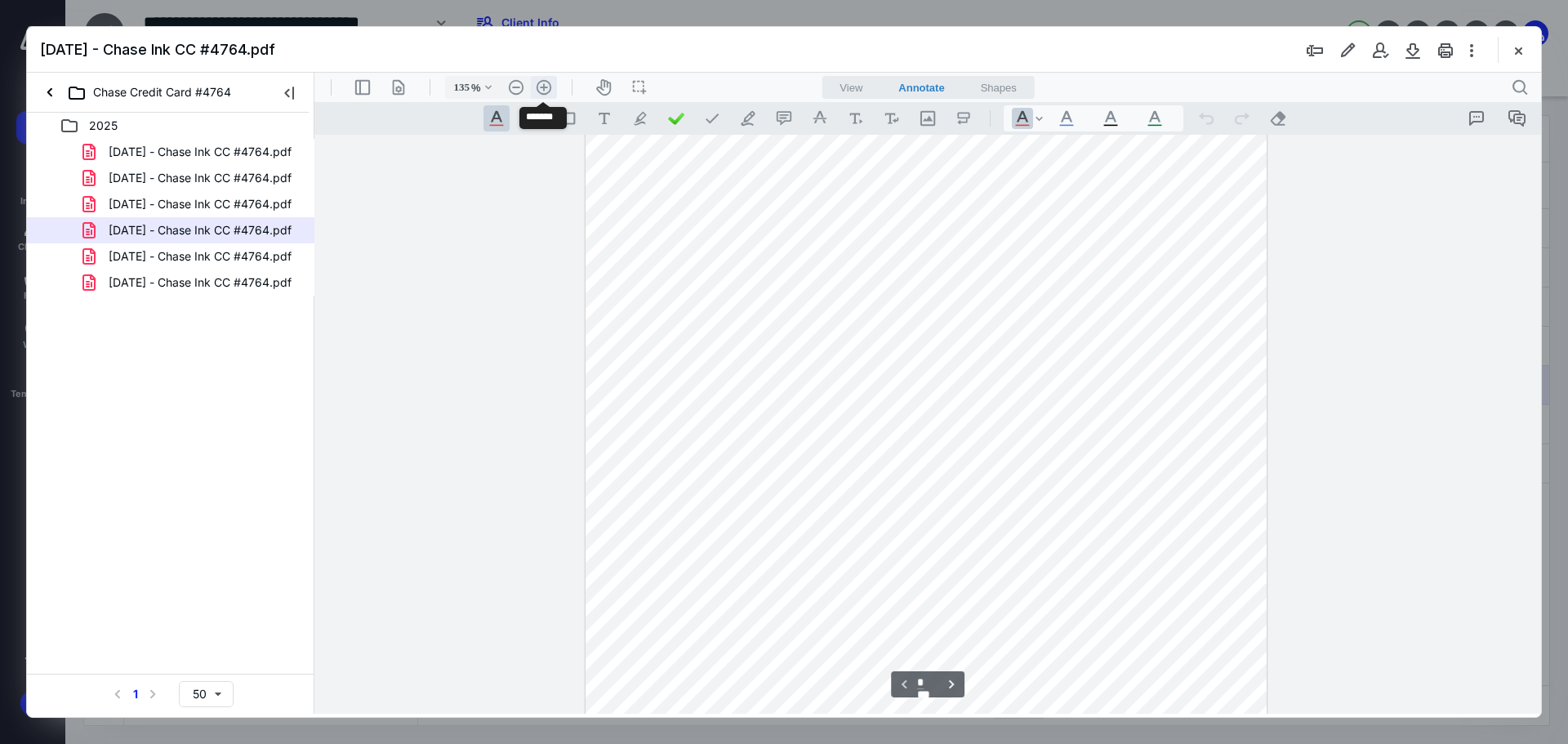 type on "160" 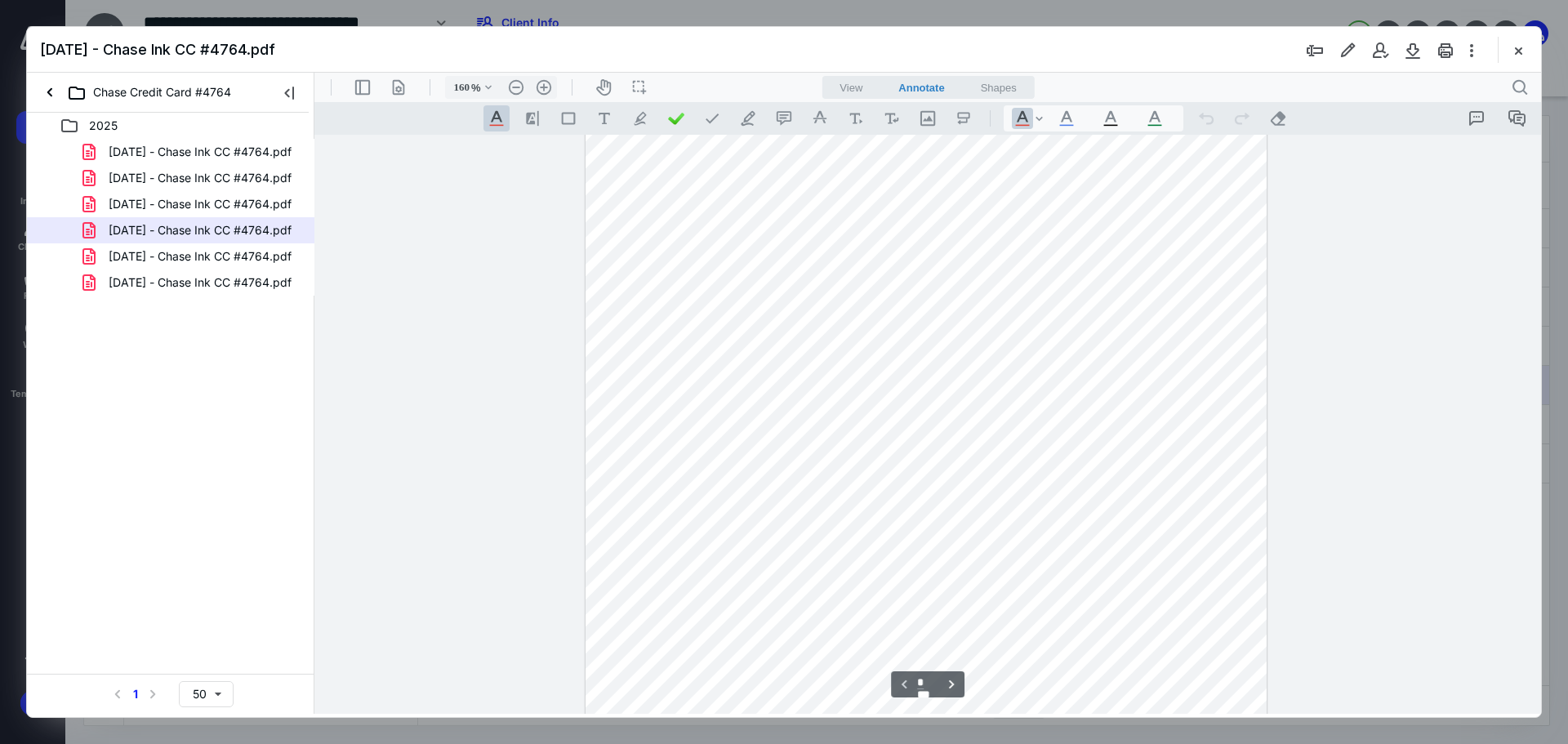 scroll, scrollTop: 319, scrollLeft: 0, axis: vertical 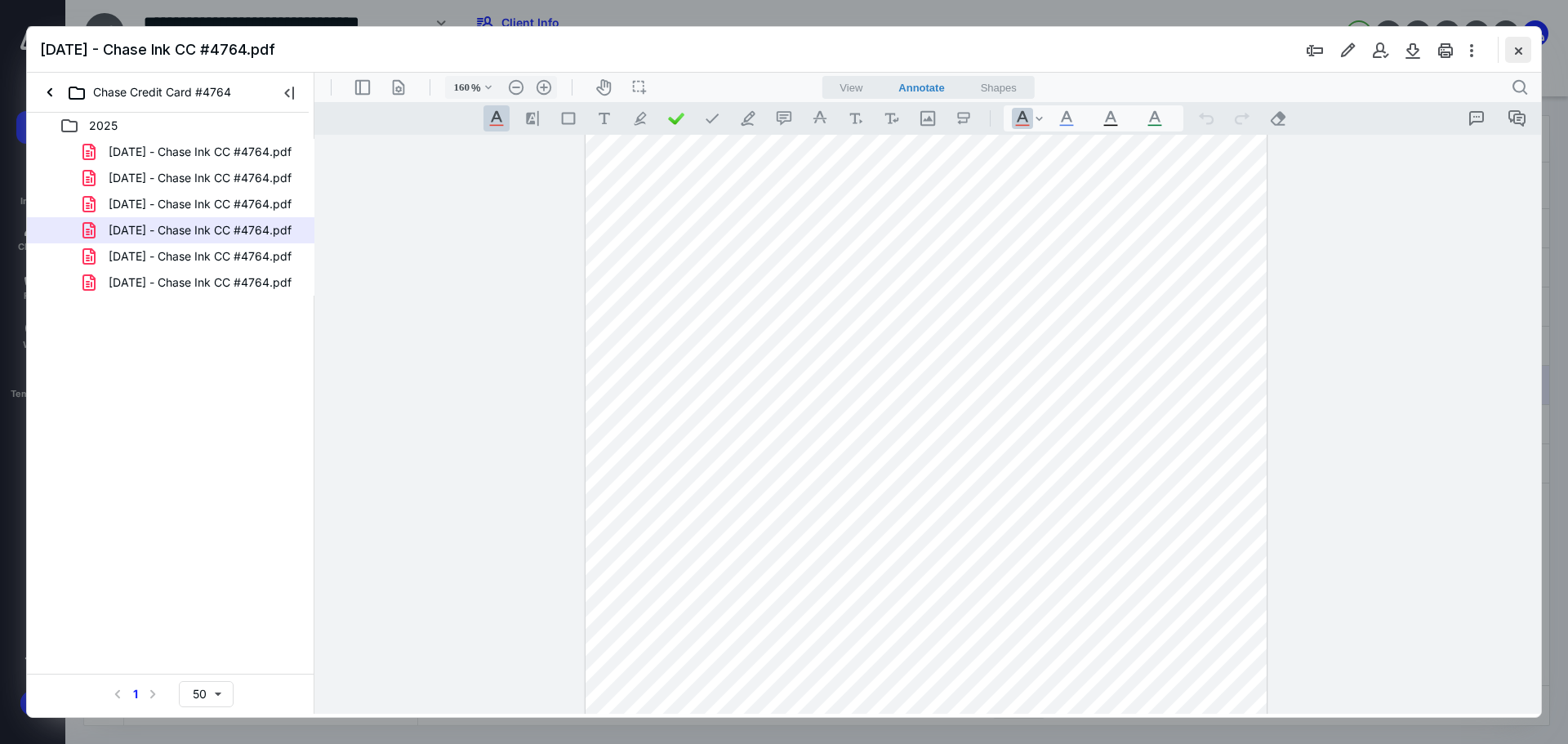click at bounding box center (1518, 50) 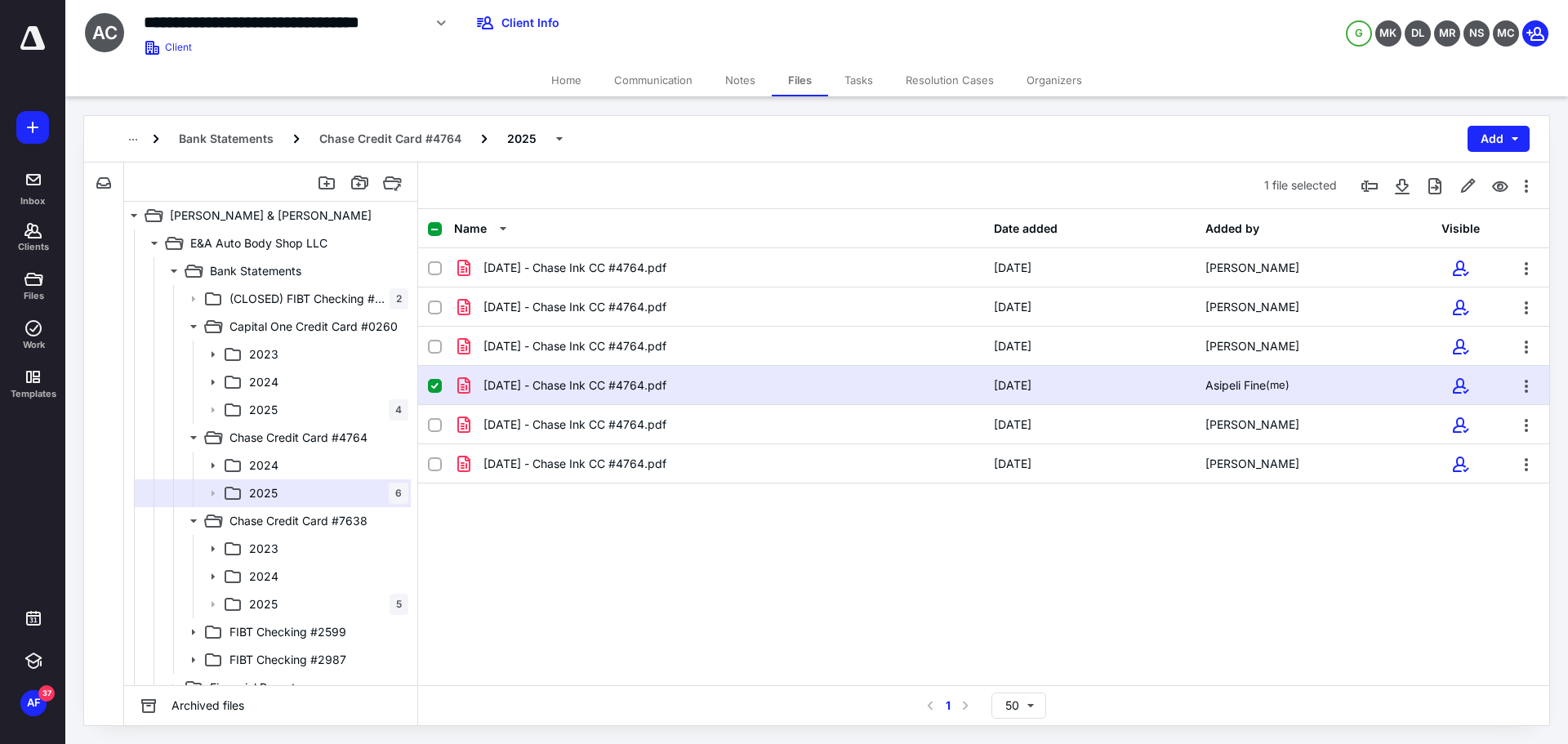 click on "Name Date added Added by Visible Apr 19 - Chase Ink CC #4764.pdf 4/25/2025 Nicole Stanbury Feb 19 - Chase Ink CC #4764.pdf 4/25/2025 Nicole Stanbury Jan 19 - Chase Ink CC #4764.pdf 4/25/2025 Nicole Stanbury Jun 19 - Chase Ink CC #4764.pdf 7/10/2025 Asipeli Fine  (me) Mar 19 - Chase Ink CC #4764.pdf 4/25/2025 Nicole Stanbury May 19 - Chase Ink CC #4764.pdf 6/6/2025 Nicole Stanbury" at bounding box center (983, 447) 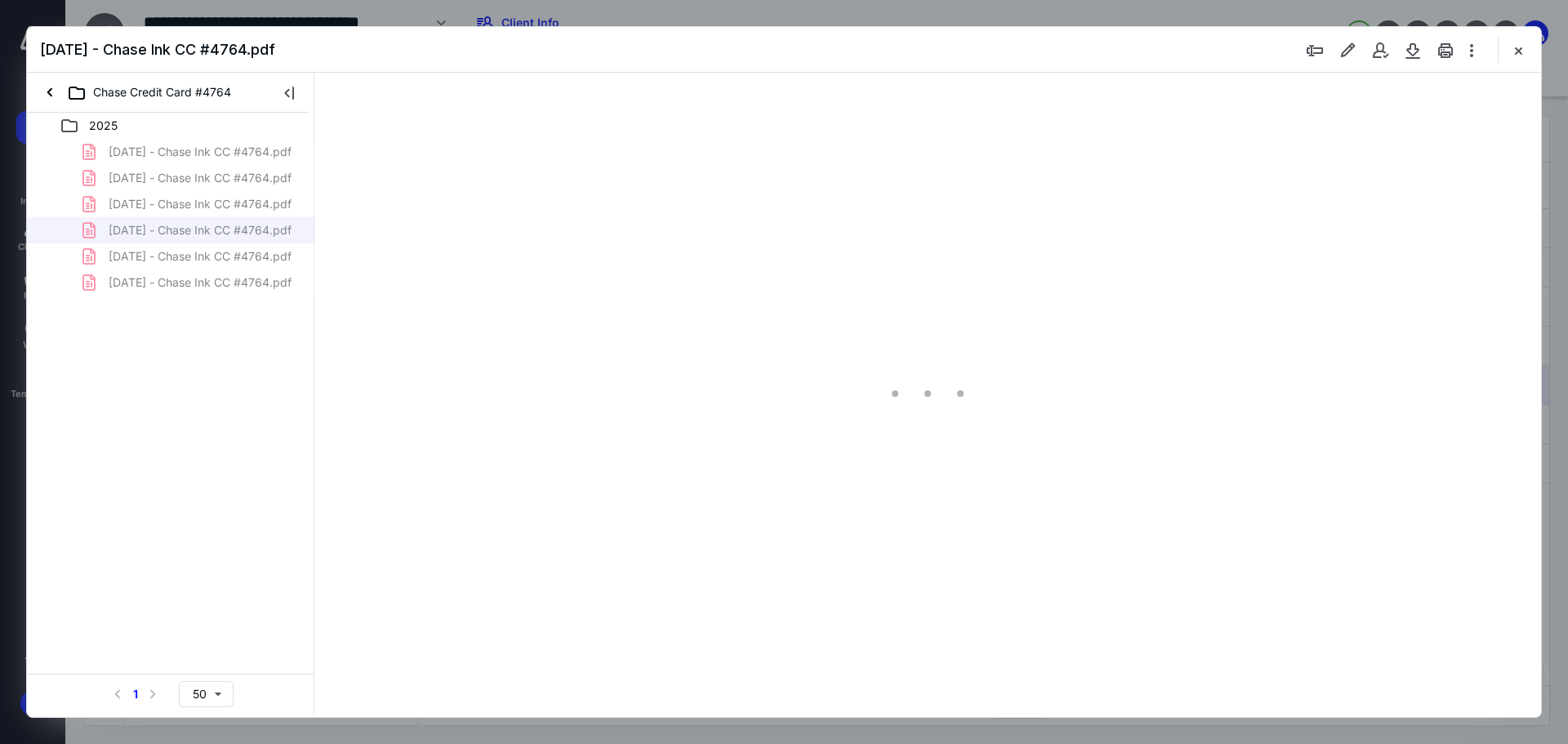 scroll, scrollTop: 0, scrollLeft: 0, axis: both 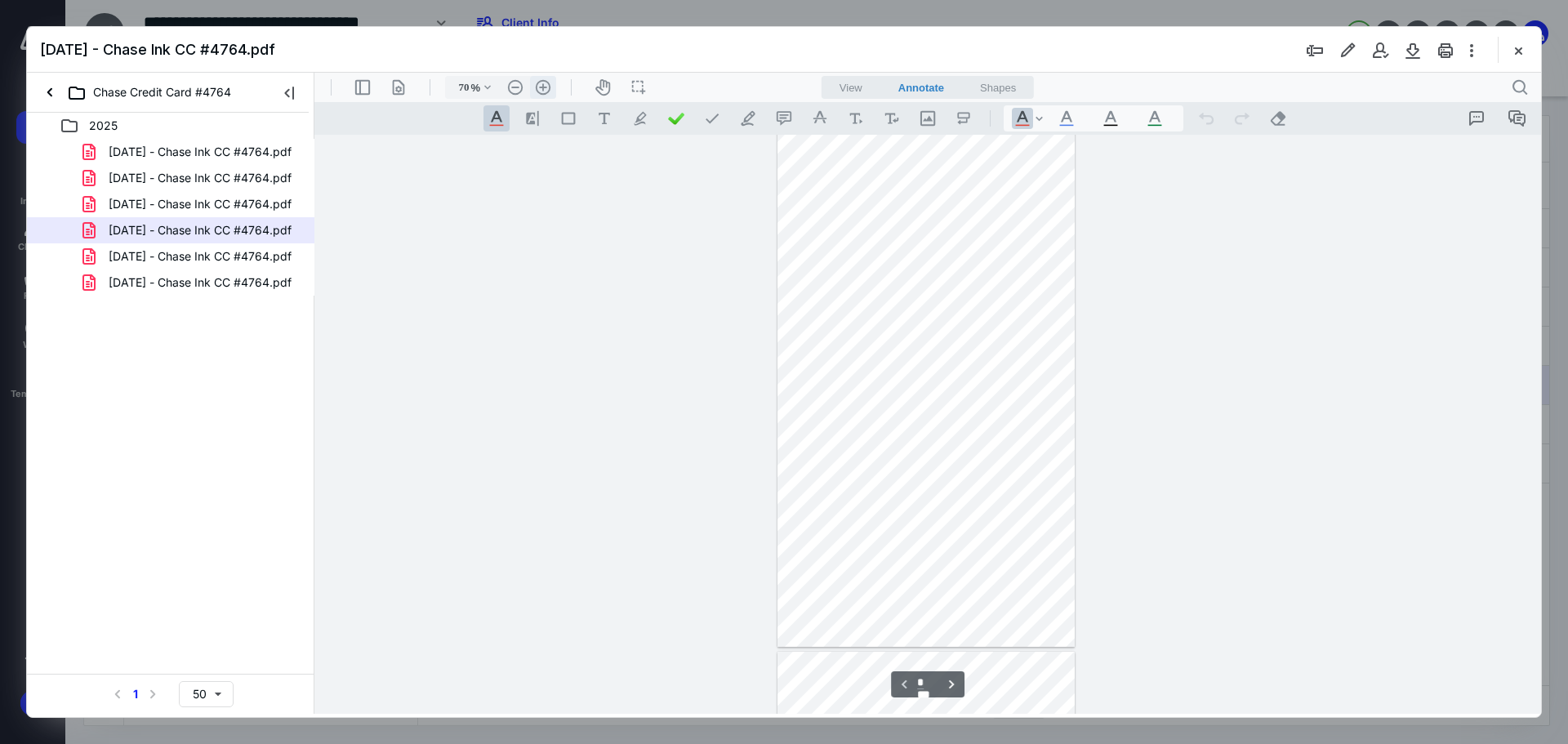 click on ".cls-1{fill:#abb0c4;} icon - header - zoom - in - line" at bounding box center (543, 87) 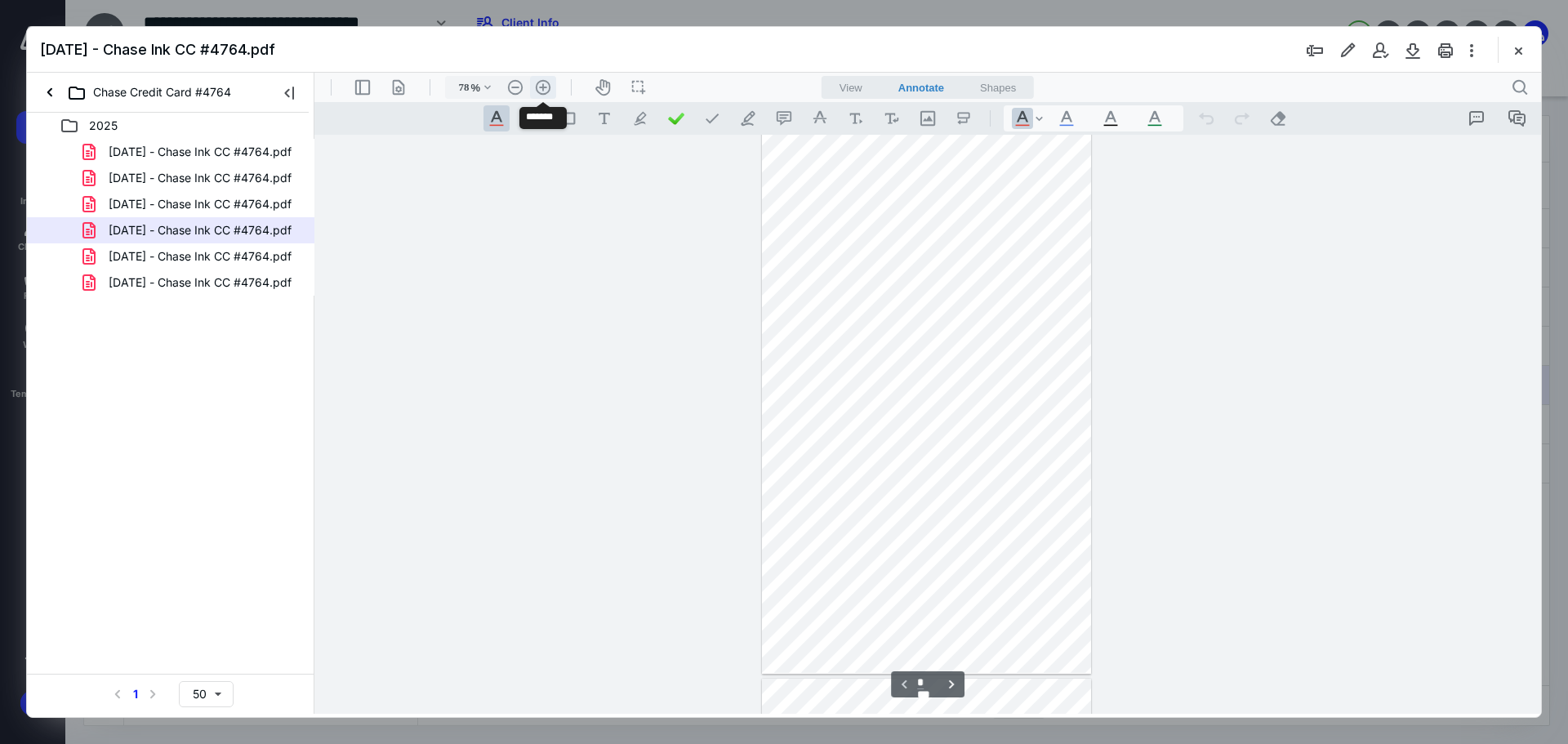 click on ".cls-1{fill:#abb0c4;} icon - header - zoom - in - line" at bounding box center (543, 87) 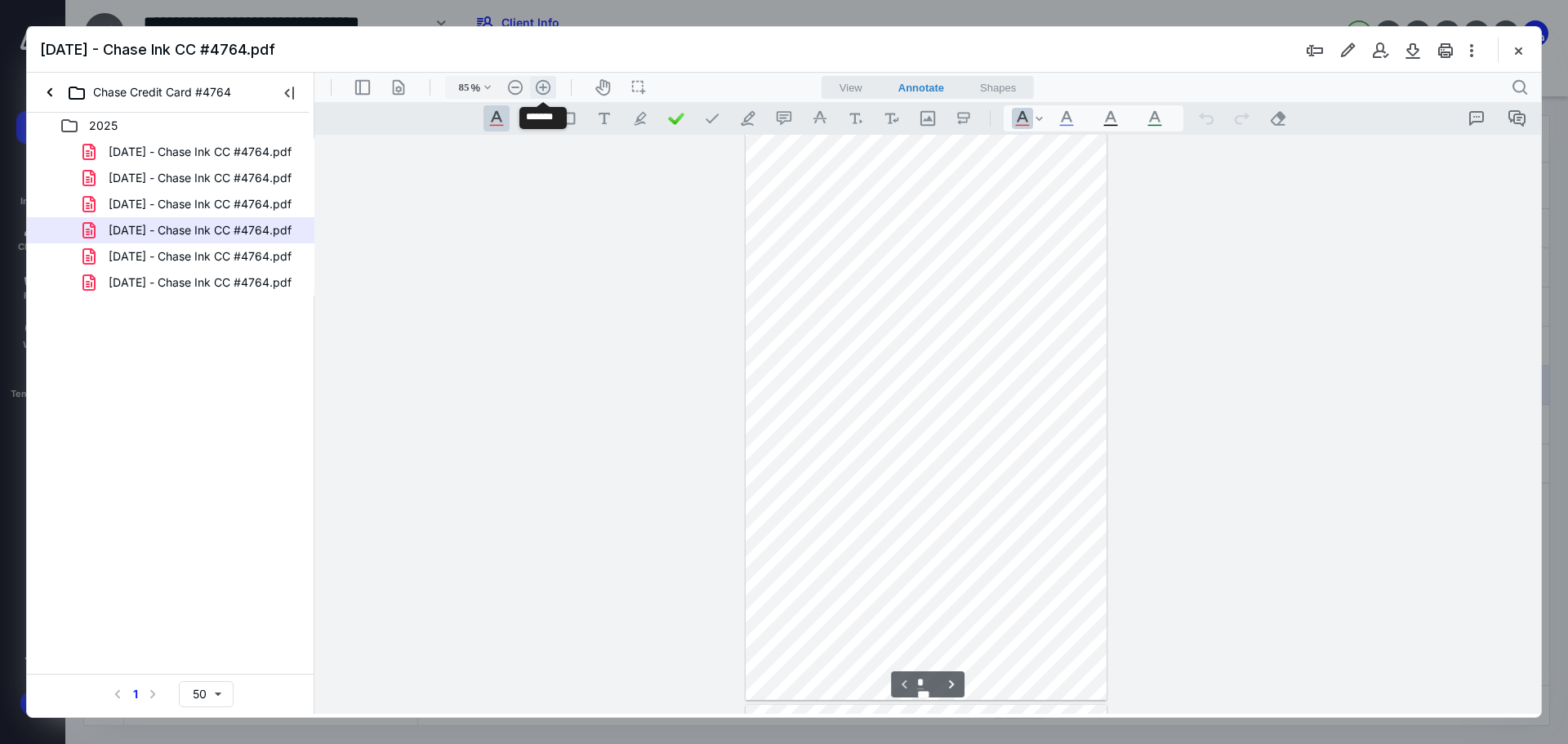 click on ".cls-1{fill:#abb0c4;} icon - header - zoom - in - line" at bounding box center (543, 87) 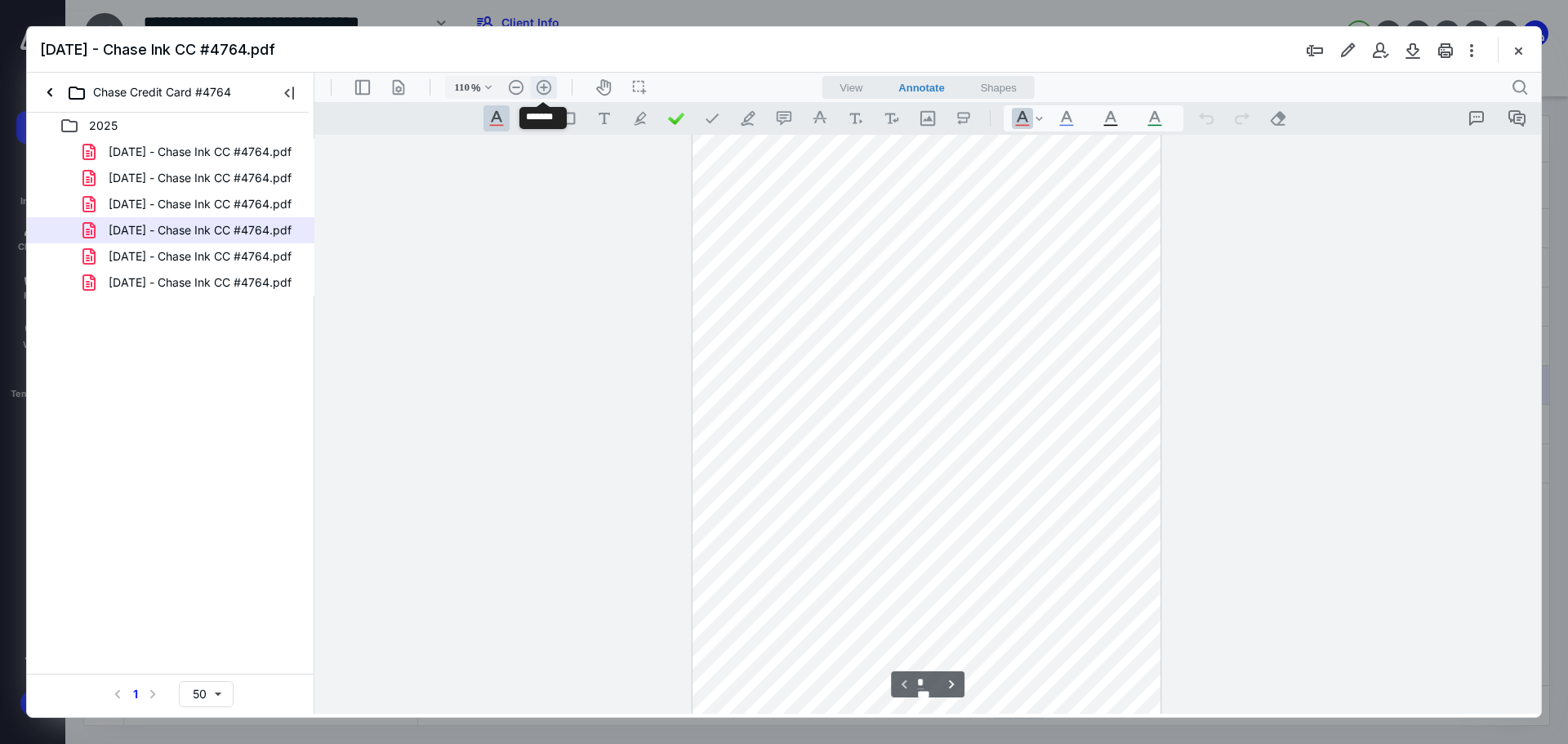 click on ".cls-1{fill:#abb0c4;} icon - header - zoom - in - line" at bounding box center (544, 87) 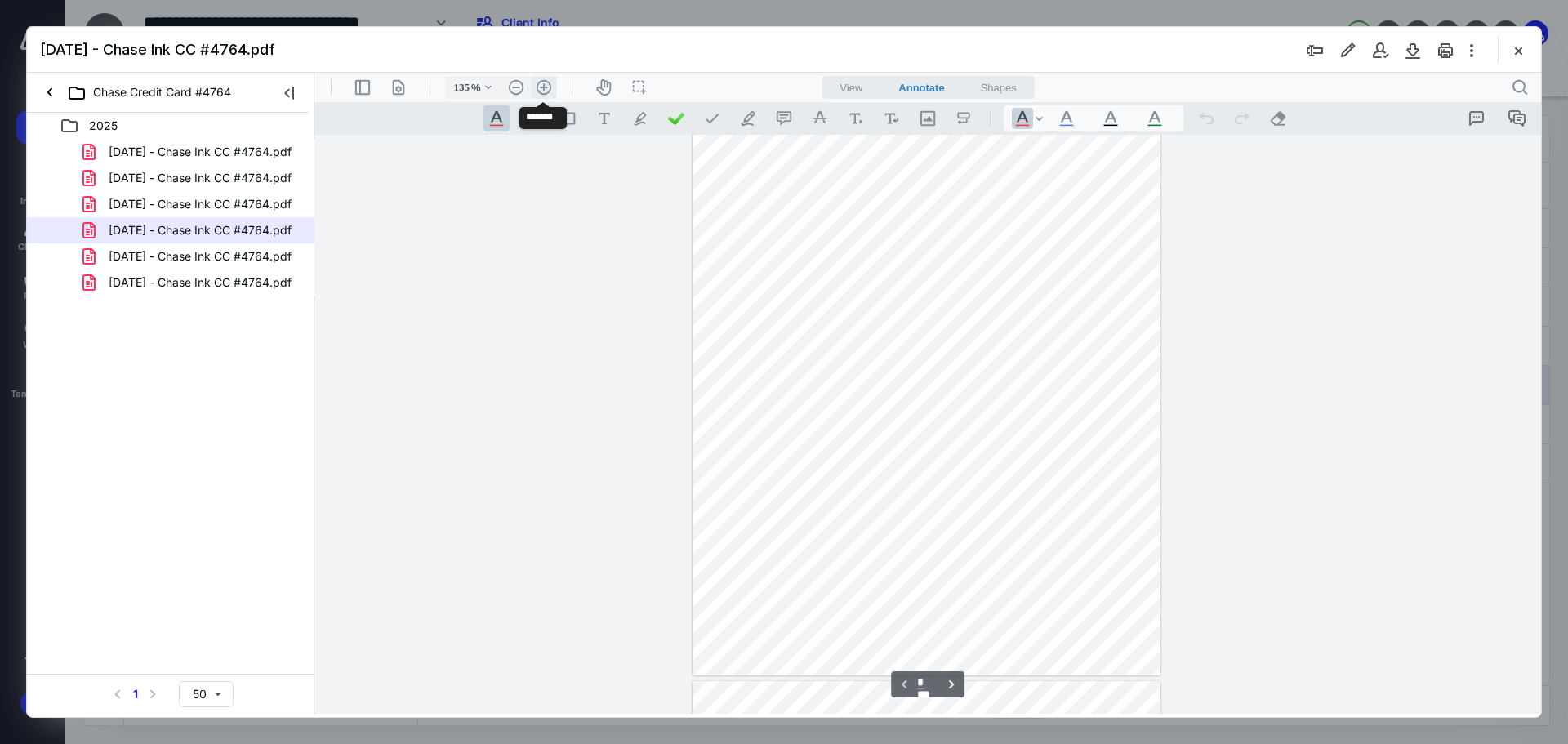 click on ".cls-1{fill:#abb0c4;} icon - header - zoom - in - line" at bounding box center (544, 87) 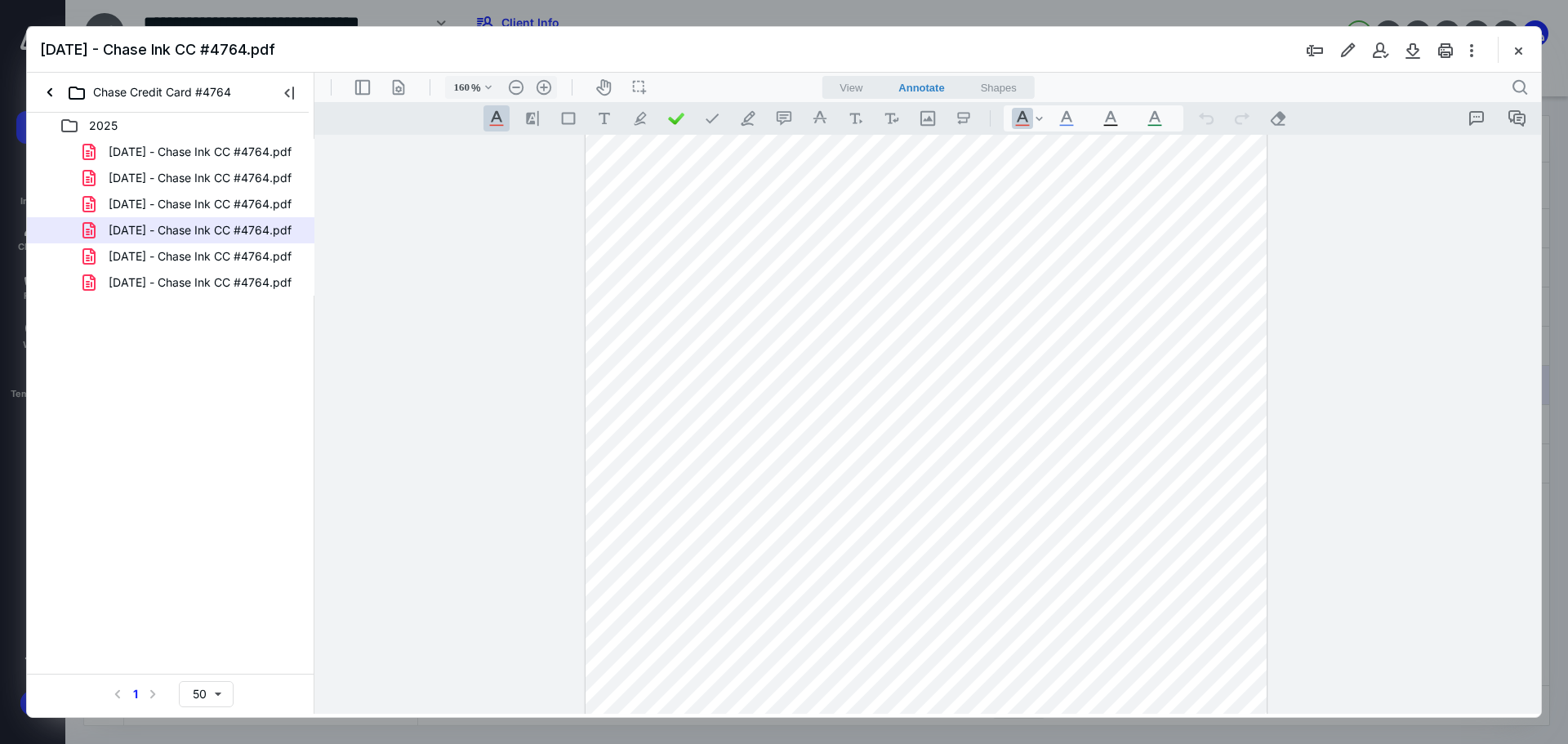 scroll, scrollTop: 319, scrollLeft: 0, axis: vertical 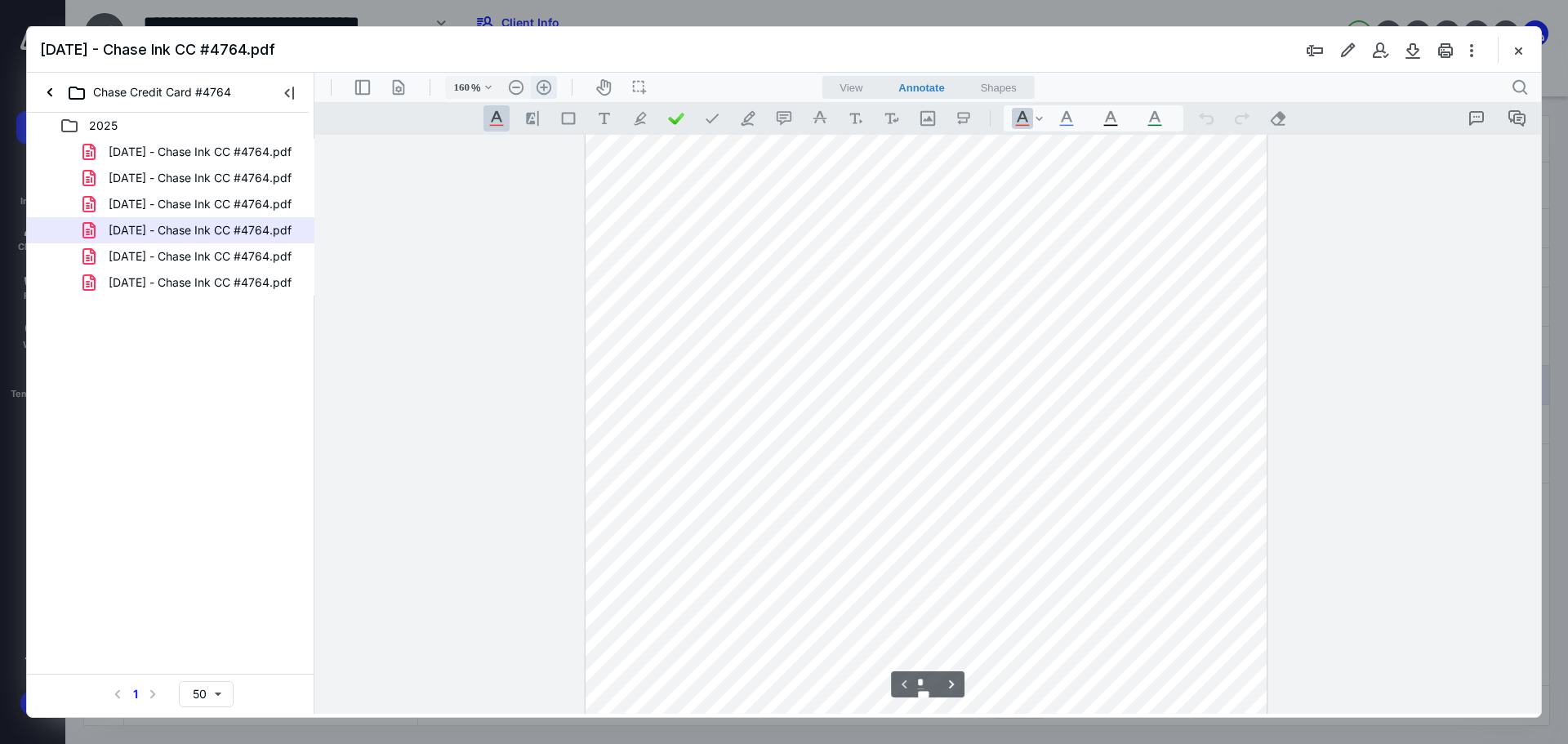 click on ".cls-1{fill:#abb0c4;} icon - header - zoom - in - line" at bounding box center [544, 87] 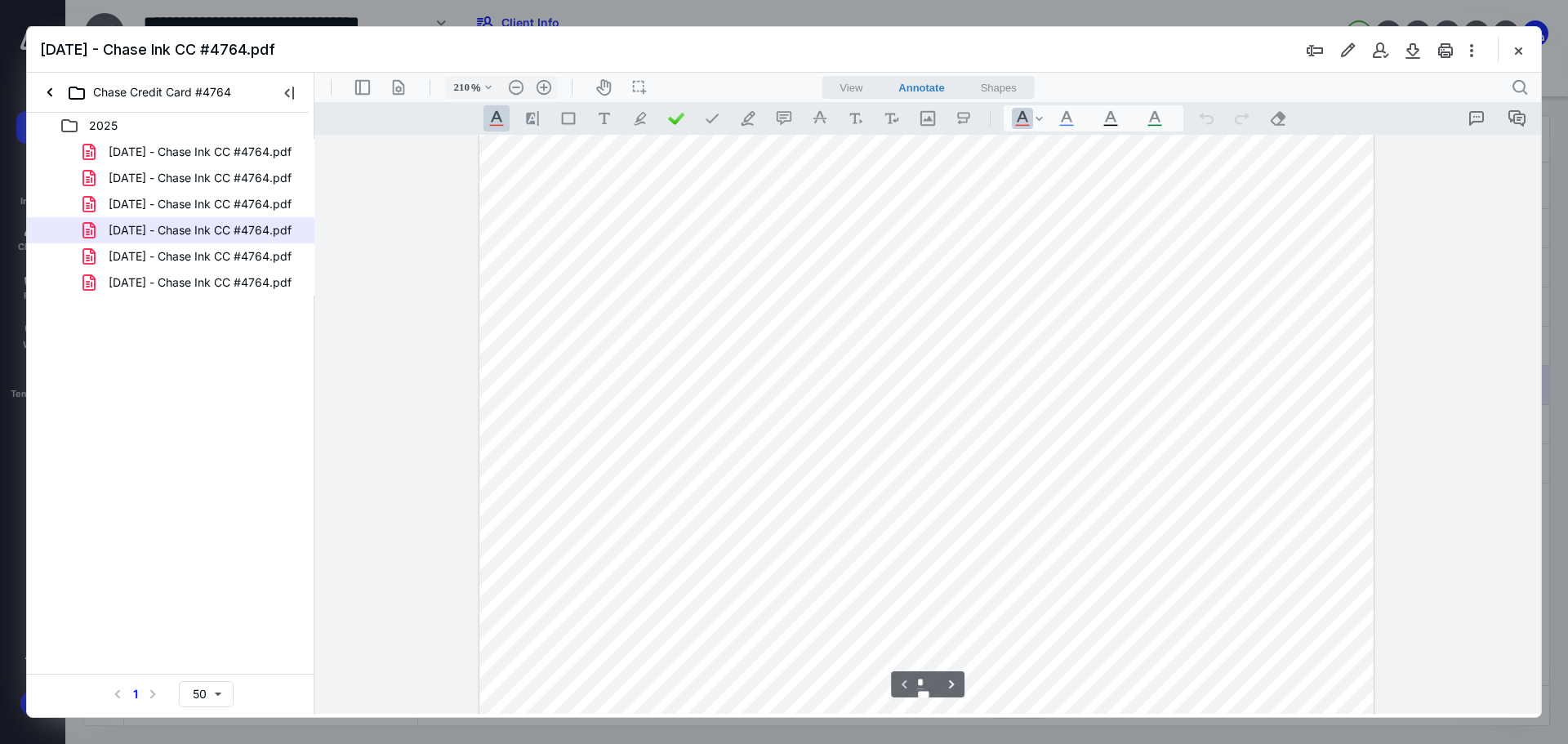 scroll, scrollTop: 245, scrollLeft: 0, axis: vertical 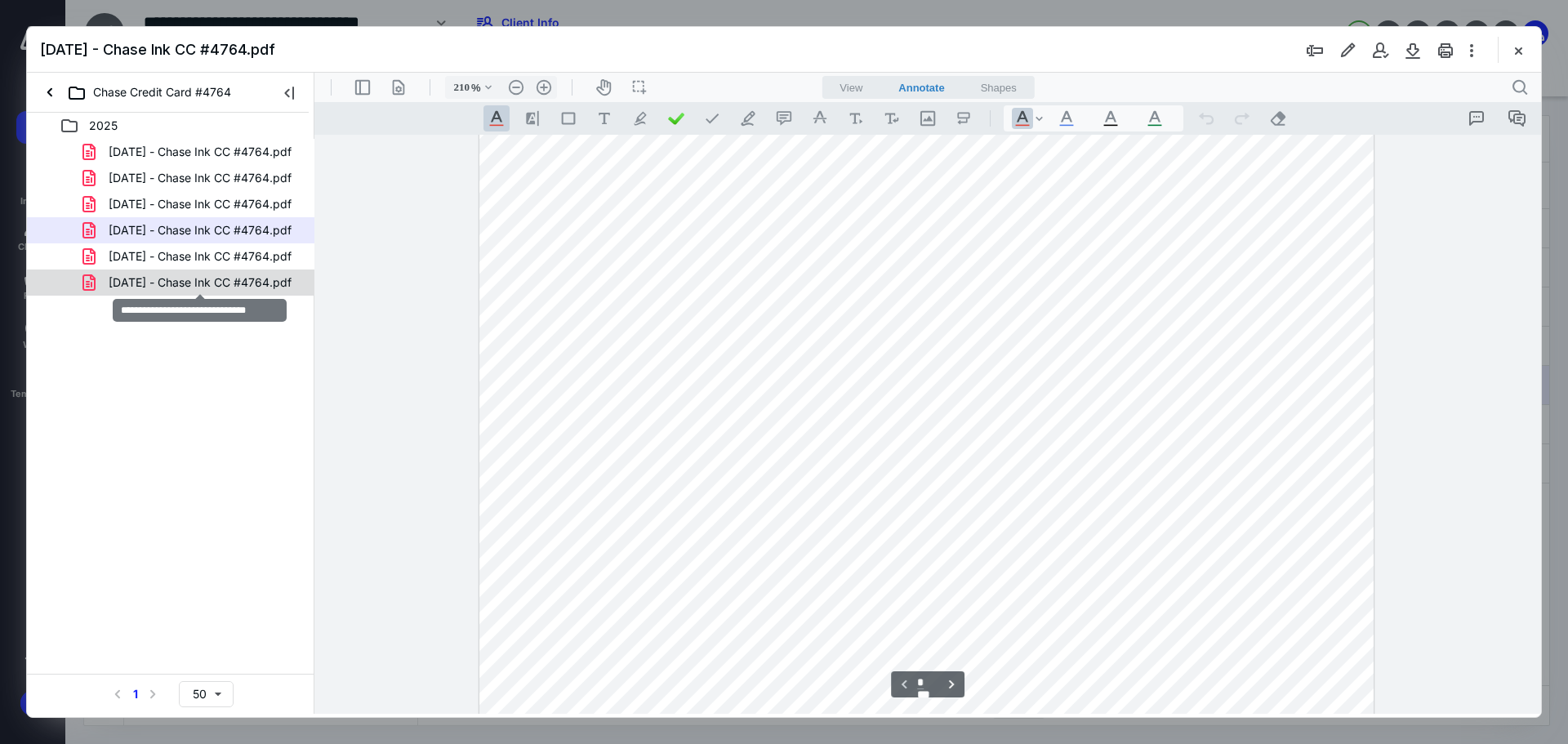 click on "[DATE] - Chase Ink CC #4764.pdf" at bounding box center (200, 283) 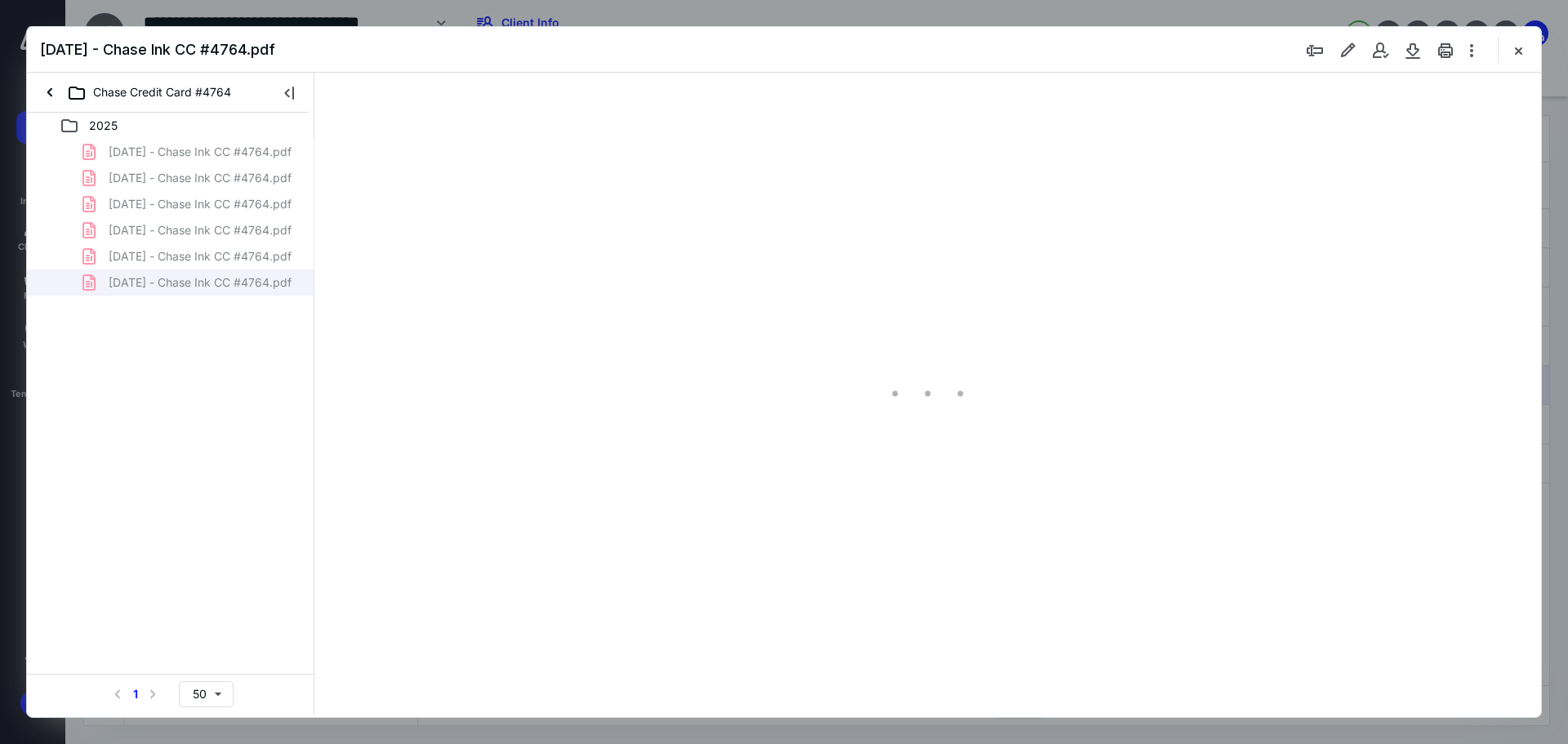 scroll, scrollTop: 65, scrollLeft: 0, axis: vertical 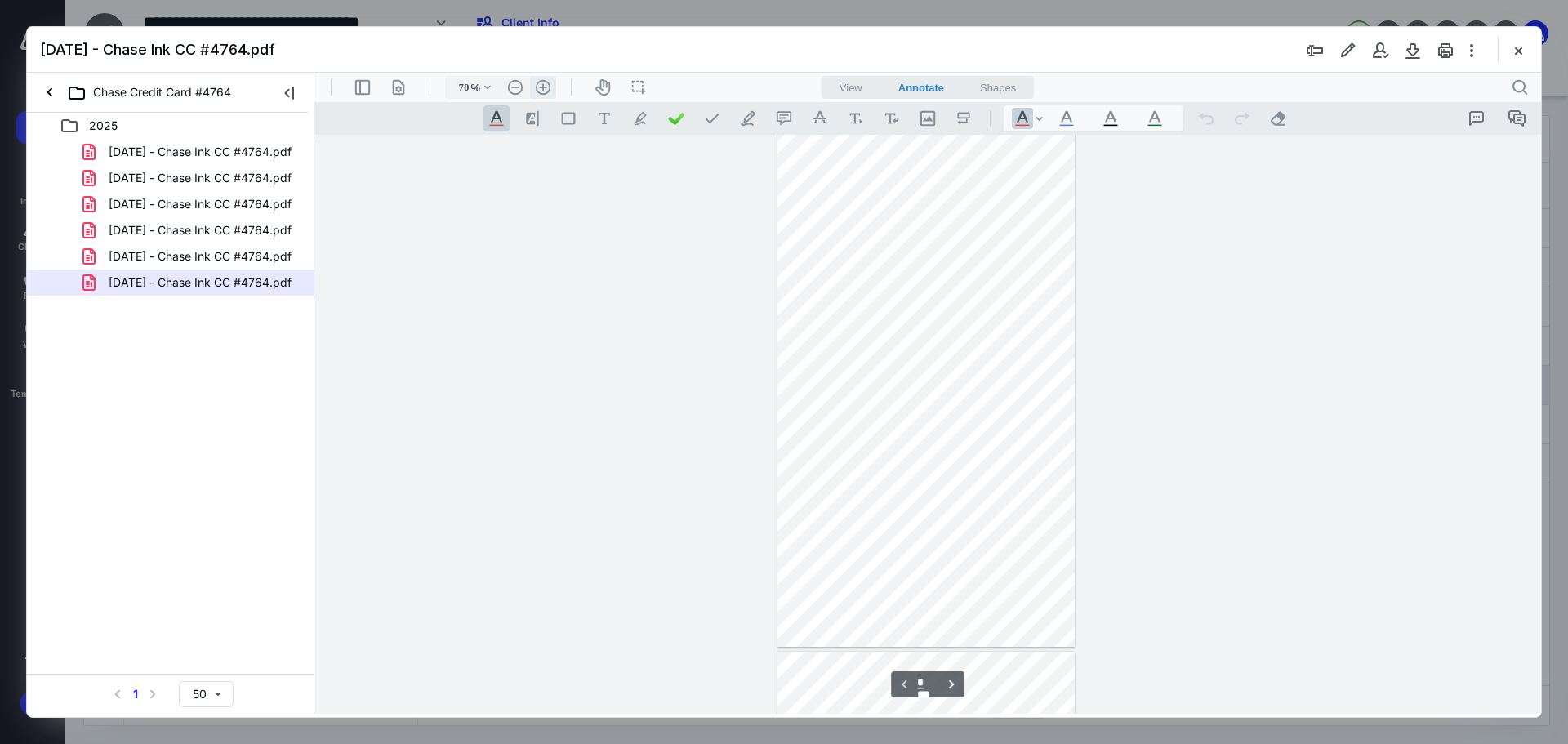 click on ".cls-1{fill:#abb0c4;} icon - header - zoom - in - line" at bounding box center (543, 87) 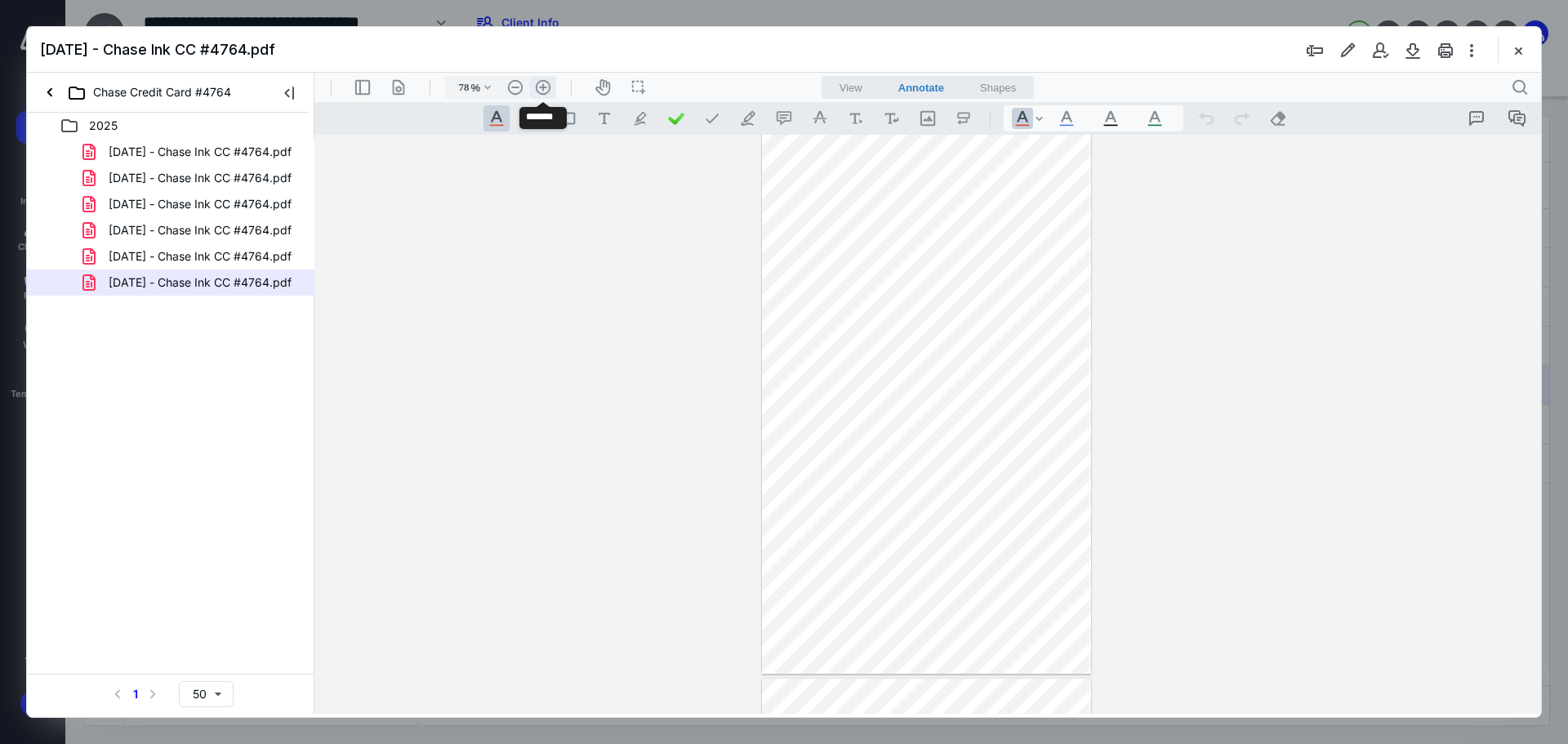 click on ".cls-1{fill:#abb0c4;} icon - header - zoom - in - line" at bounding box center (543, 87) 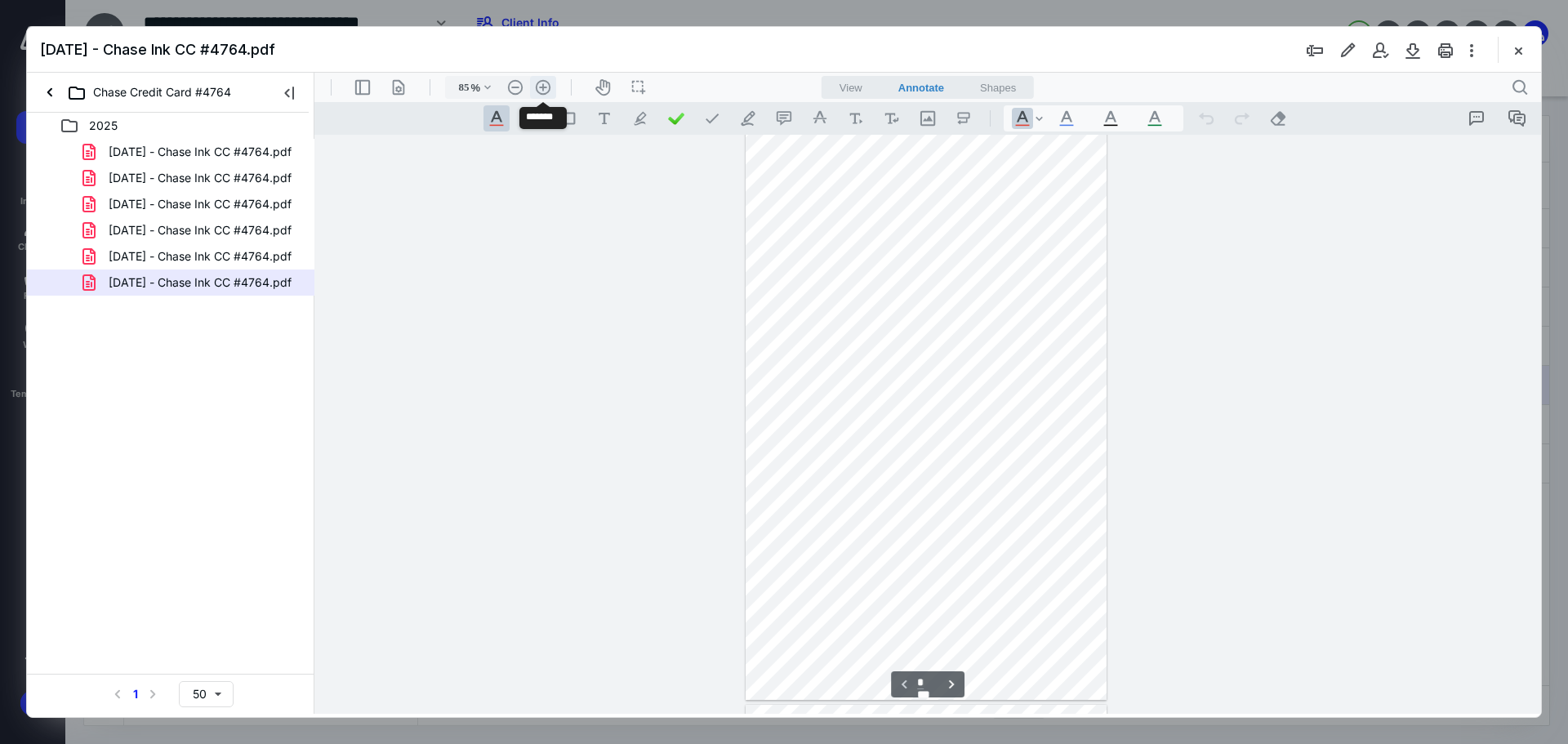 click on ".cls-1{fill:#abb0c4;} icon - header - zoom - in - line" at bounding box center [543, 87] 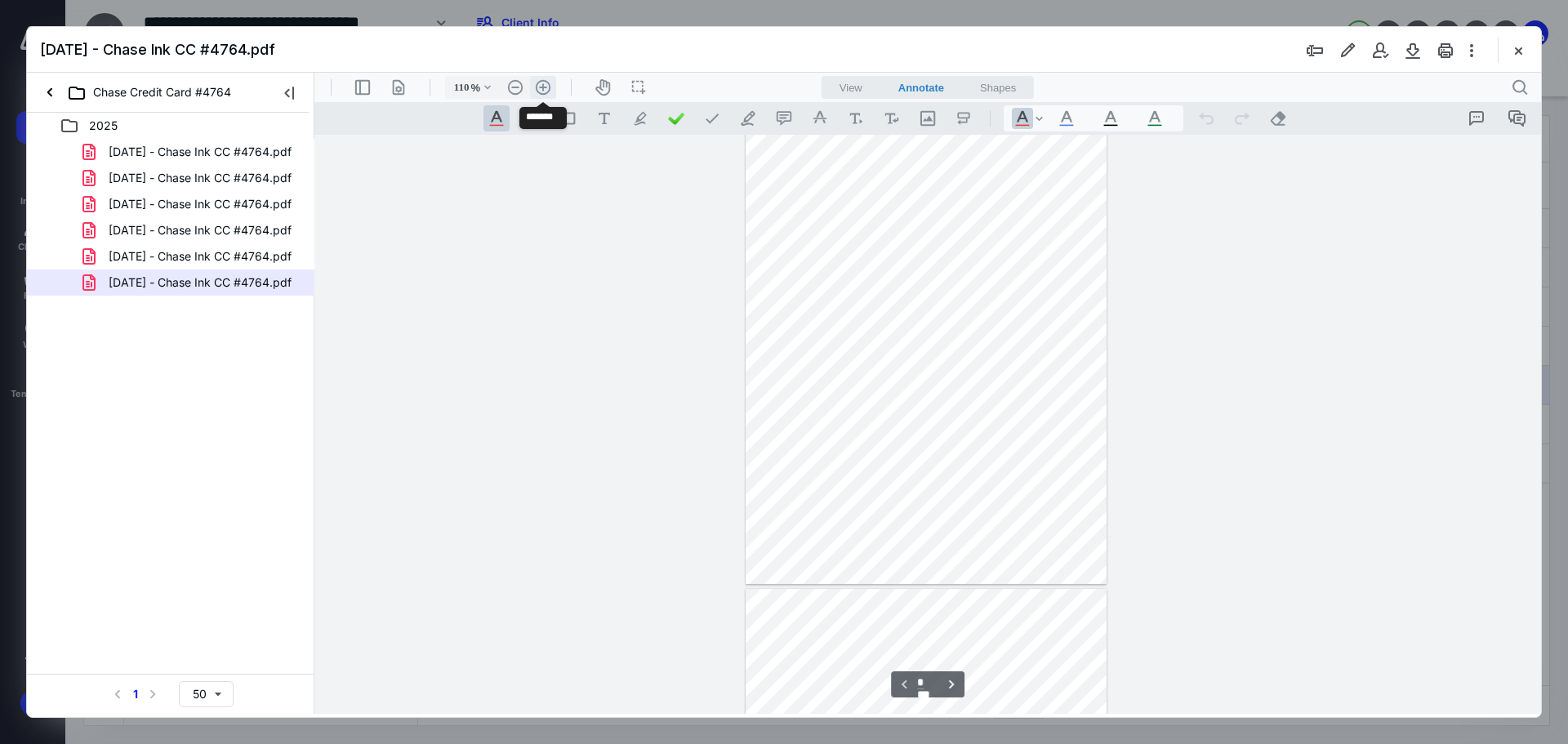 click on ".cls-1{fill:#abb0c4;} icon - header - zoom - in - line" at bounding box center [543, 87] 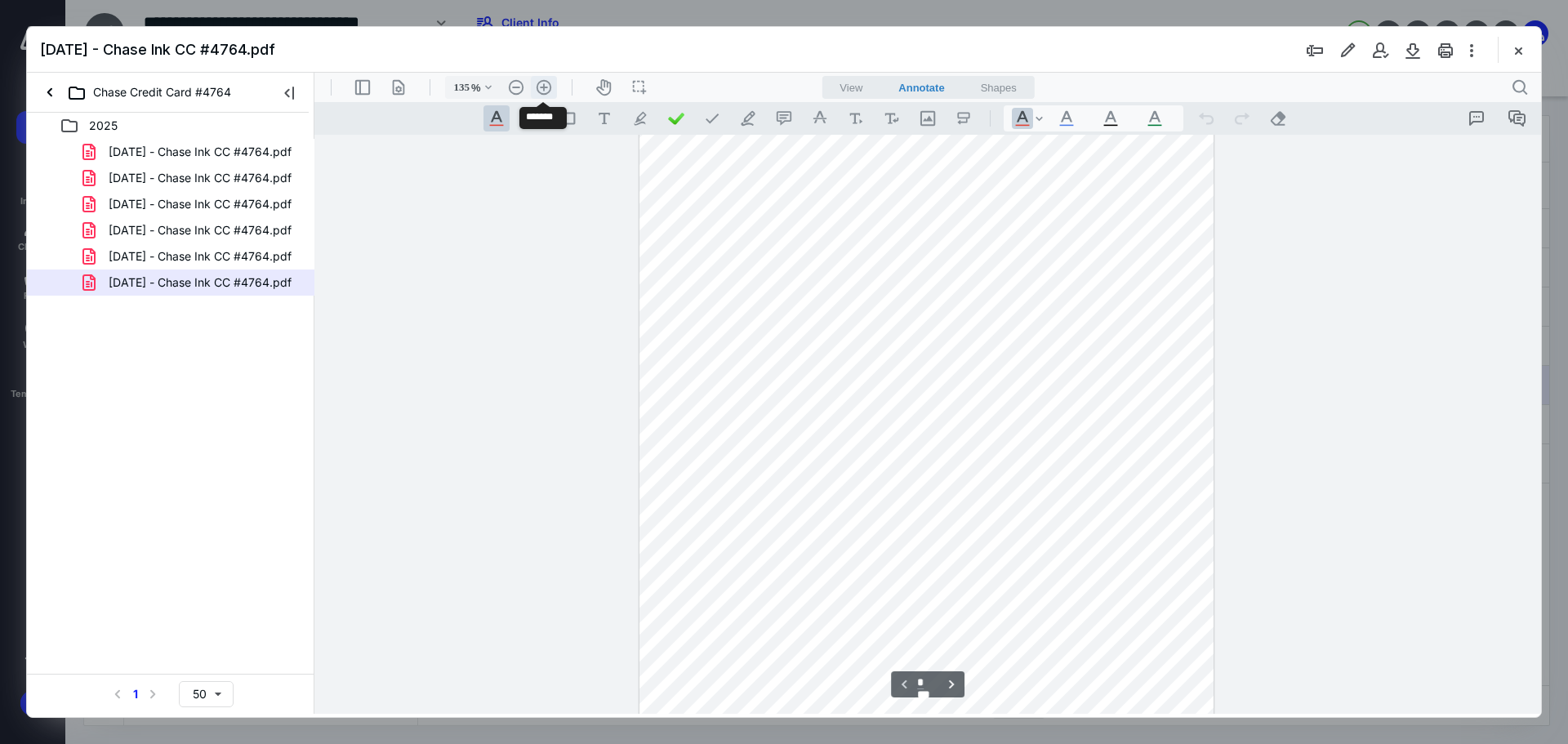 click on ".cls-1{fill:#abb0c4;} icon - header - zoom - in - line" at bounding box center (544, 87) 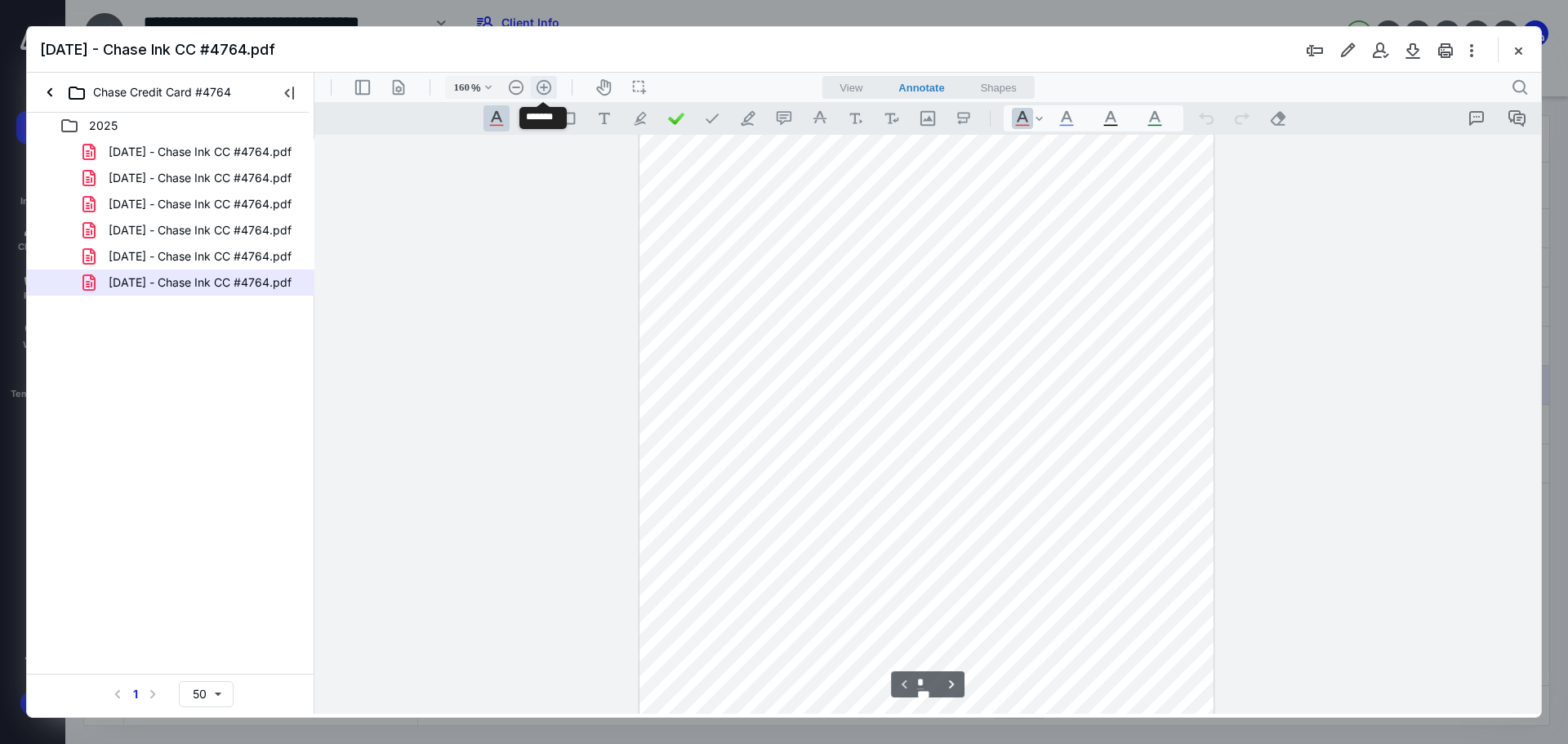 click on ".cls-1{fill:#abb0c4;} icon - header - zoom - in - line" at bounding box center (544, 87) 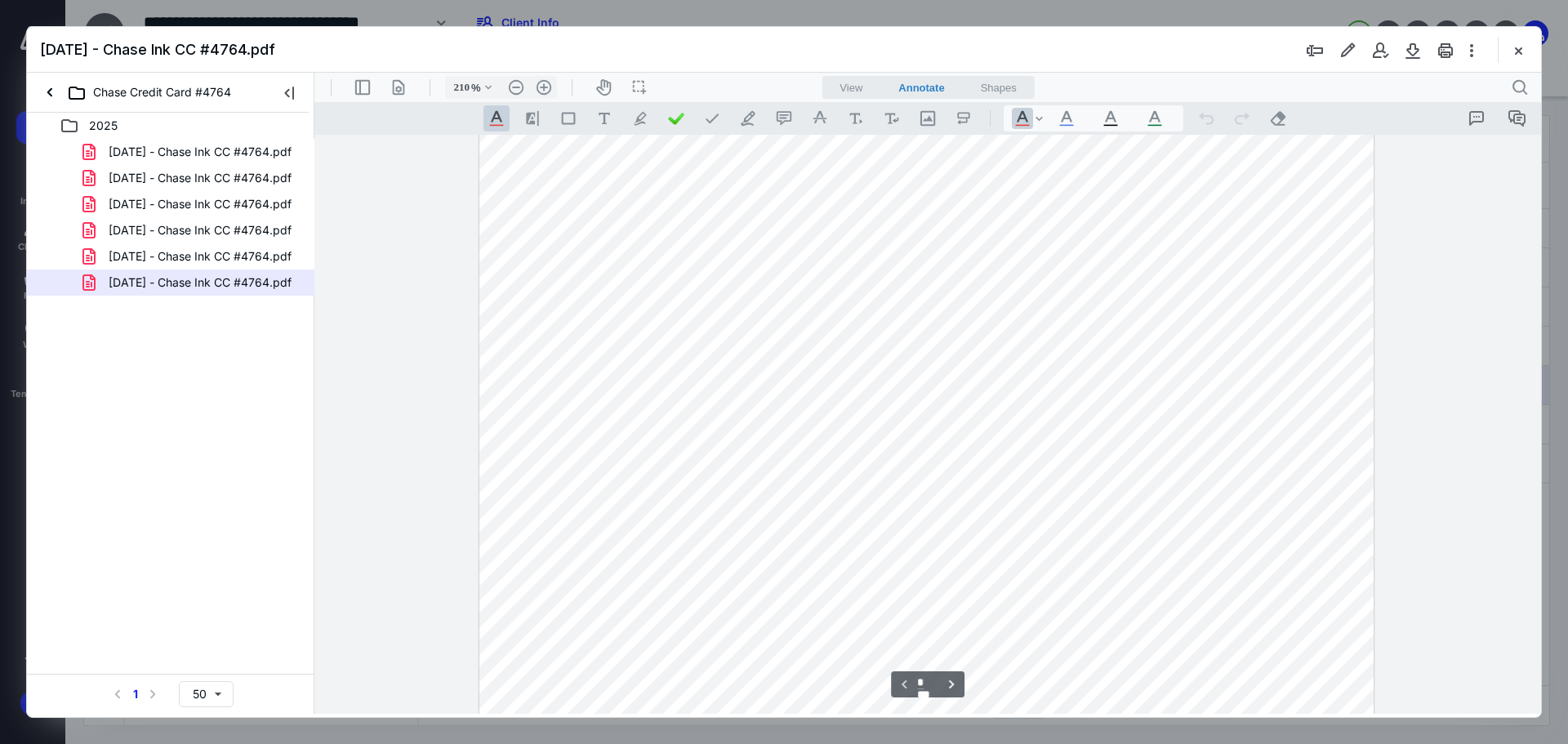 scroll, scrollTop: 470, scrollLeft: 0, axis: vertical 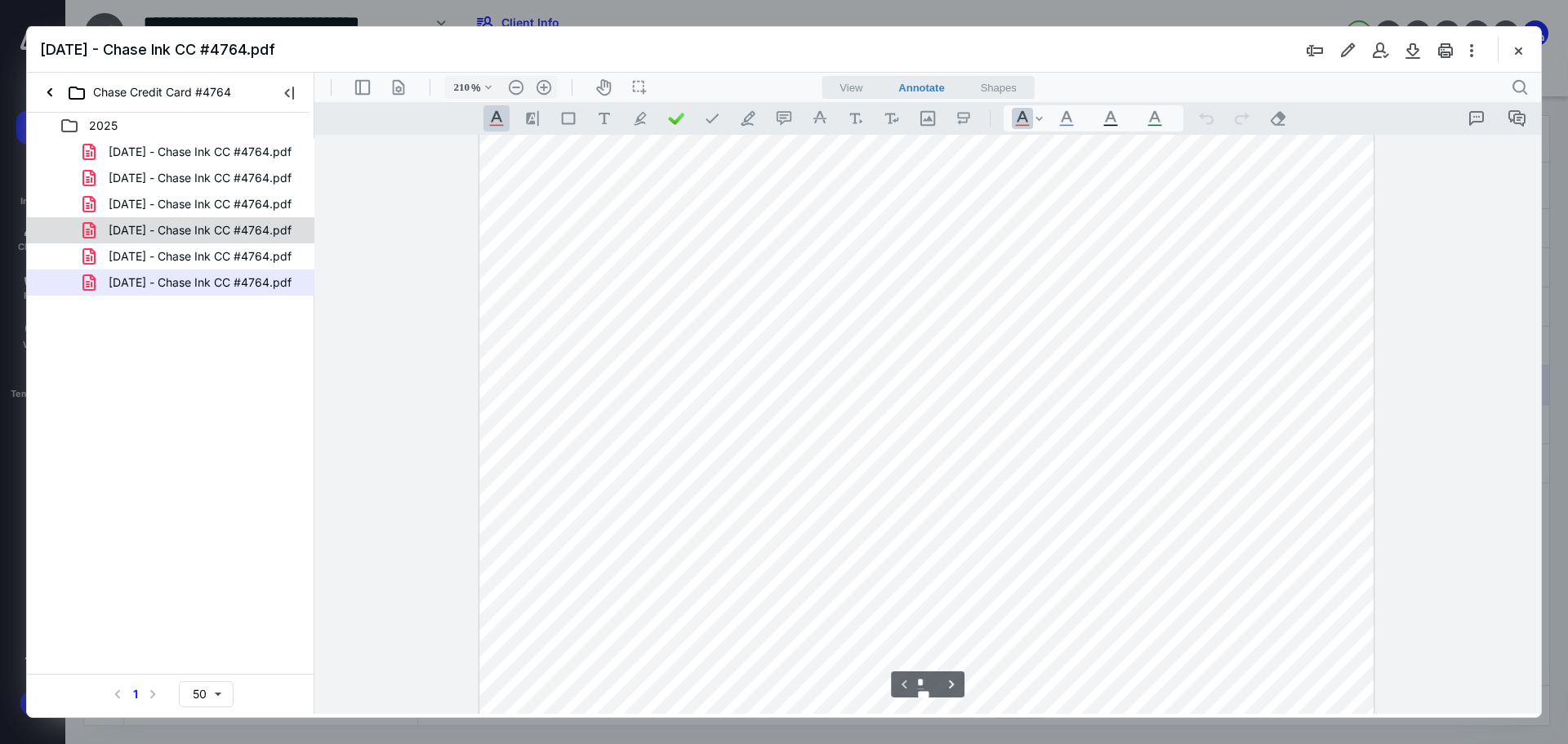 click on "Jun 19 - Chase Ink CC #4764.pdf" at bounding box center [200, 230] 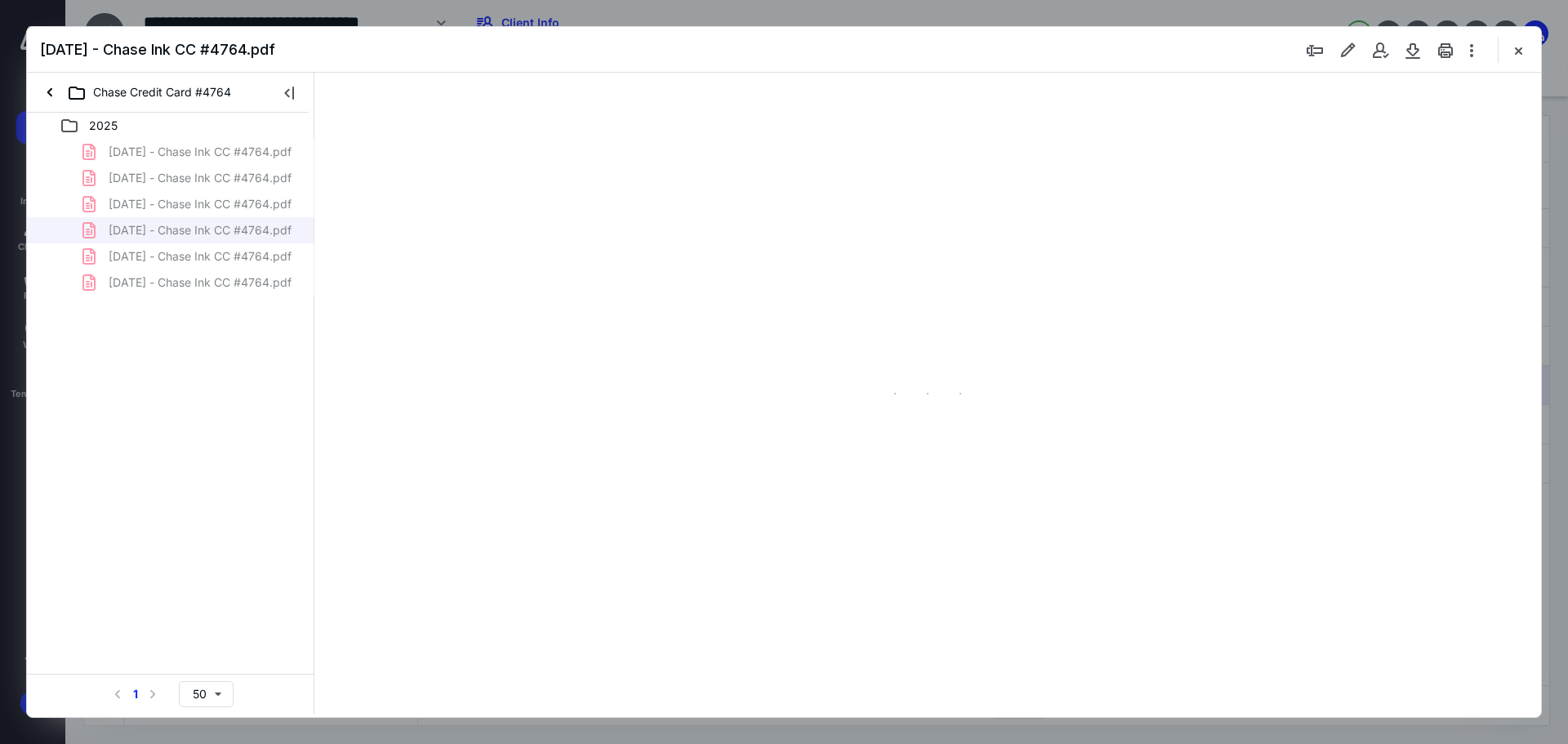 scroll, scrollTop: 65, scrollLeft: 0, axis: vertical 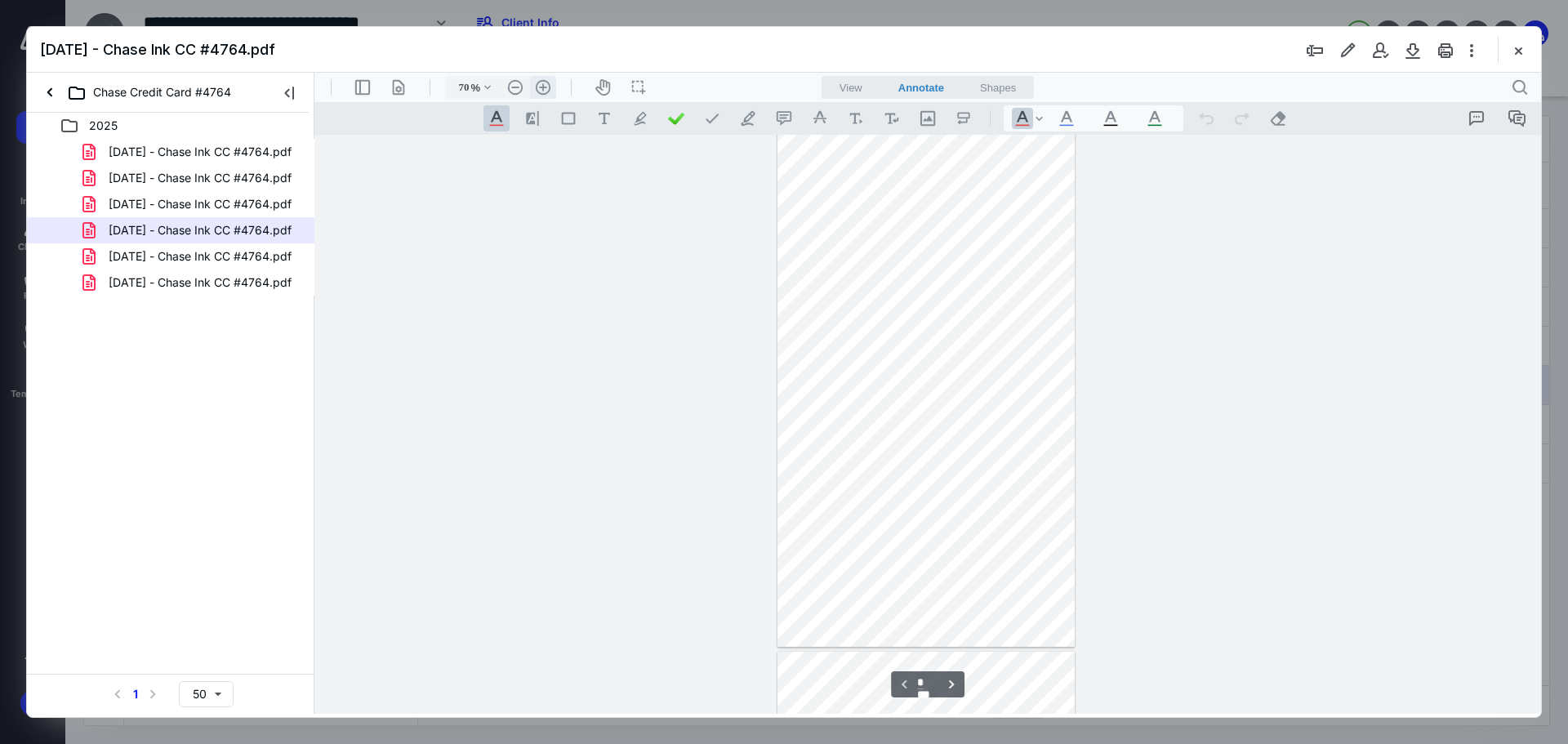 click on ".cls-1{fill:#abb0c4;} icon - header - zoom - in - line" at bounding box center [543, 87] 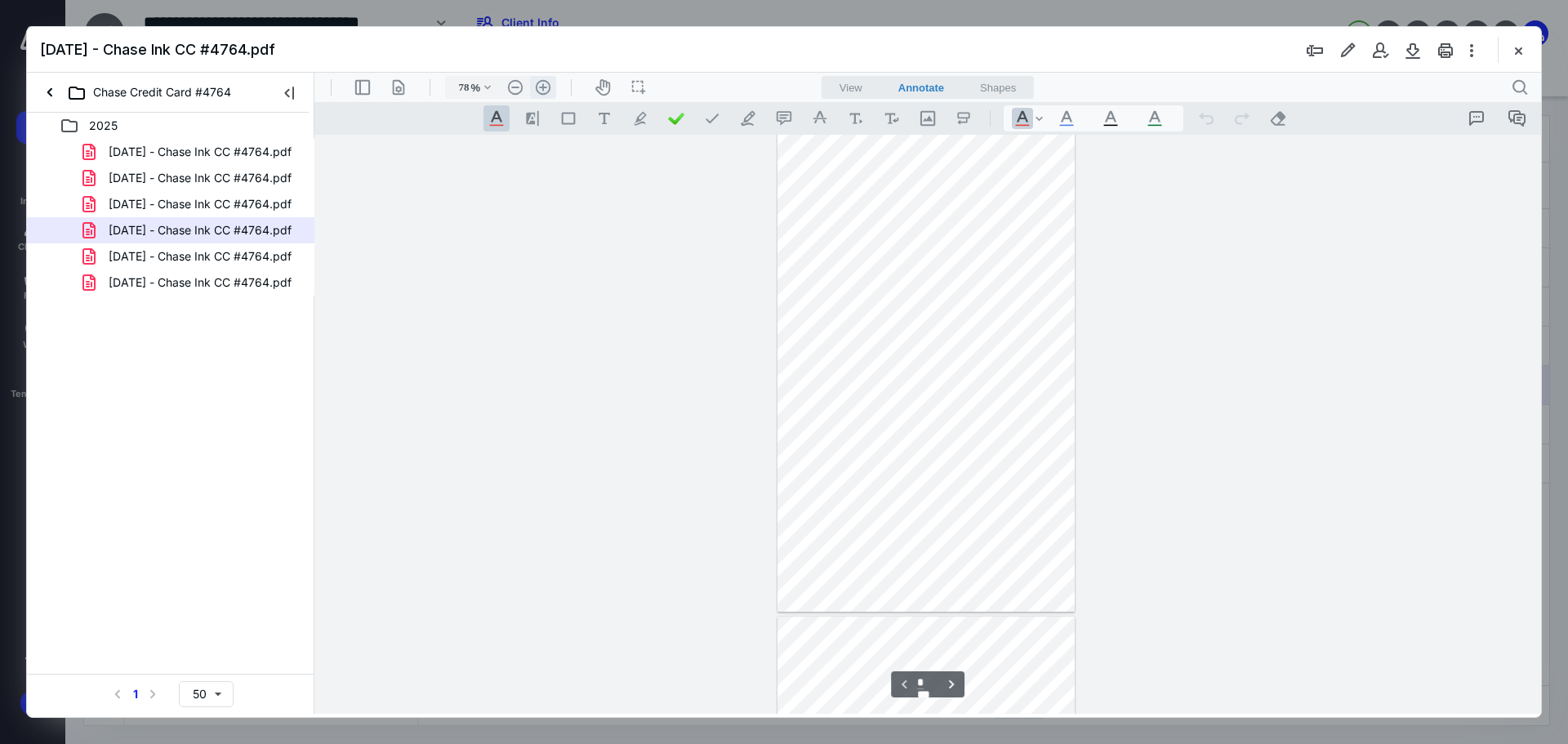 click on ".cls-1{fill:#abb0c4;} icon - header - zoom - in - line" at bounding box center [543, 87] 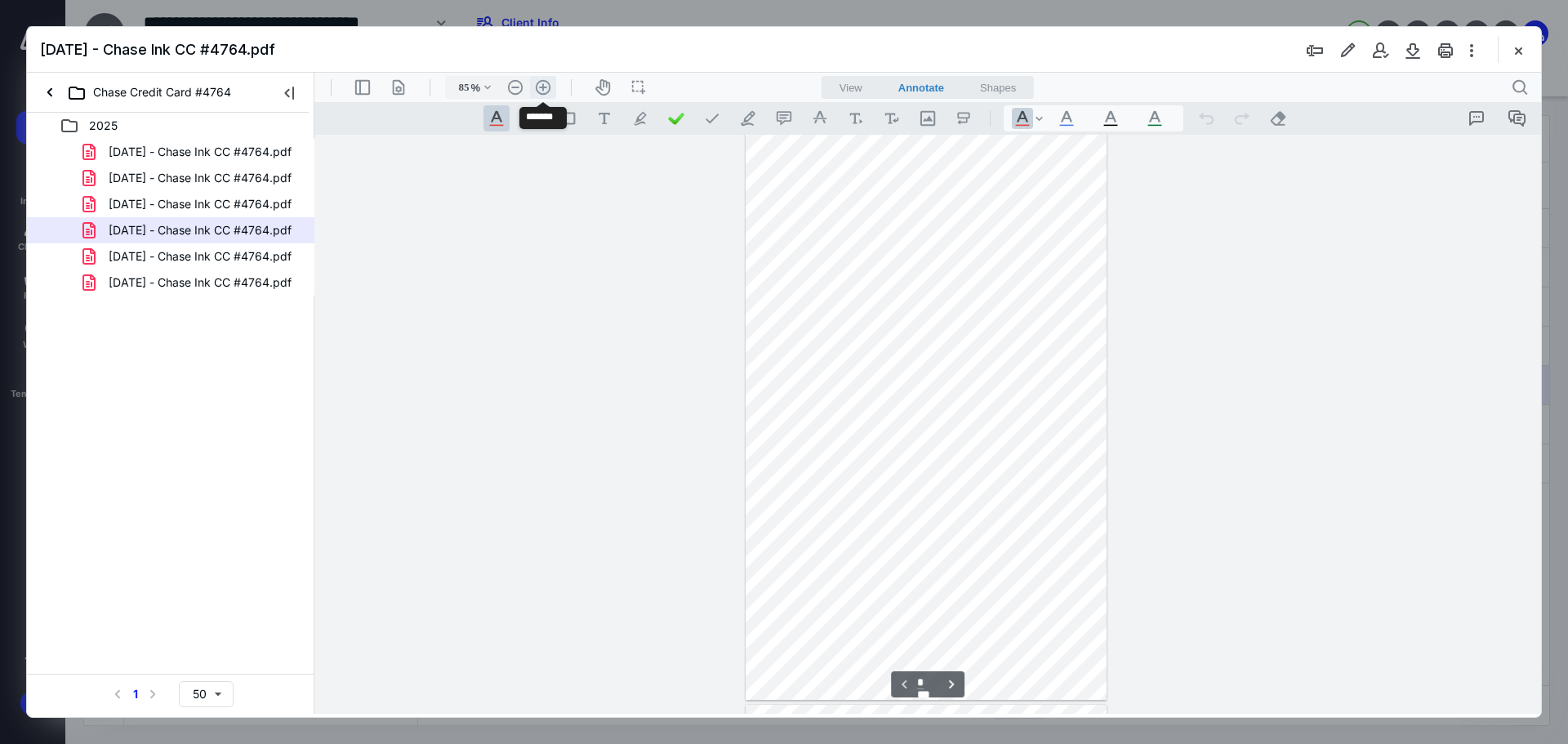 click on ".cls-1{fill:#abb0c4;} icon - header - zoom - in - line" at bounding box center [543, 87] 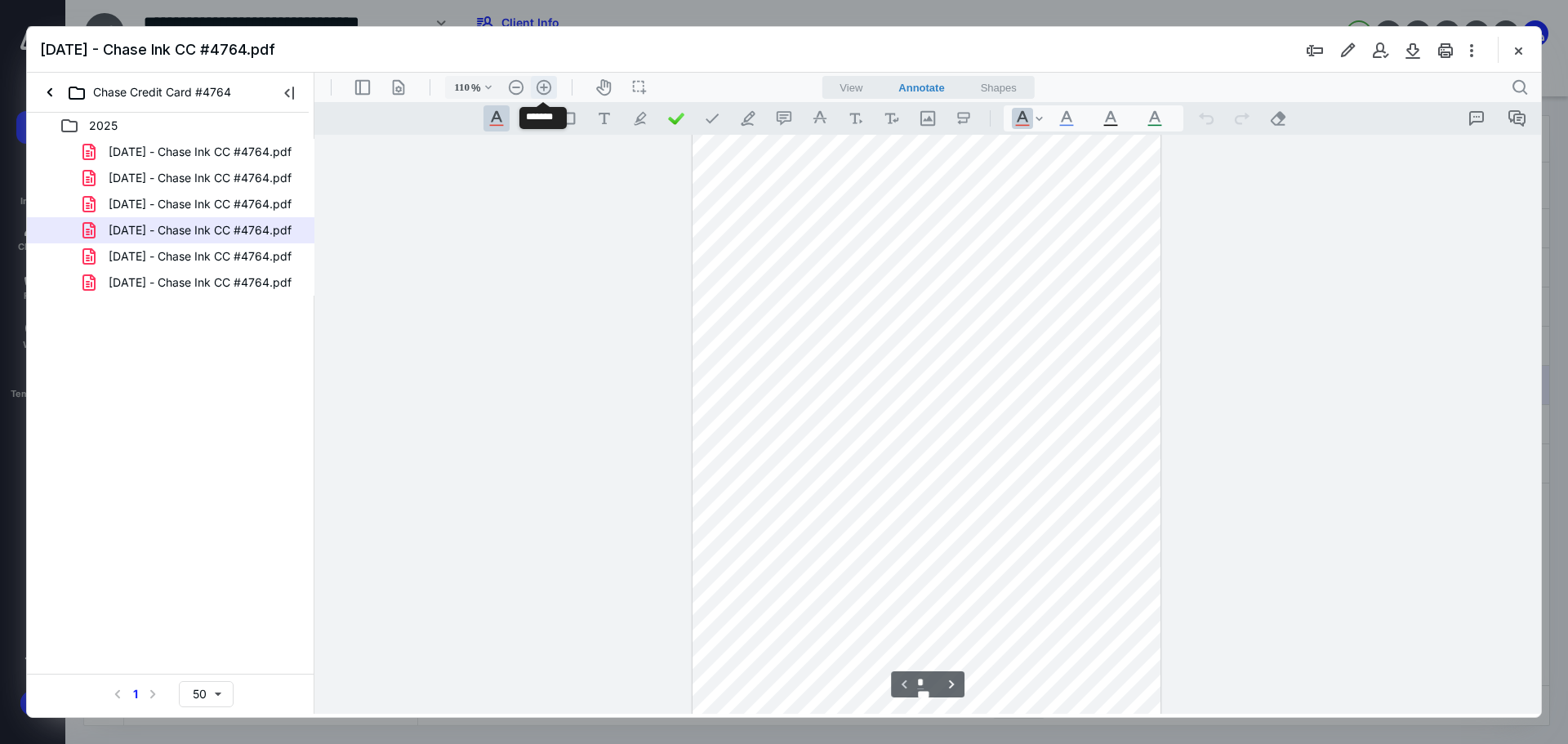 click on ".cls-1{fill:#abb0c4;} icon - header - zoom - in - line" at bounding box center (544, 87) 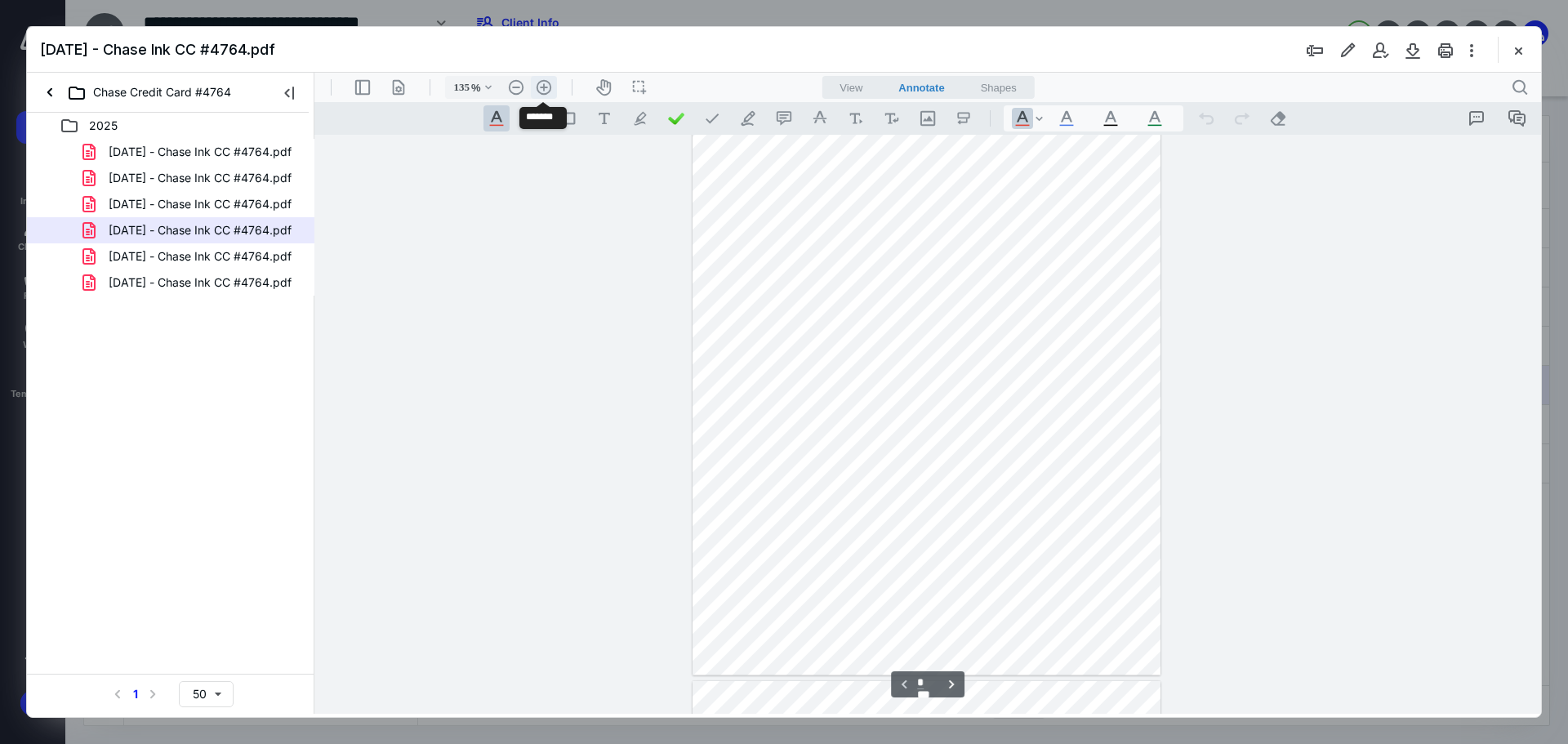 click on ".cls-1{fill:#abb0c4;} icon - header - zoom - in - line" at bounding box center [544, 87] 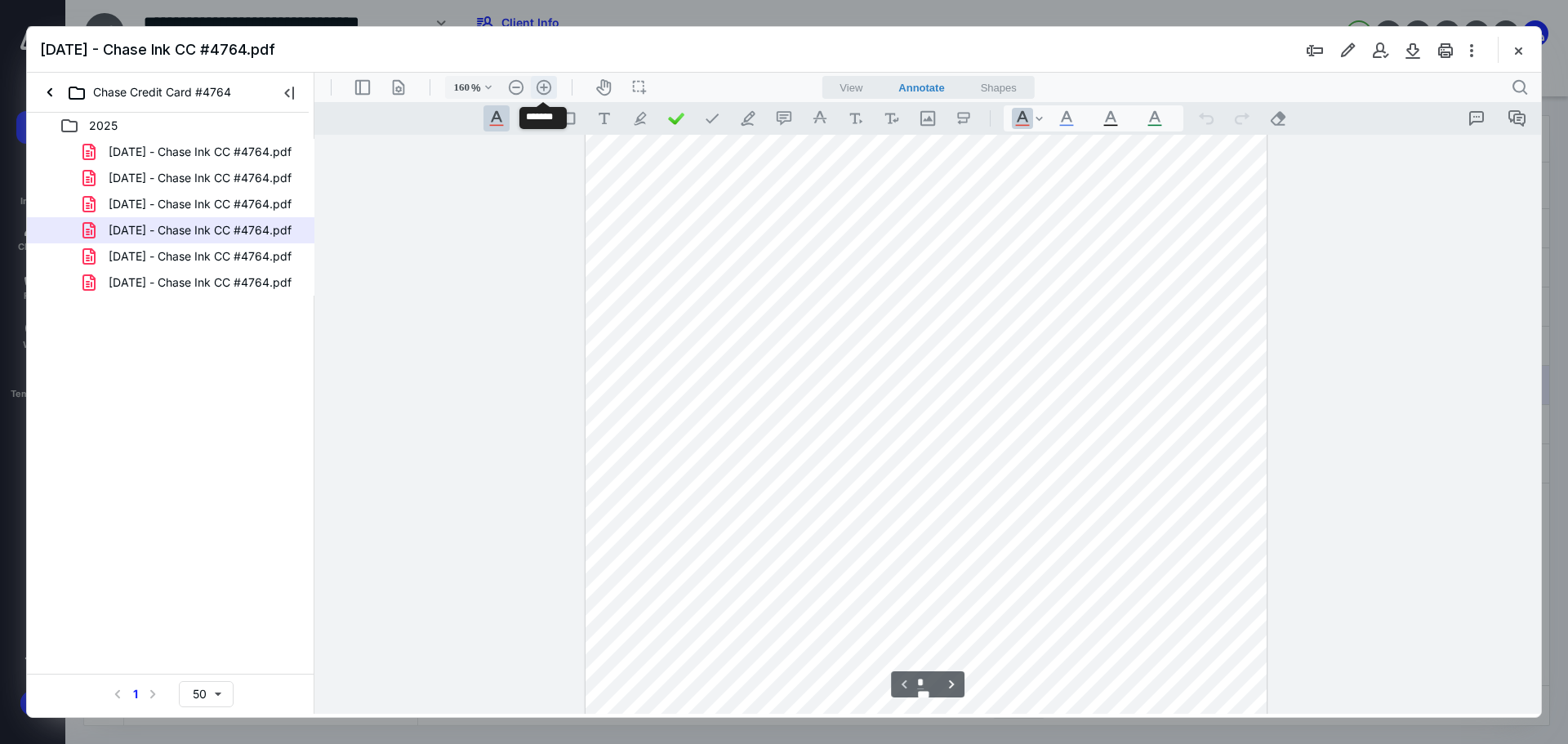 click on ".cls-1{fill:#abb0c4;} icon - header - zoom - in - line" at bounding box center [544, 87] 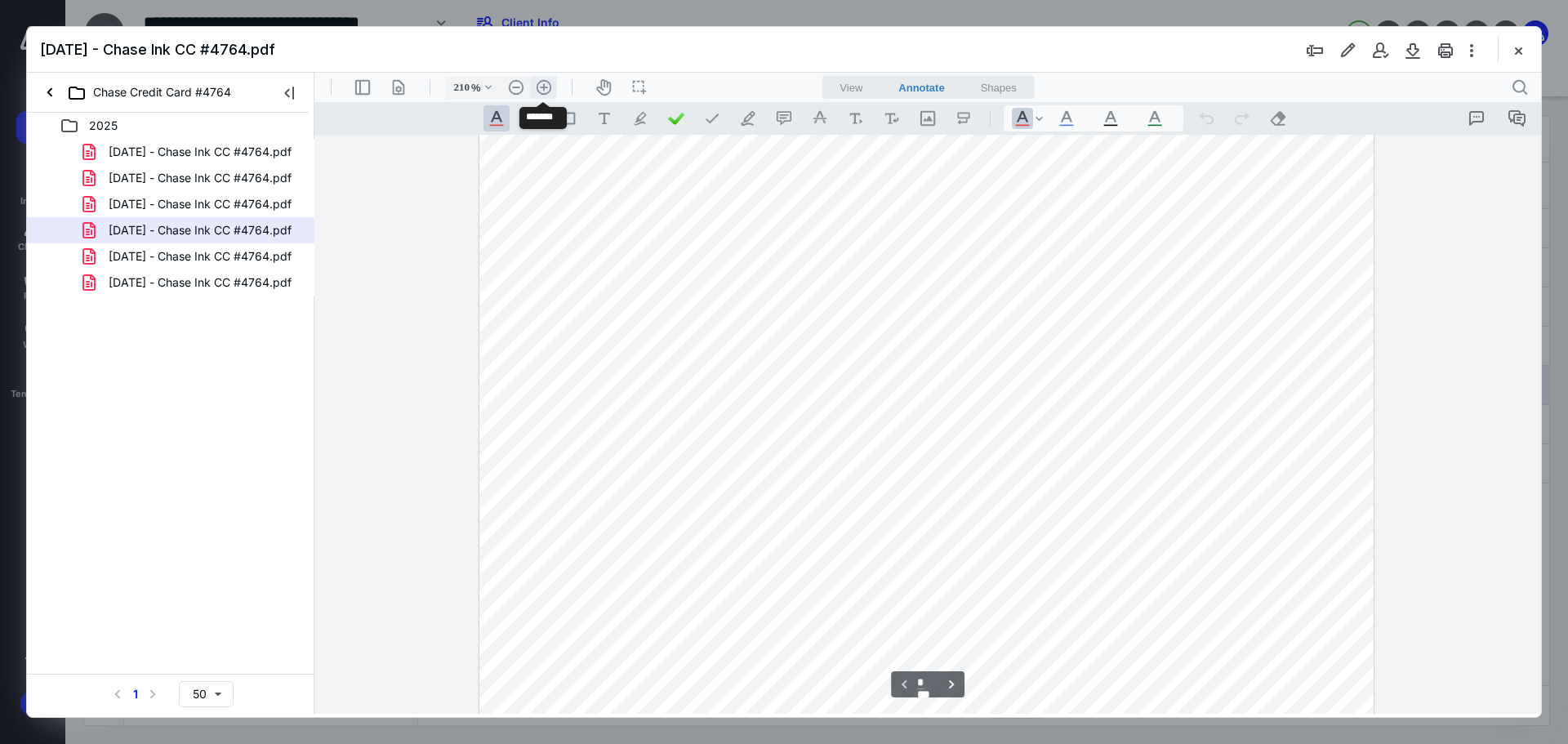 click on ".cls-1{fill:#abb0c4;} icon - header - zoom - in - line" at bounding box center (544, 87) 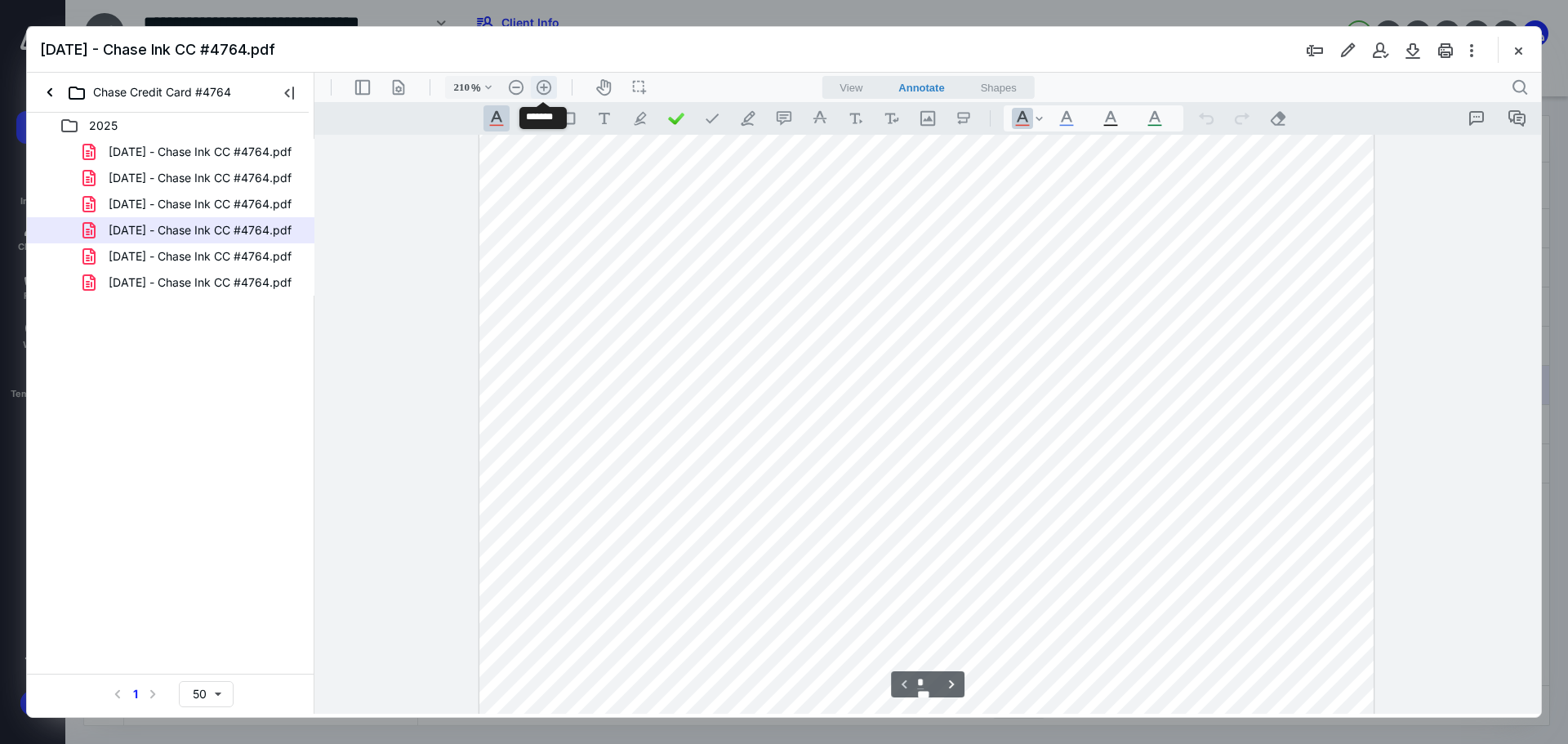 type on "260" 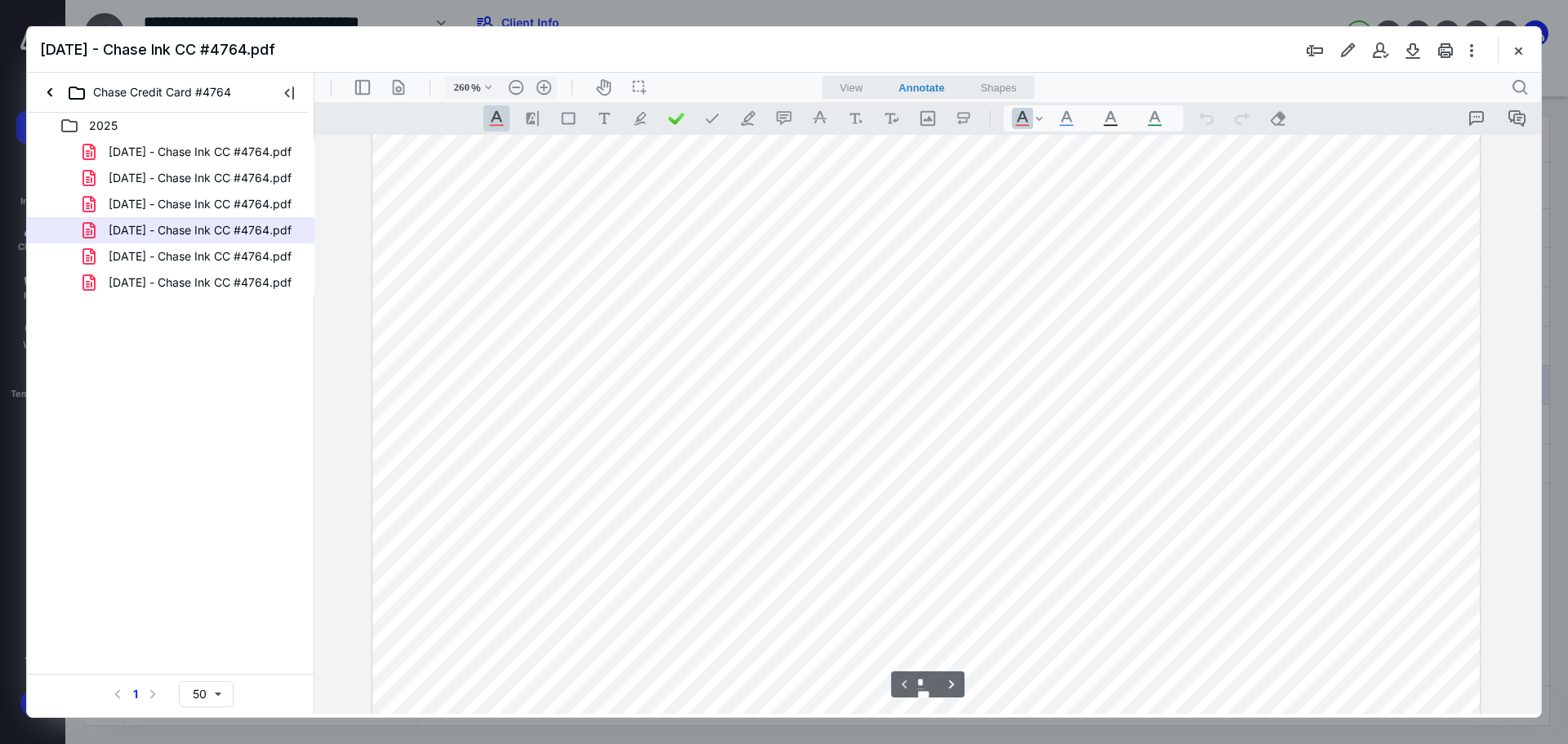 scroll, scrollTop: 620, scrollLeft: 0, axis: vertical 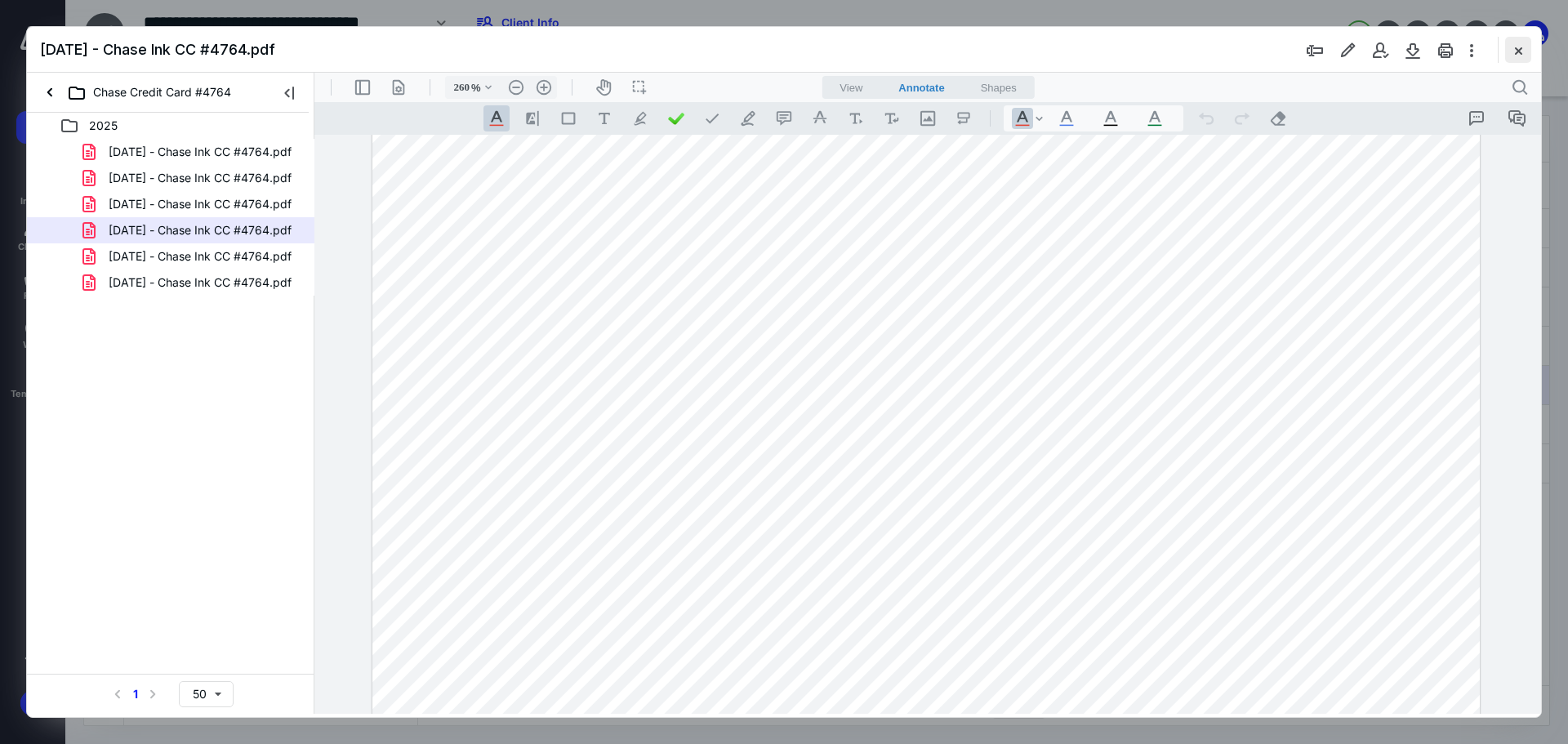 click at bounding box center (1518, 50) 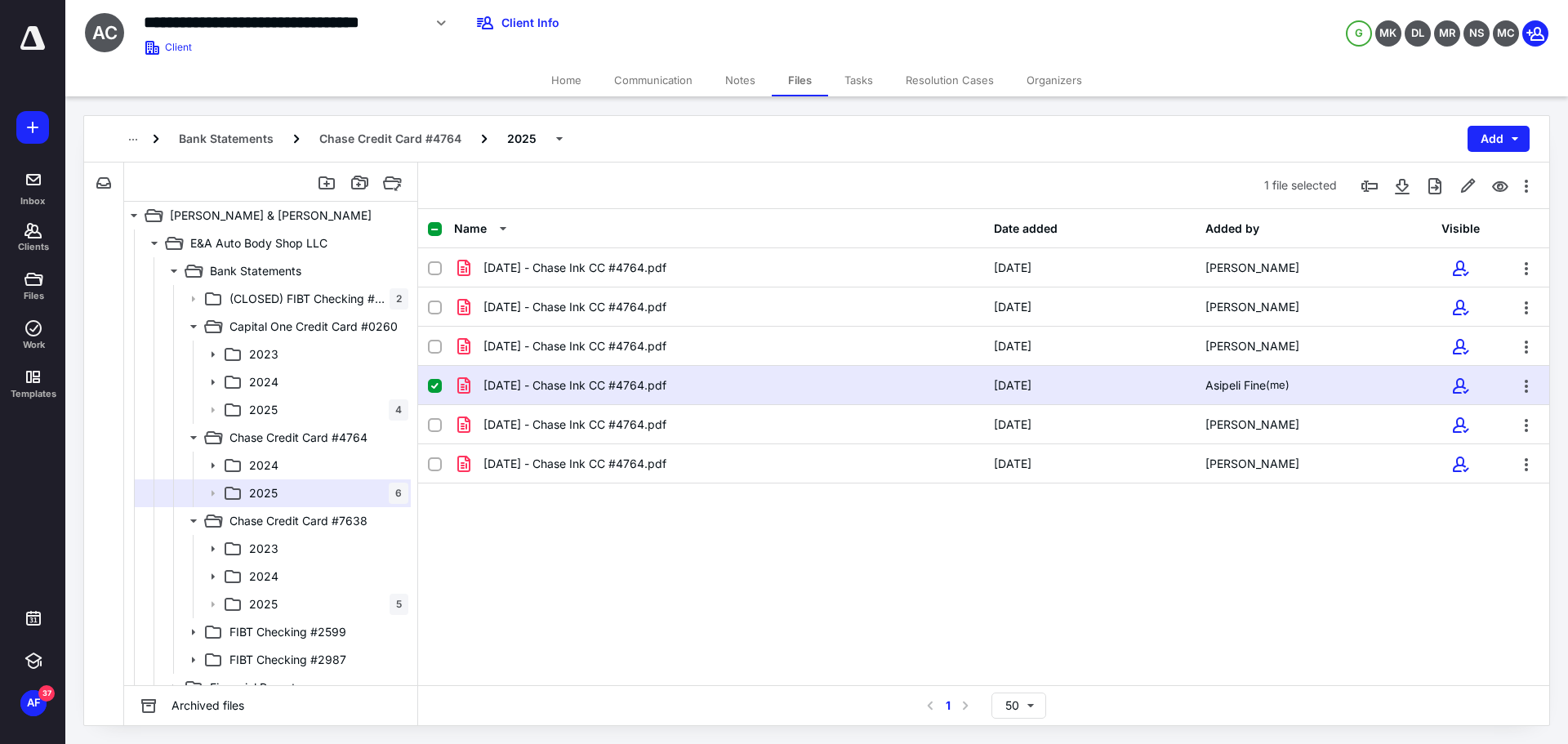 click on "Name Date added Added by Visible Apr 19 - Chase Ink CC #4764.pdf 4/25/2025 Nicole Stanbury Feb 19 - Chase Ink CC #4764.pdf 4/25/2025 Nicole Stanbury Jan 19 - Chase Ink CC #4764.pdf 4/25/2025 Nicole Stanbury Jun 19 - Chase Ink CC #4764.pdf 7/10/2025 Asipeli Fine  (me) Mar 19 - Chase Ink CC #4764.pdf 4/25/2025 Nicole Stanbury May 19 - Chase Ink CC #4764.pdf 6/6/2025 Nicole Stanbury" at bounding box center [983, 447] 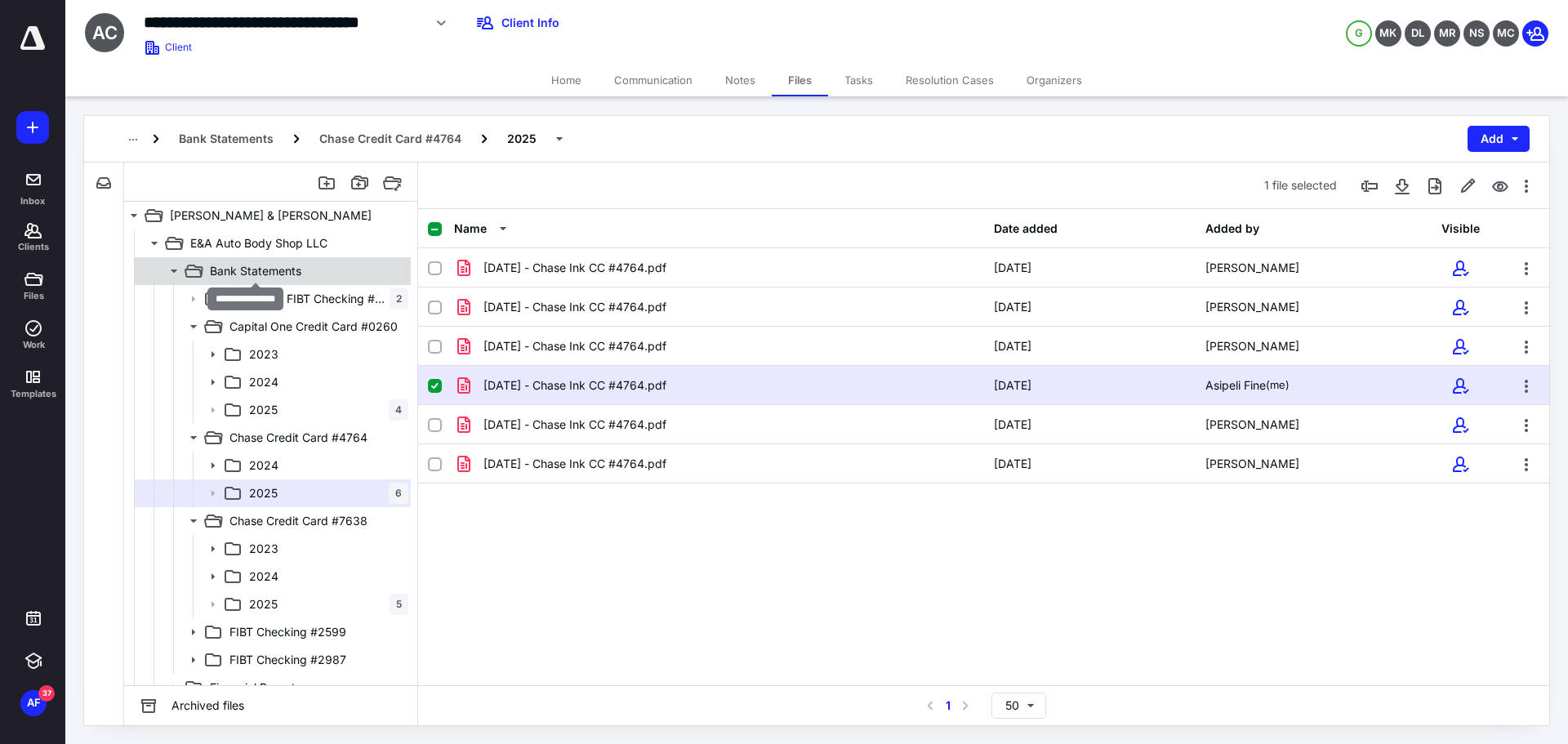 click on "Bank Statements" at bounding box center (256, 271) 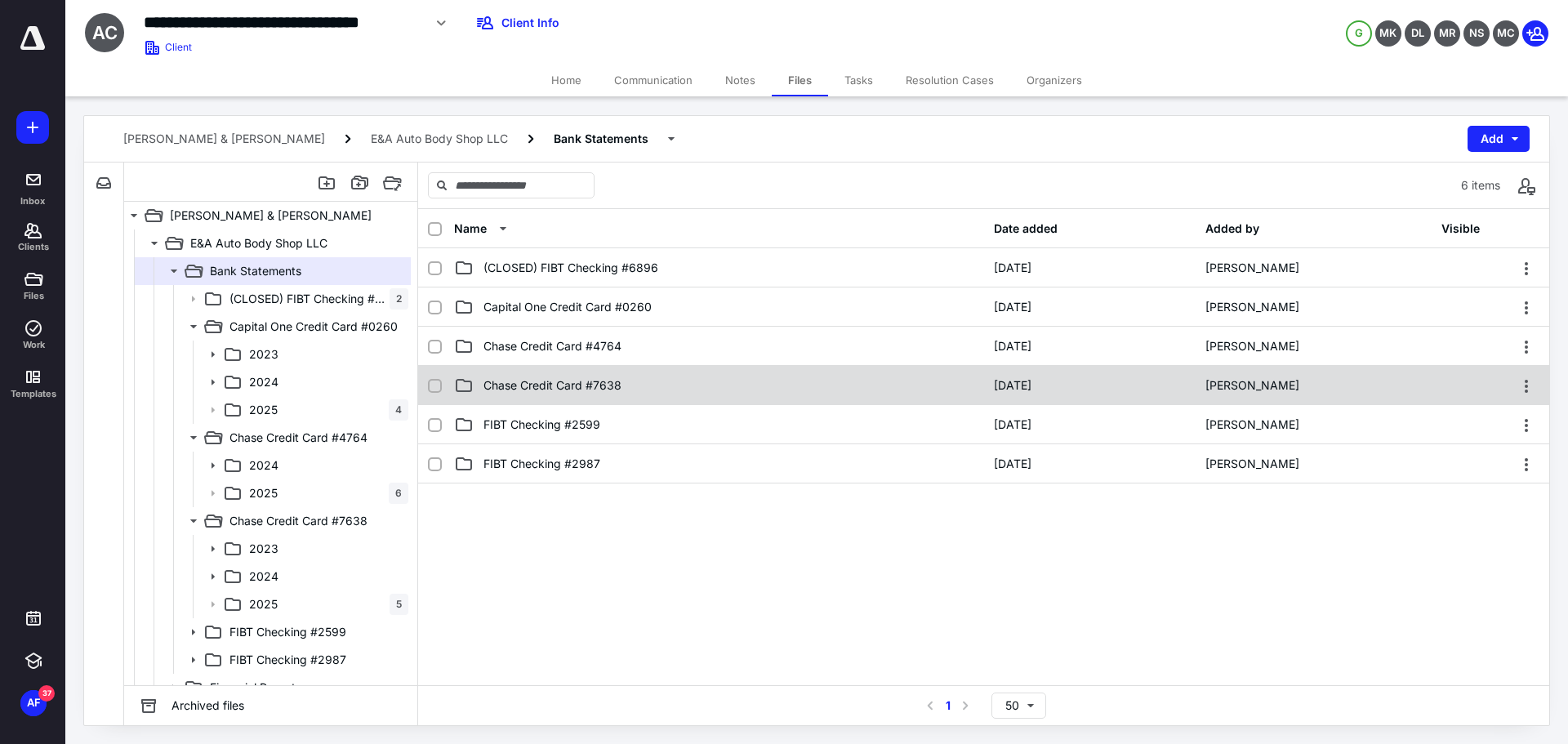 click on "Chase Credit Card #7638" at bounding box center (552, 385) 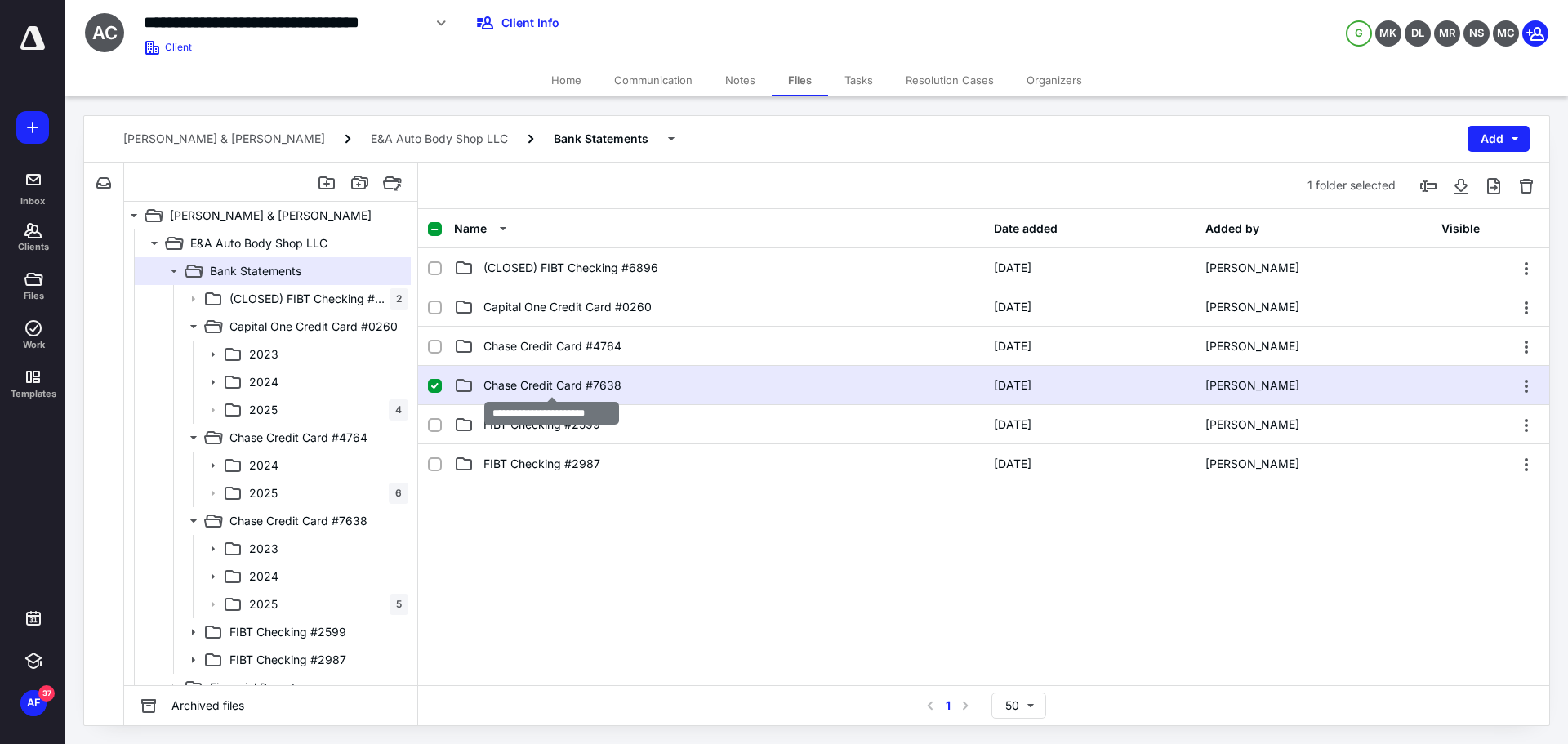 click on "Chase Credit Card #7638" at bounding box center (552, 385) 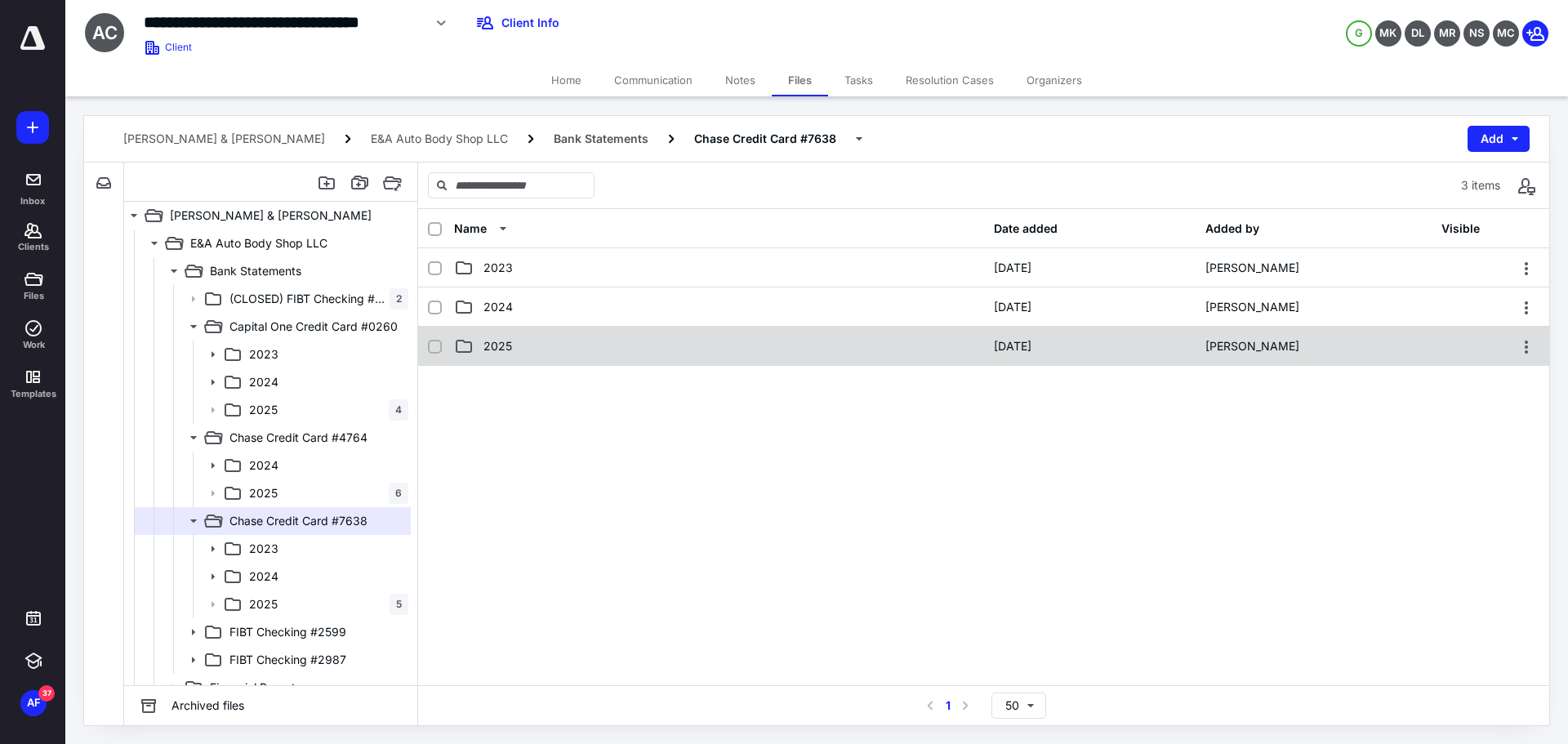 click on "2025" at bounding box center (719, 346) 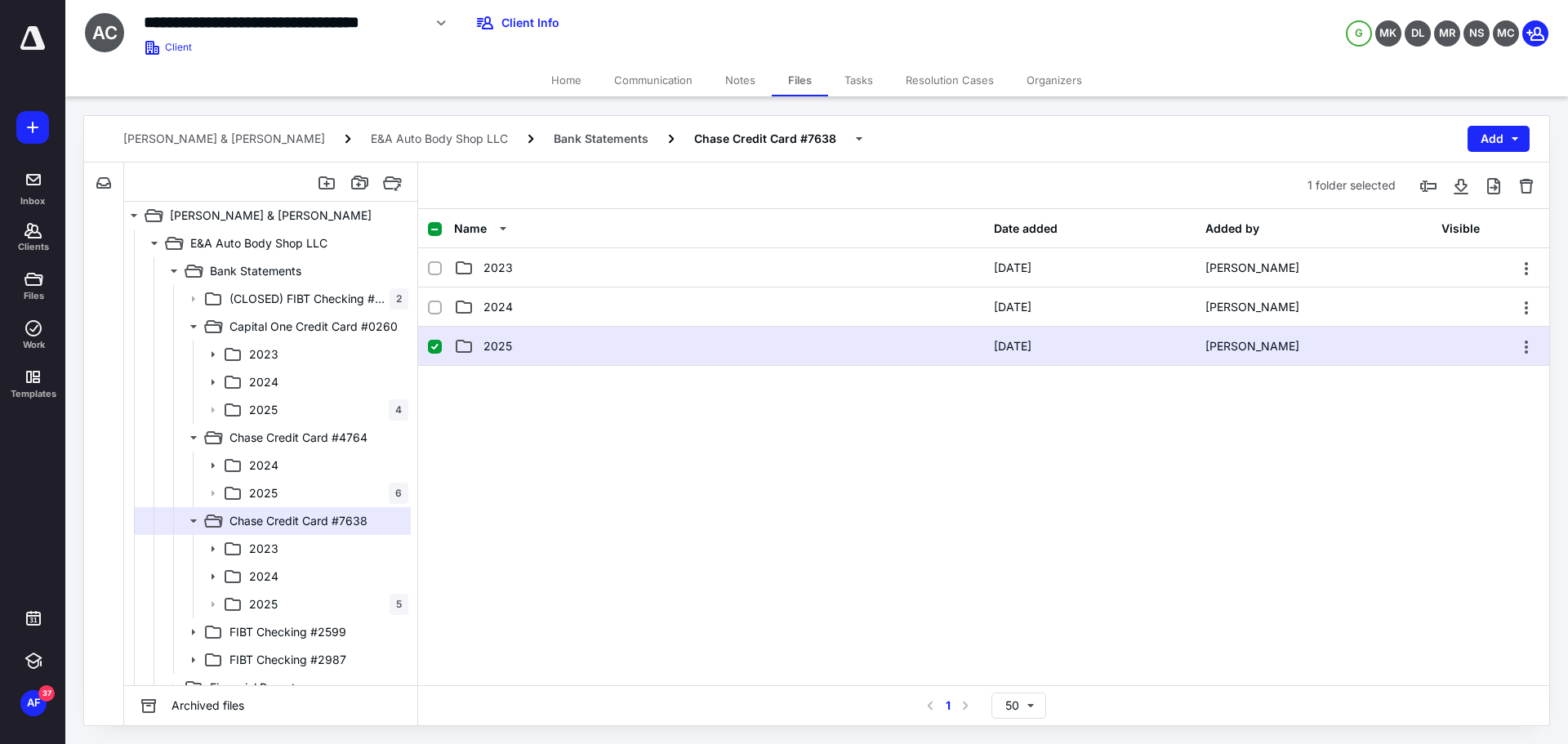 click on "2025" at bounding box center [719, 346] 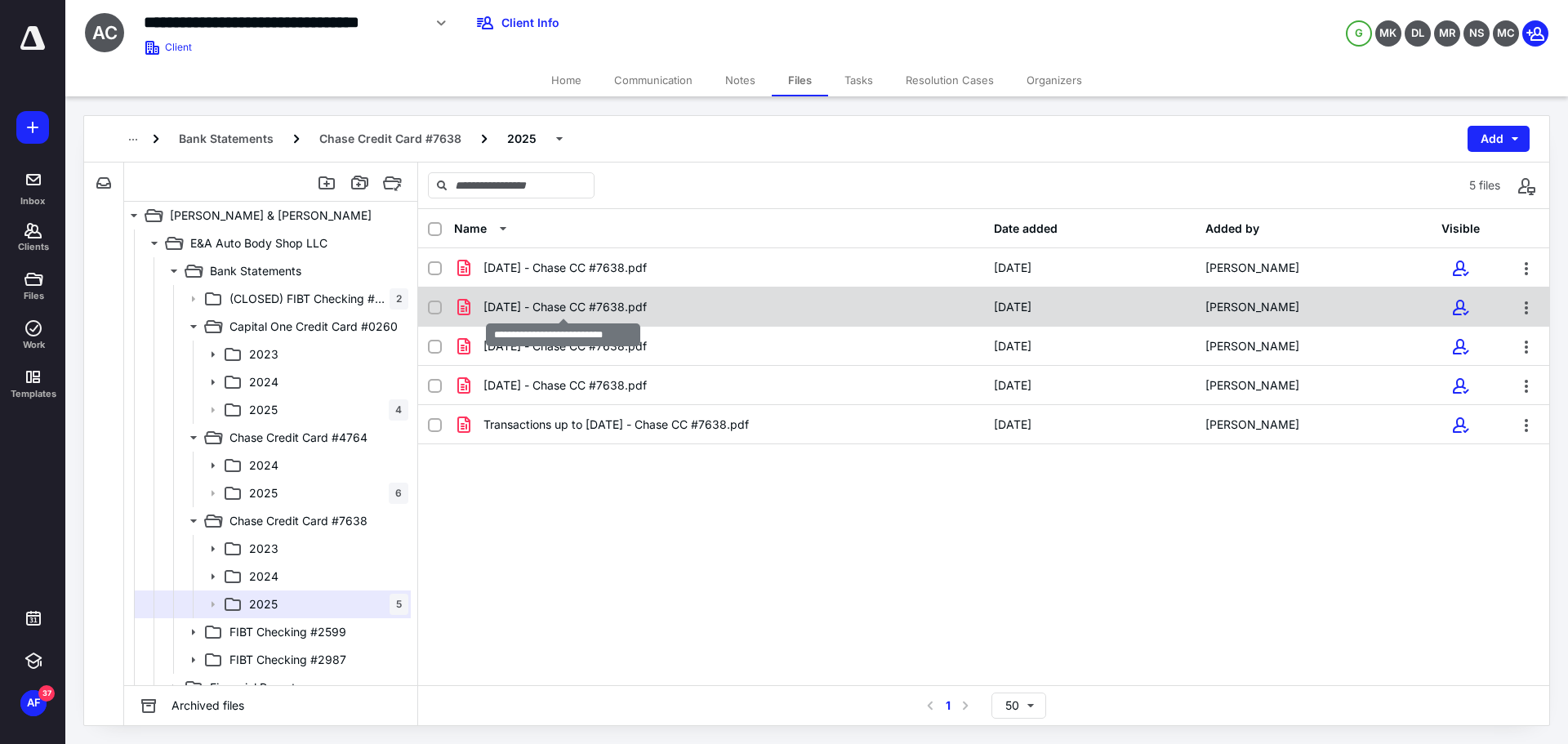 click on "[DATE] - Chase CC #7638.pdf" at bounding box center (565, 307) 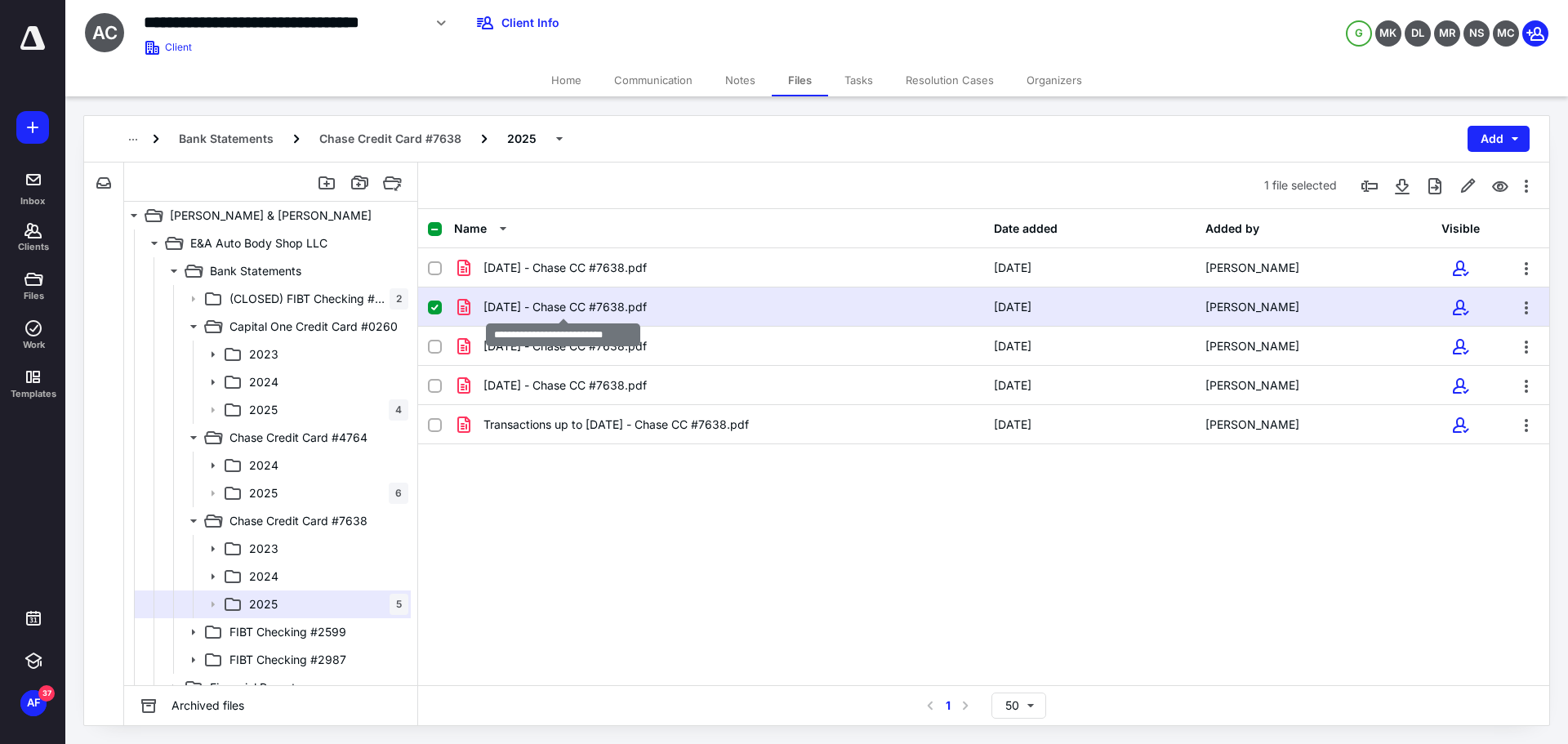 click on "[DATE] - Chase CC #7638.pdf" at bounding box center (565, 307) 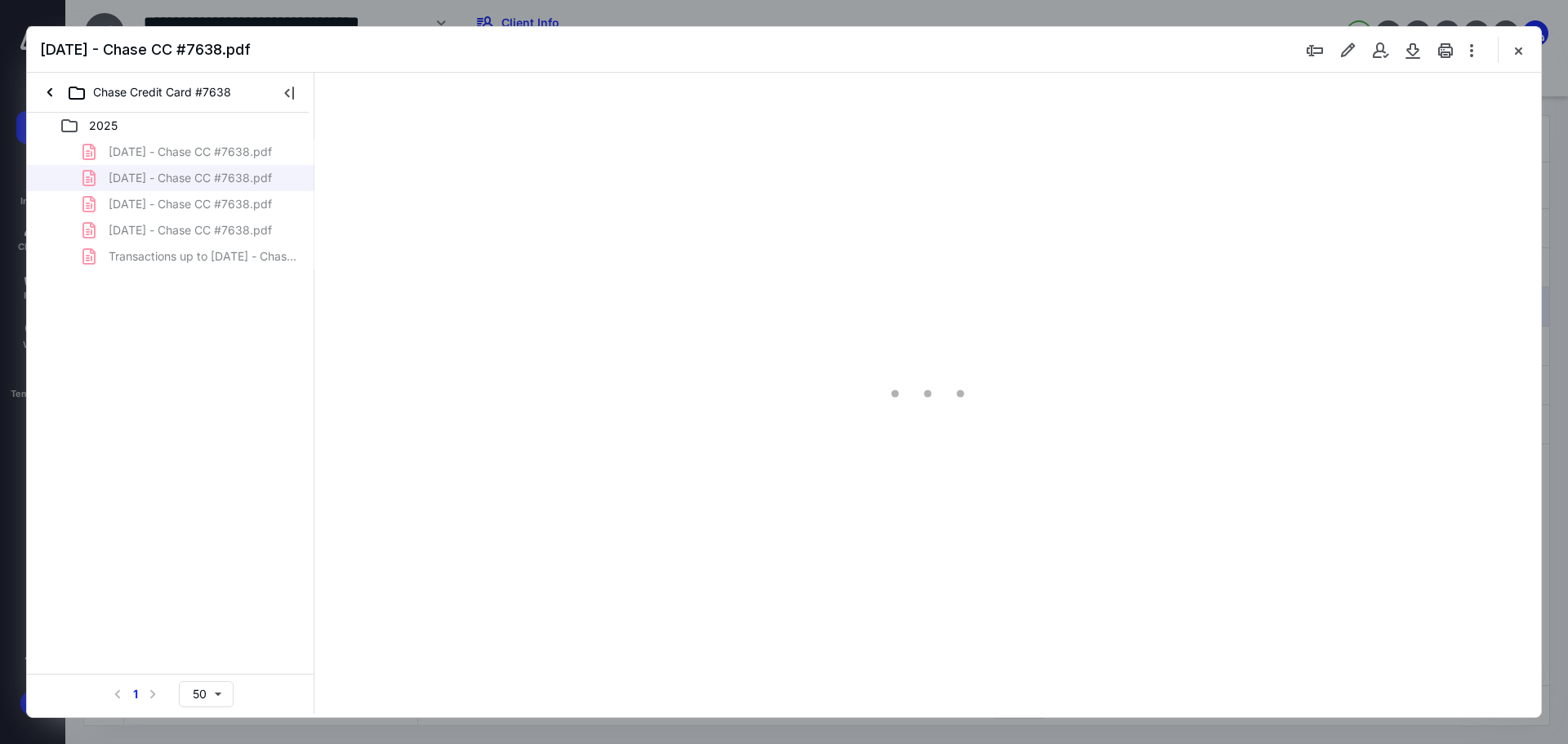 scroll, scrollTop: 0, scrollLeft: 0, axis: both 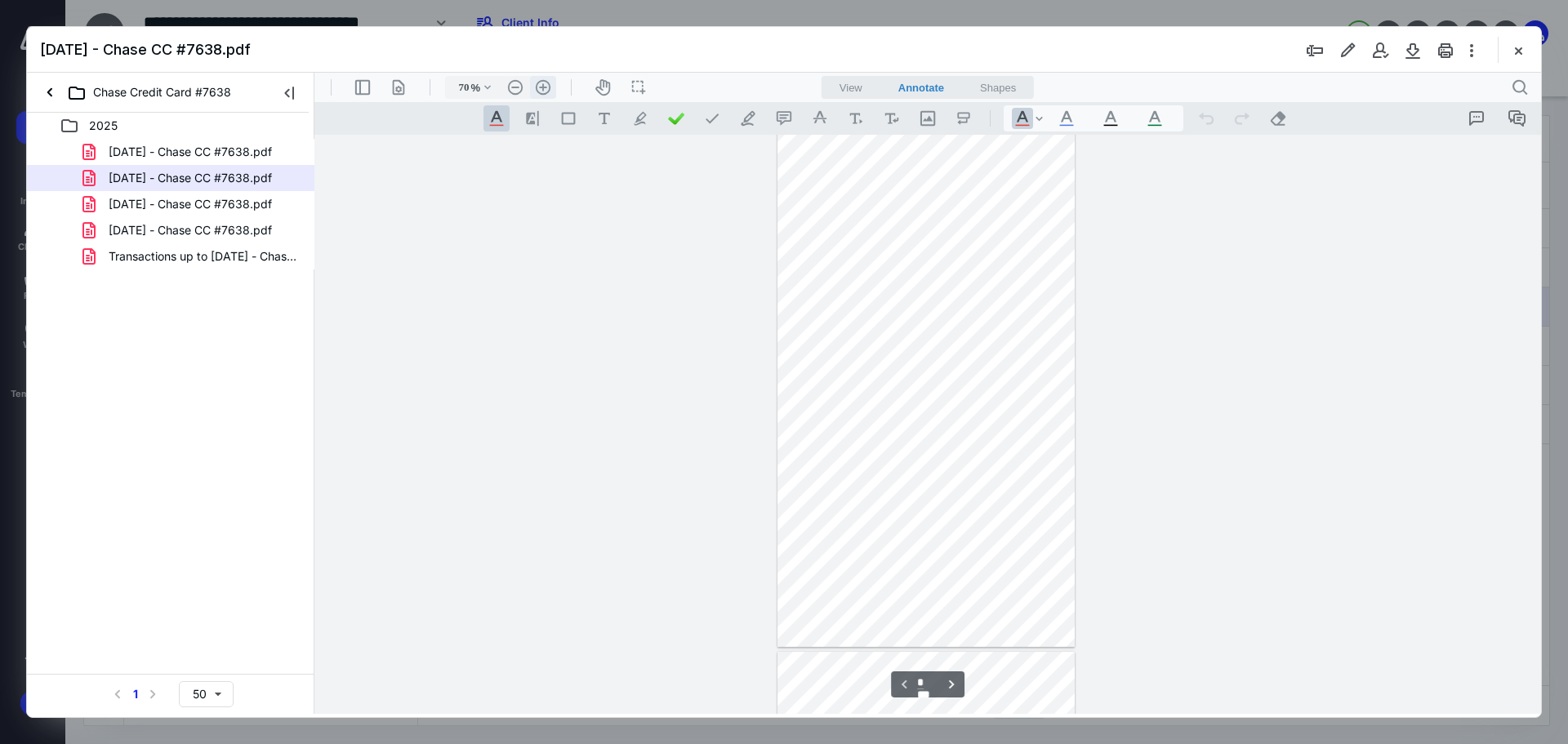 click on ".cls-1{fill:#abb0c4;} icon - header - zoom - in - line" at bounding box center (543, 87) 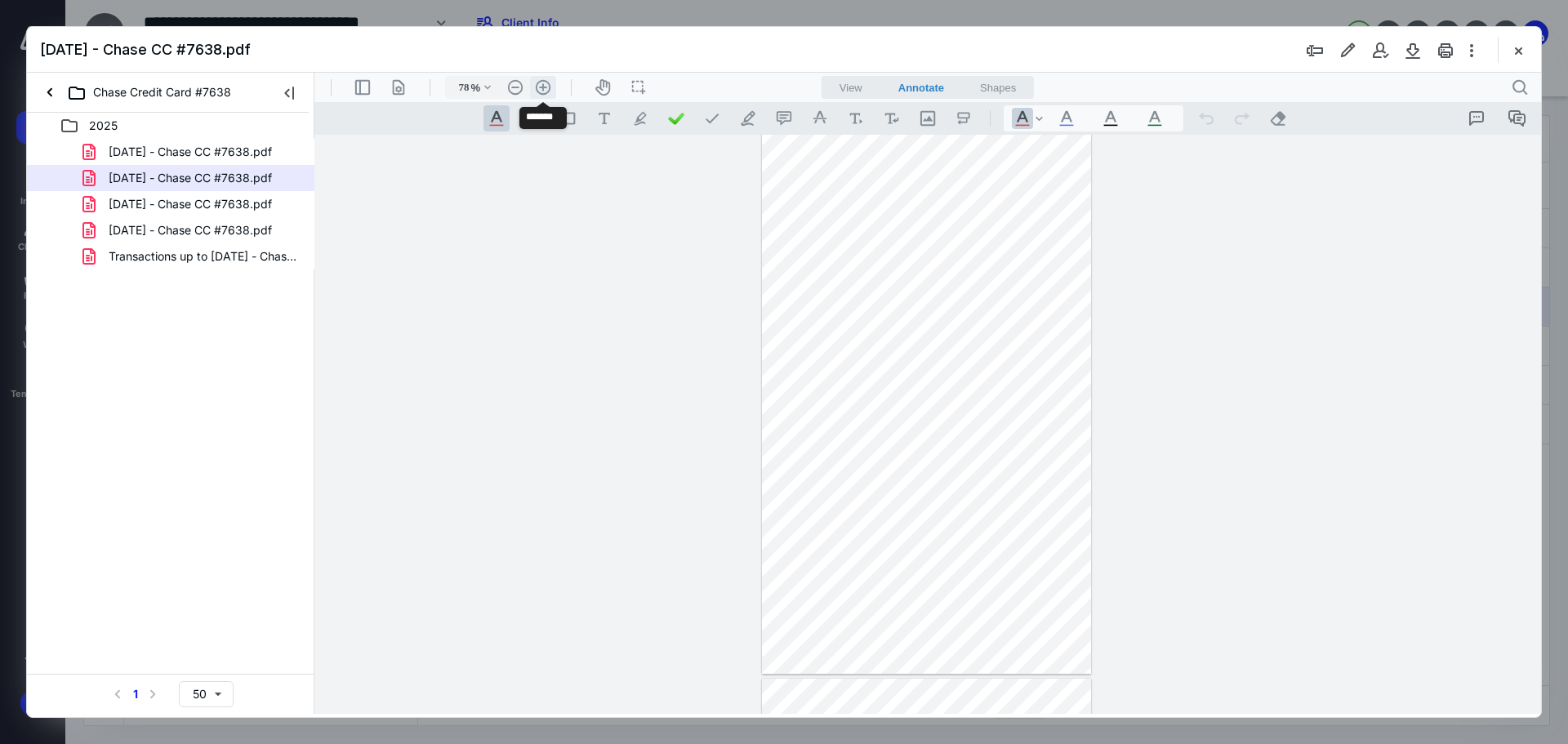 click on ".cls-1{fill:#abb0c4;} icon - header - zoom - in - line" at bounding box center [543, 87] 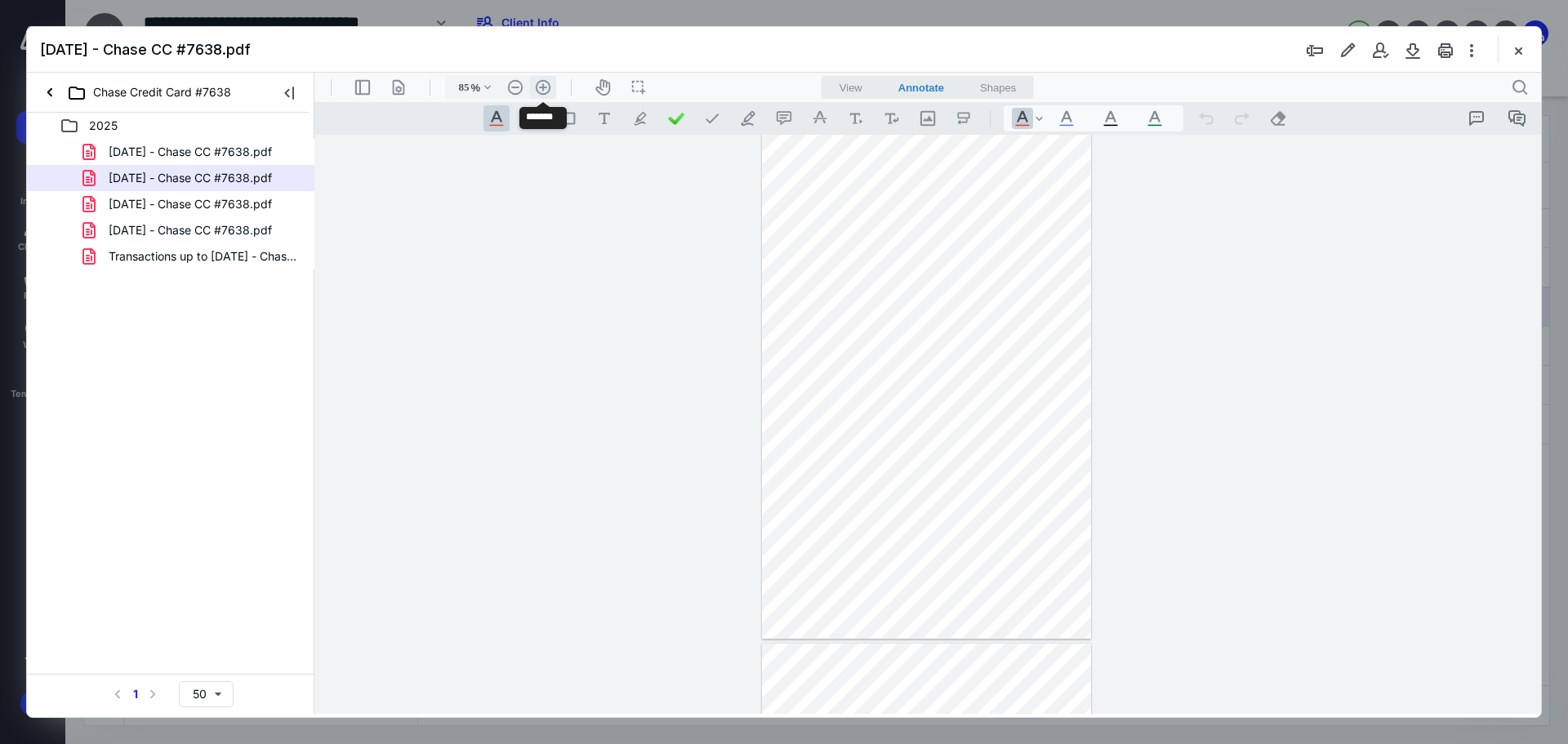 click on ".cls-1{fill:#abb0c4;} icon - header - zoom - in - line" at bounding box center [543, 87] 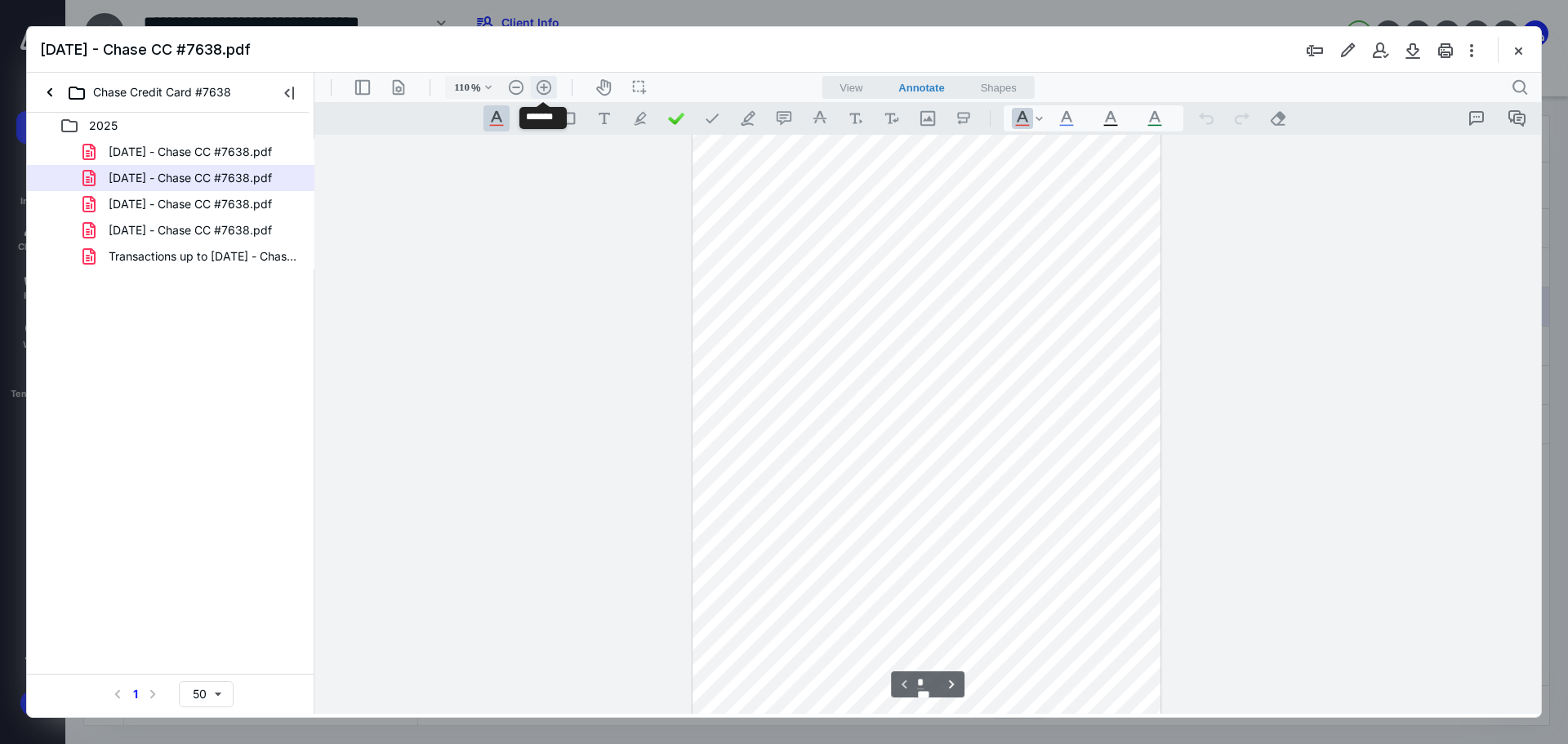 click on ".cls-1{fill:#abb0c4;} icon - header - zoom - in - line" at bounding box center [544, 87] 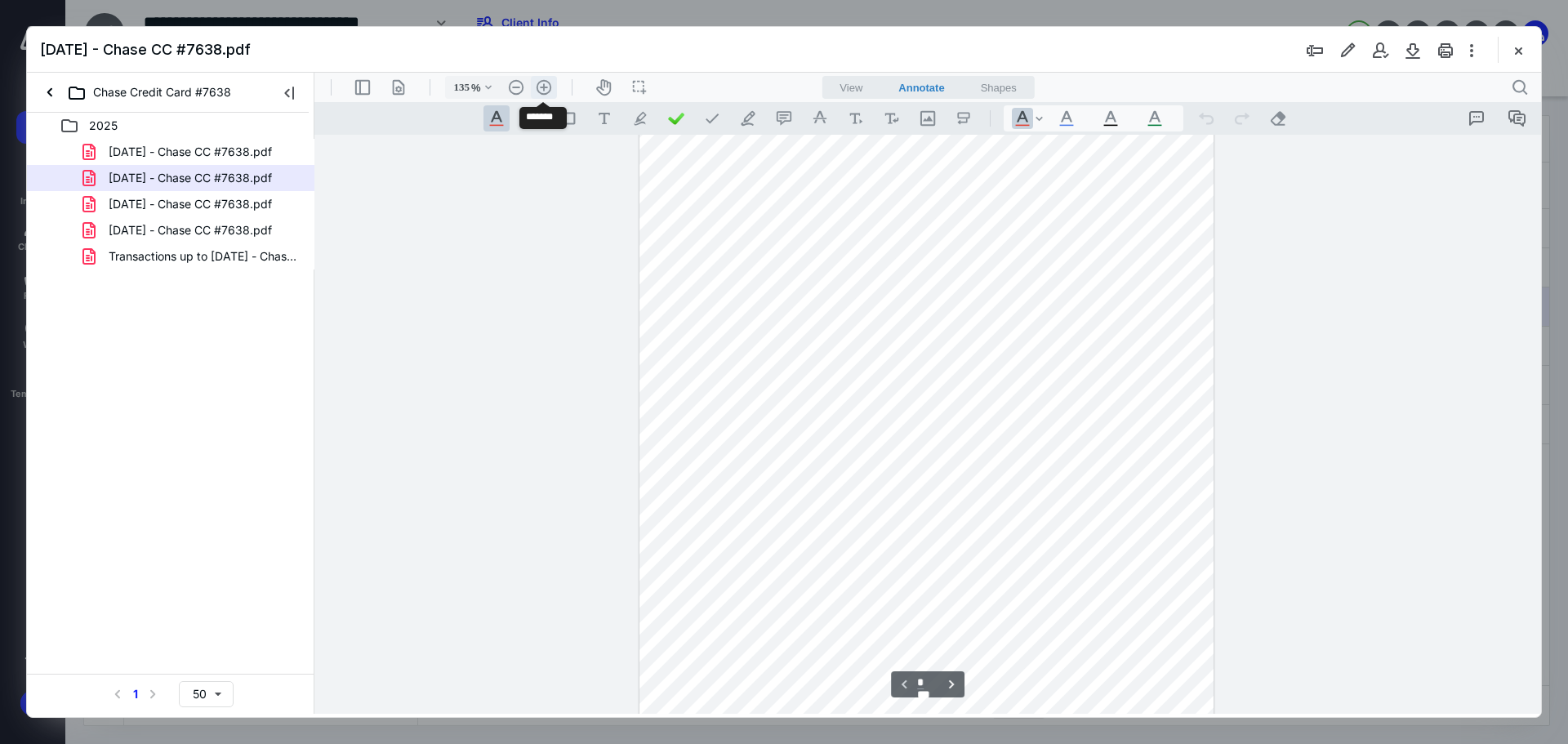 click on ".cls-1{fill:#abb0c4;} icon - header - zoom - in - line" at bounding box center (544, 87) 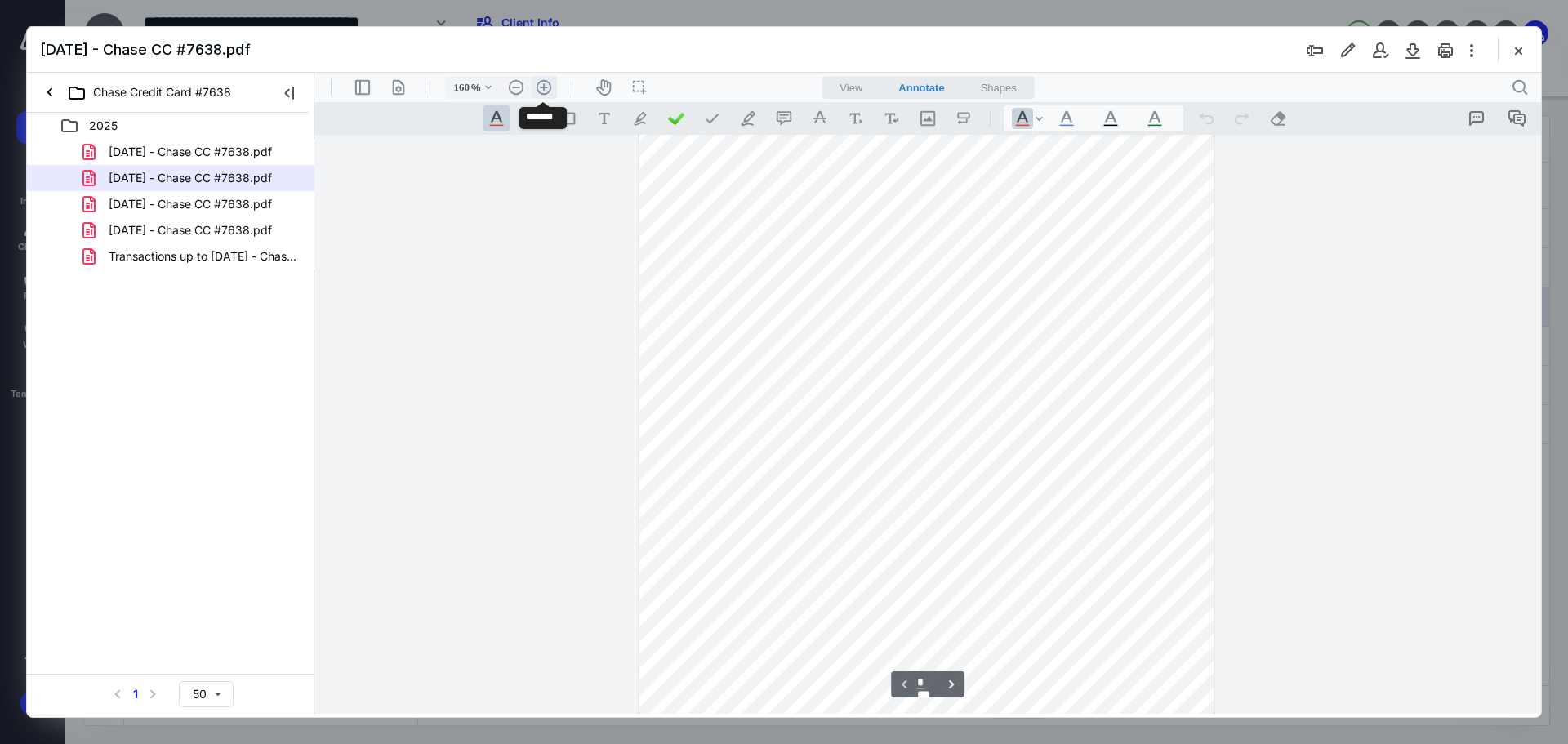 click on ".cls-1{fill:#abb0c4;} icon - header - zoom - in - line" at bounding box center (544, 87) 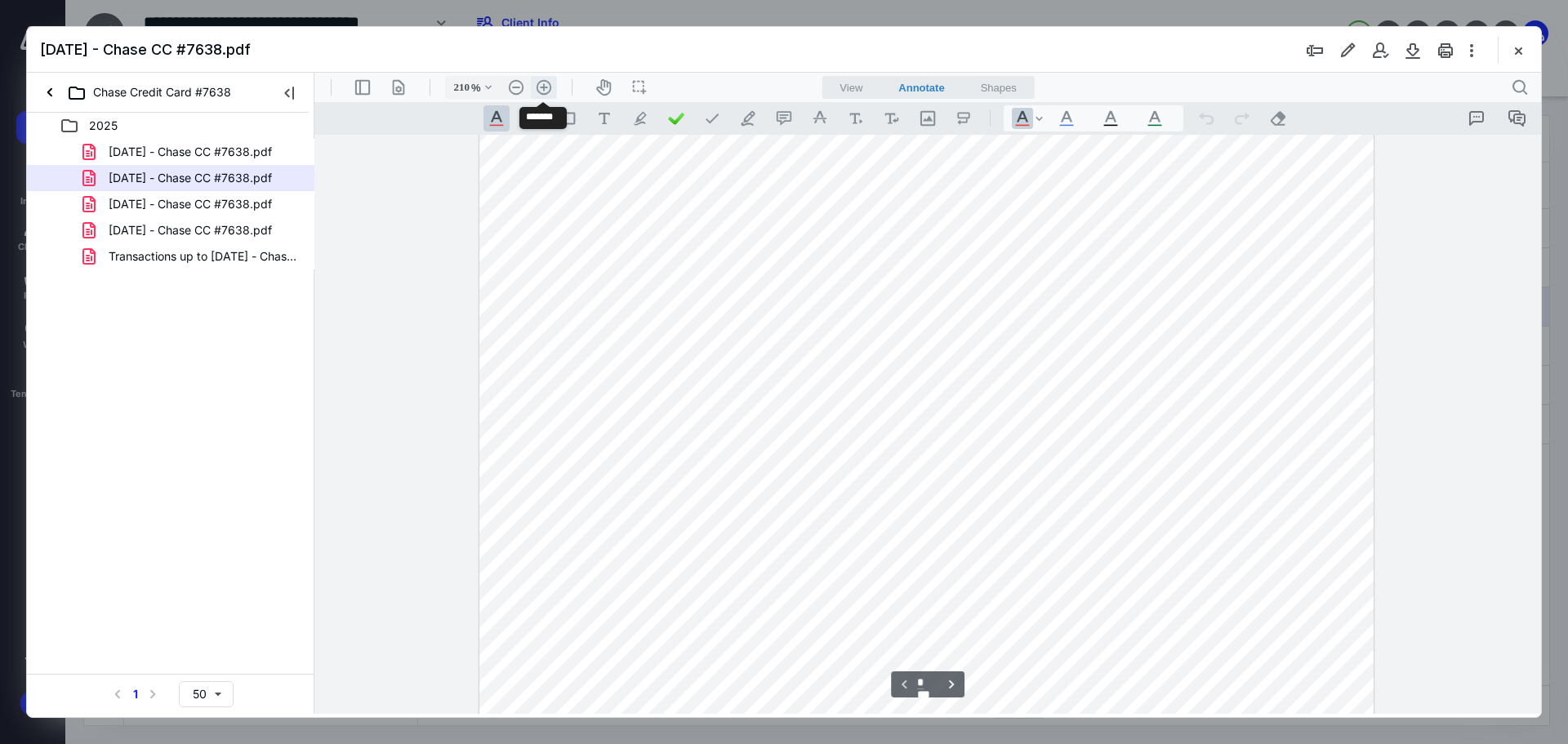click on ".cls-1{fill:#abb0c4;} icon - header - zoom - in - line" at bounding box center (544, 87) 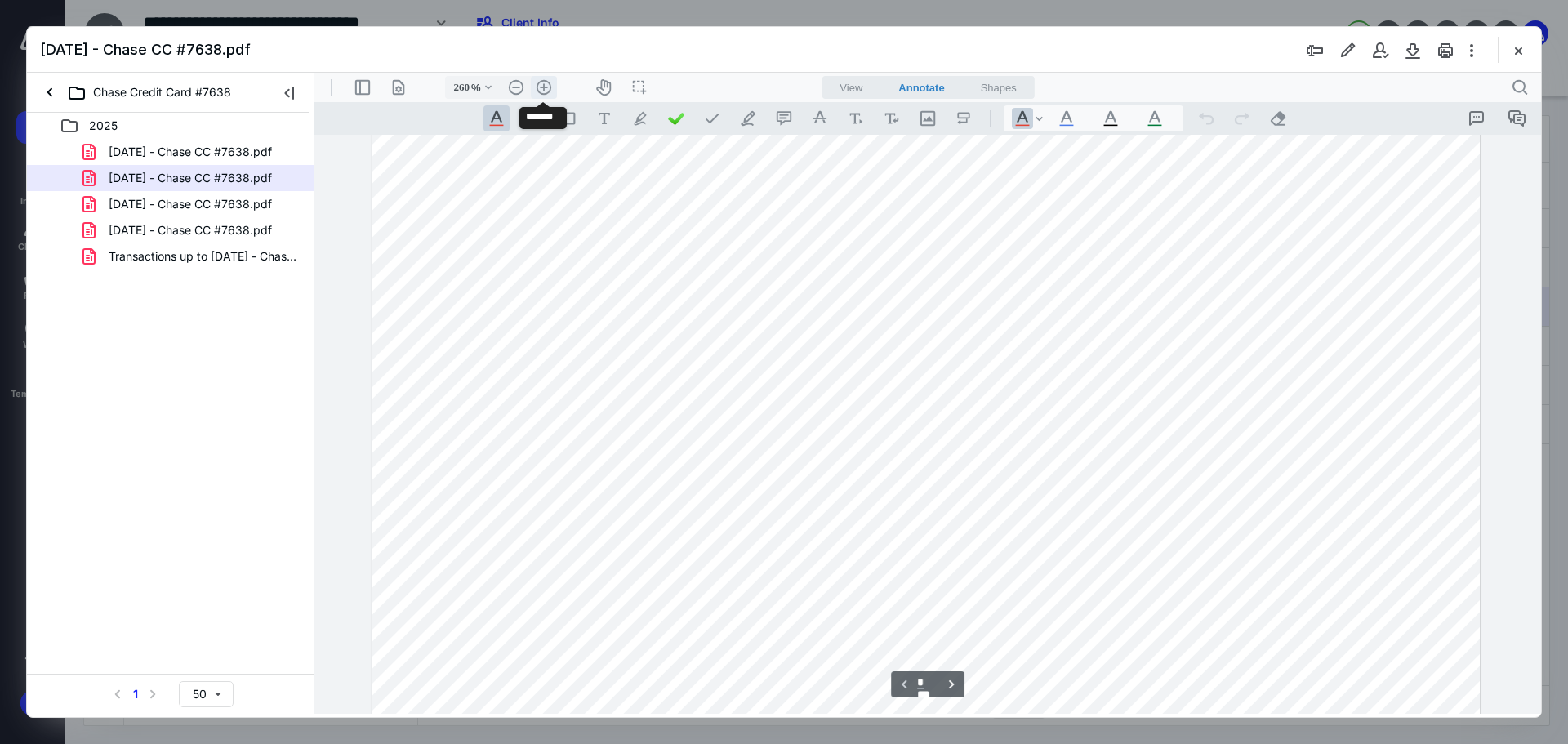 scroll, scrollTop: 947, scrollLeft: 0, axis: vertical 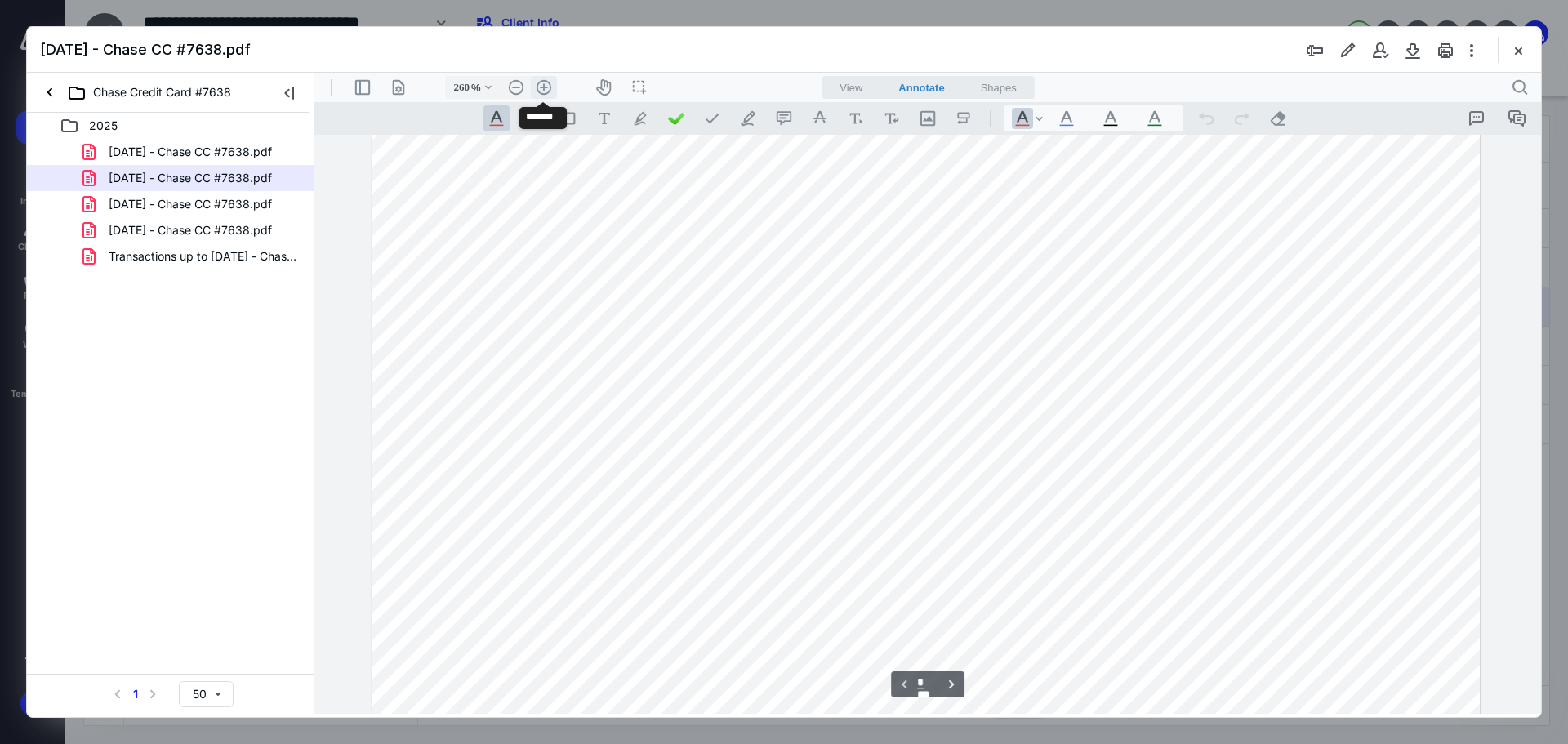 click on ".cls-1{fill:#abb0c4;} icon - header - zoom - in - line" at bounding box center [544, 87] 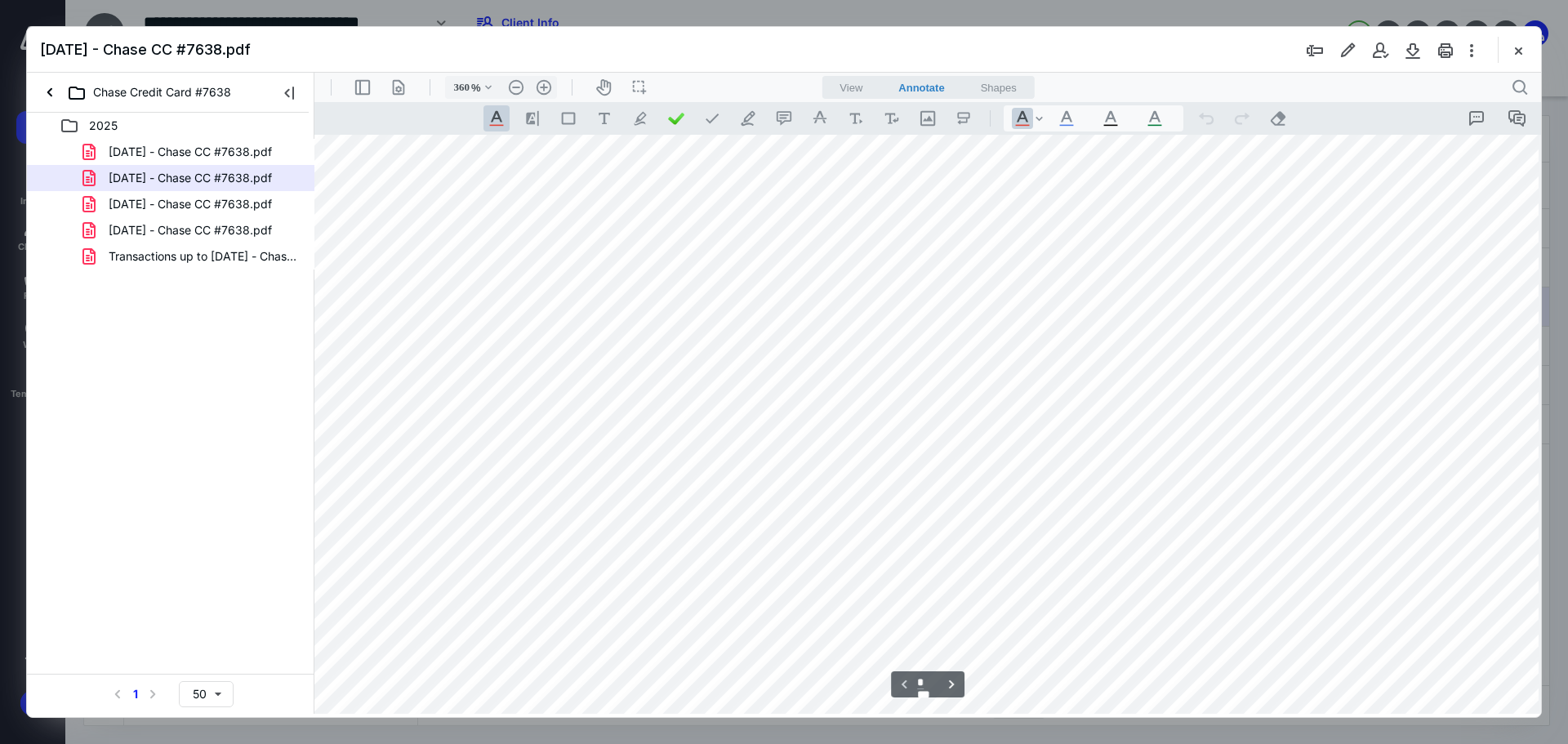 scroll, scrollTop: 1247, scrollLeft: 171, axis: both 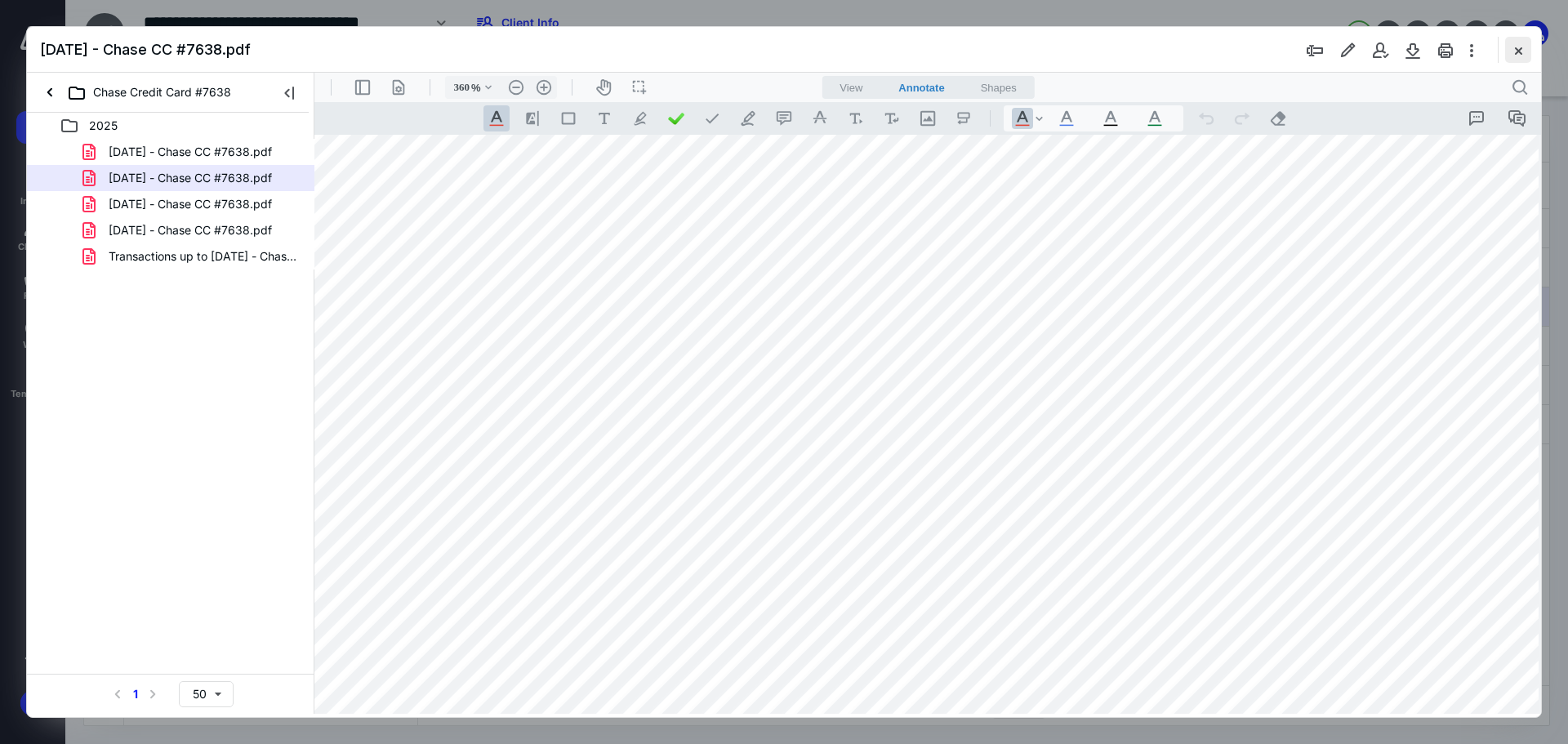 click at bounding box center [1518, 50] 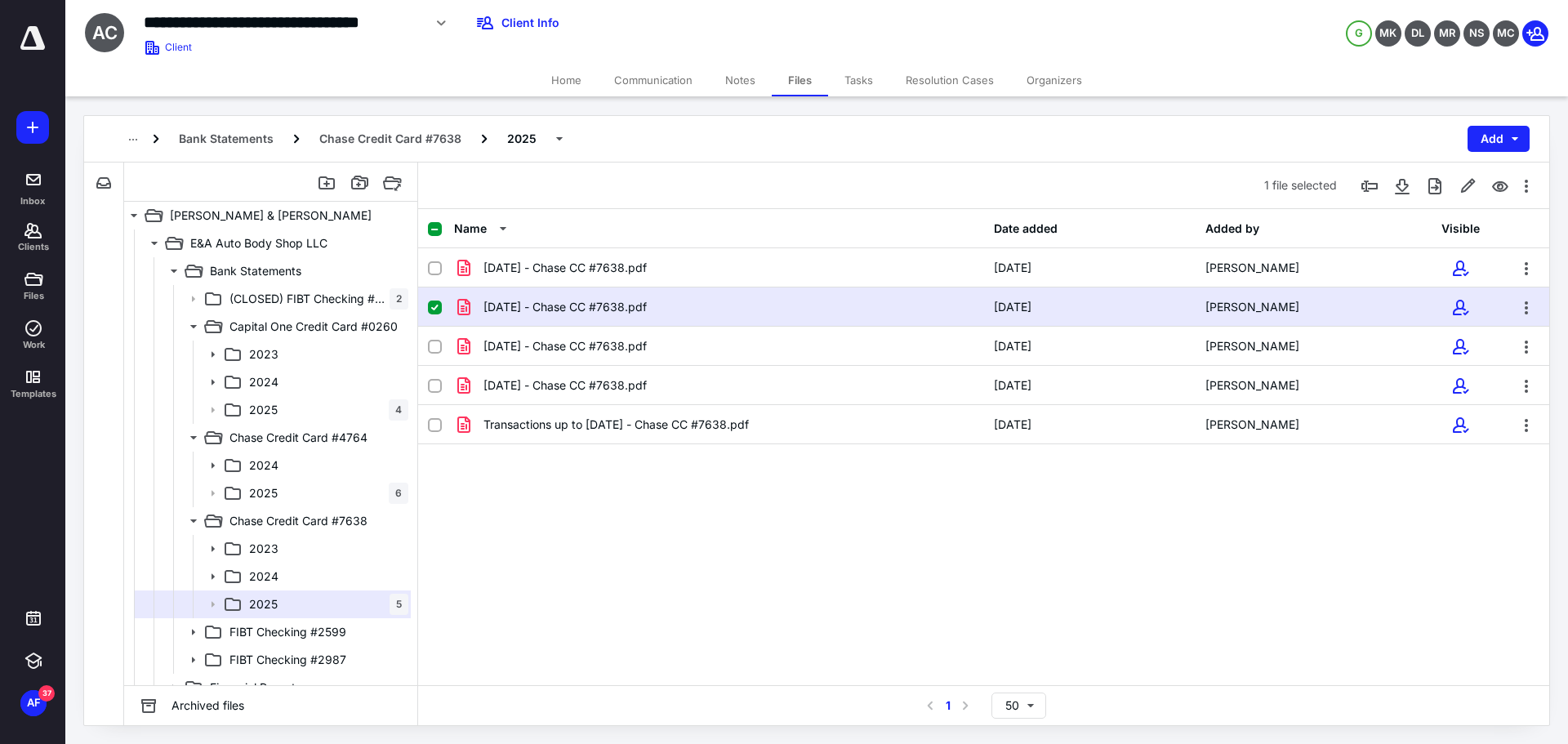 click on "Name Date added Added by Visible Apr 12 - Chase CC #7638.pdf 4/16/2025 Nicole Stanbury Jun 12 - Chase CC #7638.pdf 6/16/2025 Nicole Stanbury Mar 12 - Chase CC #7638.pdf 3/14/2025 Nicole Stanbury May 12 - Chase CC #7638.pdf 5/14/2025 Nicole Stanbury Transactions up to Feb 12 - Chase CC #7638.pdf 2/21/2025 Nicole Stanbury" at bounding box center [983, 447] 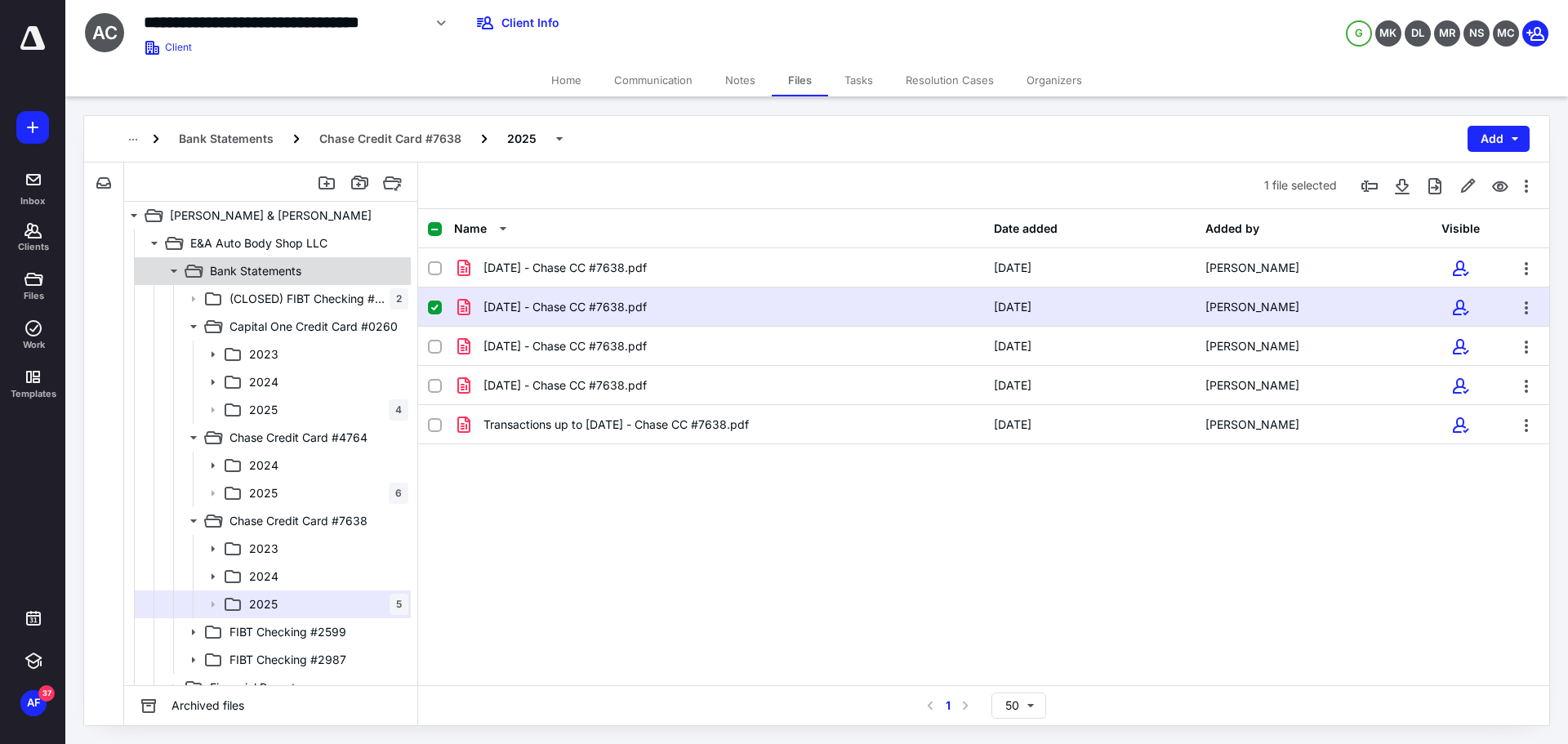 click on "Bank Statements" at bounding box center (256, 271) 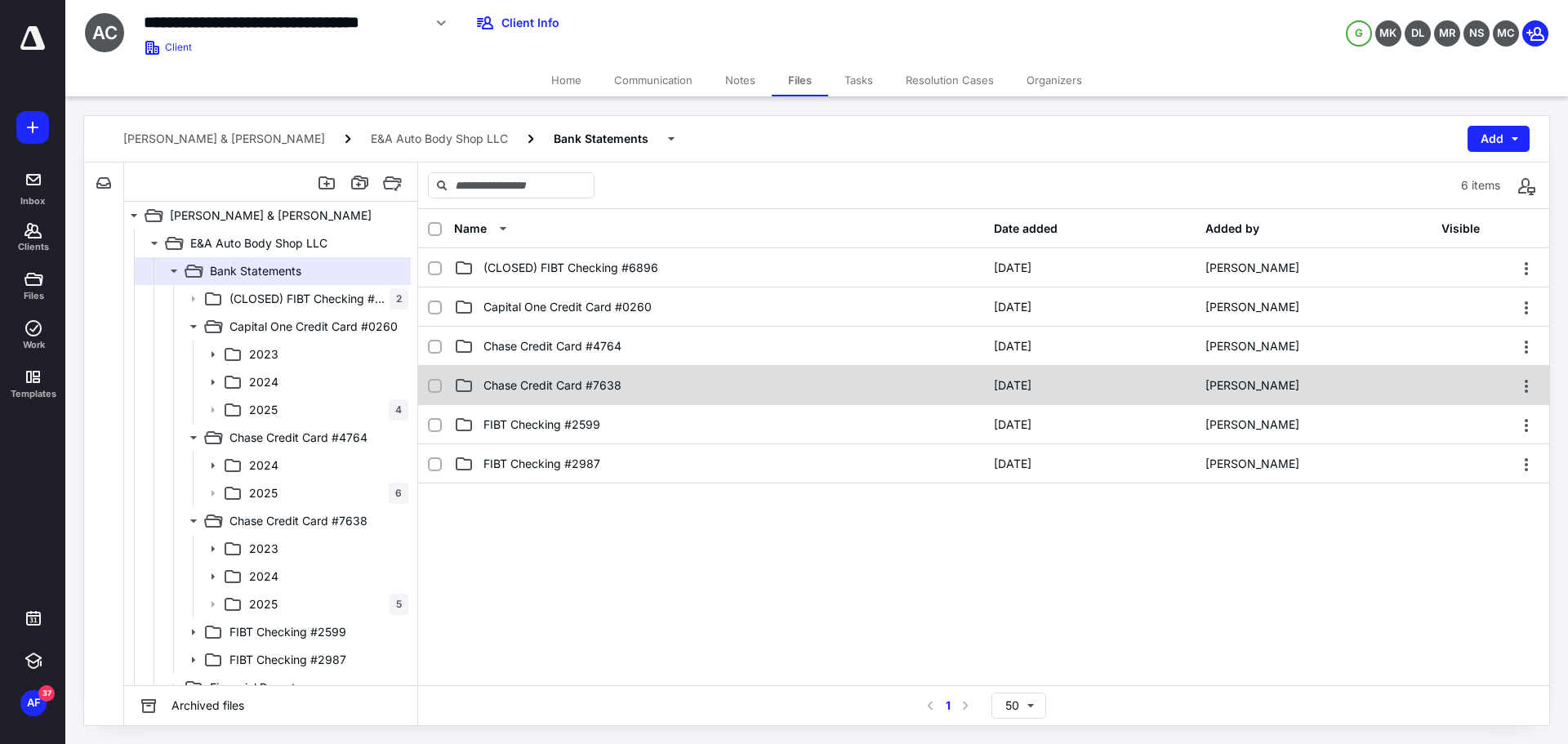 click on "Chase Credit Card #7638" at bounding box center [719, 385] 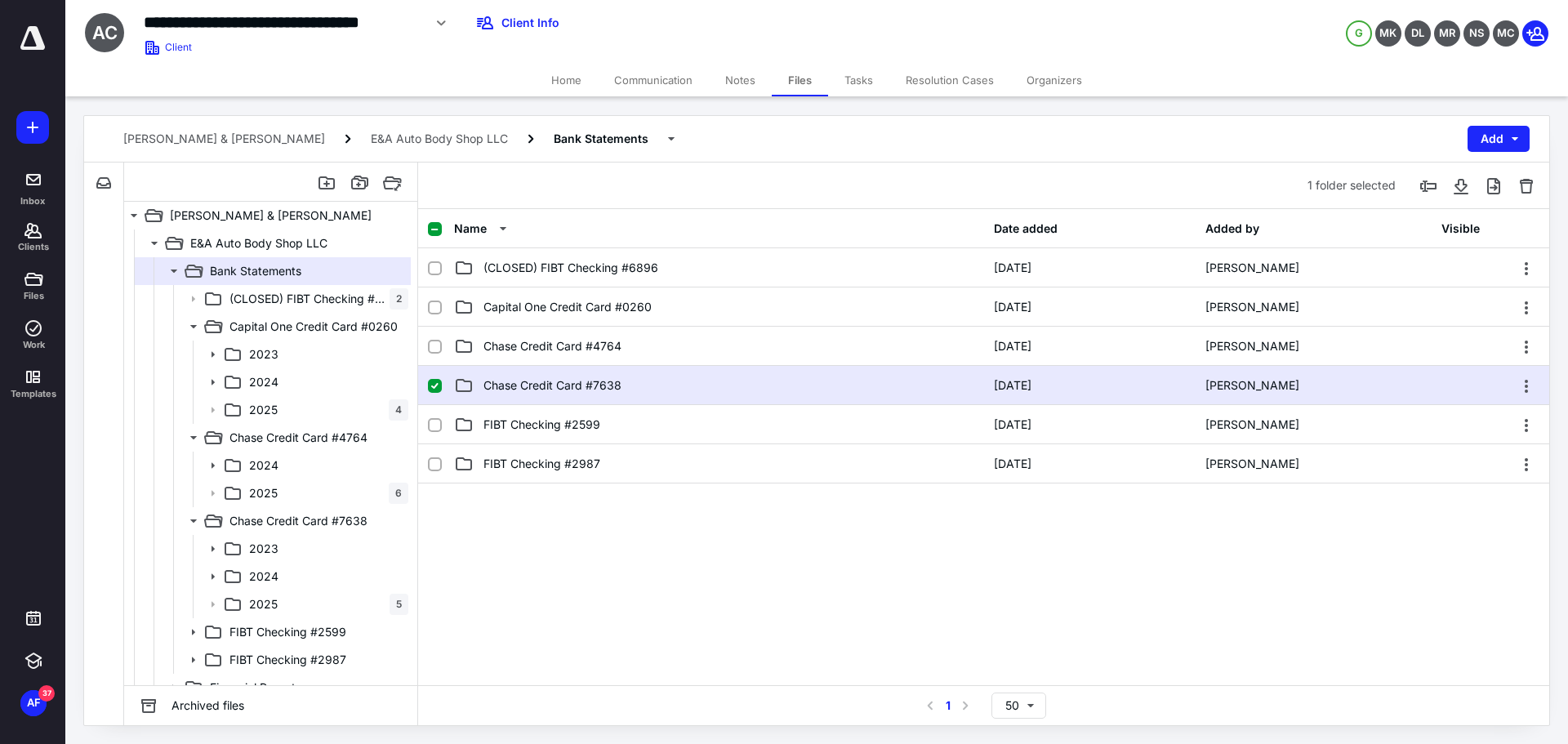 click on "Chase Credit Card #7638" at bounding box center [719, 385] 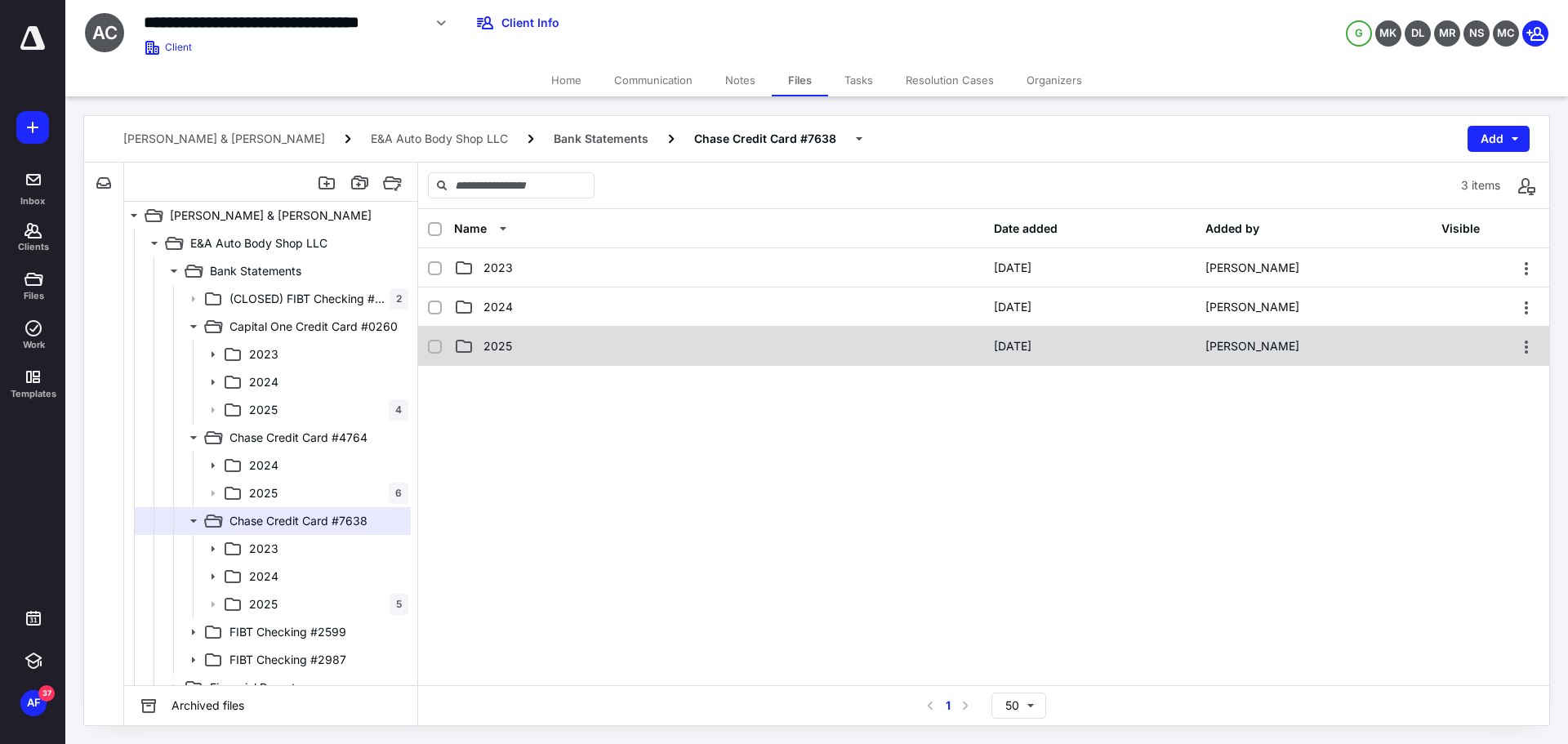 click on "2025 [DATE] [PERSON_NAME]" at bounding box center (983, 346) 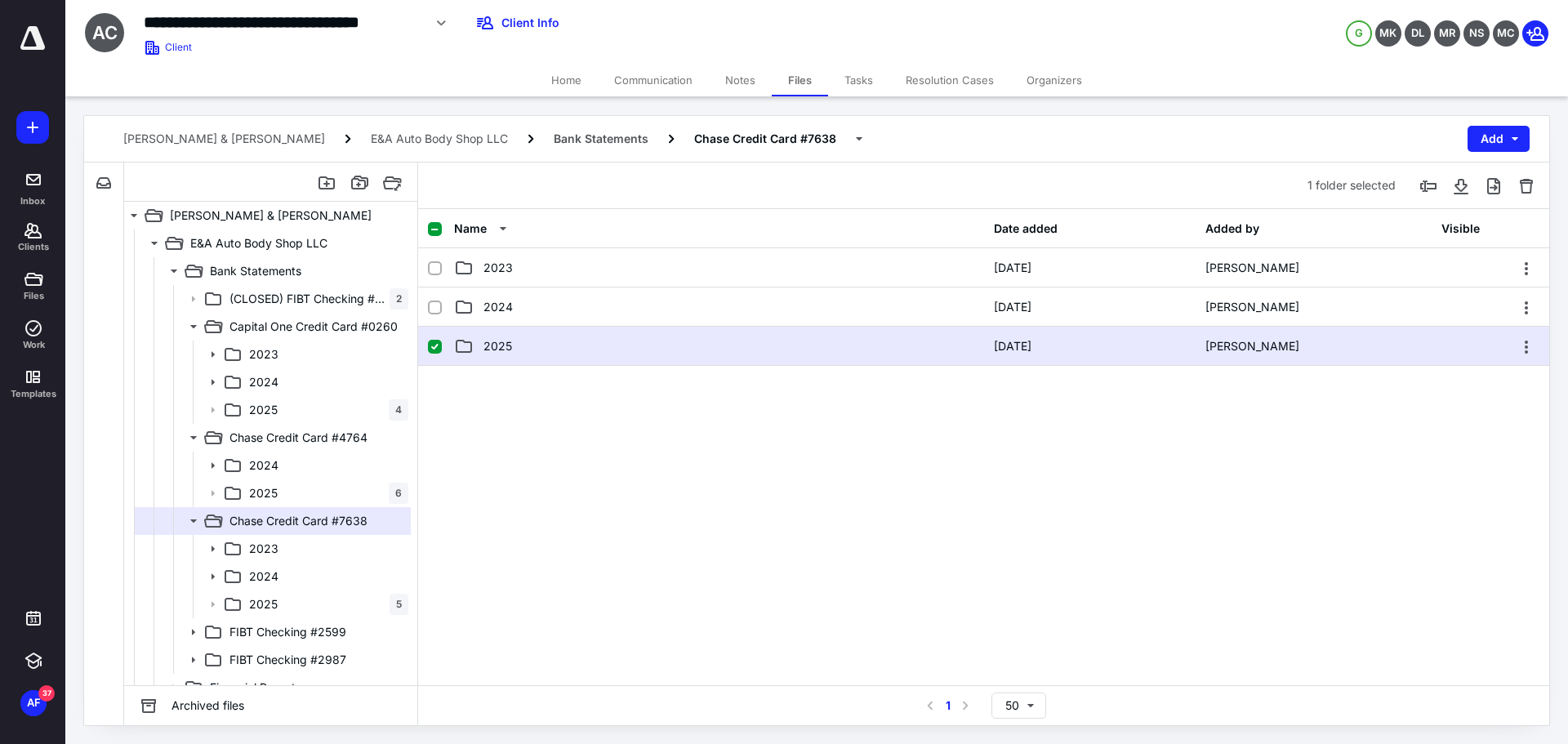 click on "2025 [DATE] [PERSON_NAME]" at bounding box center [983, 346] 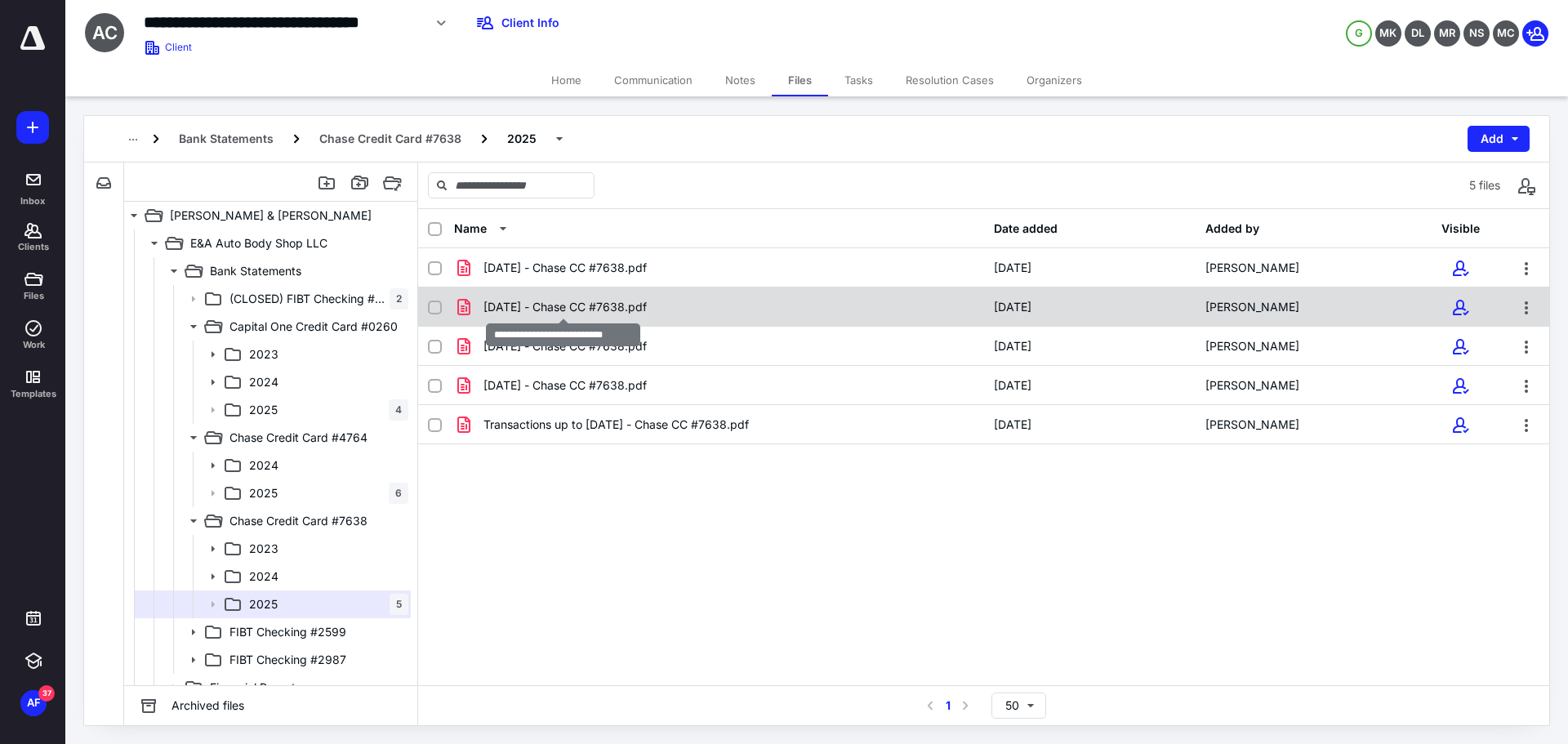 click on "[DATE] - Chase CC #7638.pdf" at bounding box center (565, 307) 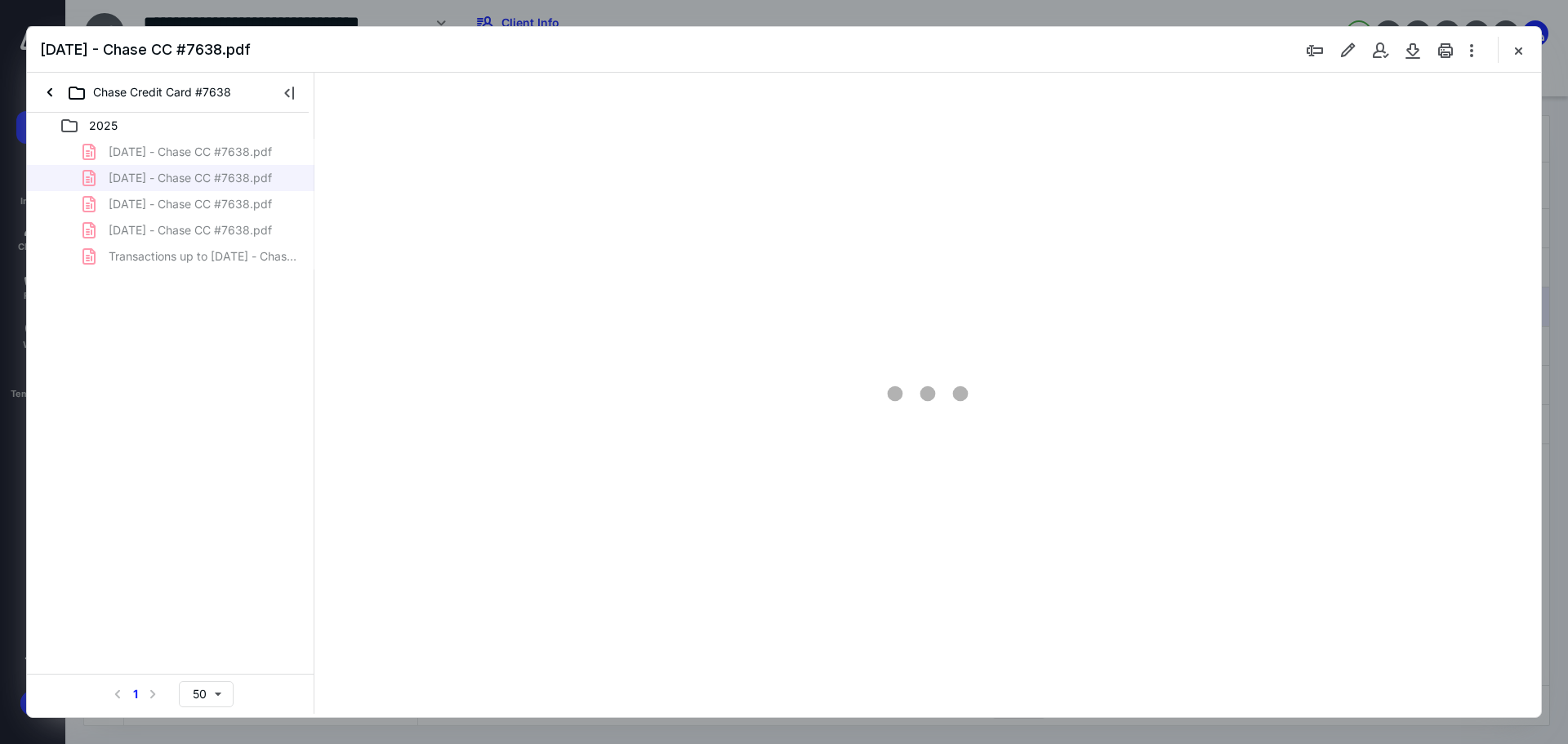 scroll, scrollTop: 0, scrollLeft: 0, axis: both 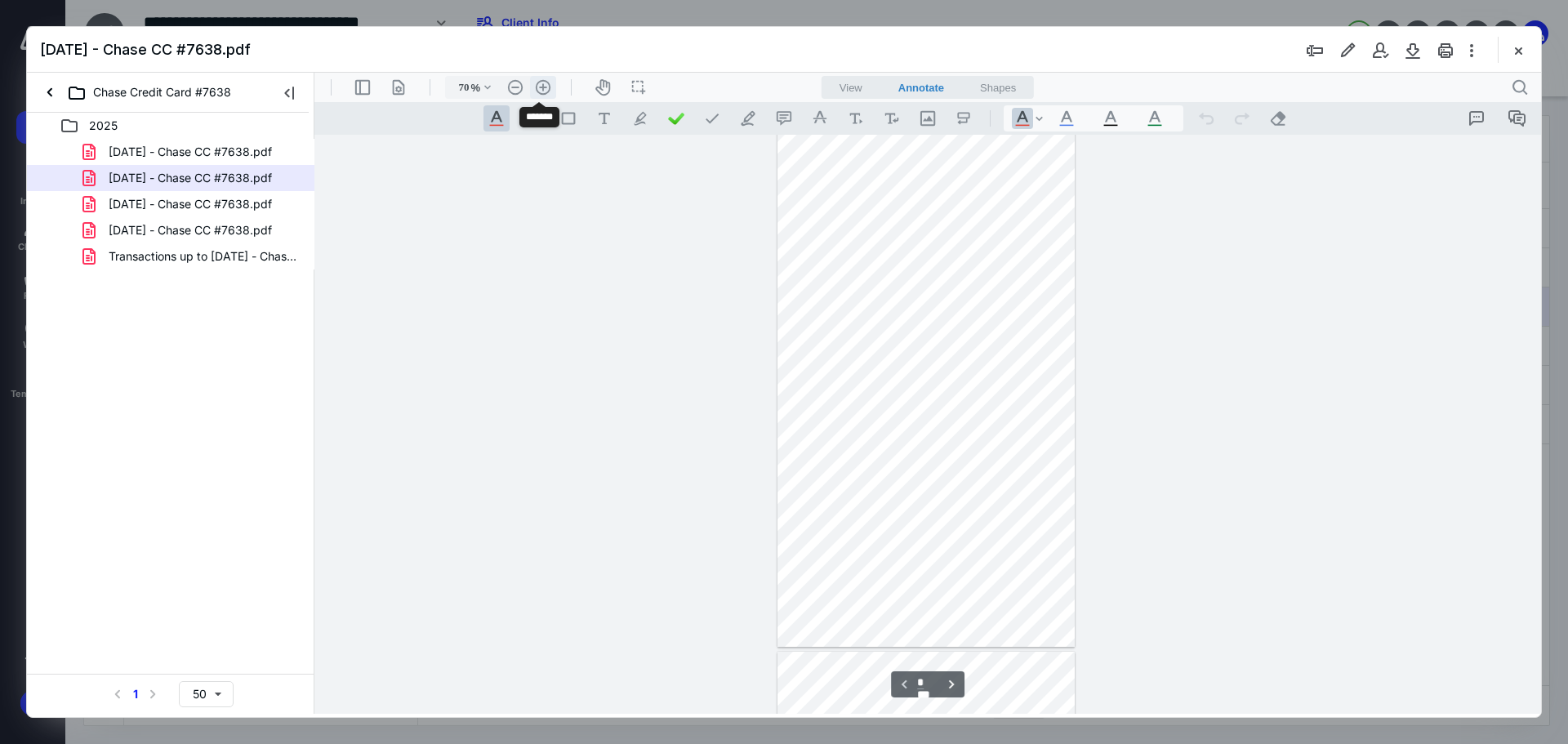 click on ".cls-1{fill:#abb0c4;} icon - header - zoom - in - line" at bounding box center [543, 87] 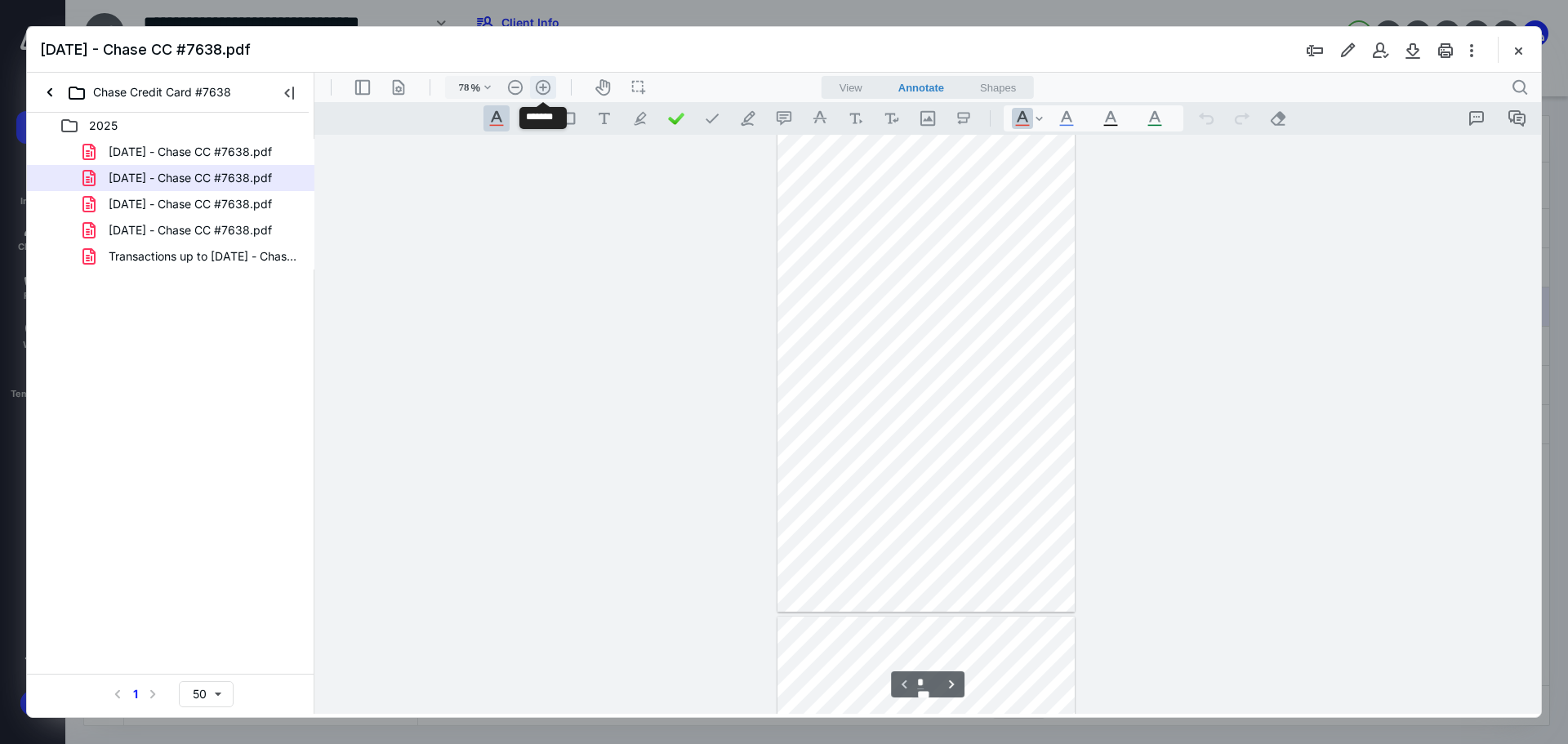 click on ".cls-1{fill:#abb0c4;} icon - header - zoom - in - line" at bounding box center (543, 87) 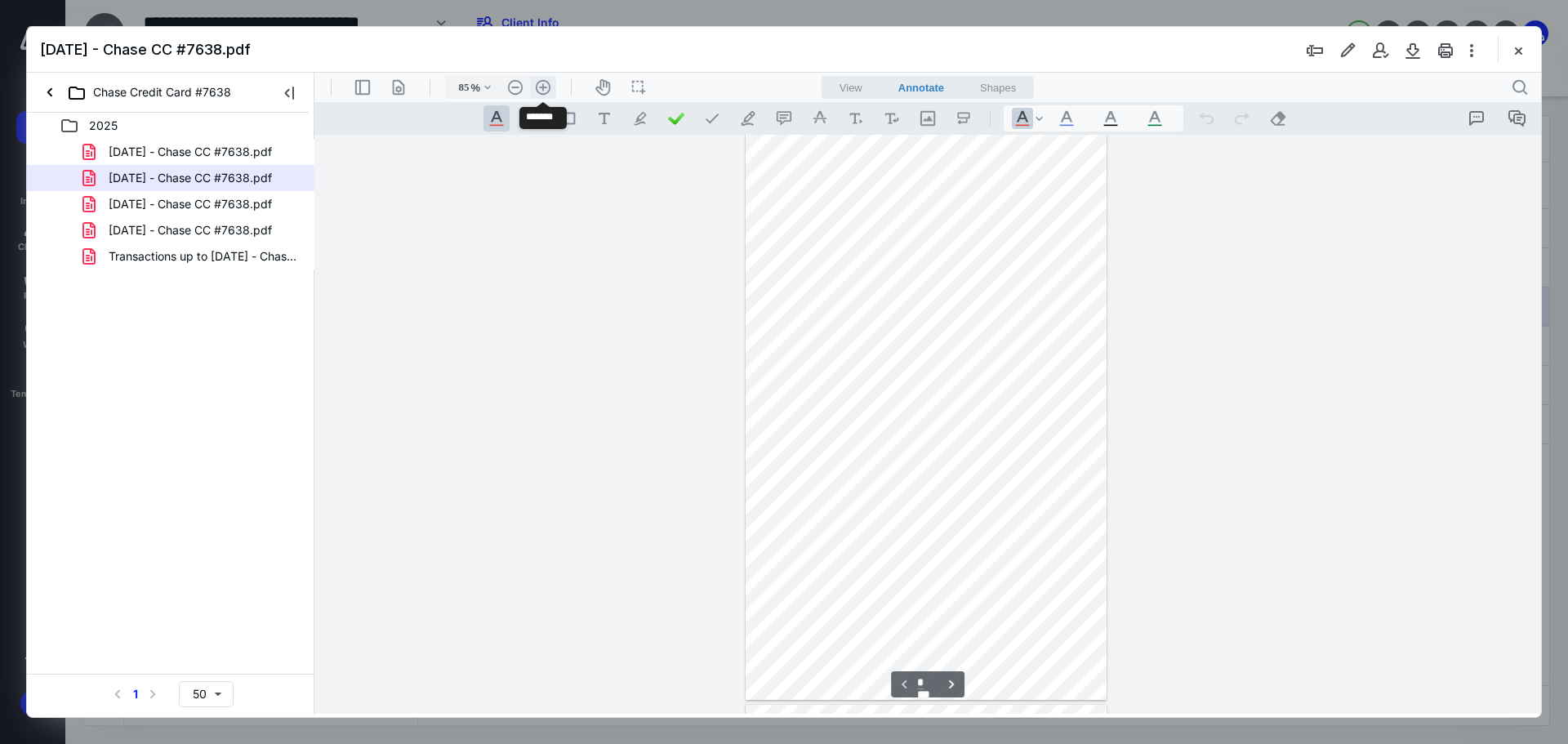 click on ".cls-1{fill:#abb0c4;} icon - header - zoom - in - line" at bounding box center [543, 87] 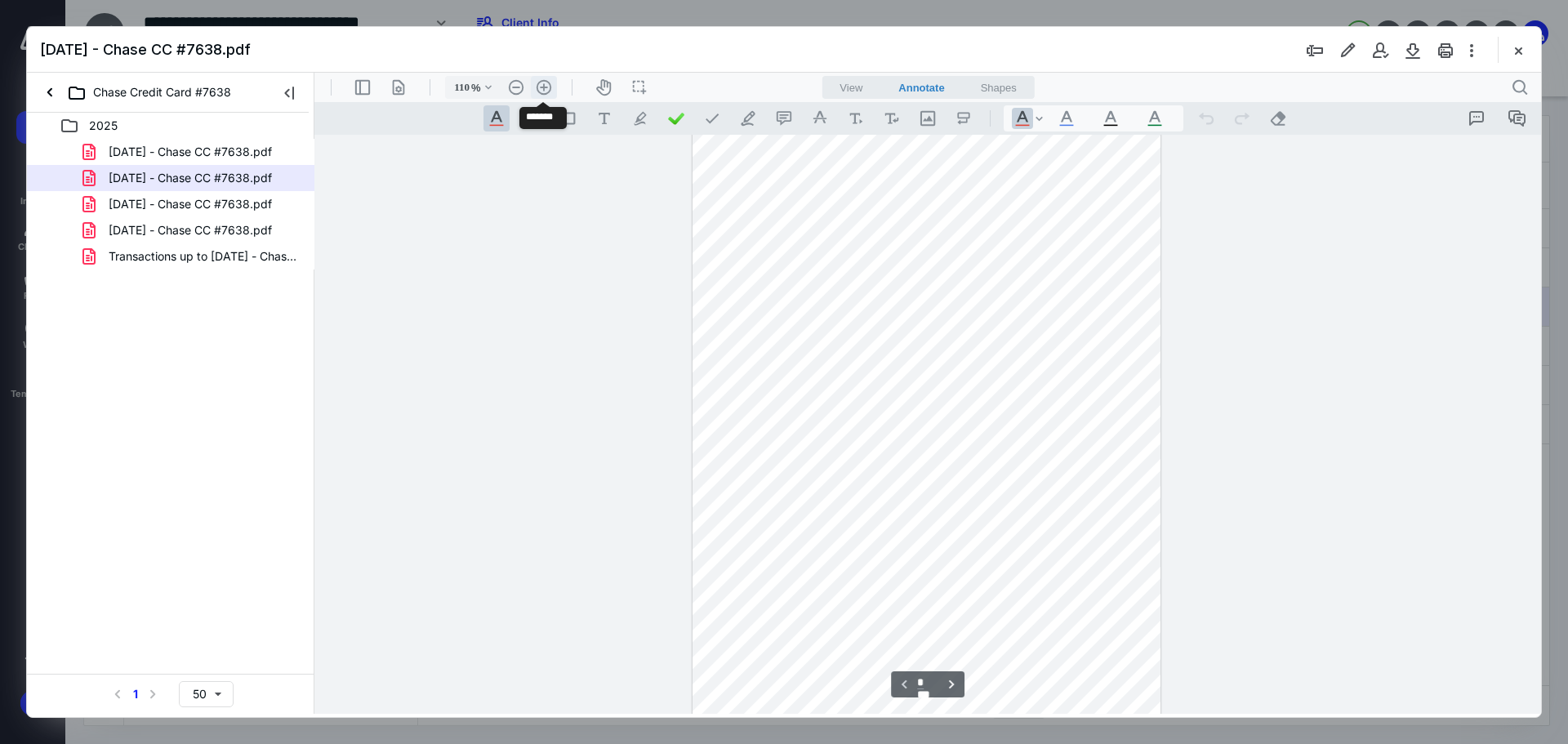 click on ".cls-1{fill:#abb0c4;} icon - header - zoom - in - line" at bounding box center (544, 87) 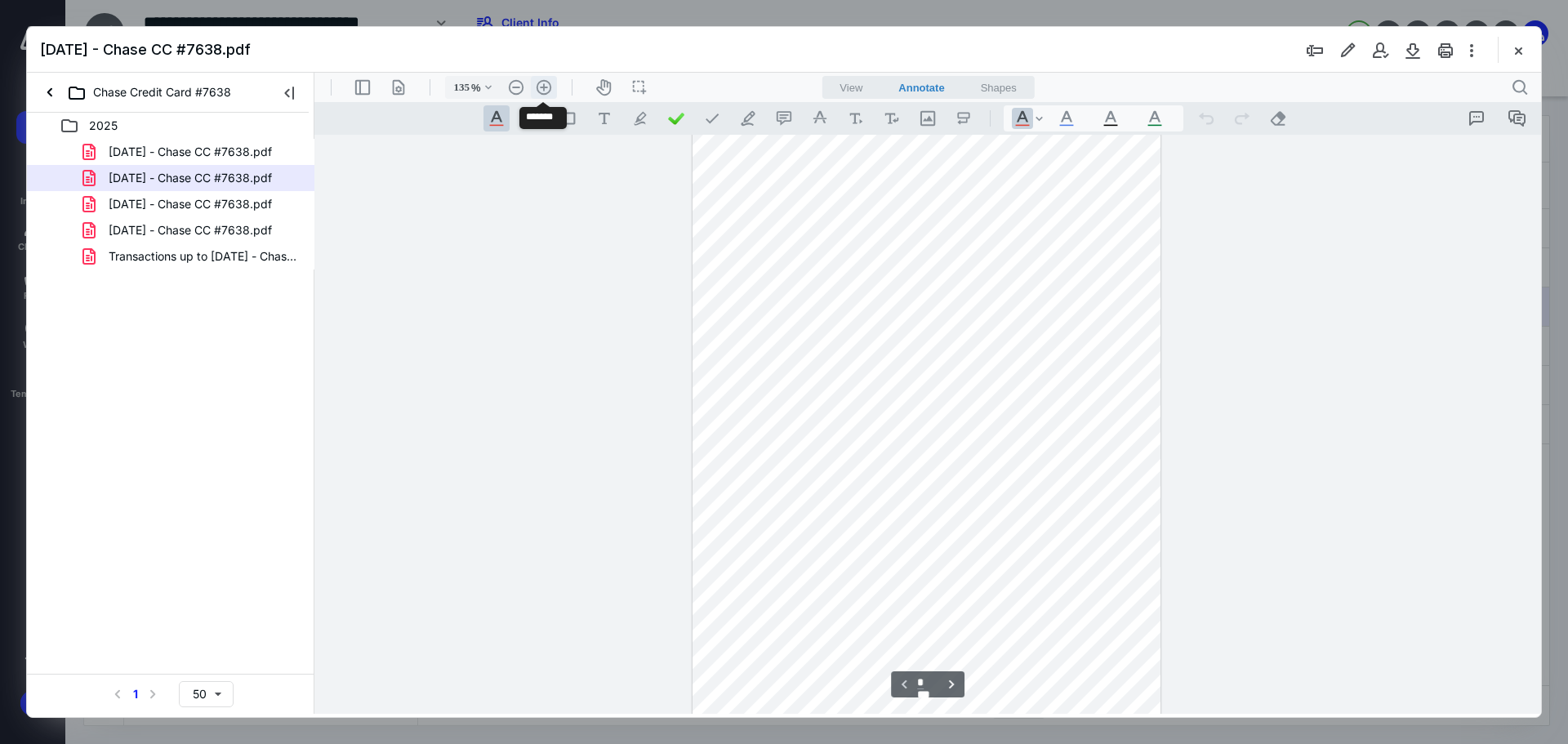 click on ".cls-1{fill:#abb0c4;} icon - header - zoom - in - line" at bounding box center [544, 87] 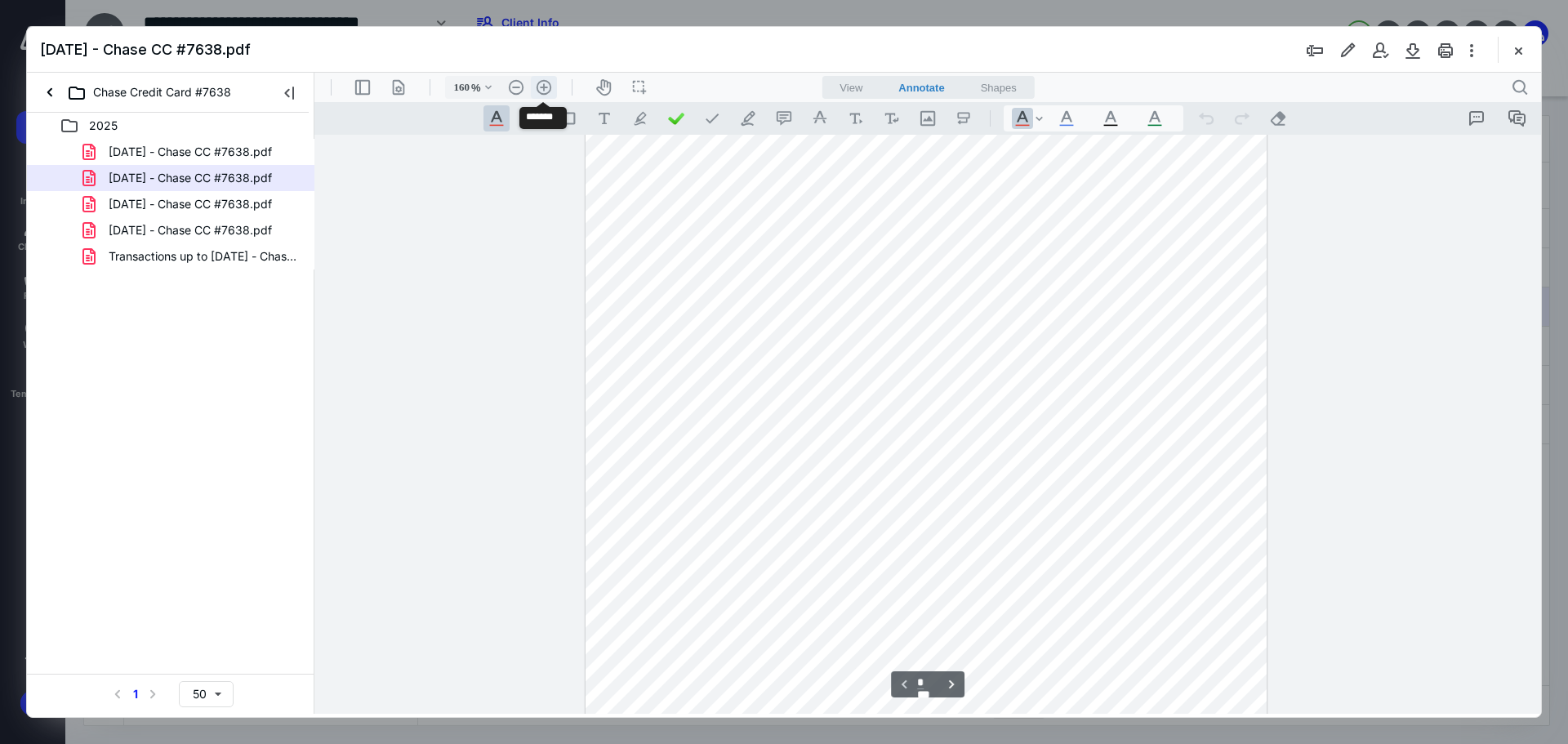 click on ".cls-1{fill:#abb0c4;} icon - header - zoom - in - line" at bounding box center (544, 87) 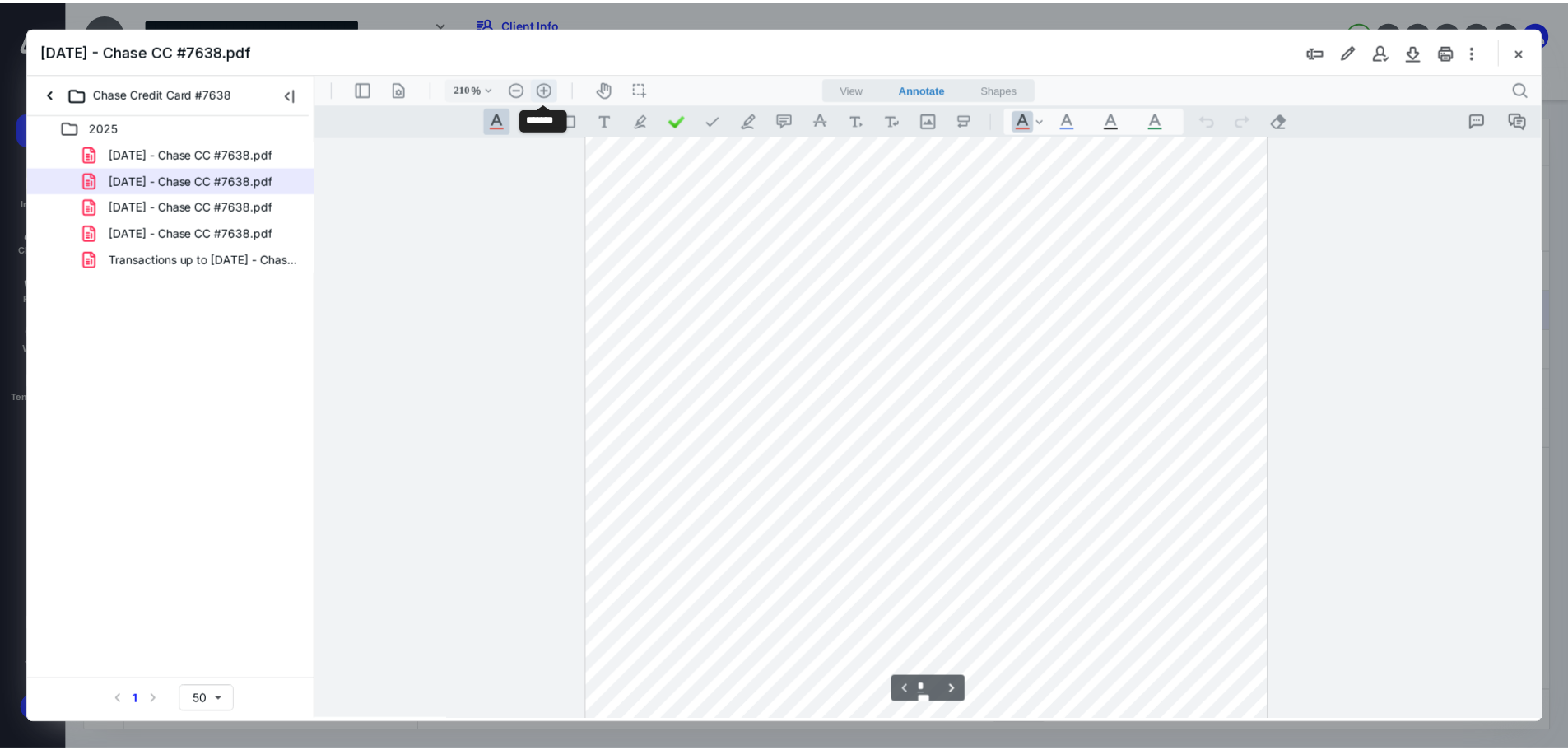 scroll, scrollTop: 720, scrollLeft: 0, axis: vertical 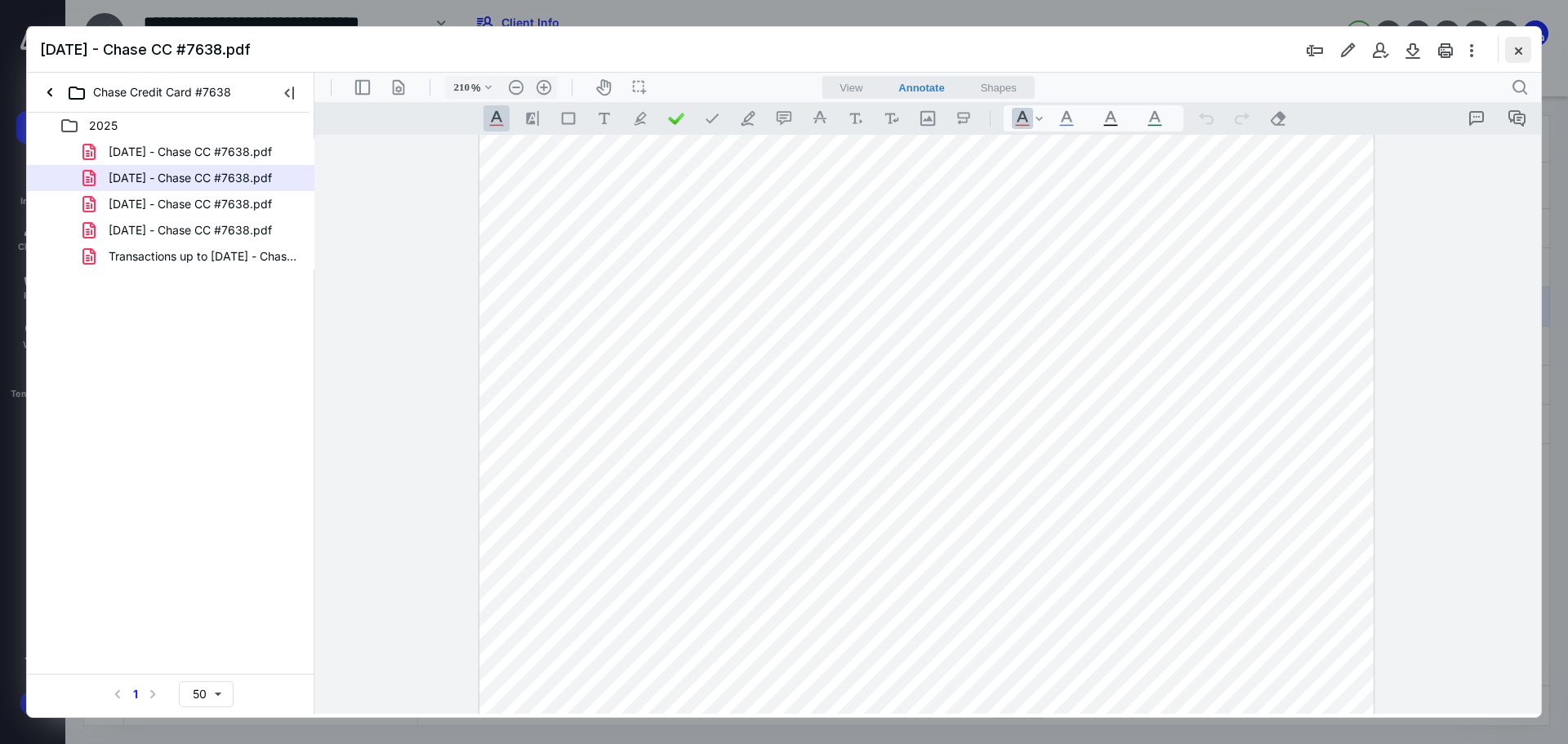click at bounding box center [1518, 50] 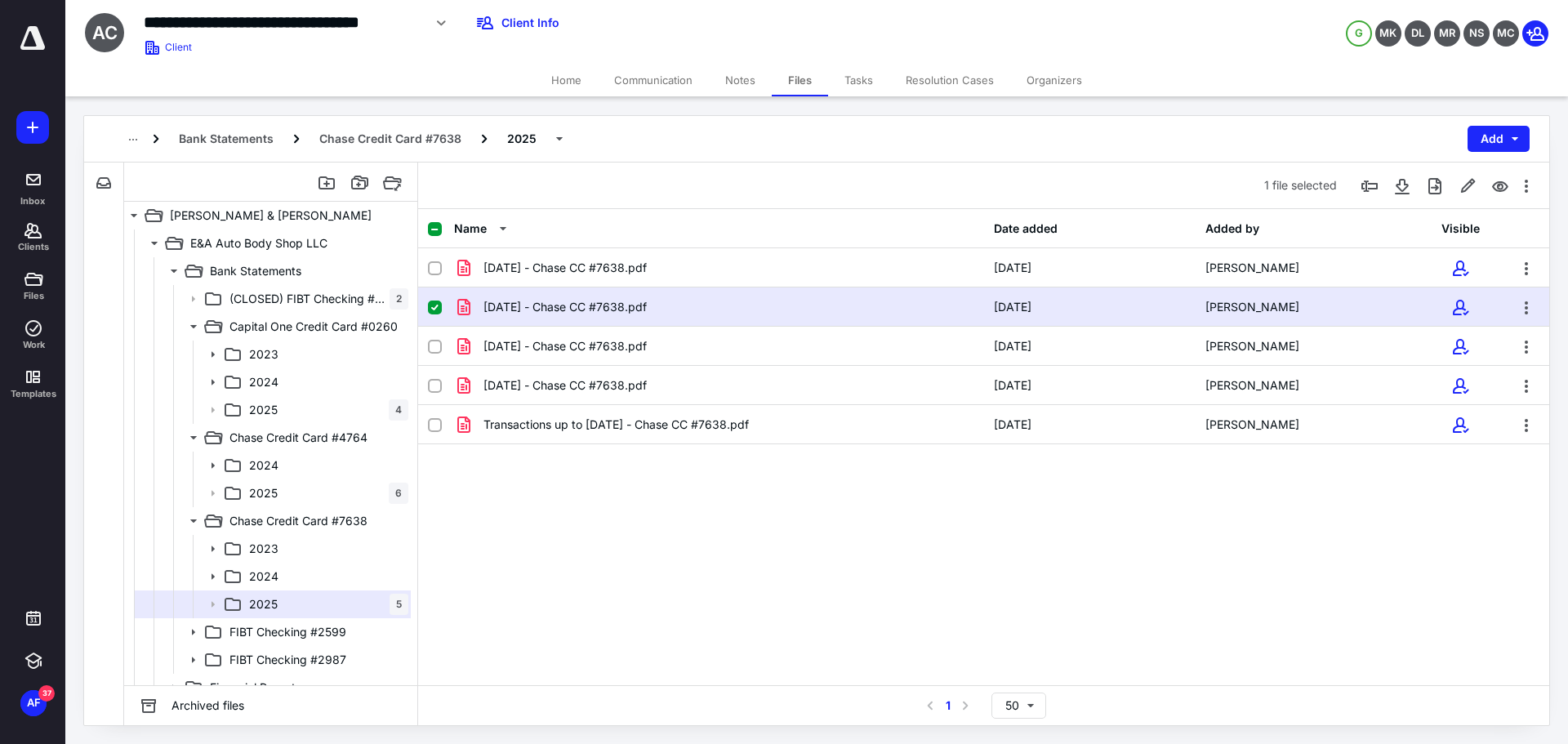 click at bounding box center (434, 308) 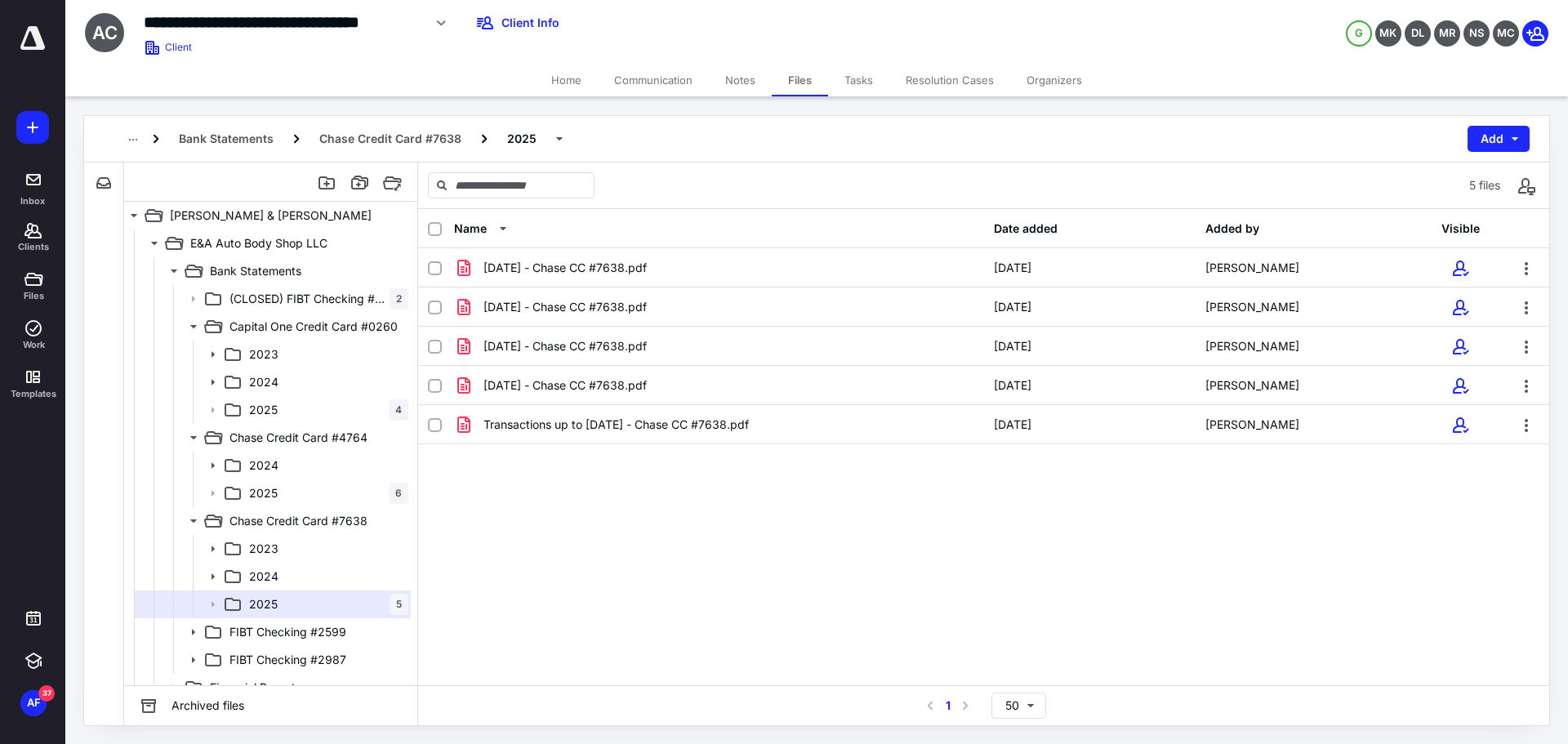 click on "Name Date added Added by Visible Apr 12 - Chase CC #7638.pdf 4/16/2025 Nicole Stanbury Jun 12 - Chase CC #7638.pdf 6/16/2025 Nicole Stanbury Mar 12 - Chase CC #7638.pdf 3/14/2025 Nicole Stanbury May 12 - Chase CC #7638.pdf 5/14/2025 Nicole Stanbury Transactions up to Feb 12 - Chase CC #7638.pdf 2/21/2025 Nicole Stanbury" at bounding box center [983, 447] 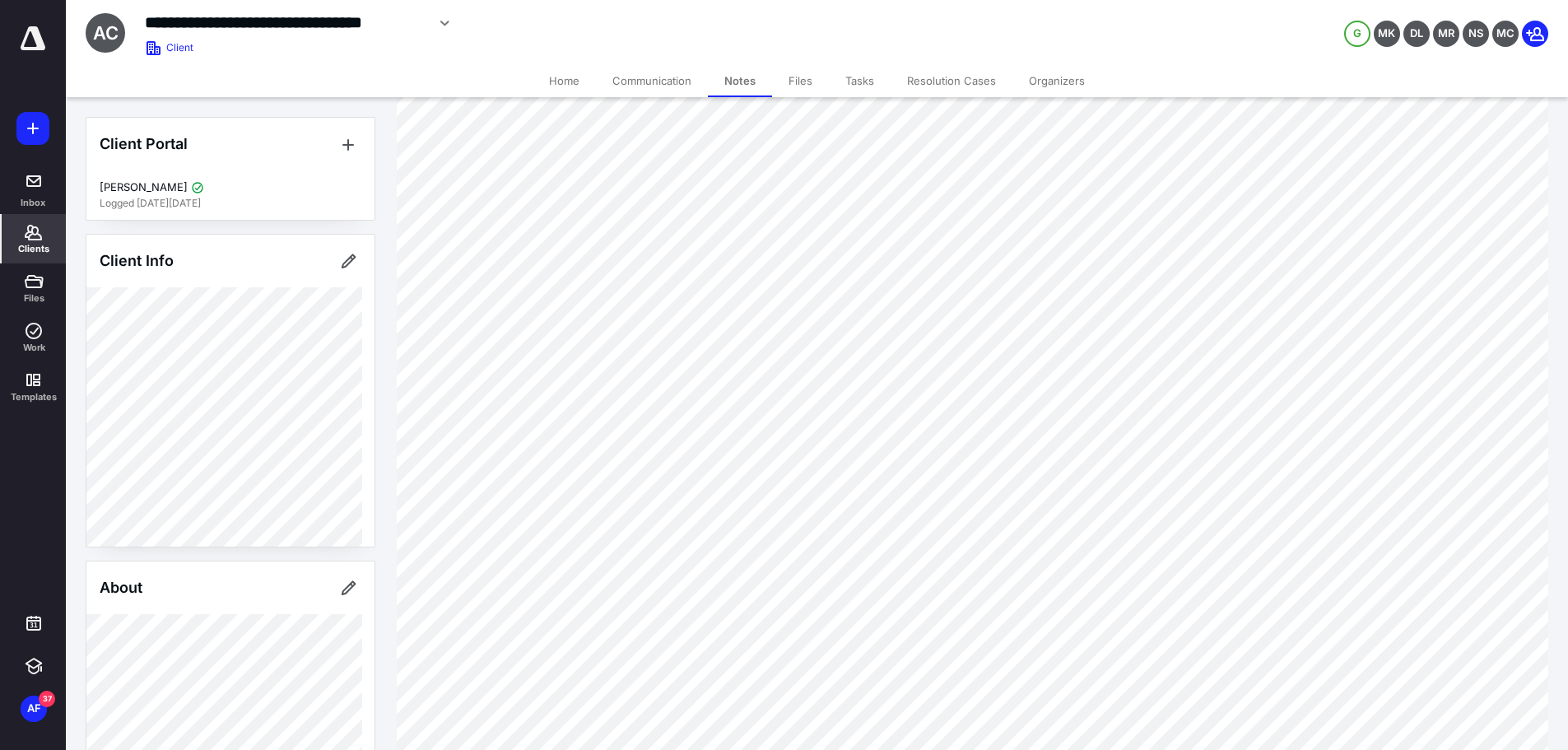 scroll, scrollTop: 165, scrollLeft: 0, axis: vertical 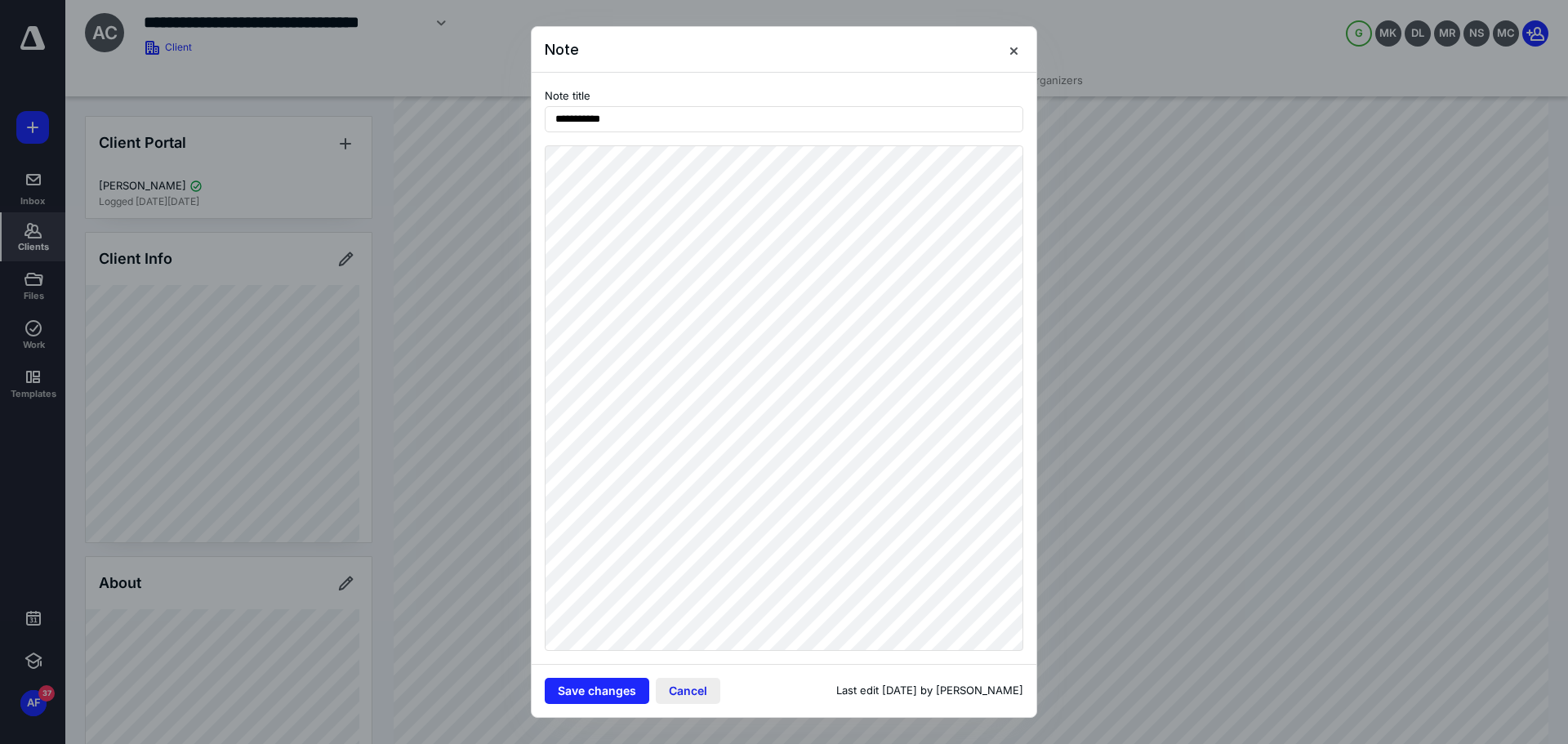 click on "Cancel" at bounding box center [688, 691] 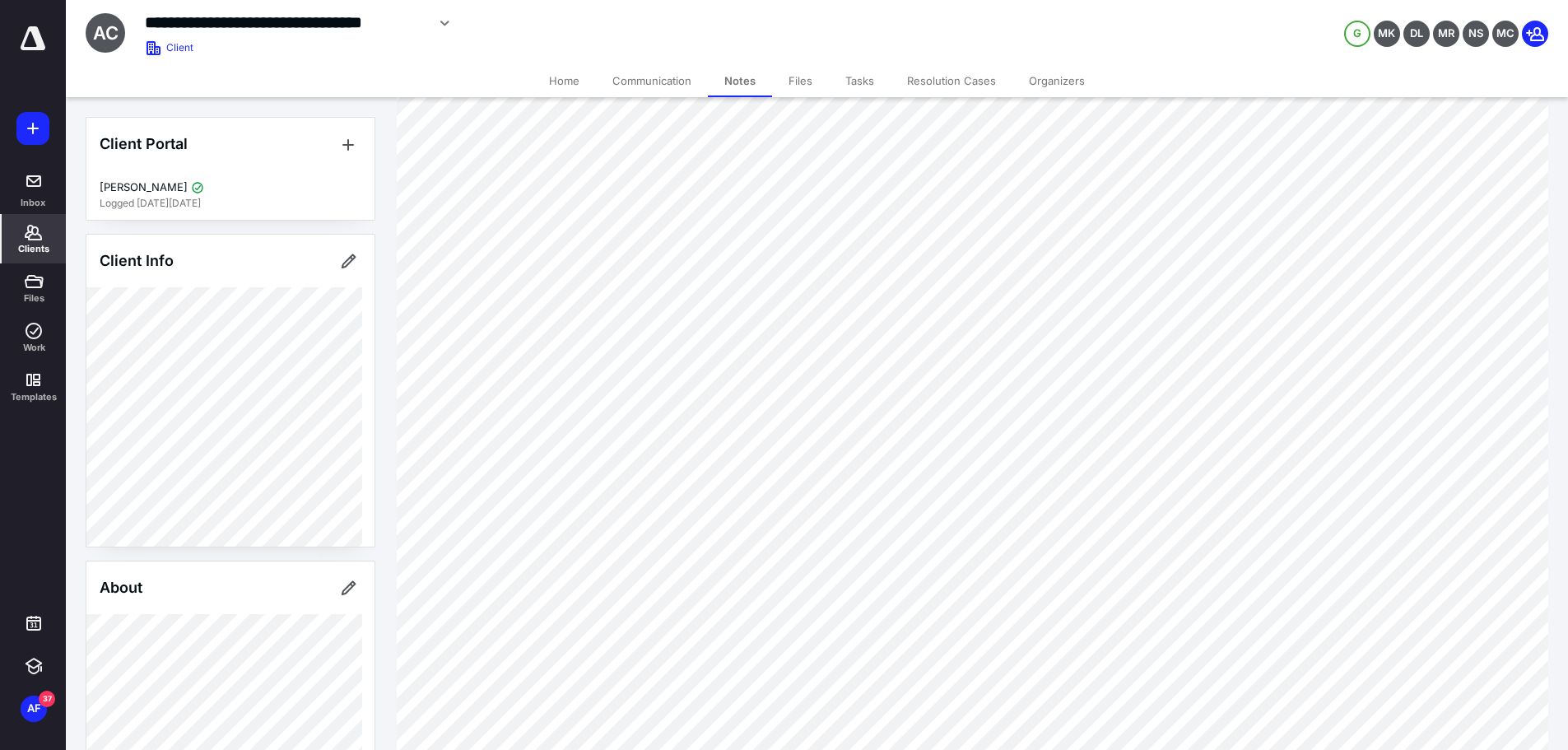 scroll, scrollTop: 0, scrollLeft: 0, axis: both 